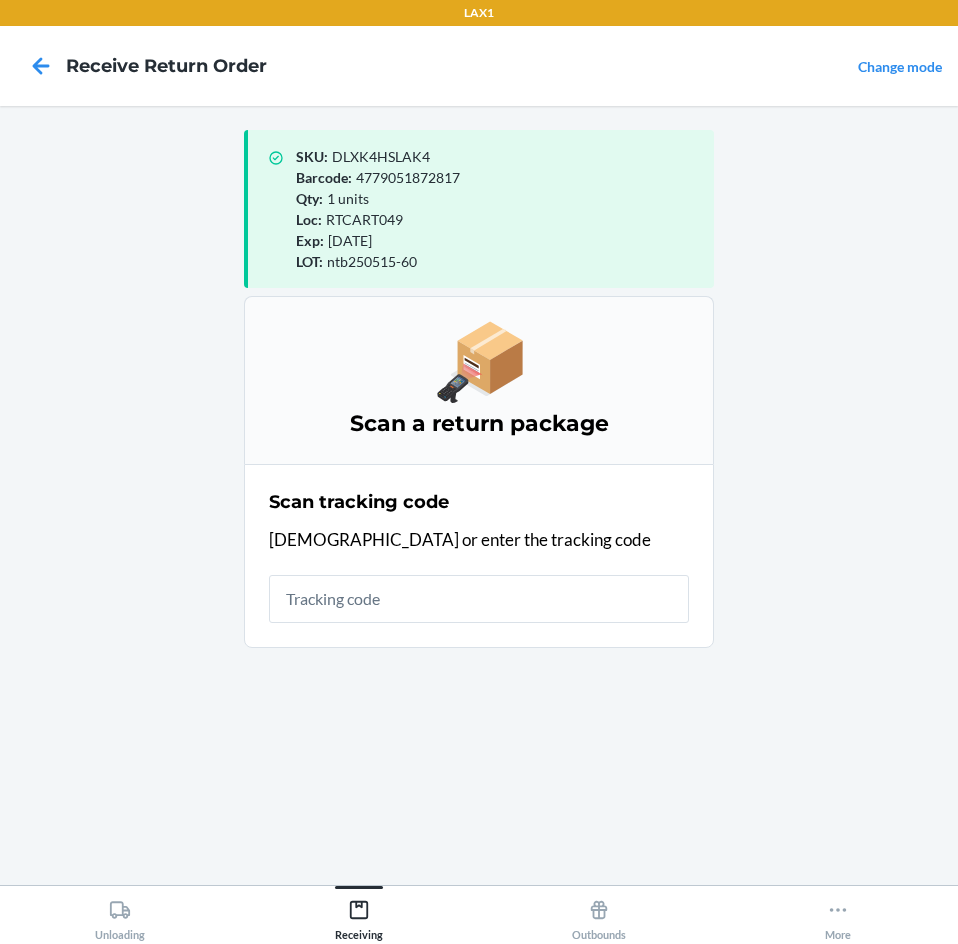 scroll, scrollTop: 0, scrollLeft: 0, axis: both 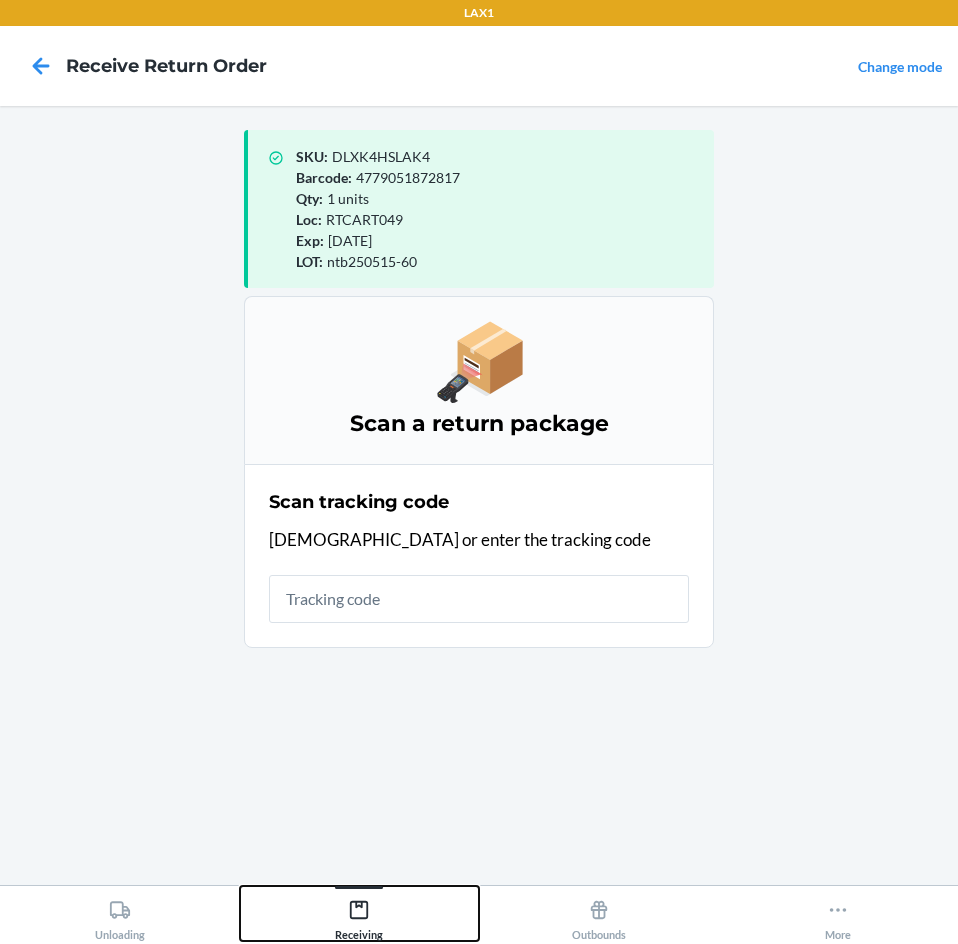 click on "Receiving" at bounding box center (359, 916) 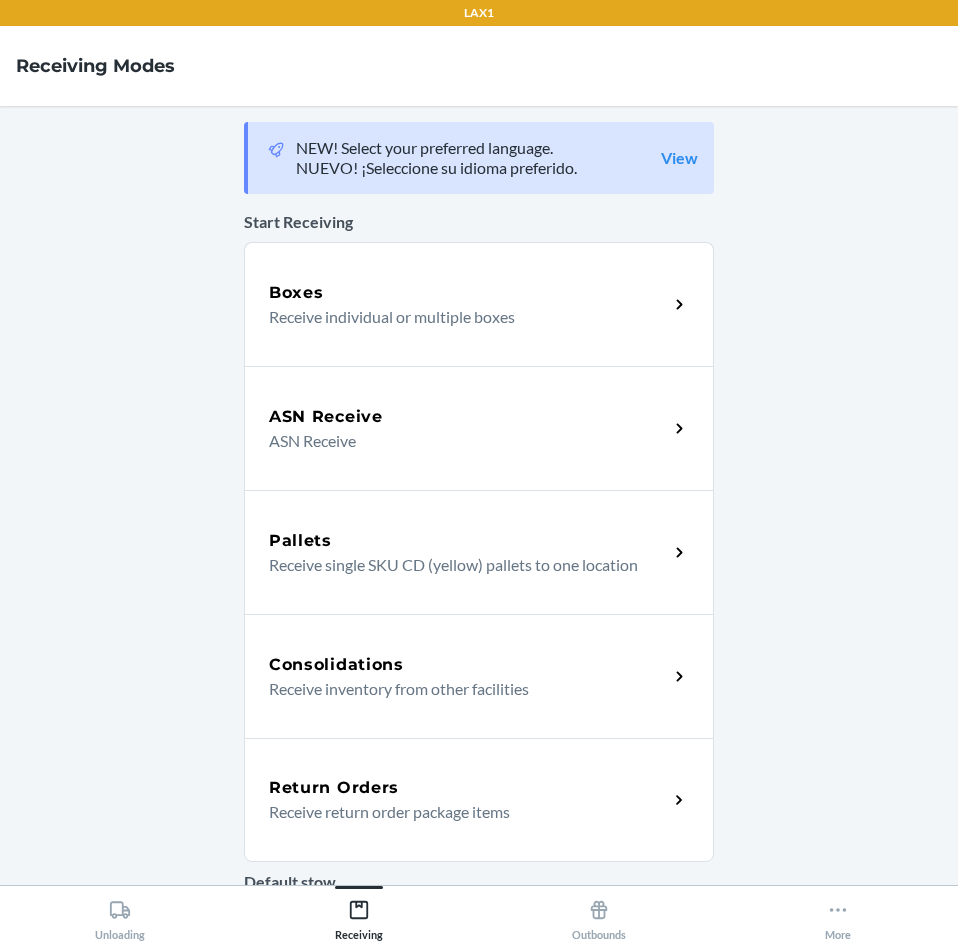 click on "Receive return order package items" at bounding box center (460, 812) 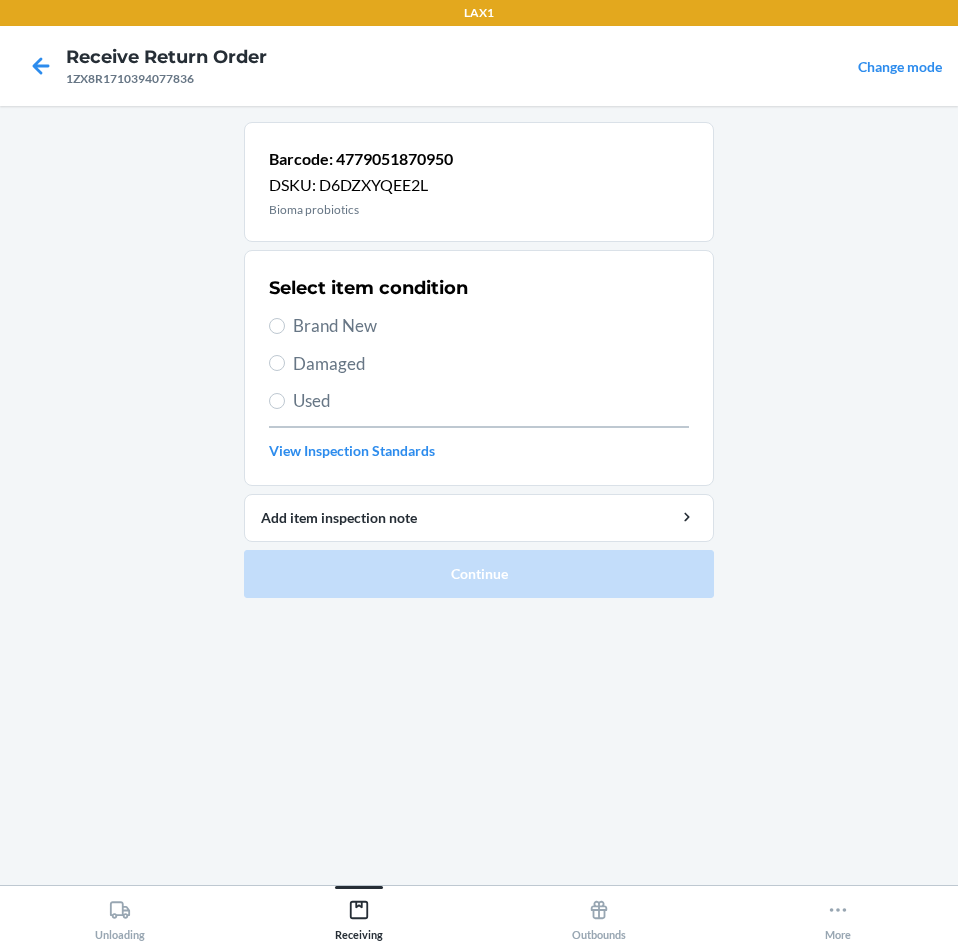 click on "Brand New" at bounding box center [479, 326] 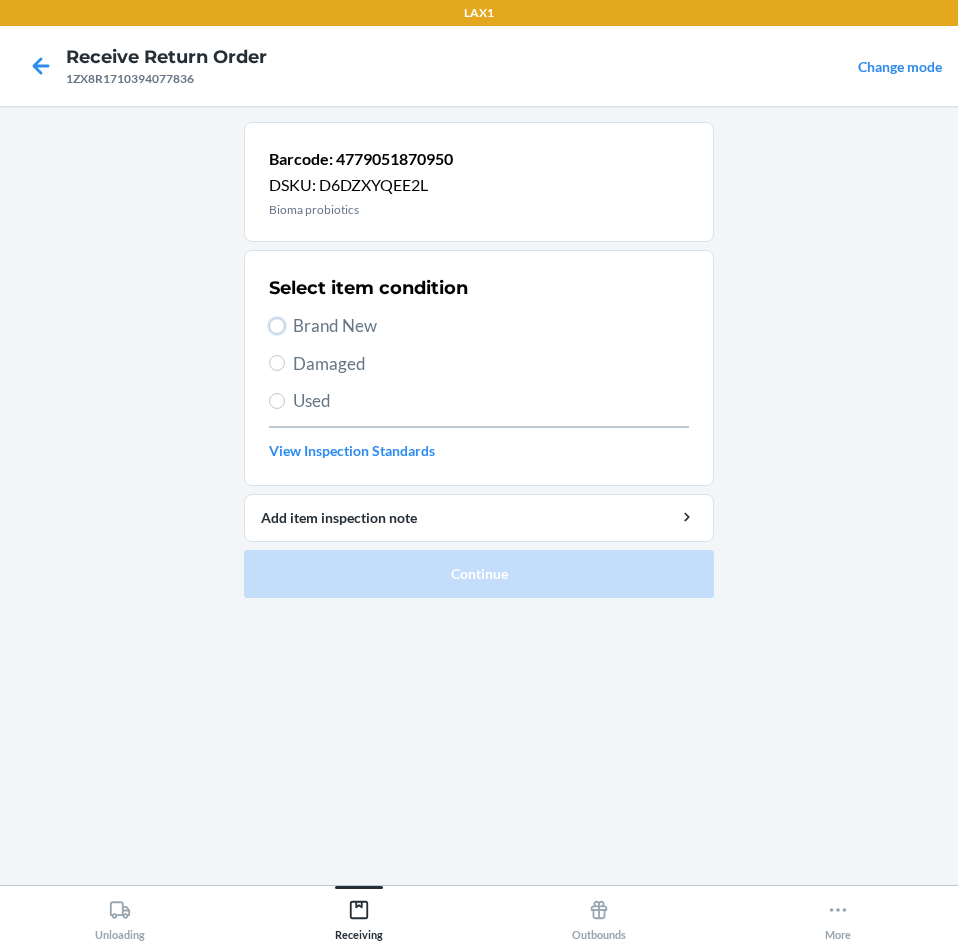 radio on "true" 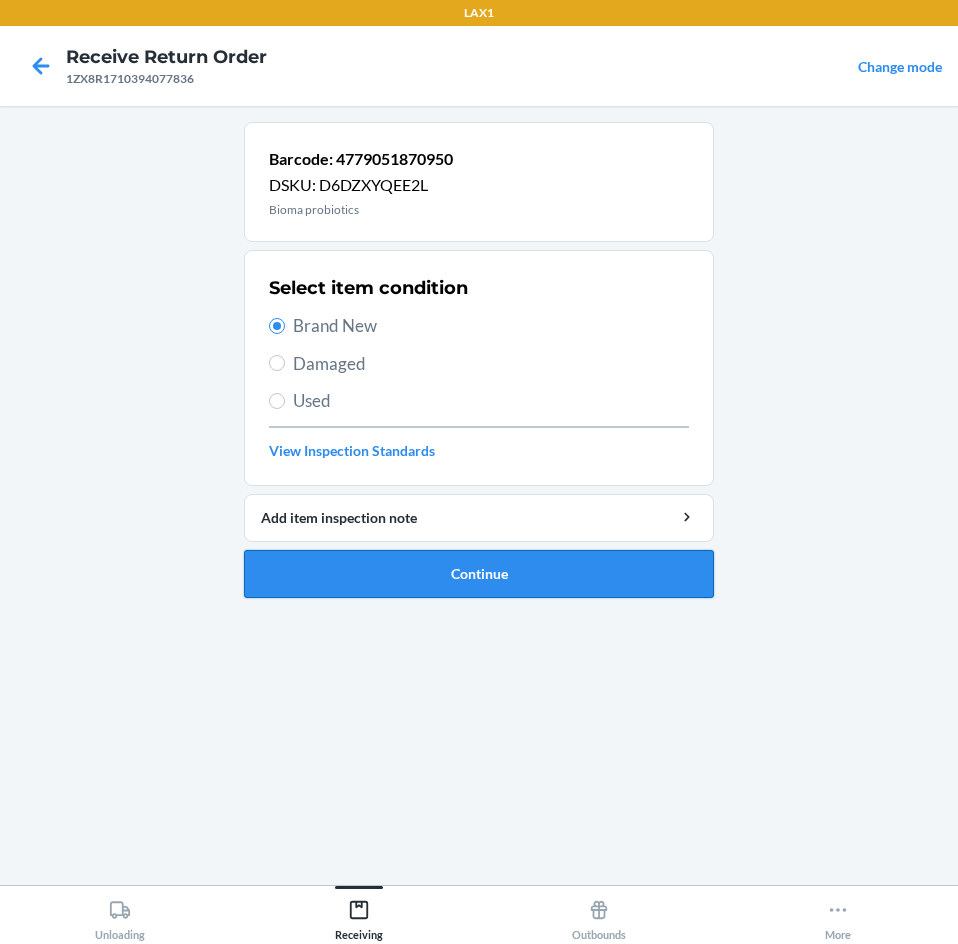 click on "Continue" at bounding box center [479, 574] 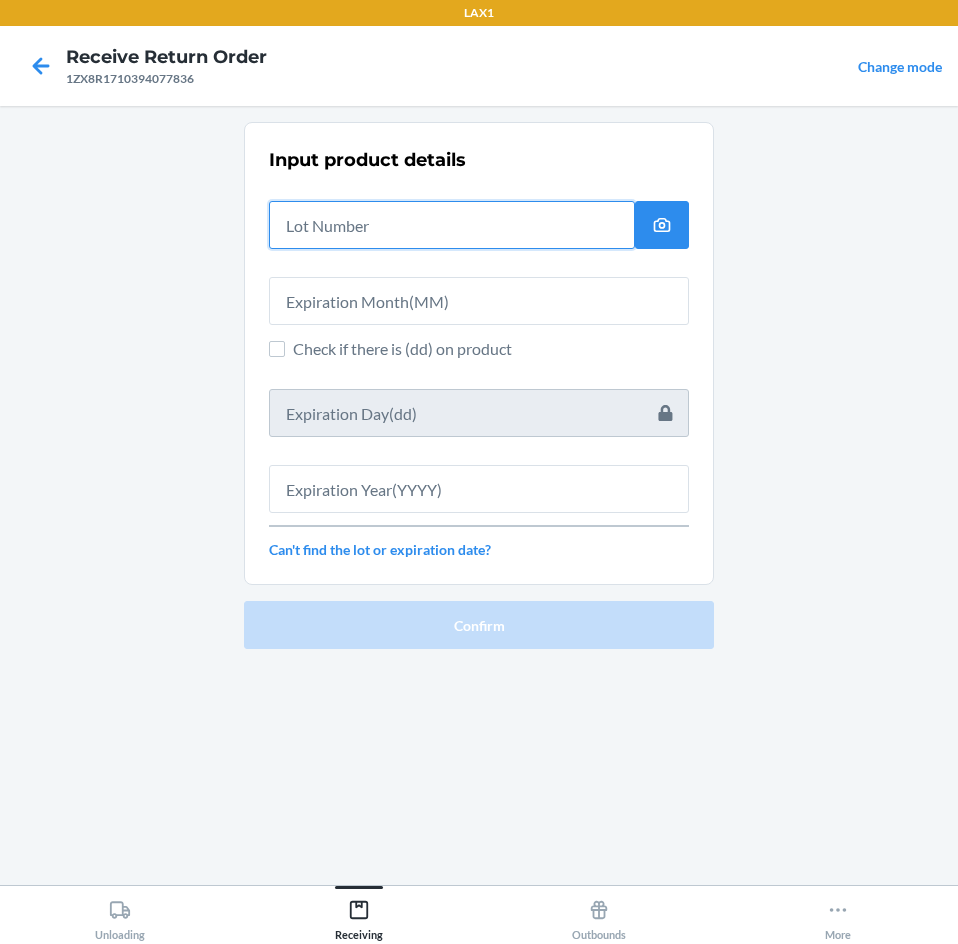 click at bounding box center [452, 225] 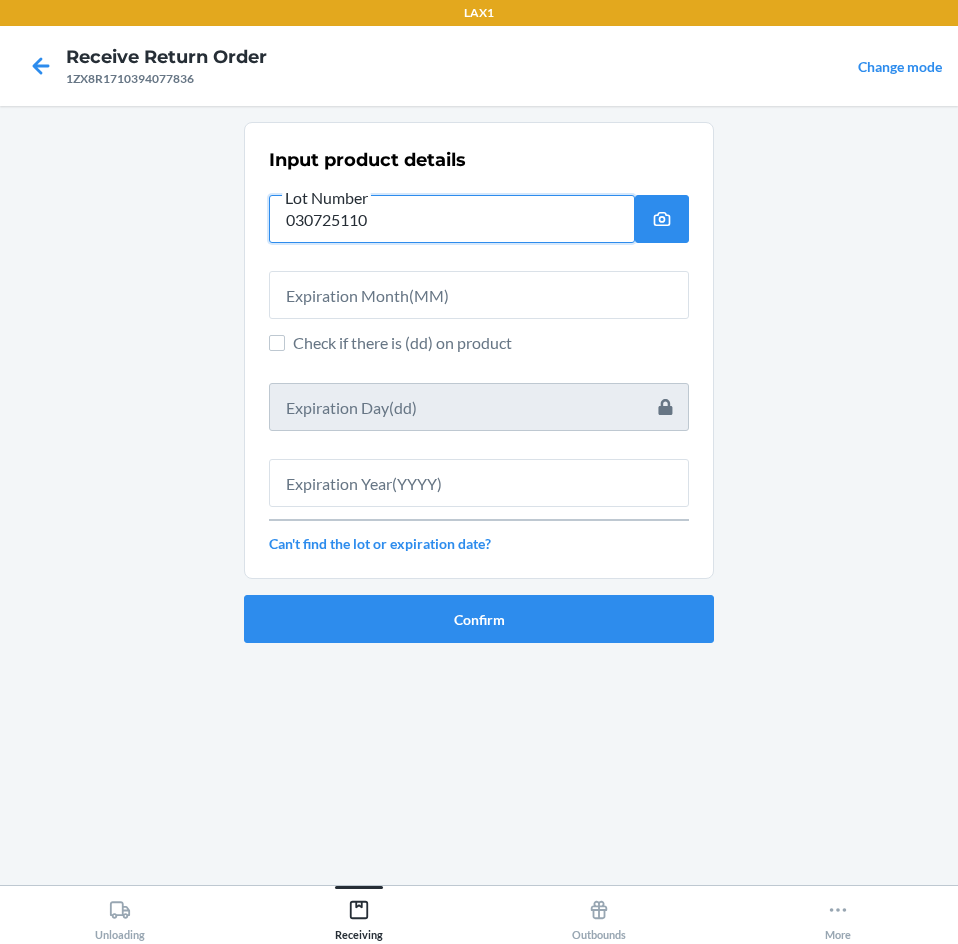 type on "030725110" 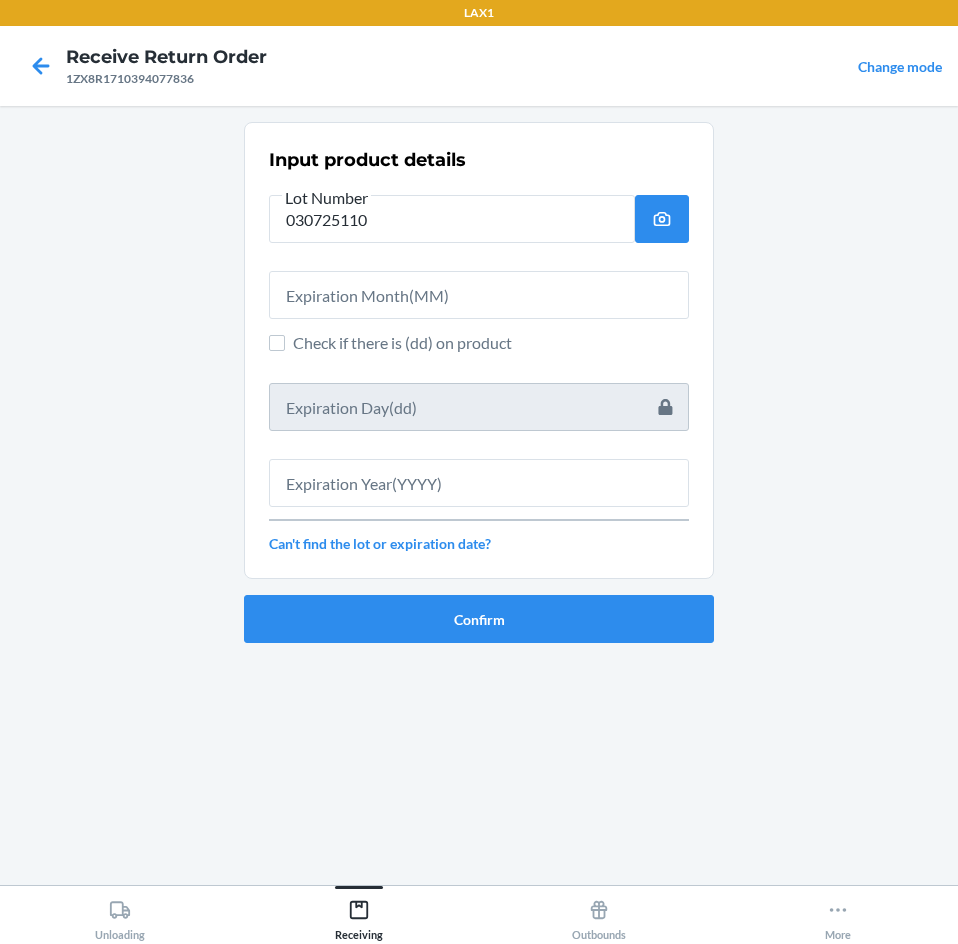 click on "Input product details Lot Number 030725110 Check if there is (dd) on product Can't find the lot or expiration date?" at bounding box center [479, 350] 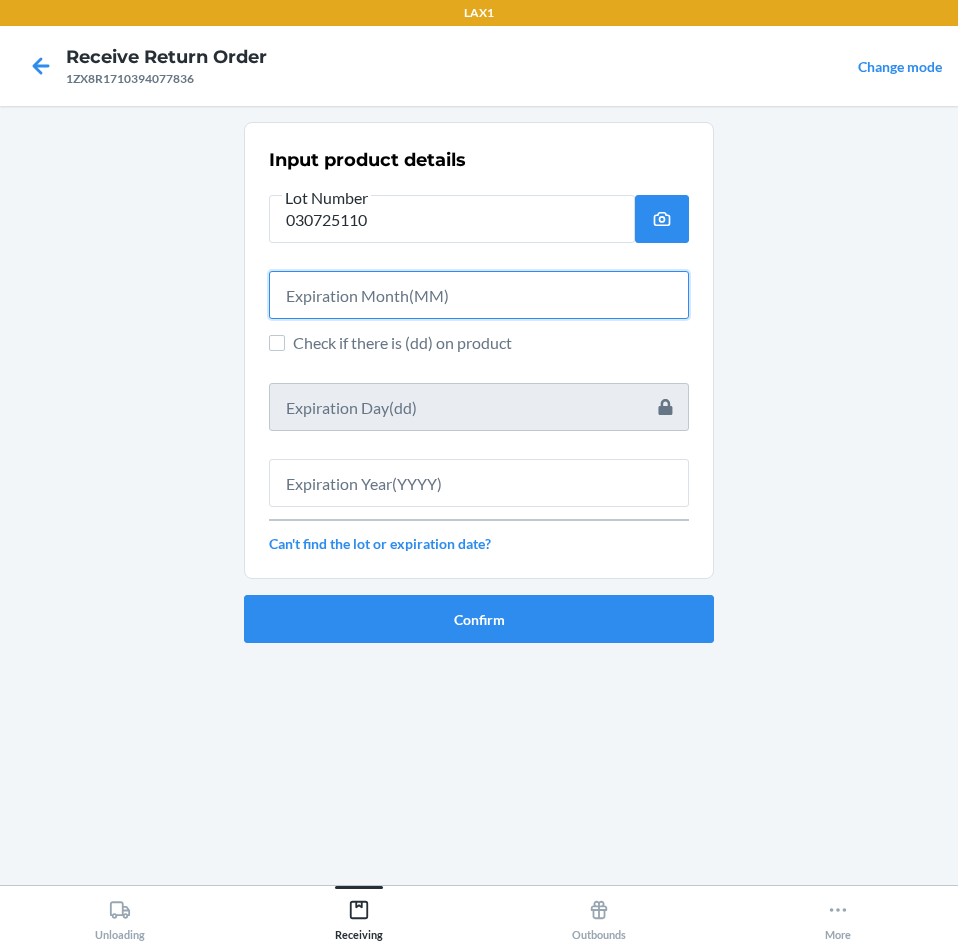 click at bounding box center [479, 295] 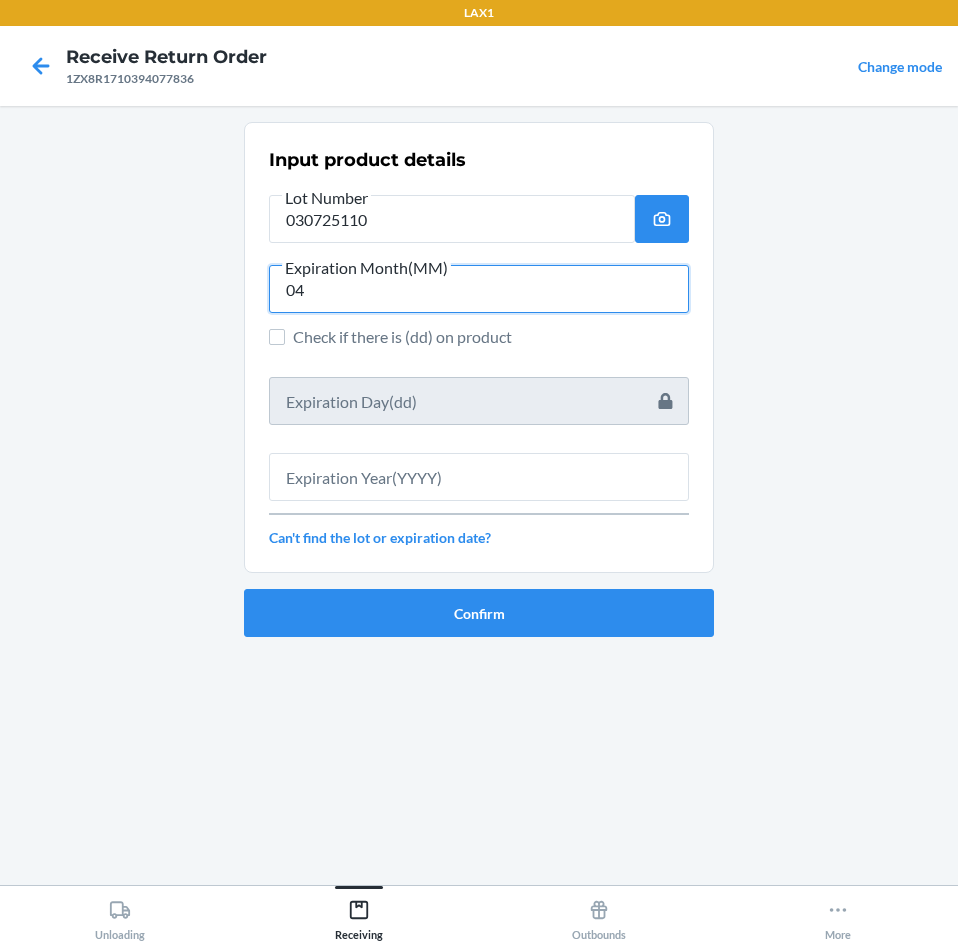 type on "04" 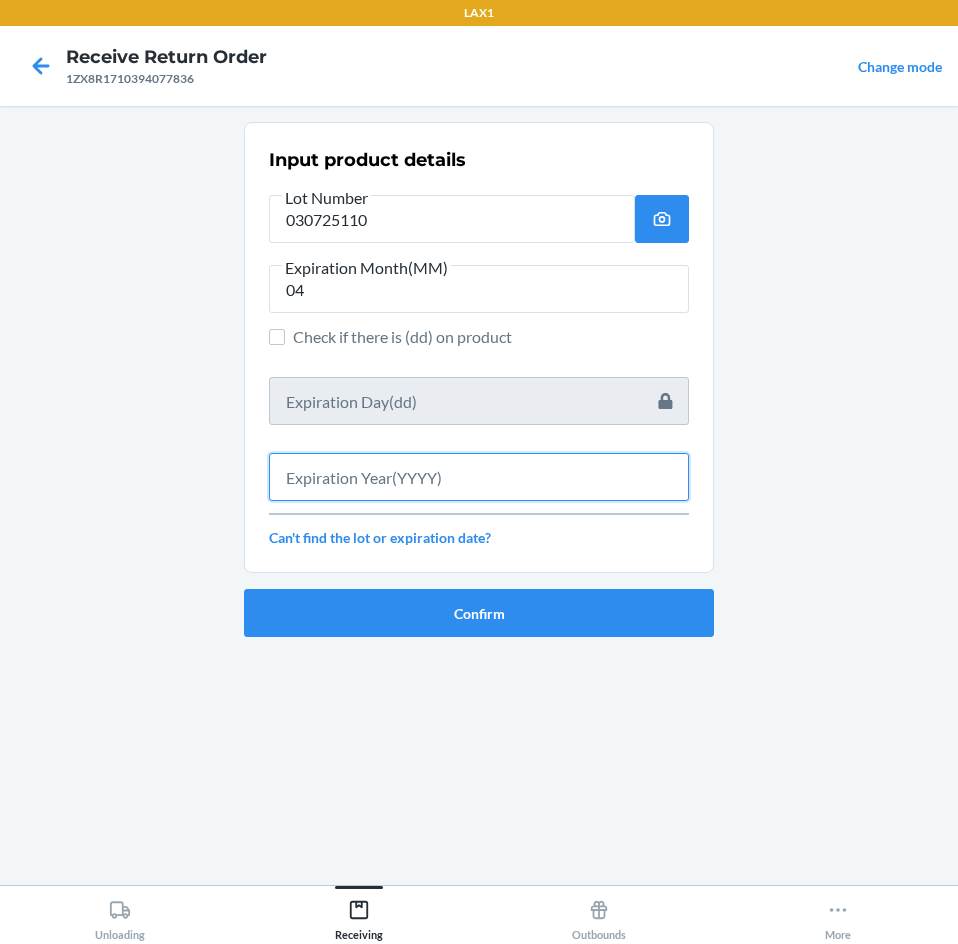 click at bounding box center (479, 477) 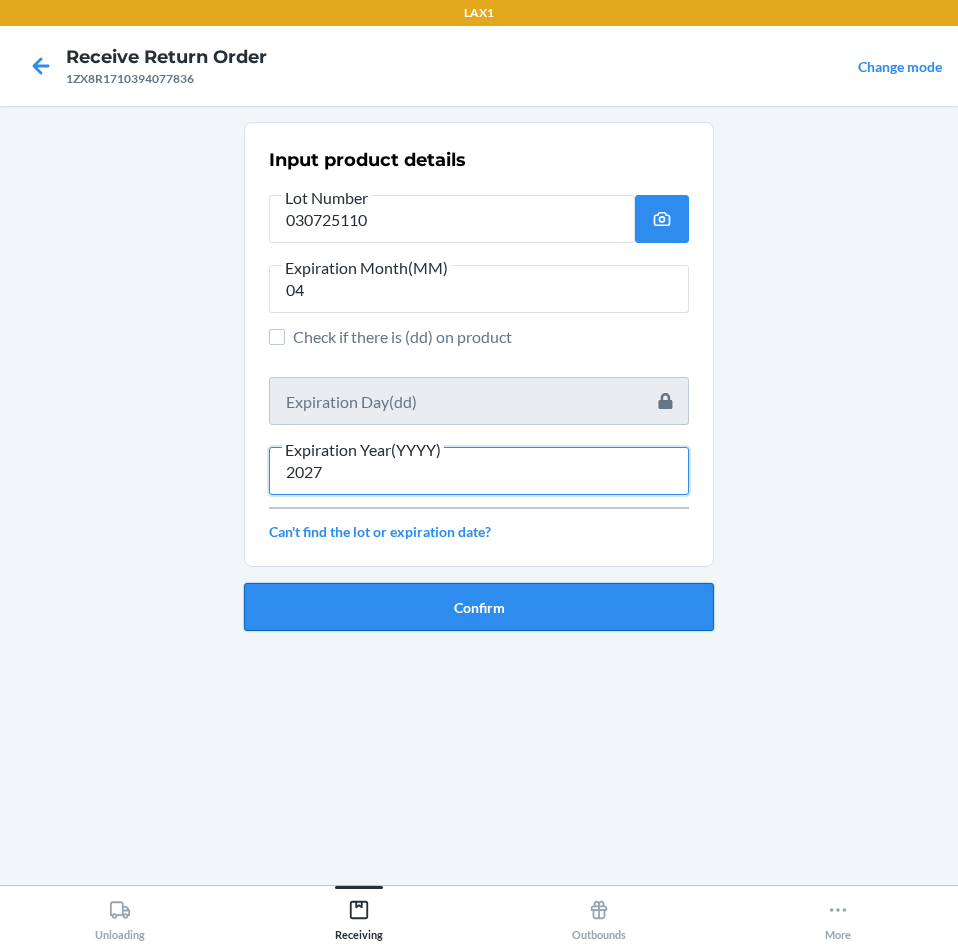 type on "2027" 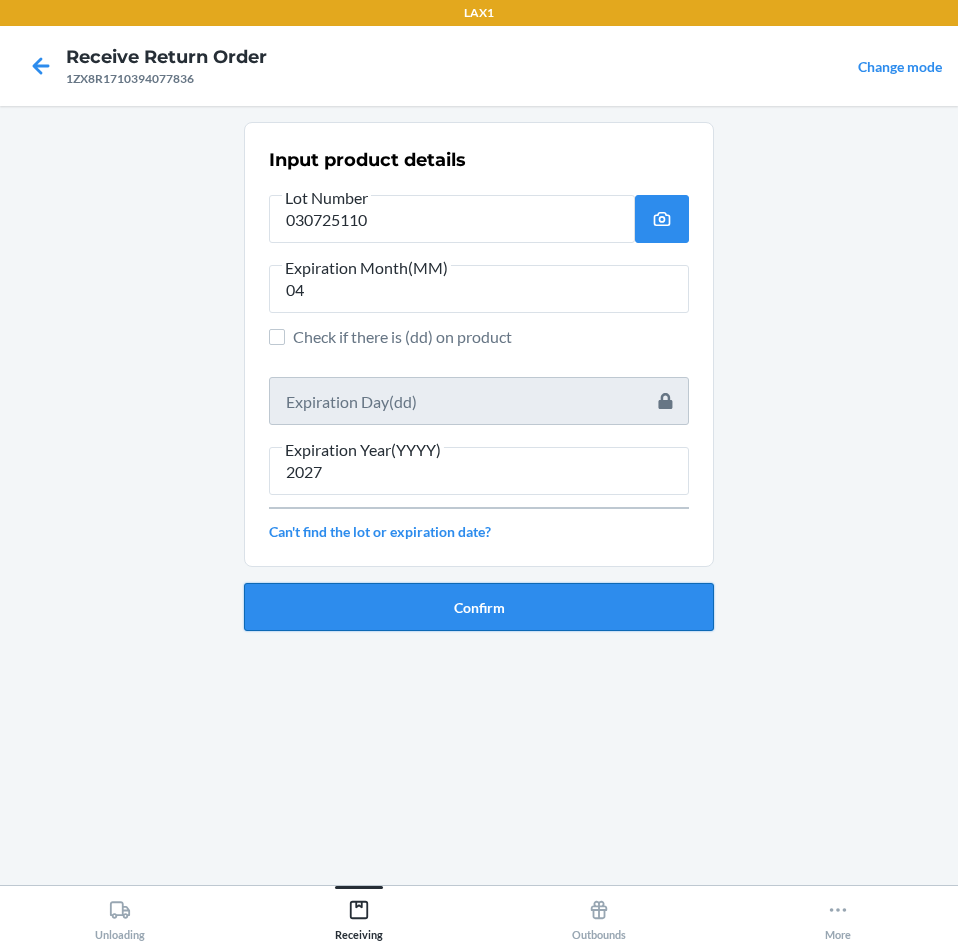 click on "Confirm" at bounding box center [479, 607] 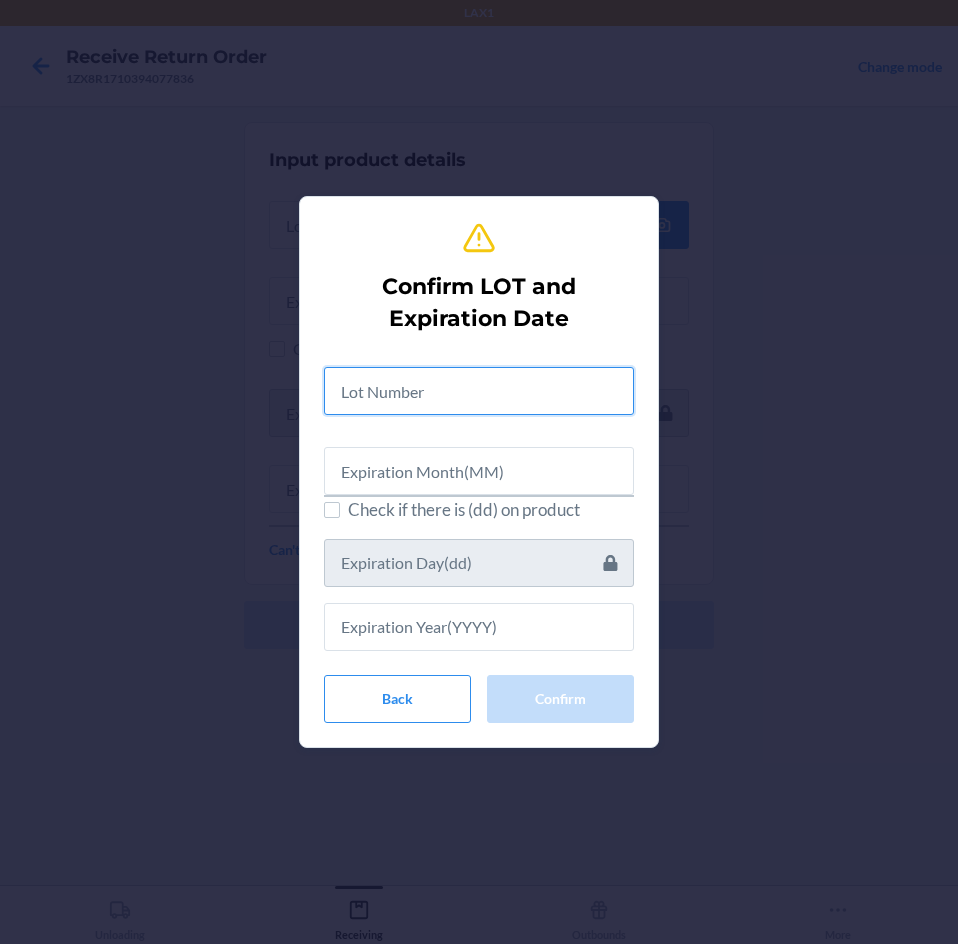 click at bounding box center (479, 391) 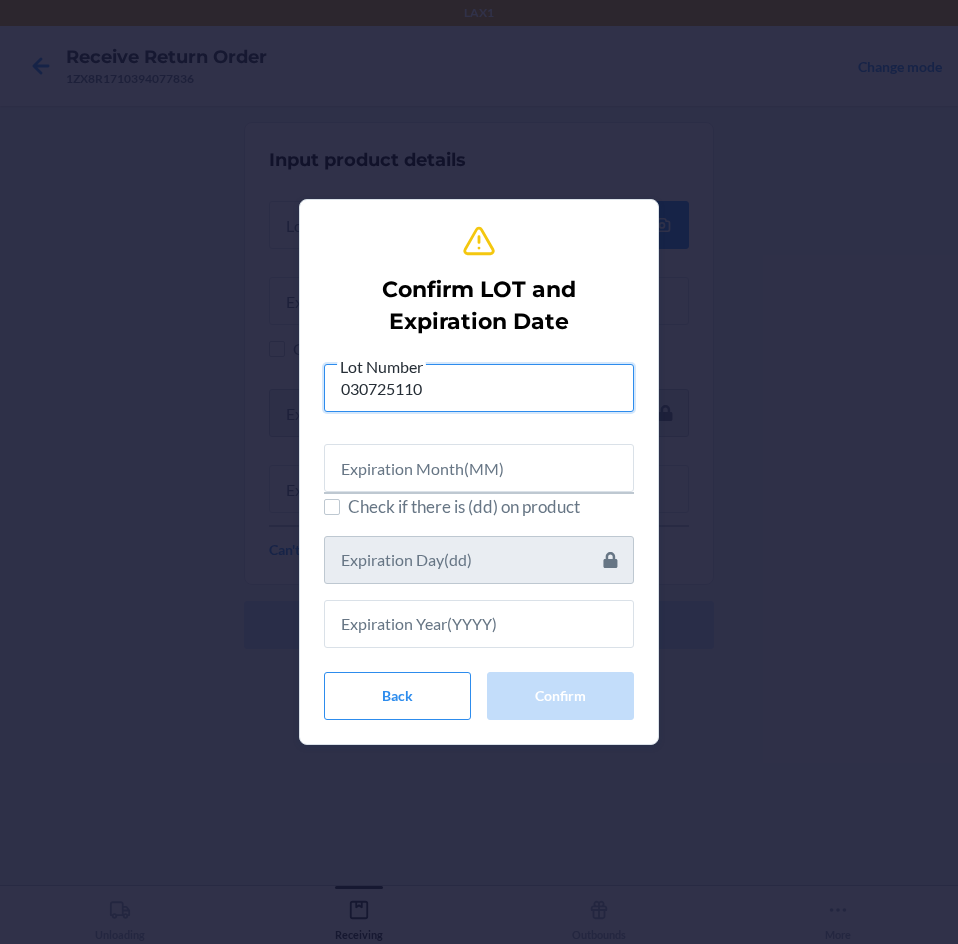 type on "030725110" 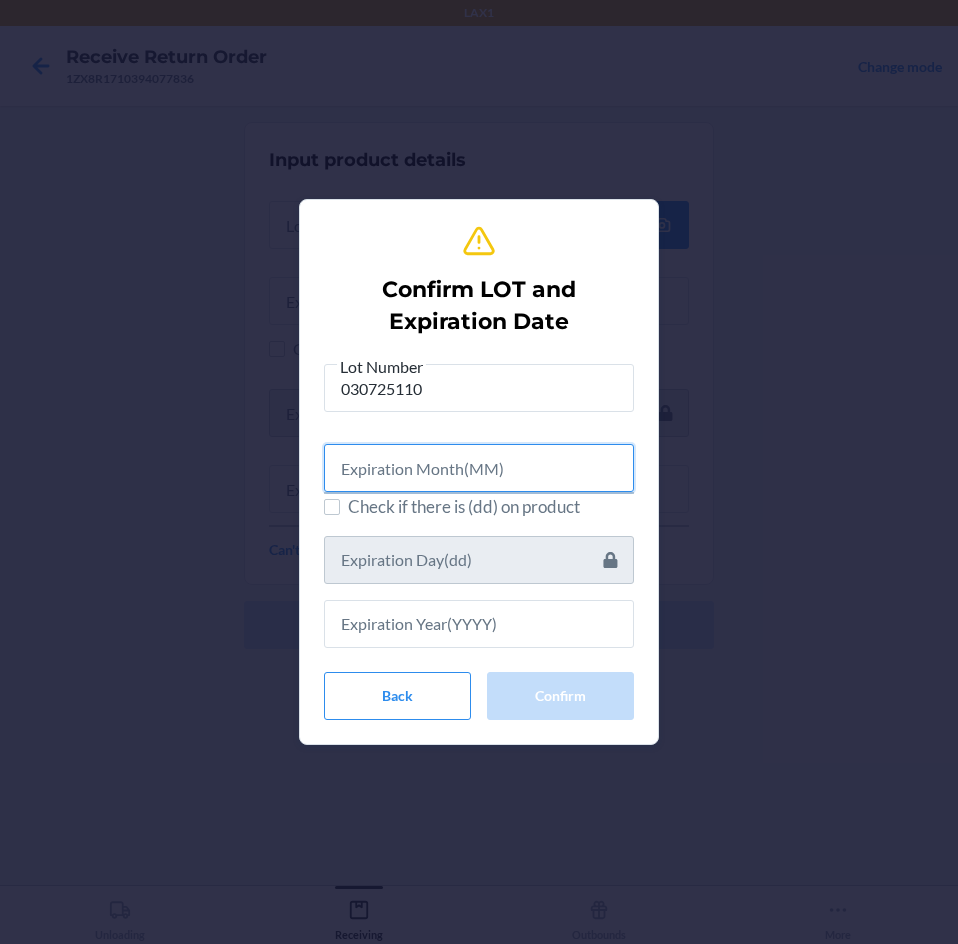 click at bounding box center [479, 468] 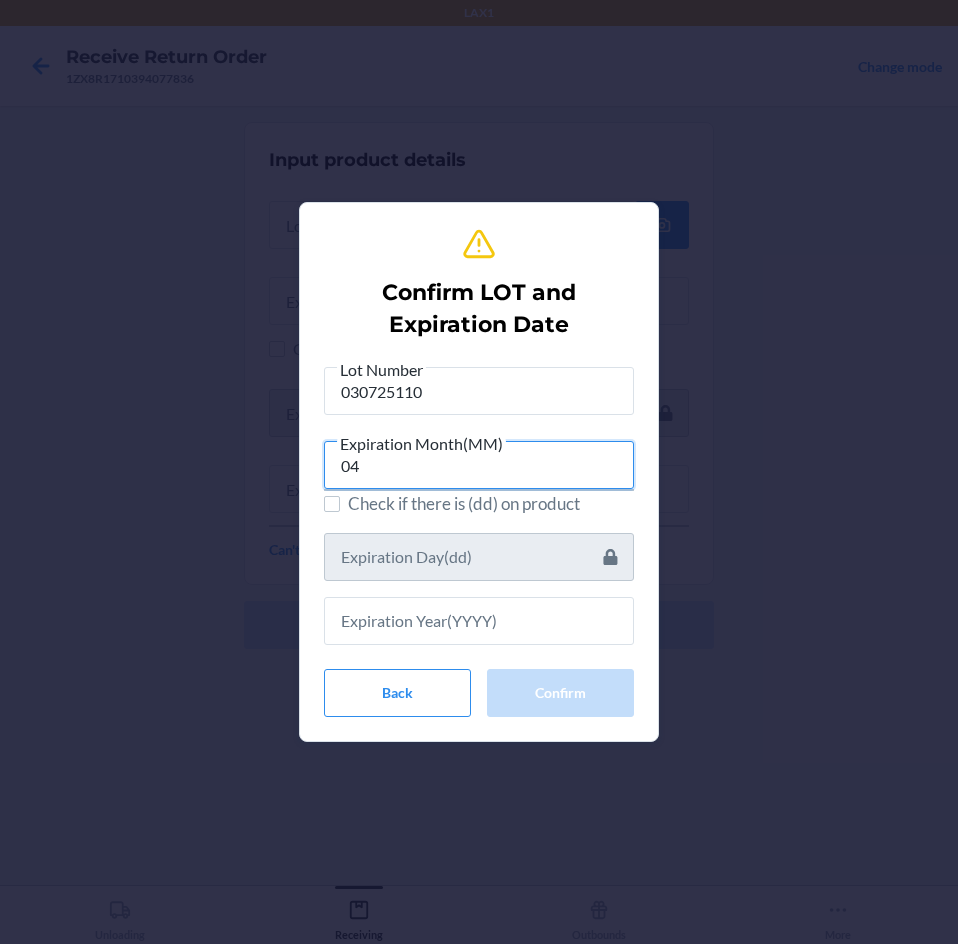 type on "04" 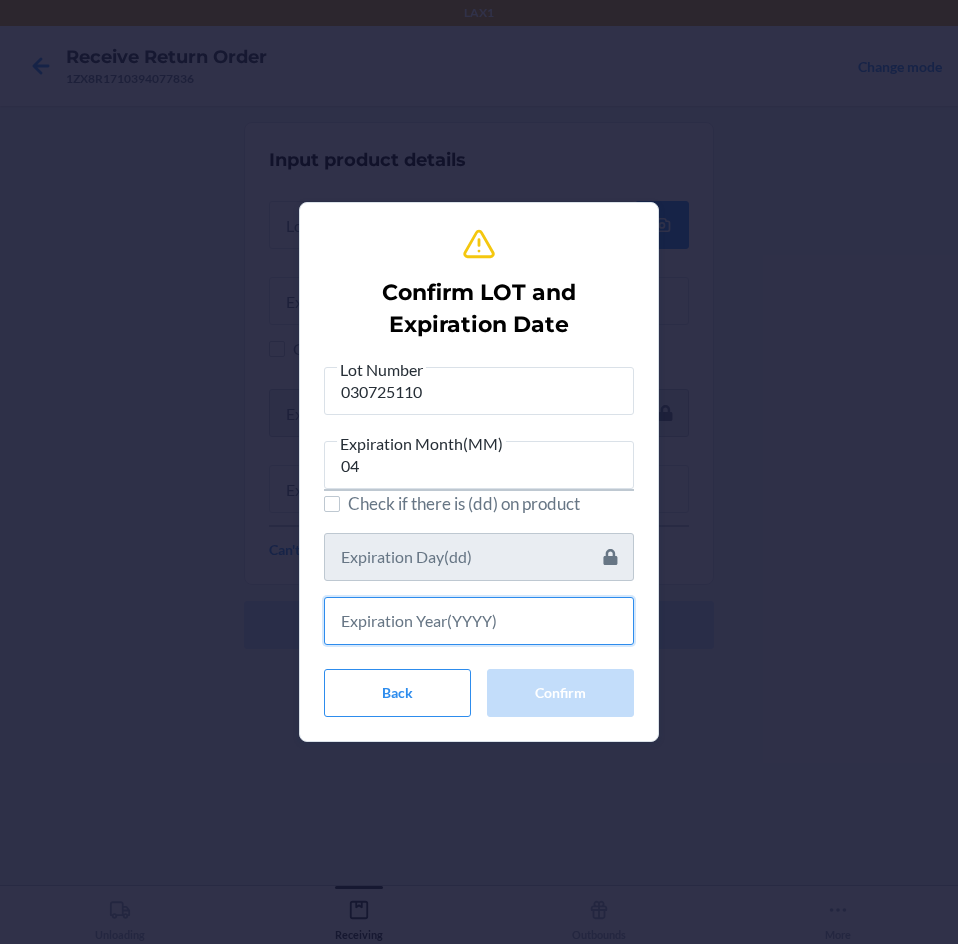 click at bounding box center (479, 621) 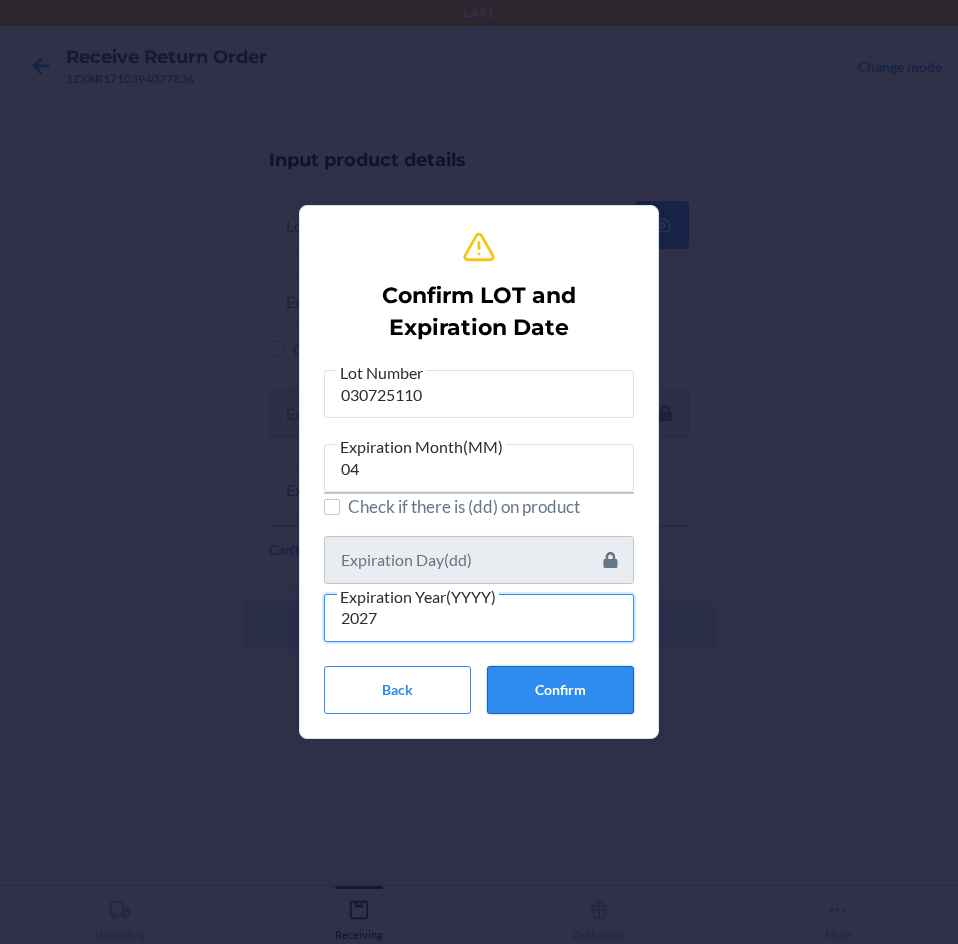 type on "2027" 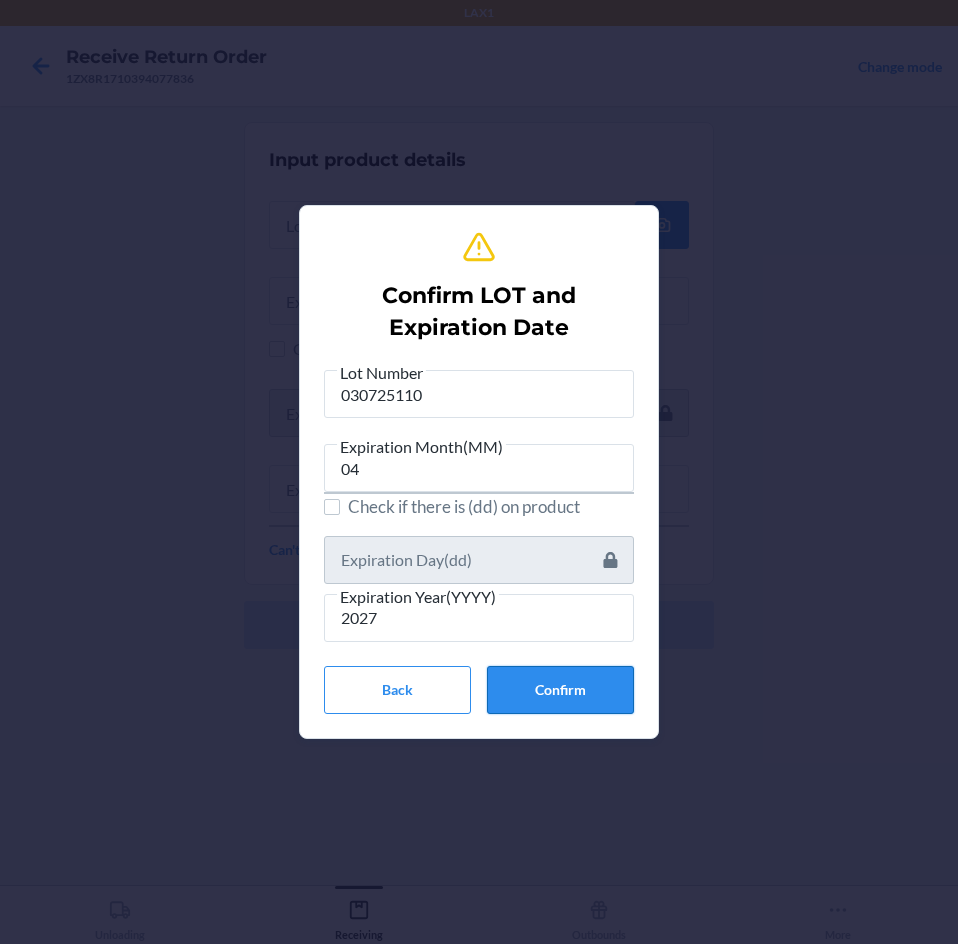 click on "Confirm" at bounding box center [560, 690] 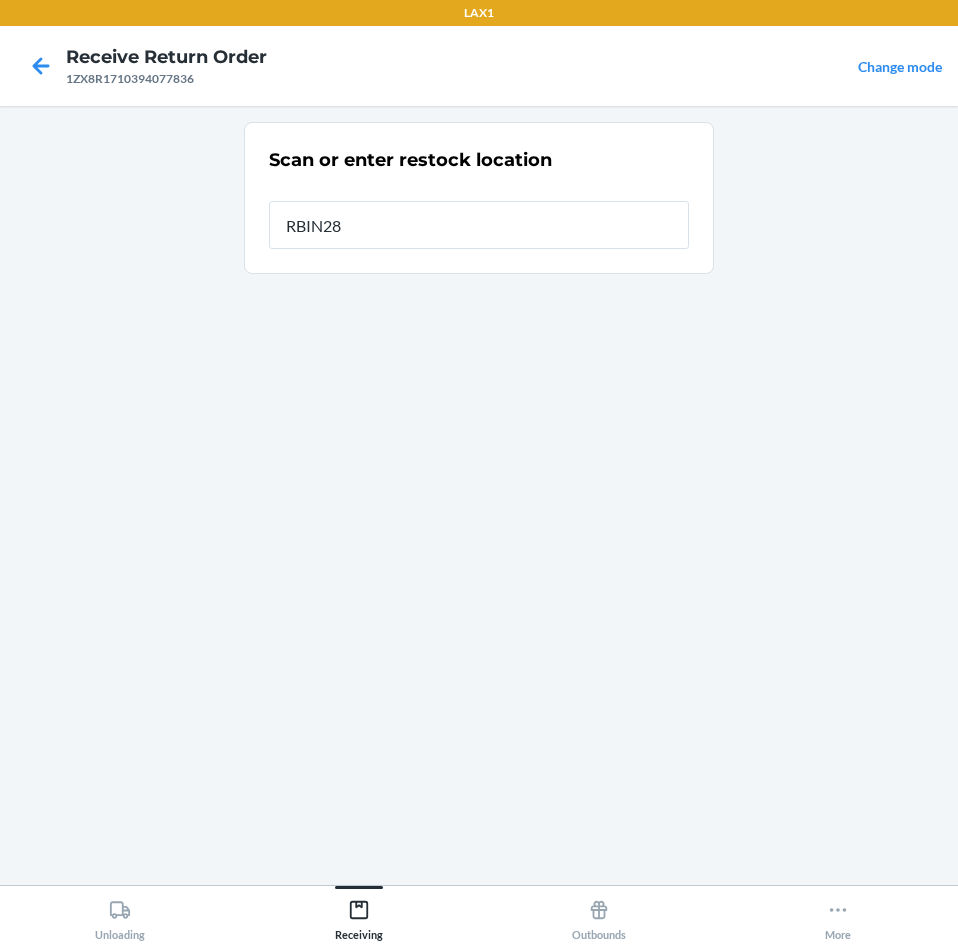 type on "RBIN289" 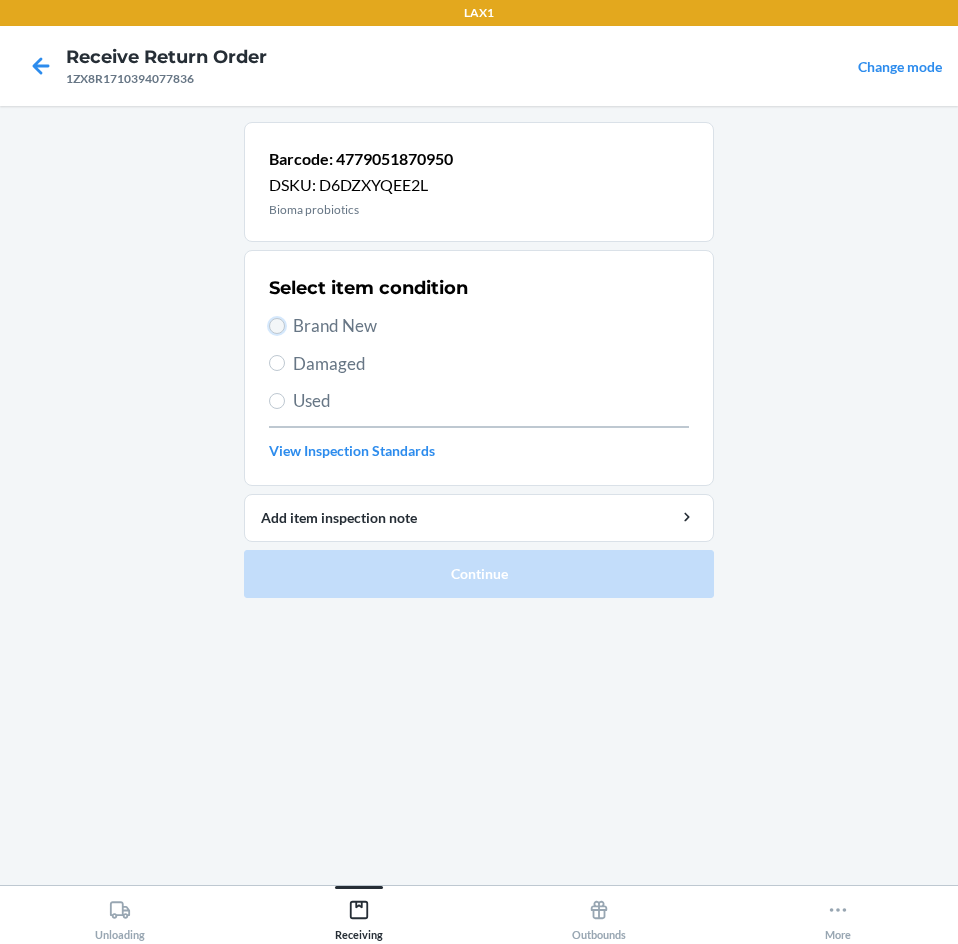 click on "Brand New" at bounding box center (277, 326) 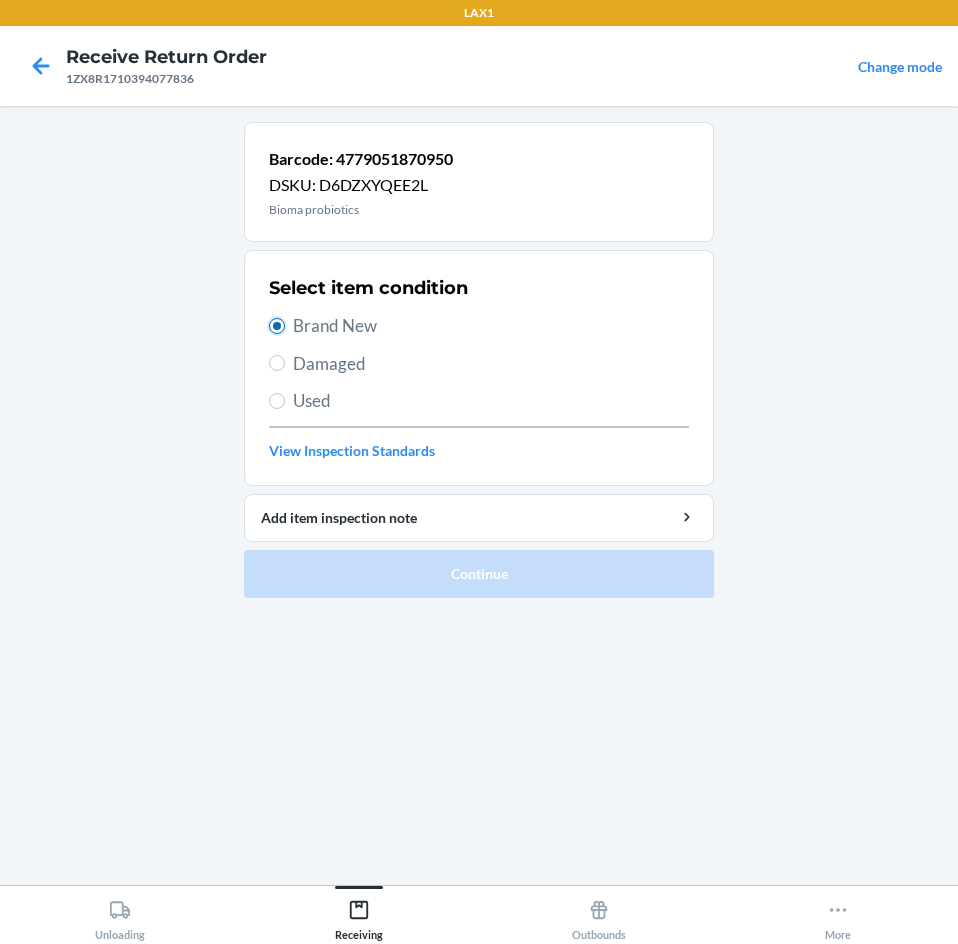 radio on "true" 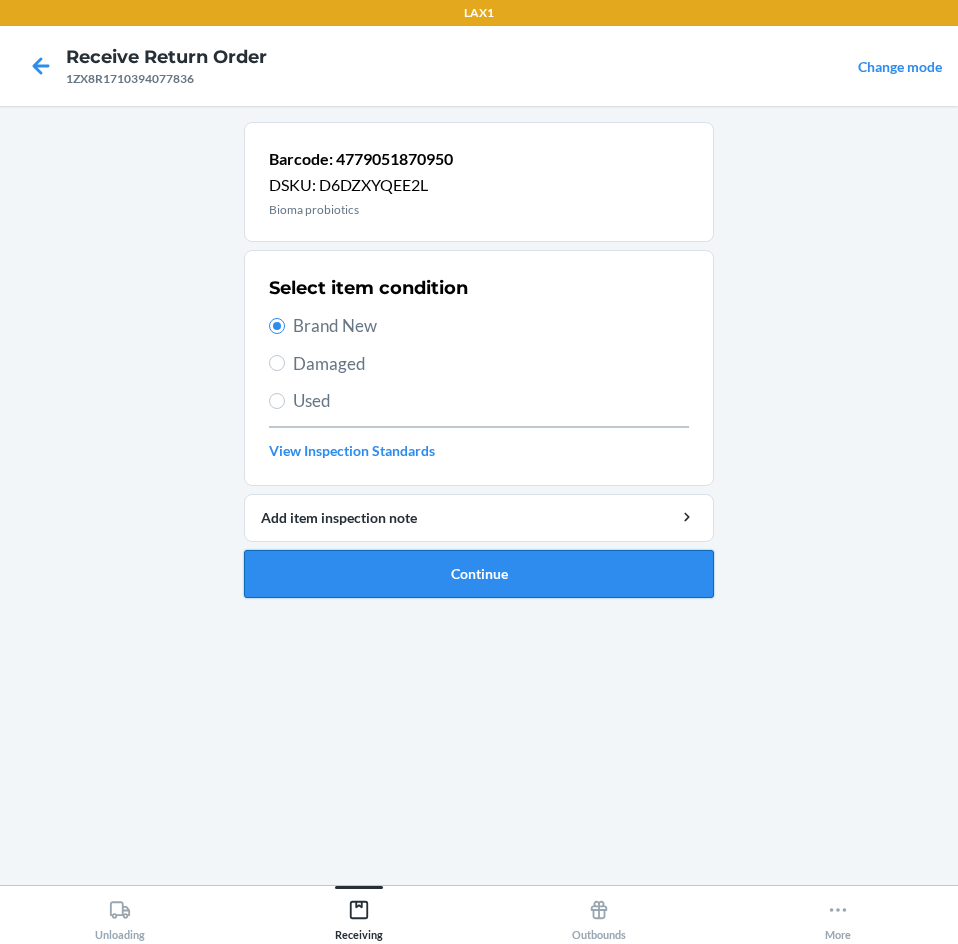 click on "Continue" at bounding box center [479, 574] 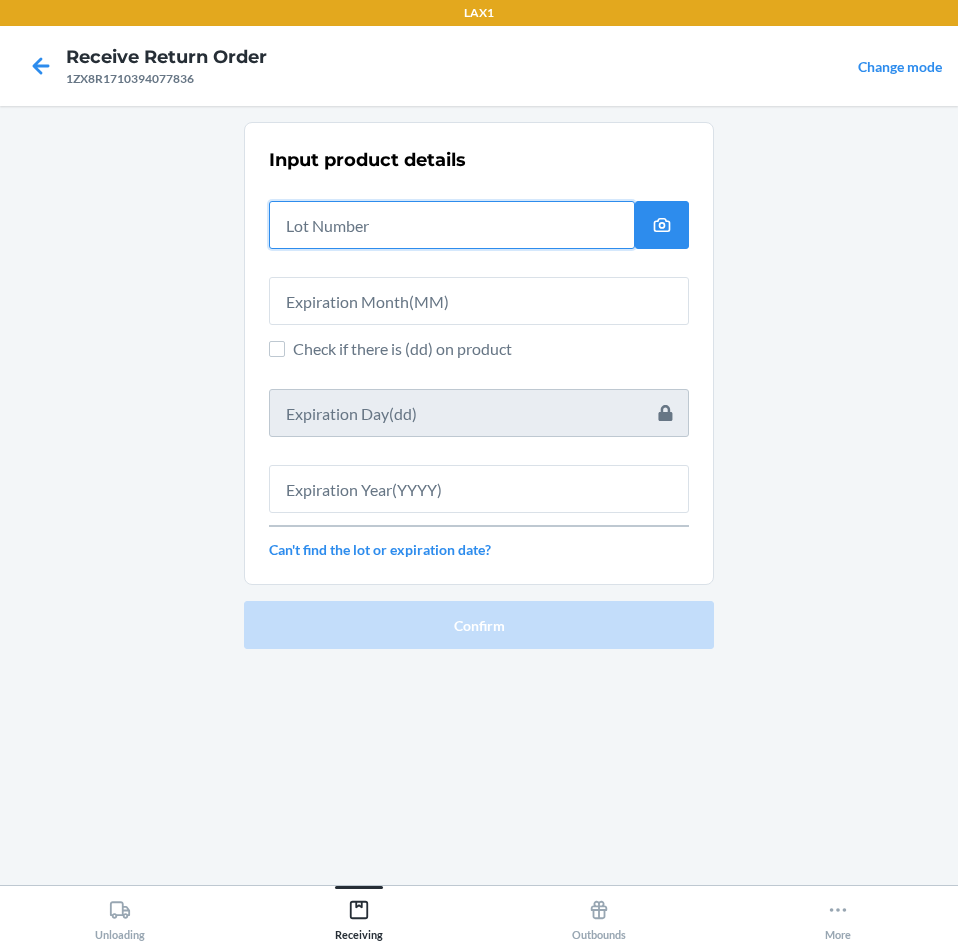 click at bounding box center (452, 225) 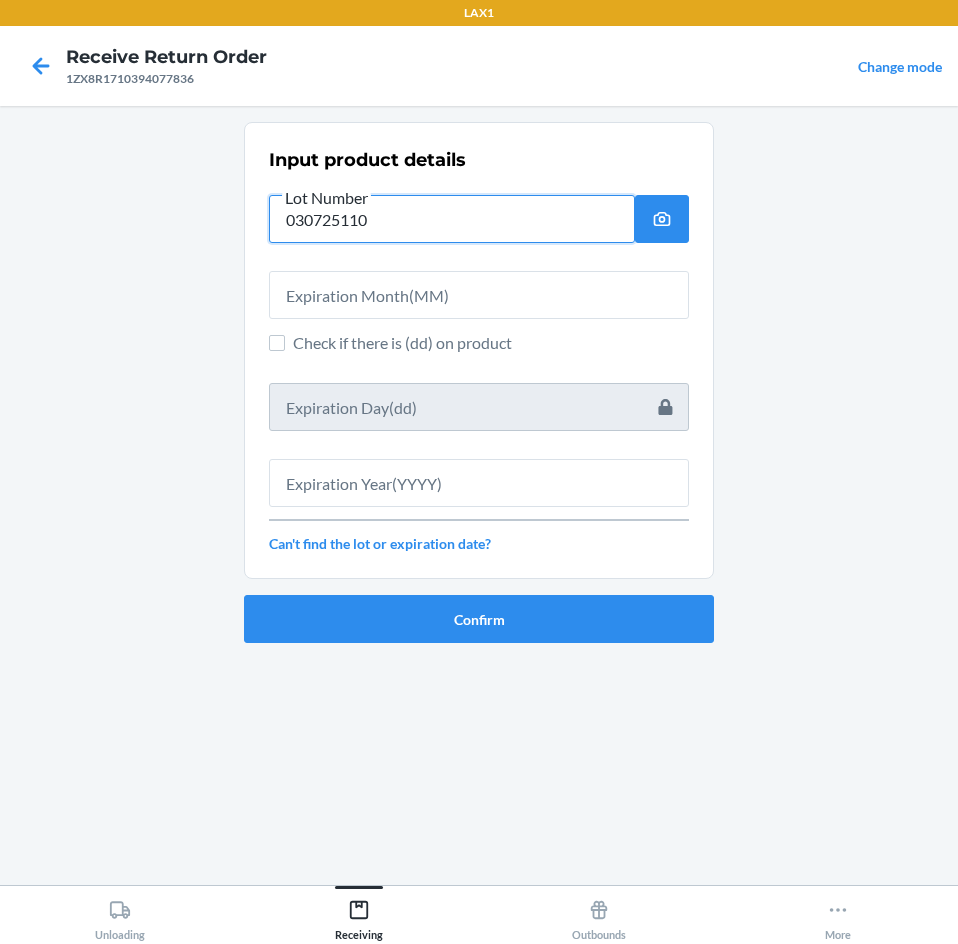 type on "030725110" 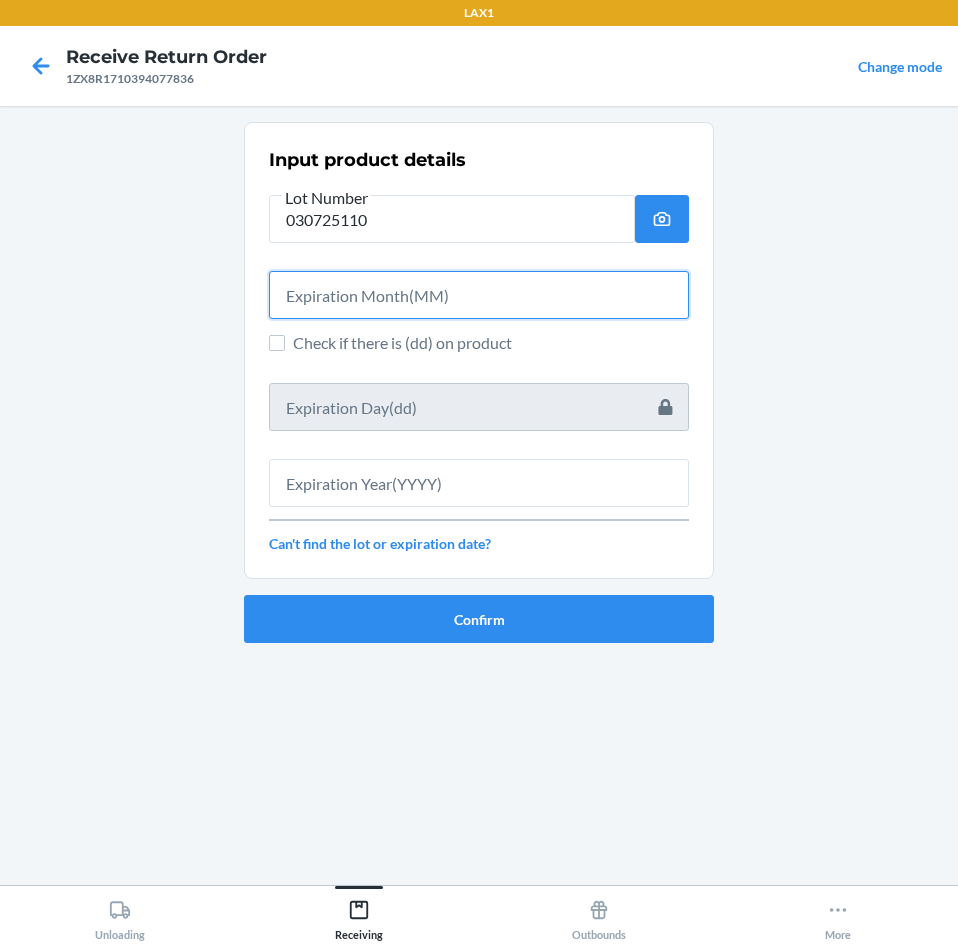 click at bounding box center (479, 295) 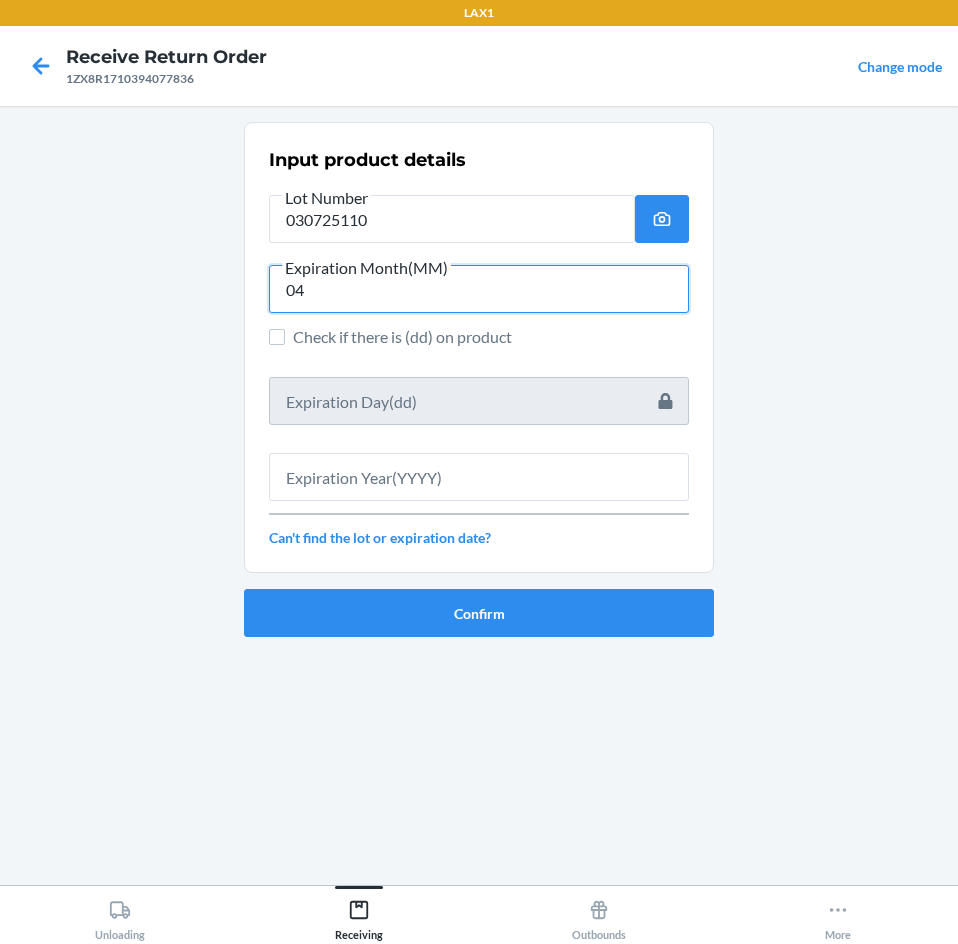 type on "04" 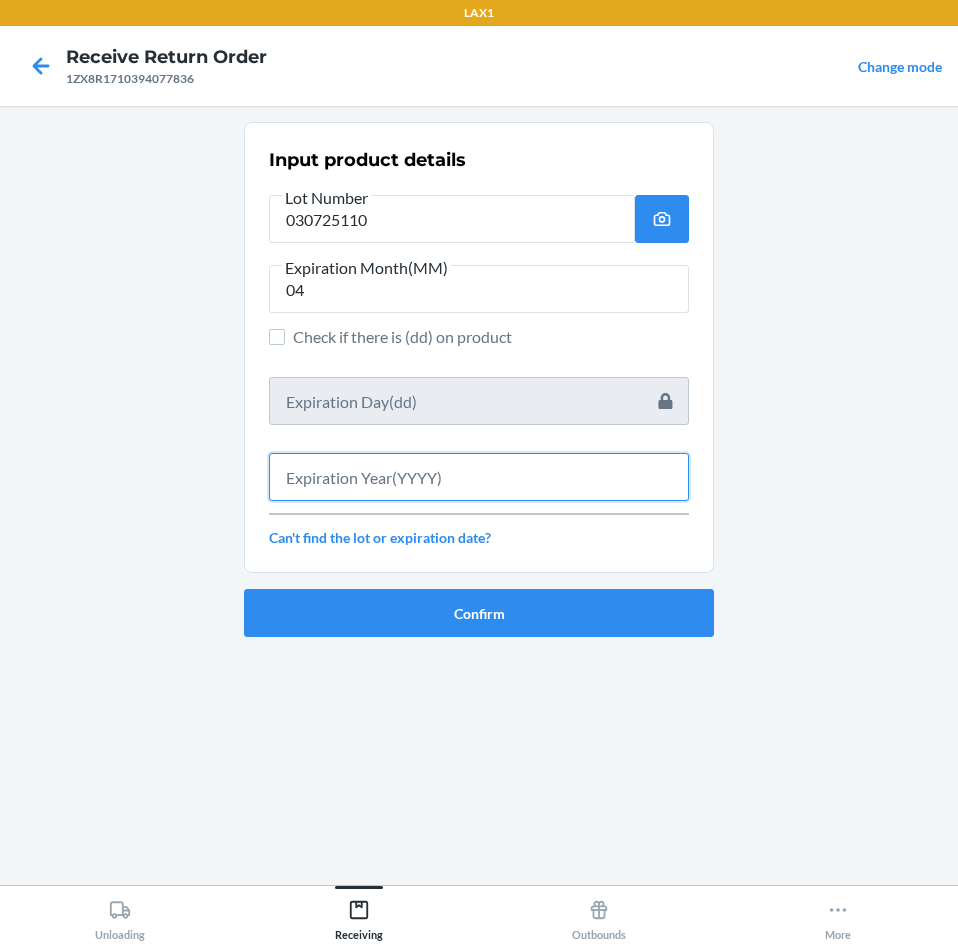 click at bounding box center (479, 477) 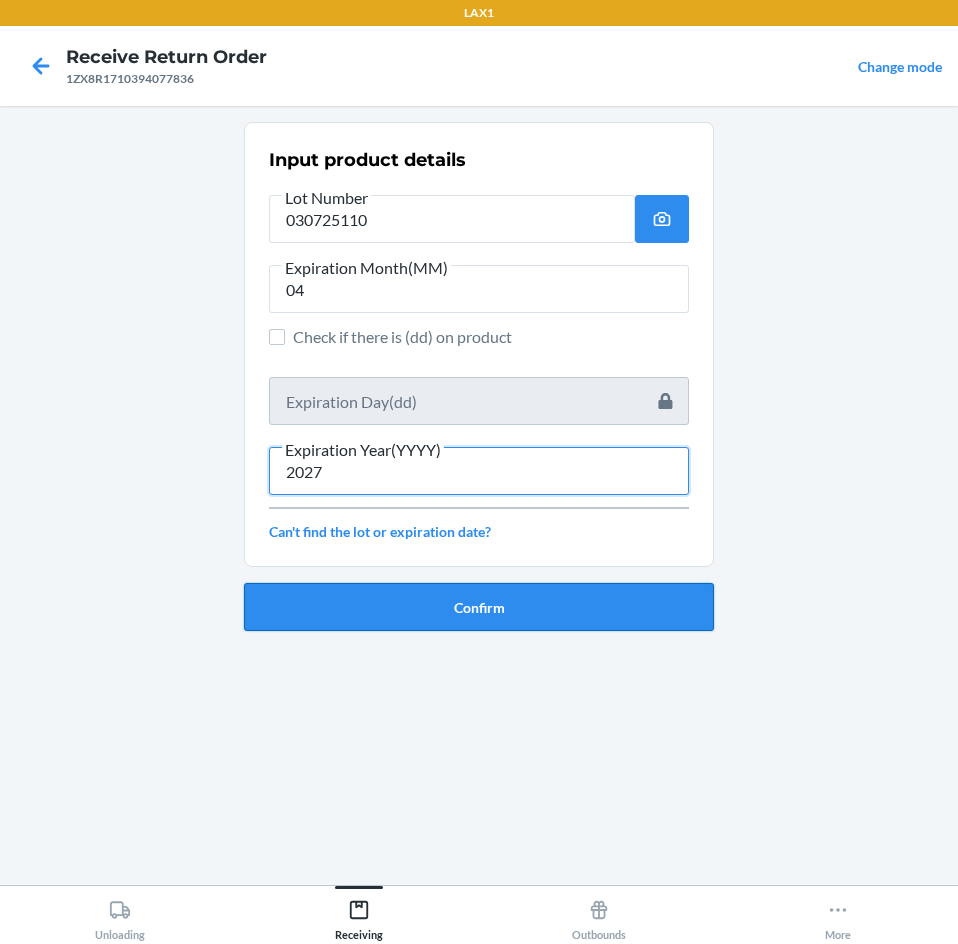 type on "2027" 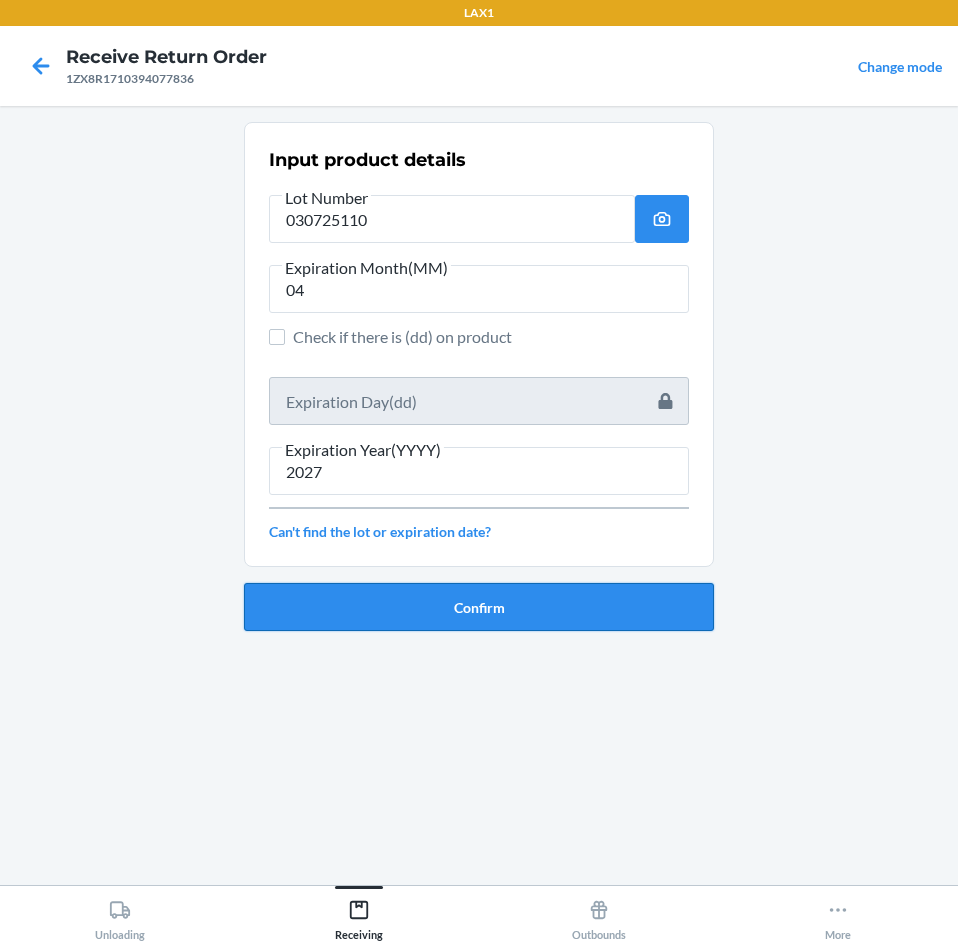 click on "Confirm" at bounding box center (479, 607) 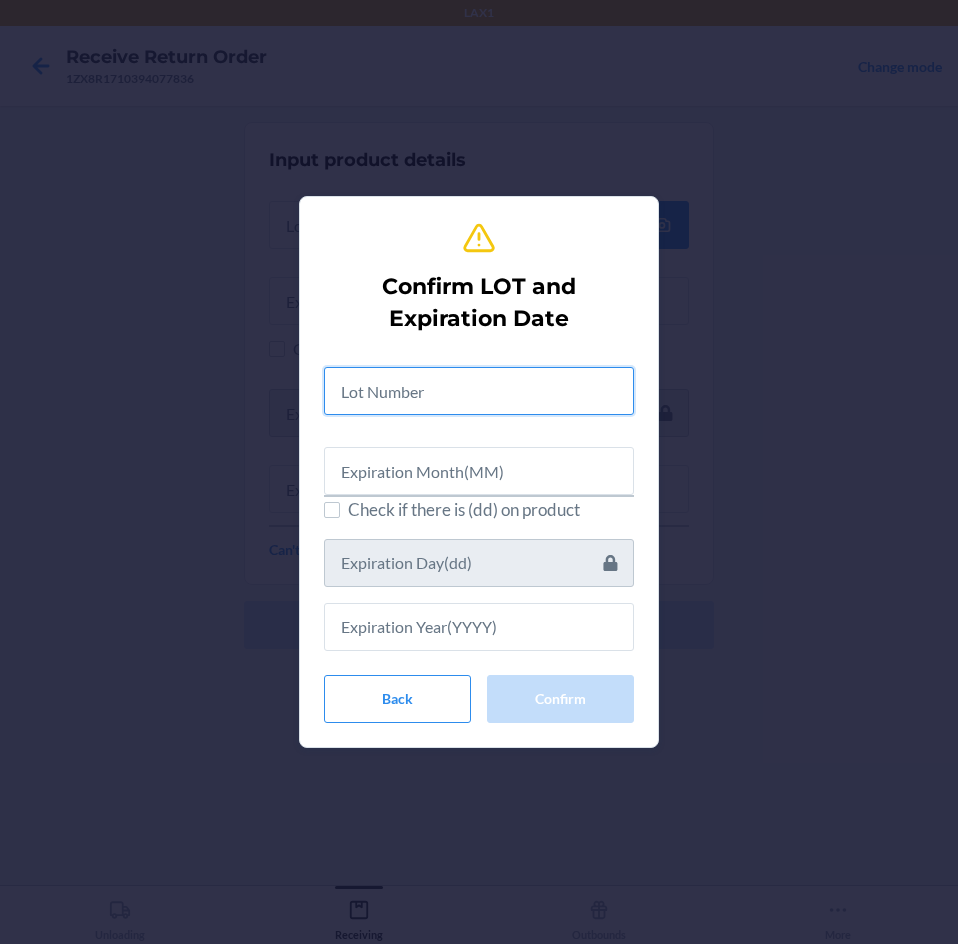 click at bounding box center [479, 391] 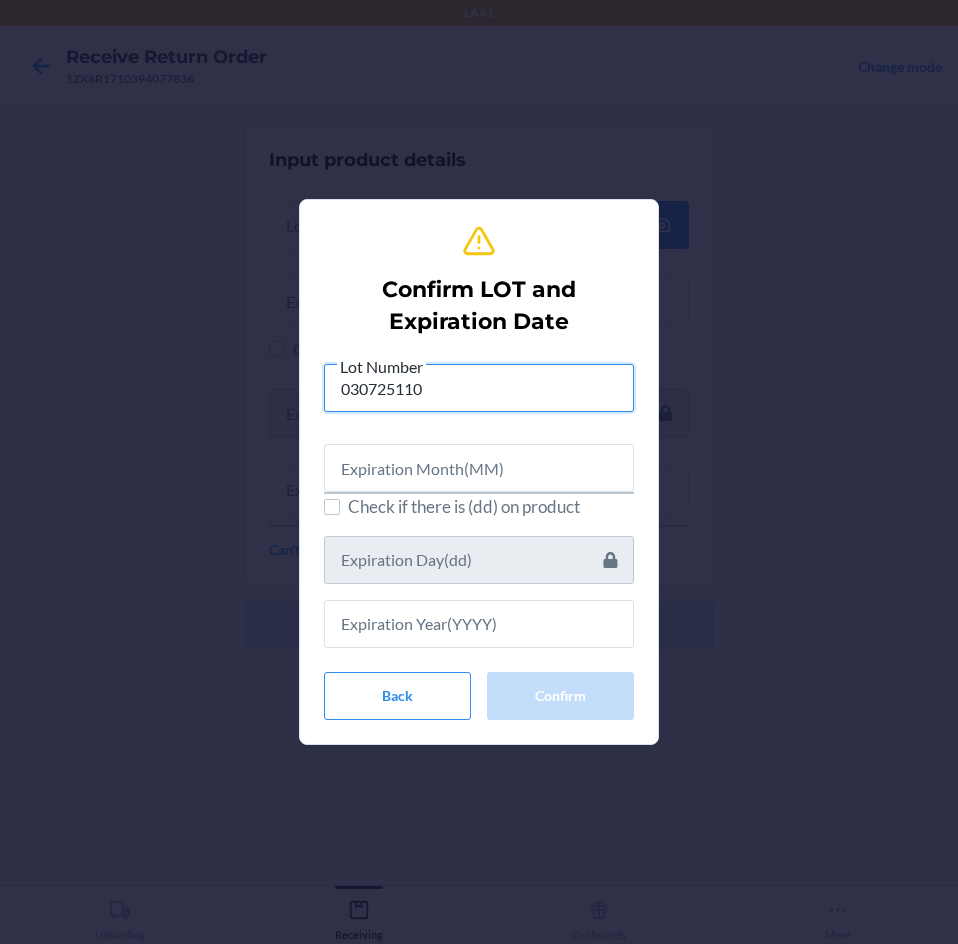 type on "030725110" 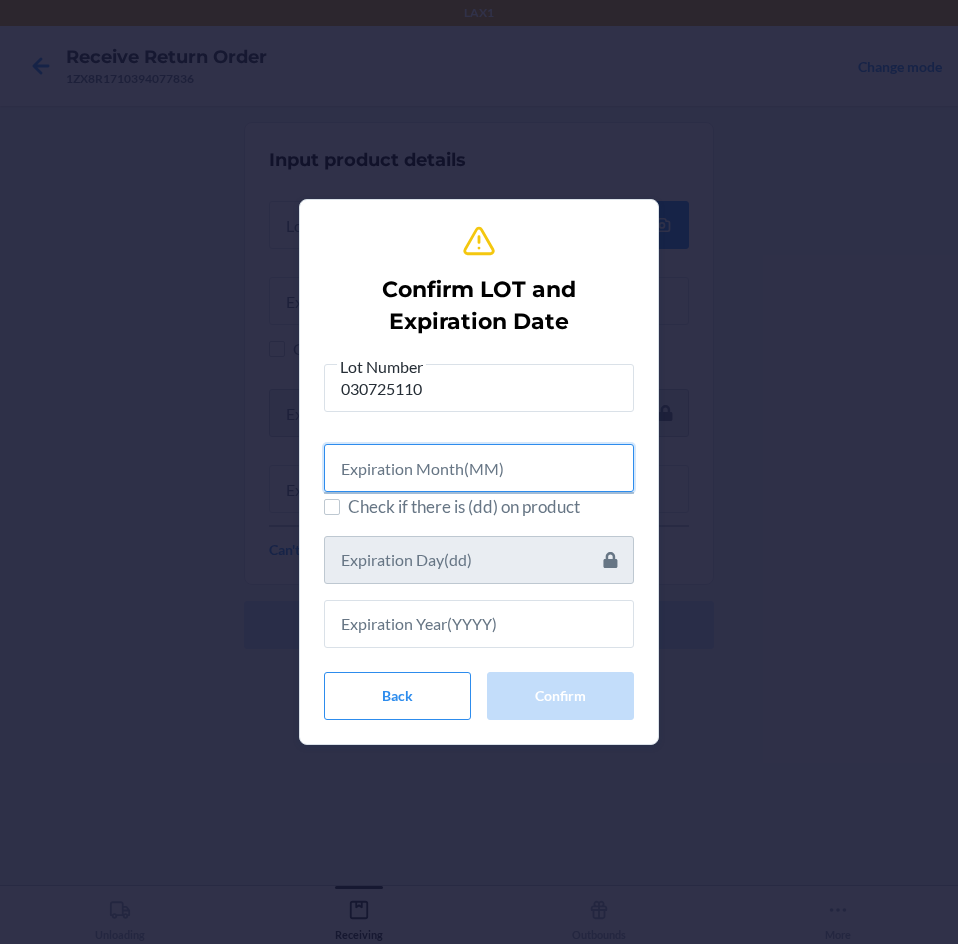 click at bounding box center (479, 468) 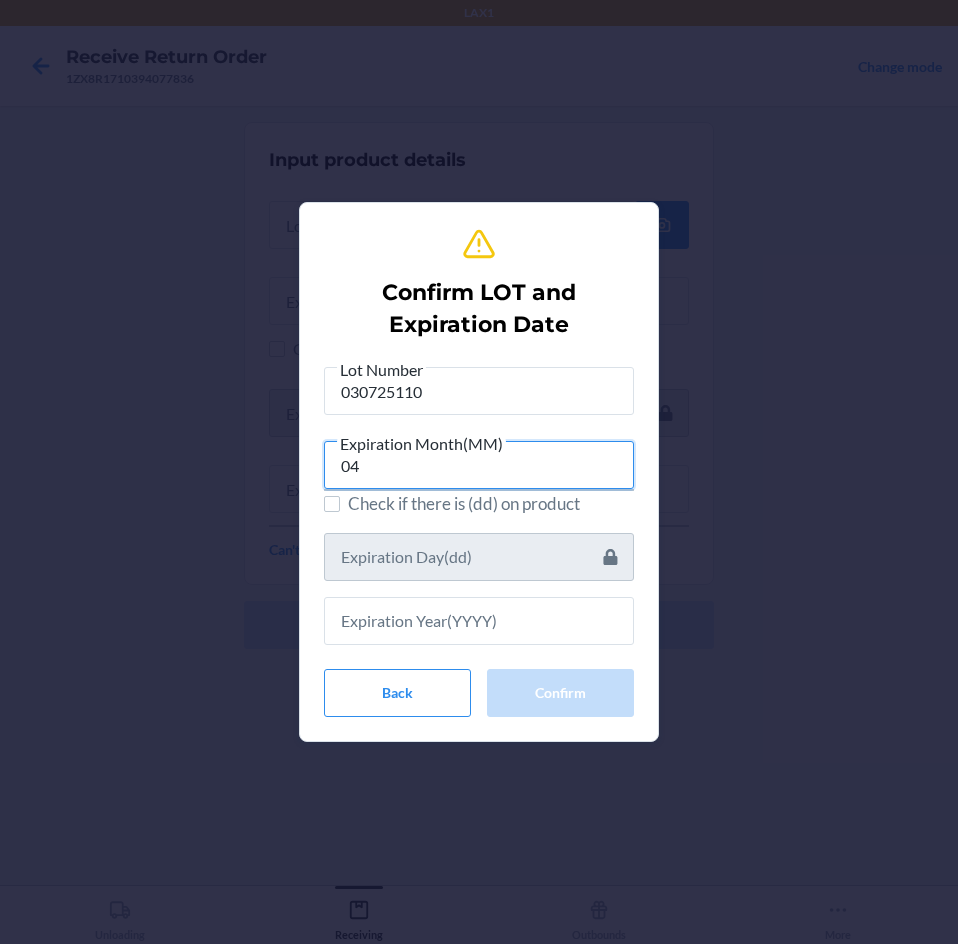 type on "04" 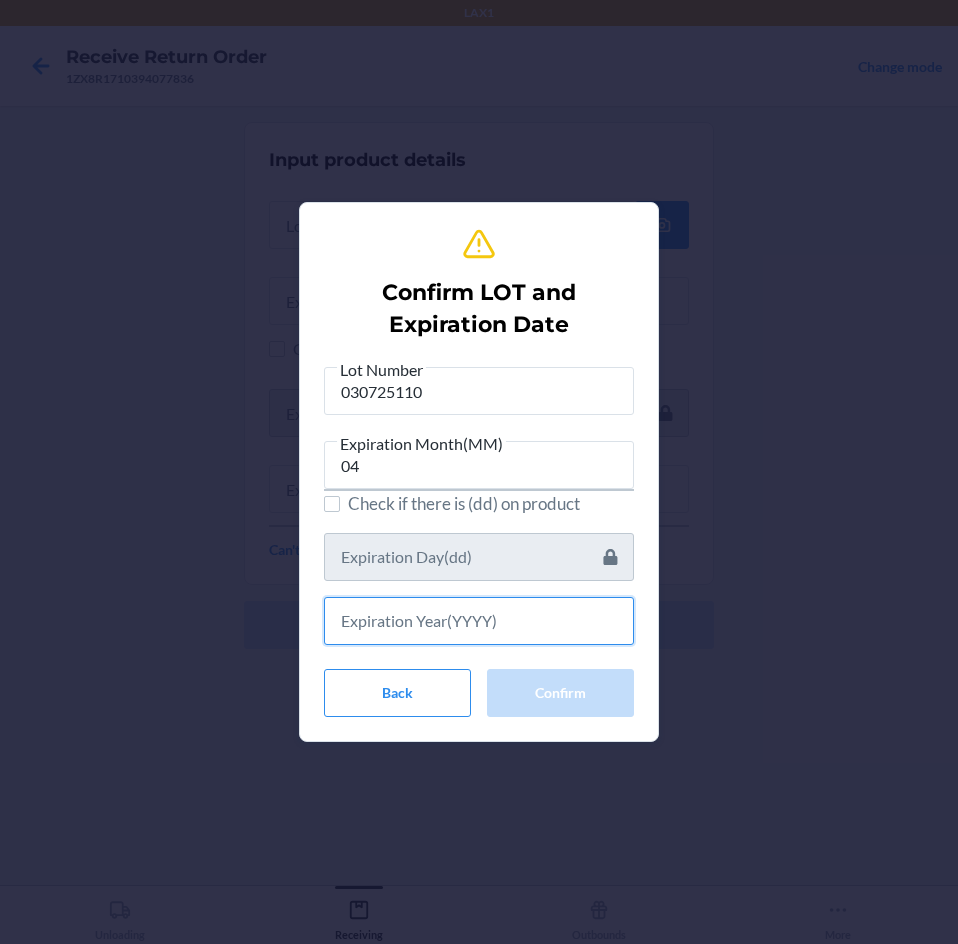 click at bounding box center (479, 621) 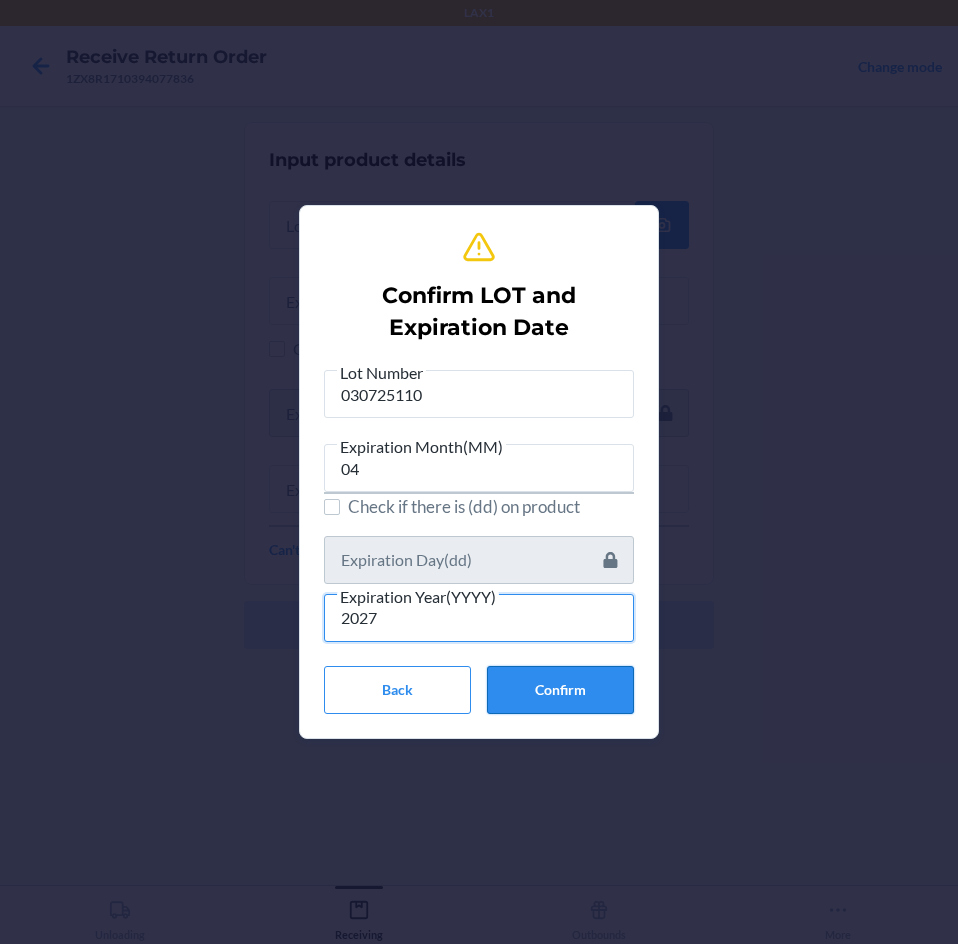 type on "2027" 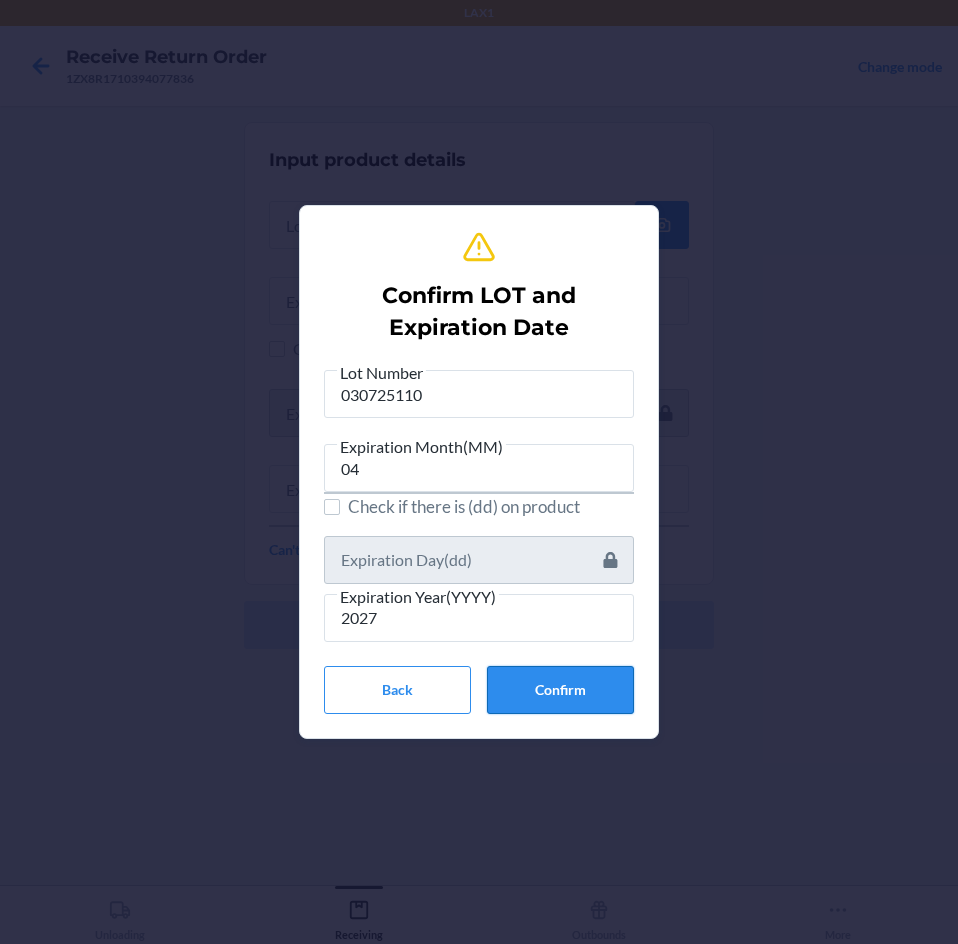 click on "Confirm" at bounding box center (560, 690) 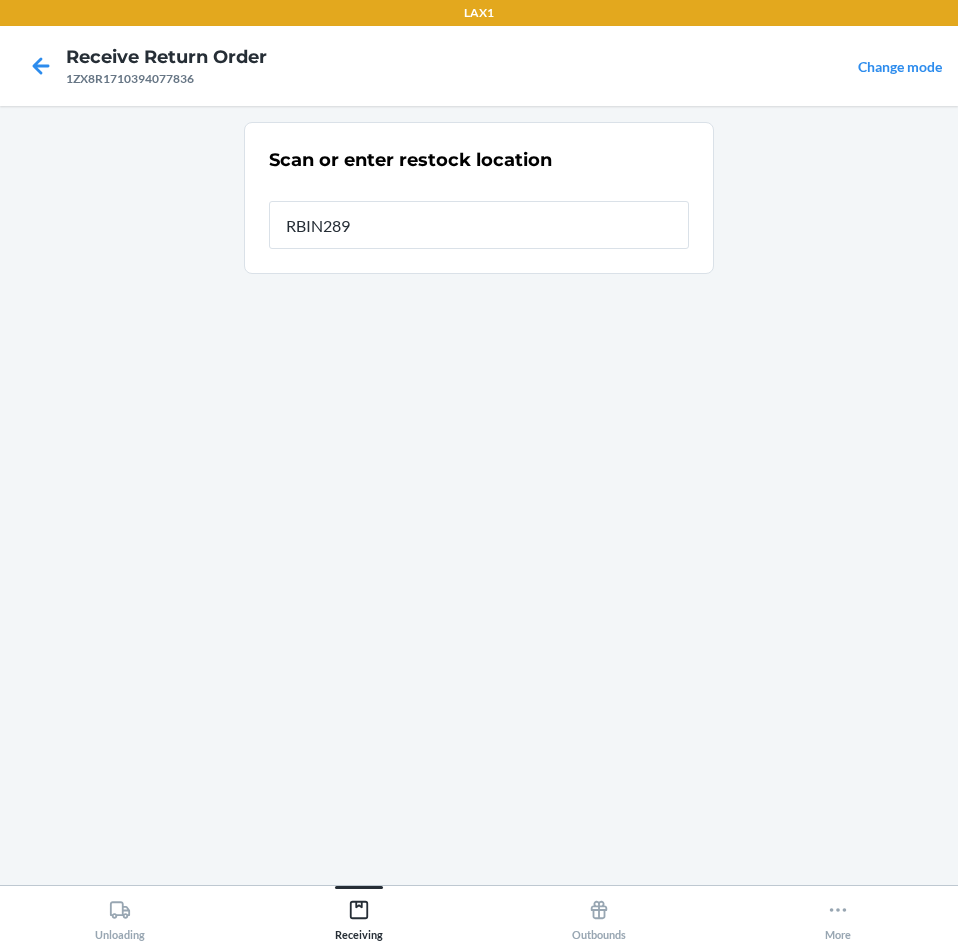 type on "RBIN289" 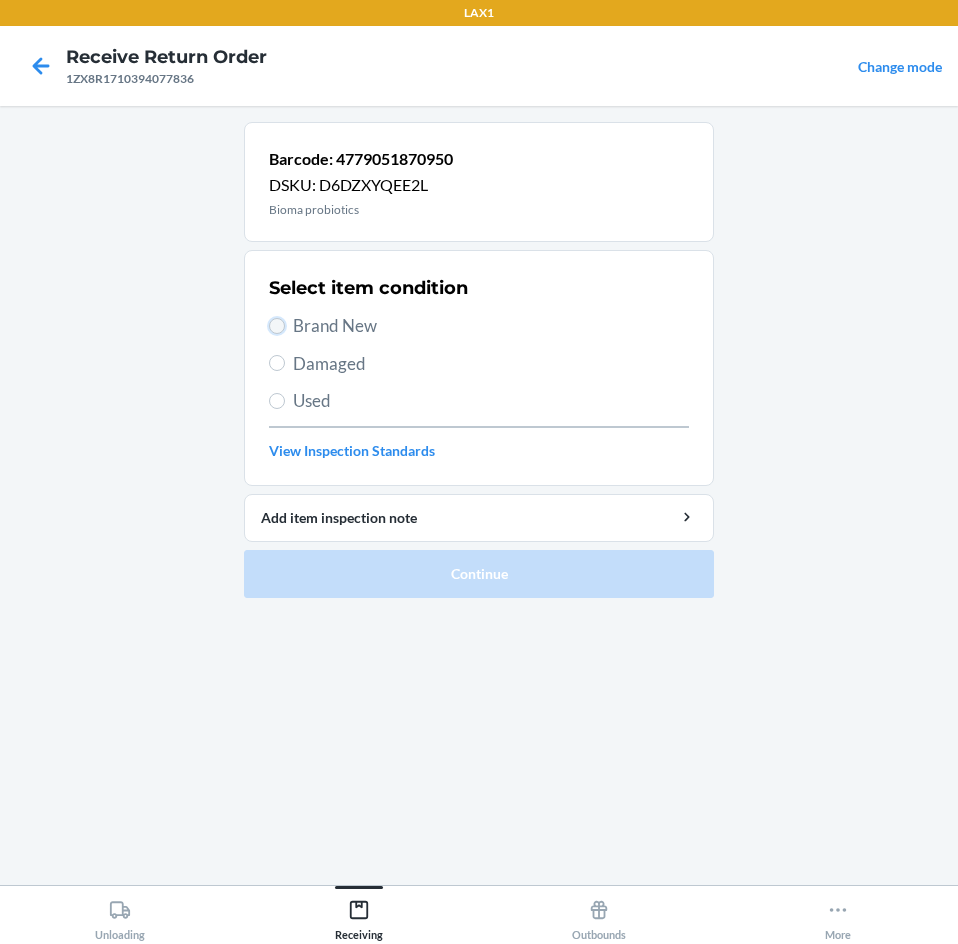 click on "Brand New" at bounding box center [277, 326] 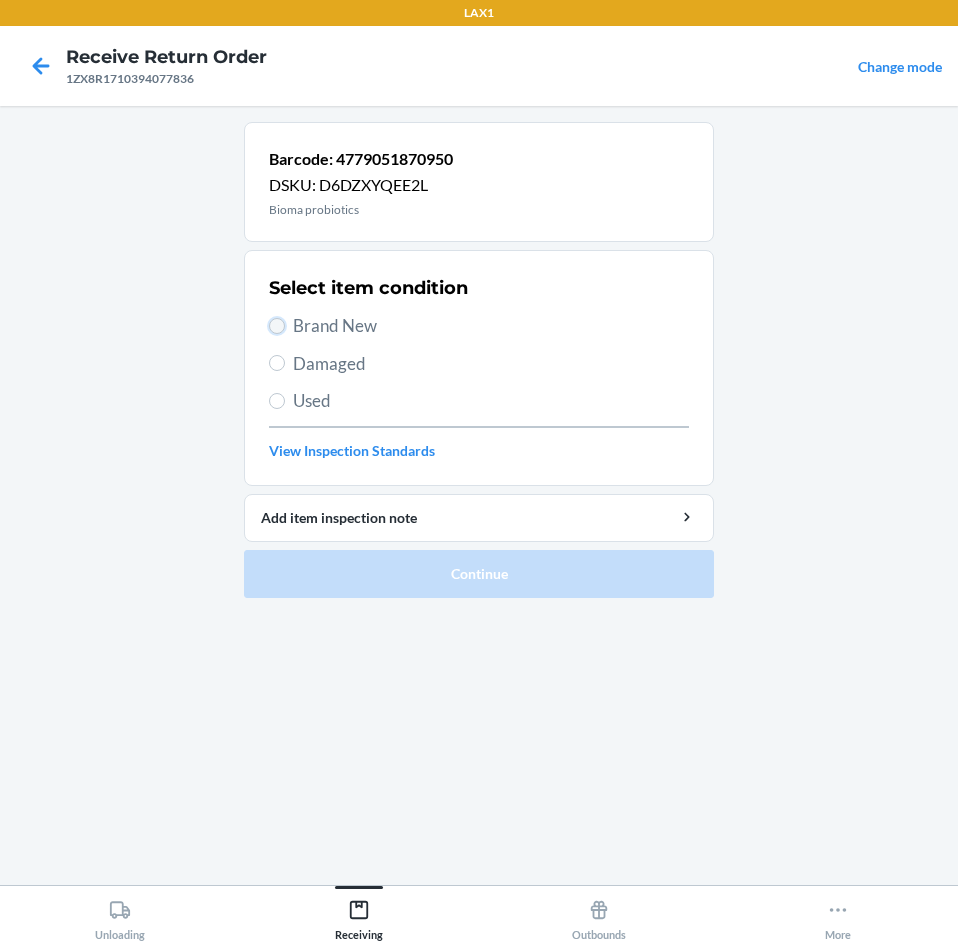 radio on "true" 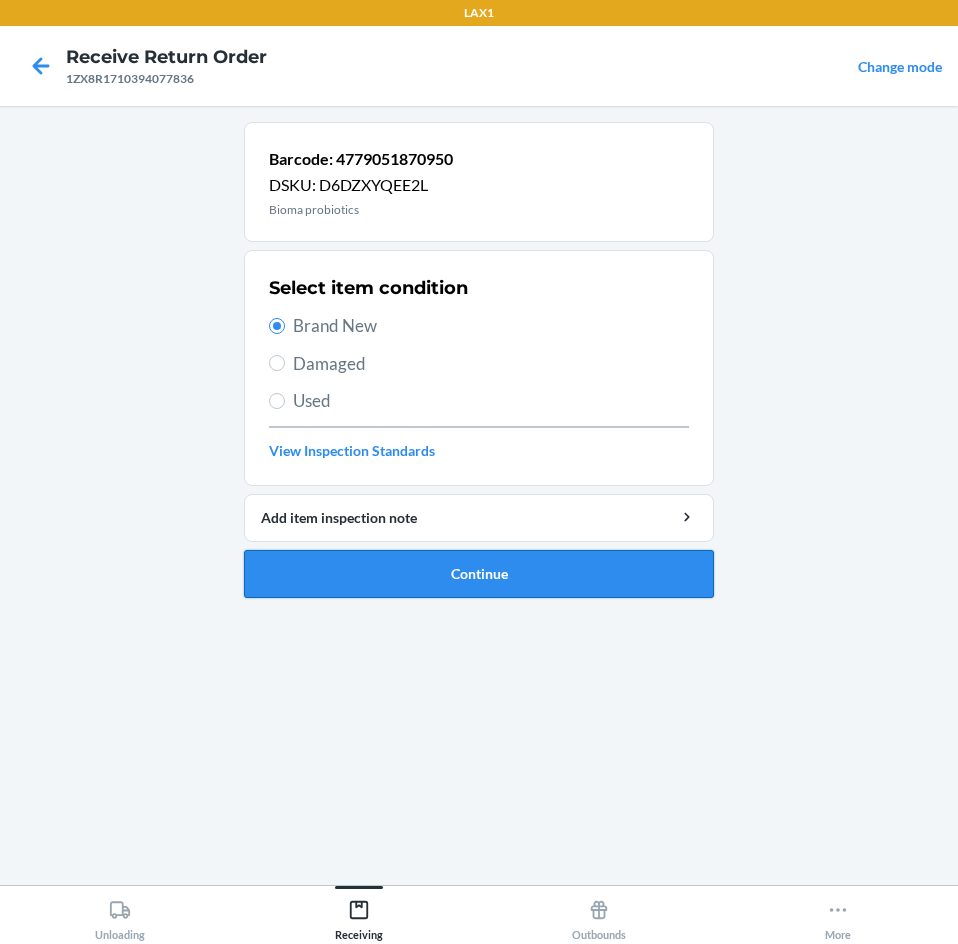 click on "Continue" at bounding box center (479, 574) 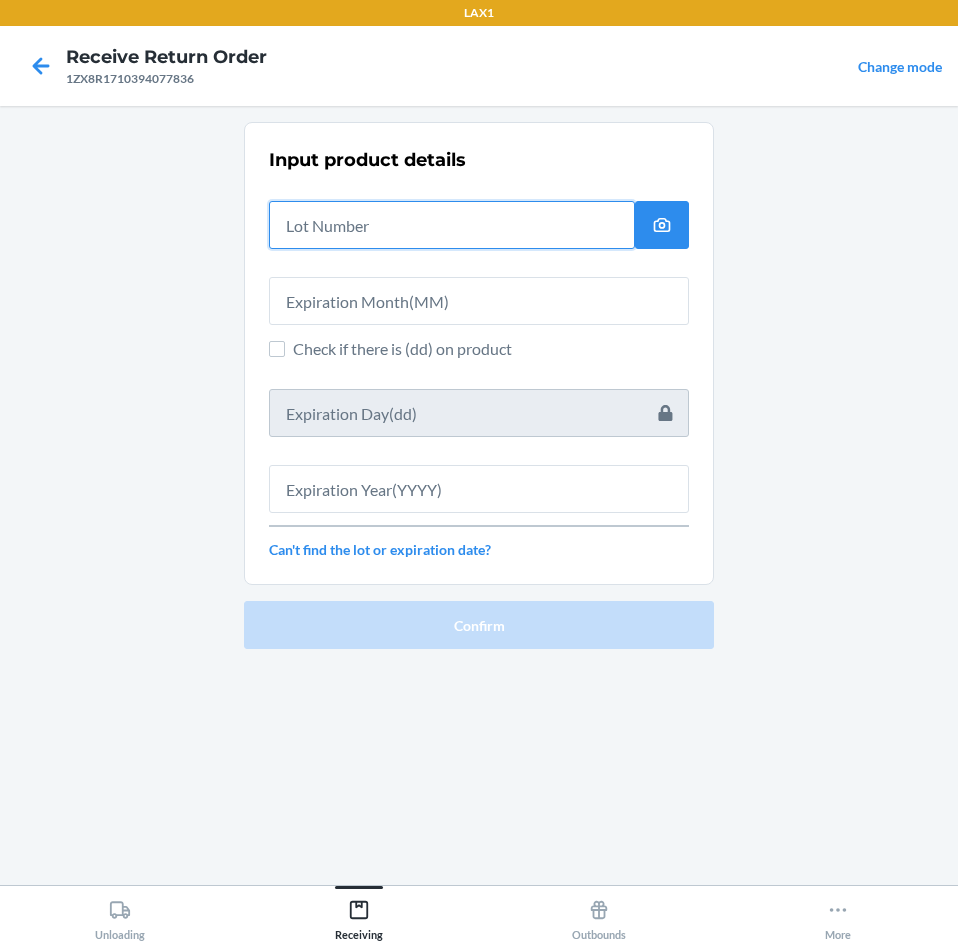click at bounding box center [452, 225] 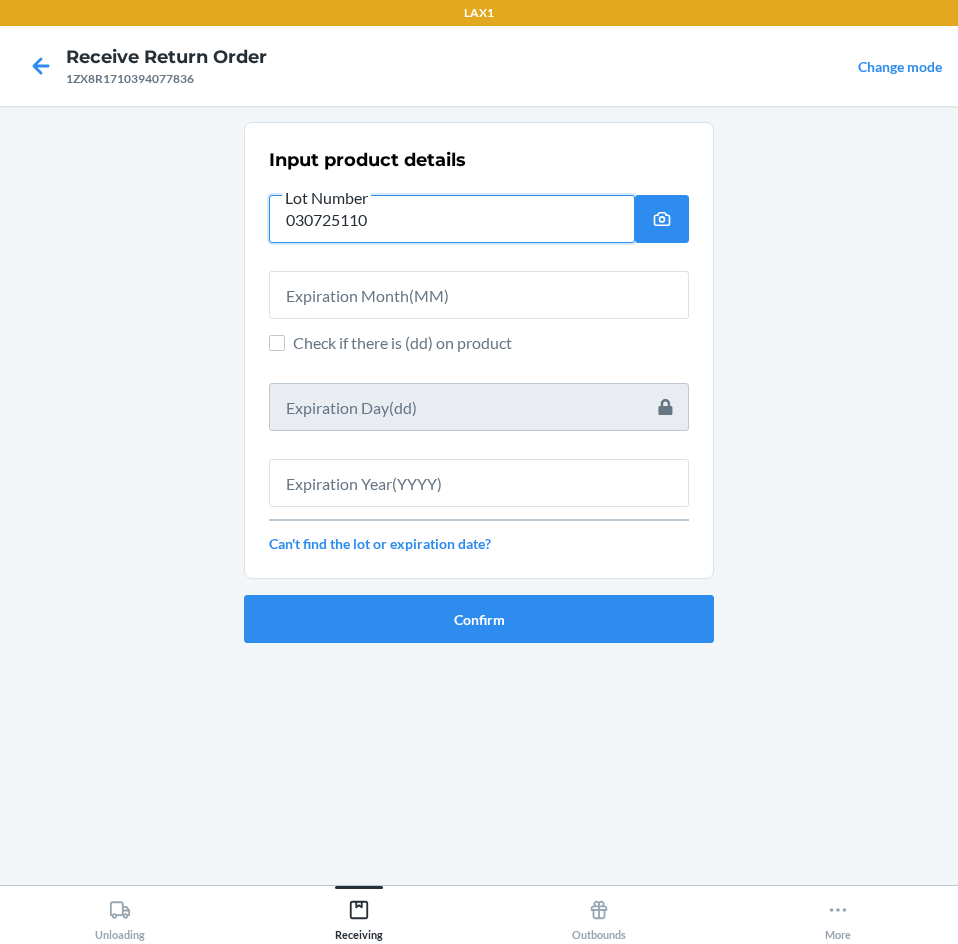 type on "030725110" 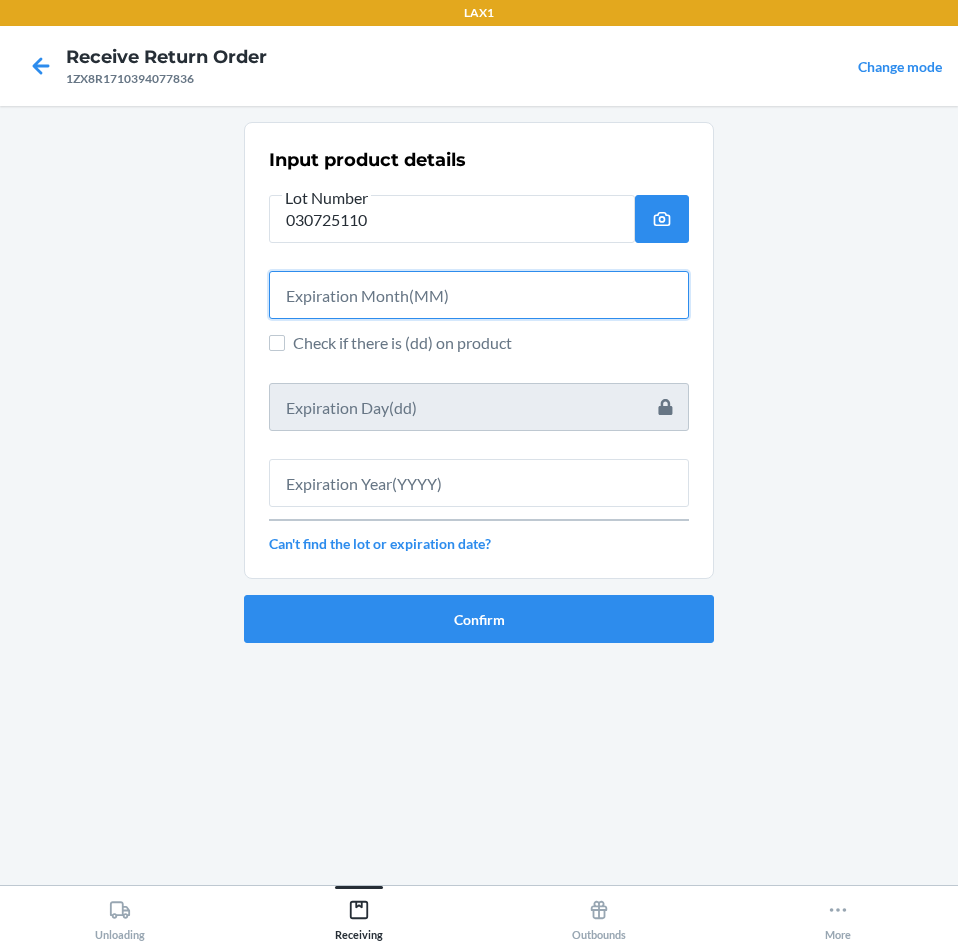 click at bounding box center (479, 295) 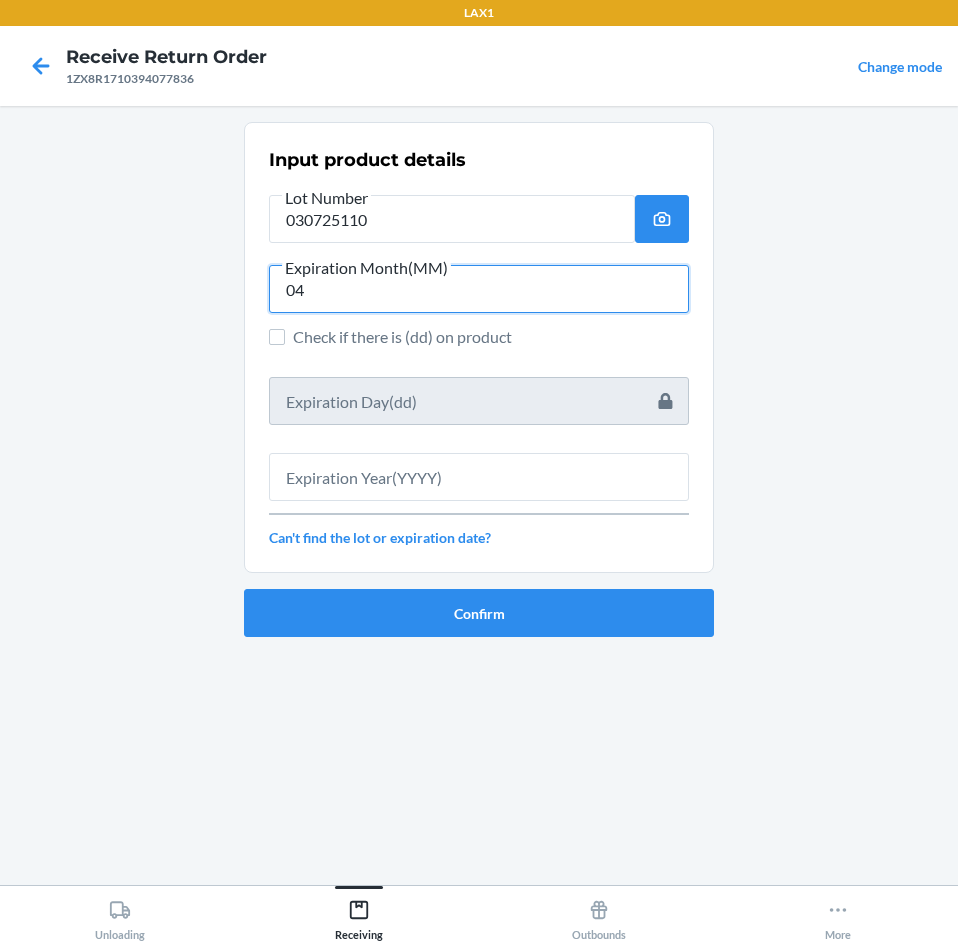 type on "04" 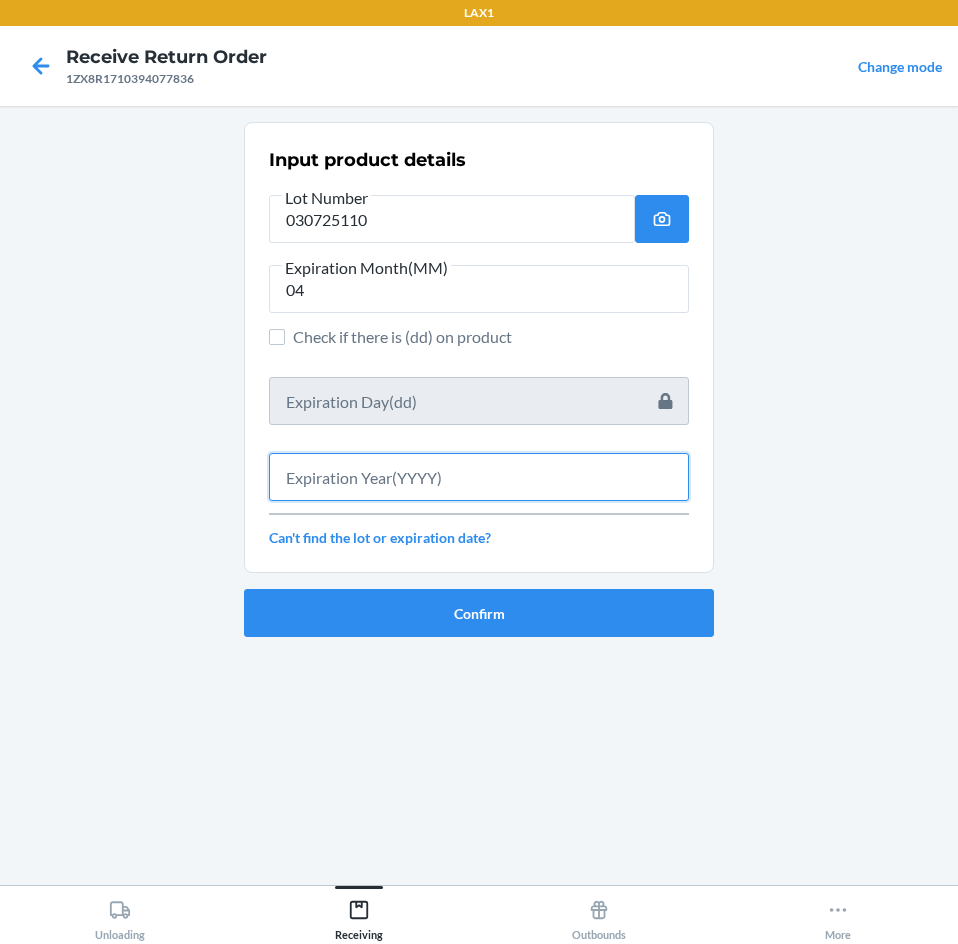 click at bounding box center (479, 477) 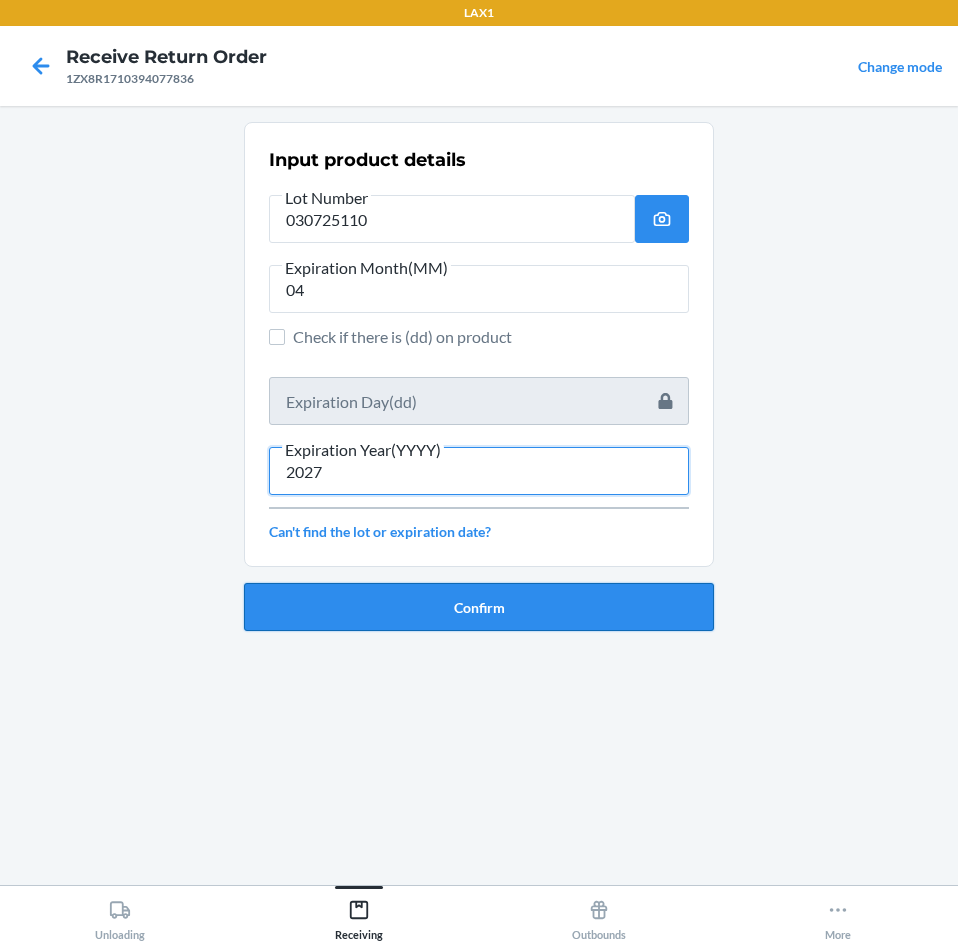 type on "2027" 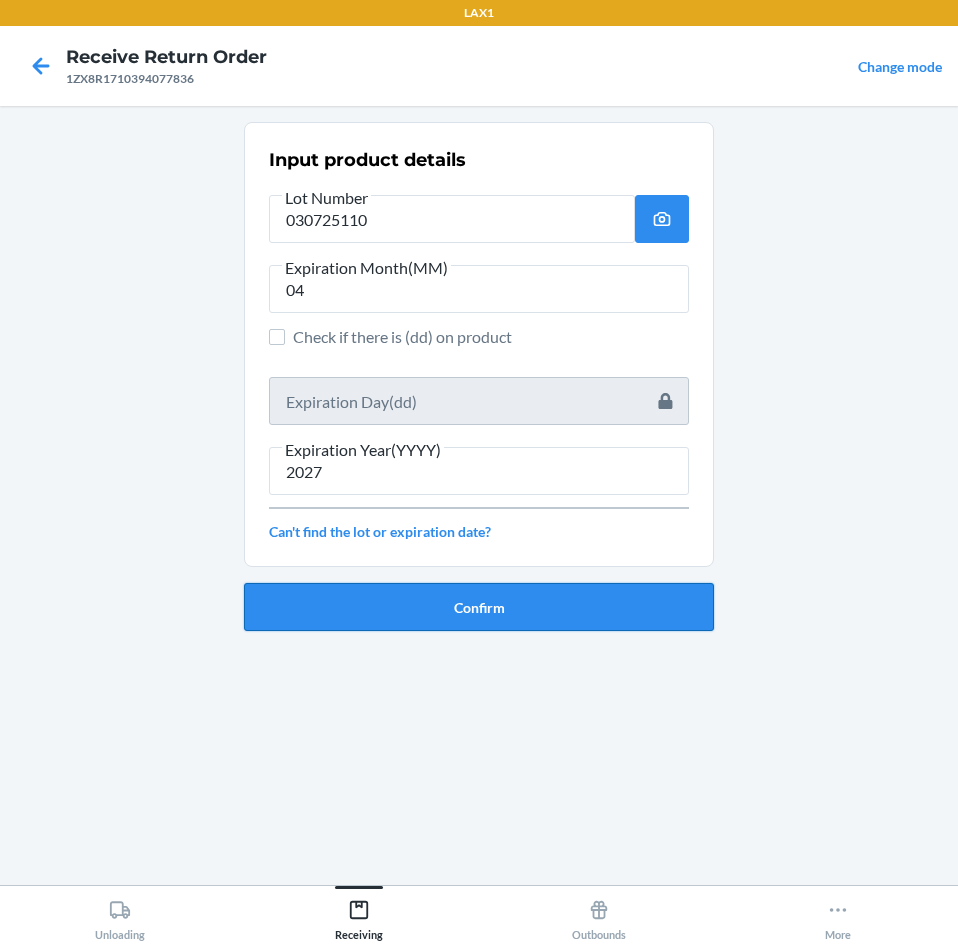 click on "Confirm" at bounding box center [479, 607] 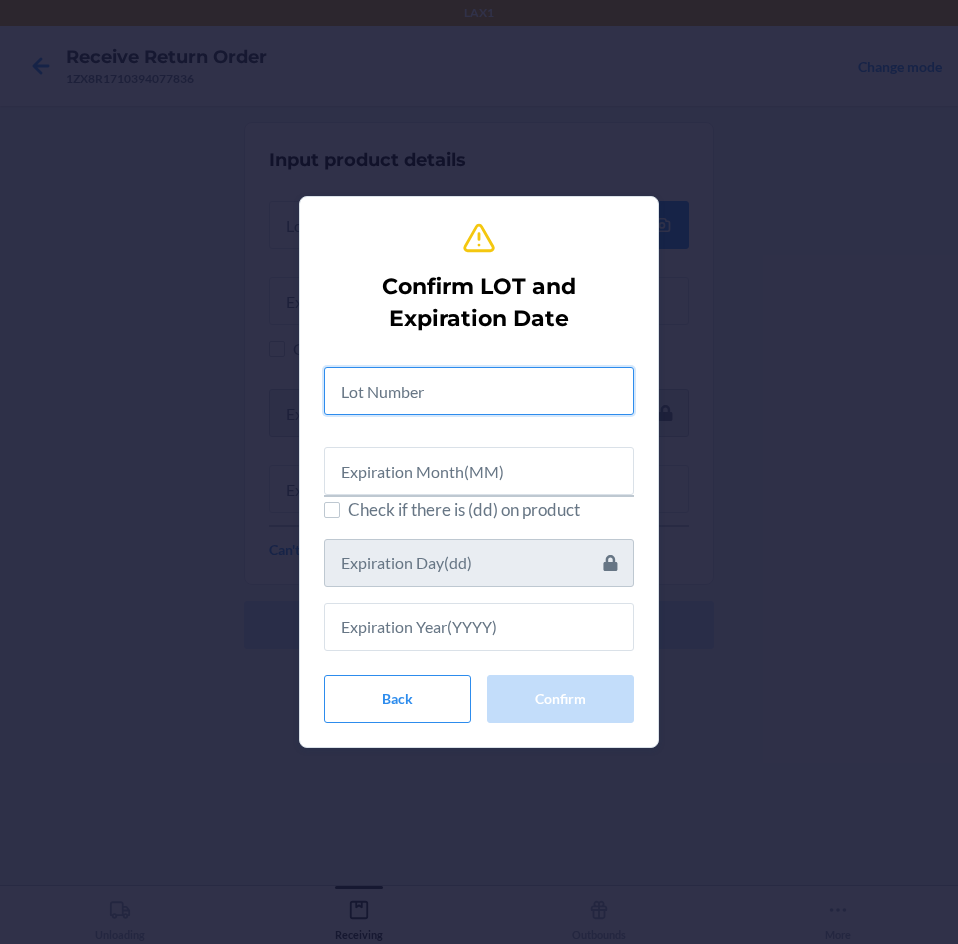 click at bounding box center (479, 391) 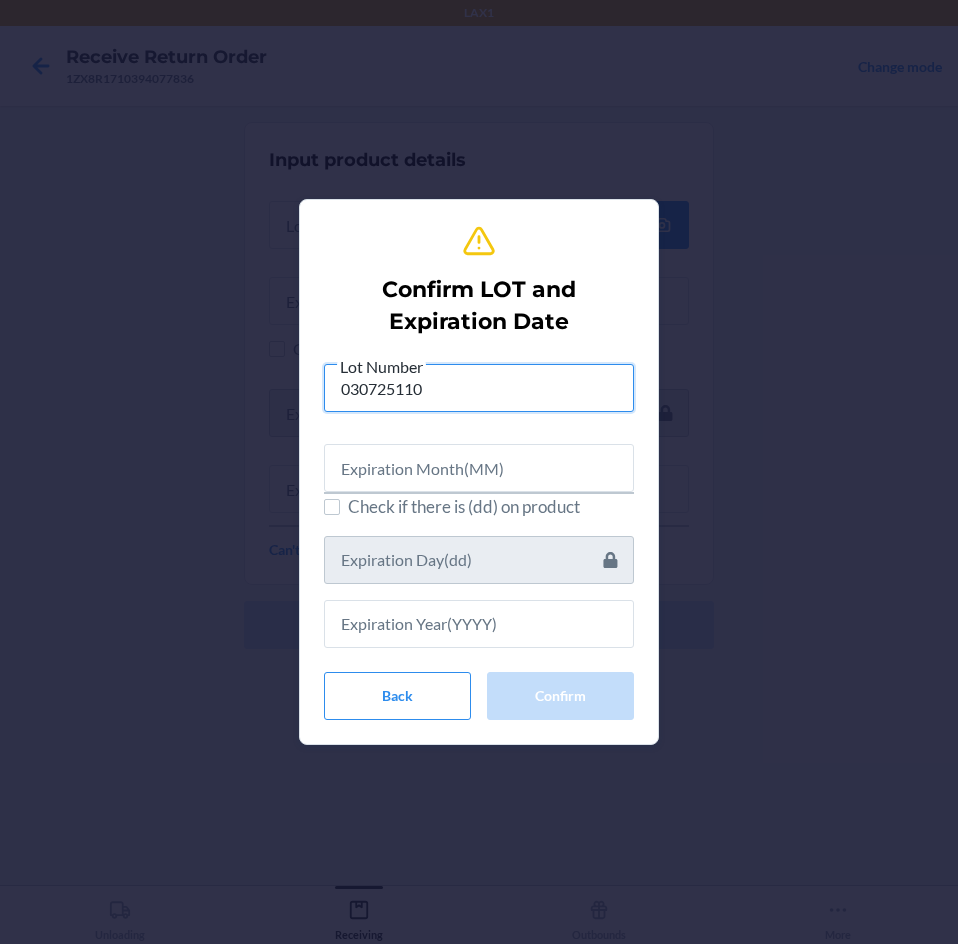 type on "030725110" 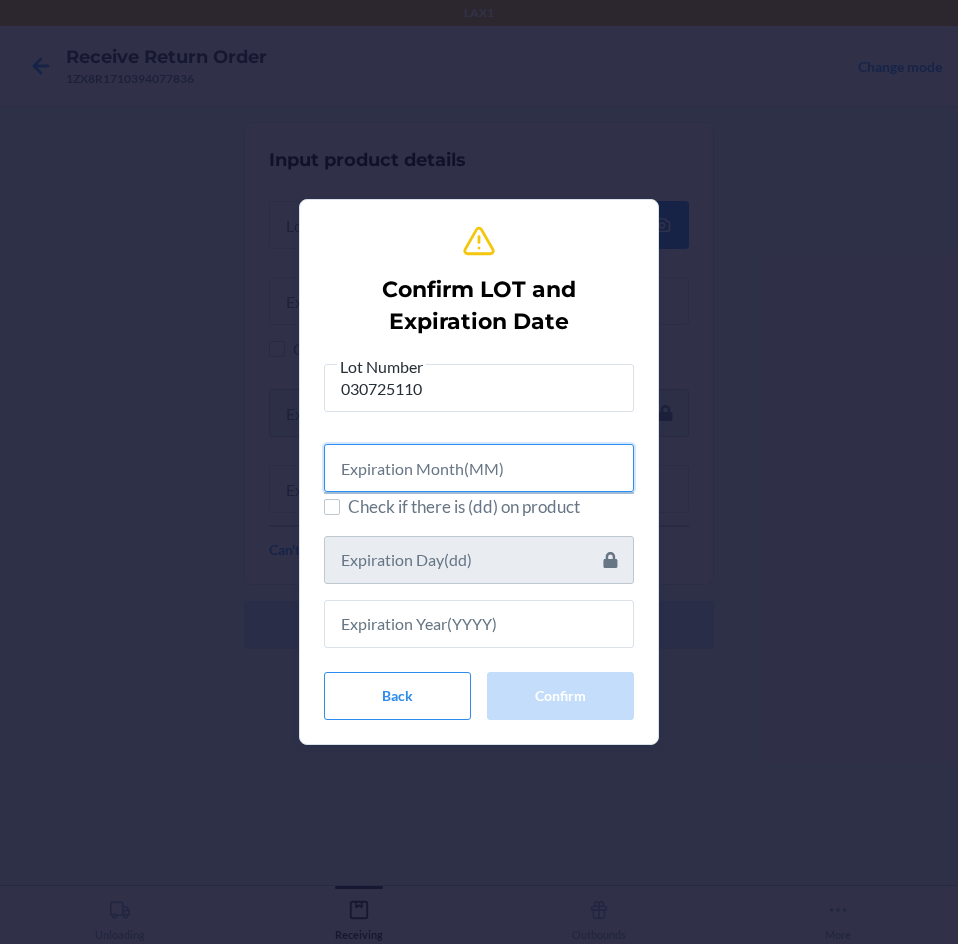 click at bounding box center [479, 468] 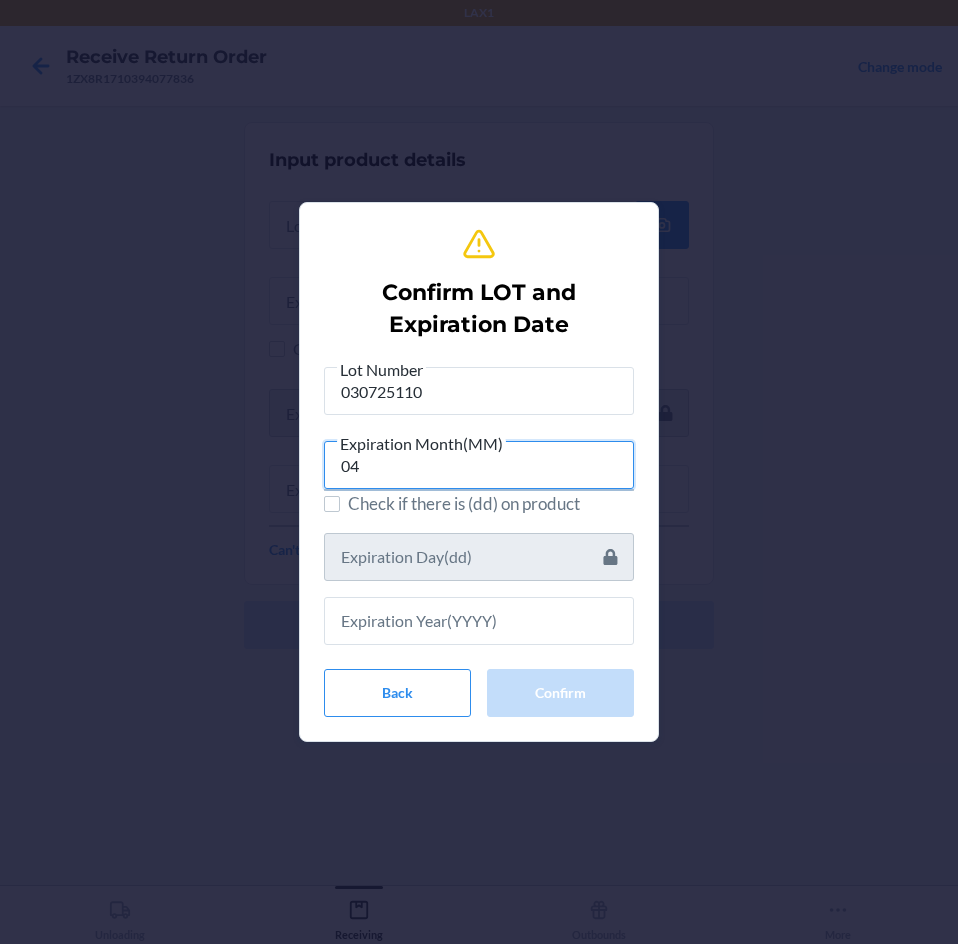 type on "04" 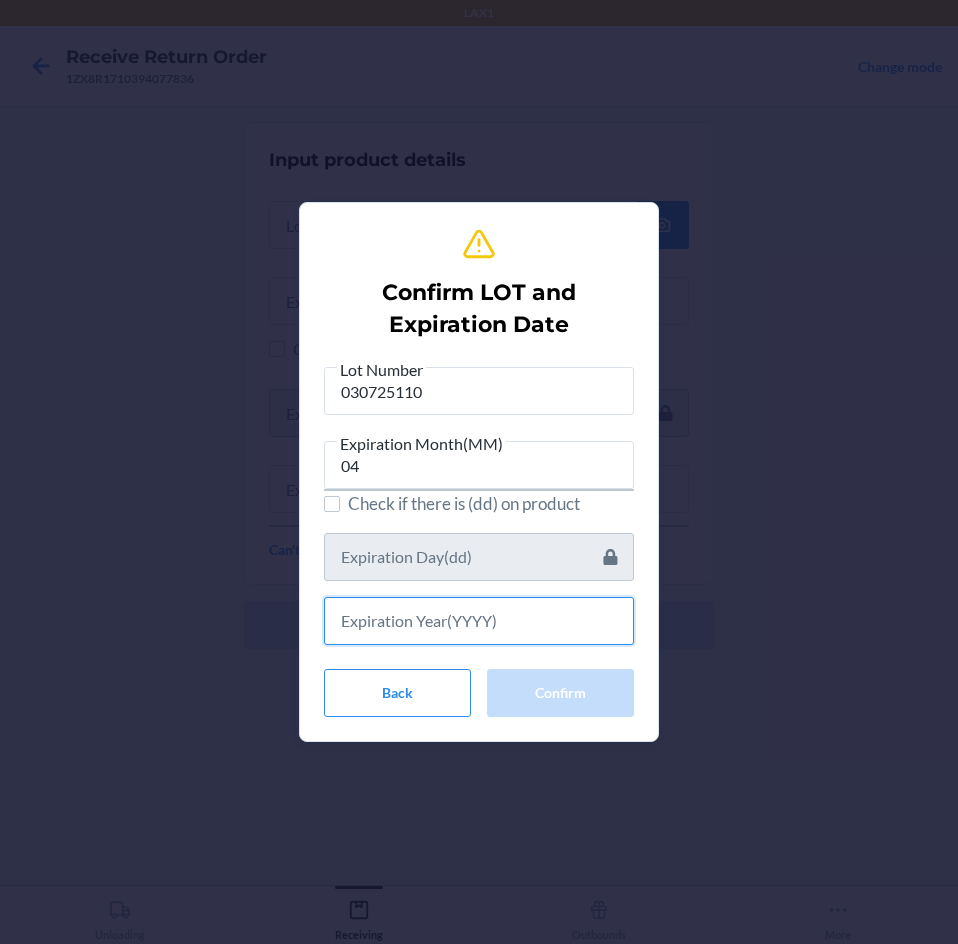 click at bounding box center (479, 621) 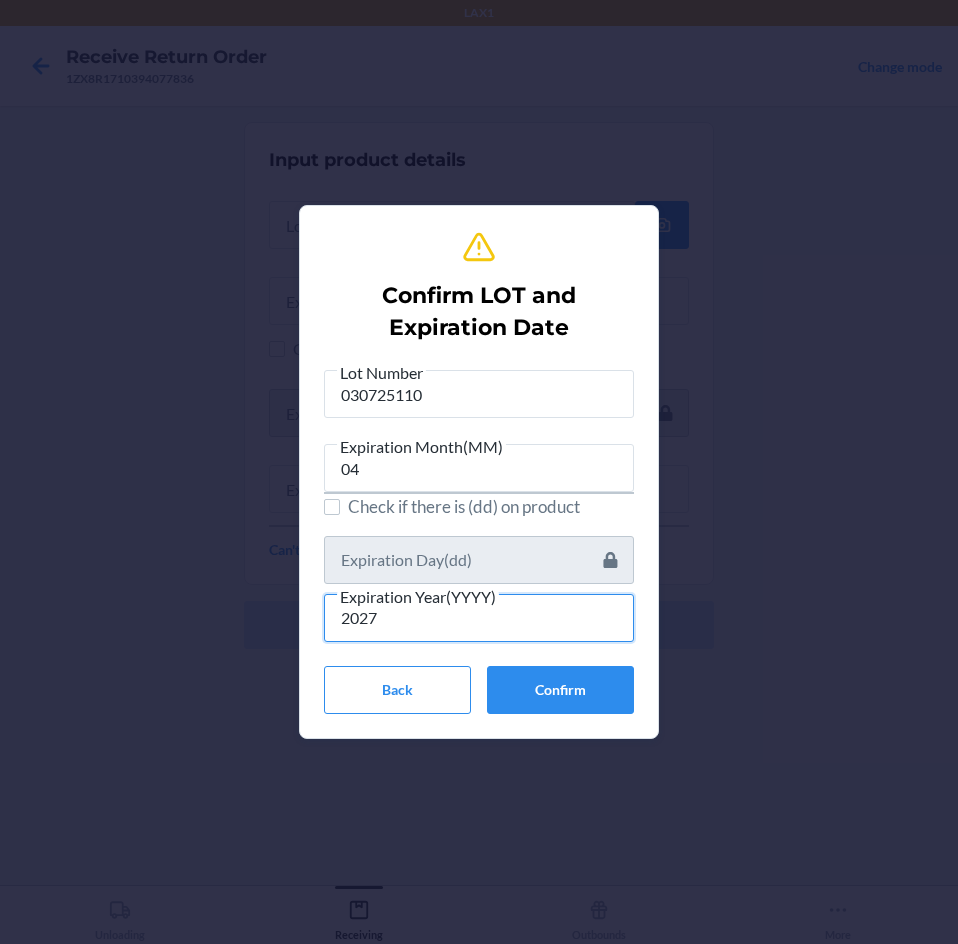type on "2027" 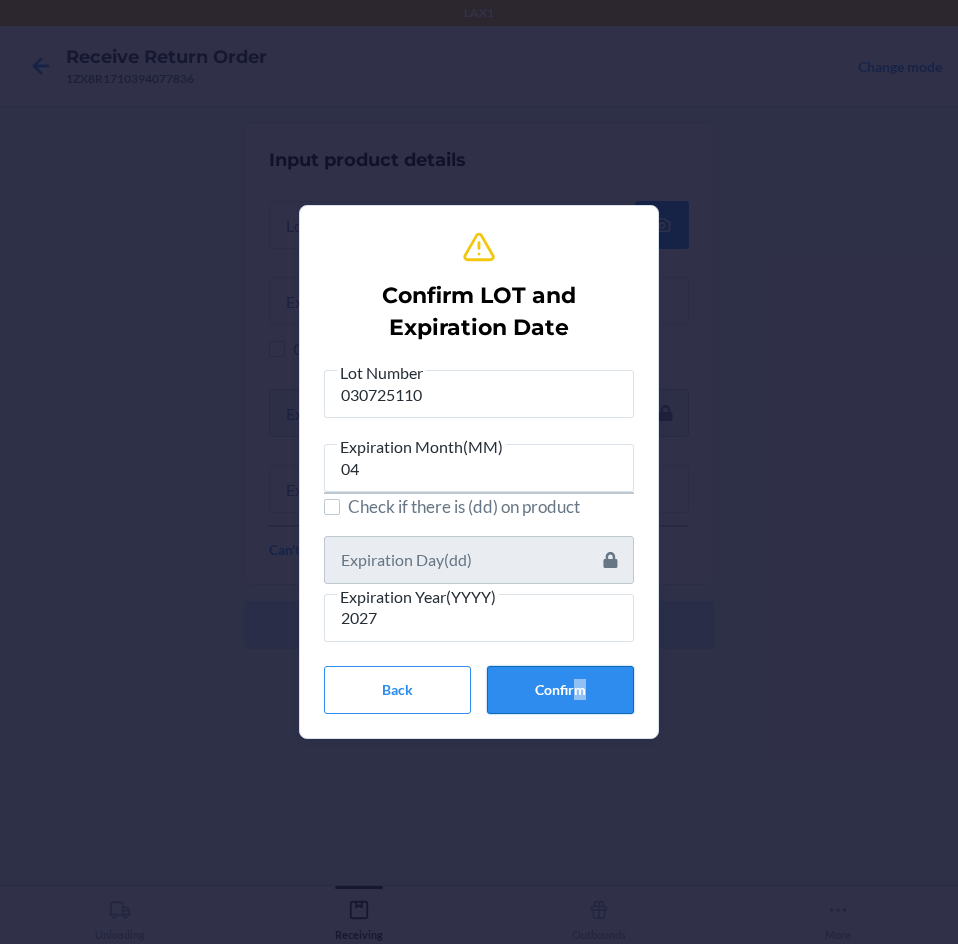 drag, startPoint x: 576, startPoint y: 664, endPoint x: 582, endPoint y: 696, distance: 32.55764 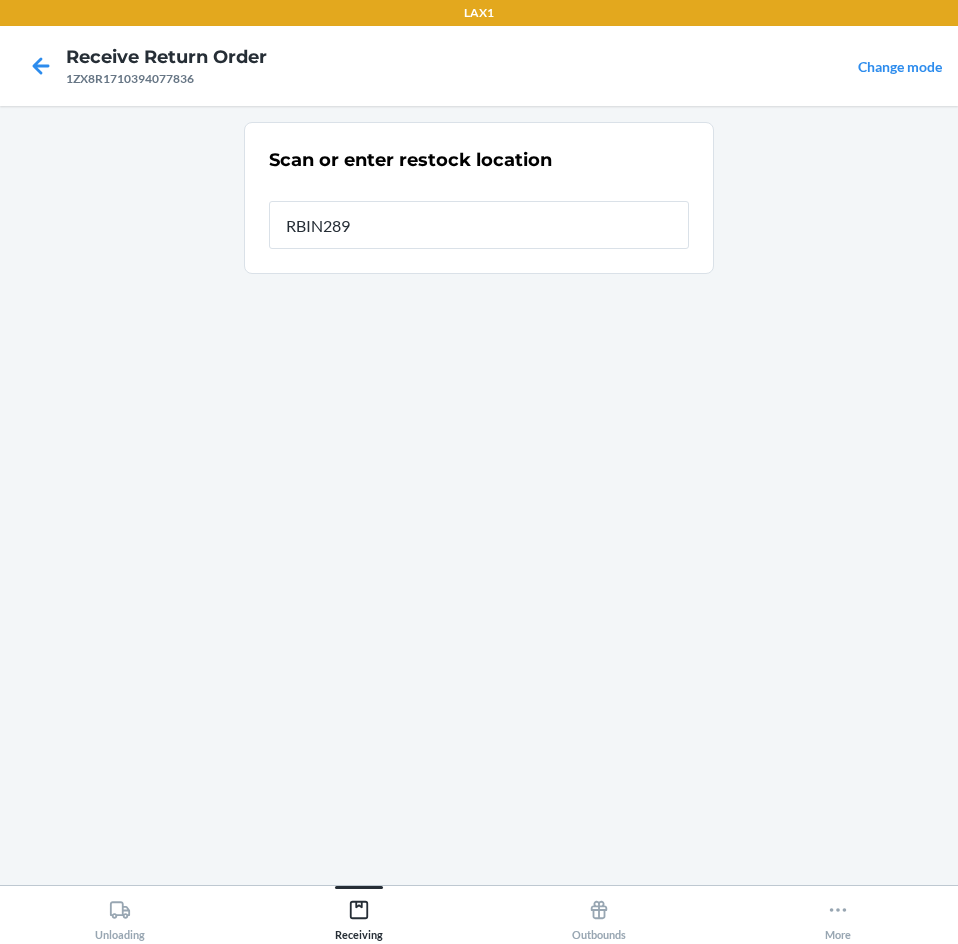 type on "RBIN289" 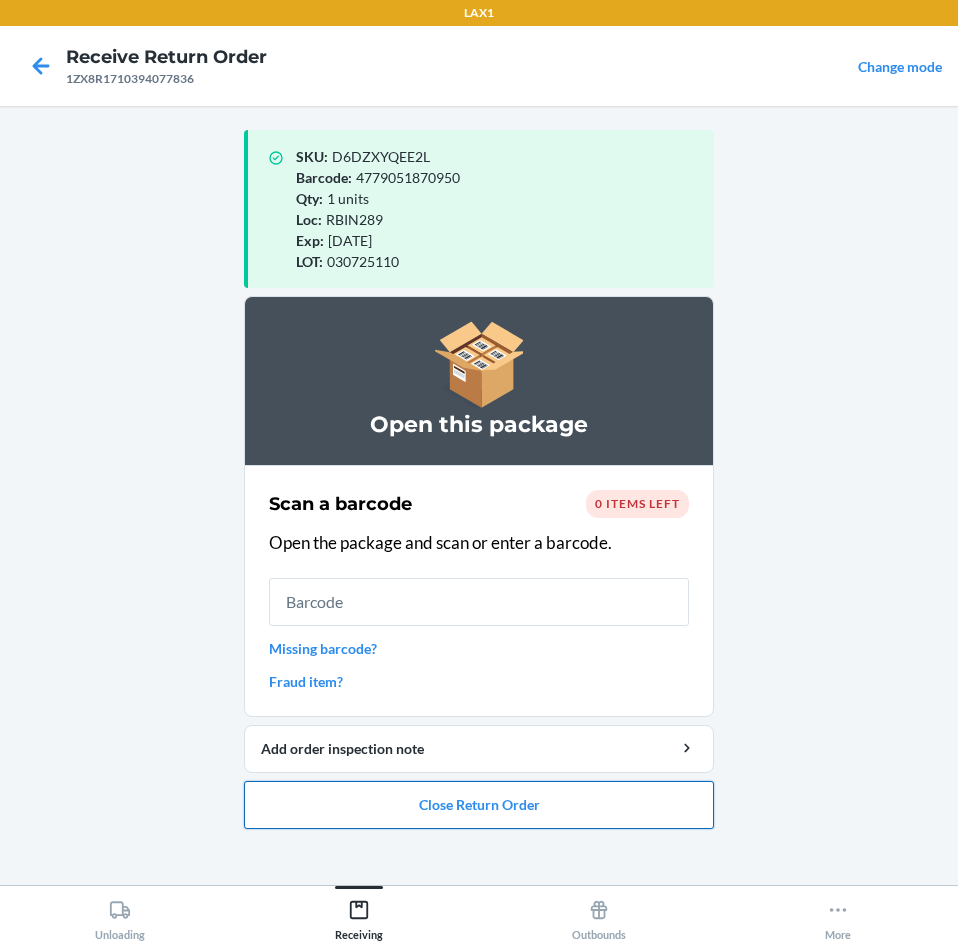 click on "Close Return Order" at bounding box center (479, 805) 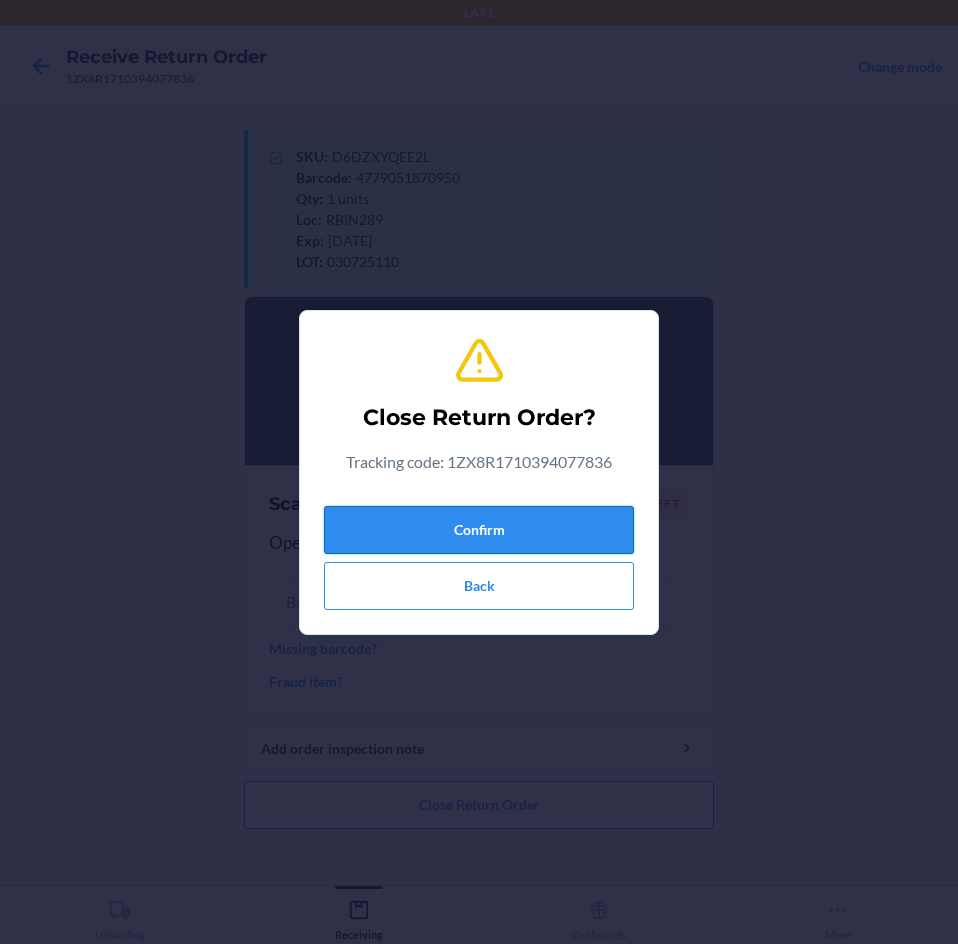 click on "Confirm" at bounding box center [479, 530] 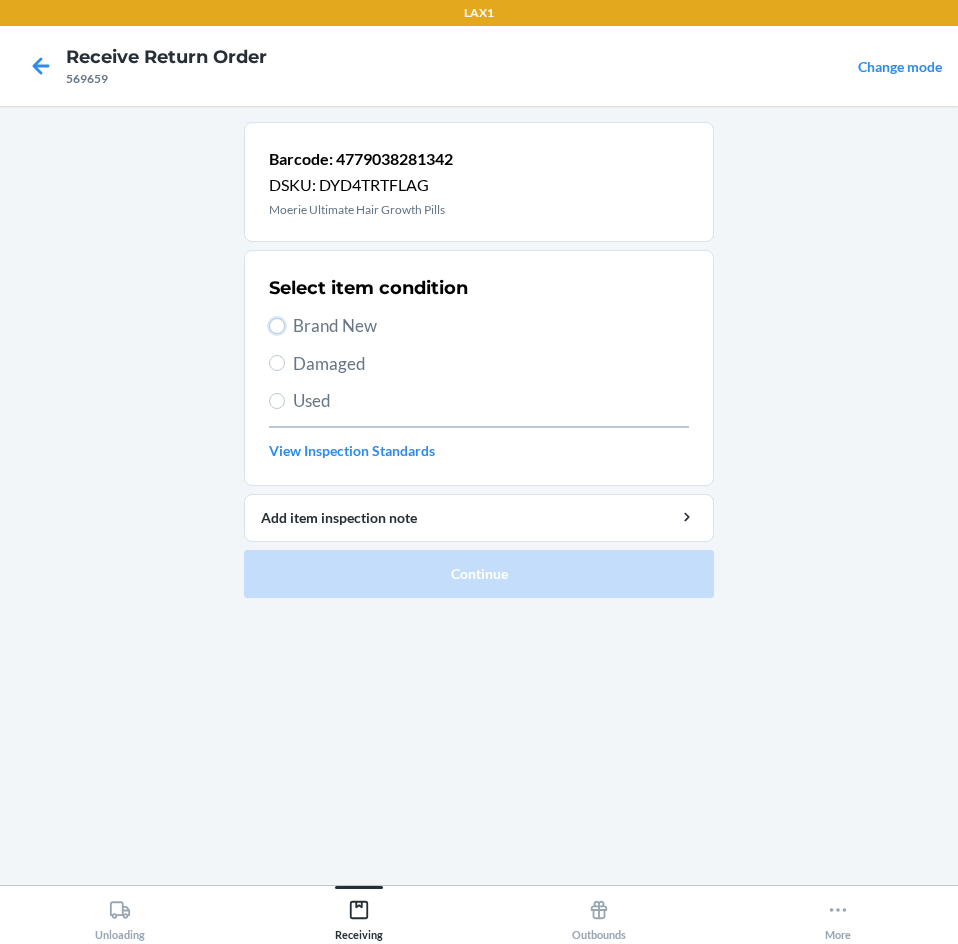 drag, startPoint x: 282, startPoint y: 328, endPoint x: 340, endPoint y: 444, distance: 129.69194 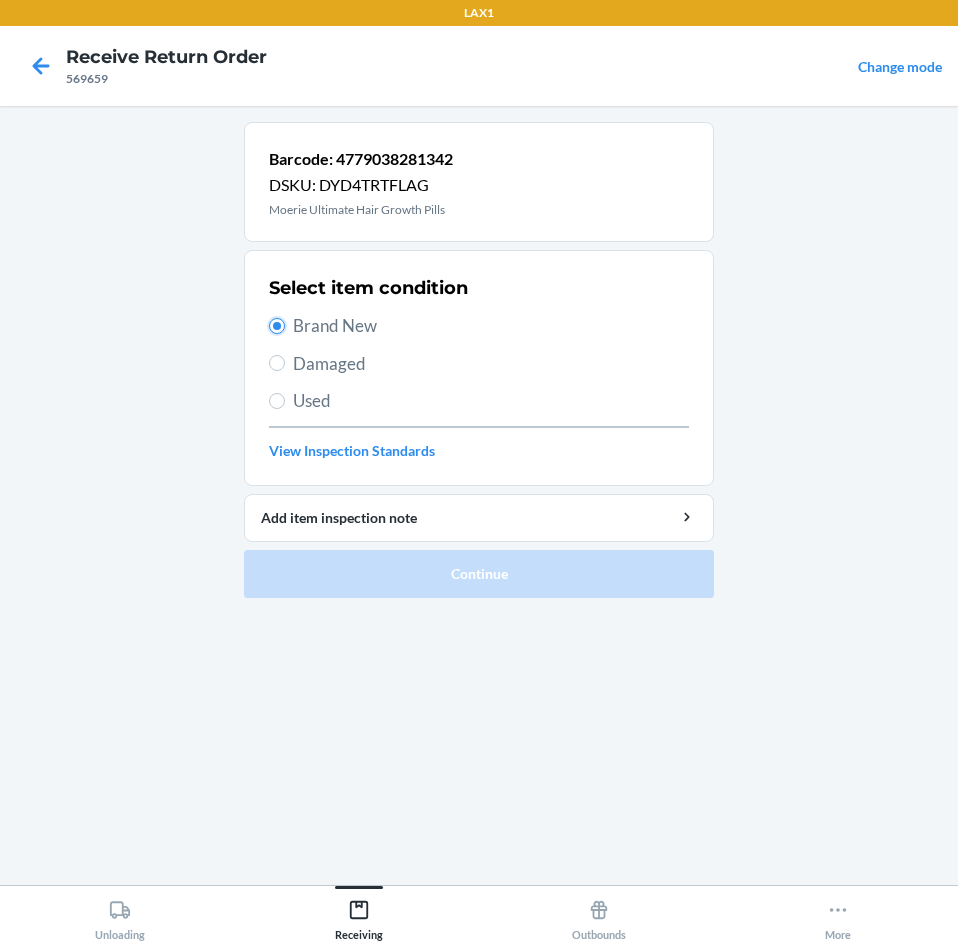 radio on "true" 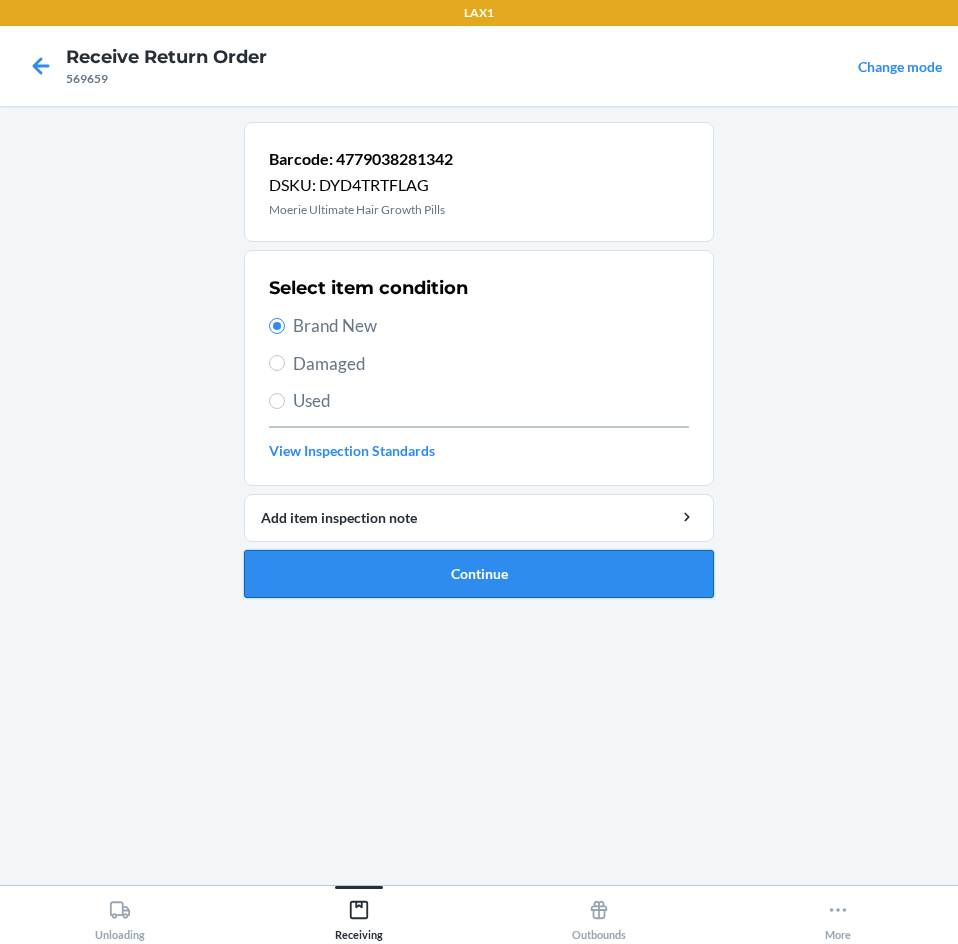 click on "Continue" at bounding box center (479, 574) 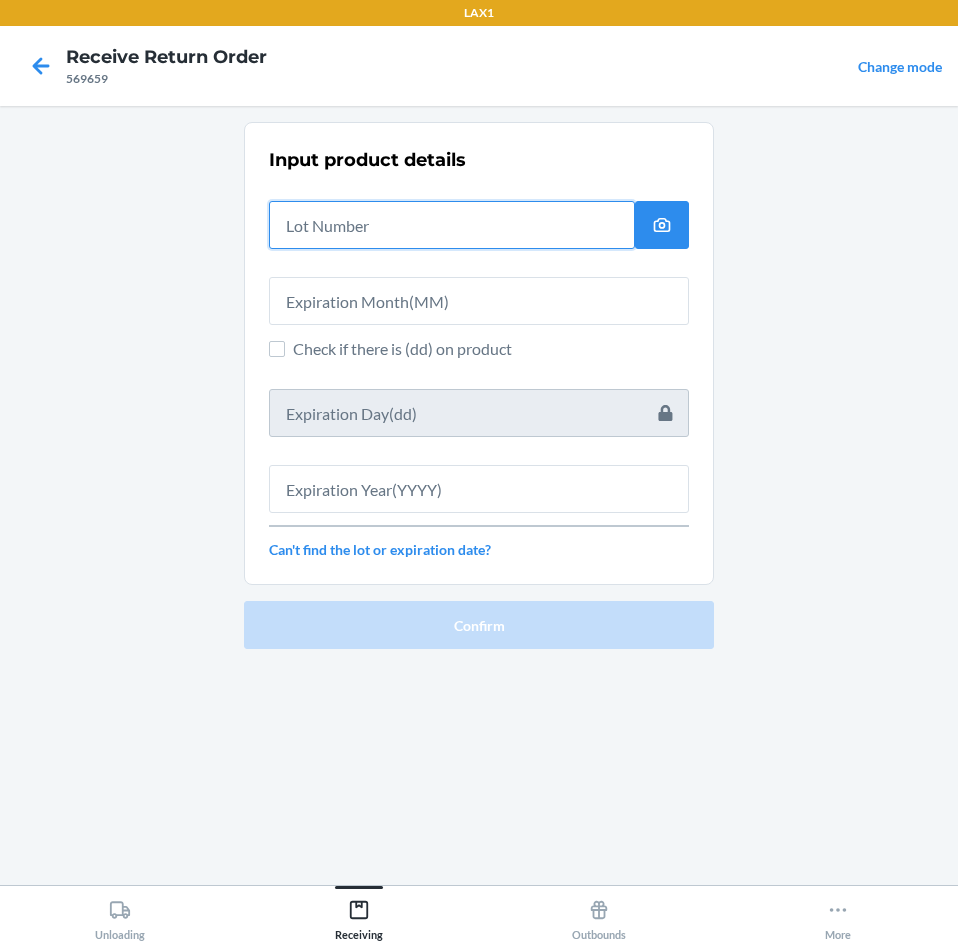 click at bounding box center [452, 225] 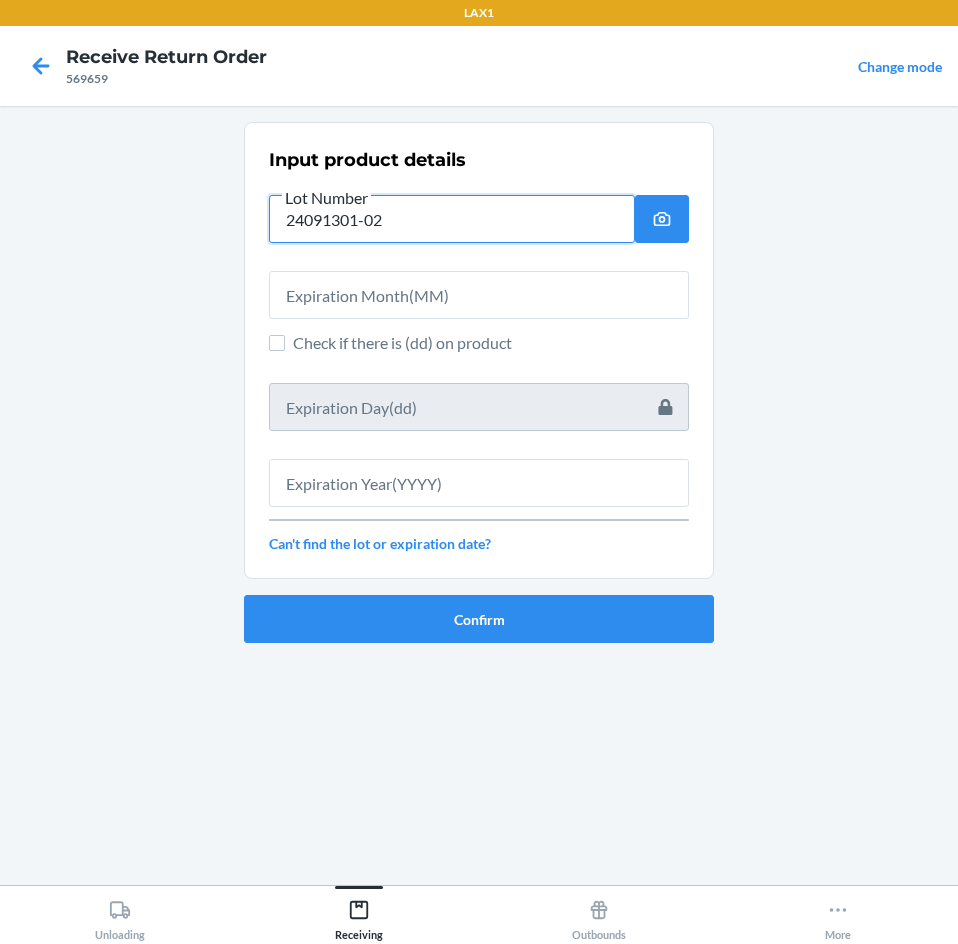 type on "24091301-02" 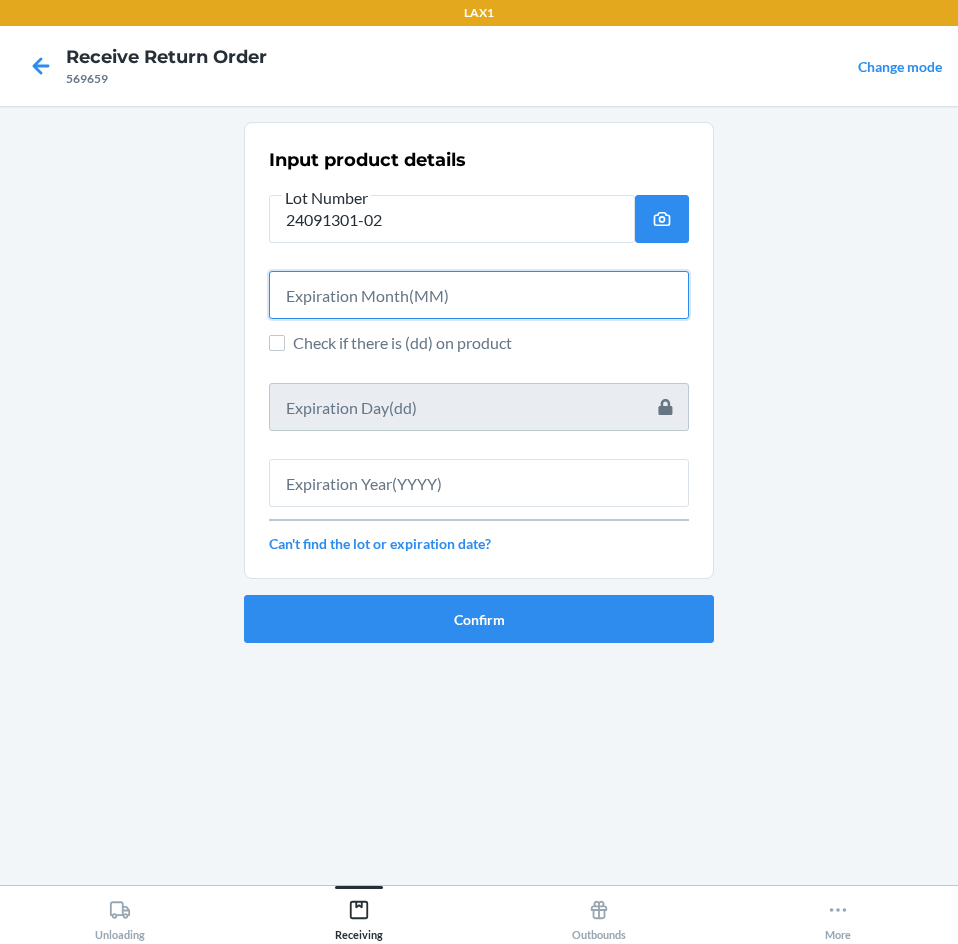 click at bounding box center [479, 295] 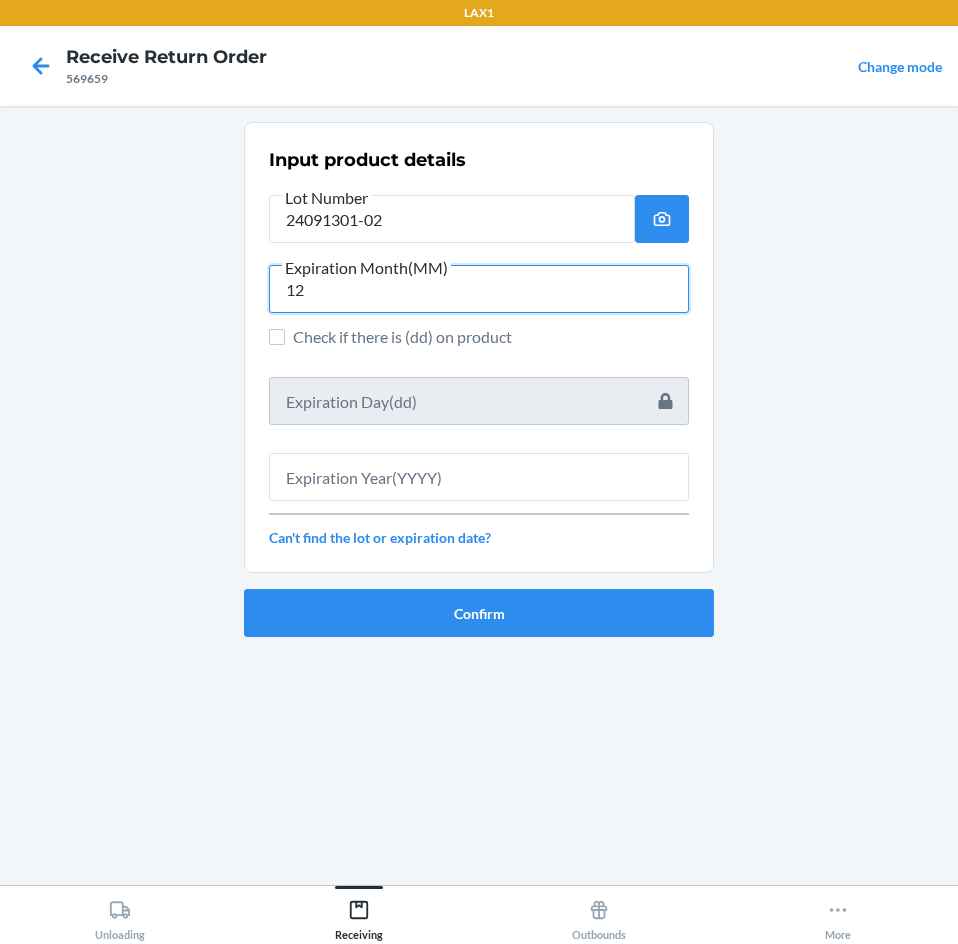 type on "12" 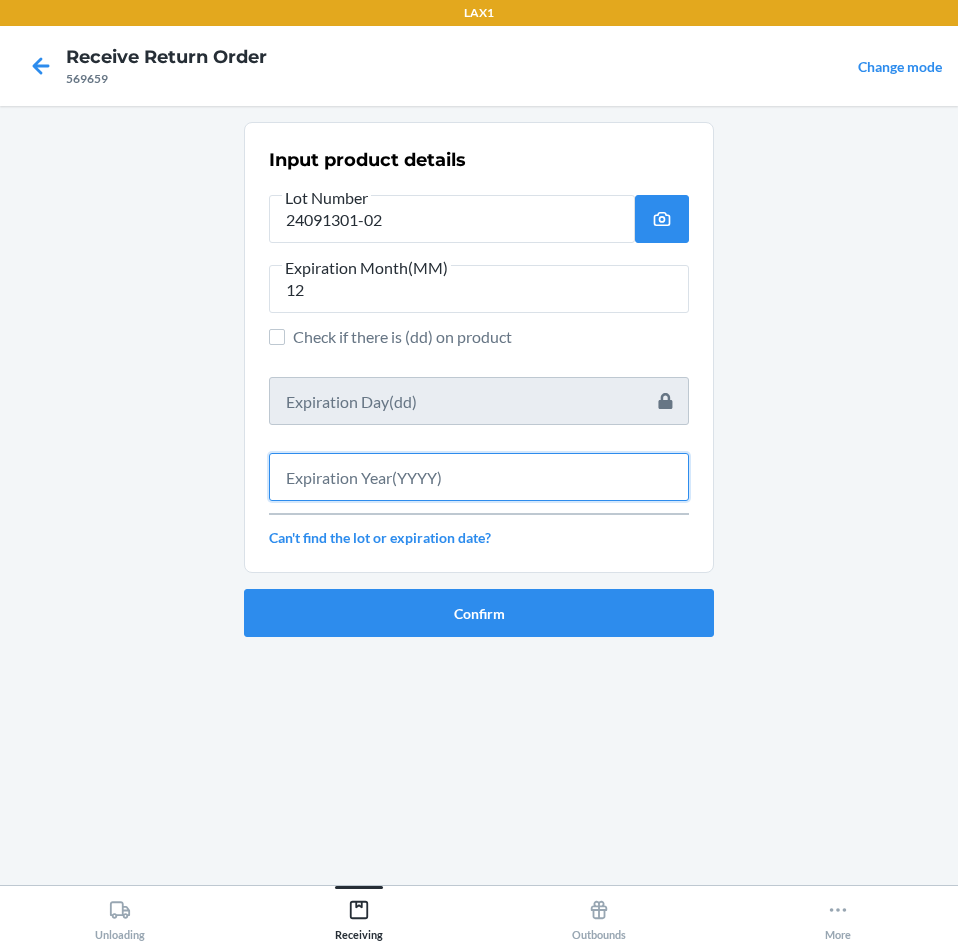 click at bounding box center [479, 477] 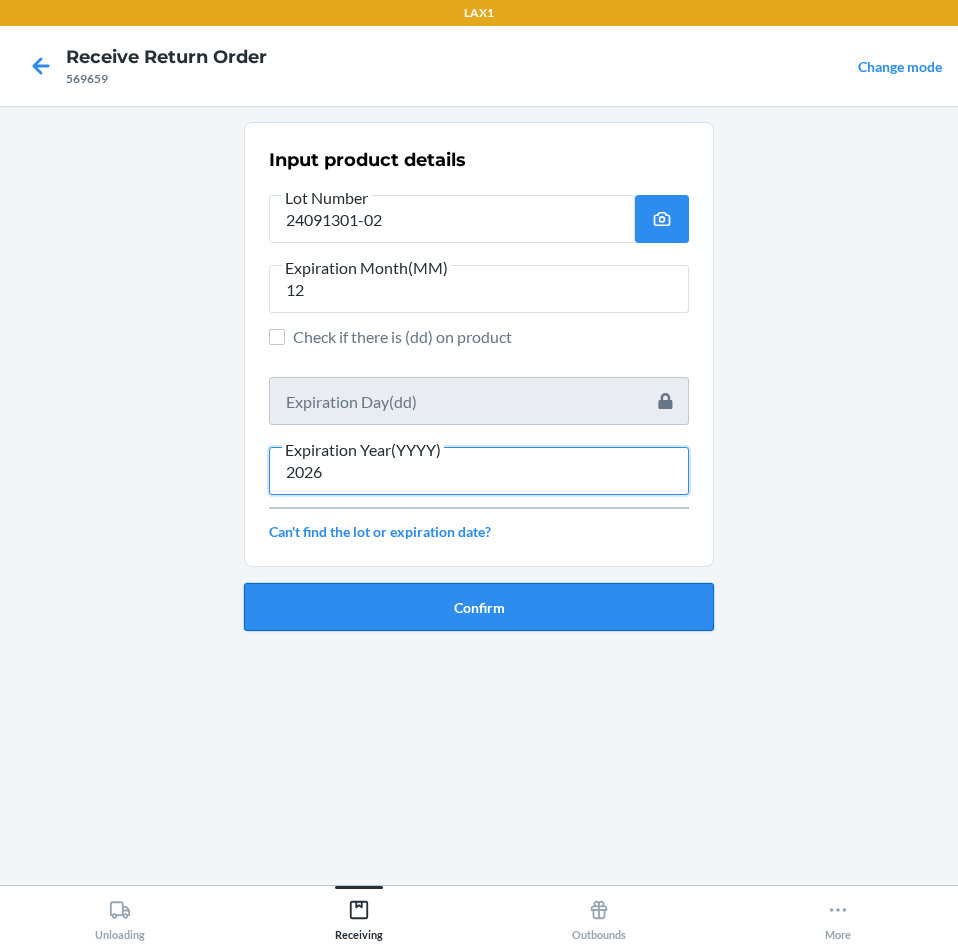 type on "2026" 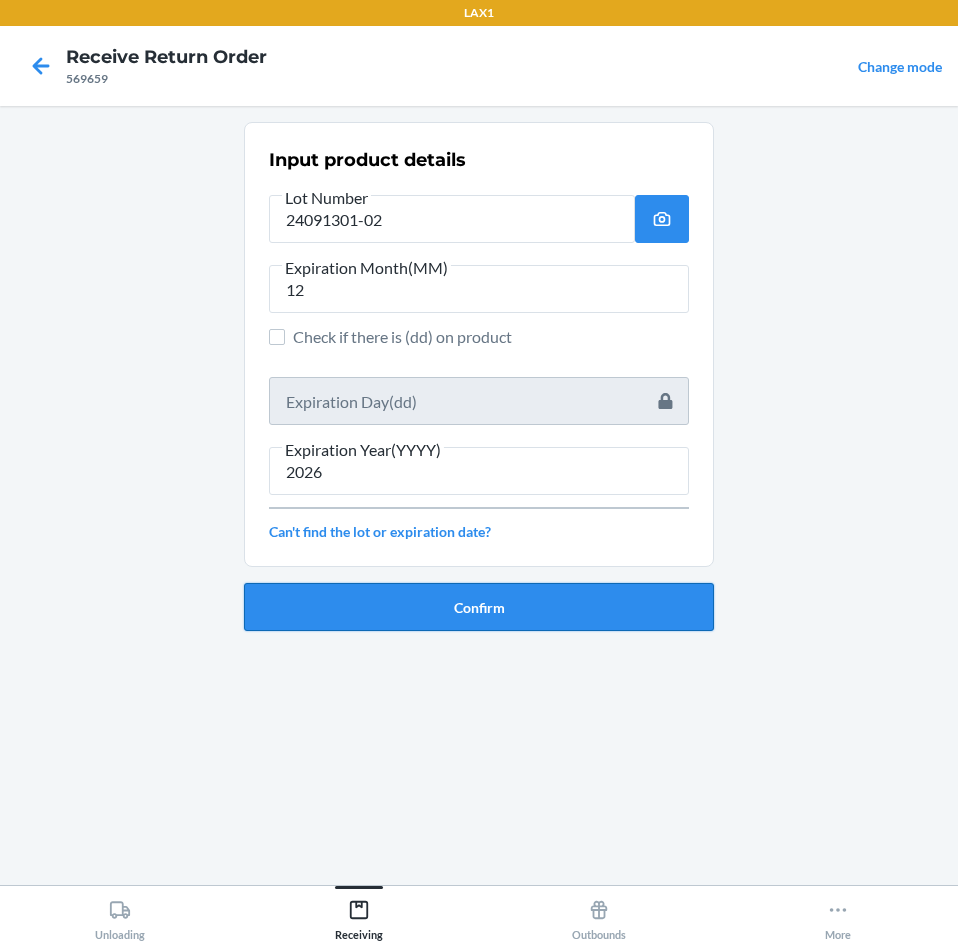 click on "Confirm" at bounding box center (479, 607) 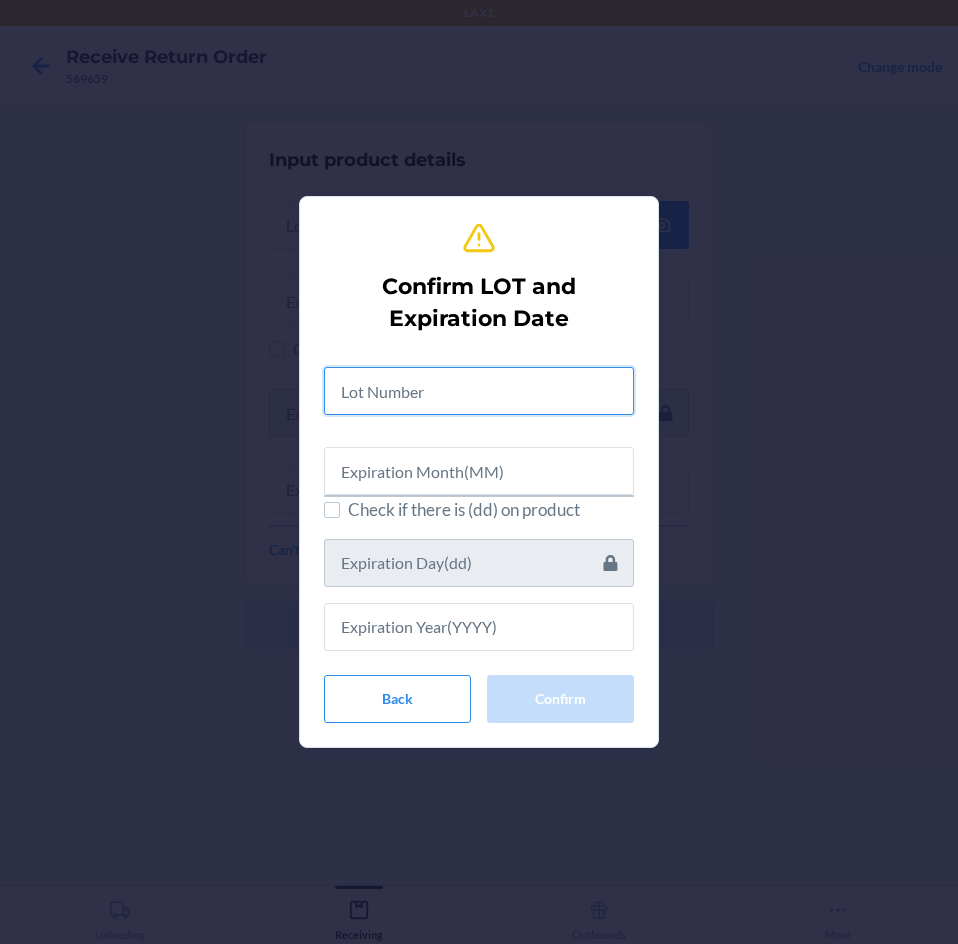 click at bounding box center (479, 391) 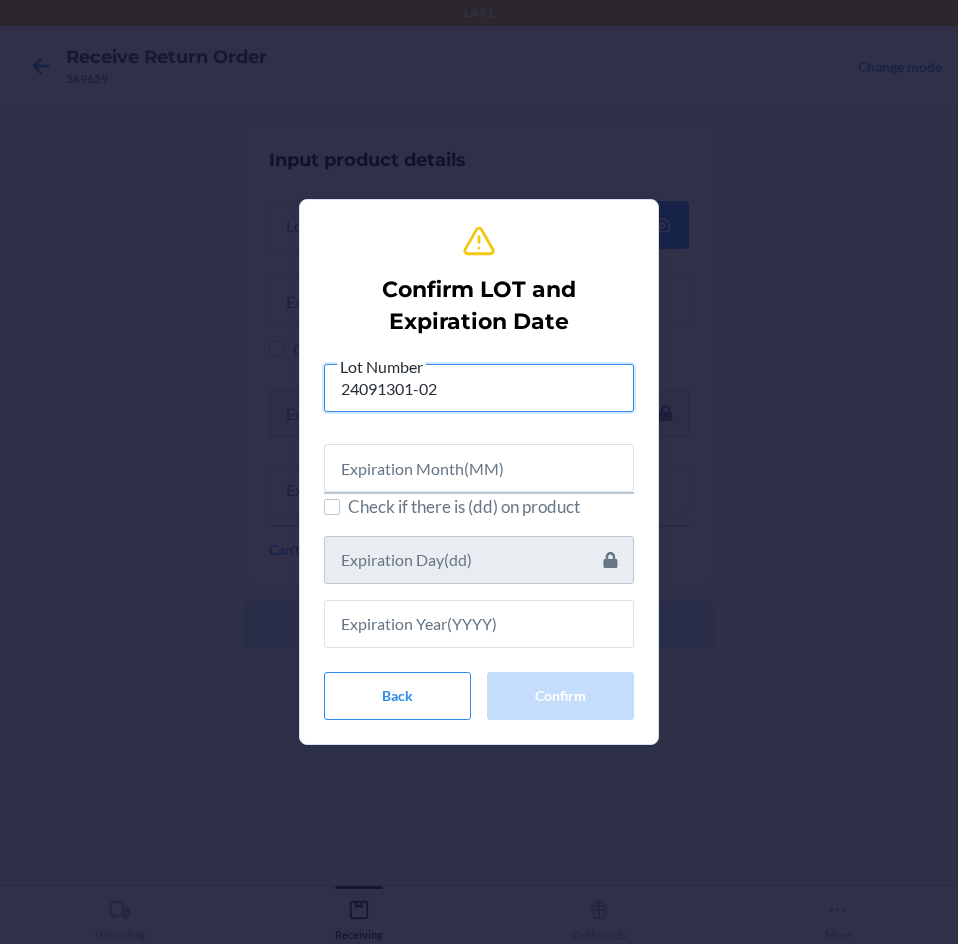 type on "24091301-02" 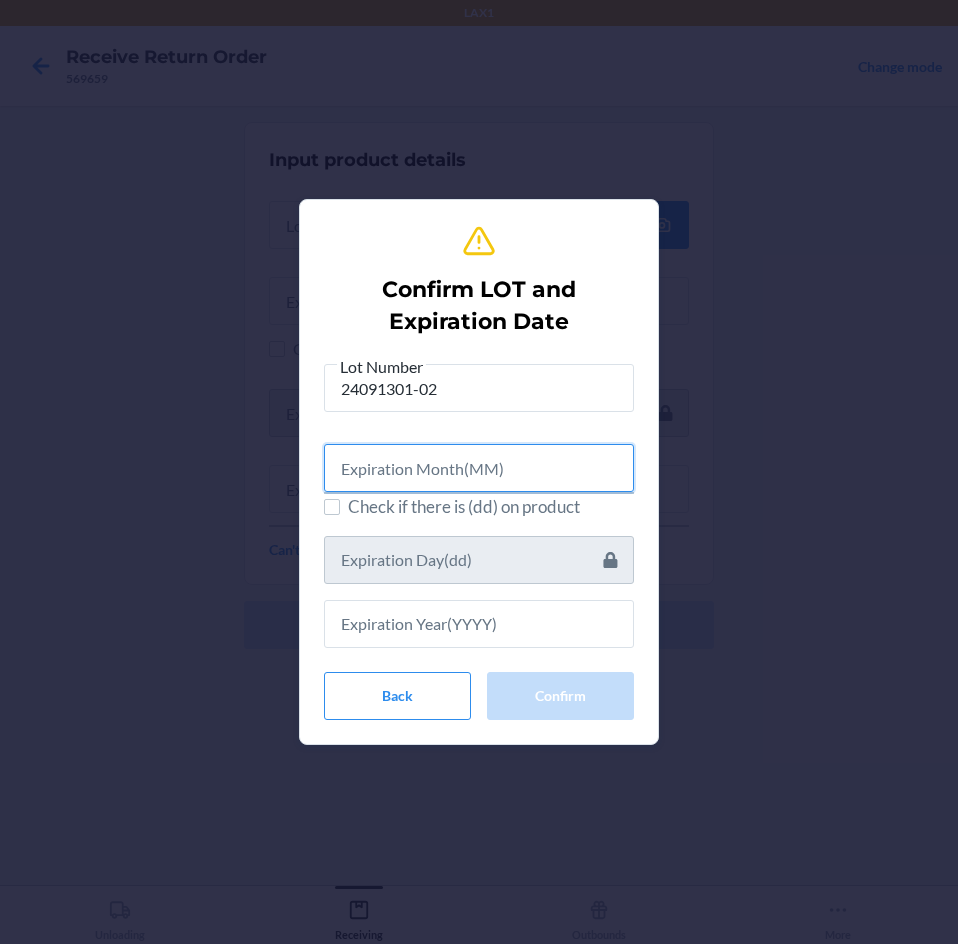 click at bounding box center (479, 468) 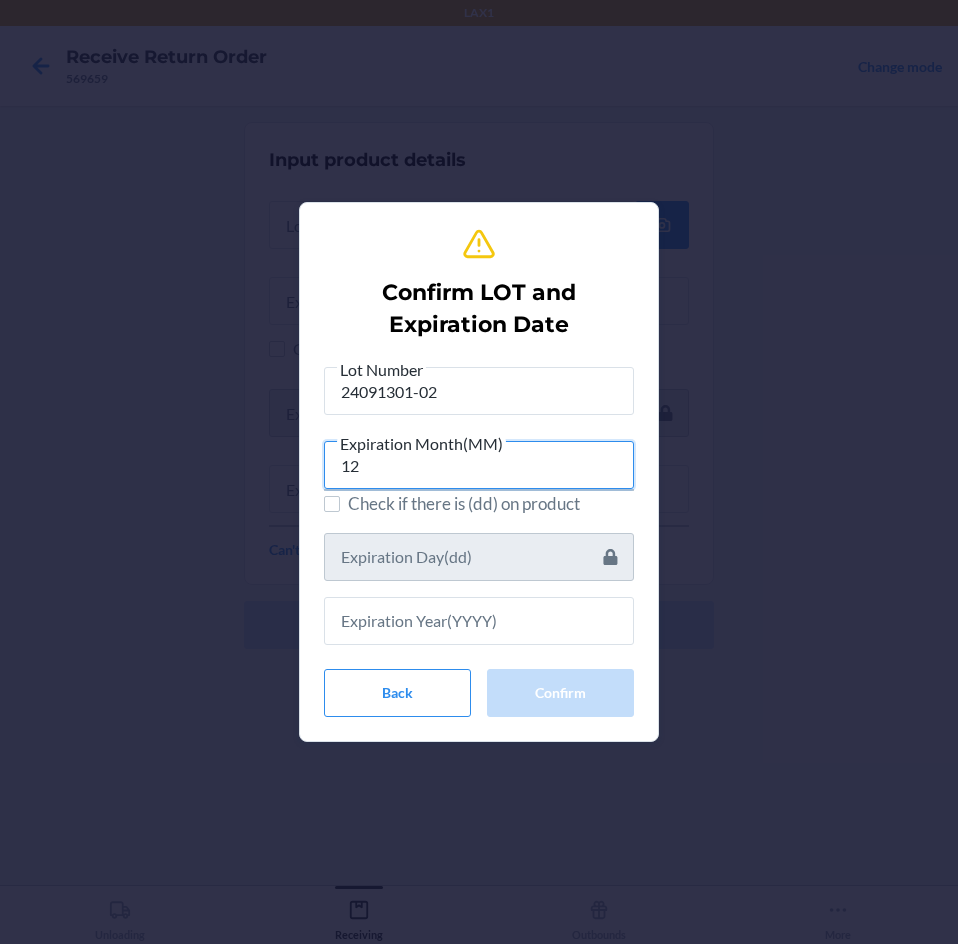 type on "12" 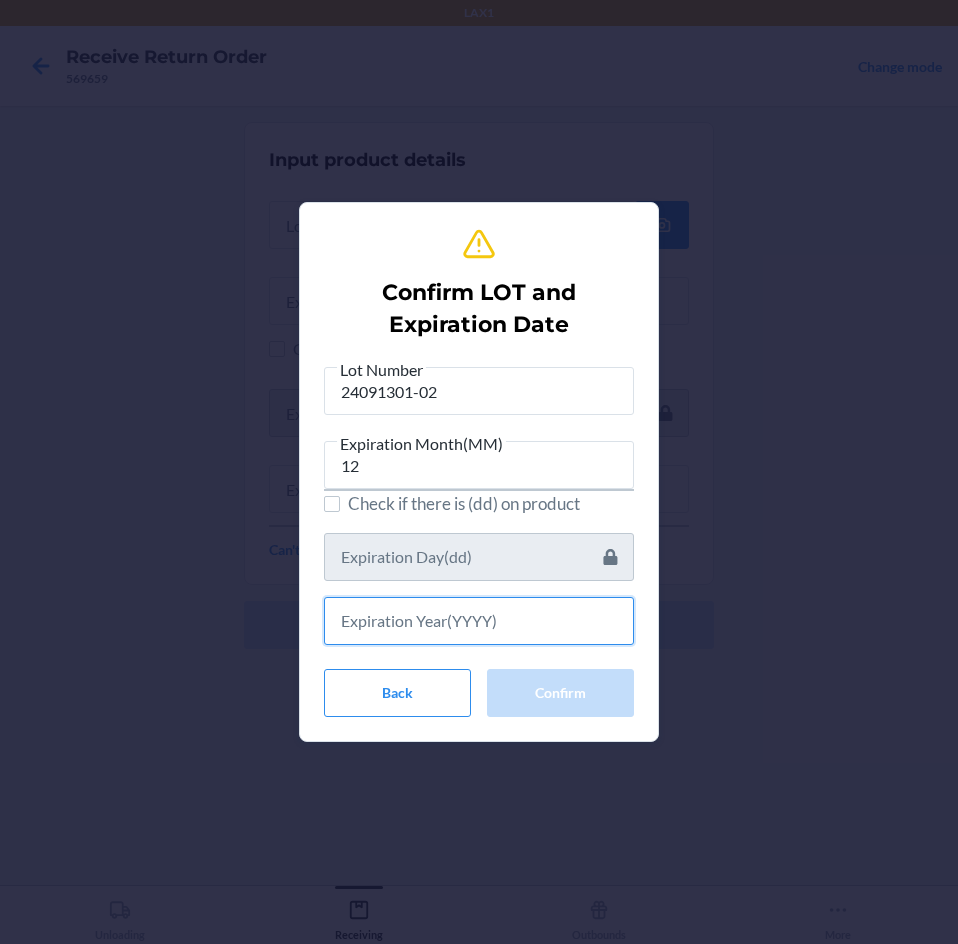 click at bounding box center (479, 621) 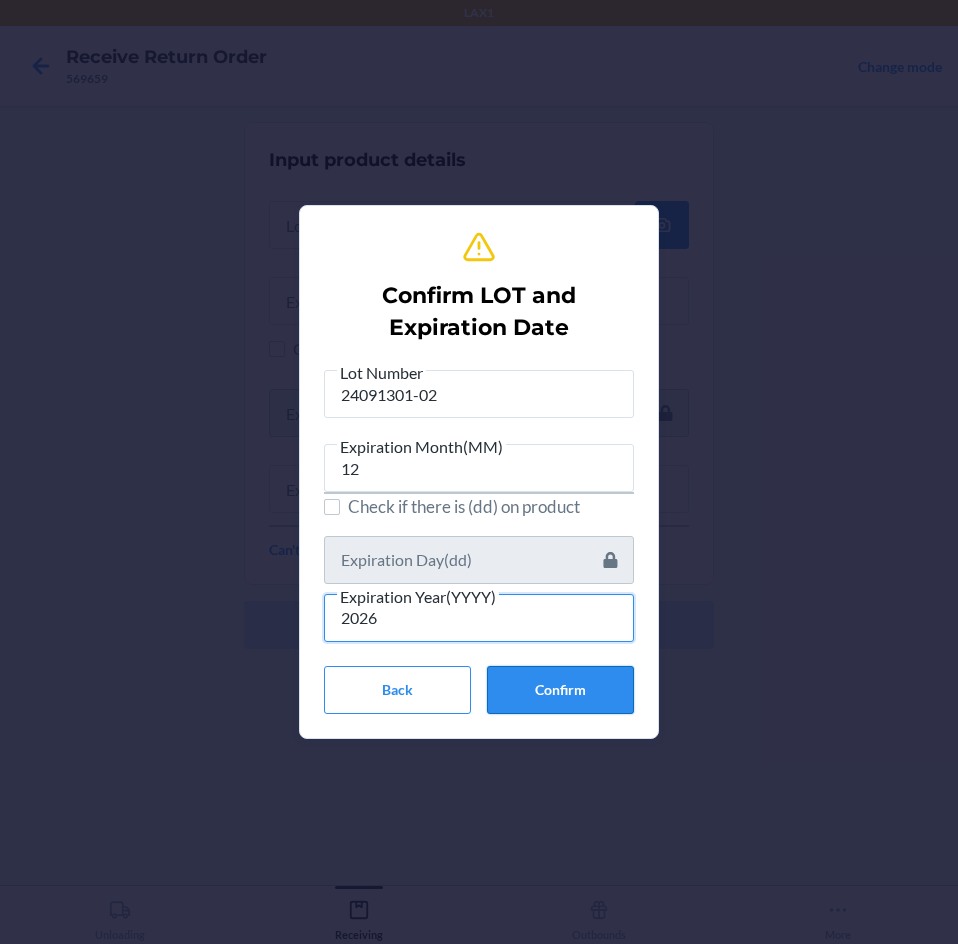 type on "2026" 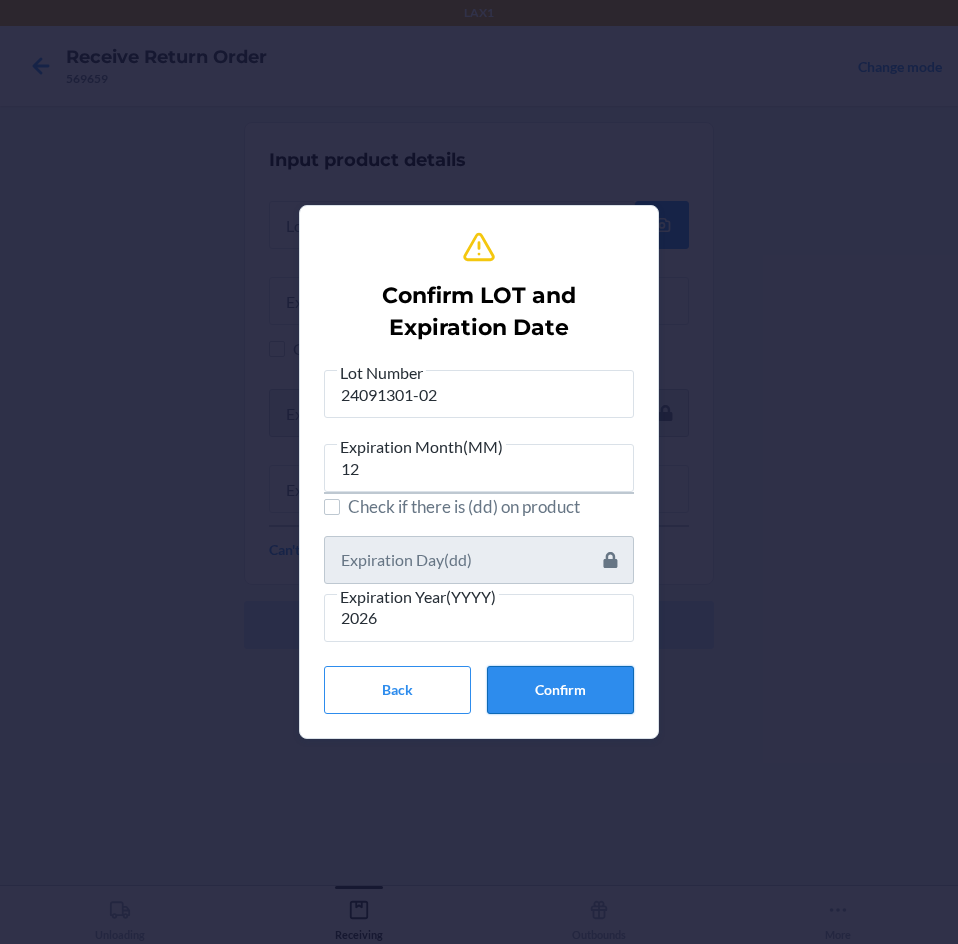 click on "Confirm" at bounding box center [560, 690] 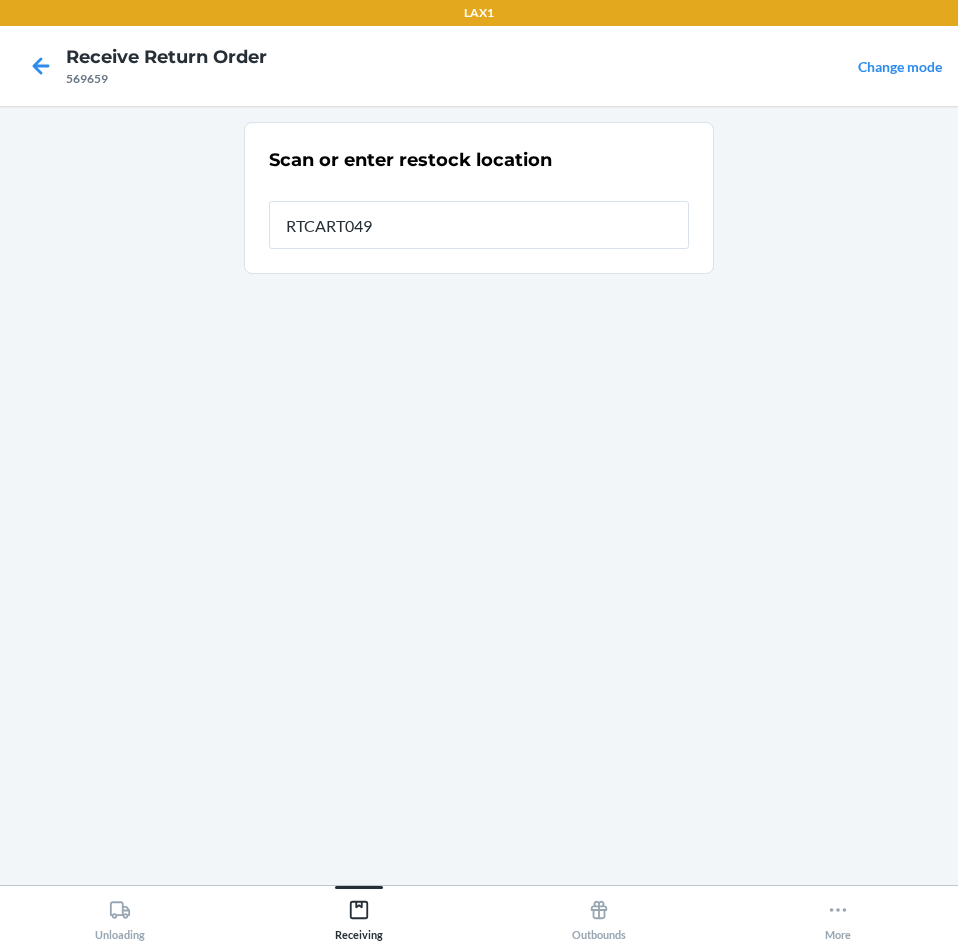 type on "RTCART049" 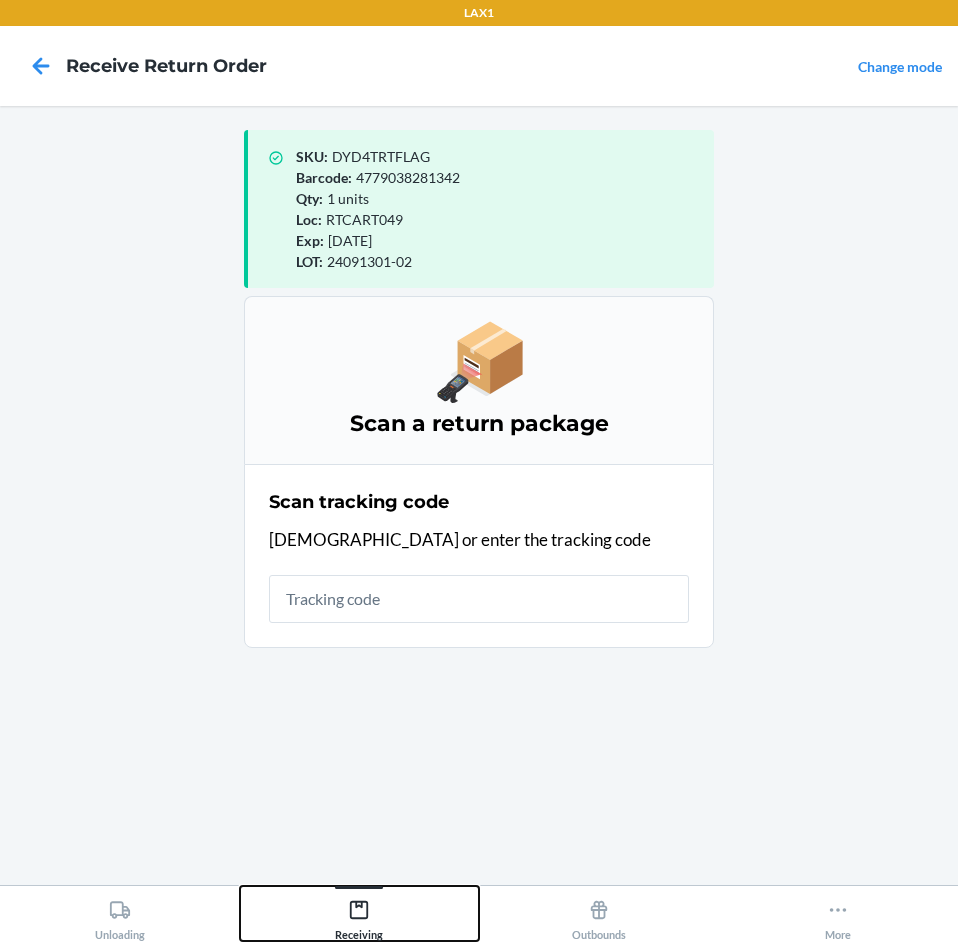 click 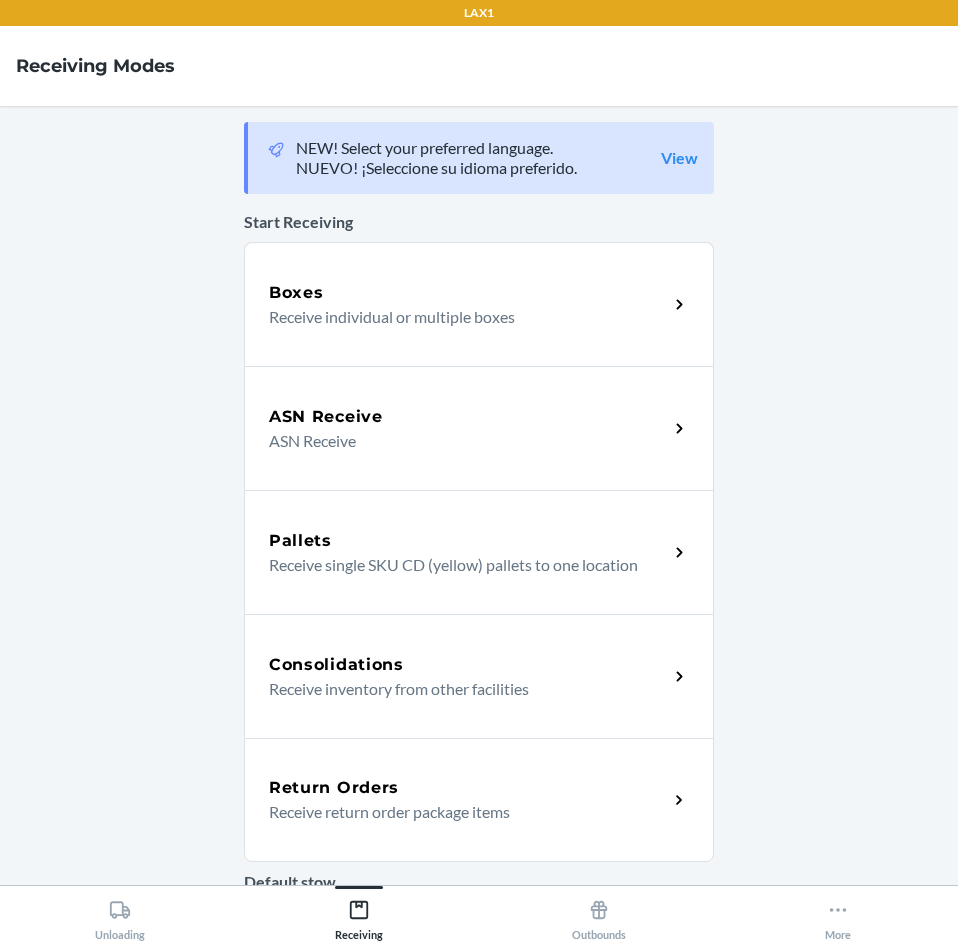 click on "Receive return order package items" at bounding box center [460, 812] 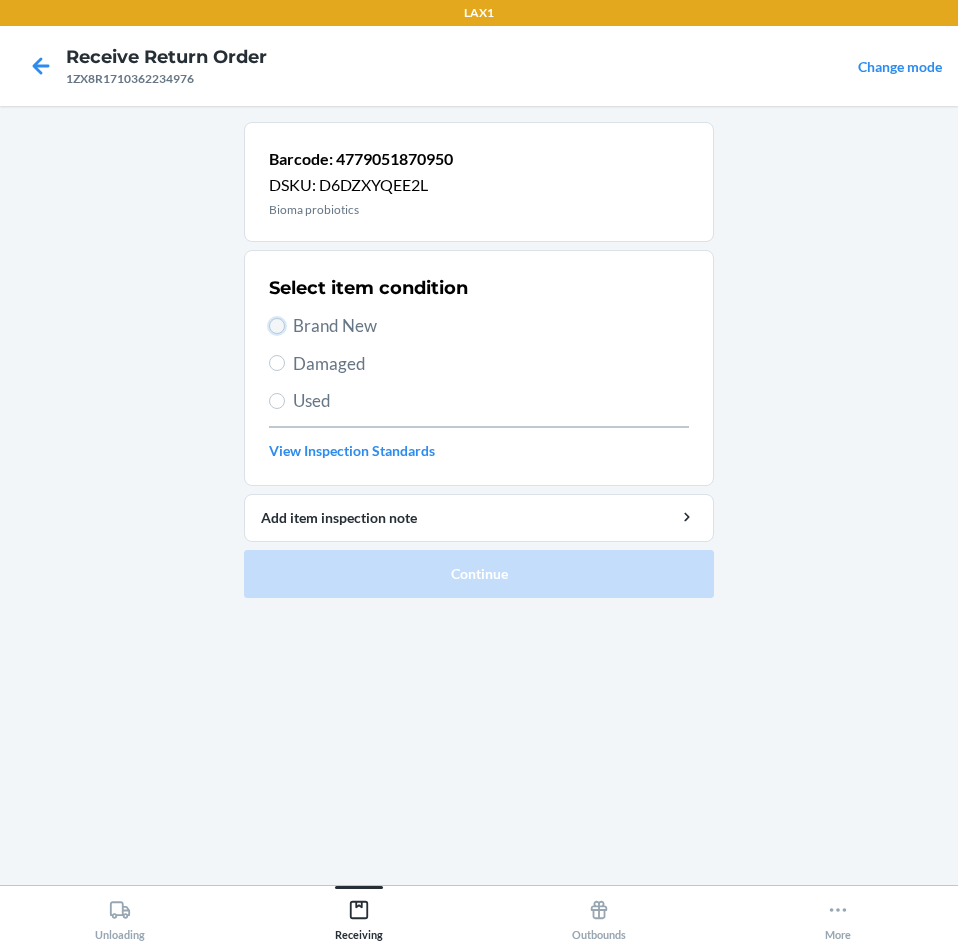 click on "Brand New" at bounding box center [277, 326] 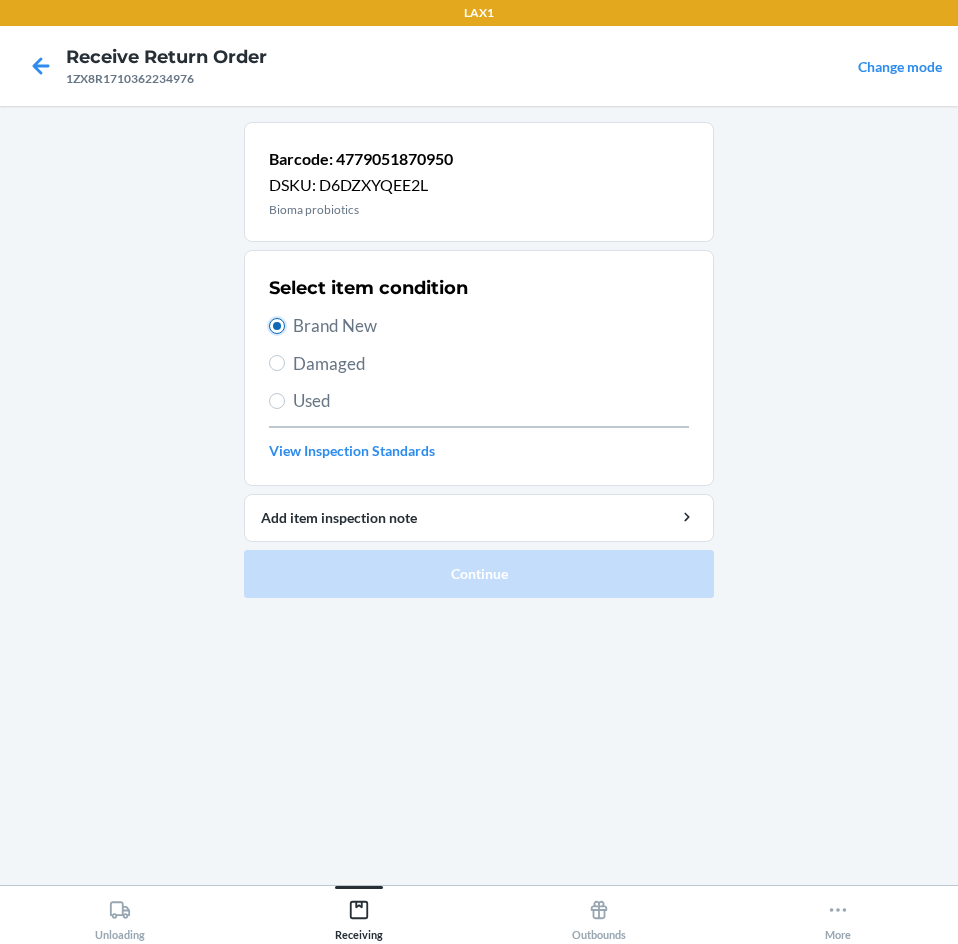radio on "true" 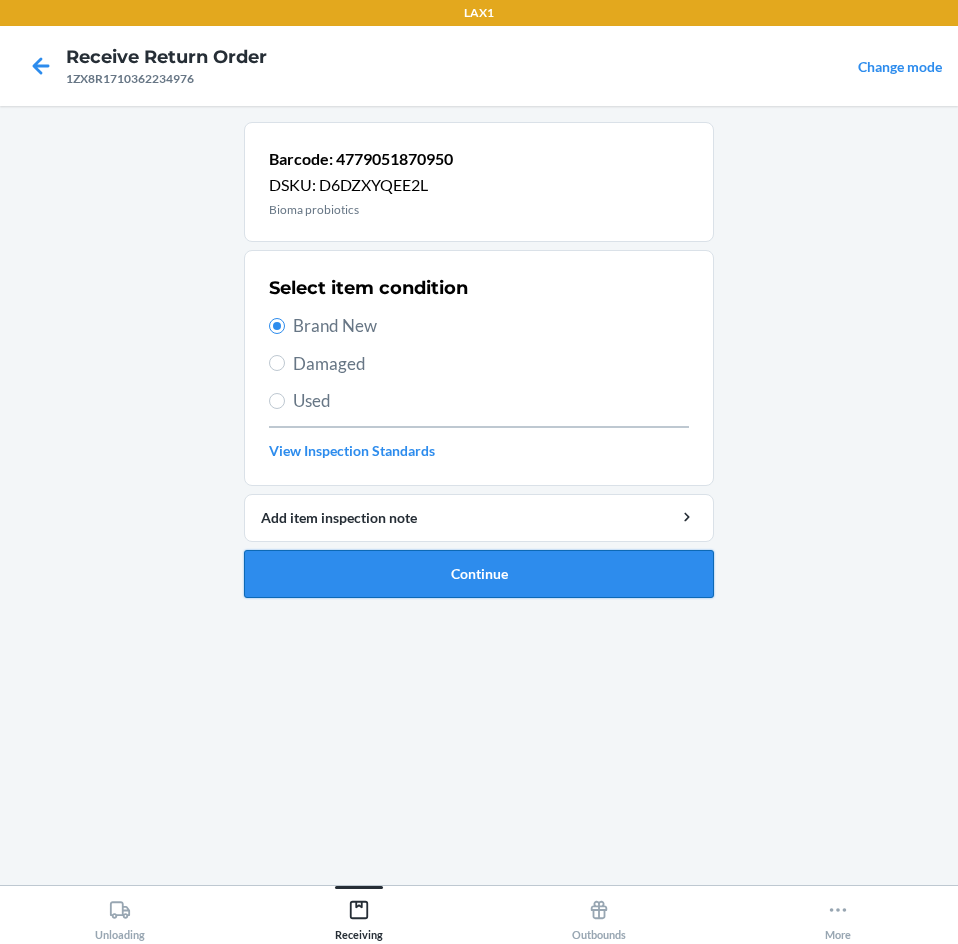 click on "Continue" at bounding box center [479, 574] 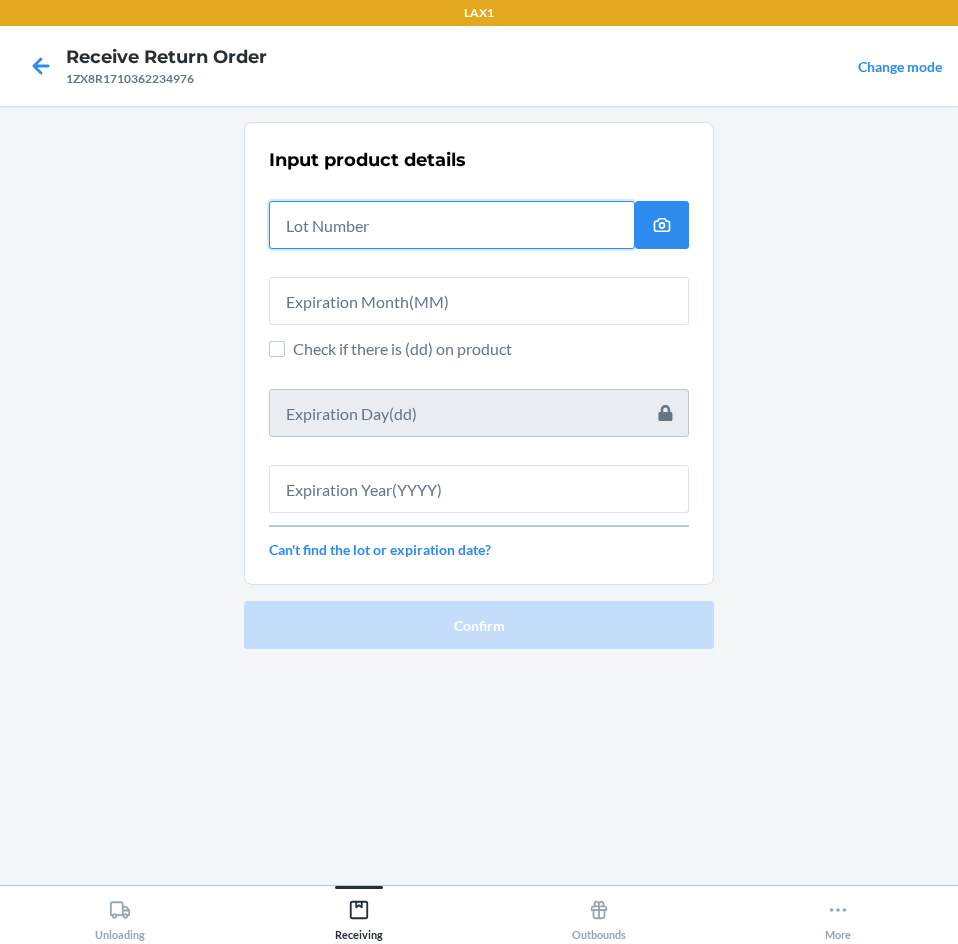 click at bounding box center [452, 225] 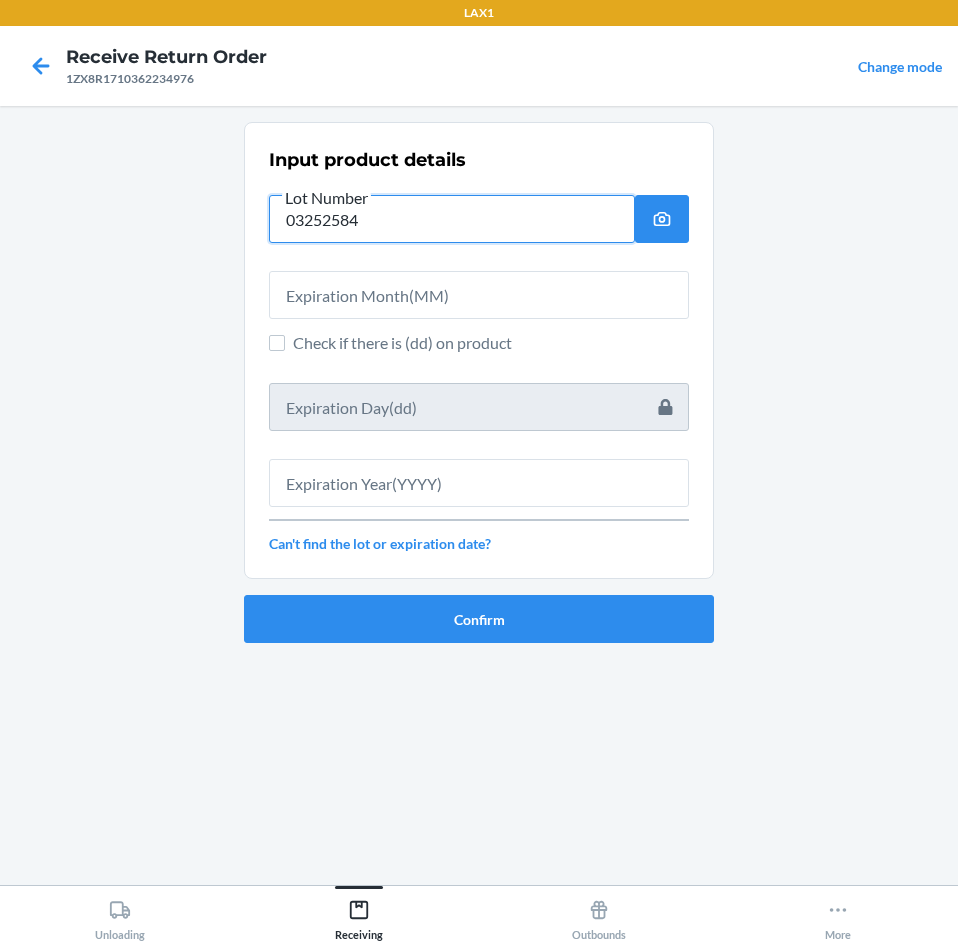 type on "03252584" 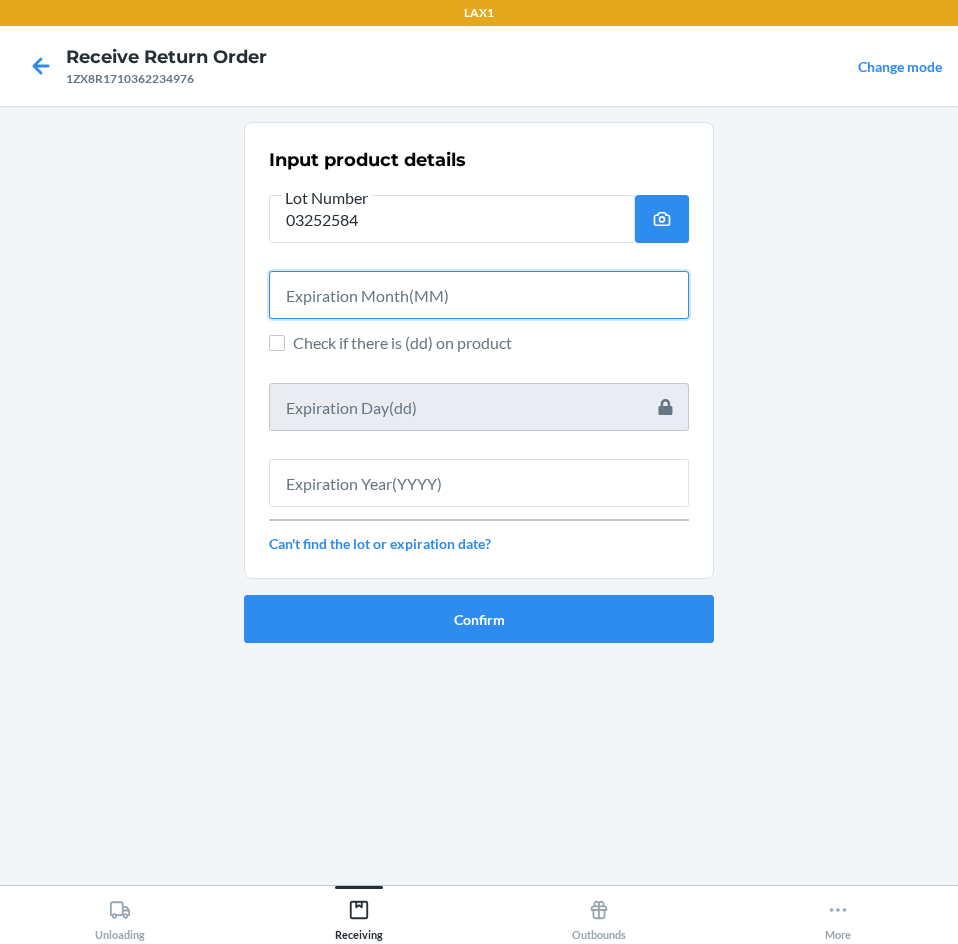 click at bounding box center (479, 295) 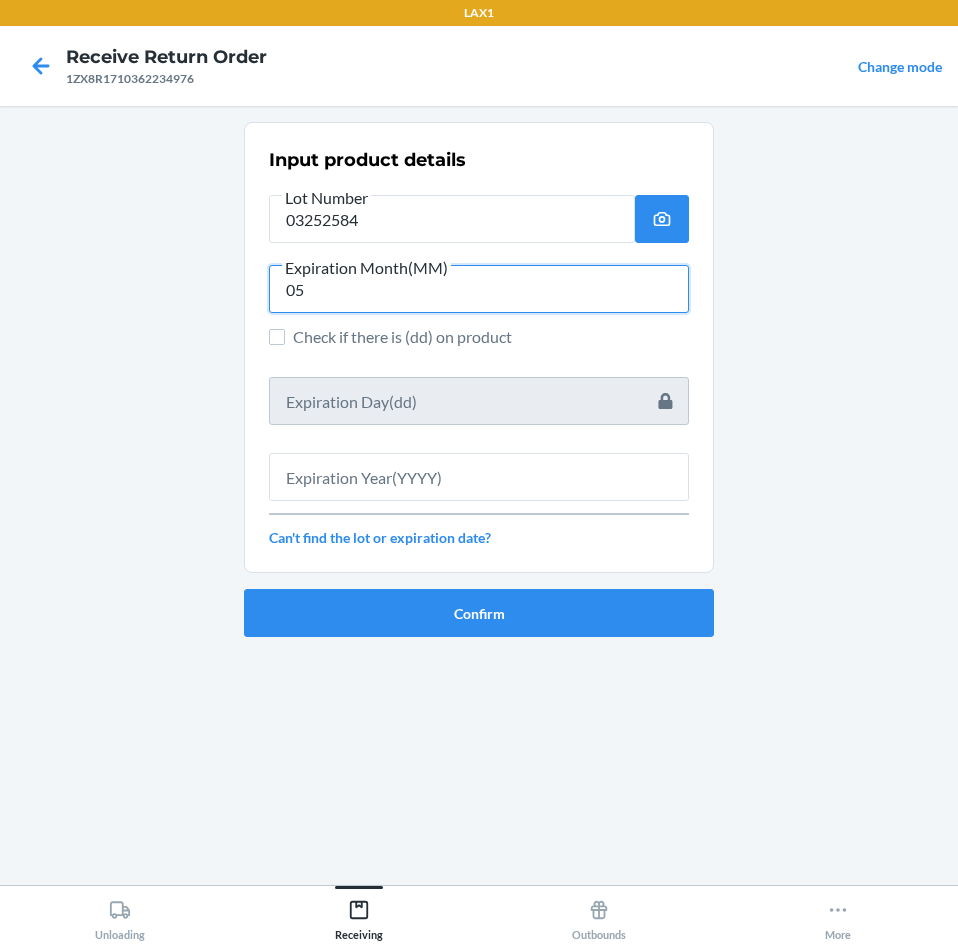 type on "05" 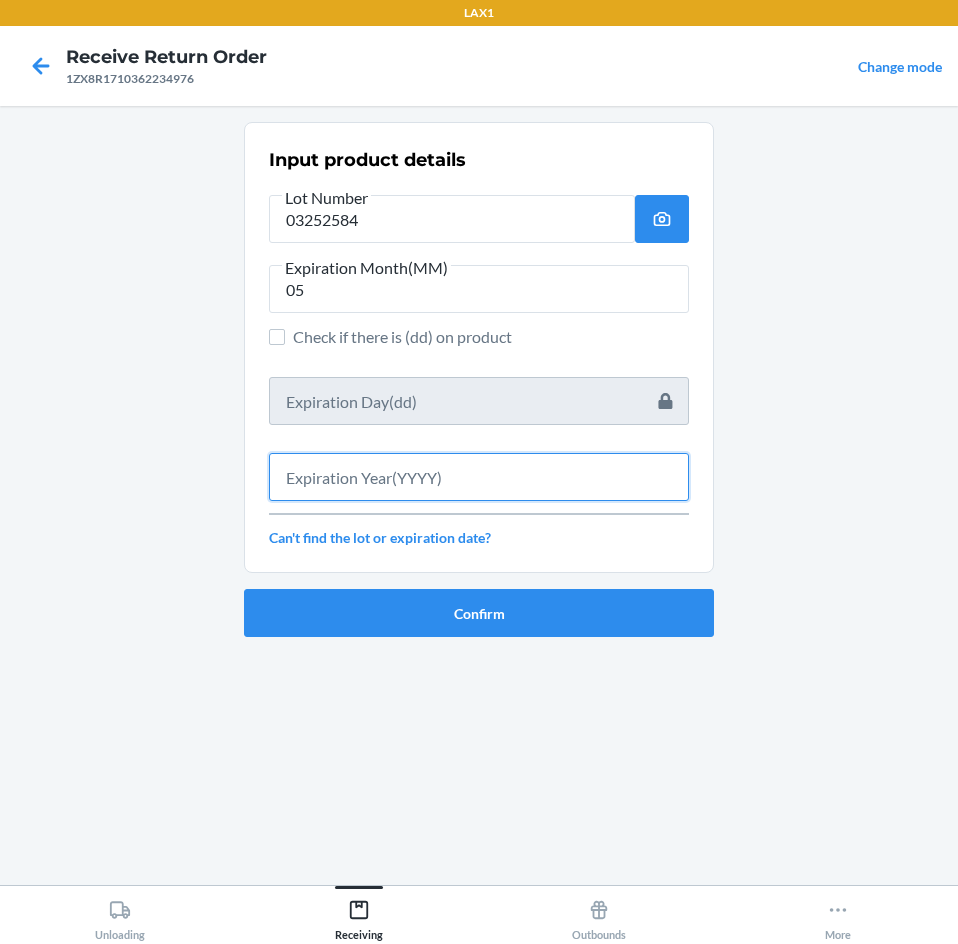 click at bounding box center (479, 477) 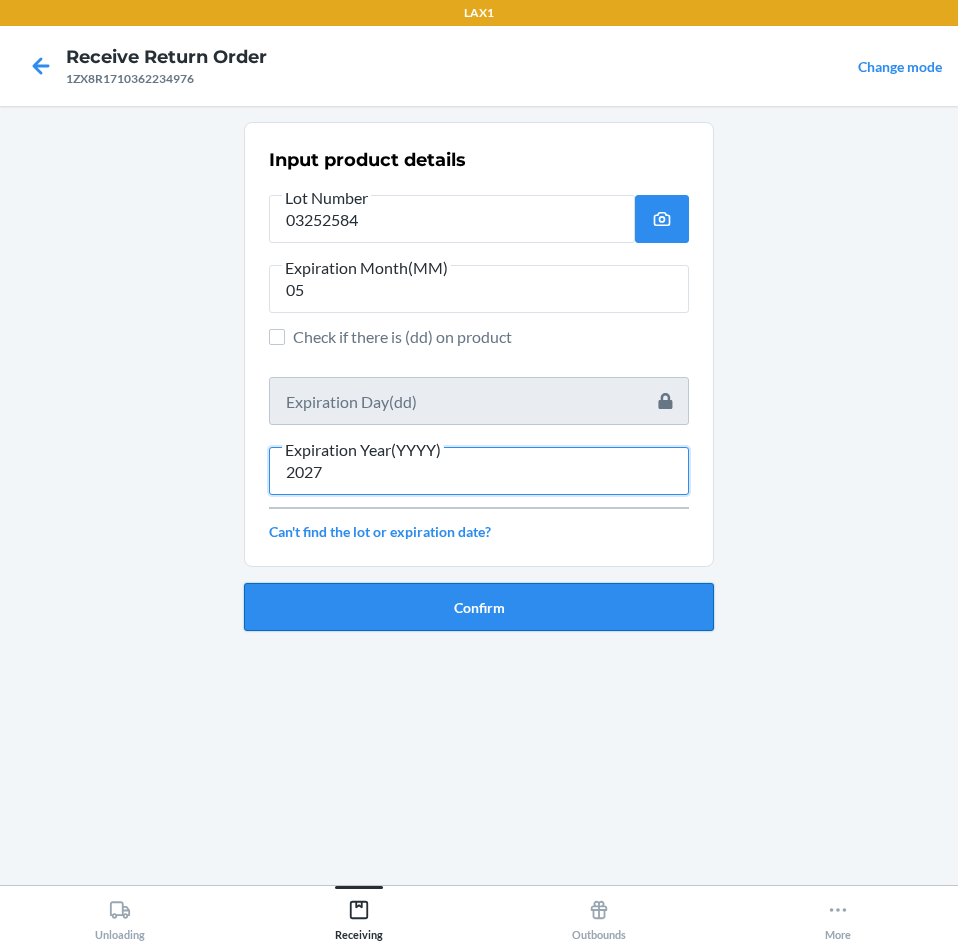 type on "2027" 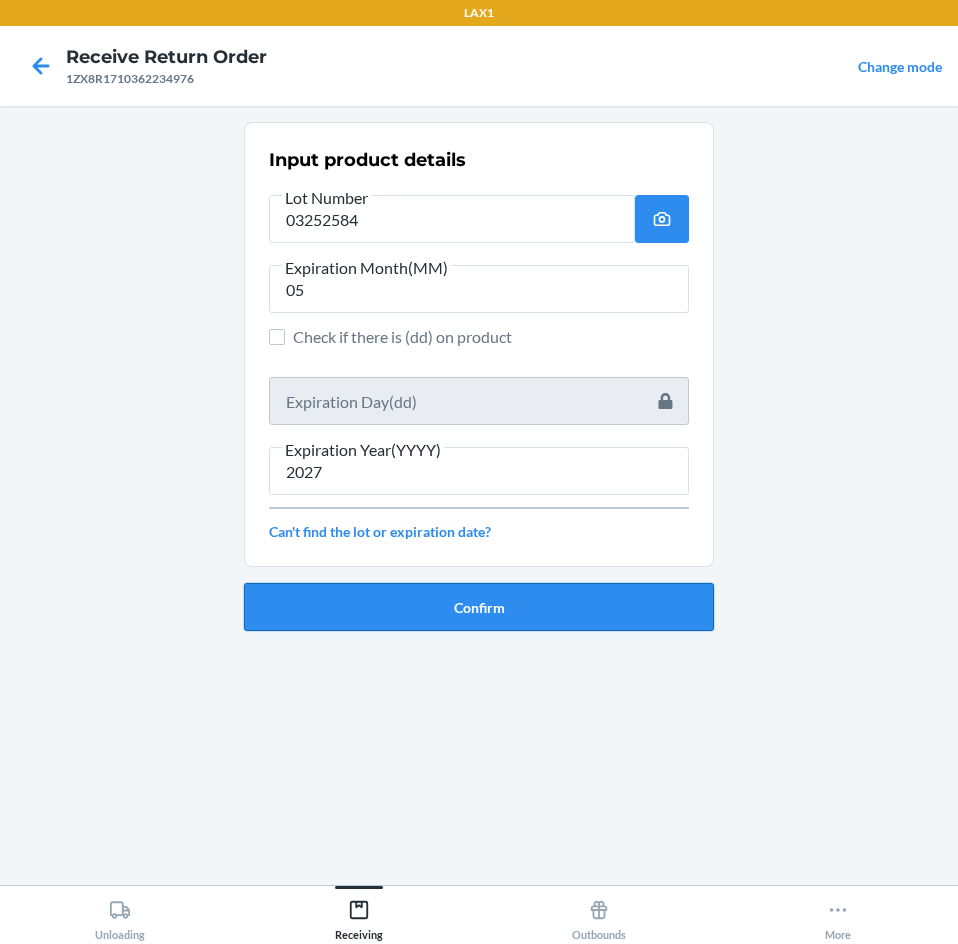 click on "Confirm" at bounding box center [479, 607] 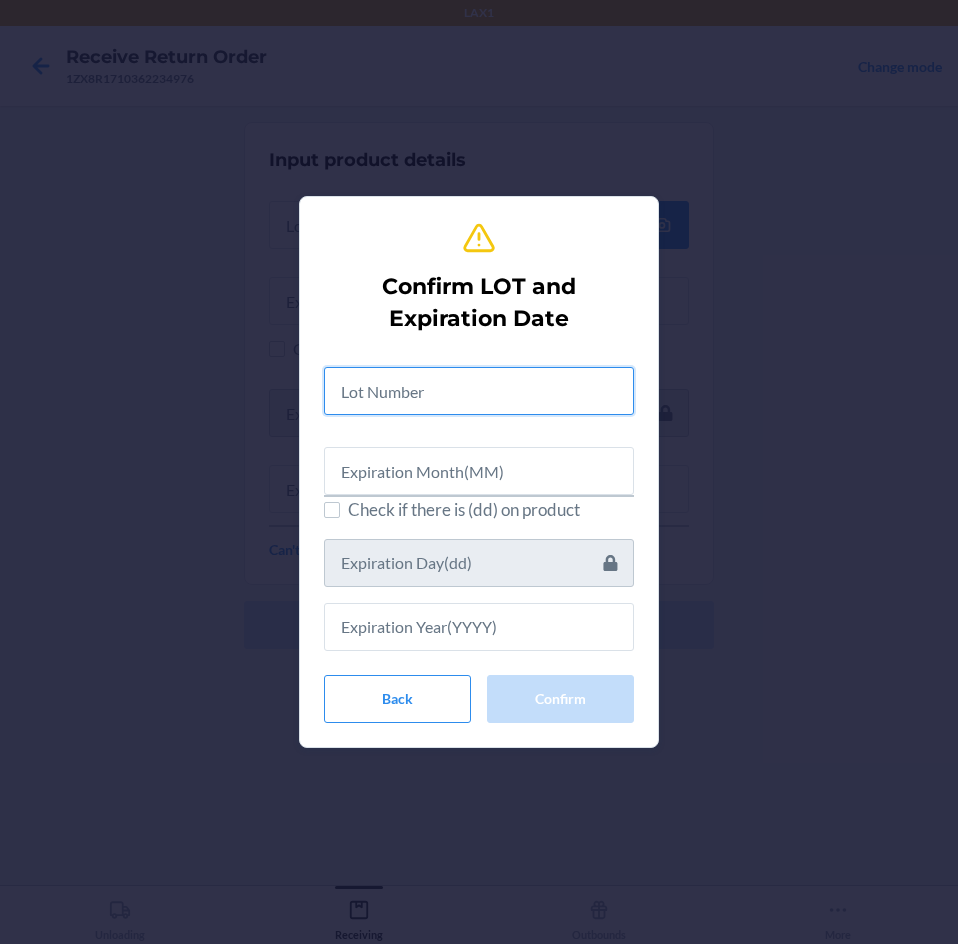 click at bounding box center [479, 391] 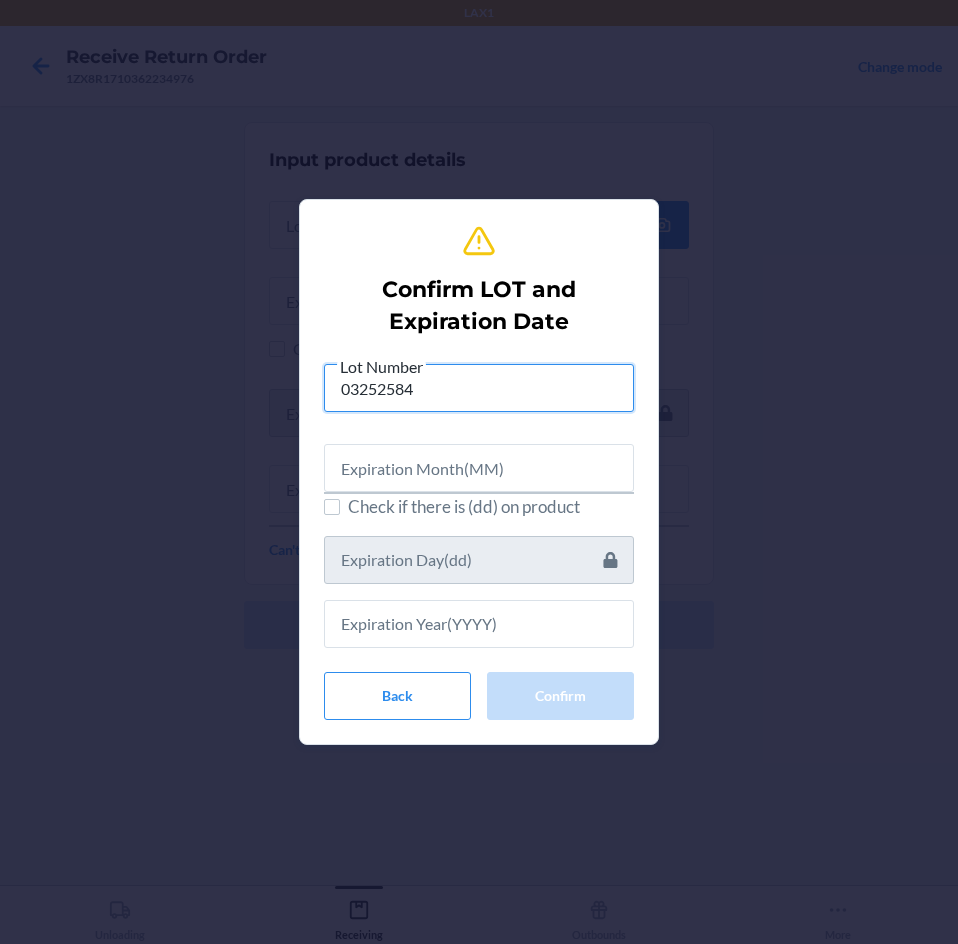 type on "03252584" 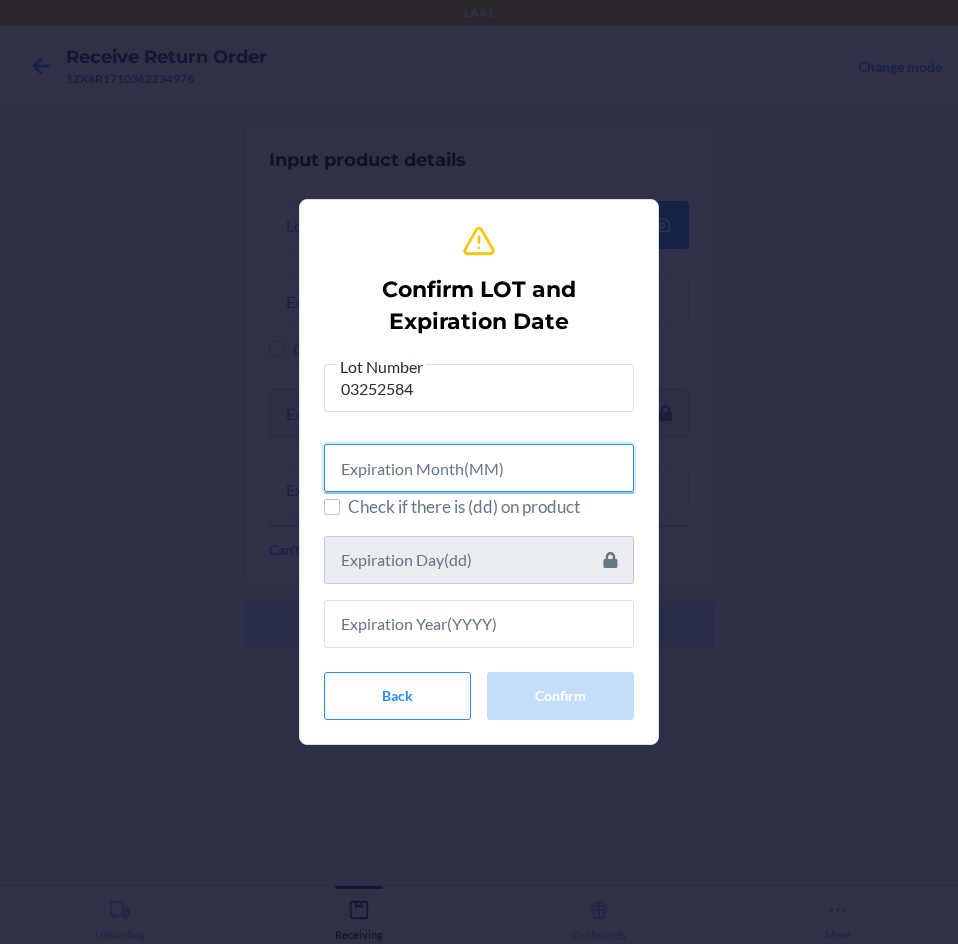 click at bounding box center [479, 468] 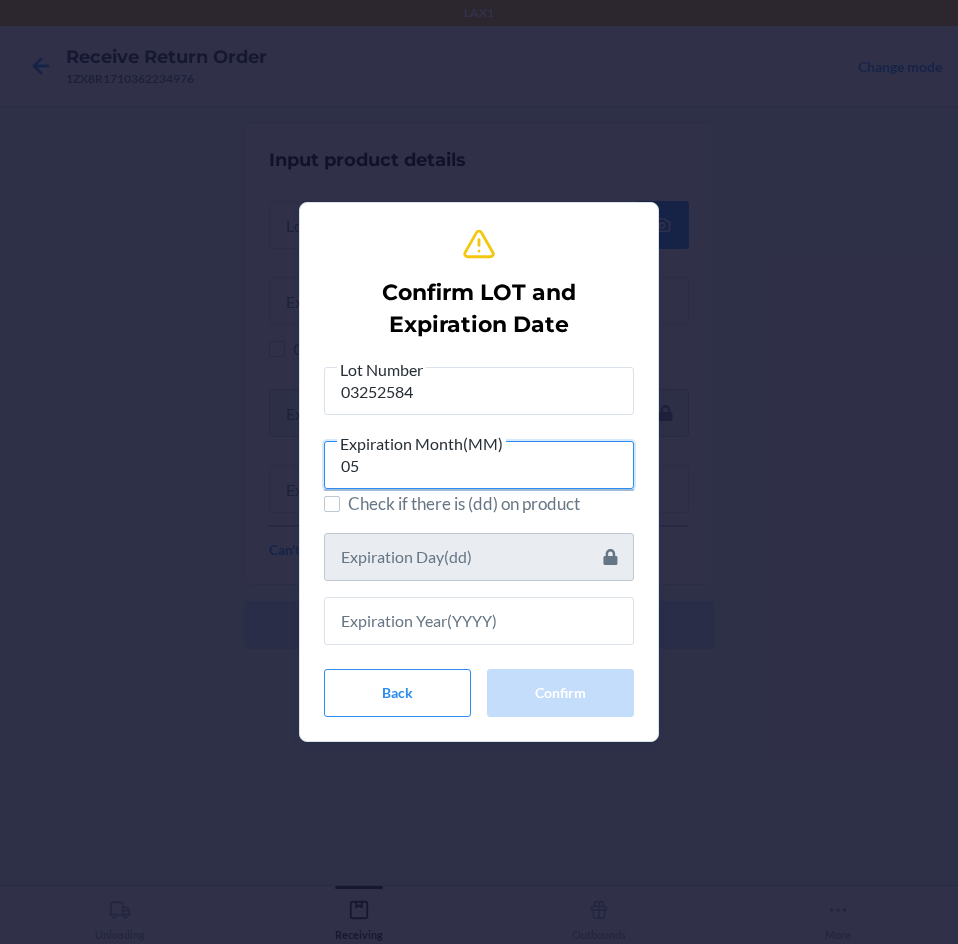 type on "05" 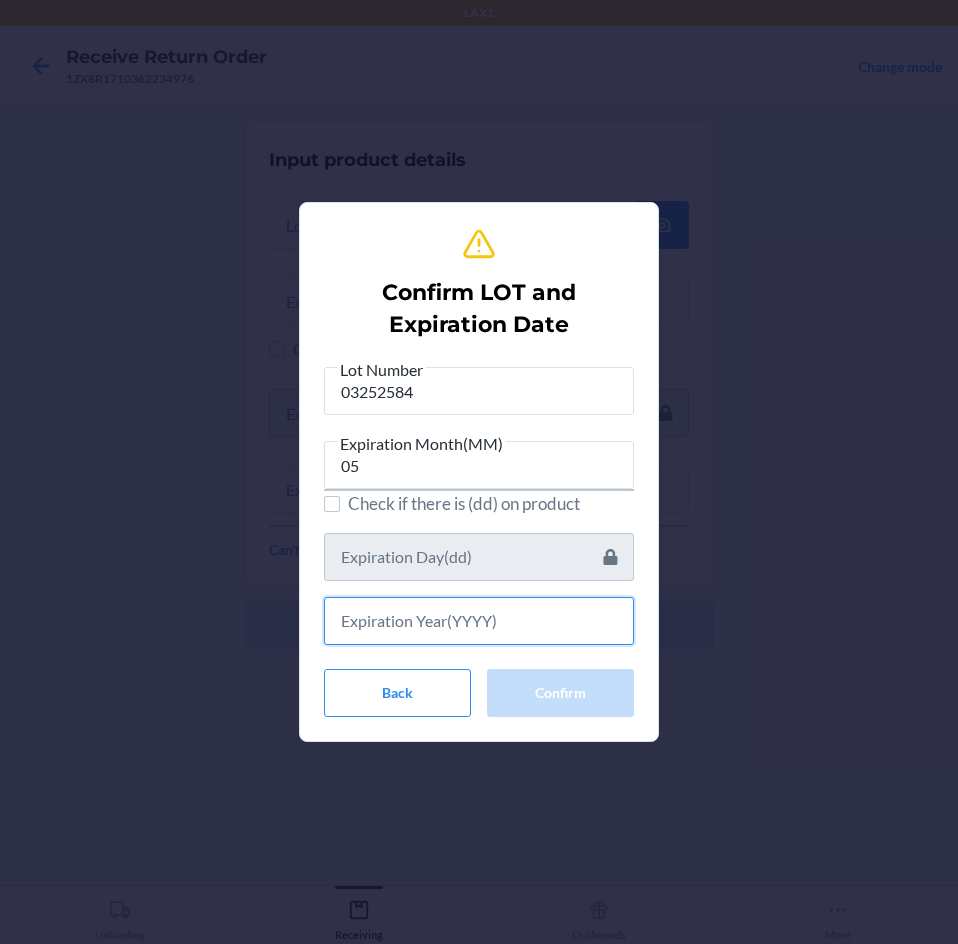 click at bounding box center [479, 621] 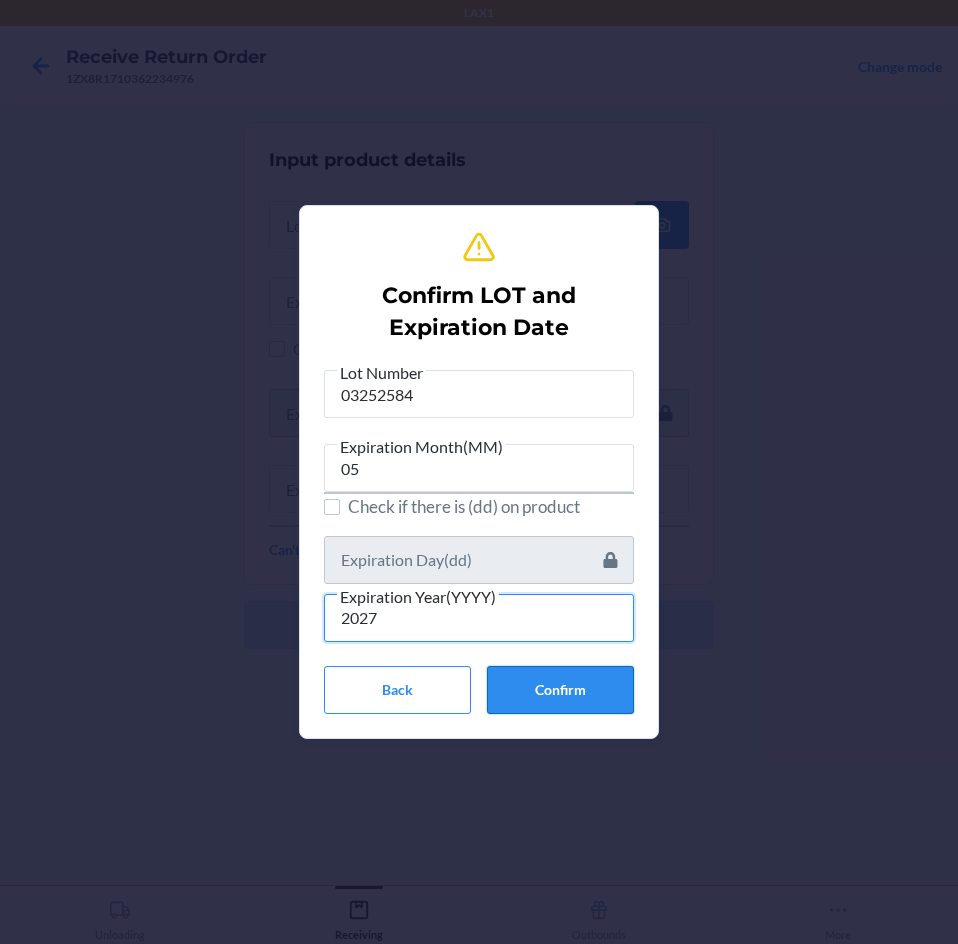 type on "2027" 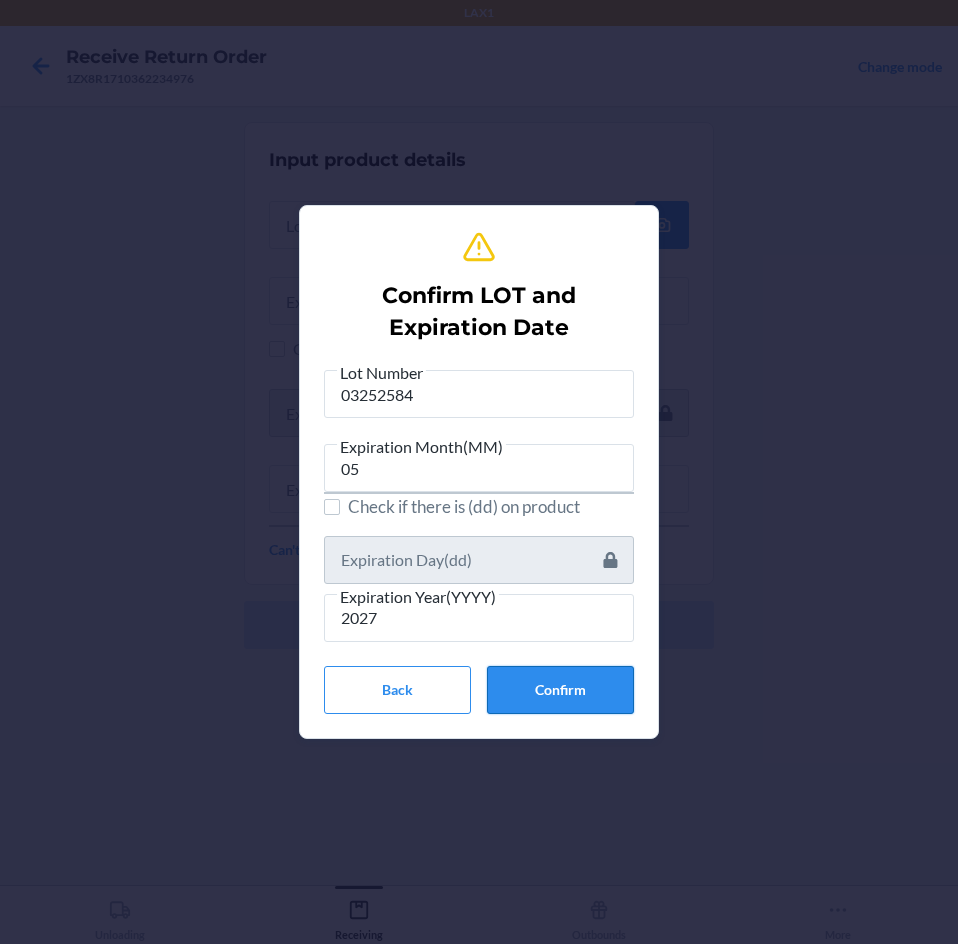 click on "Confirm" at bounding box center (560, 690) 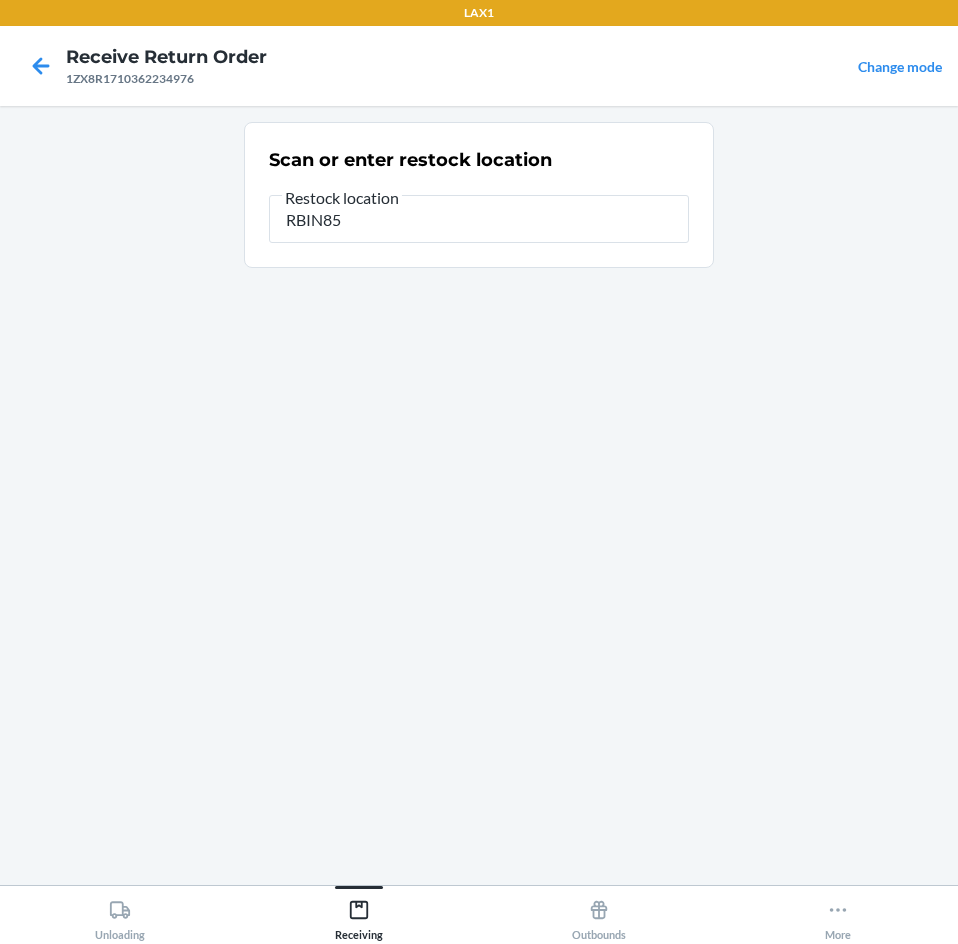 type on "RBIN857" 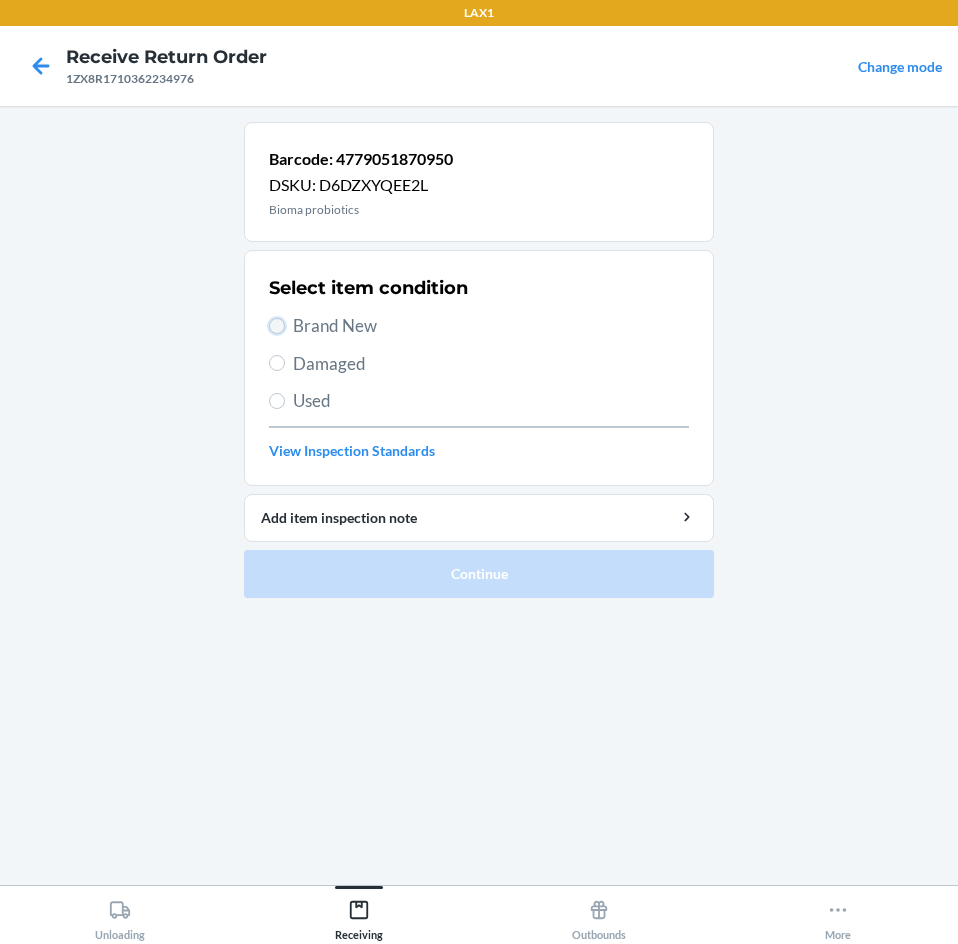 click on "Brand New" at bounding box center [277, 326] 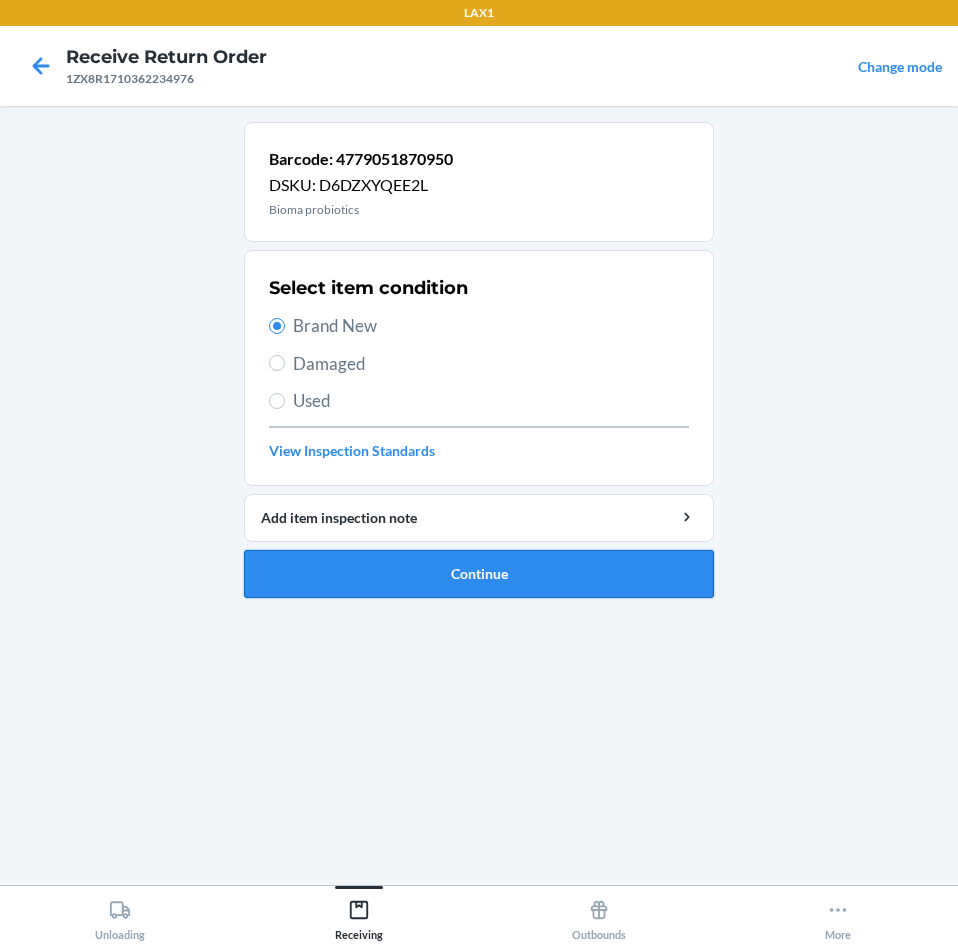 click on "Continue" at bounding box center [479, 574] 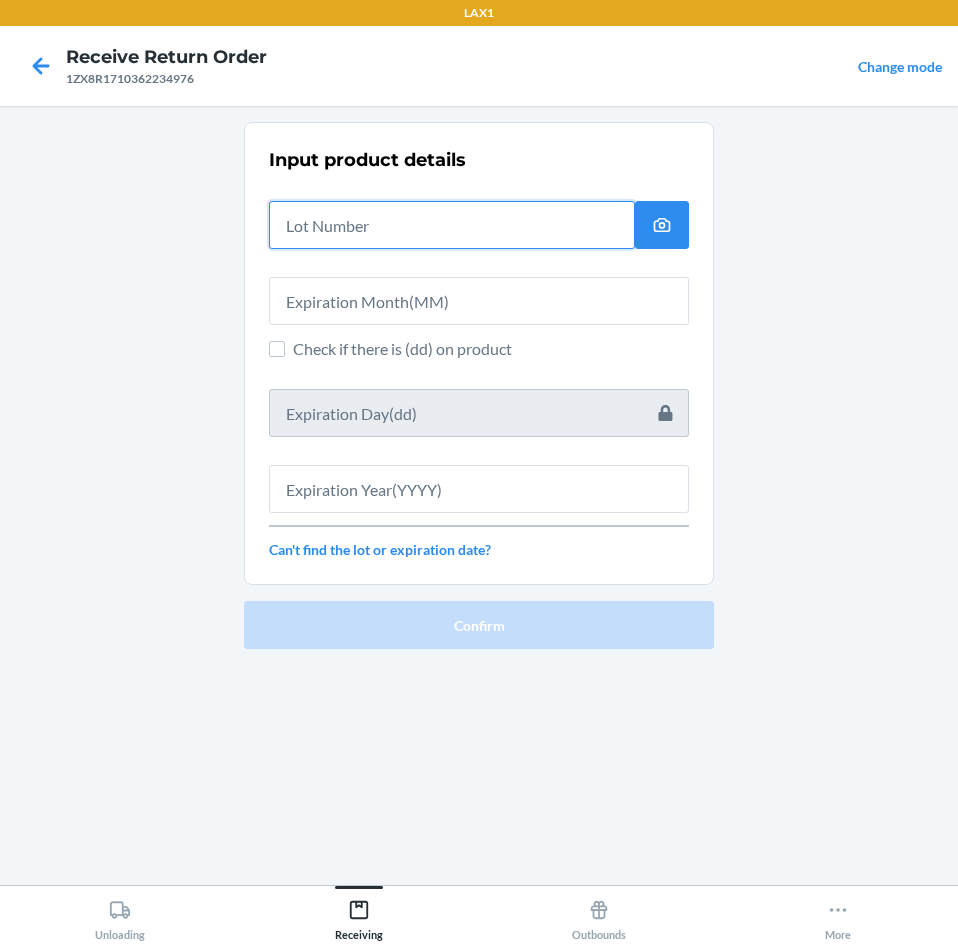 click at bounding box center [452, 225] 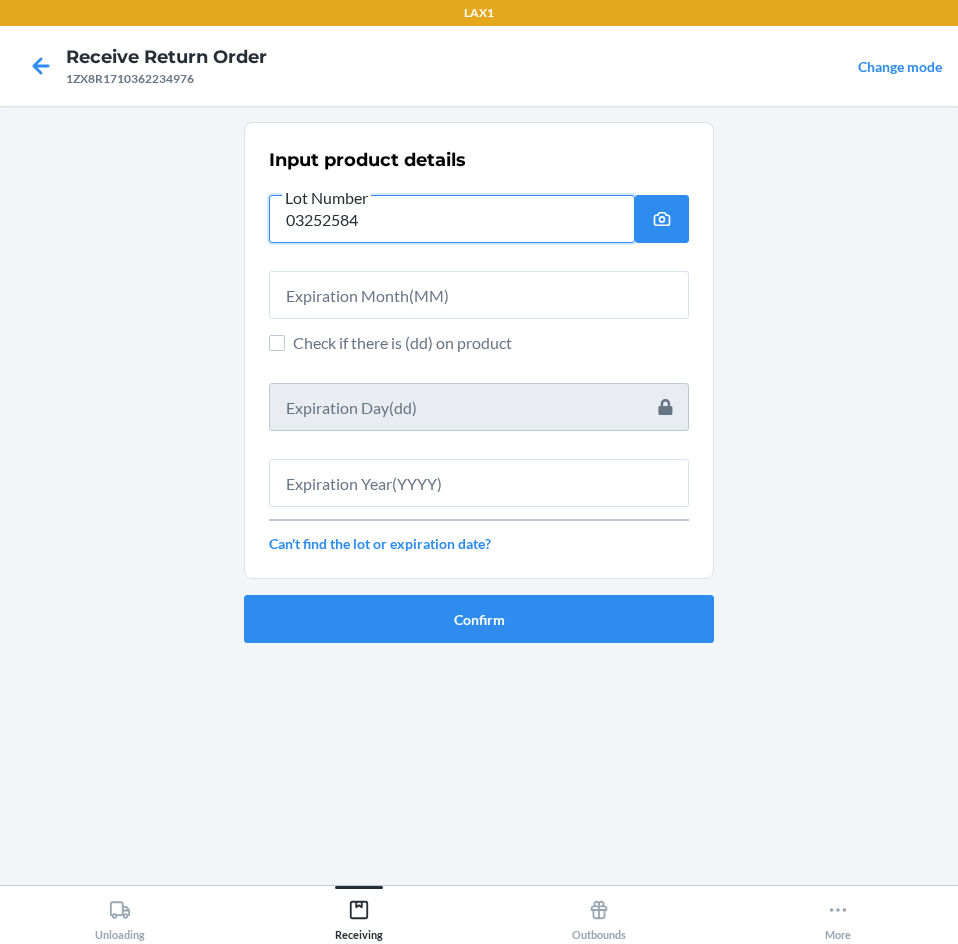 type on "03252584" 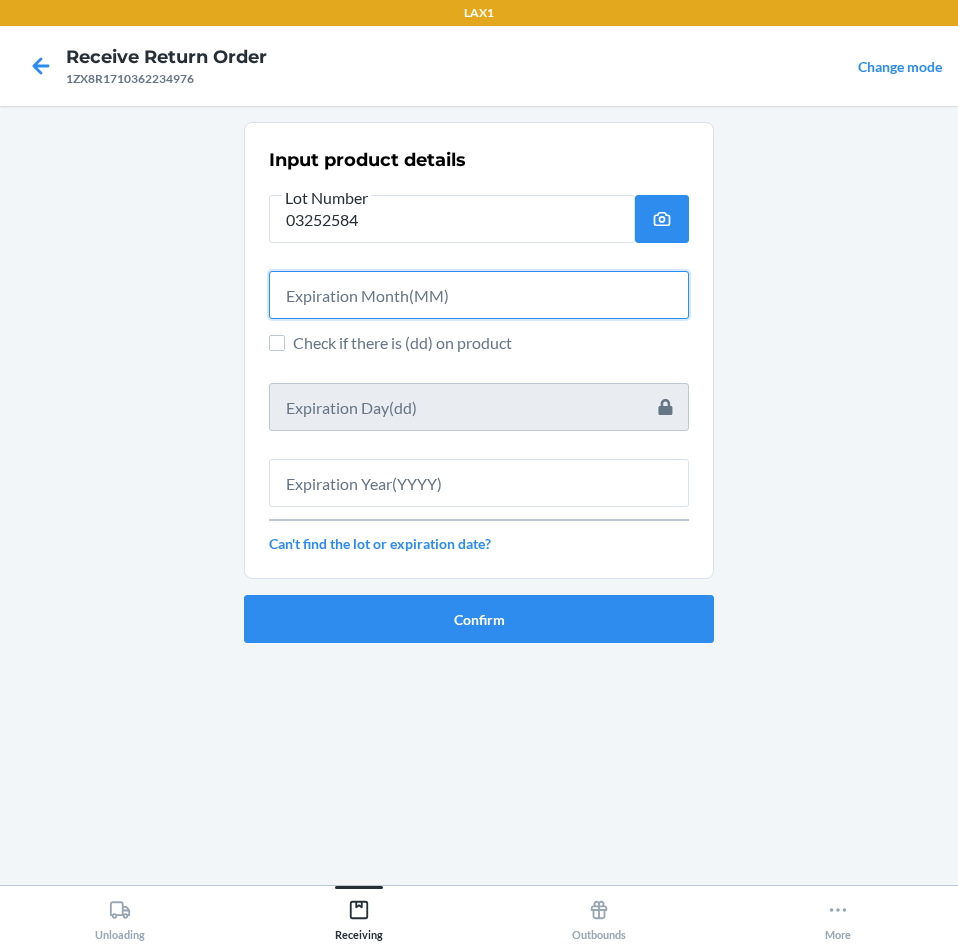 click at bounding box center (479, 295) 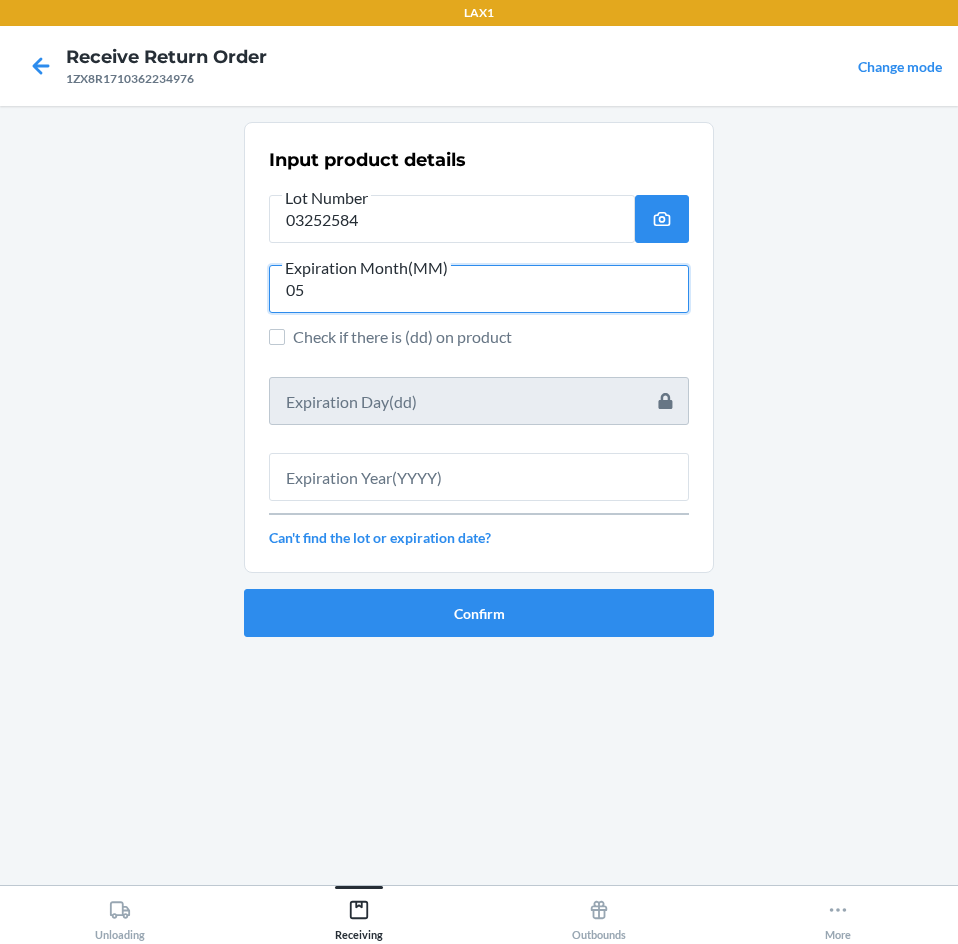type on "05" 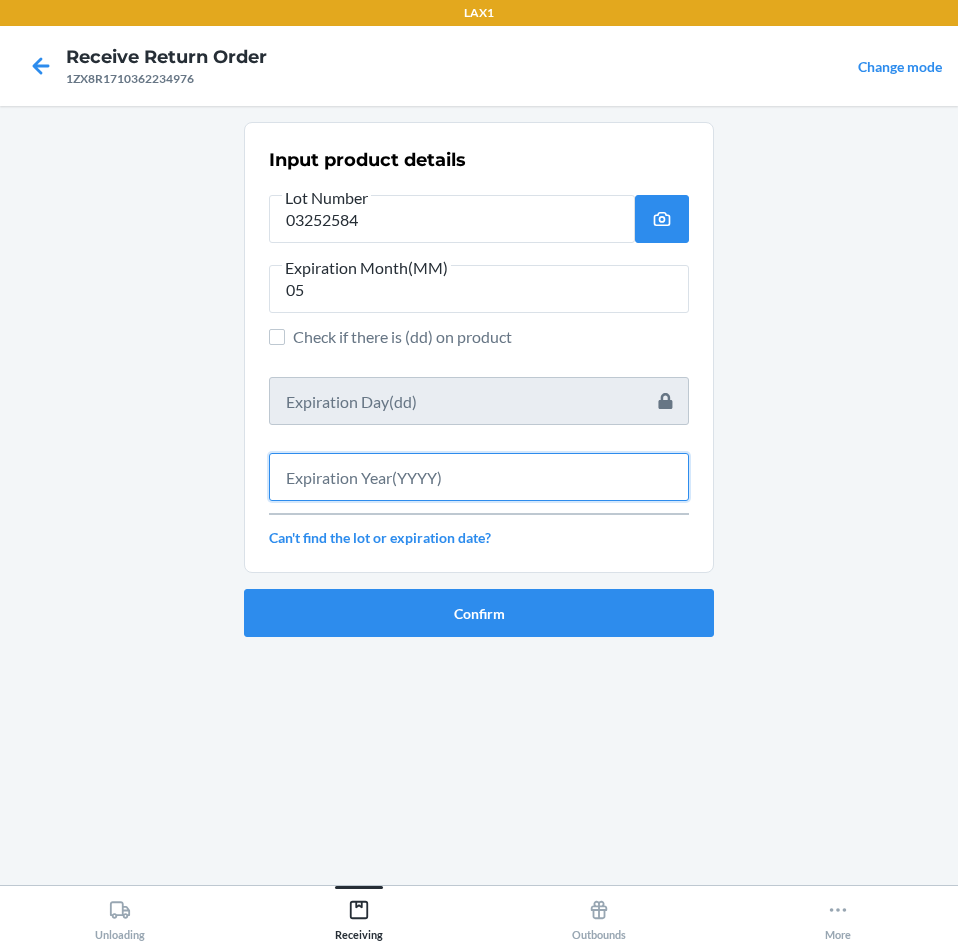 click at bounding box center [479, 477] 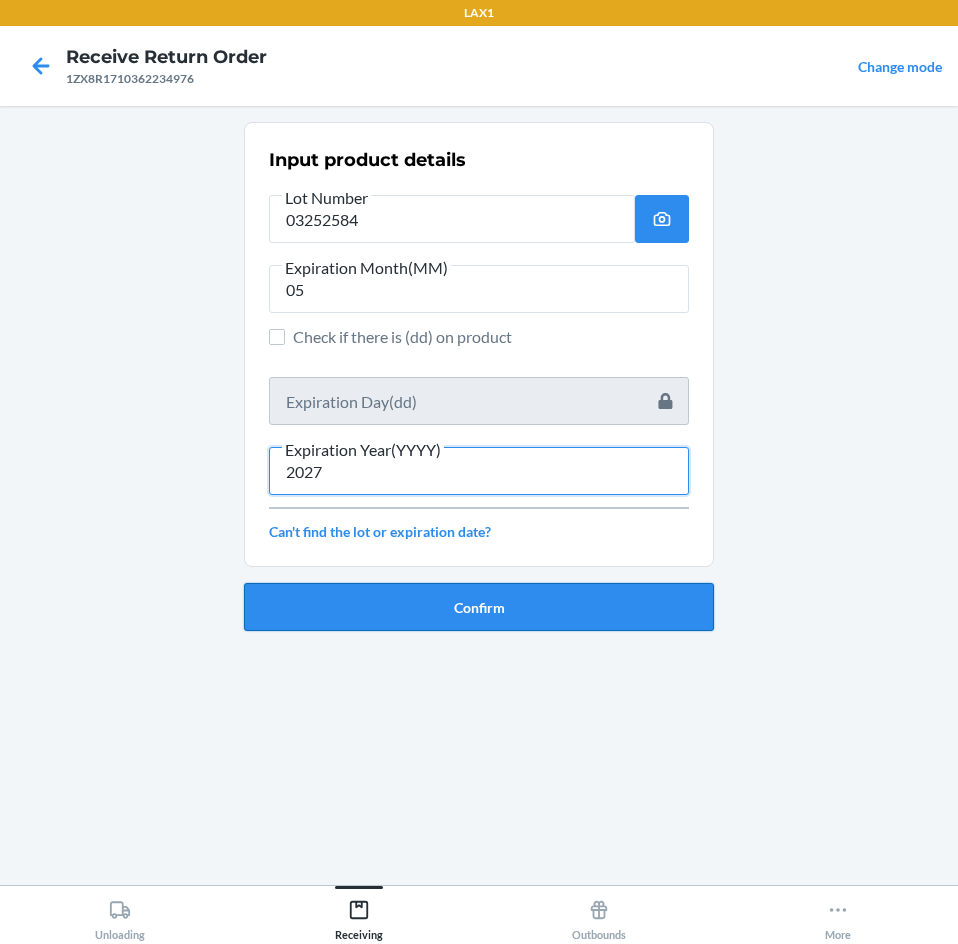type on "2027" 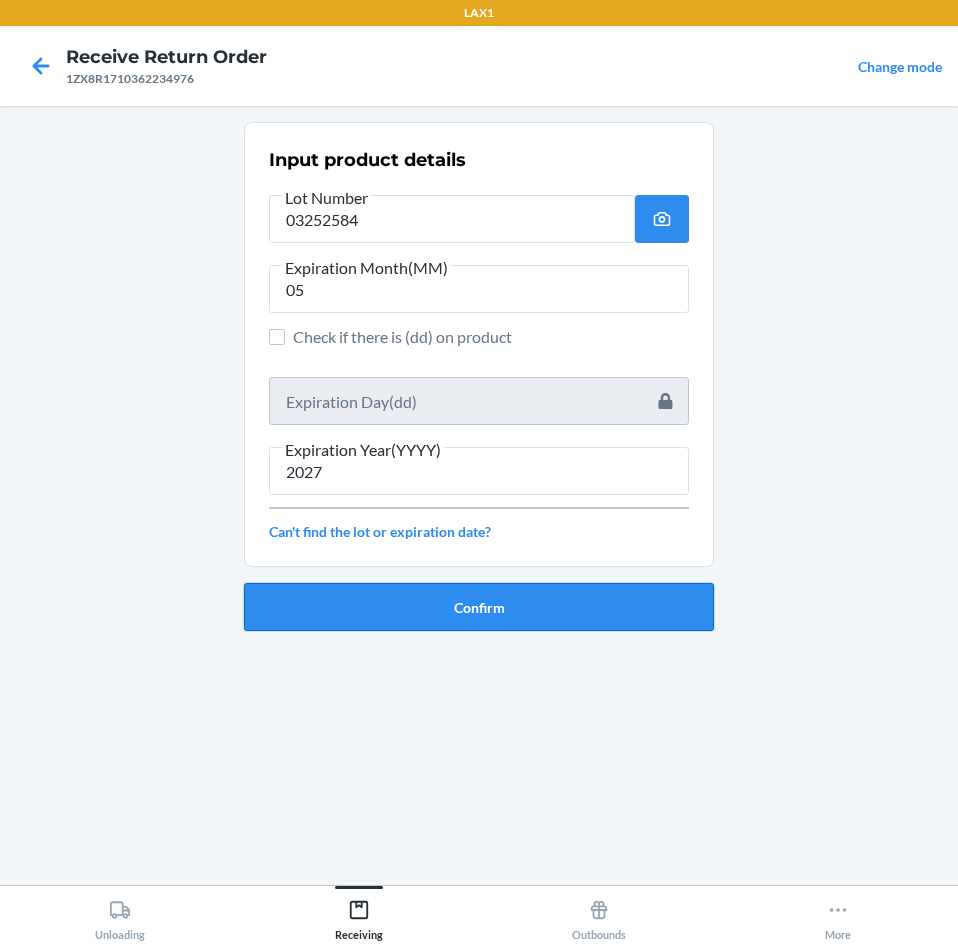 click on "Confirm" at bounding box center [479, 607] 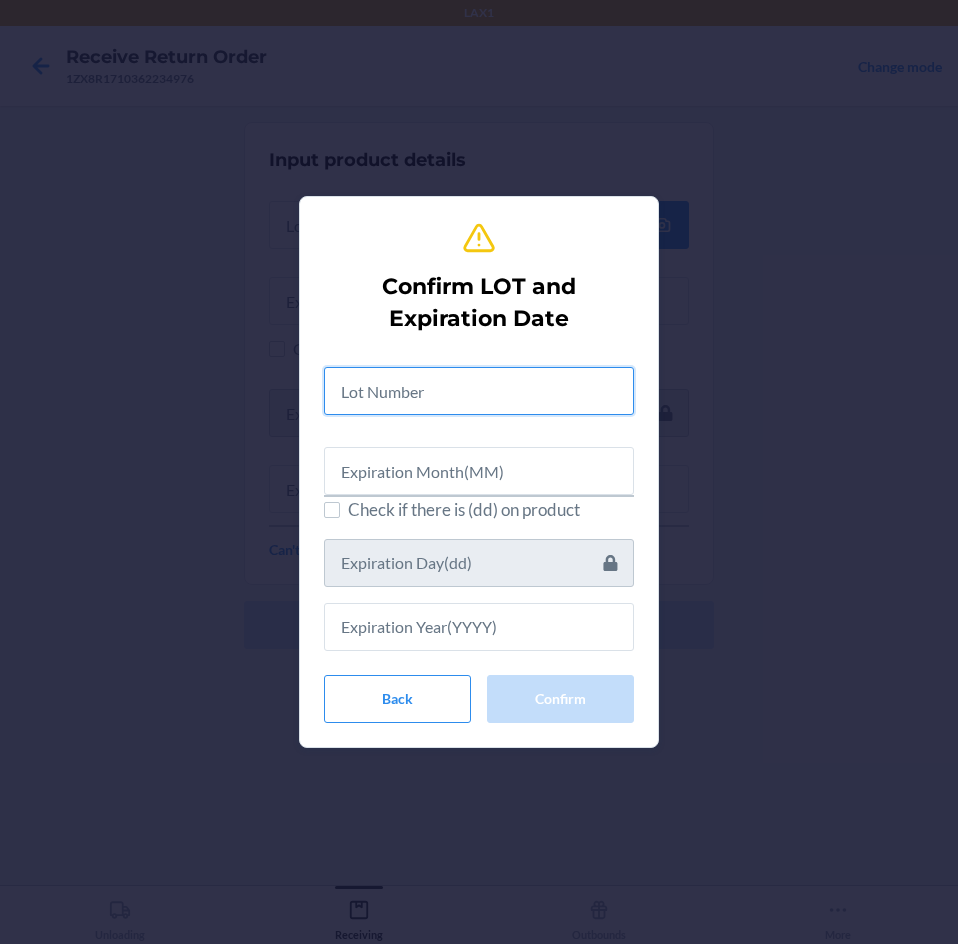 click at bounding box center (479, 391) 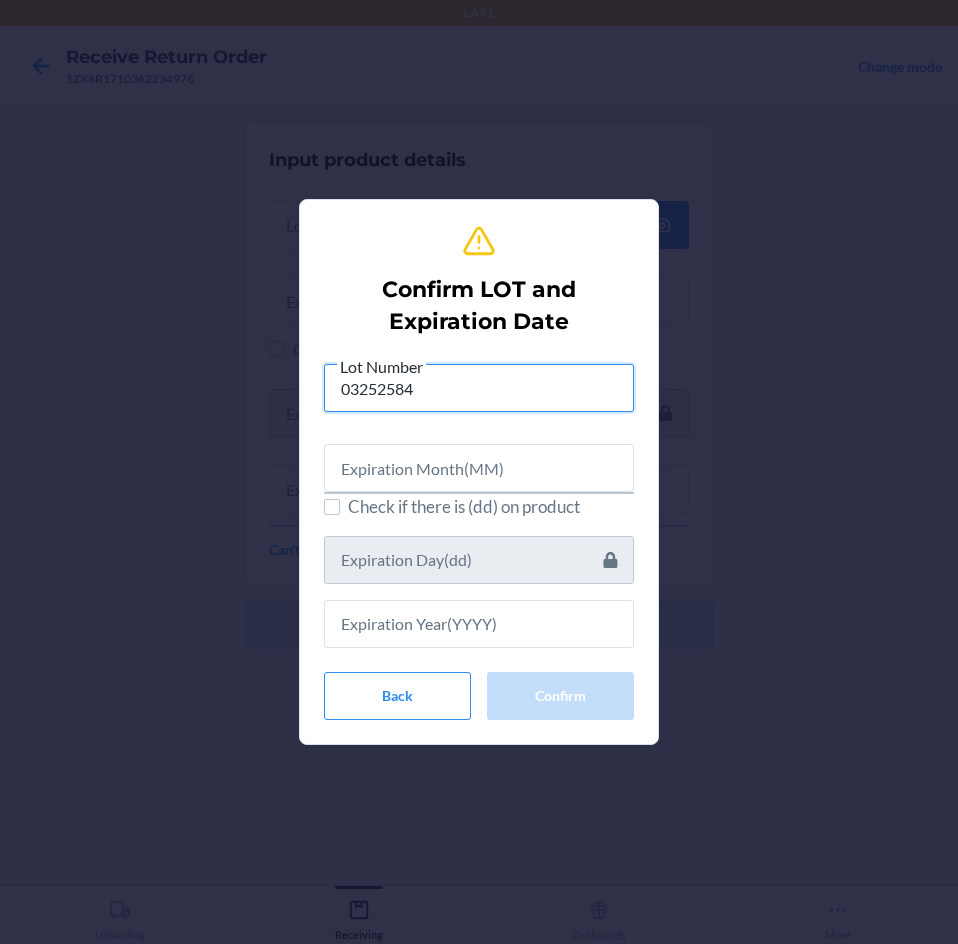 type on "03252584" 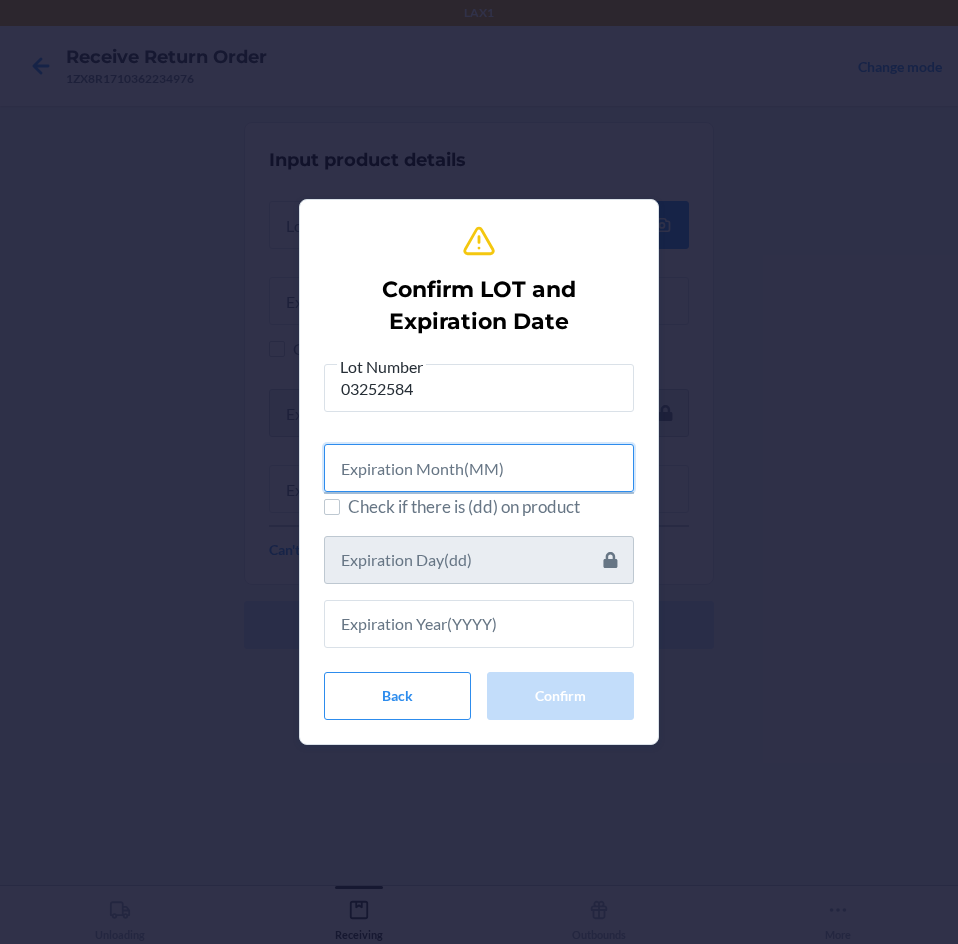 click at bounding box center [479, 468] 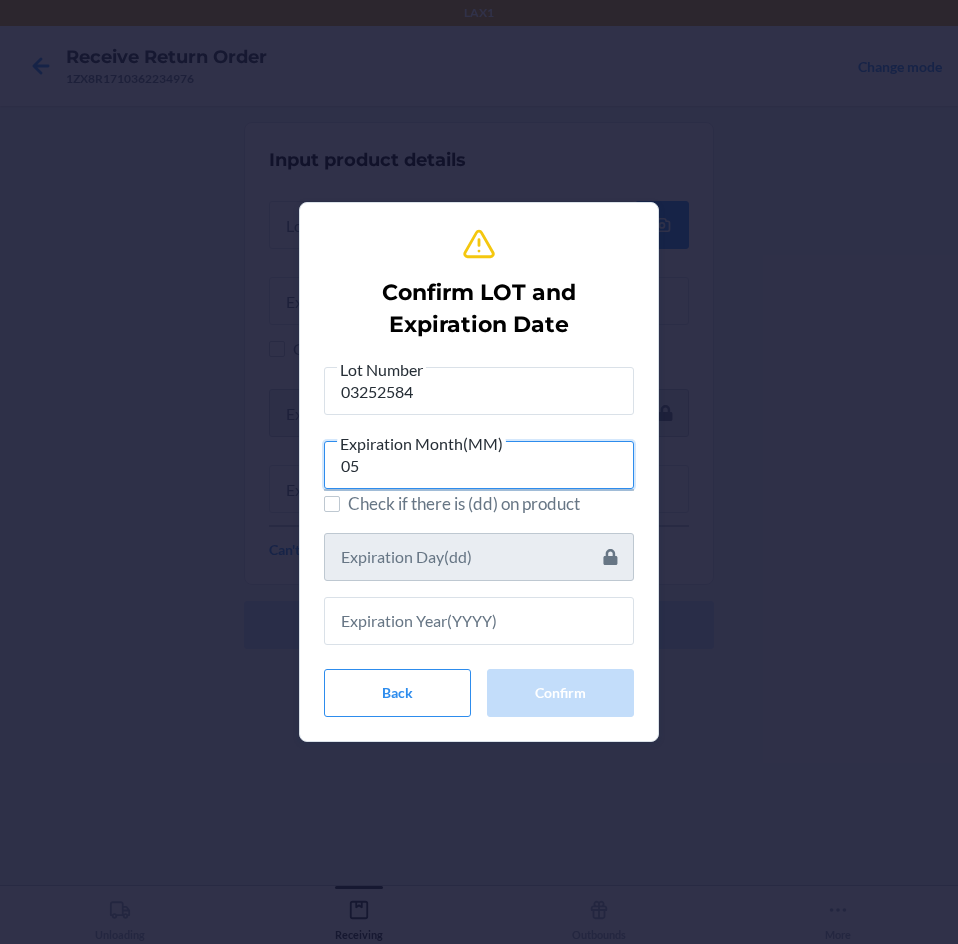 type on "05" 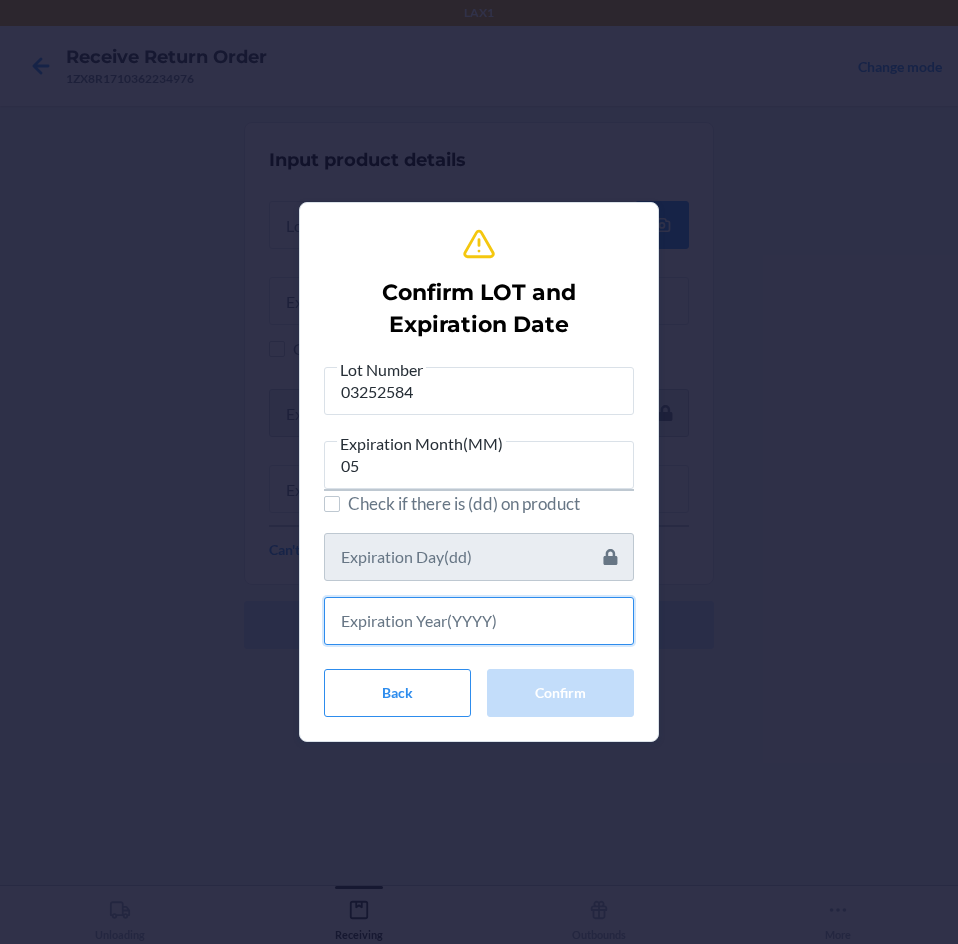 click at bounding box center (479, 621) 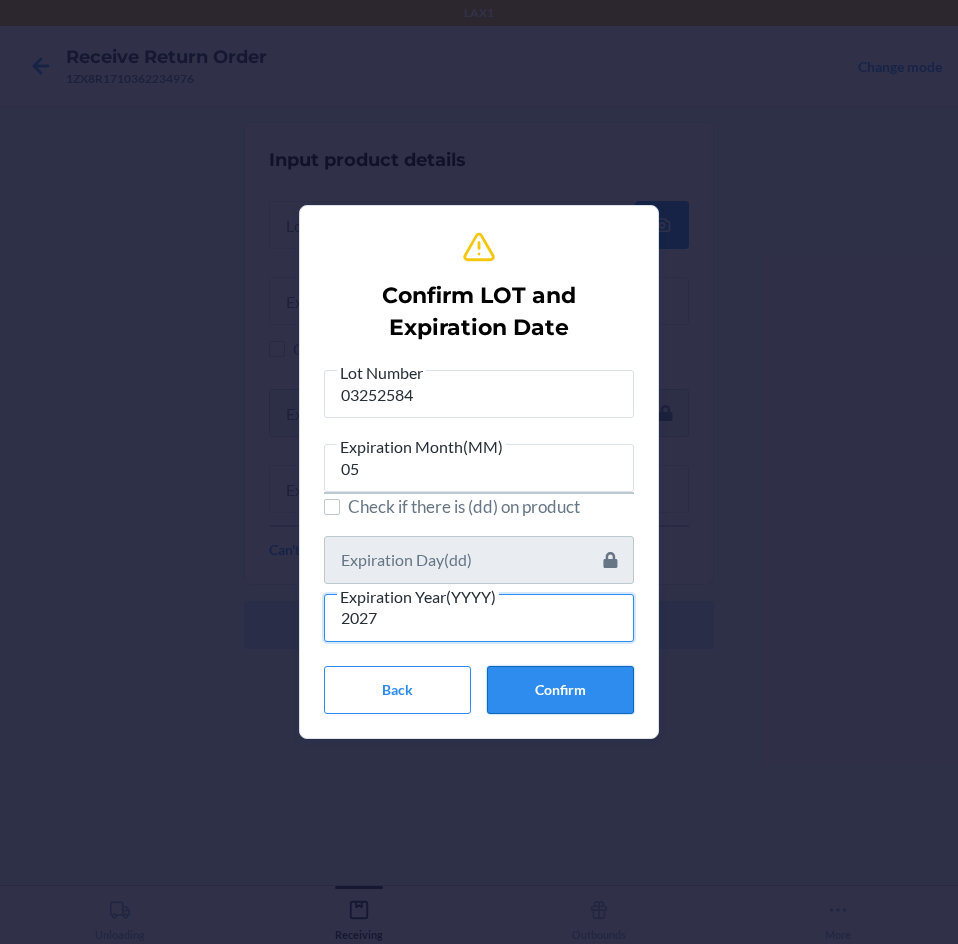 type on "2027" 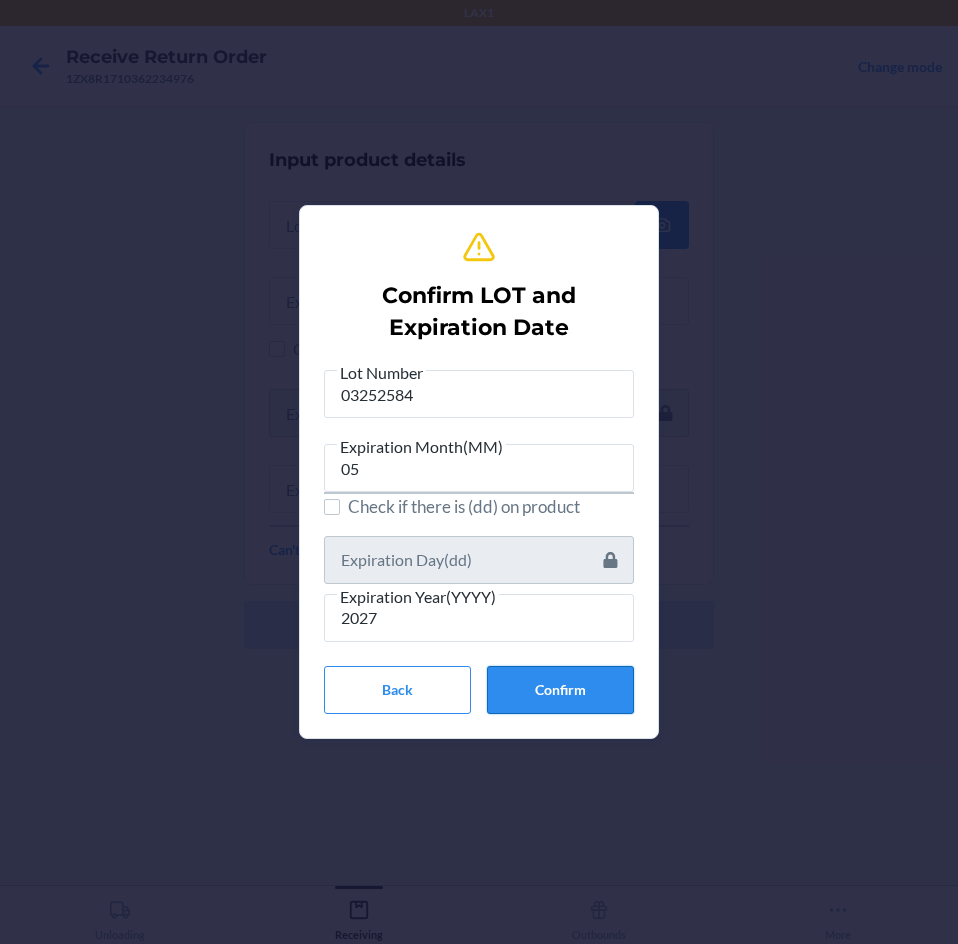 click on "Confirm" at bounding box center [560, 690] 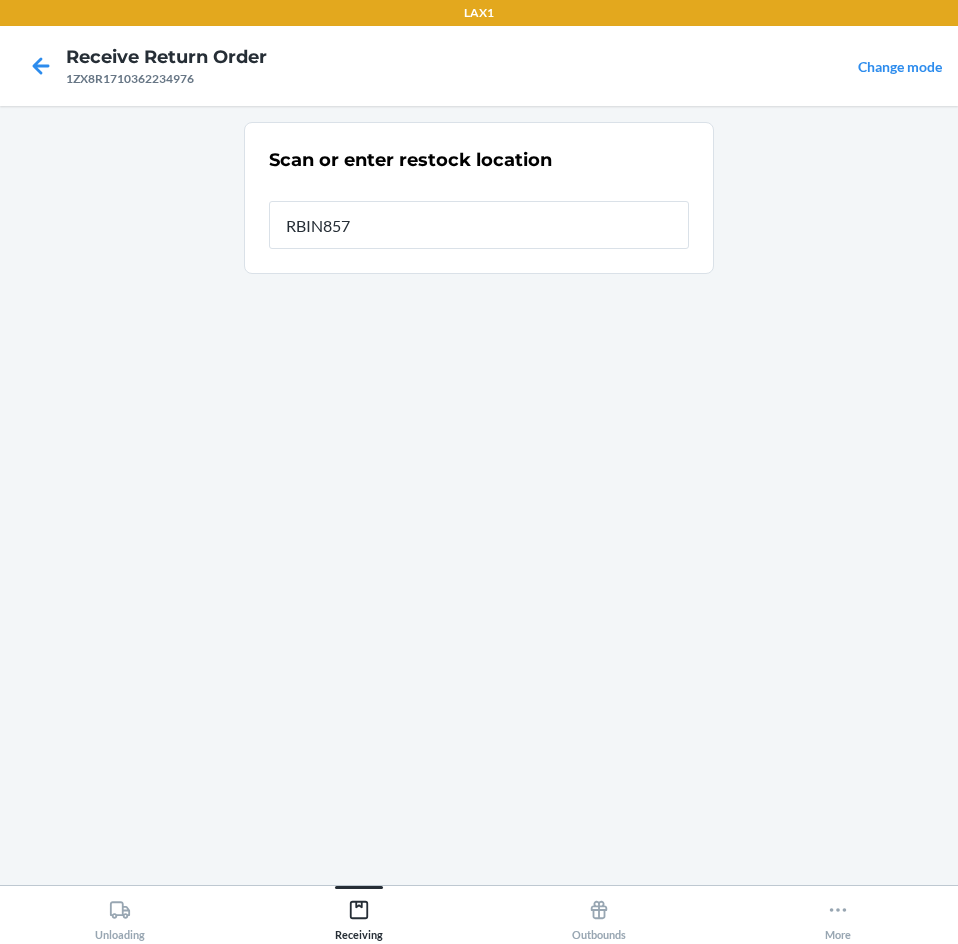 type on "RBIN857" 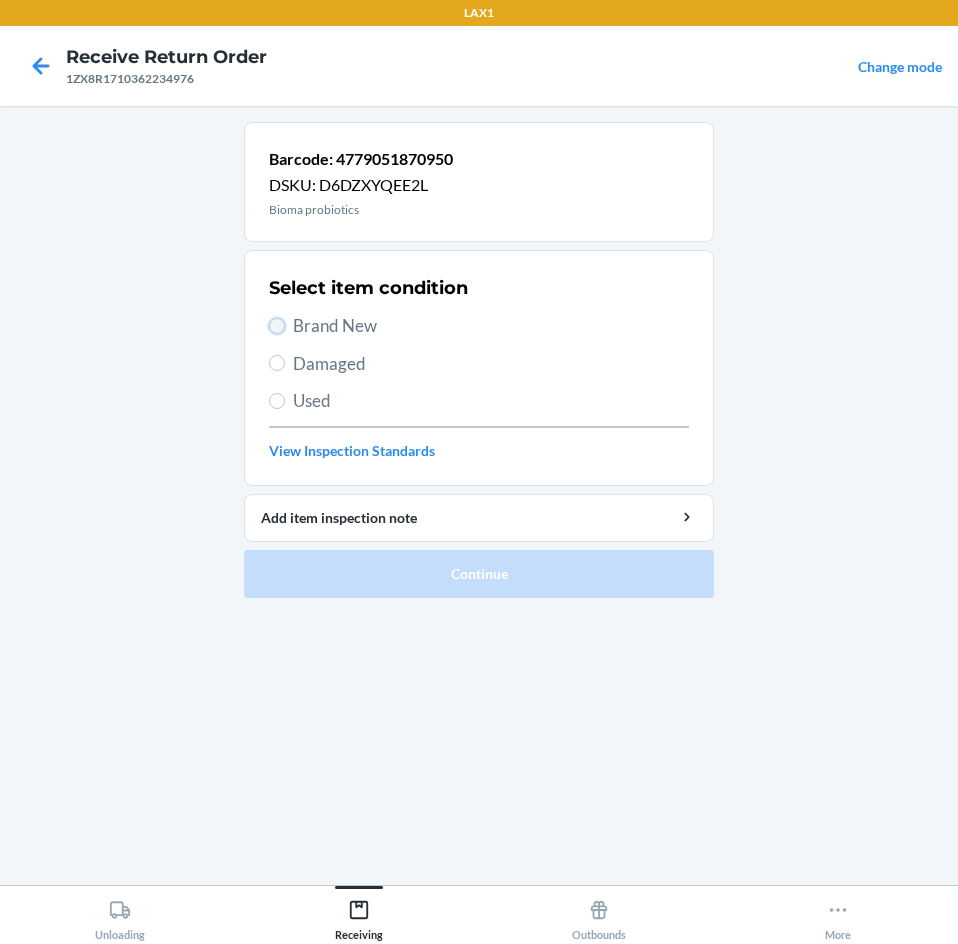 click on "Brand New" at bounding box center [277, 326] 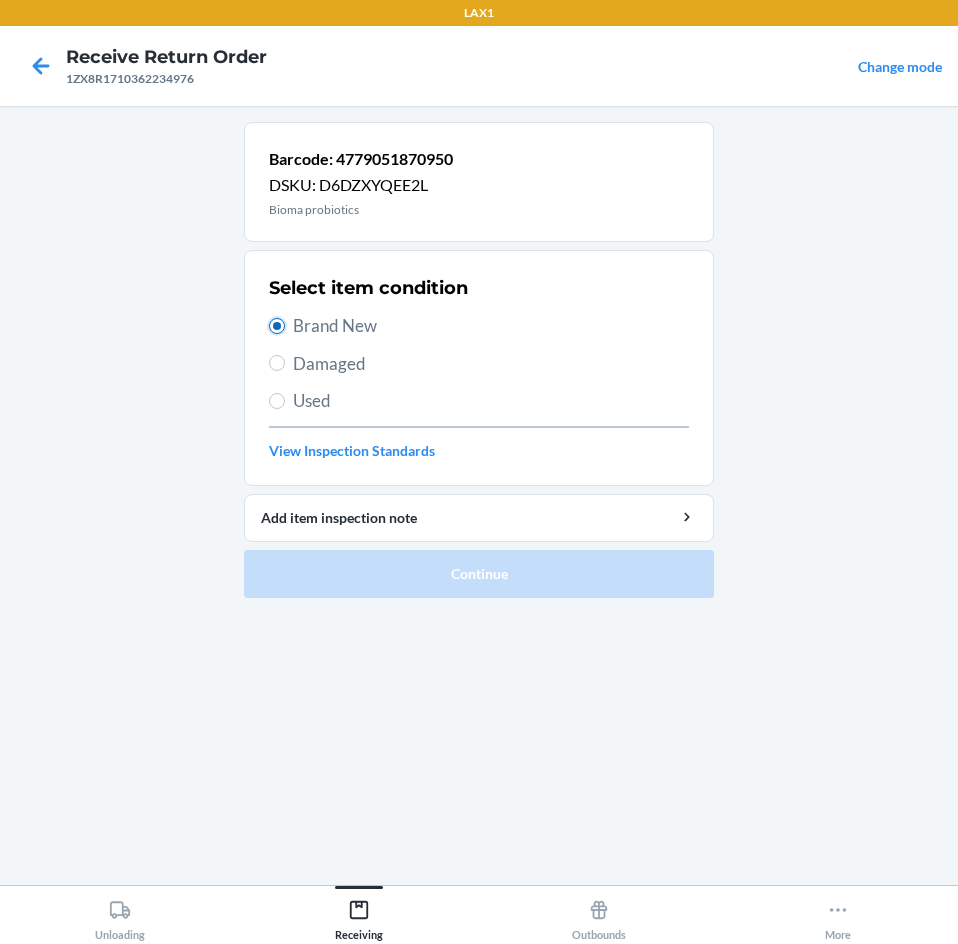 radio on "true" 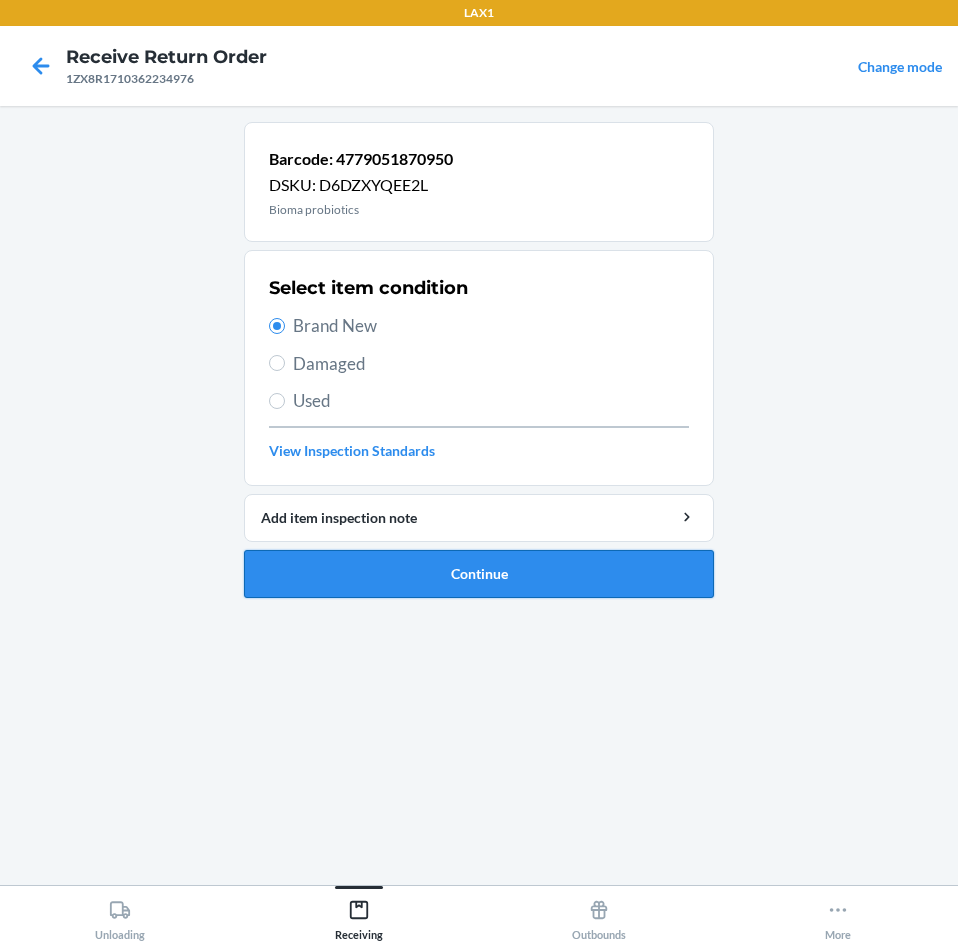 click on "Continue" at bounding box center [479, 574] 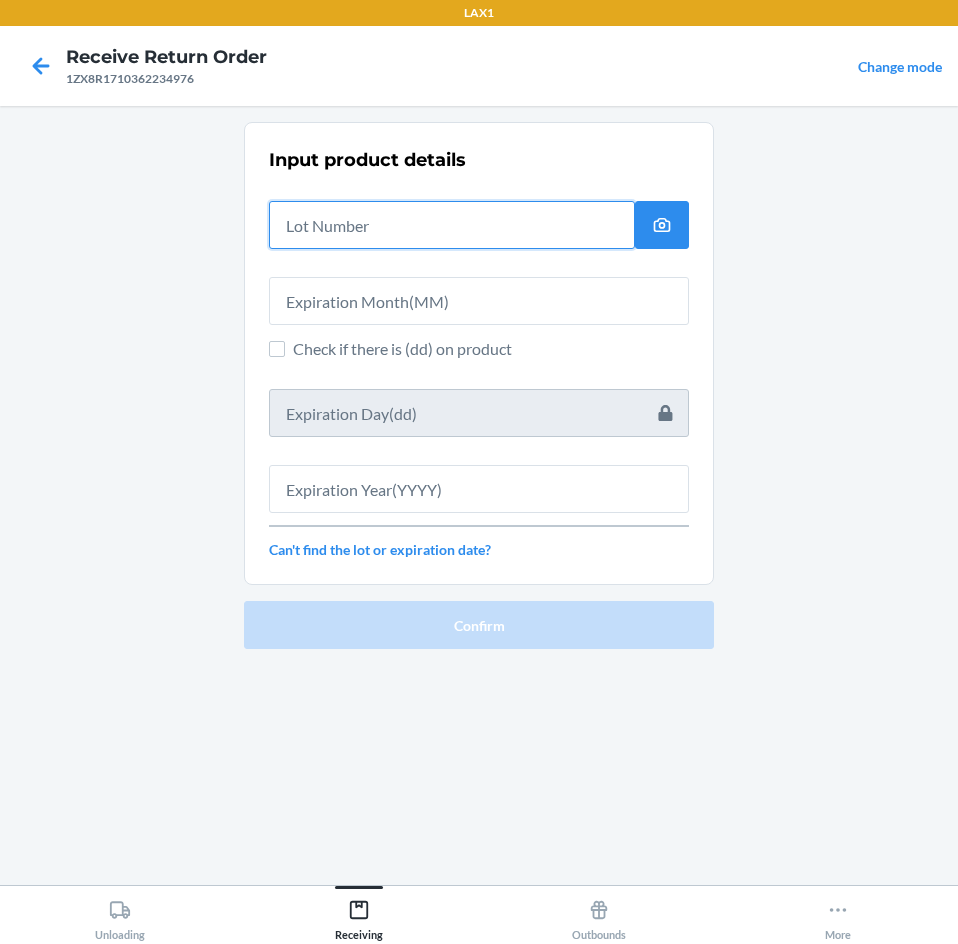 click at bounding box center [452, 225] 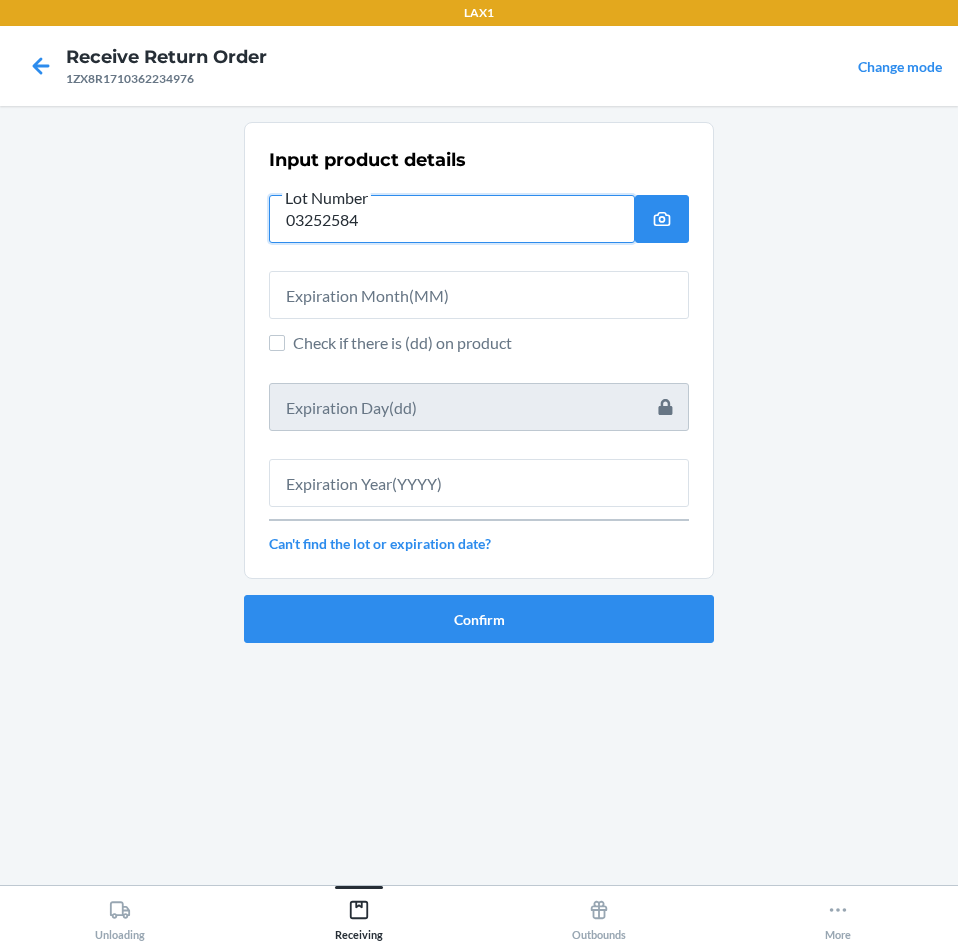 type on "03252584" 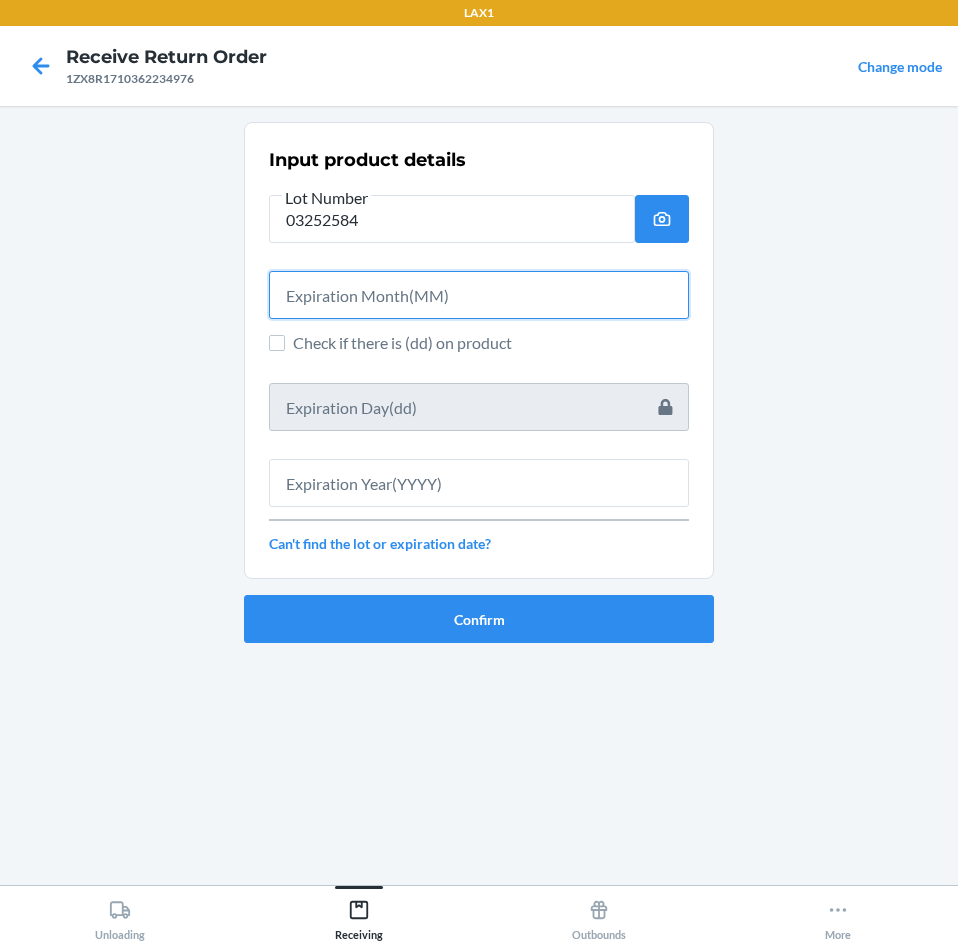click at bounding box center (479, 295) 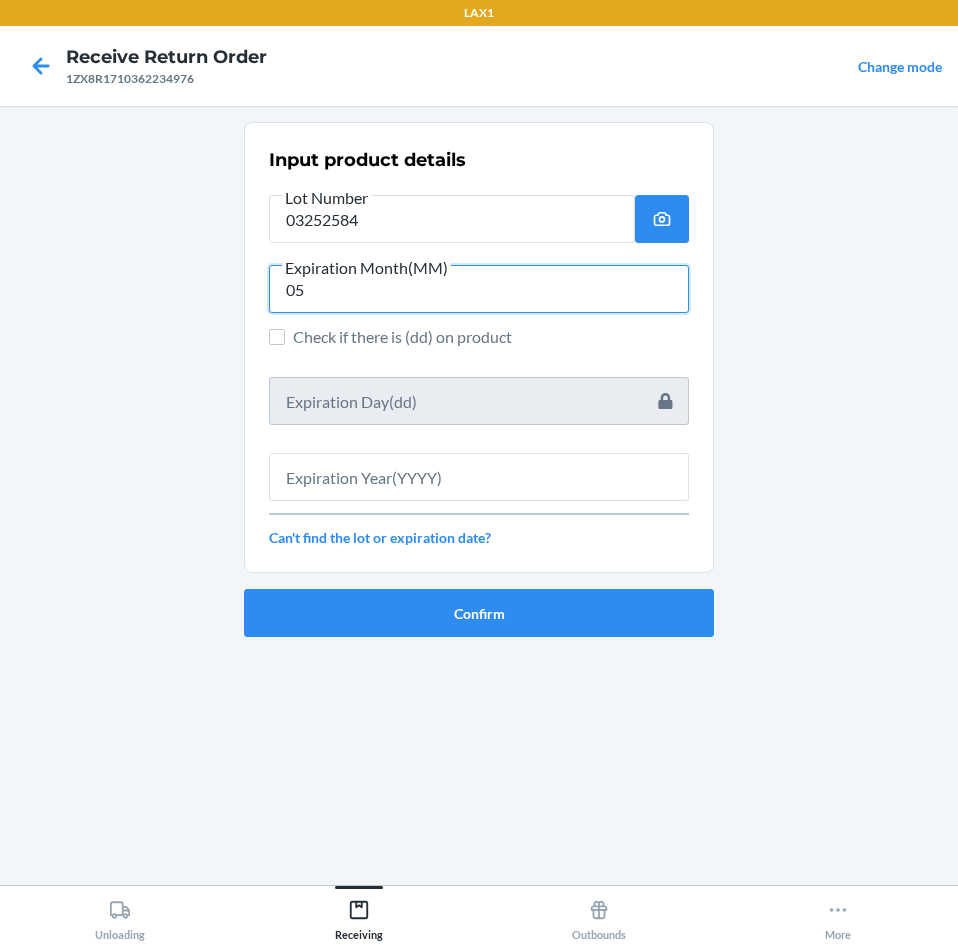 type on "05" 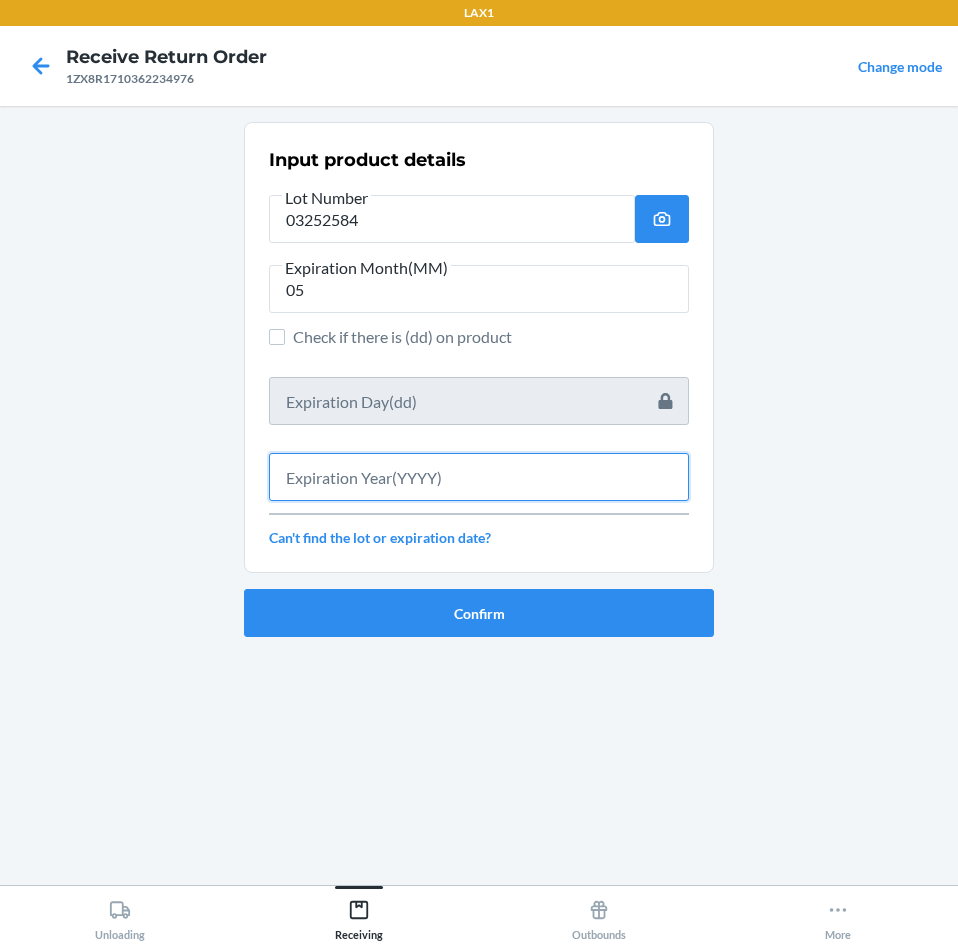 click at bounding box center (479, 477) 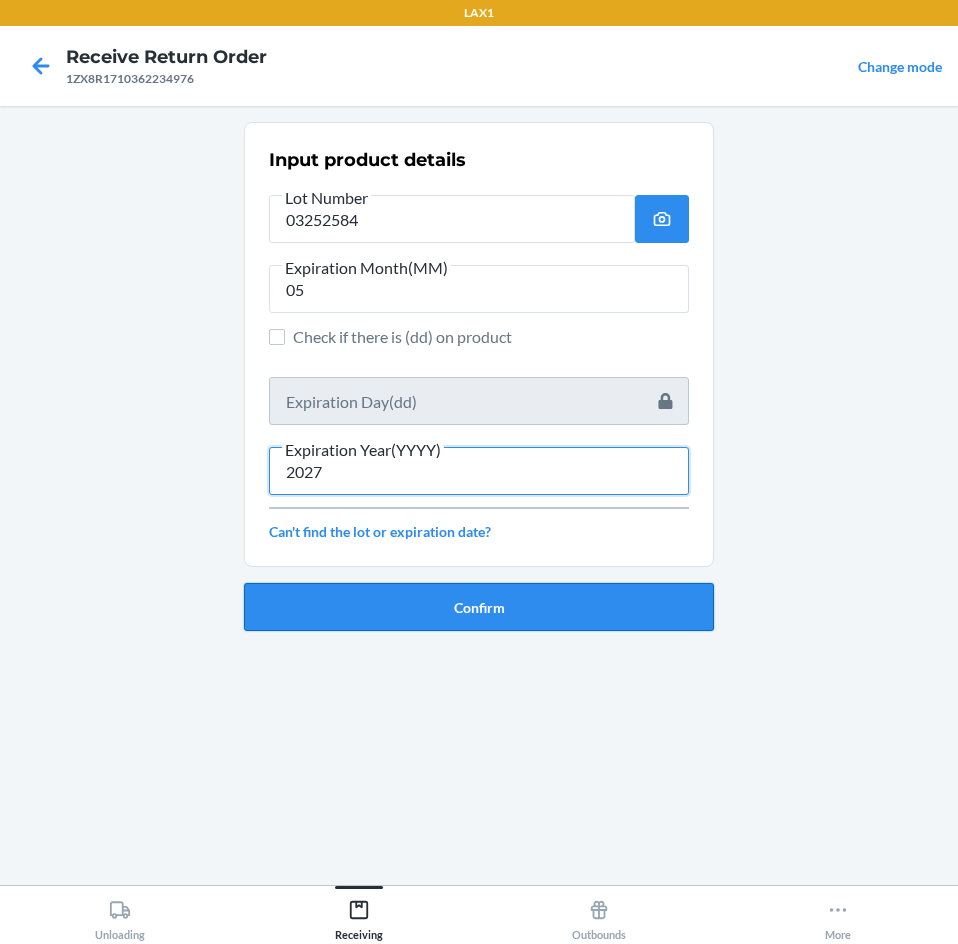 type on "2027" 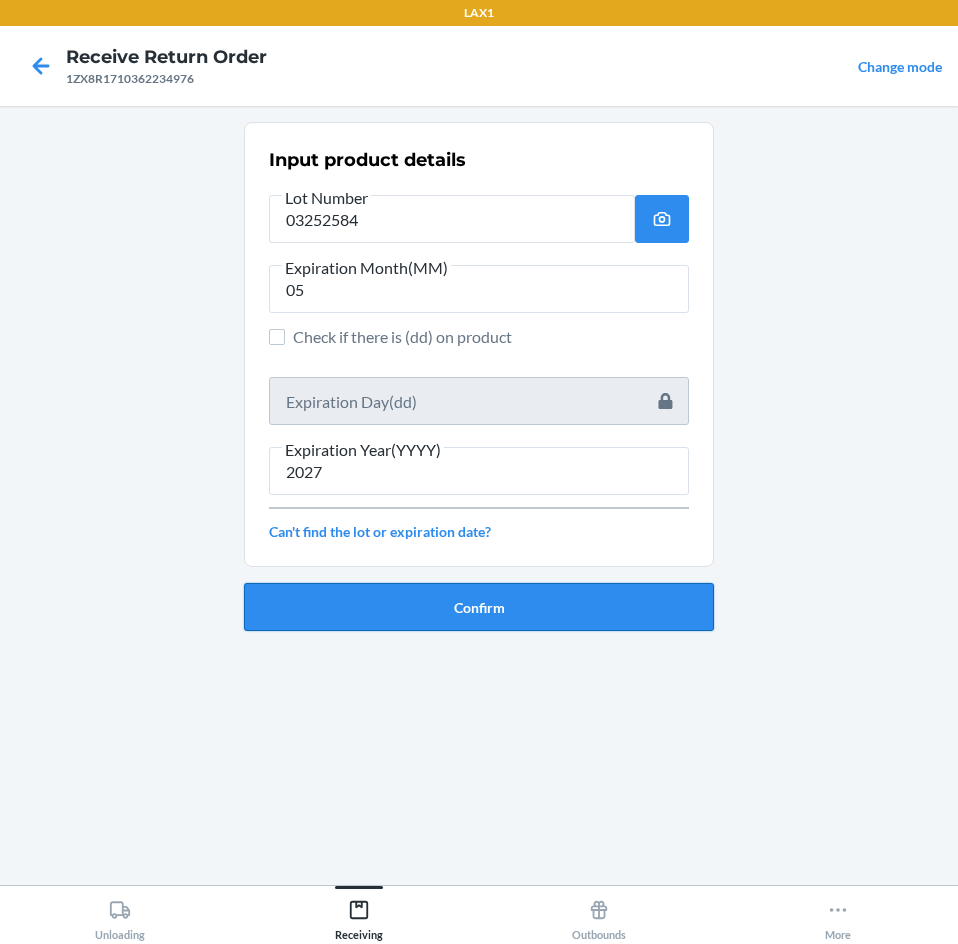 click on "Confirm" at bounding box center [479, 607] 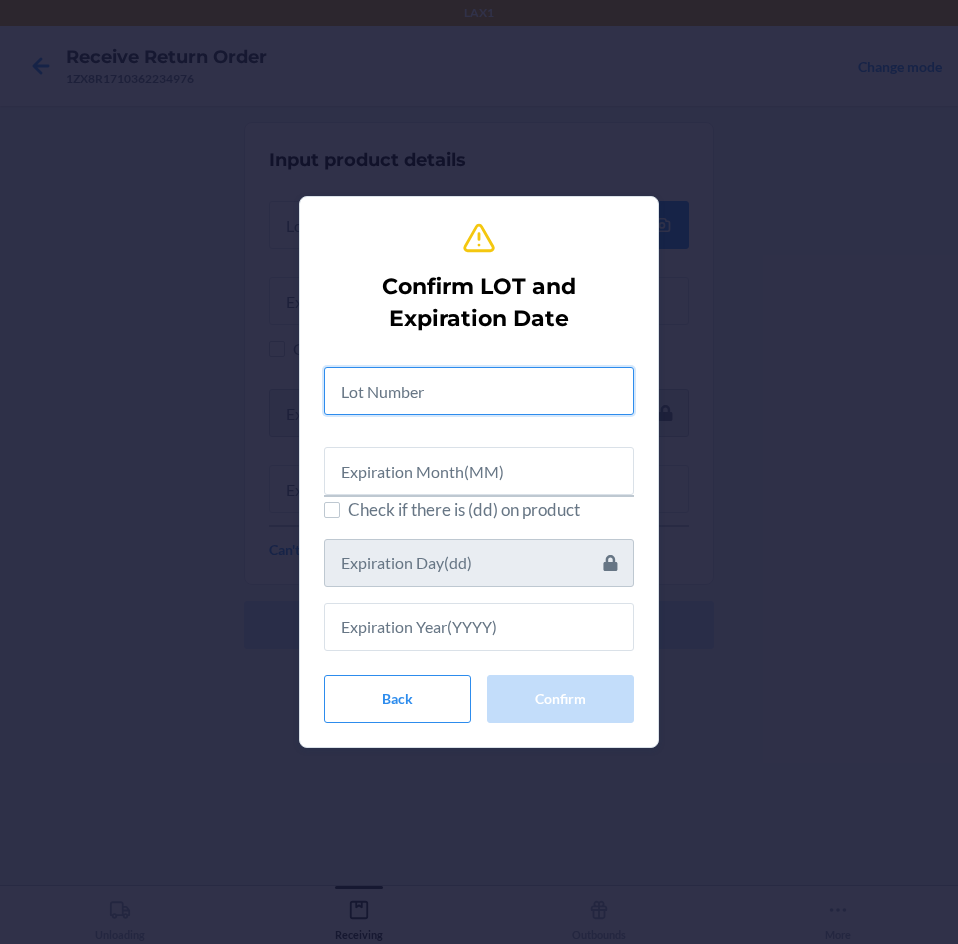 click at bounding box center [479, 391] 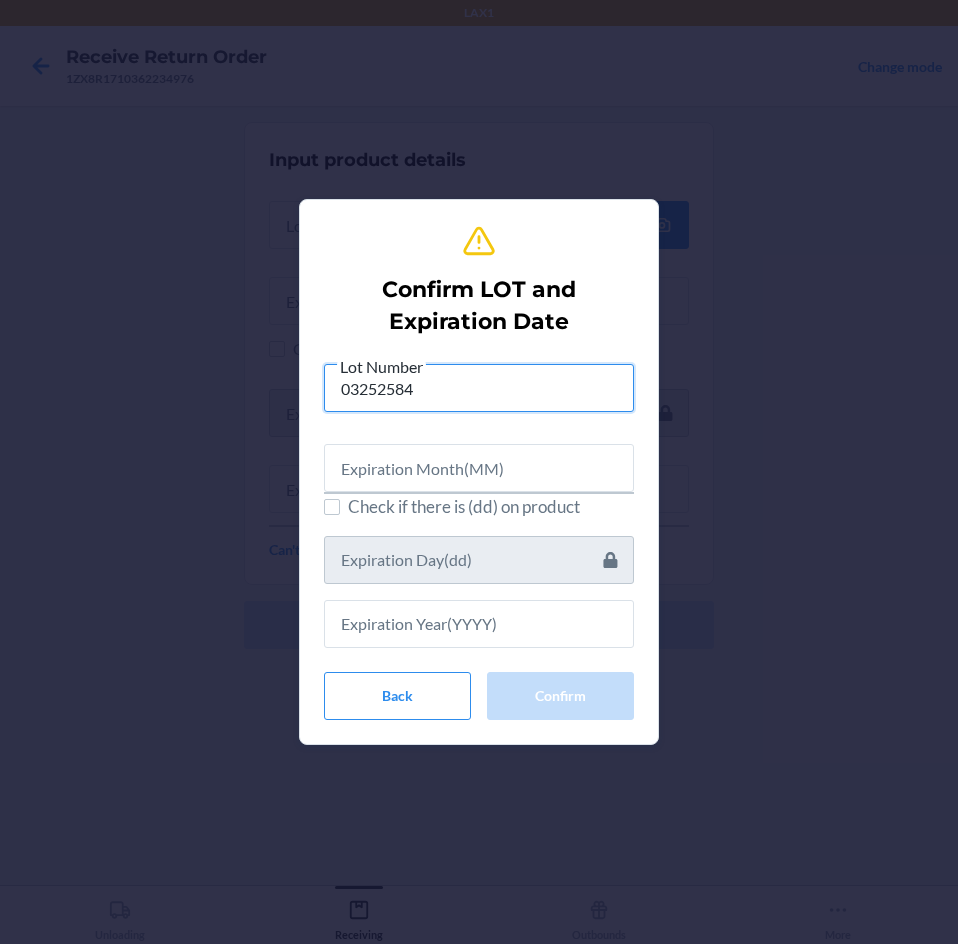 type on "03252584" 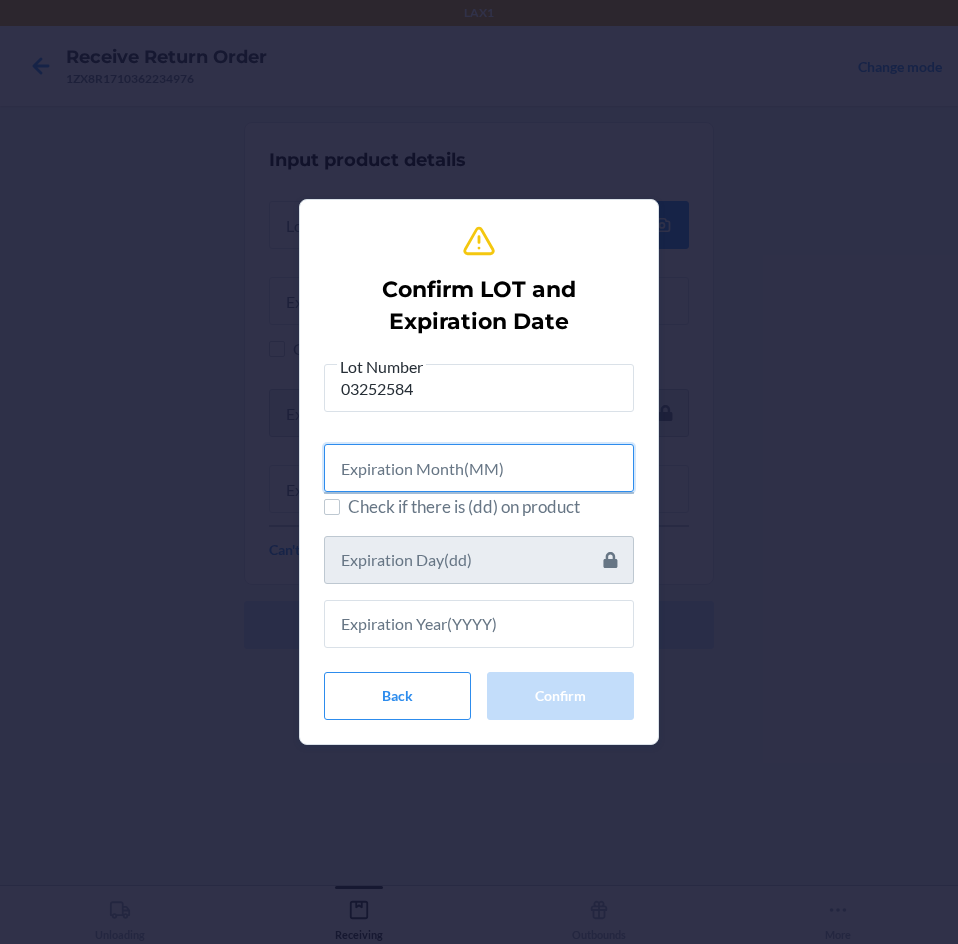 click at bounding box center (479, 468) 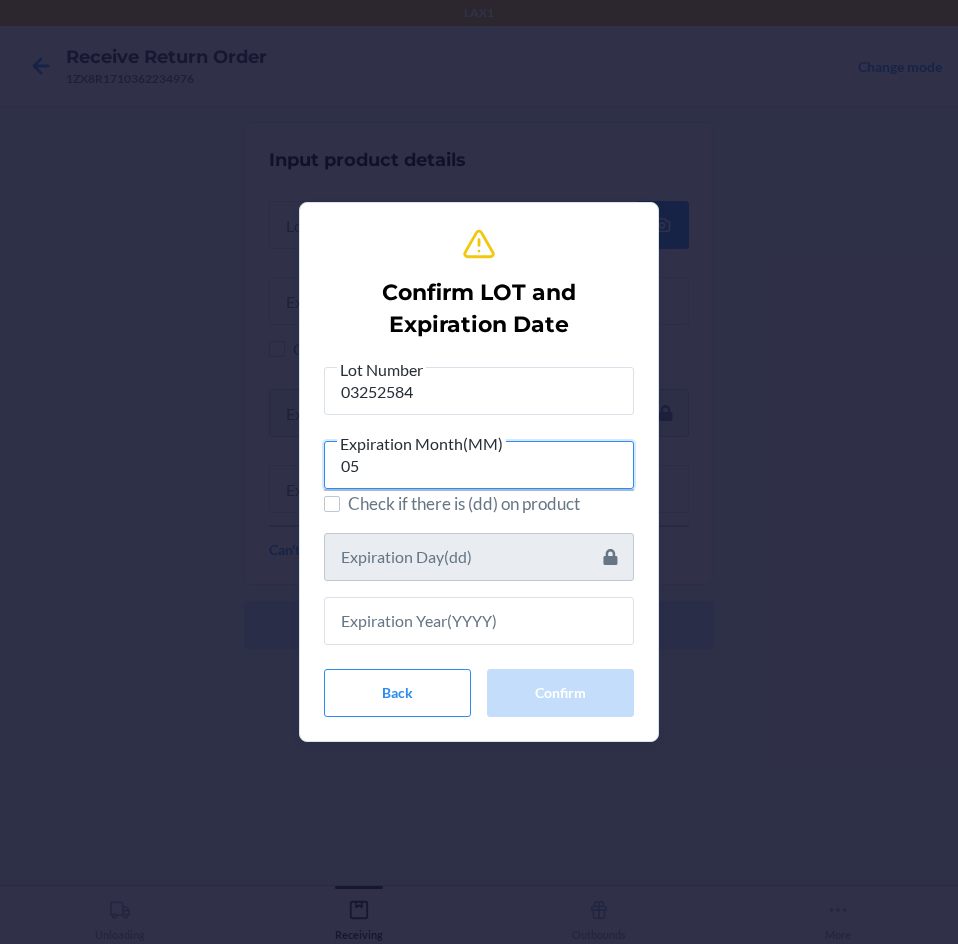 type on "05" 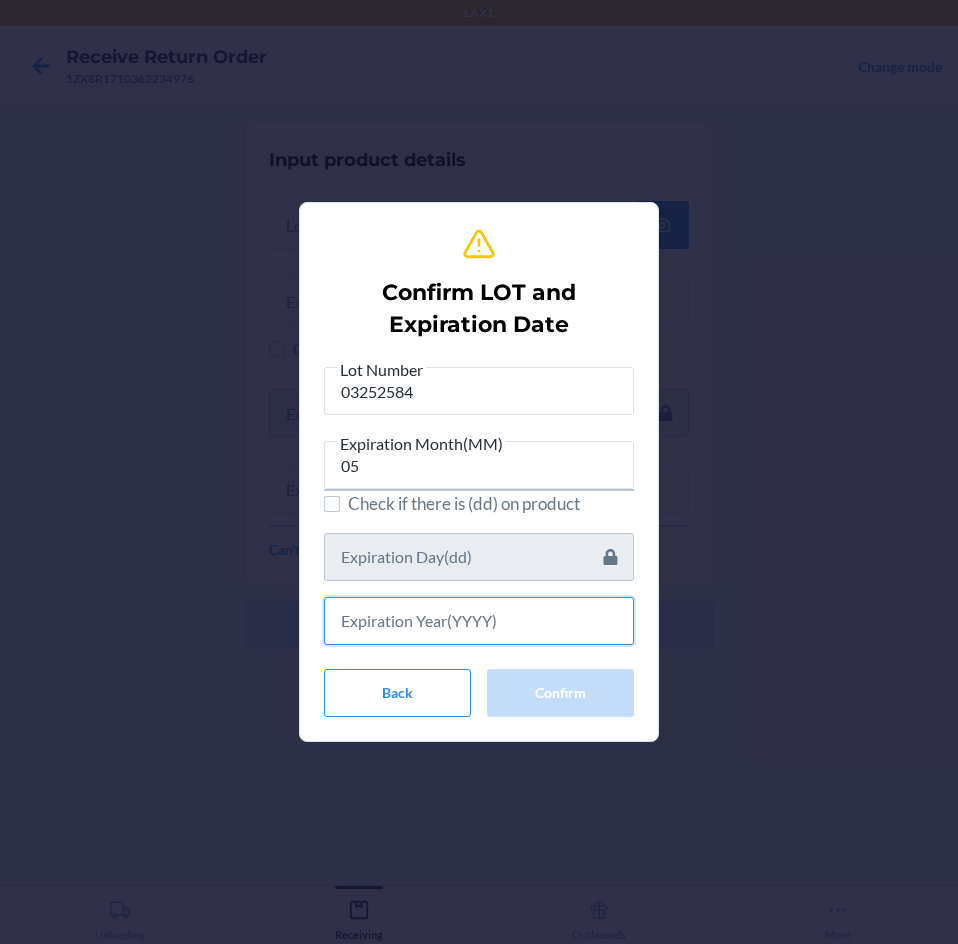 click at bounding box center [479, 621] 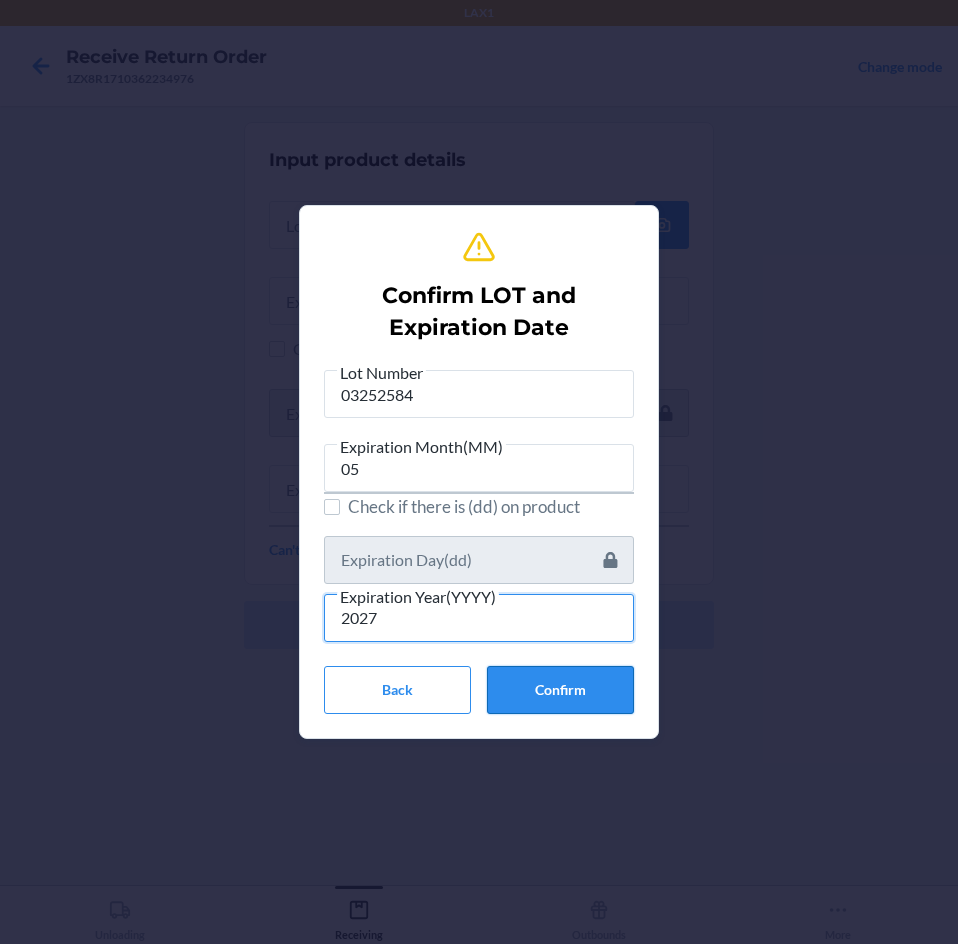 type on "2027" 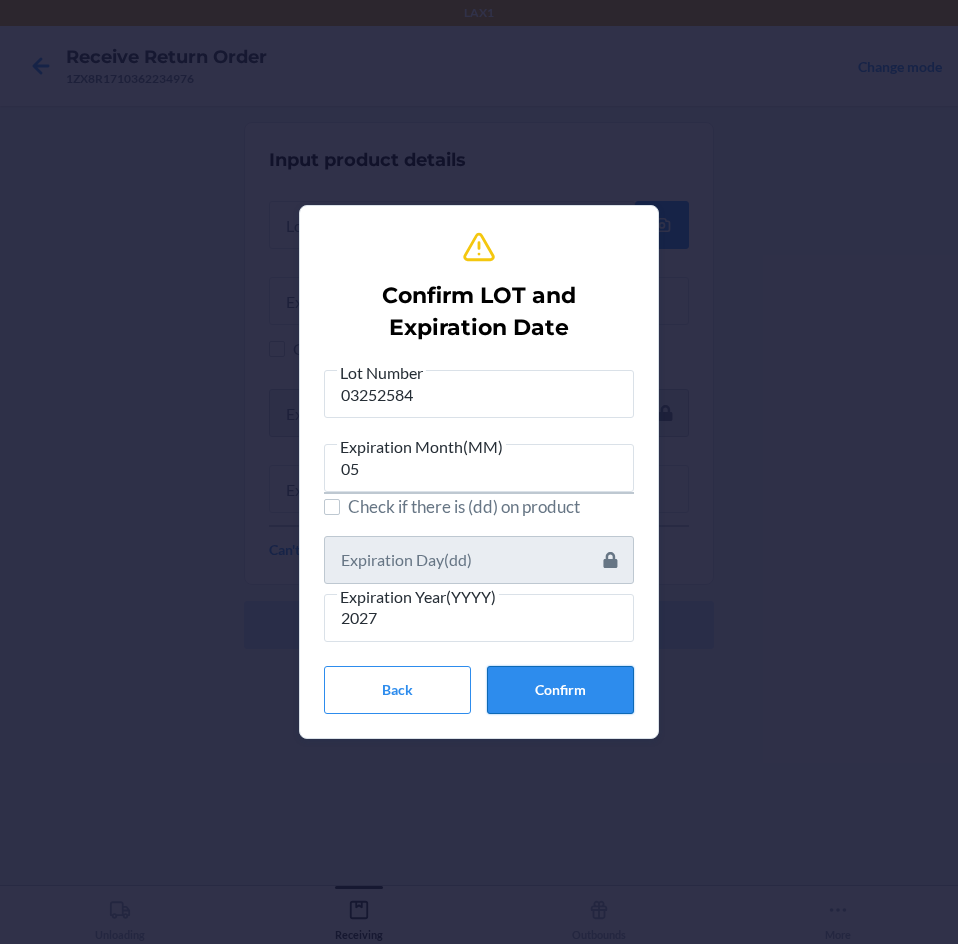 click on "Confirm" at bounding box center (560, 690) 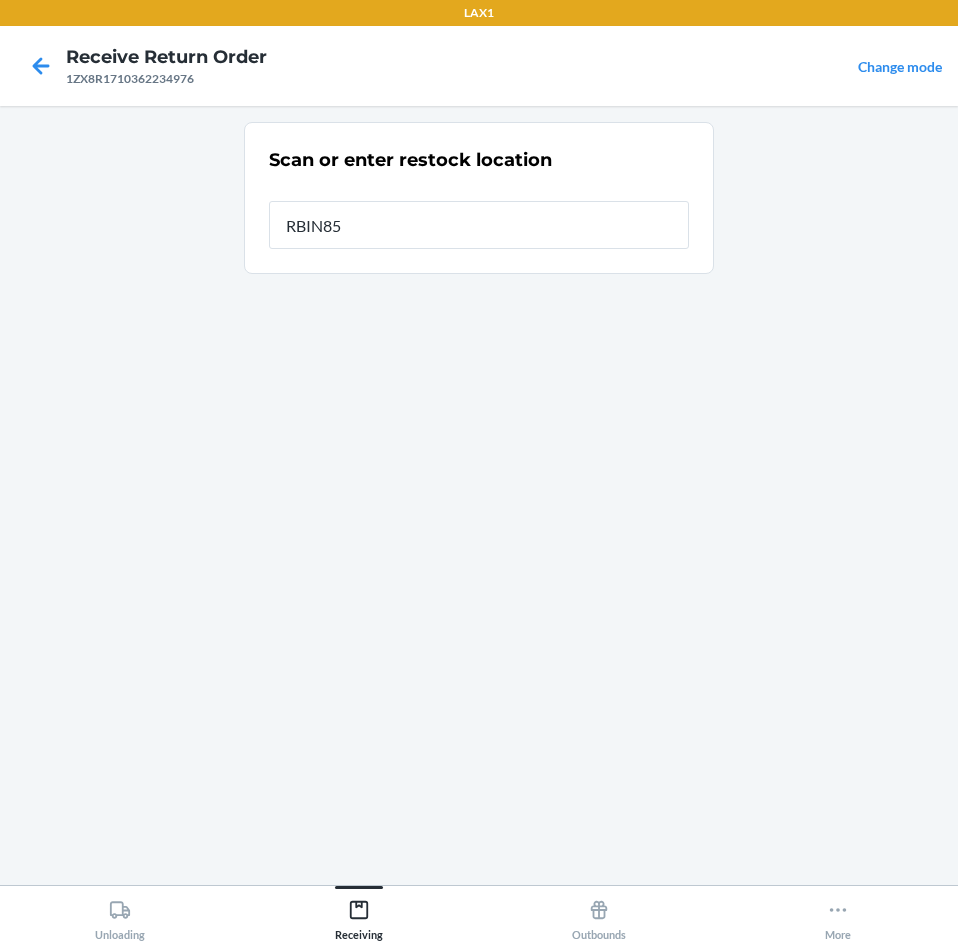 type on "RBIN857" 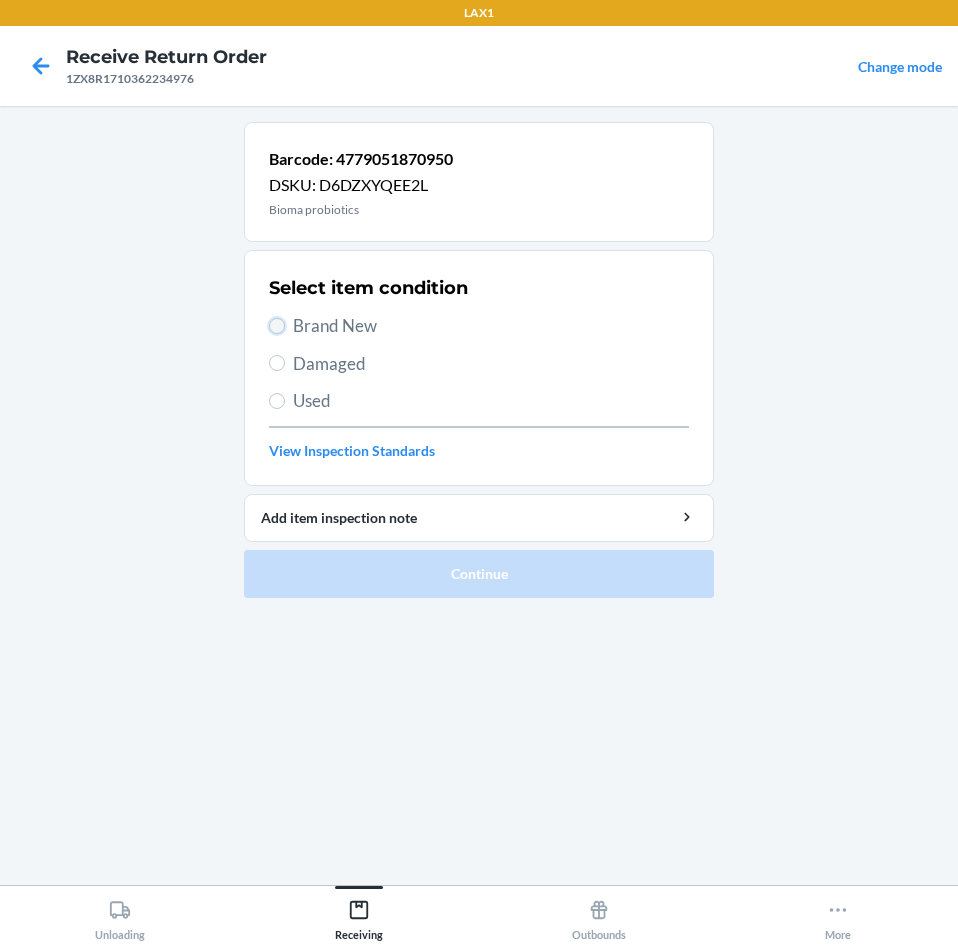 click on "Brand New" at bounding box center (277, 326) 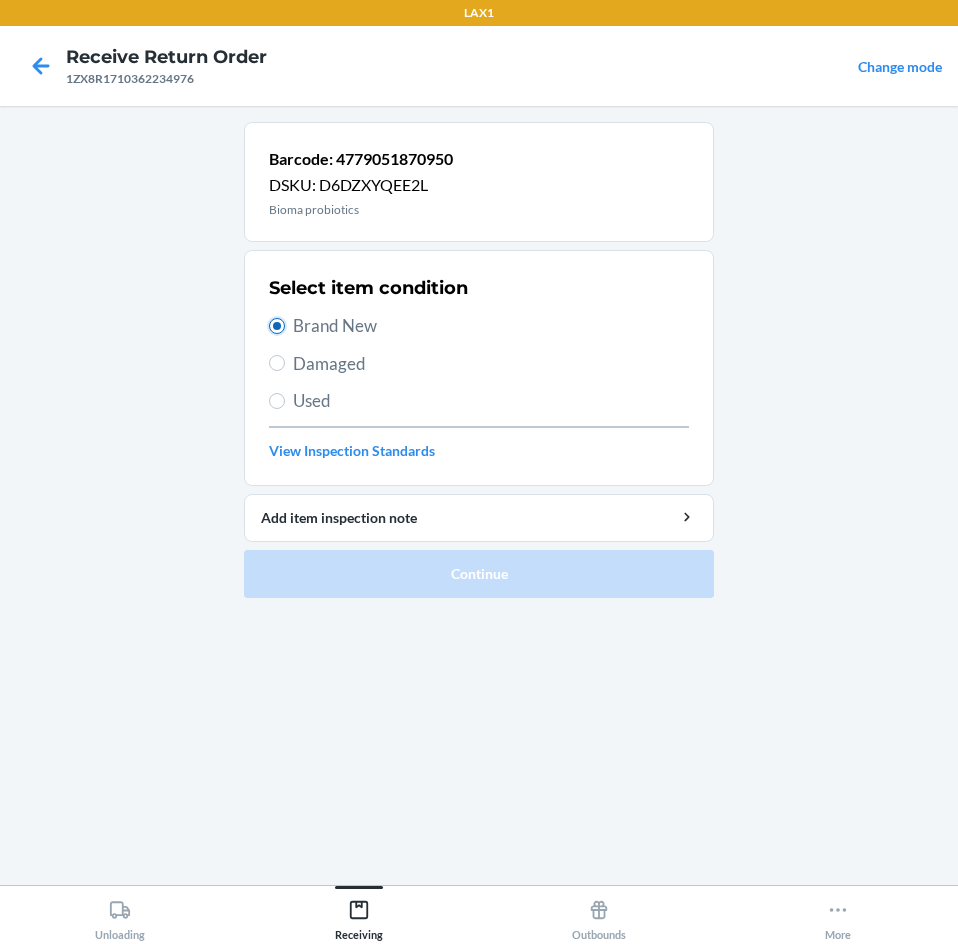 radio on "true" 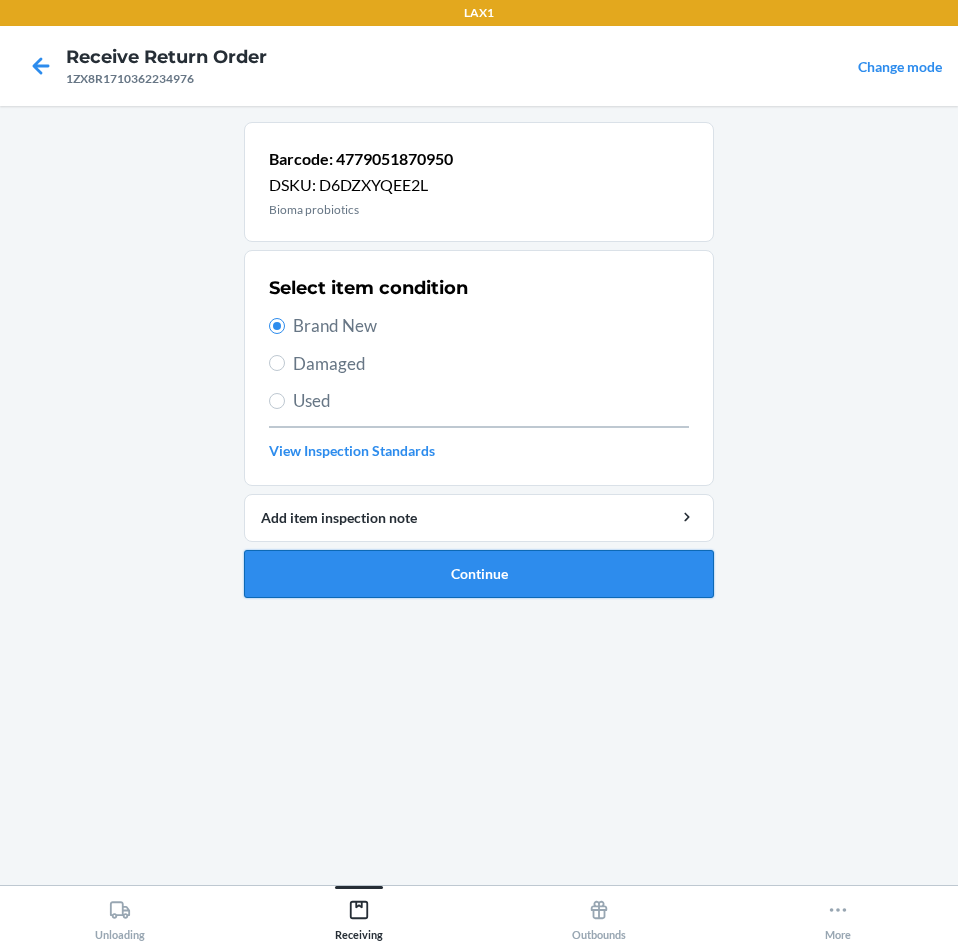 click on "Continue" at bounding box center (479, 574) 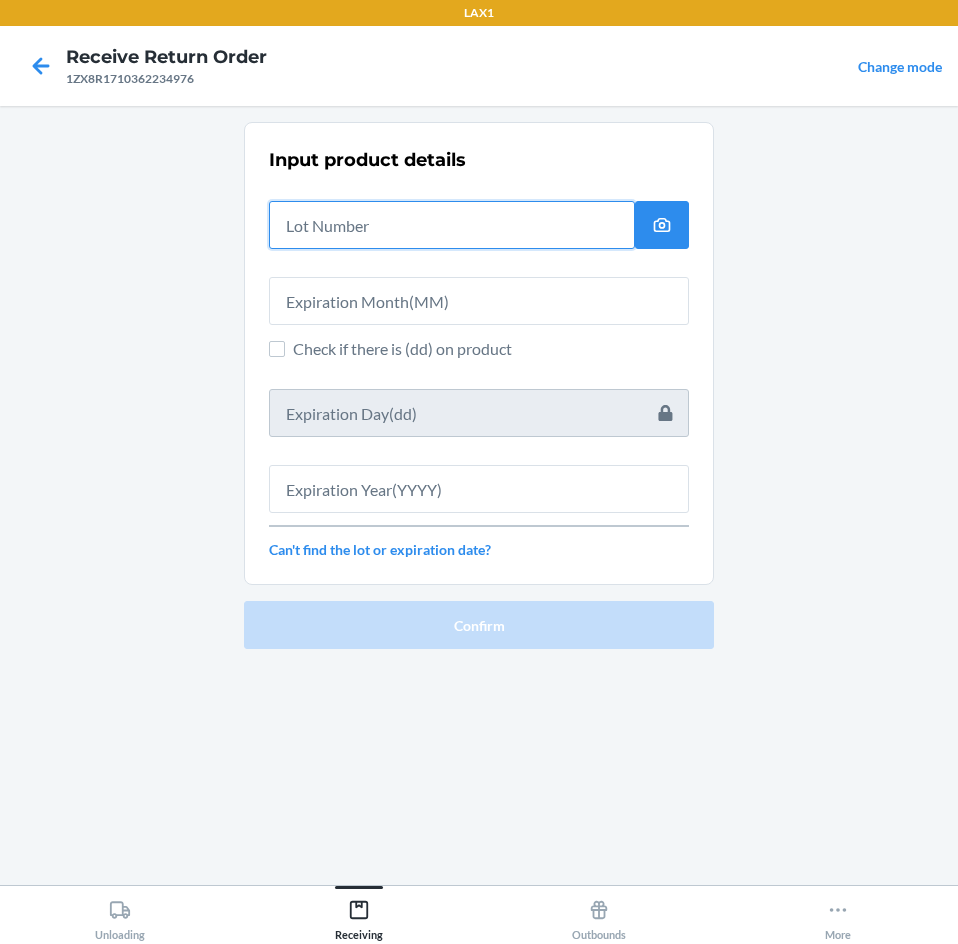 click at bounding box center [452, 225] 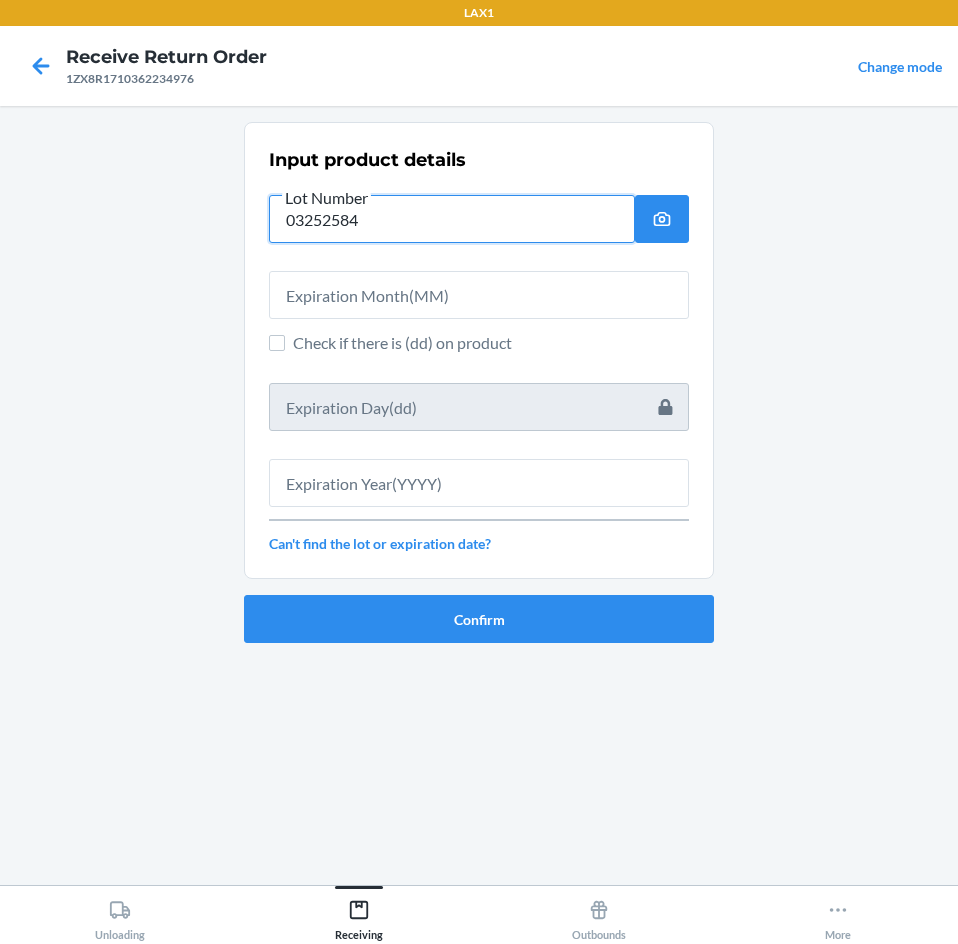 type on "03252584" 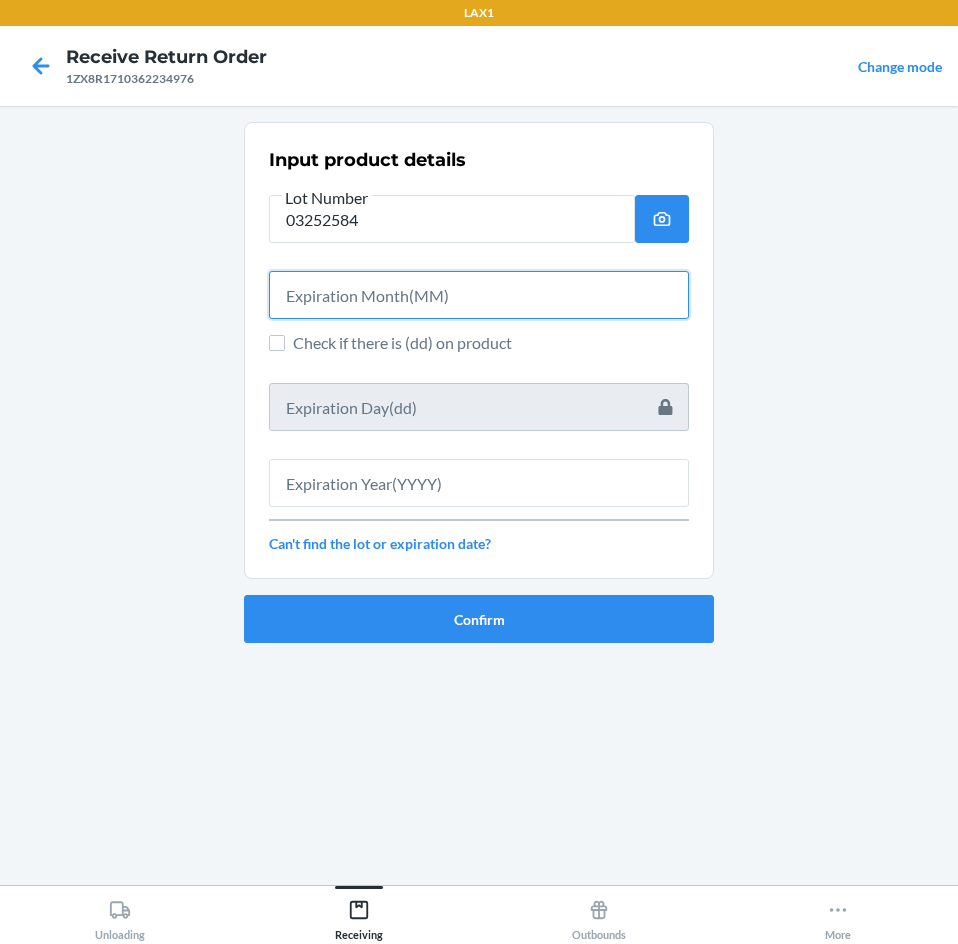 click at bounding box center [479, 295] 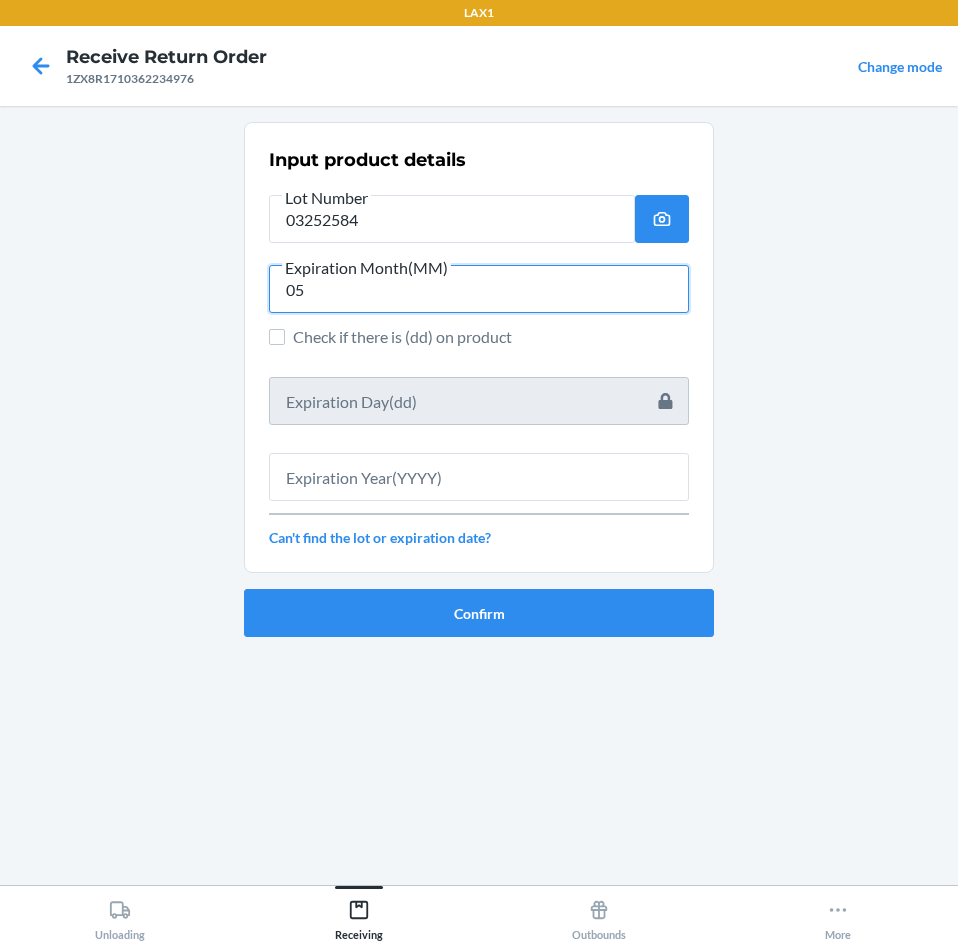 type on "05" 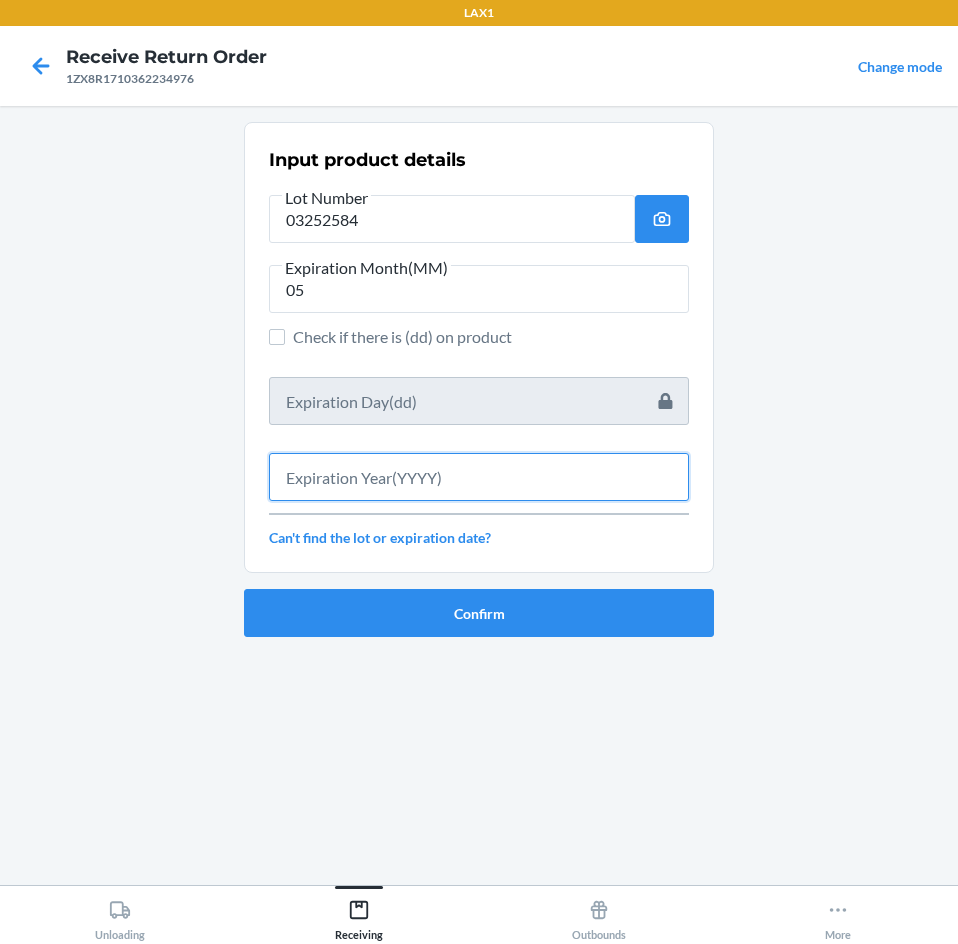 click at bounding box center (479, 477) 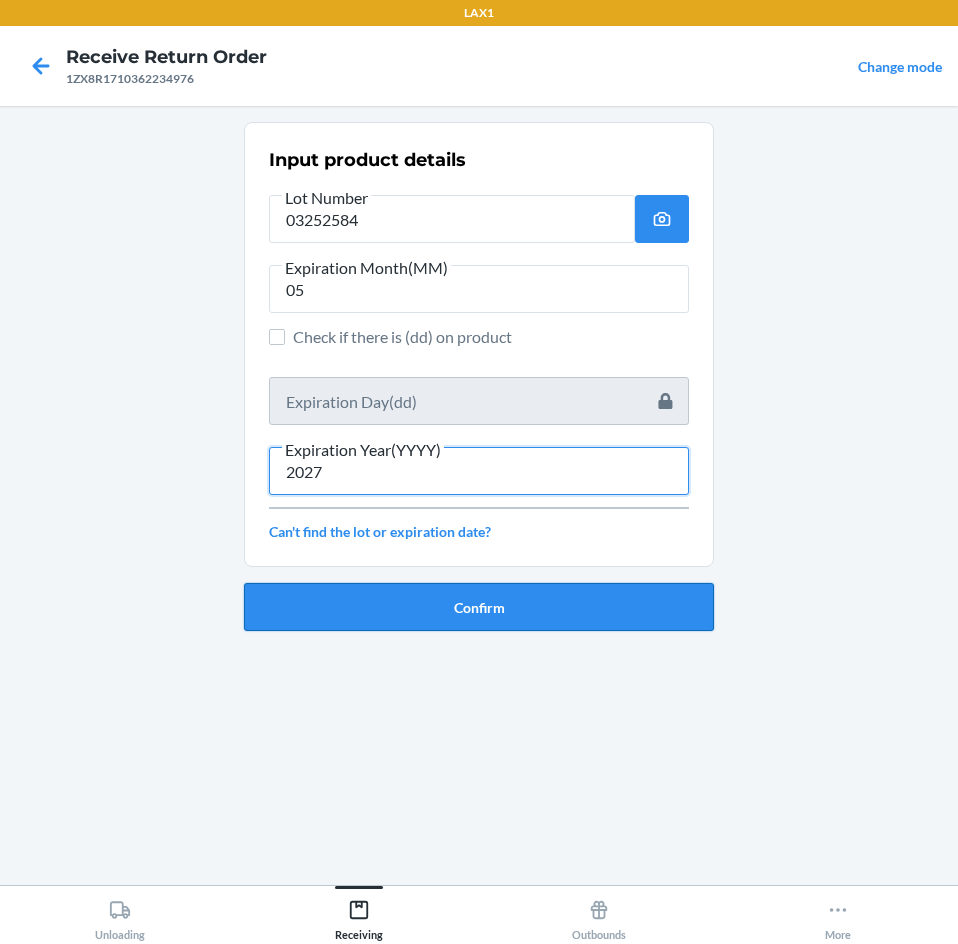 type on "2027" 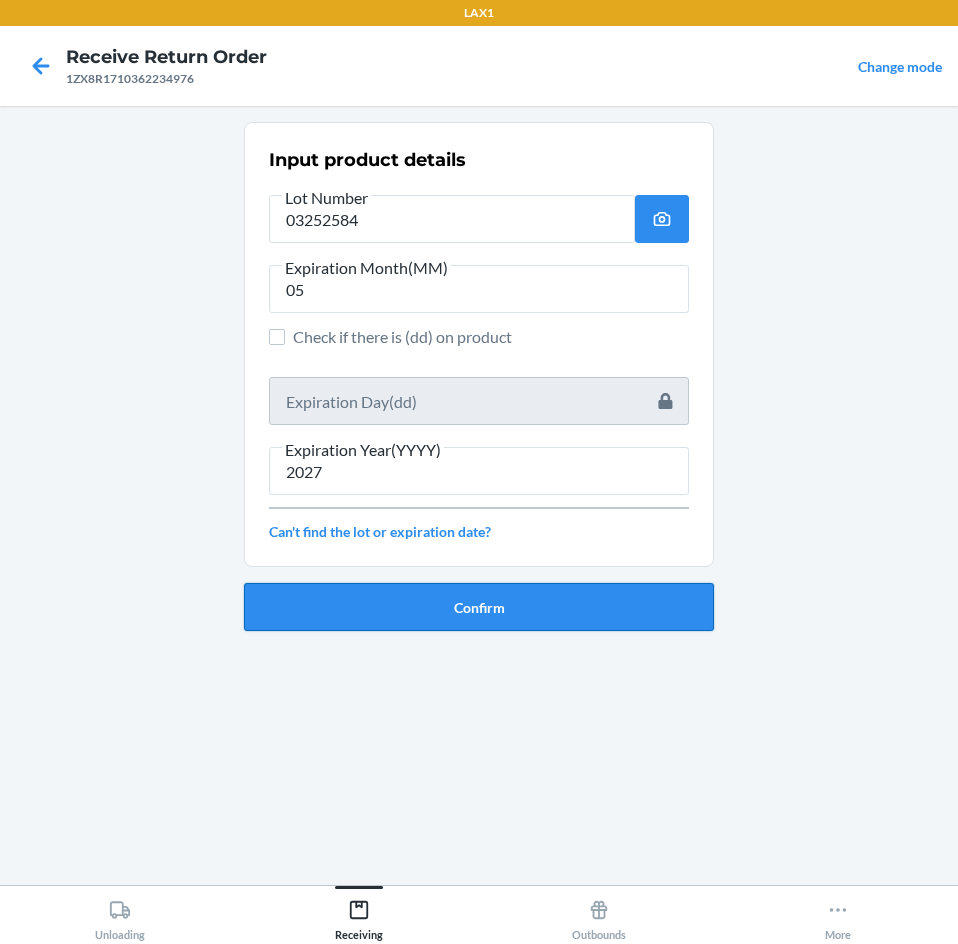 click on "Confirm" at bounding box center [479, 607] 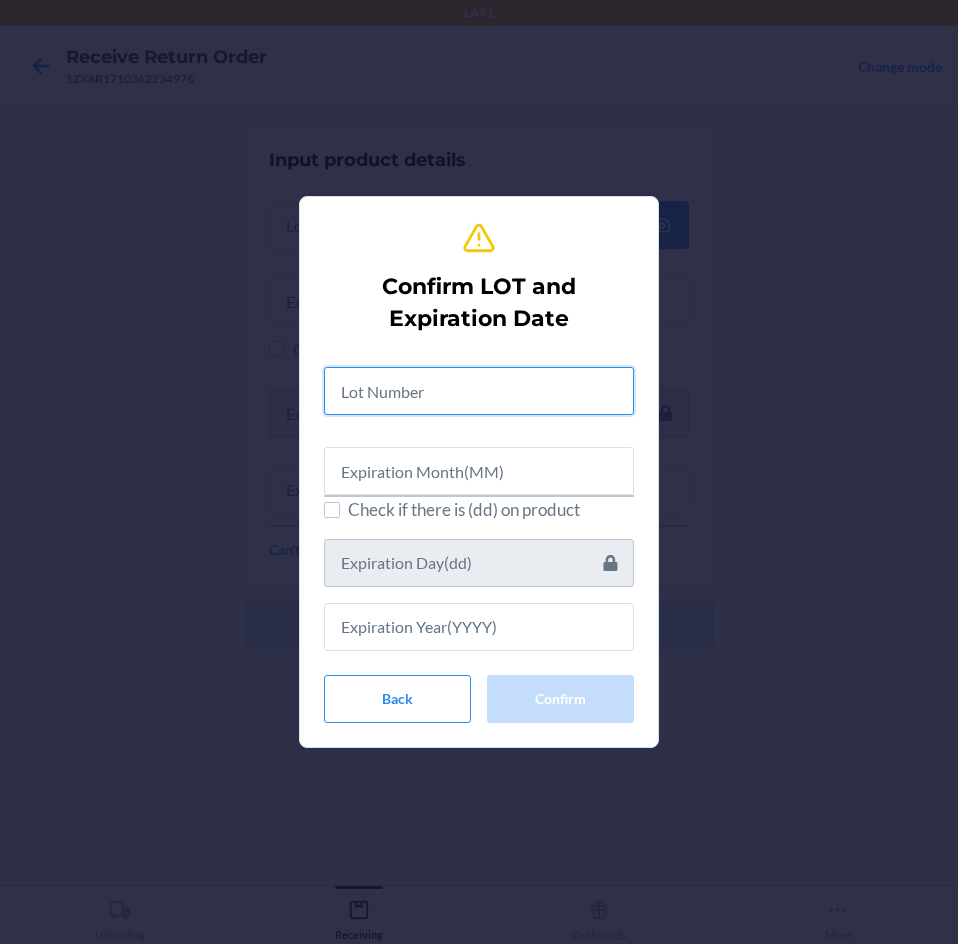 click at bounding box center [479, 391] 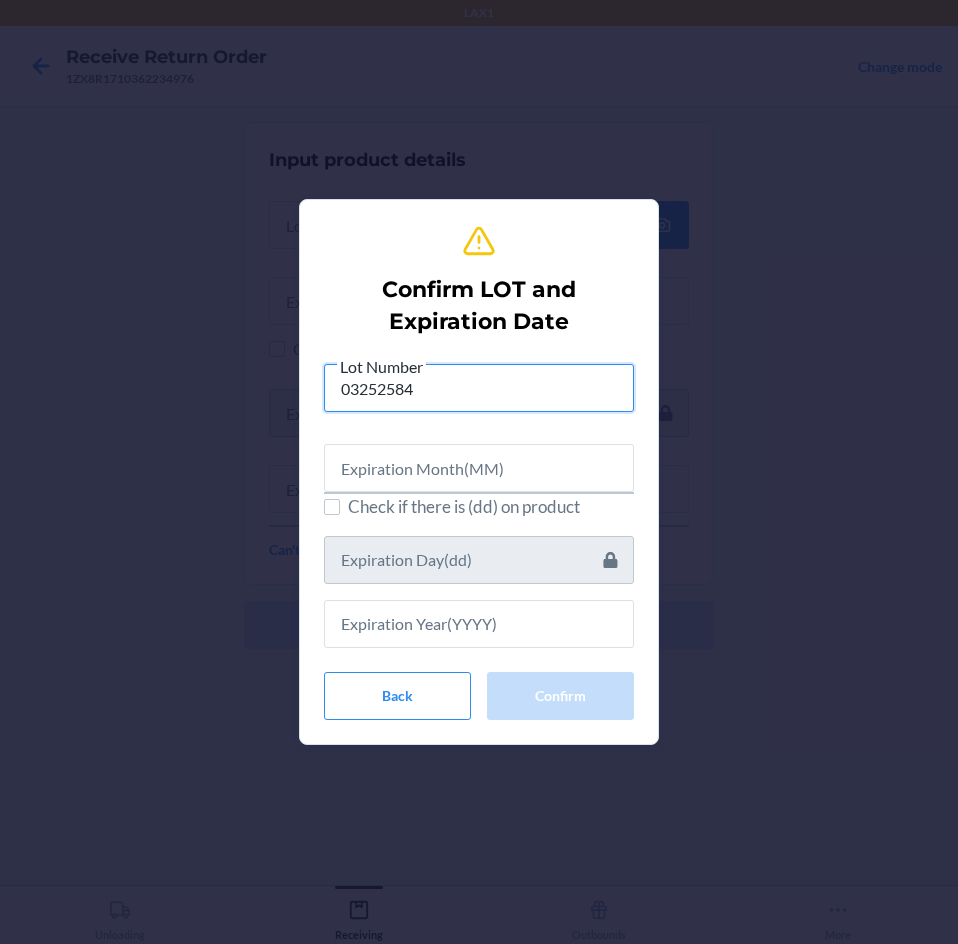 type on "03252584" 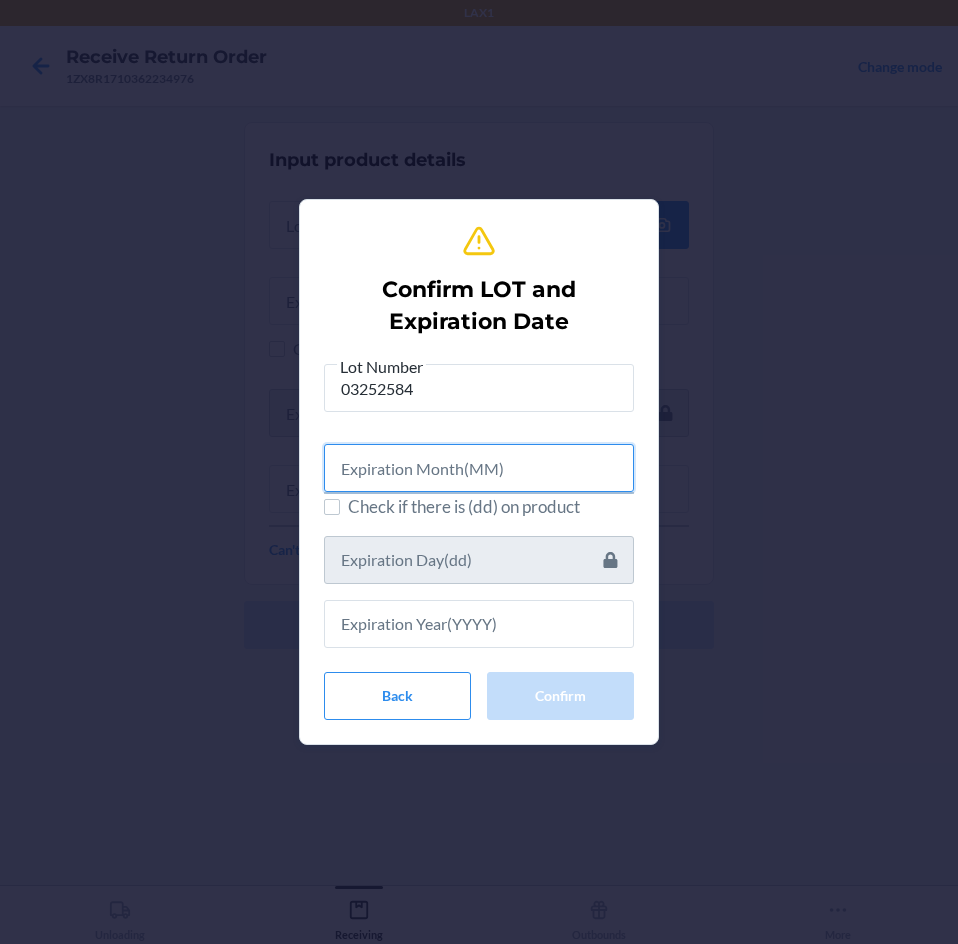 click at bounding box center (479, 468) 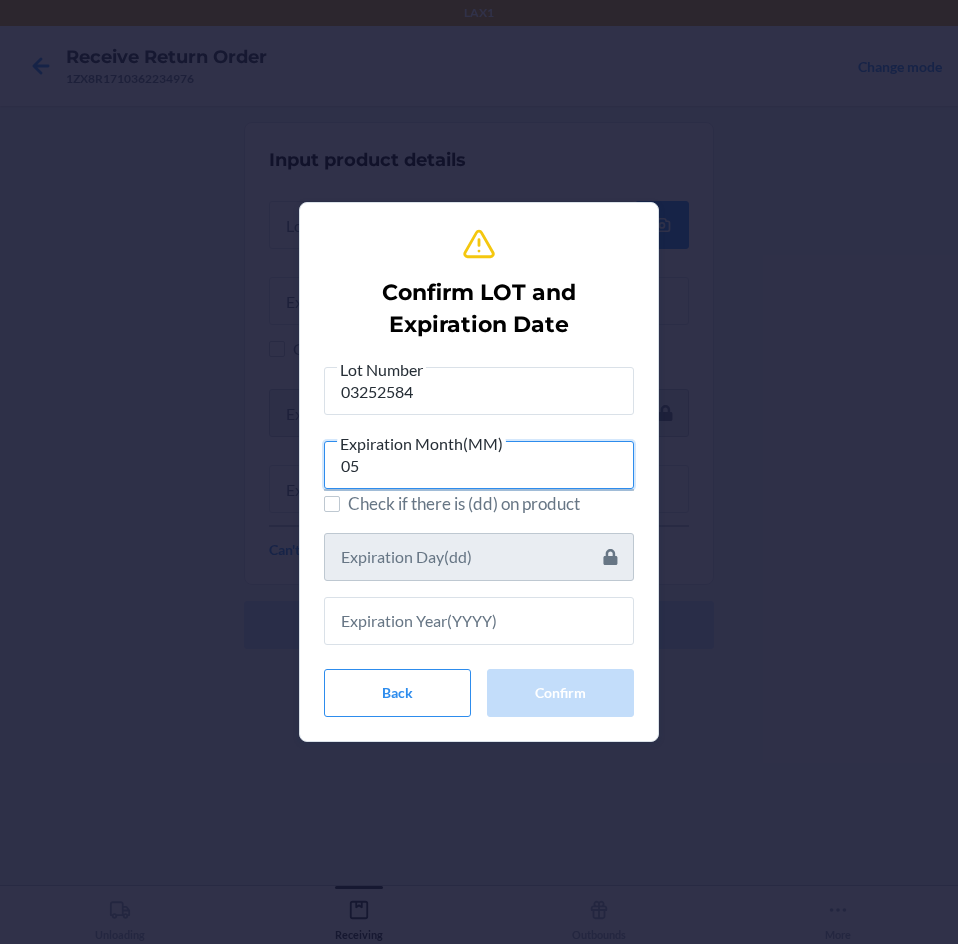 type on "05" 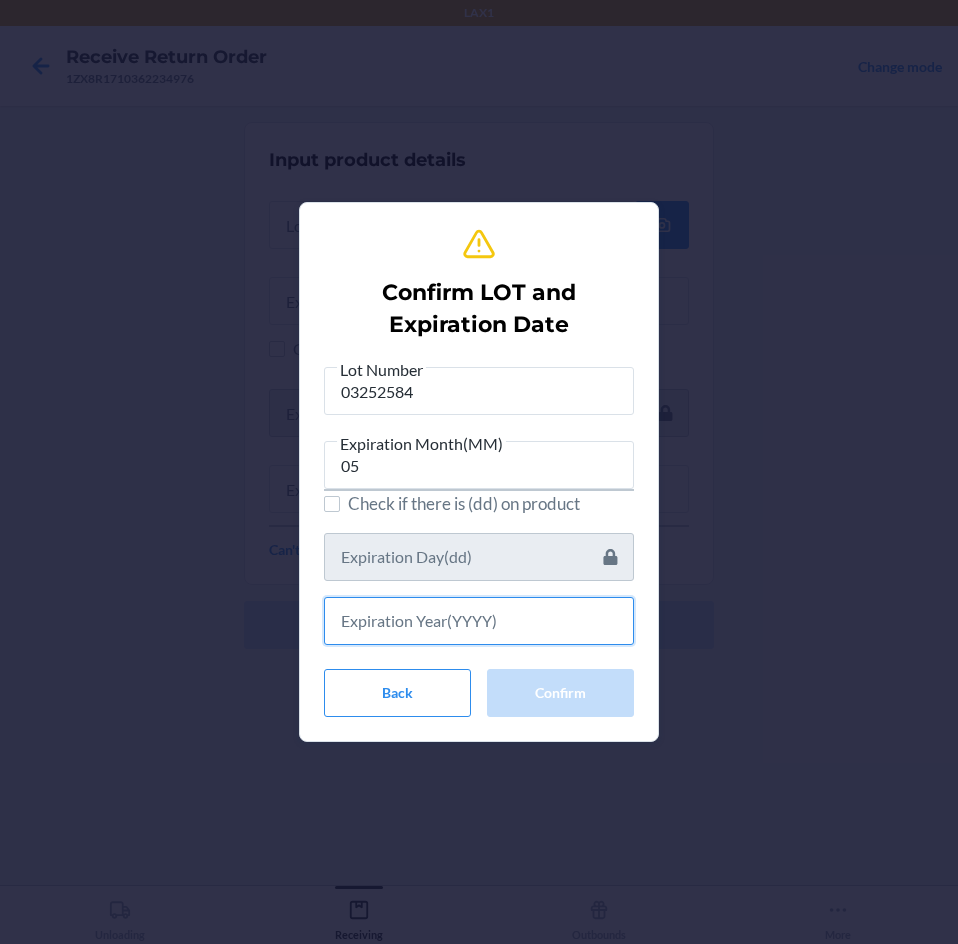 click at bounding box center [479, 621] 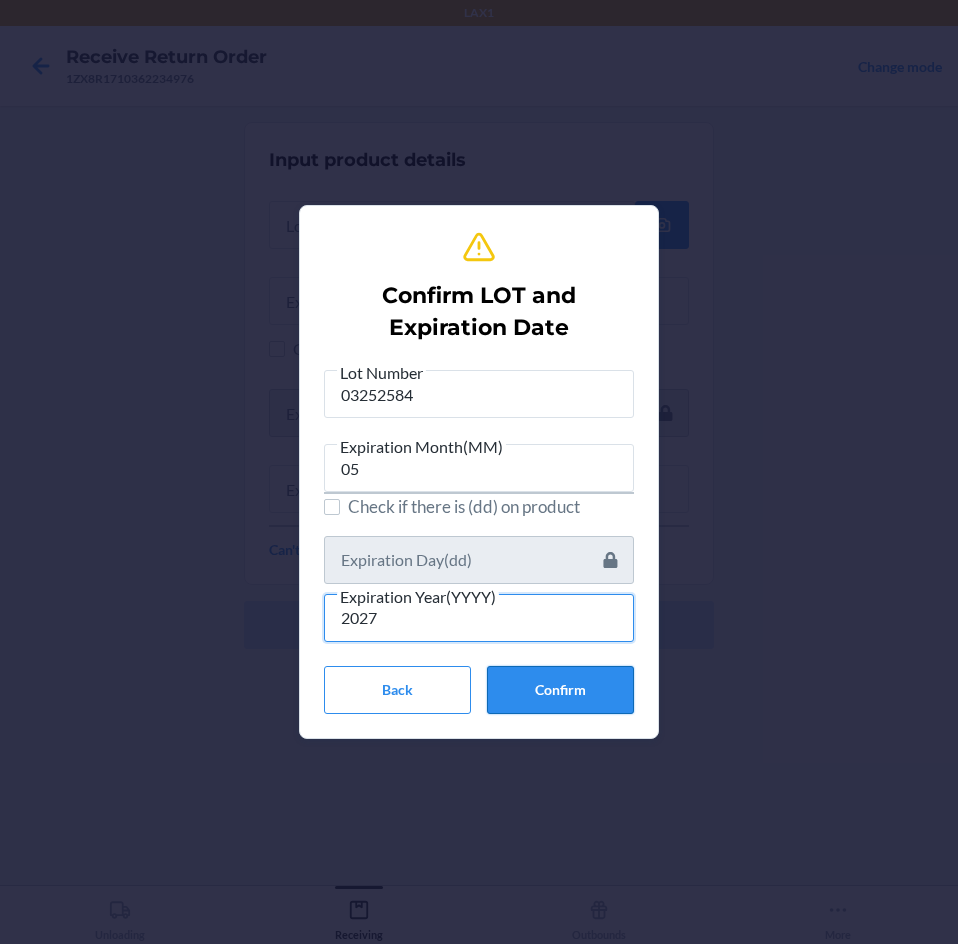 type on "2027" 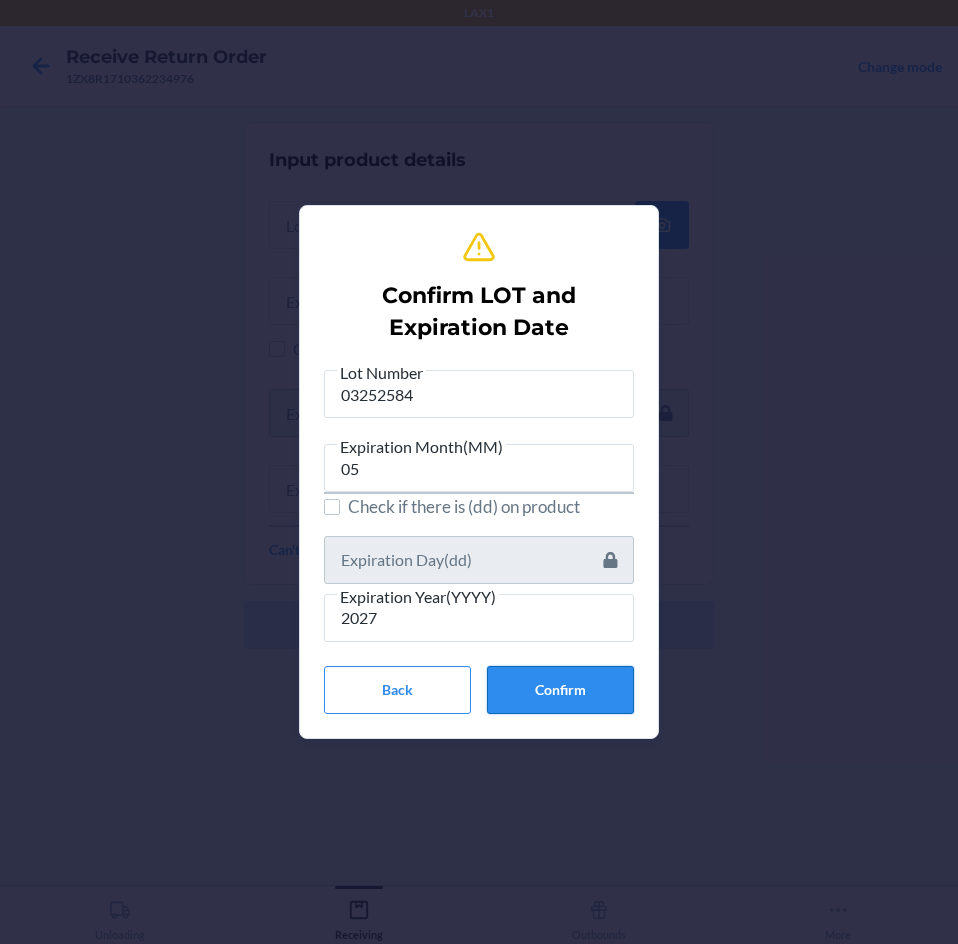 click on "Confirm" at bounding box center (560, 690) 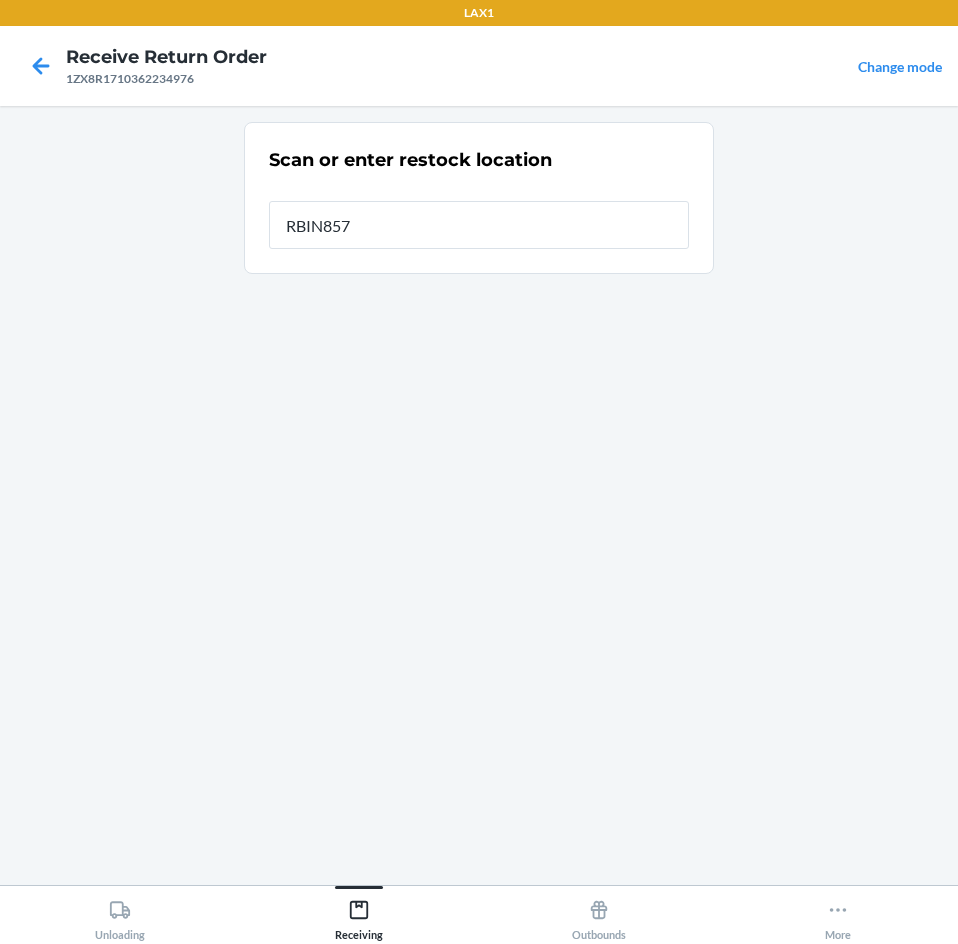 type on "RBIN857" 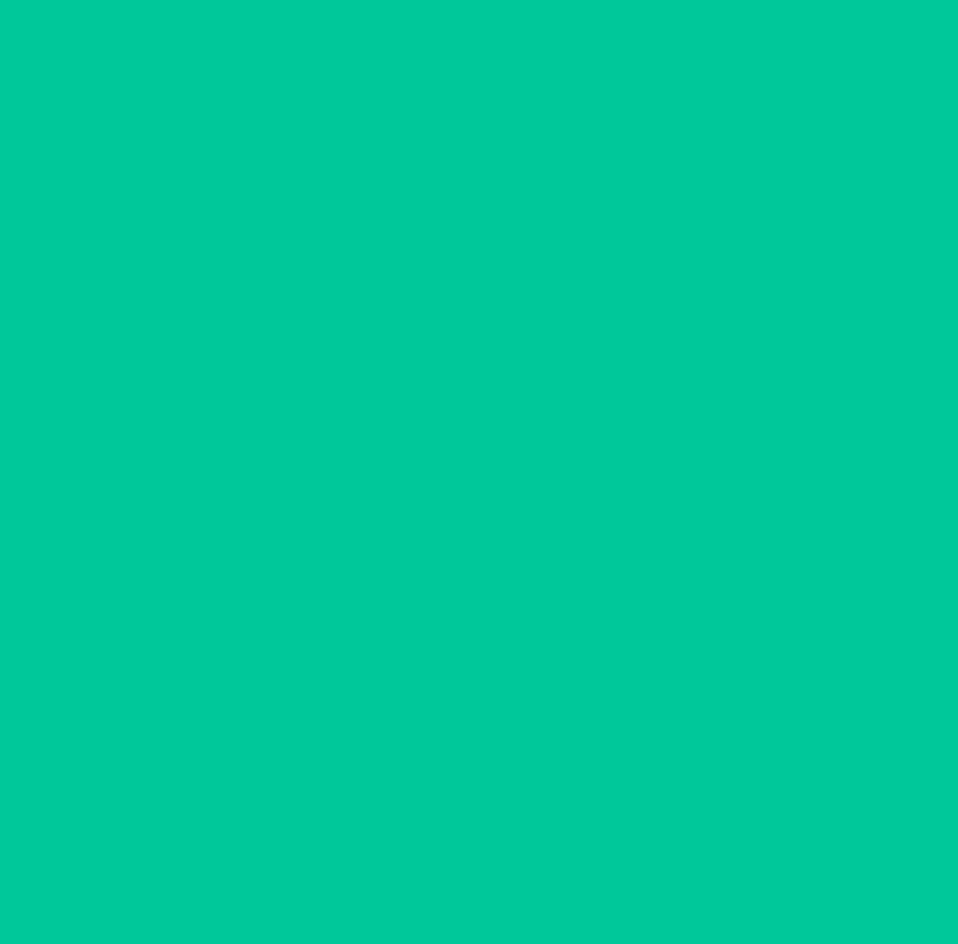 type 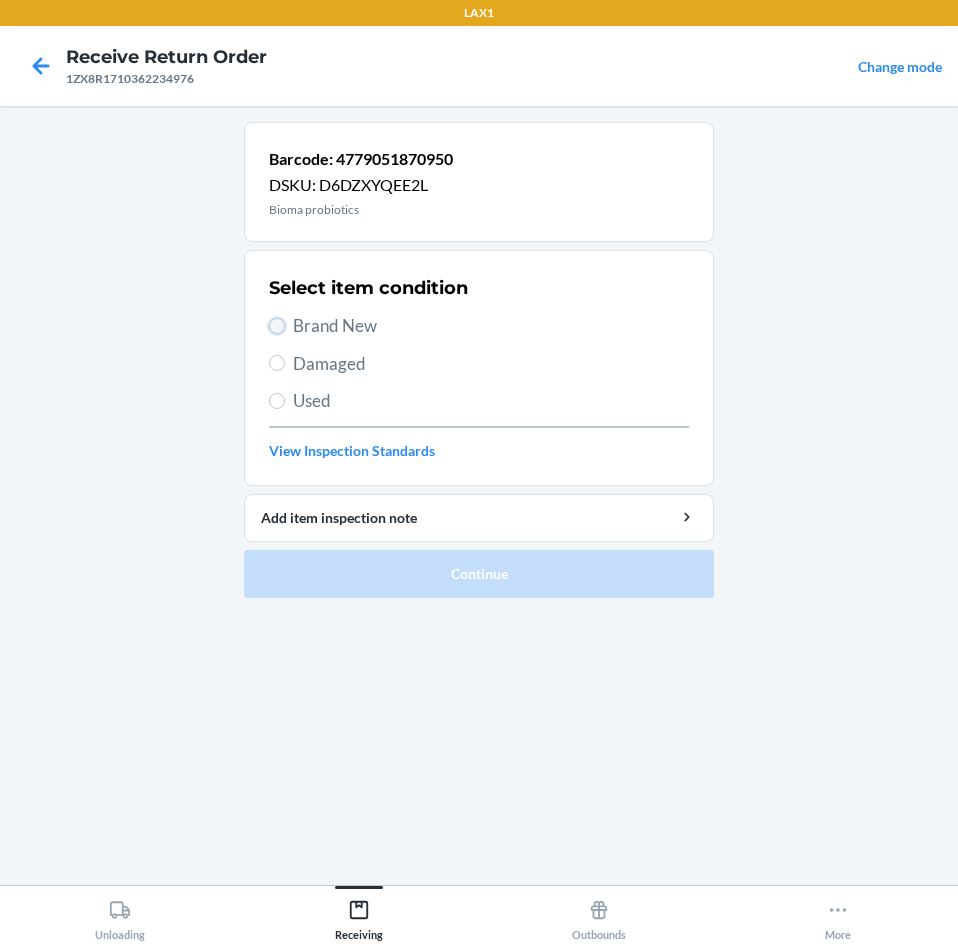 click on "Brand New" at bounding box center (277, 326) 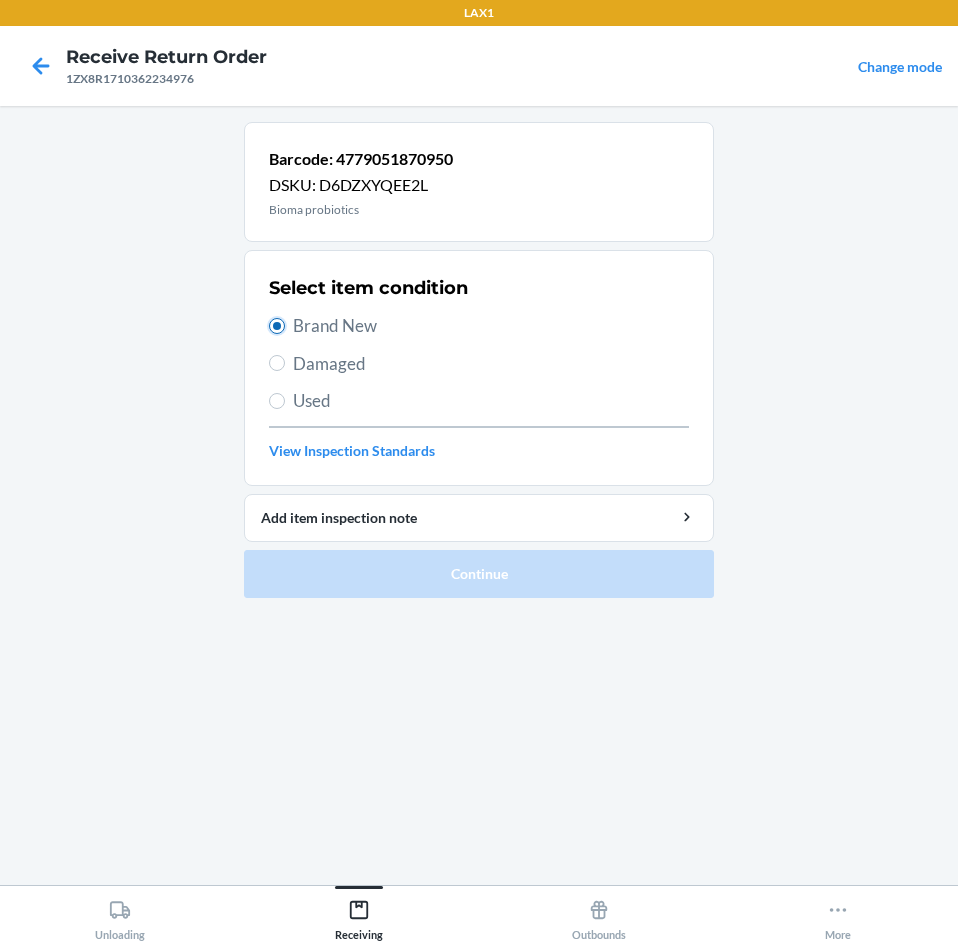 radio on "true" 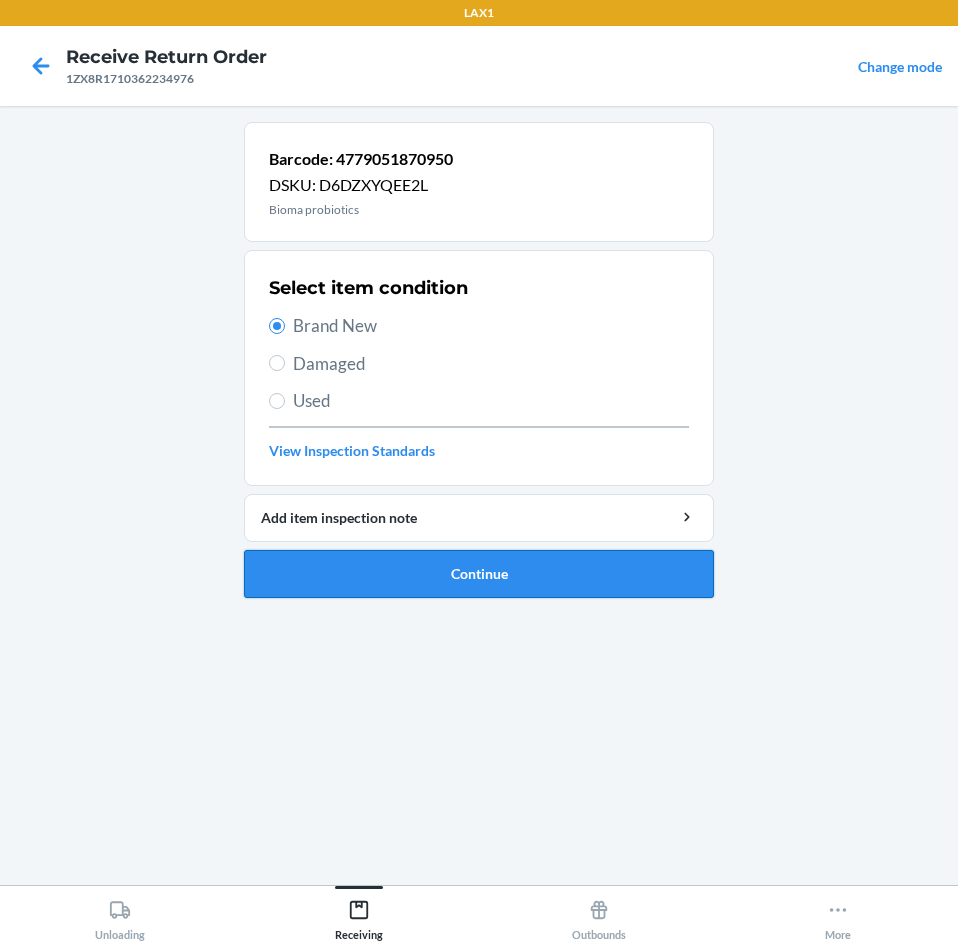 click on "Continue" at bounding box center (479, 574) 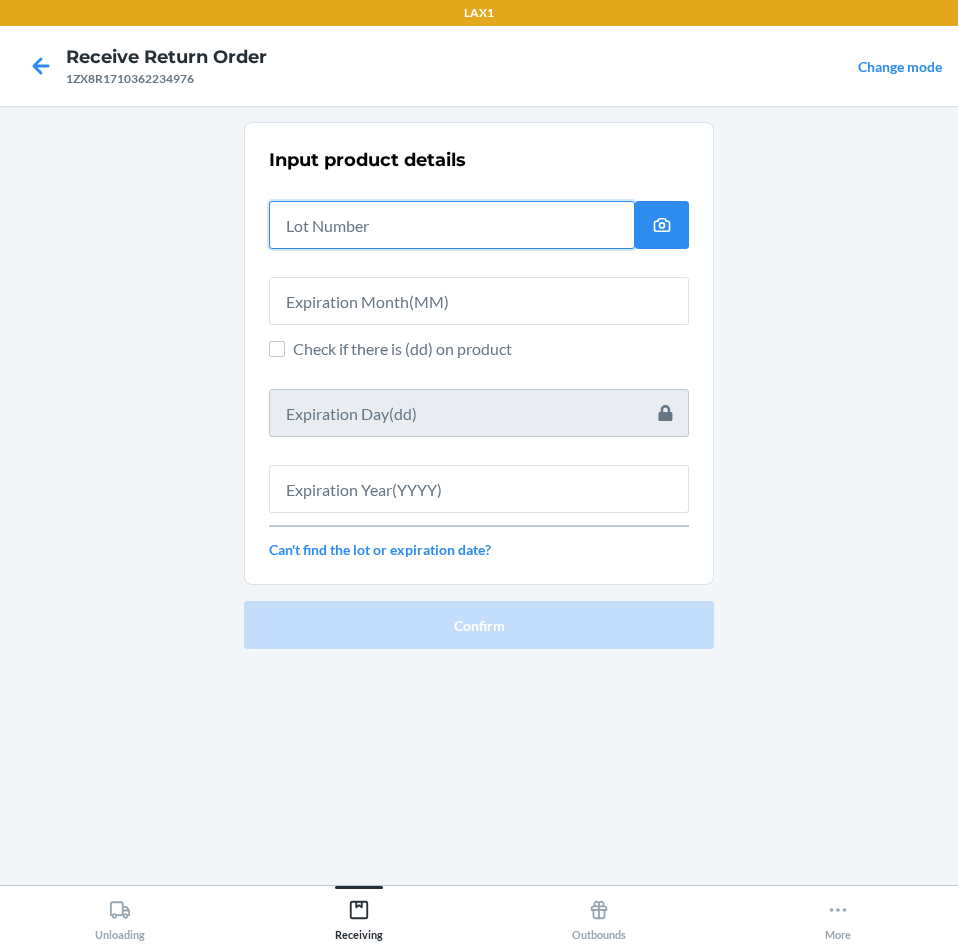 click at bounding box center (452, 225) 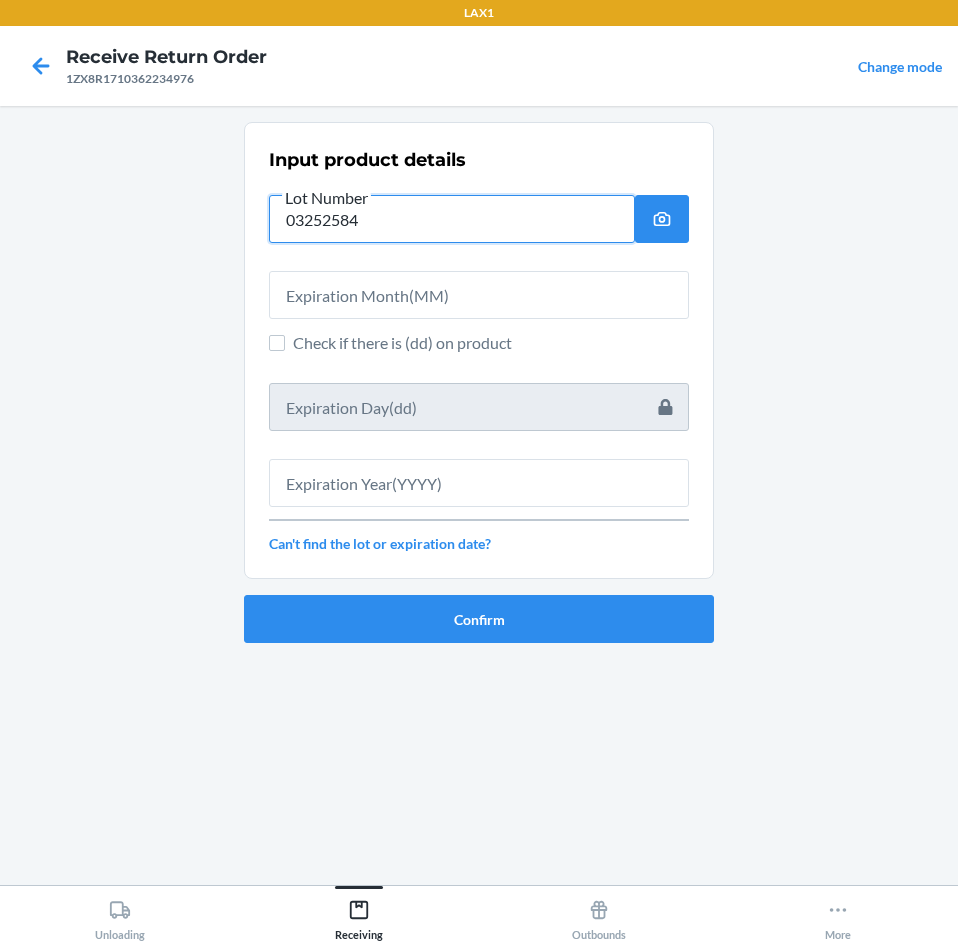 type on "03252584" 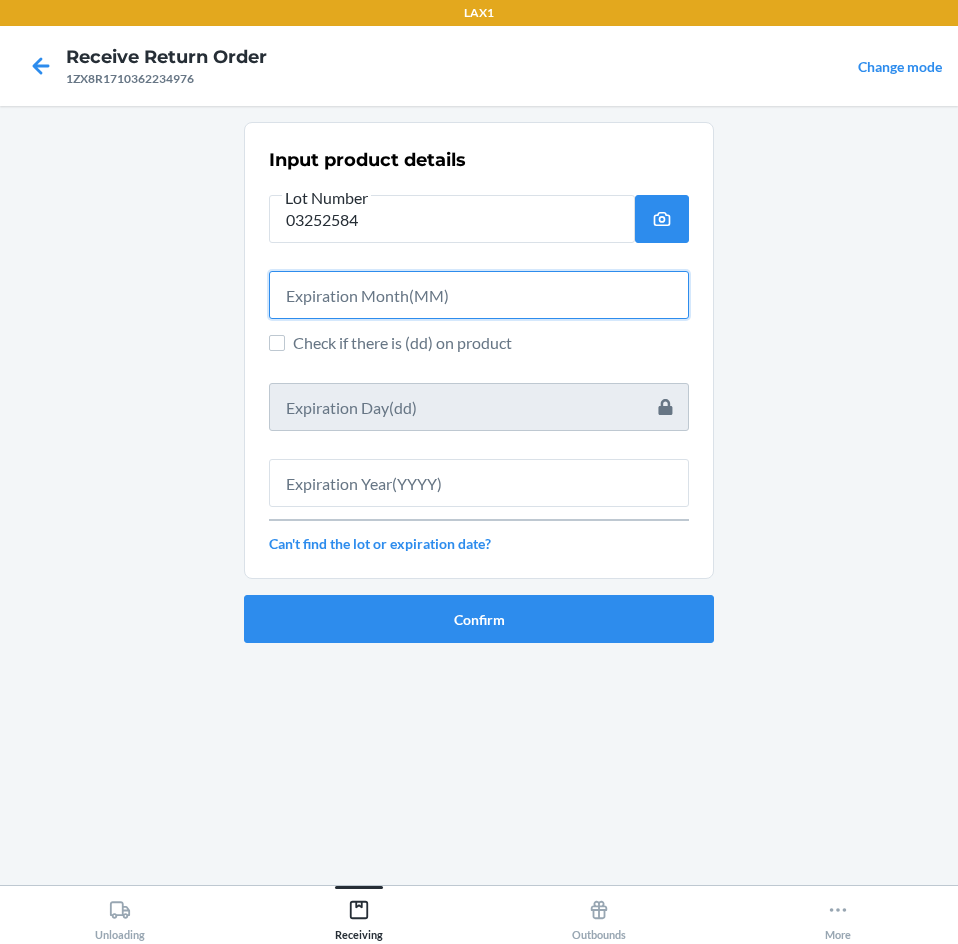click at bounding box center (479, 295) 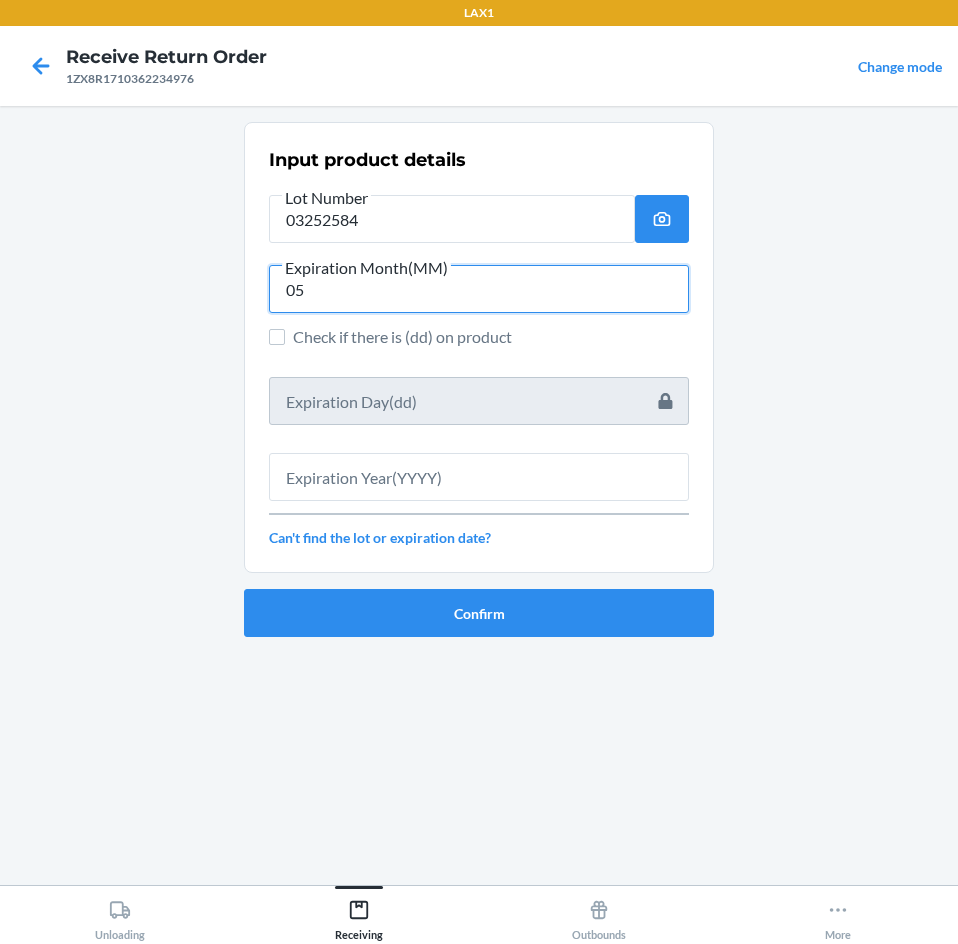 type on "05" 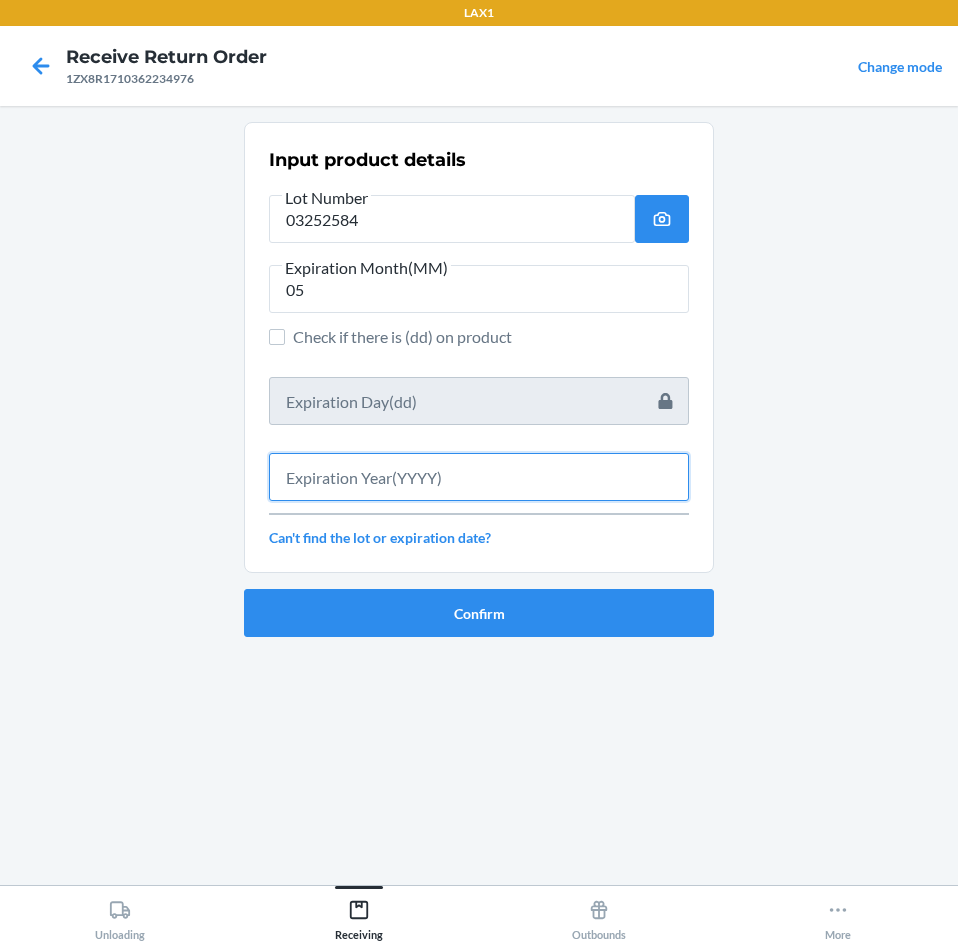 click at bounding box center (479, 477) 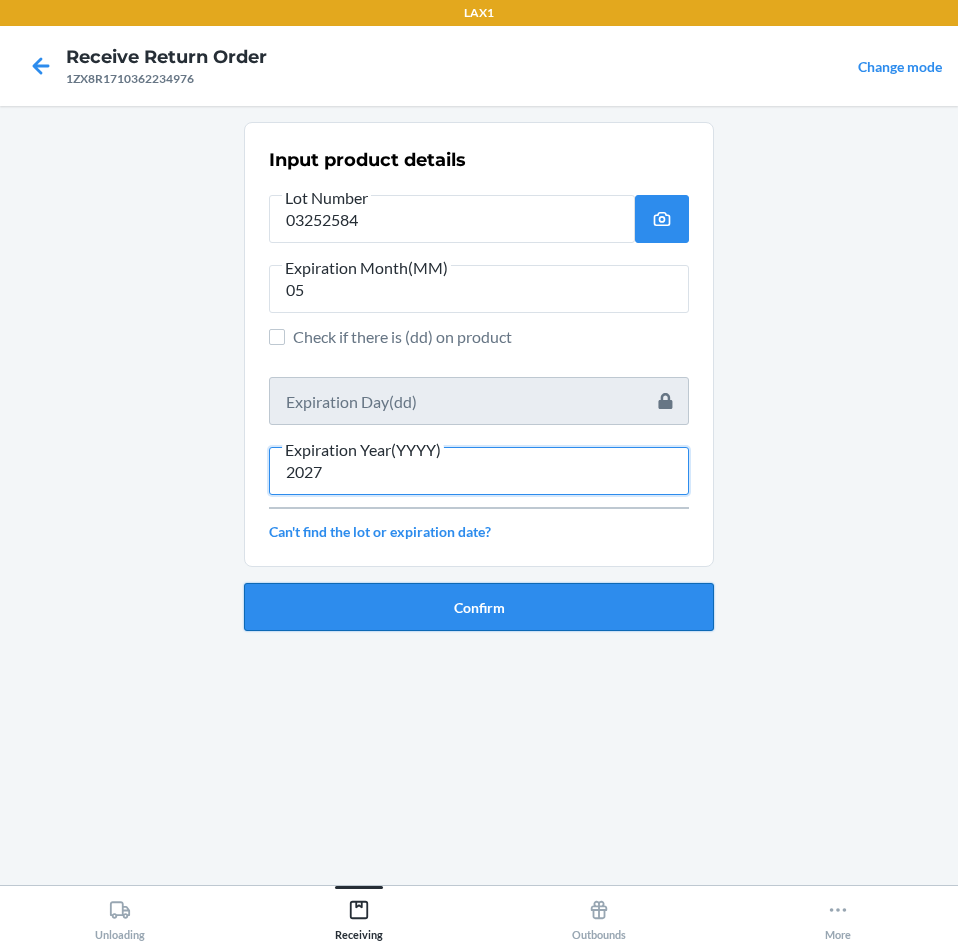 type on "2027" 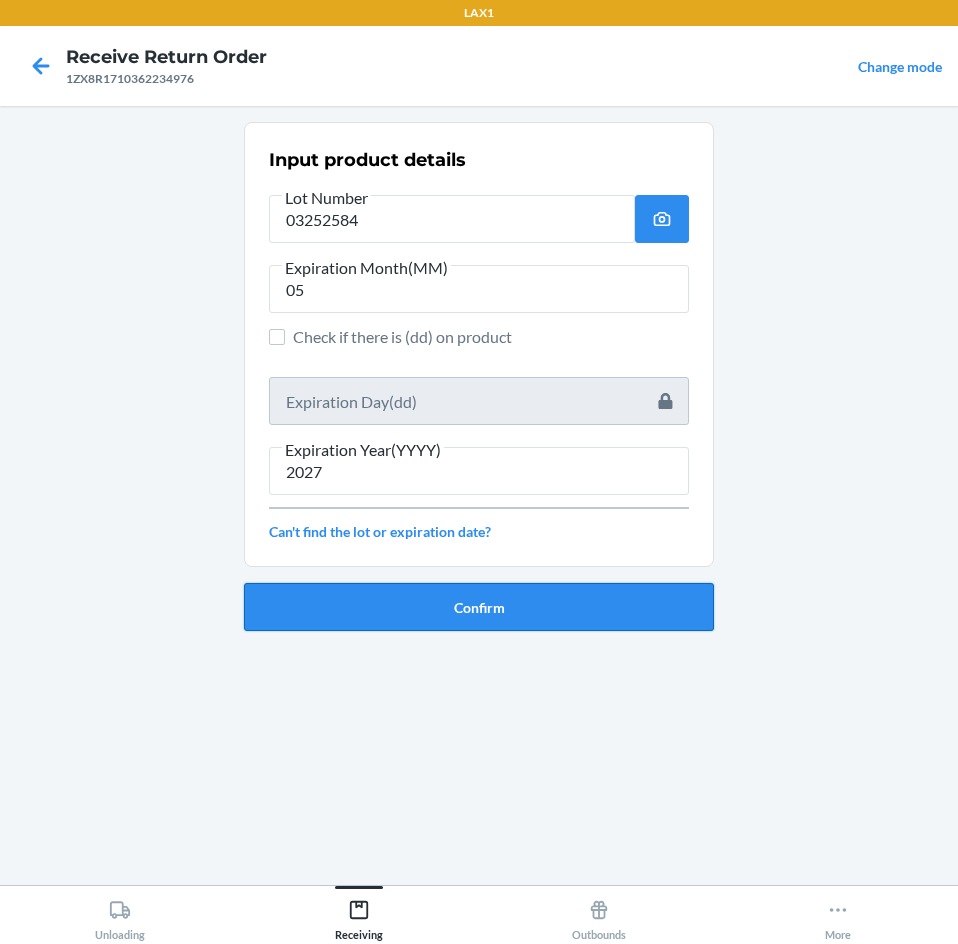 click on "Confirm" at bounding box center (479, 607) 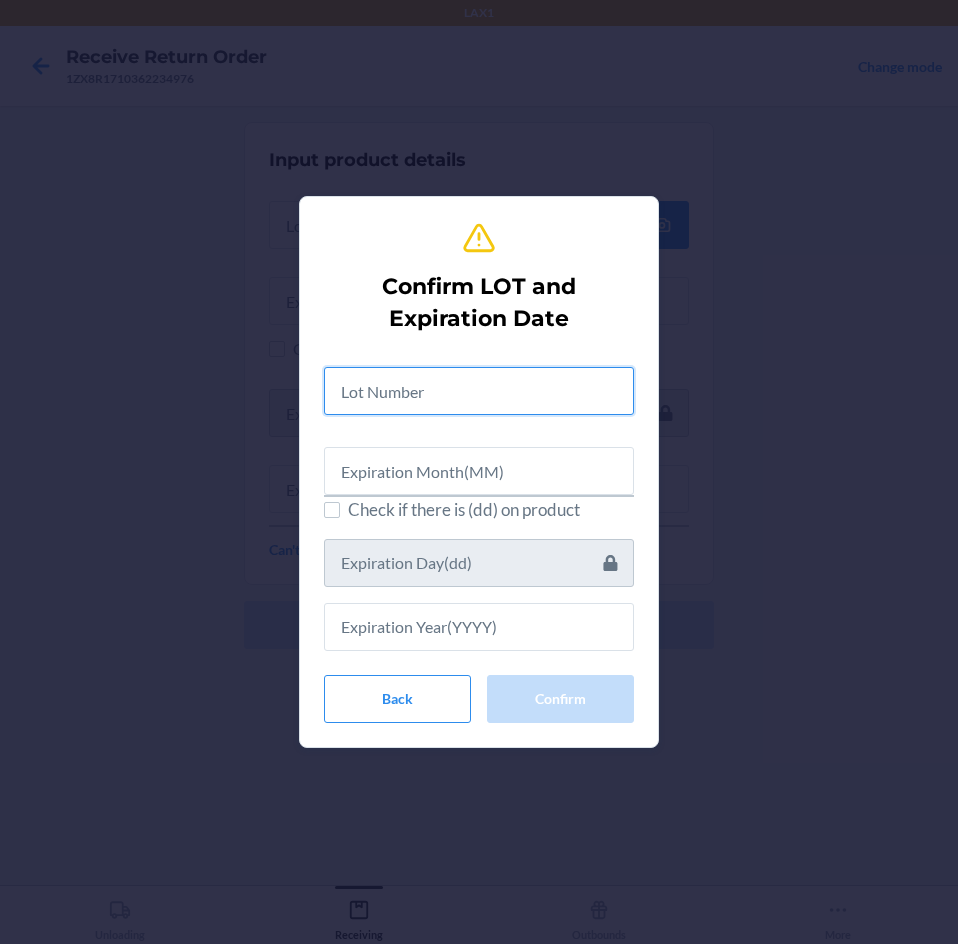 click at bounding box center [479, 391] 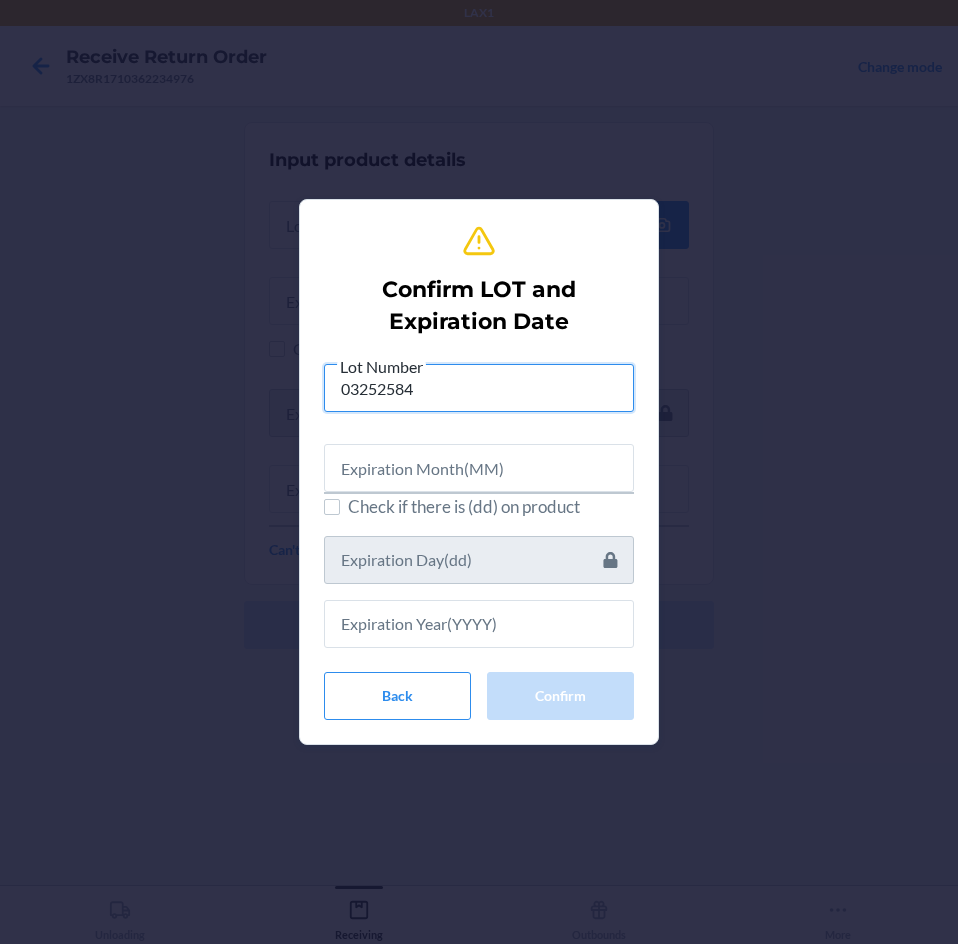 type on "03252584" 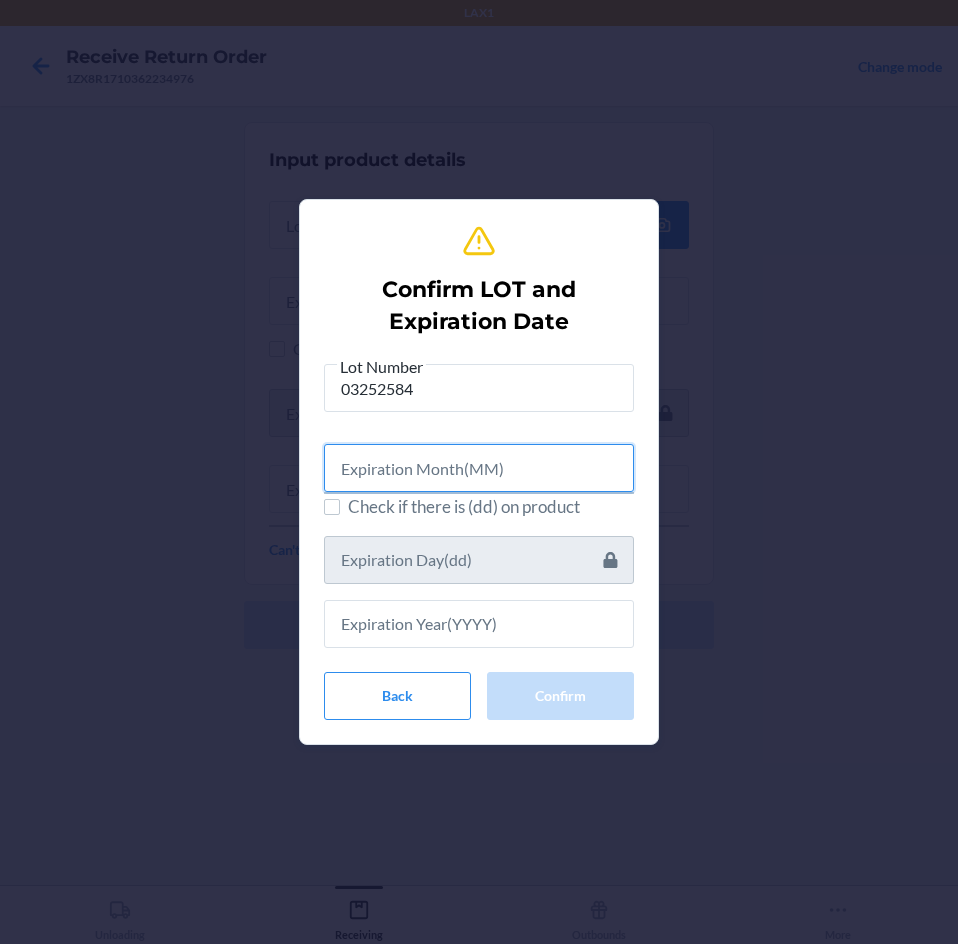 click at bounding box center (479, 468) 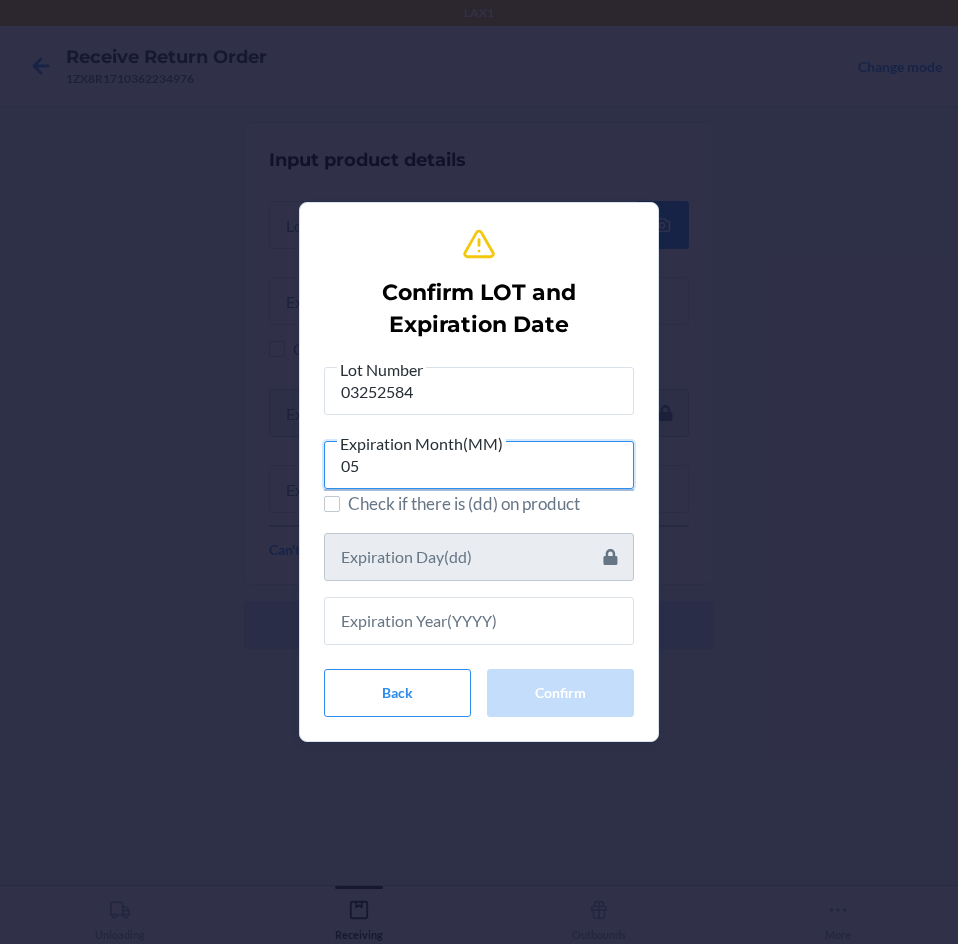type on "05" 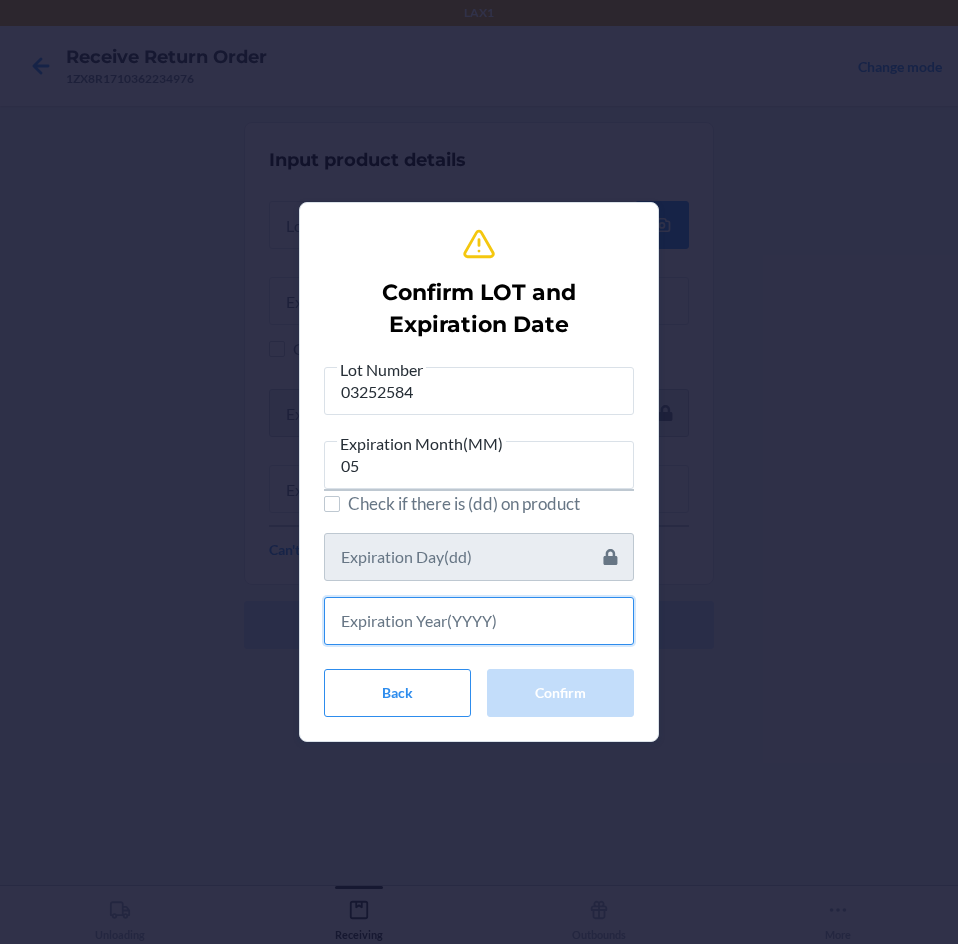 click at bounding box center (479, 621) 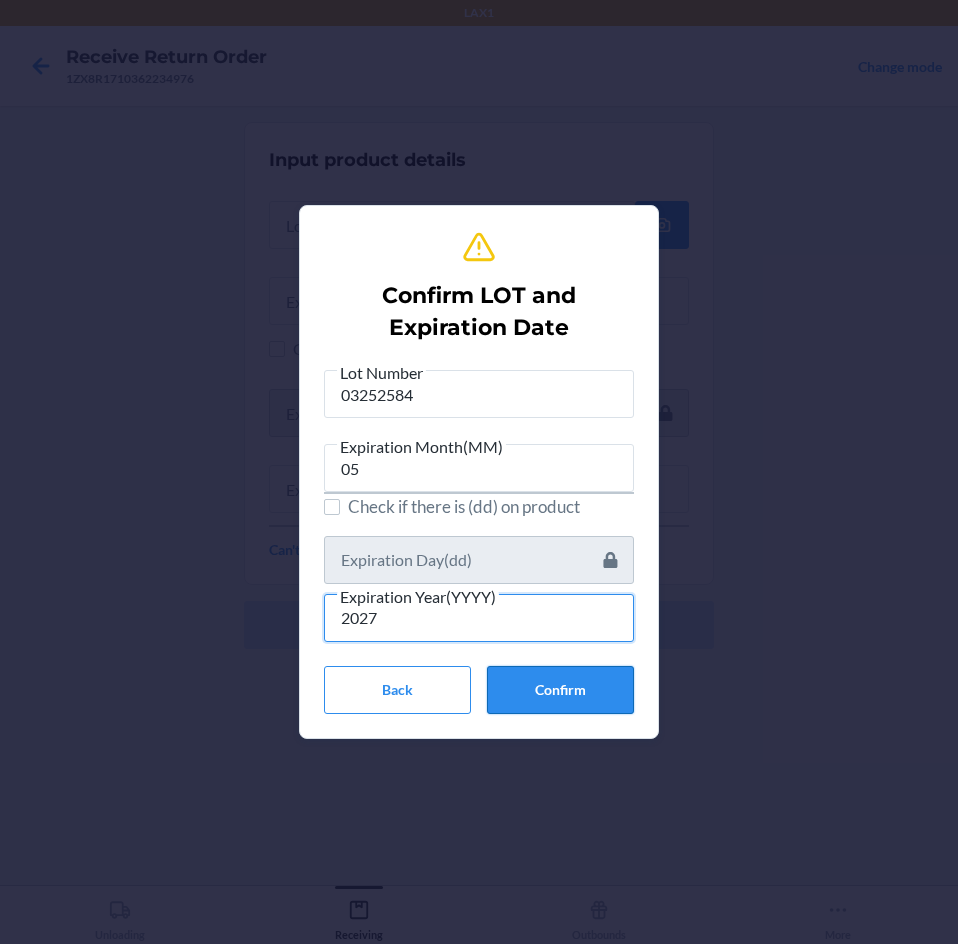 type on "2027" 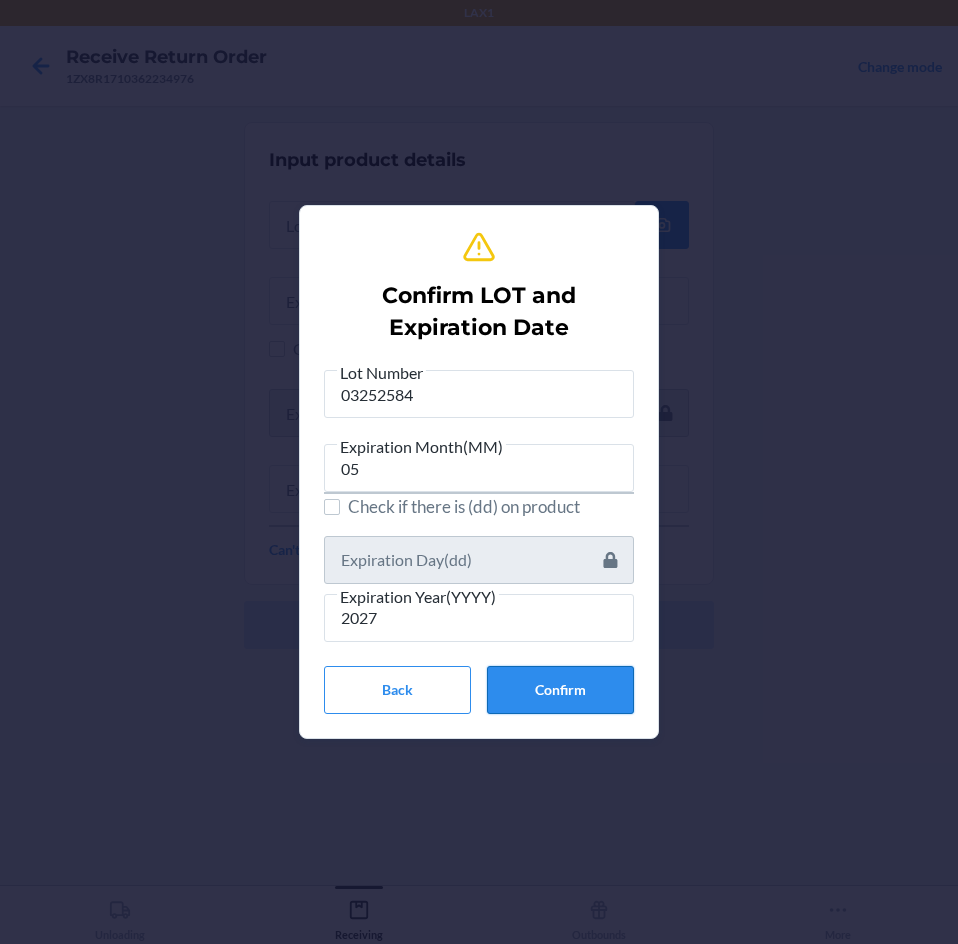 click on "Confirm" at bounding box center (560, 690) 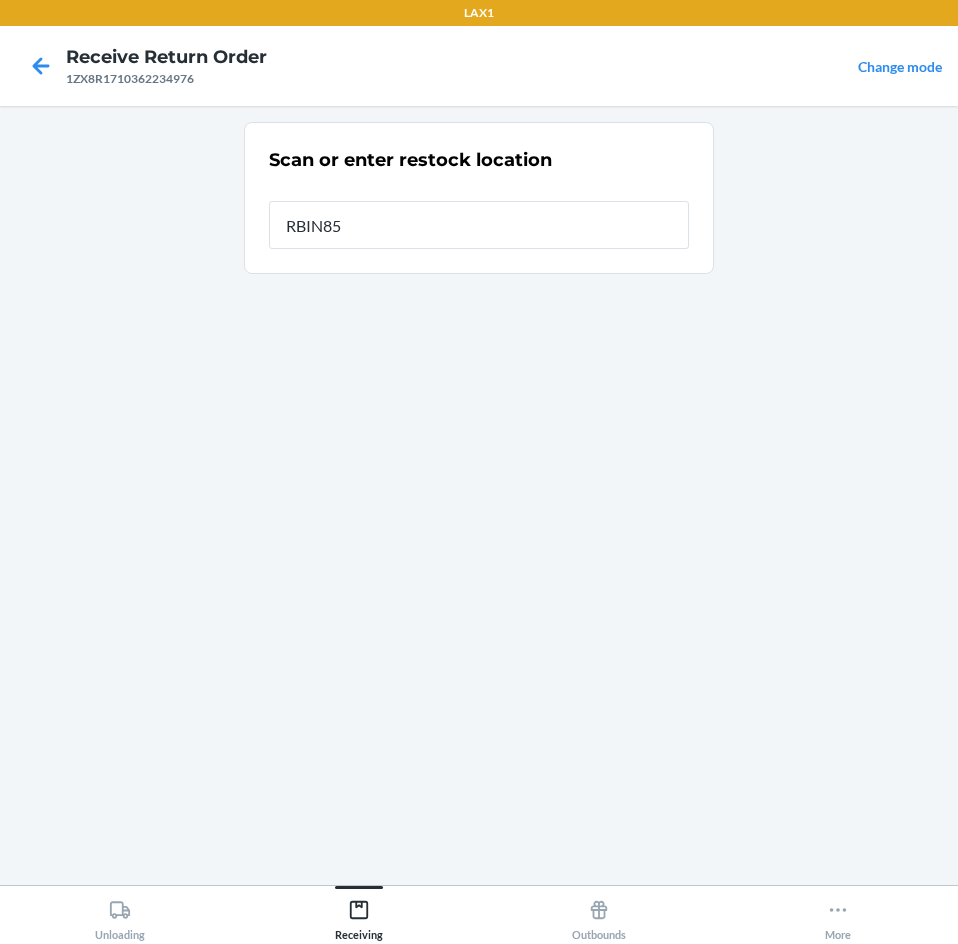 type on "RBIN857" 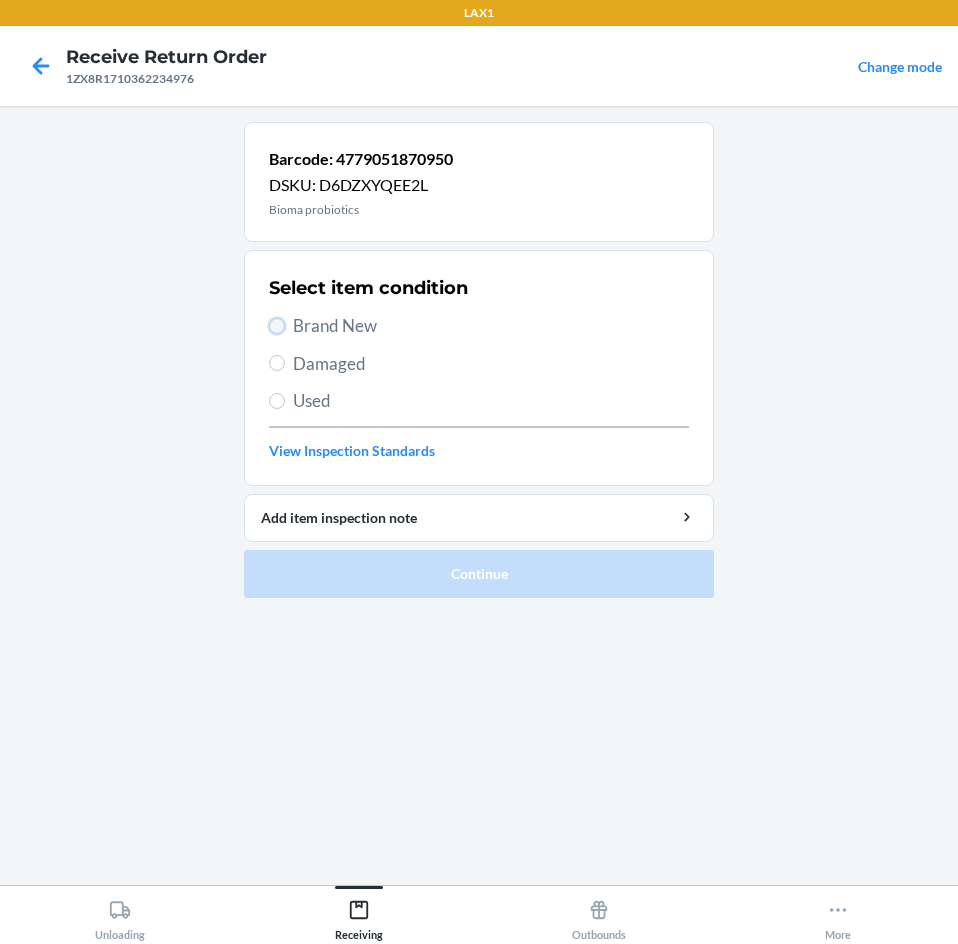click on "Brand New" at bounding box center (277, 326) 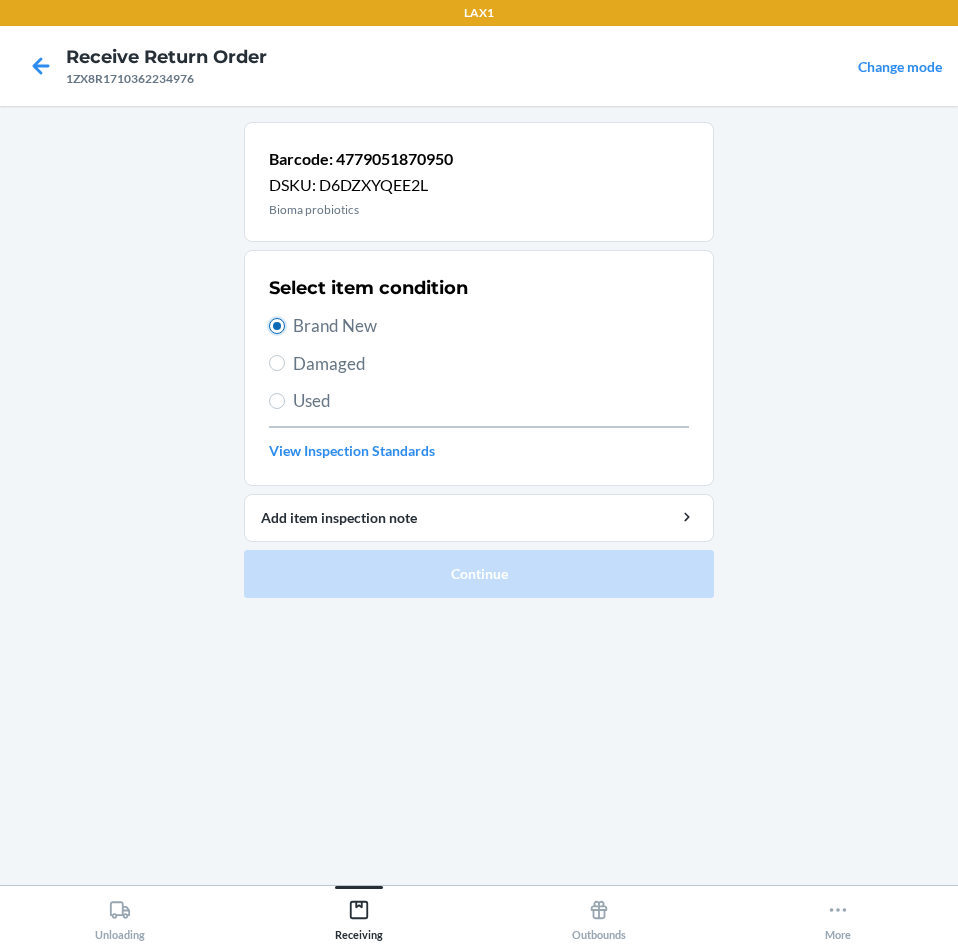 radio on "true" 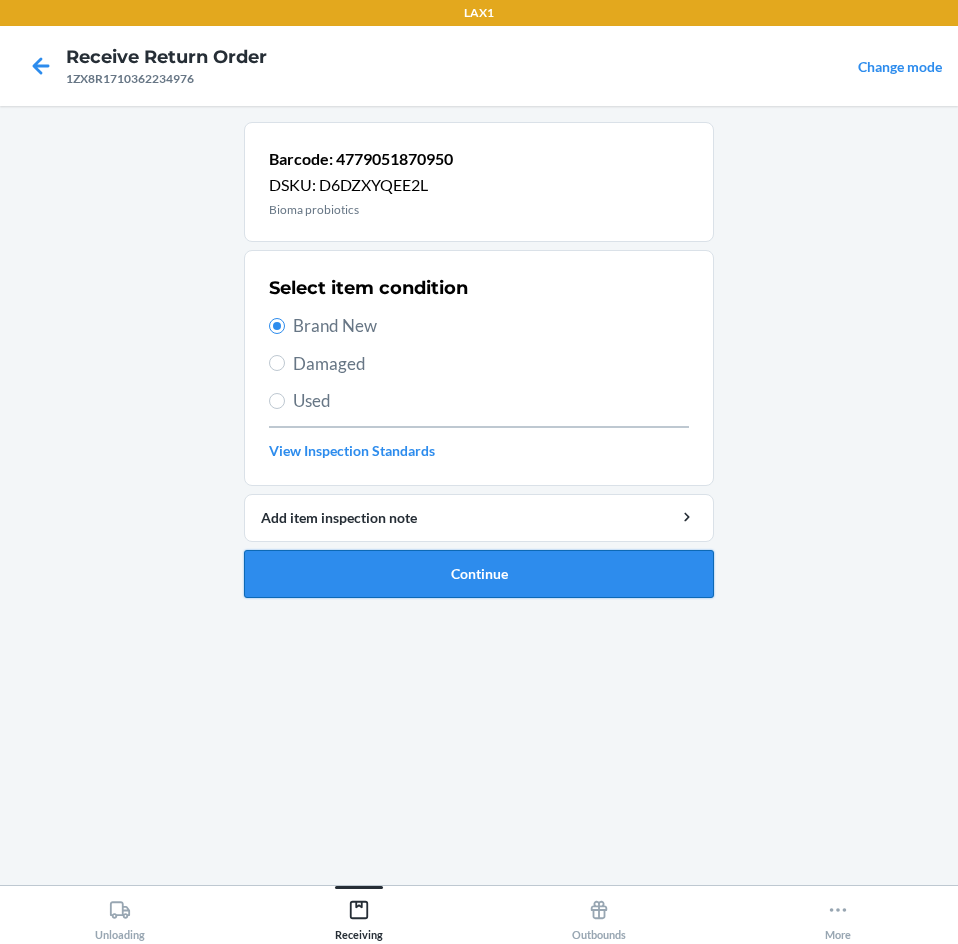 click on "Continue" at bounding box center [479, 574] 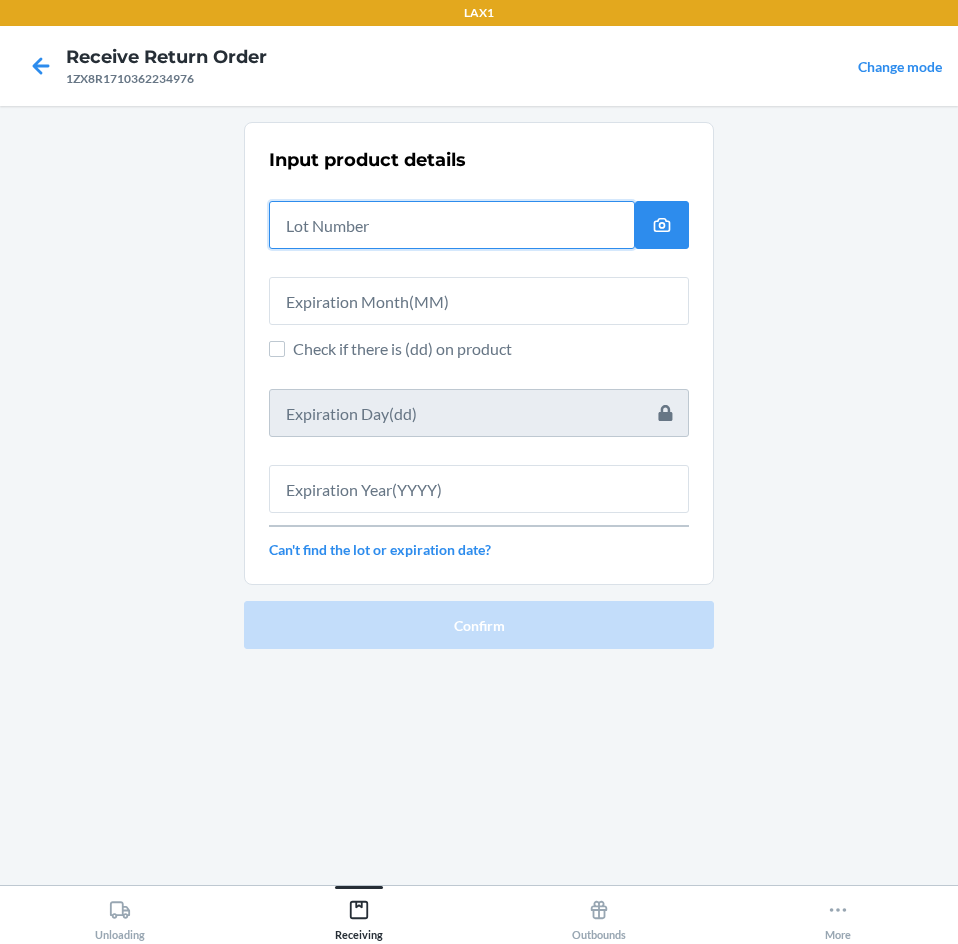 click at bounding box center (452, 225) 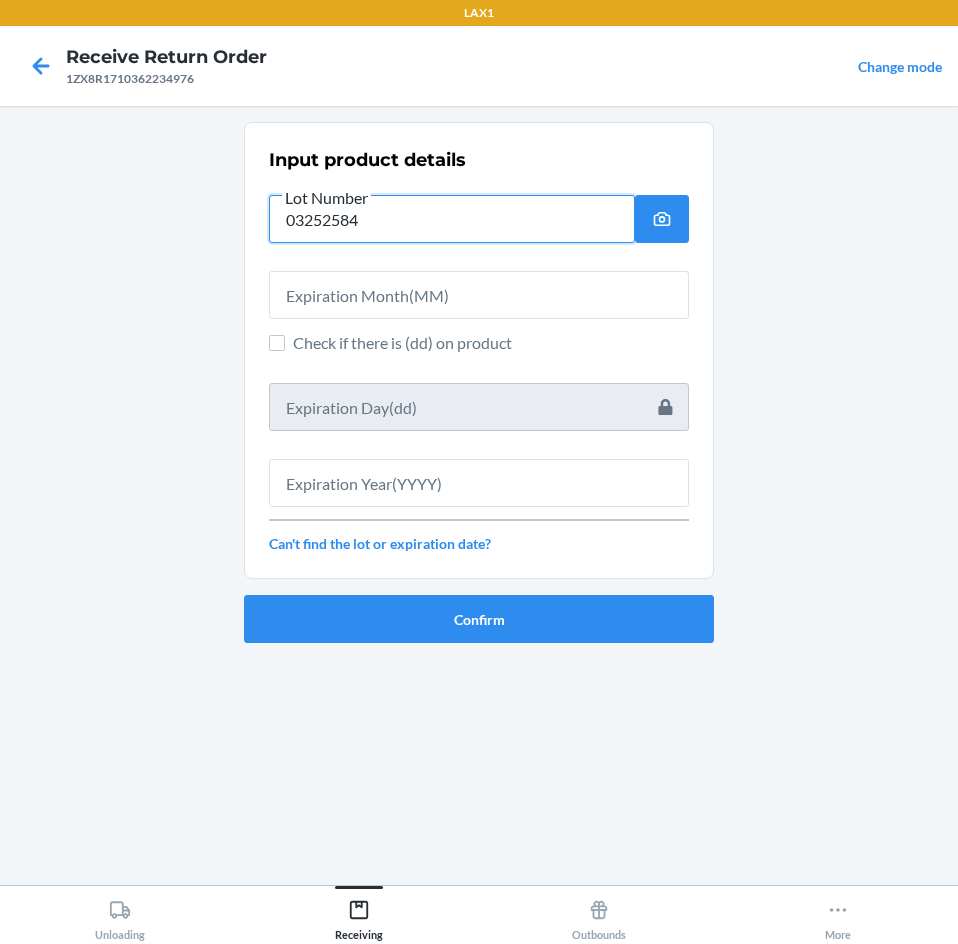 type on "03252584" 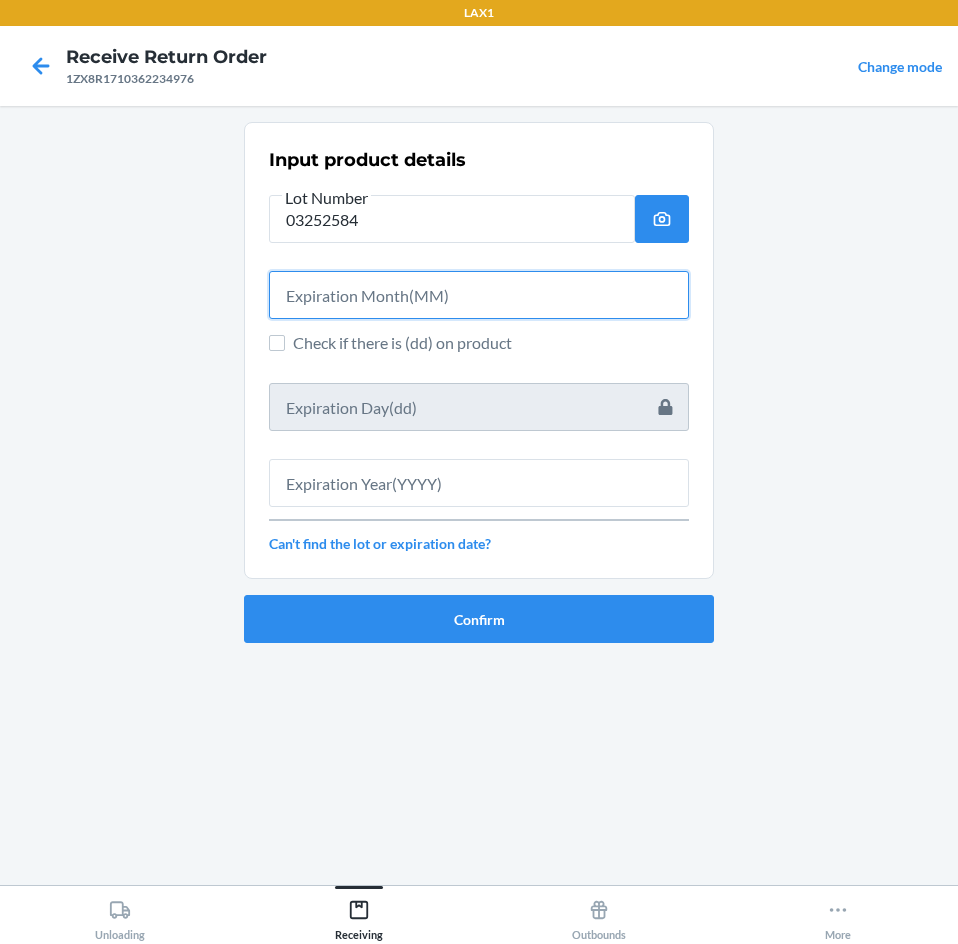 click at bounding box center (479, 295) 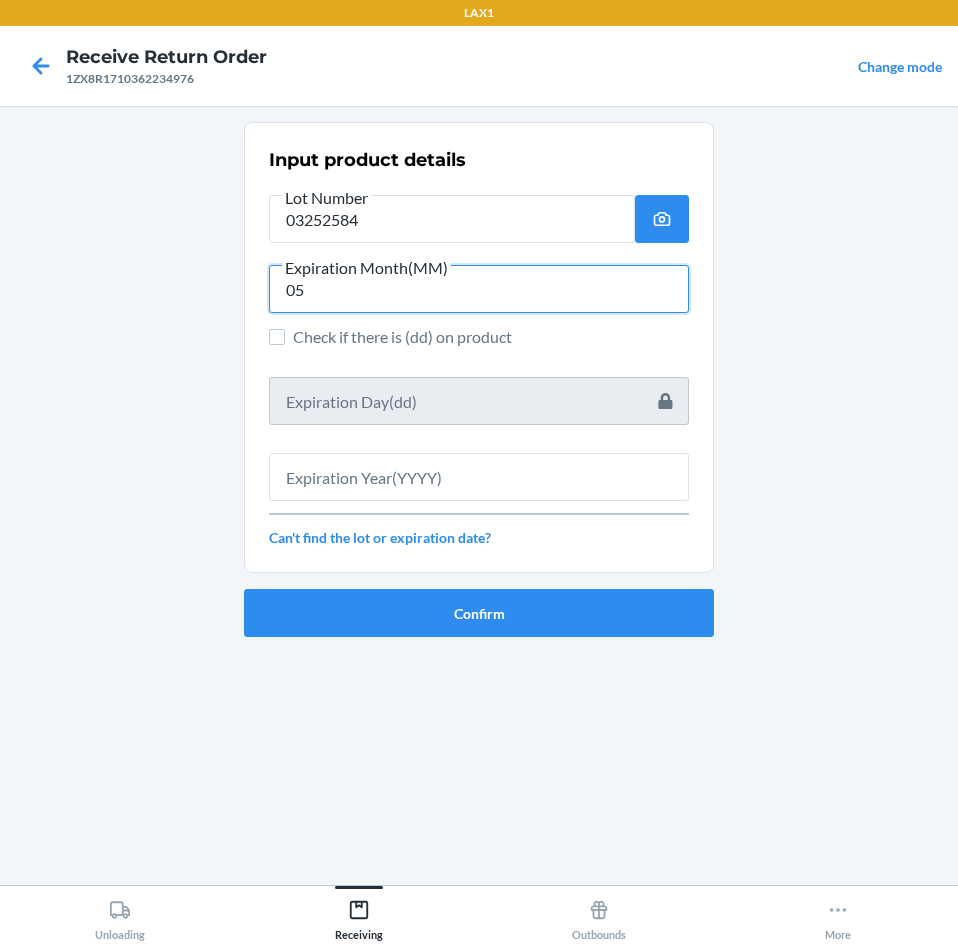 type on "05" 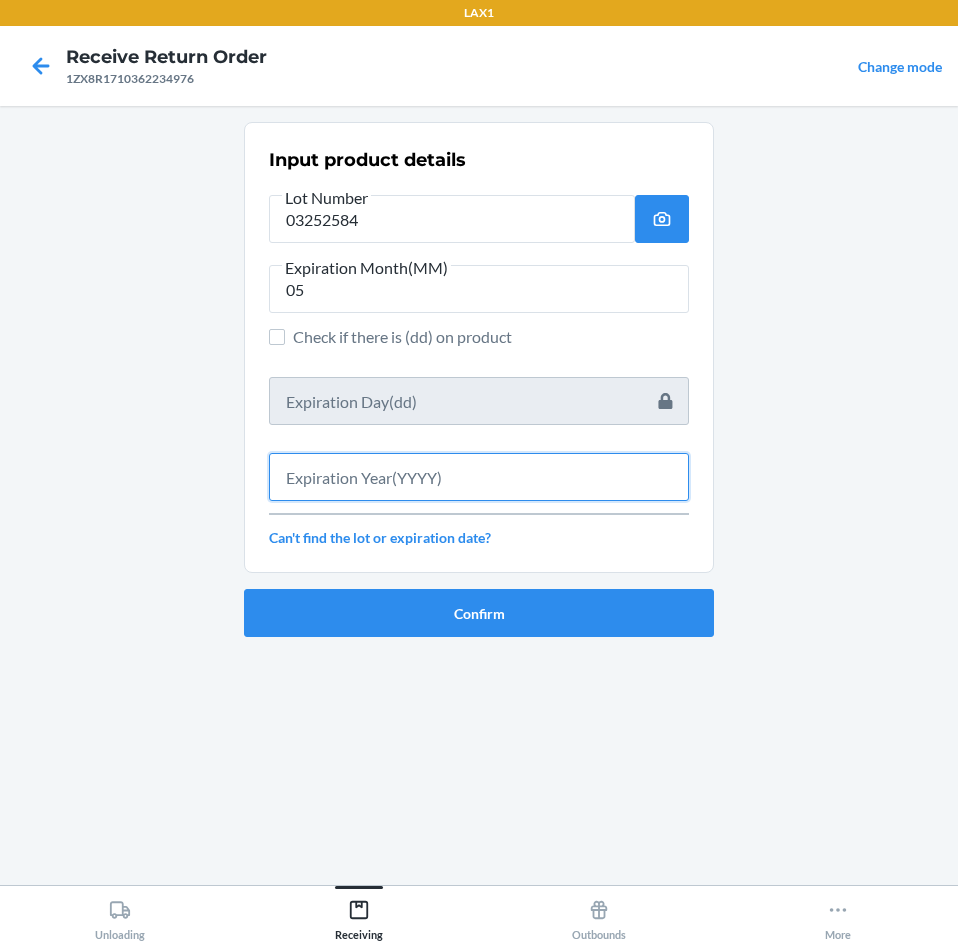 click at bounding box center [479, 477] 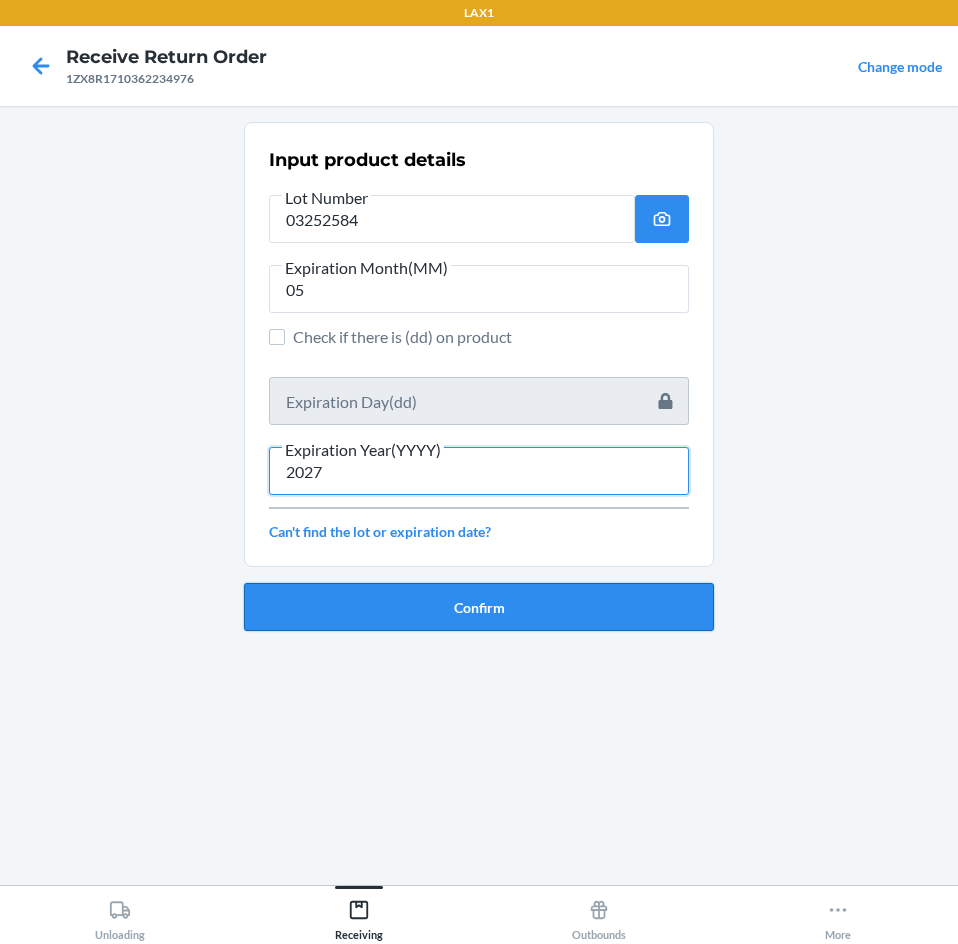 type on "2027" 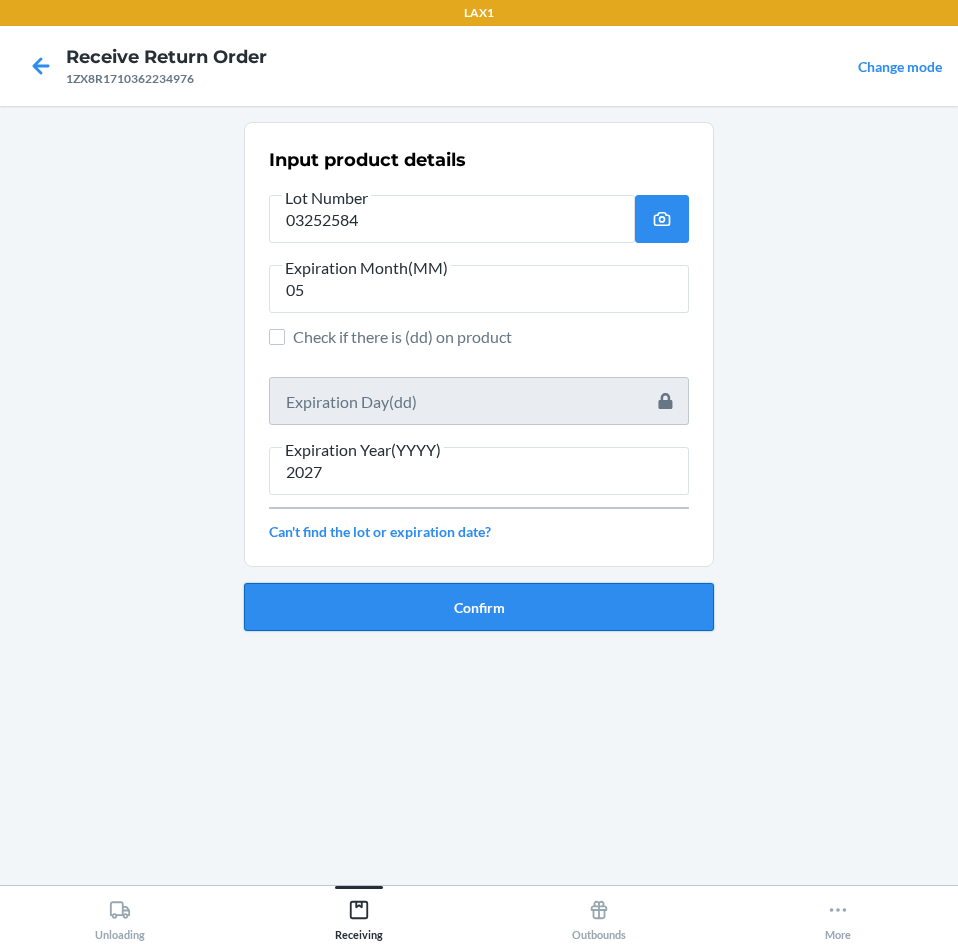 click on "Confirm" at bounding box center (479, 607) 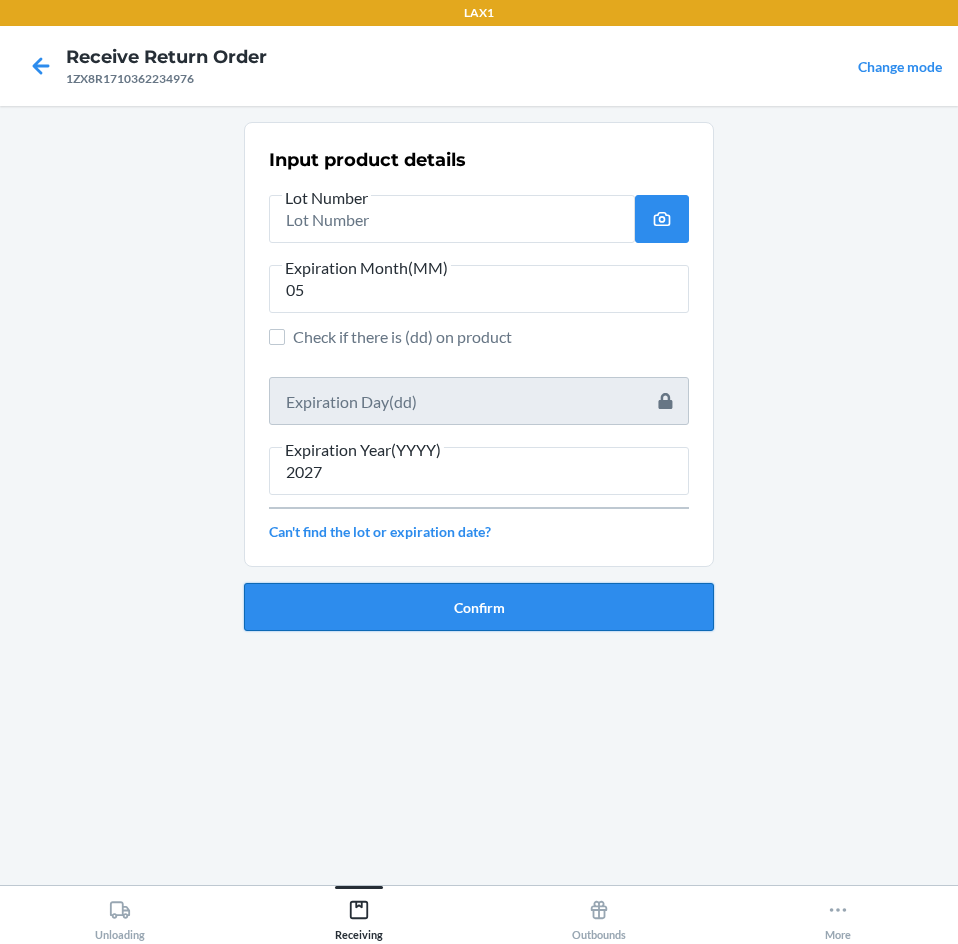 type 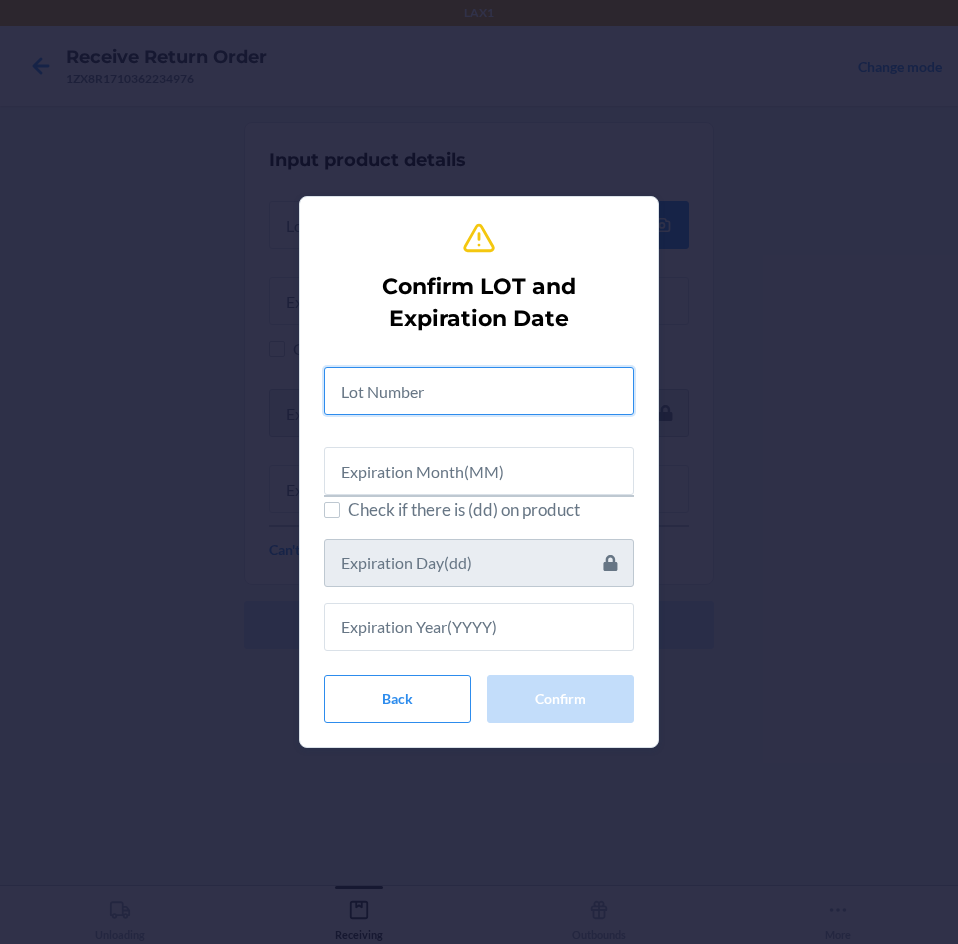 click at bounding box center [479, 391] 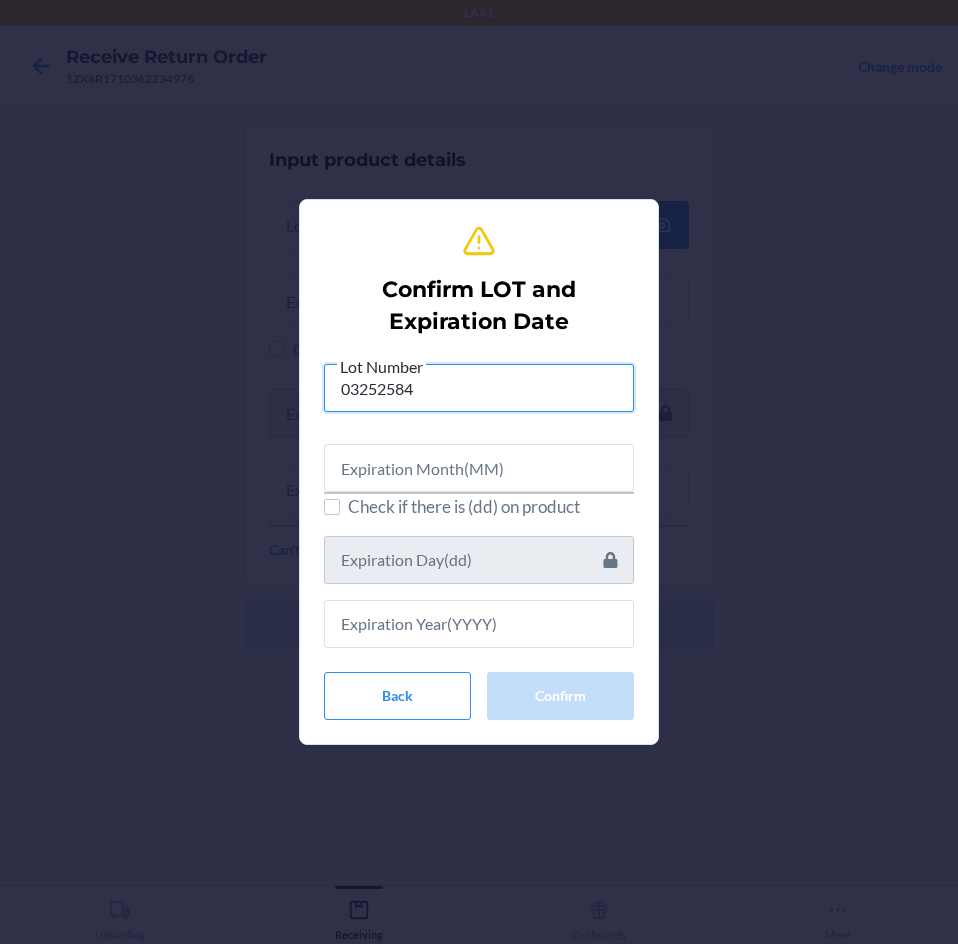 type on "03252584" 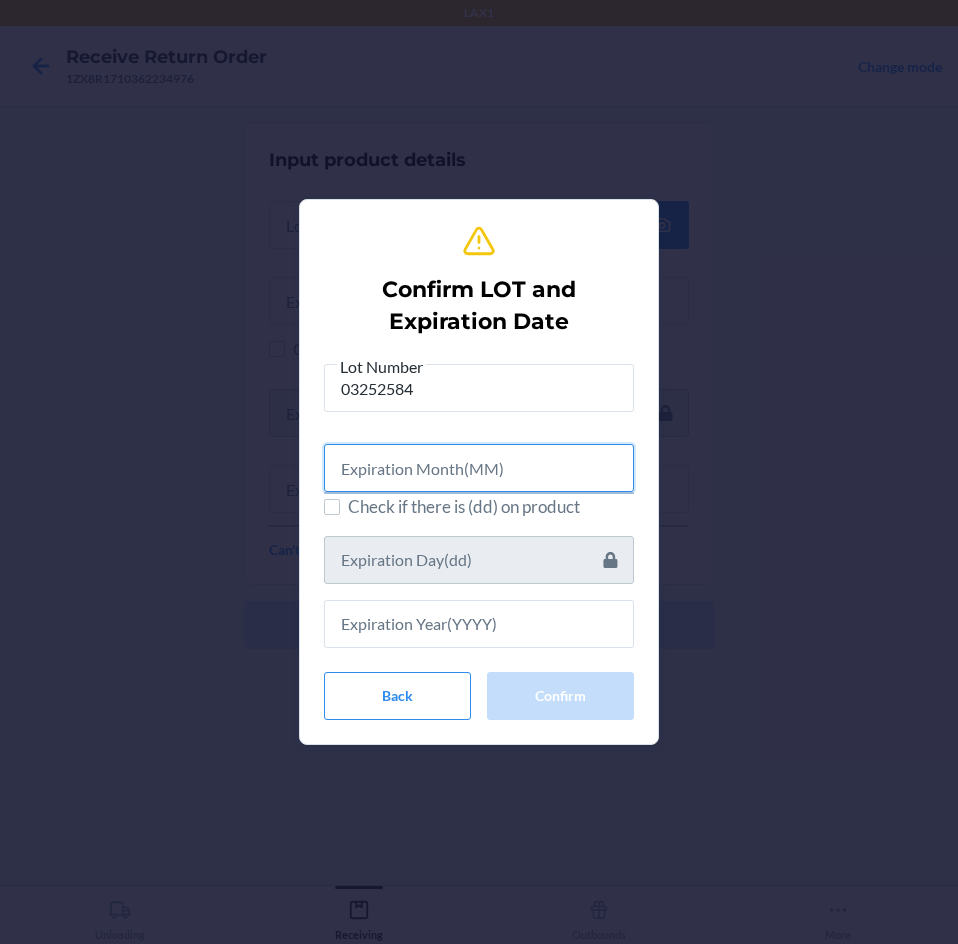 click at bounding box center [479, 468] 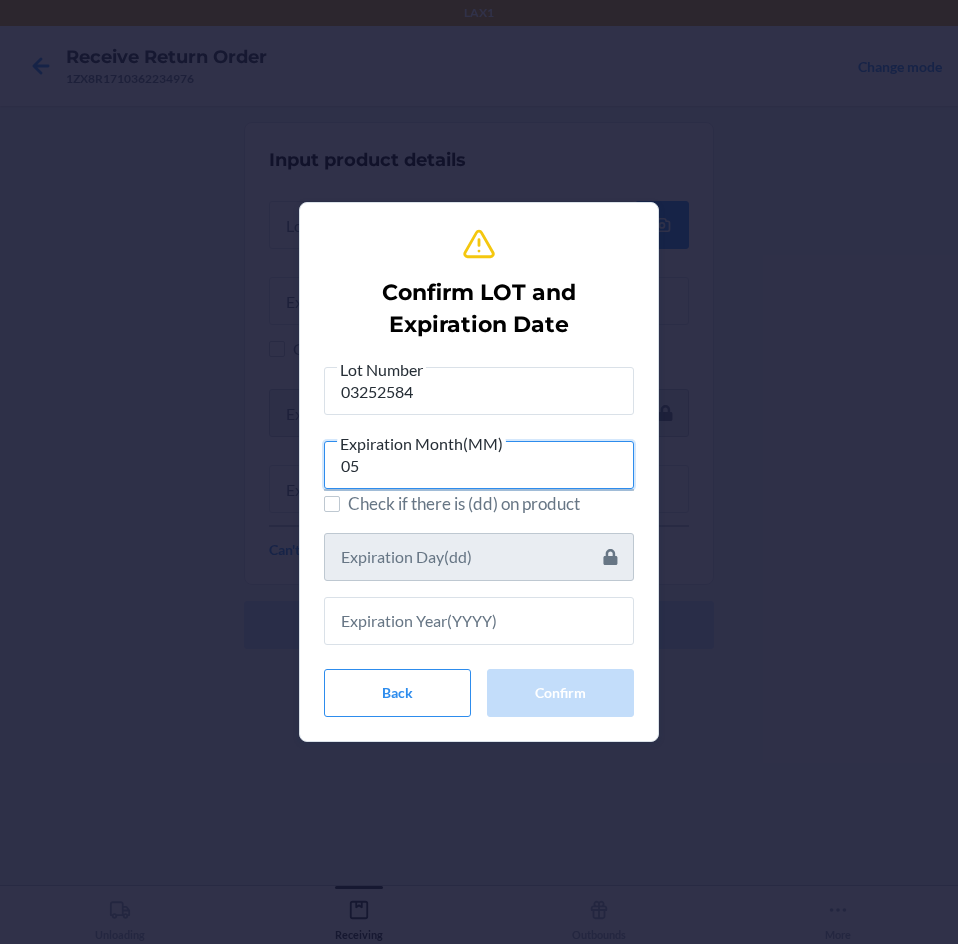 type on "05" 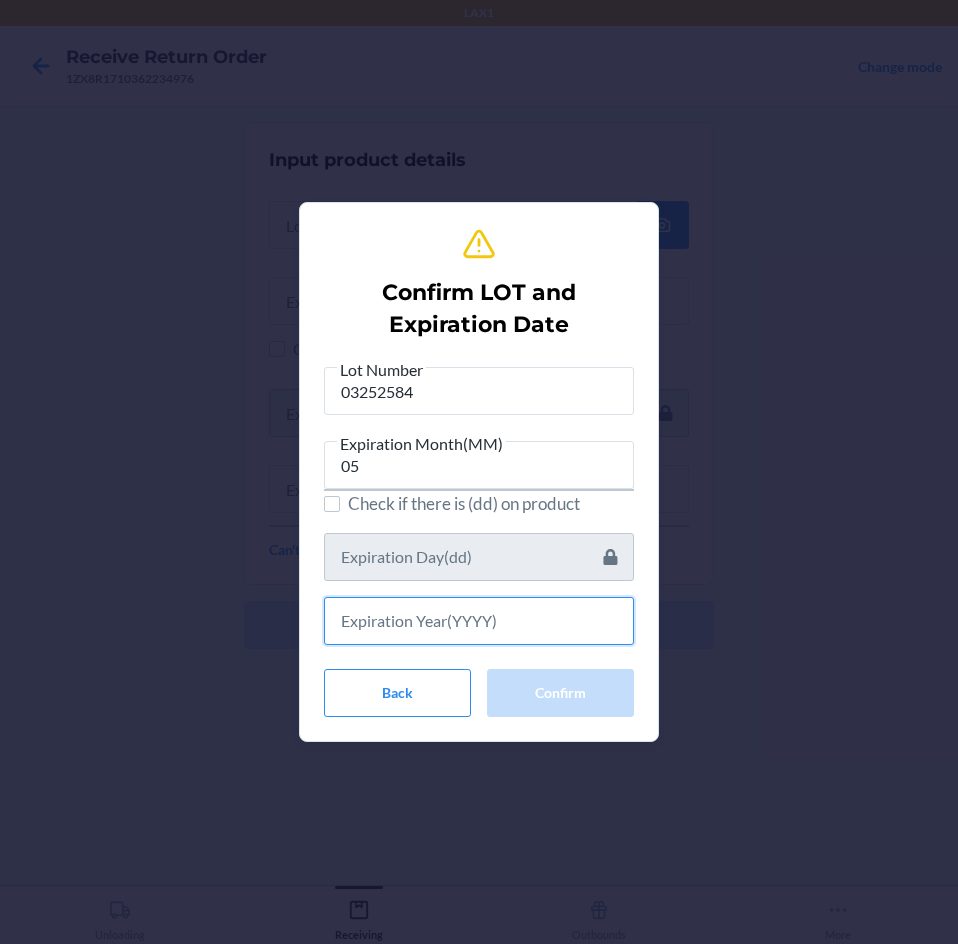 click at bounding box center [479, 621] 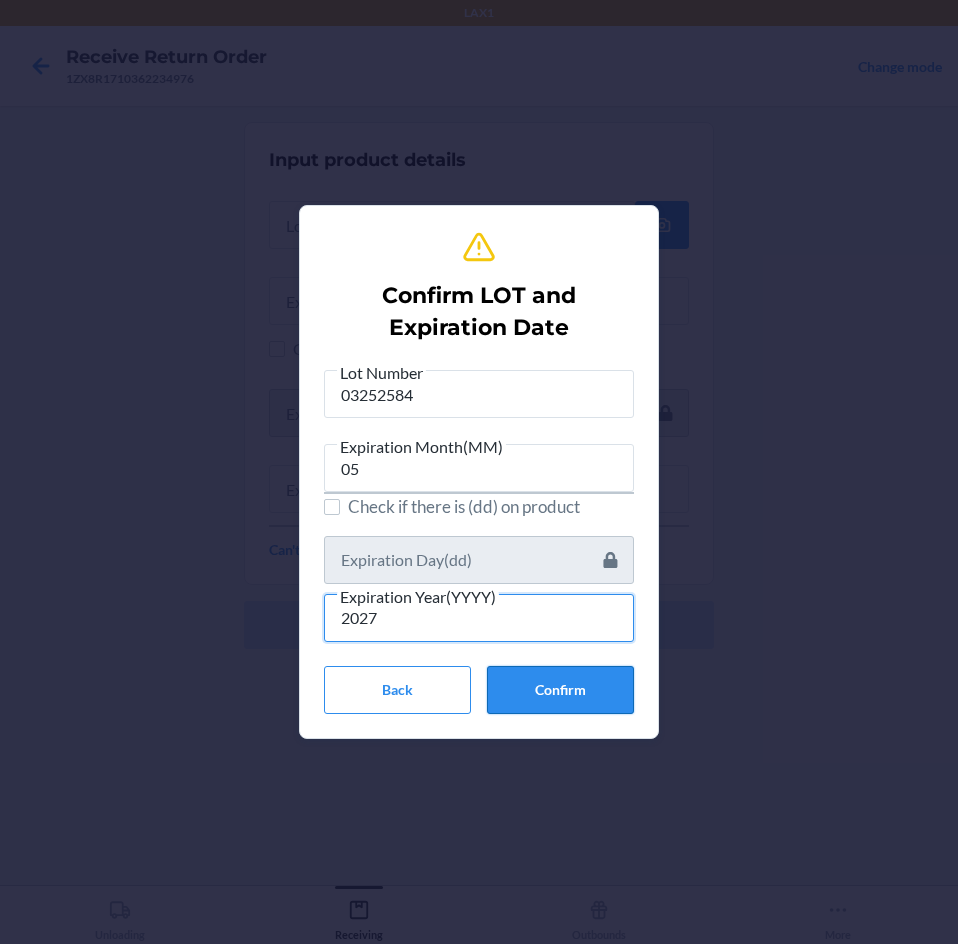 type on "2027" 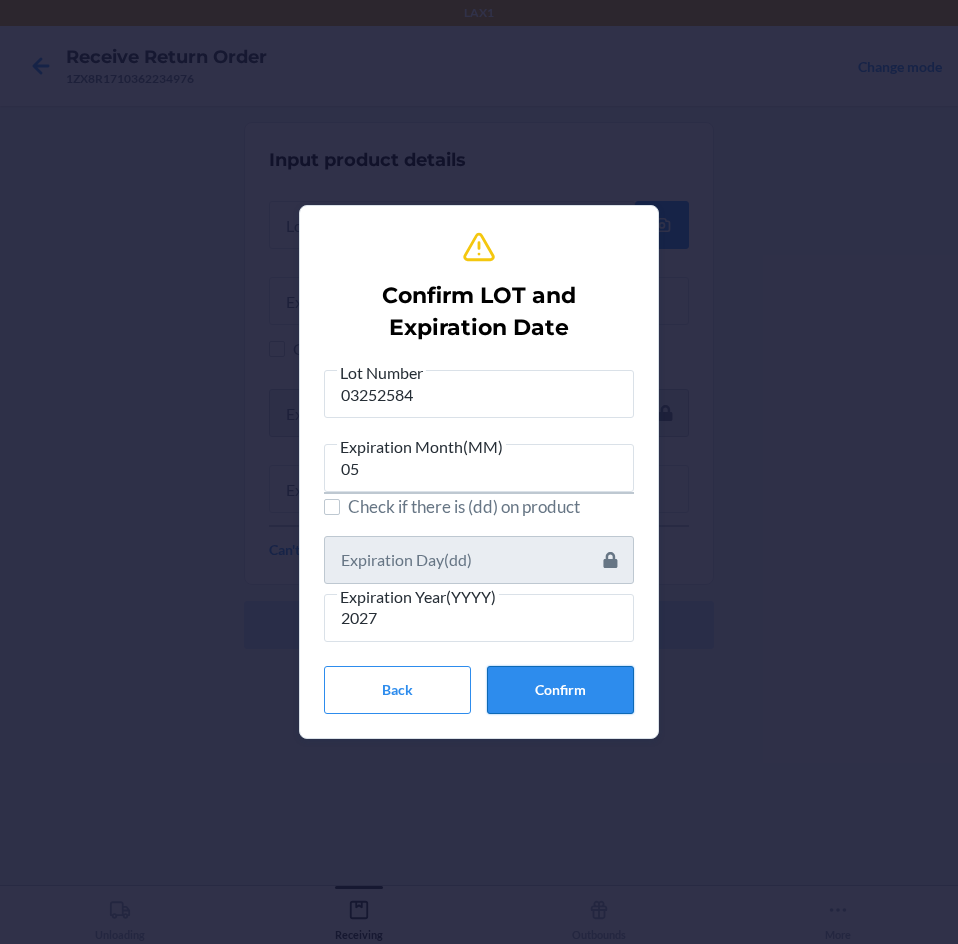 click on "Confirm" at bounding box center (560, 690) 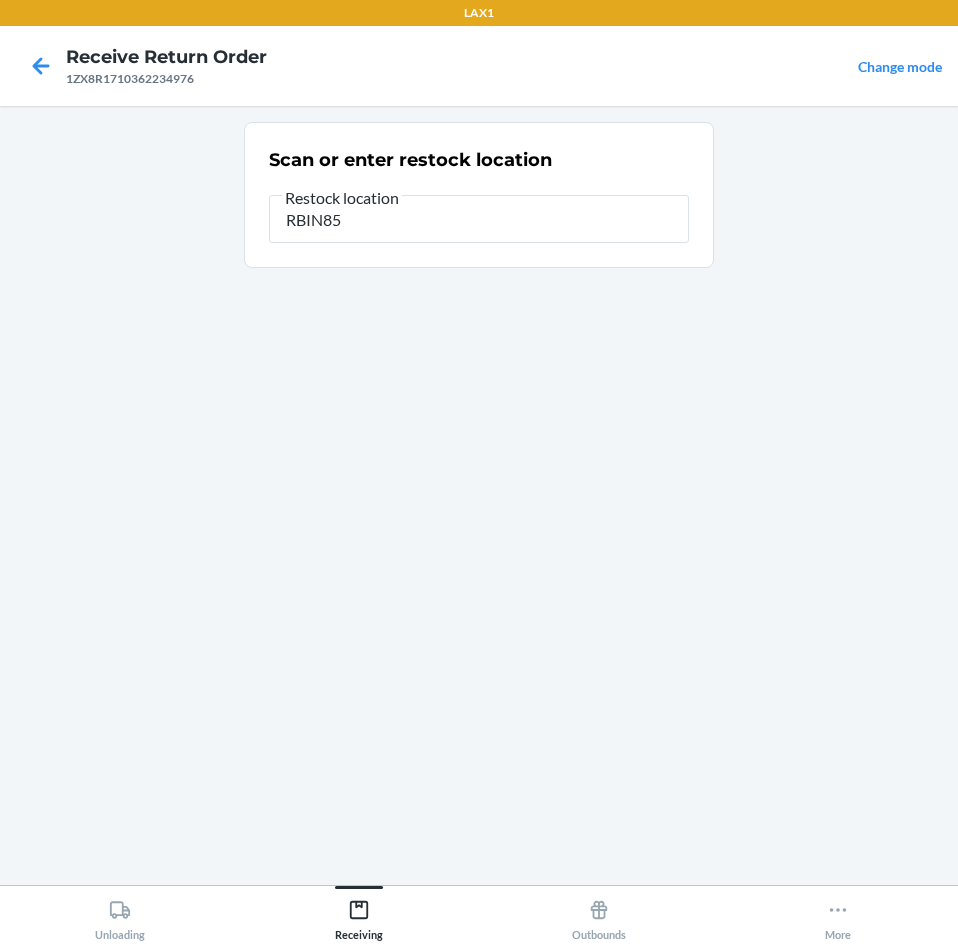 type on "RBIN857" 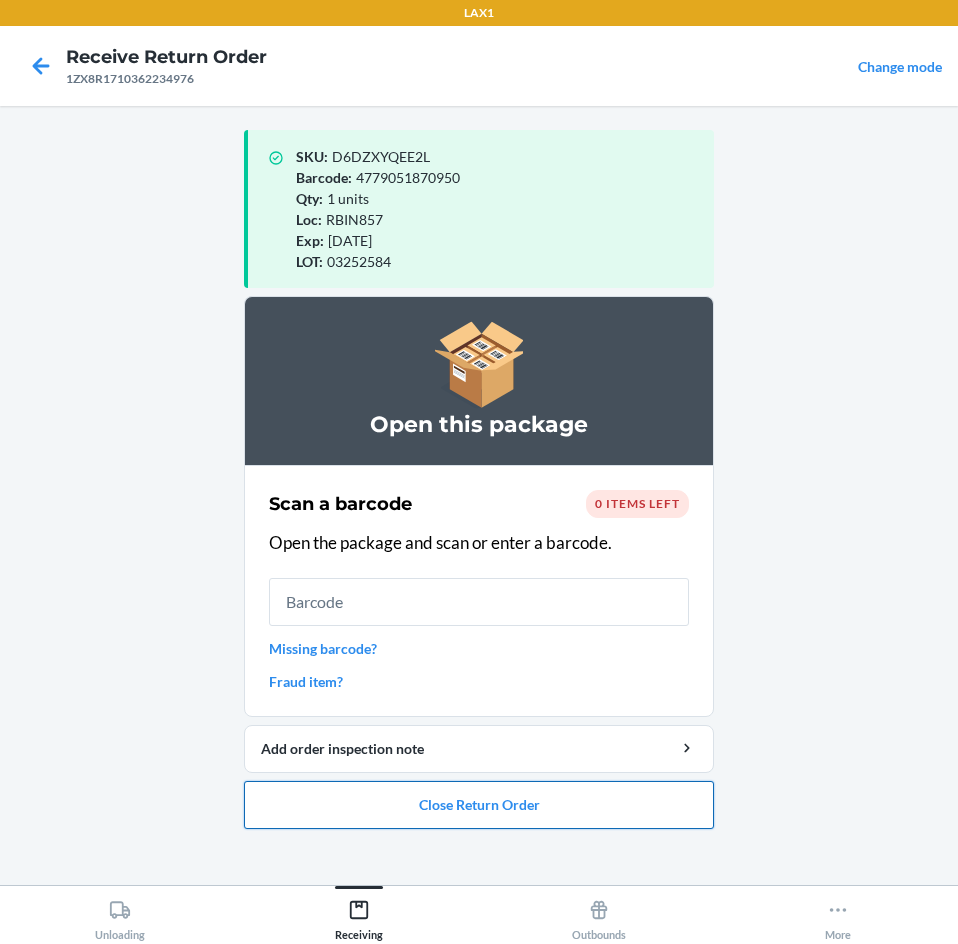 click on "Close Return Order" at bounding box center (479, 805) 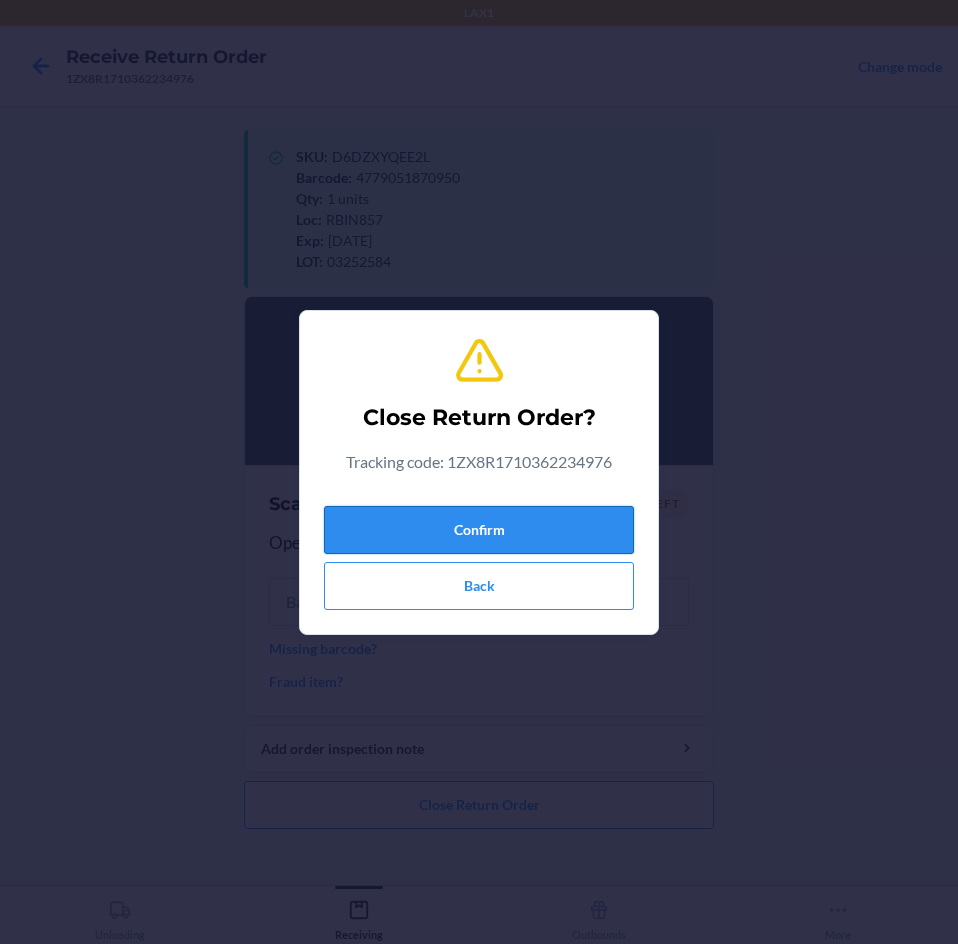 click on "Confirm" at bounding box center (479, 530) 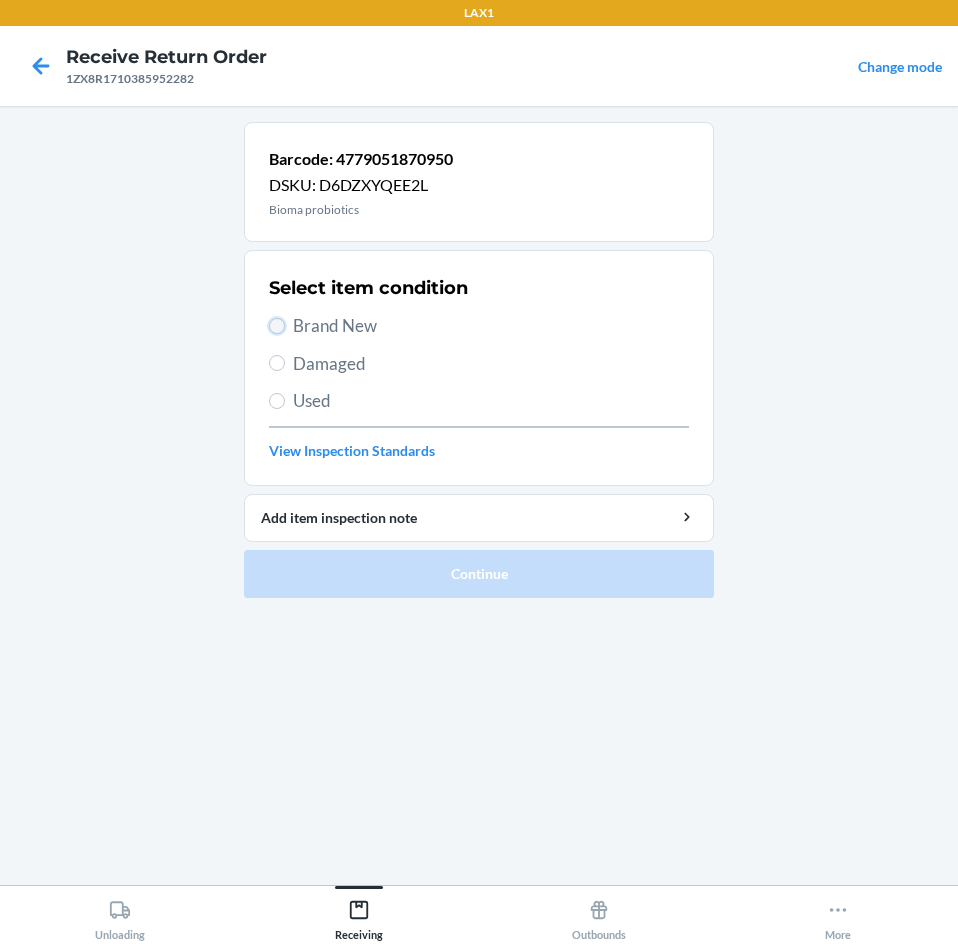 drag, startPoint x: 273, startPoint y: 327, endPoint x: 320, endPoint y: 403, distance: 89.358826 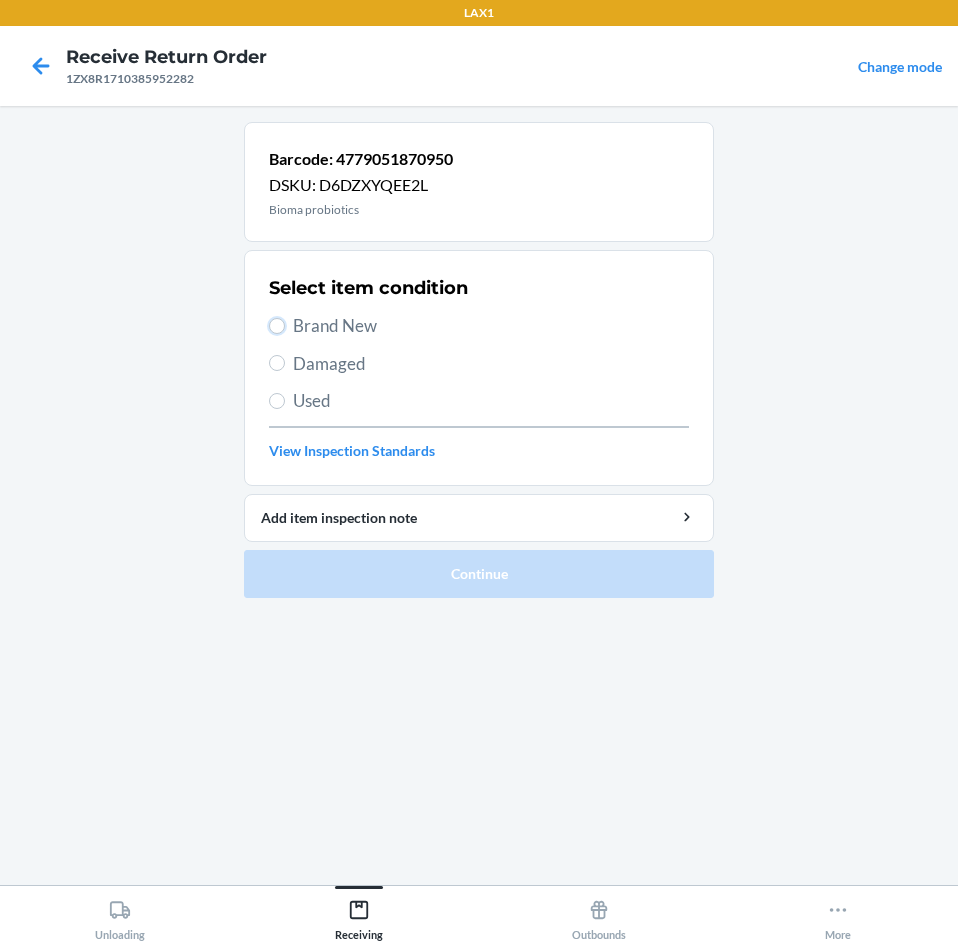 click on "Brand New" at bounding box center (479, 326) 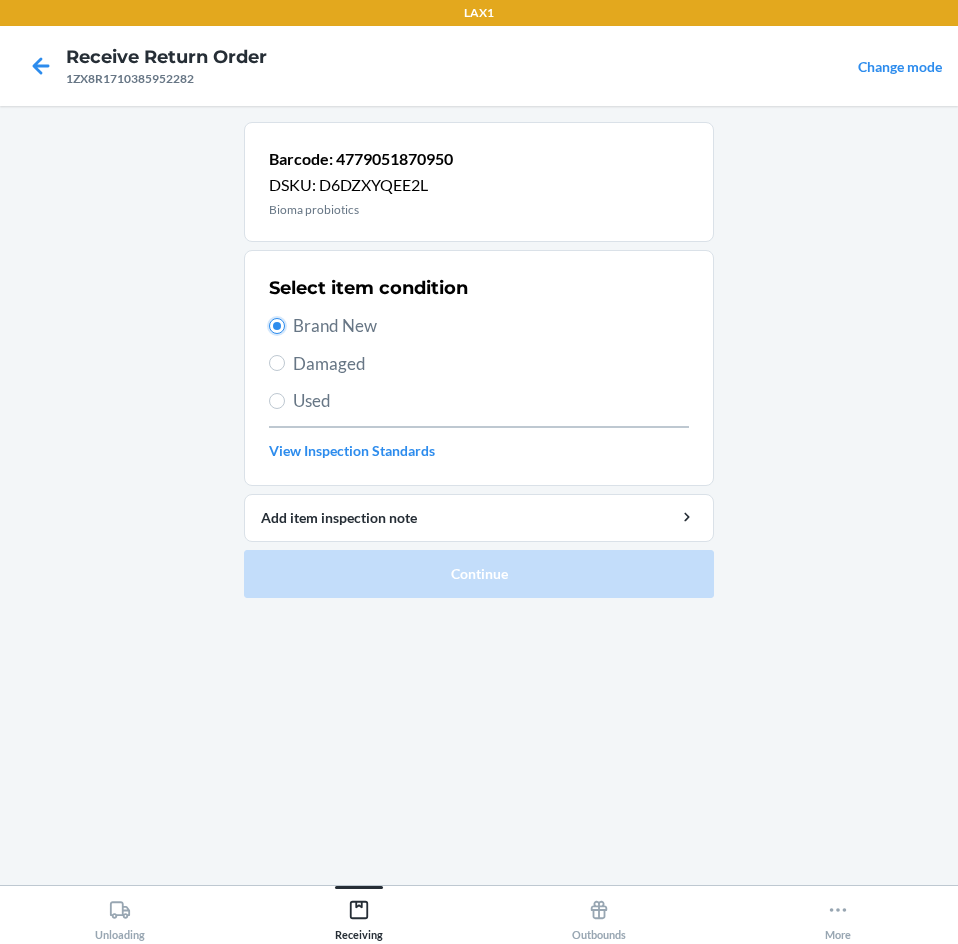 radio on "true" 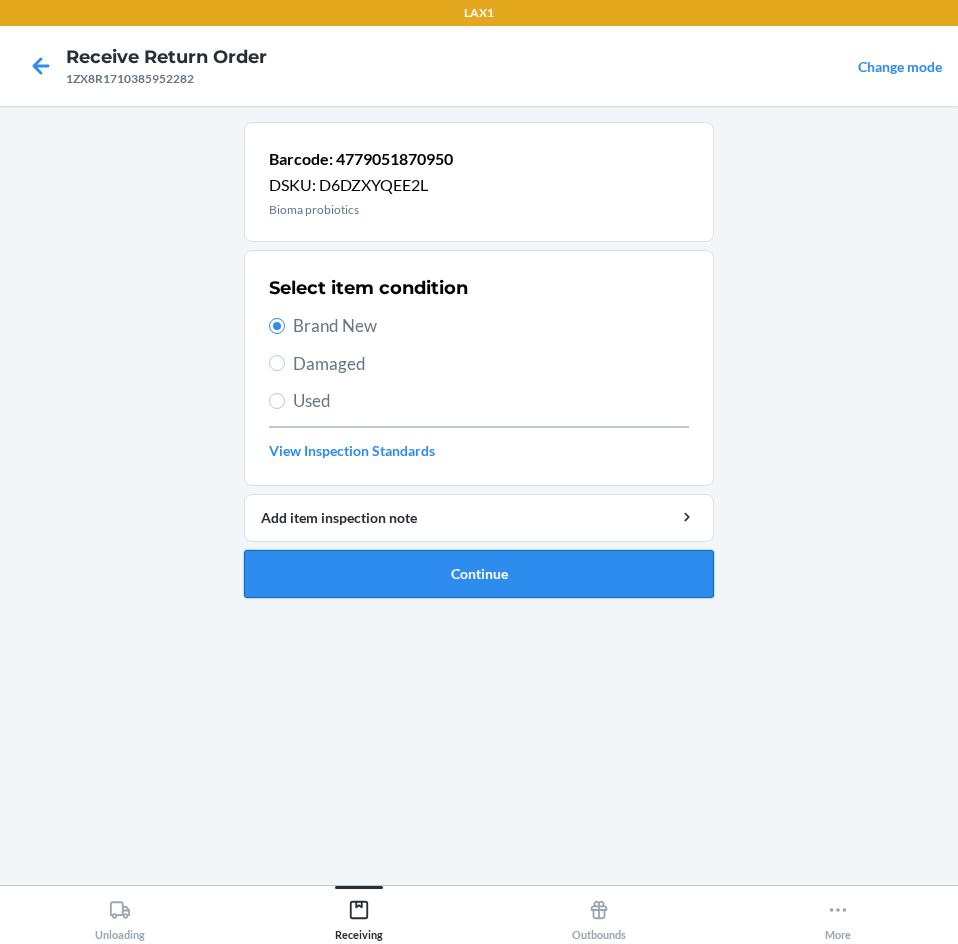 click on "Continue" at bounding box center [479, 574] 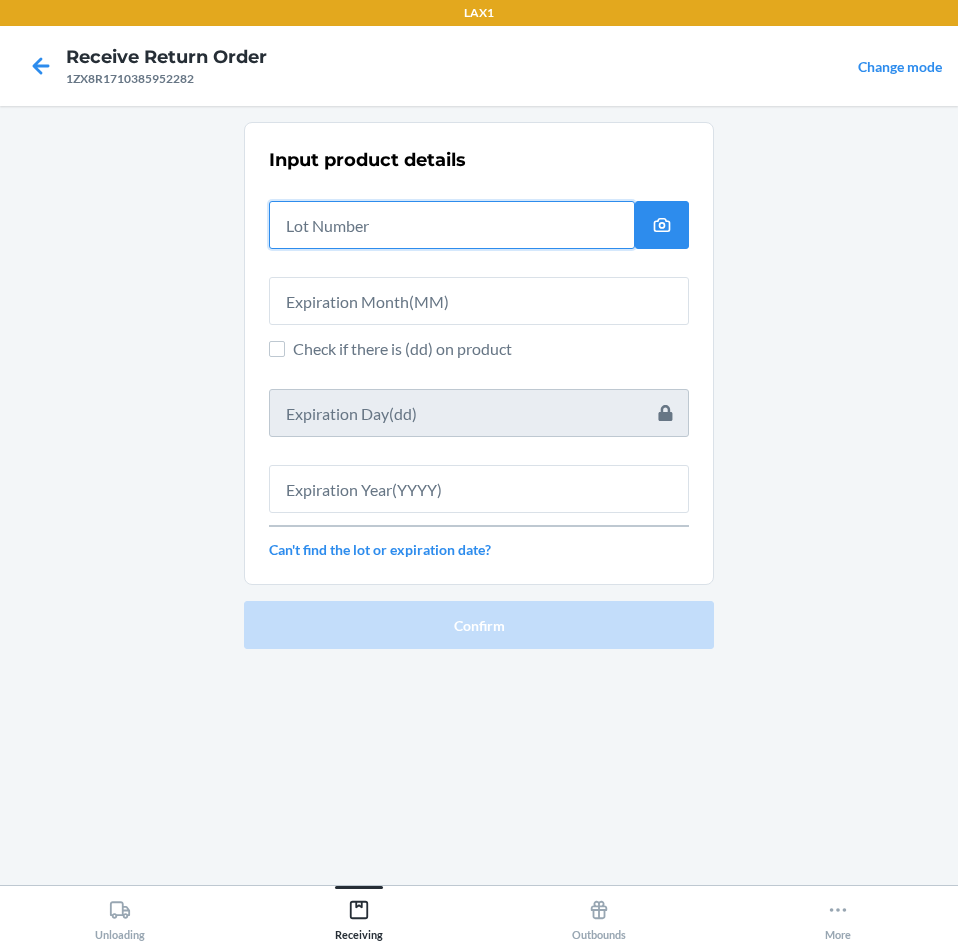 click at bounding box center (452, 225) 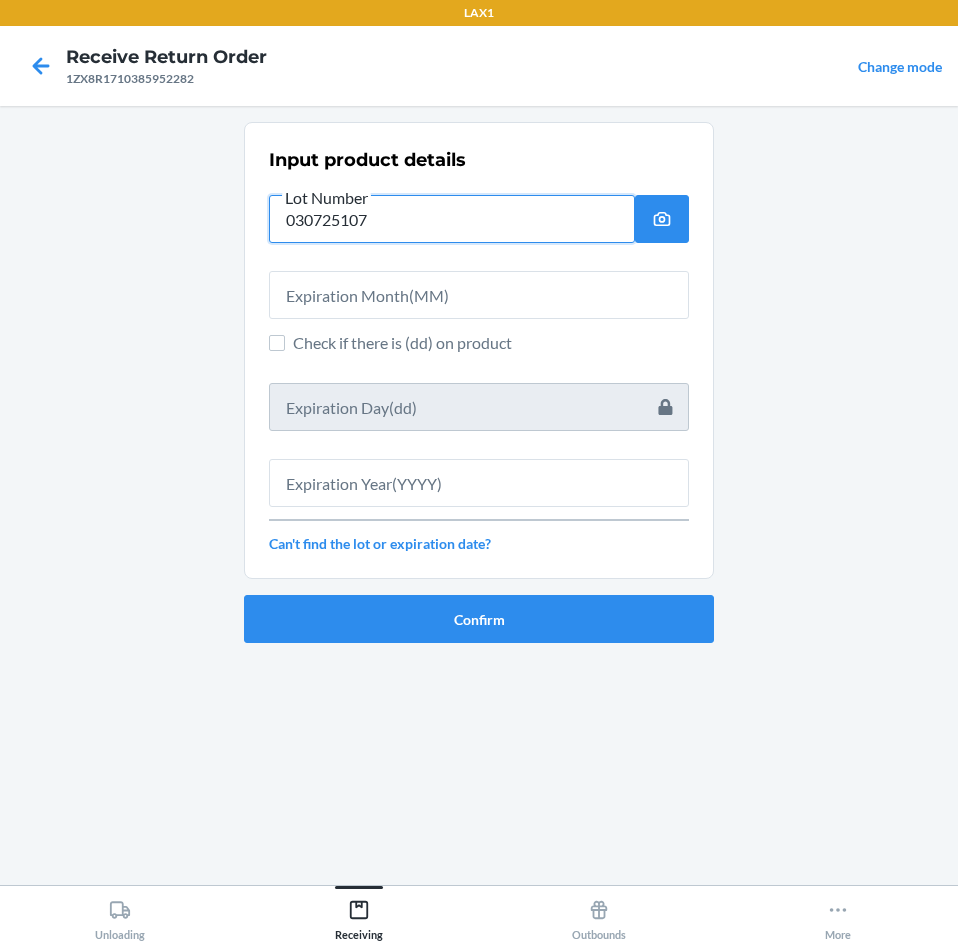 type on "030725107" 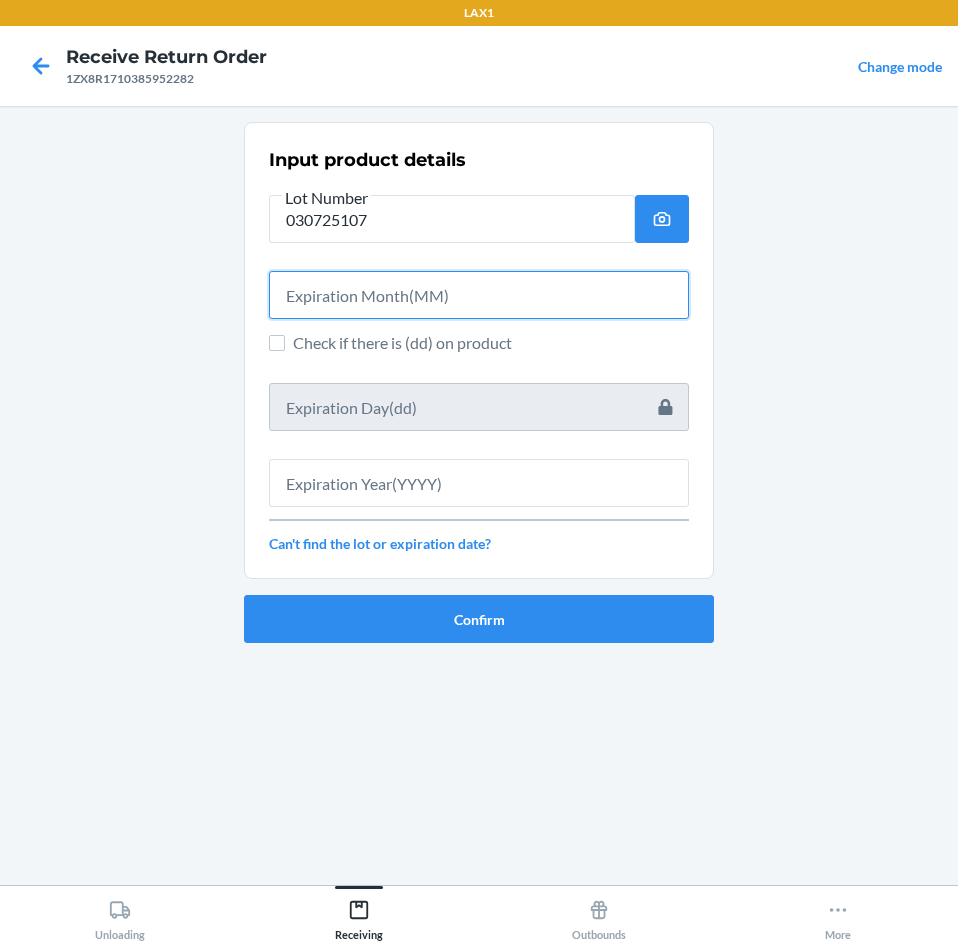 click at bounding box center [479, 295] 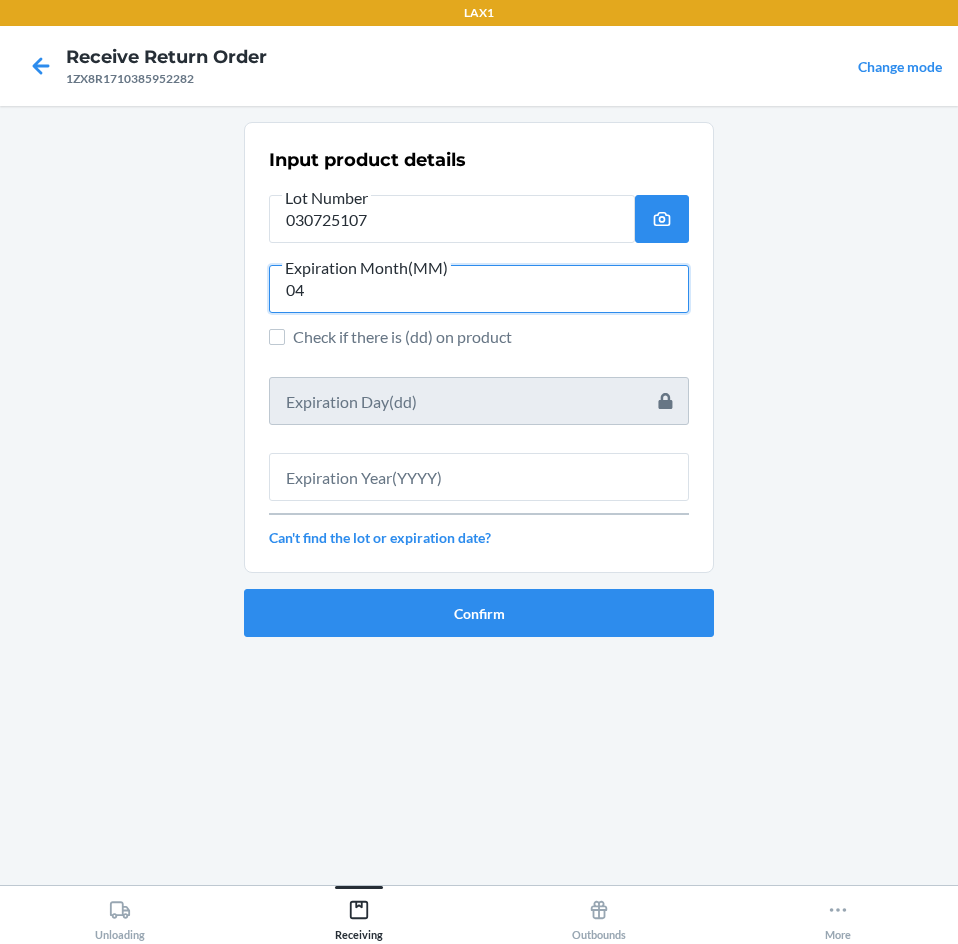 type on "04" 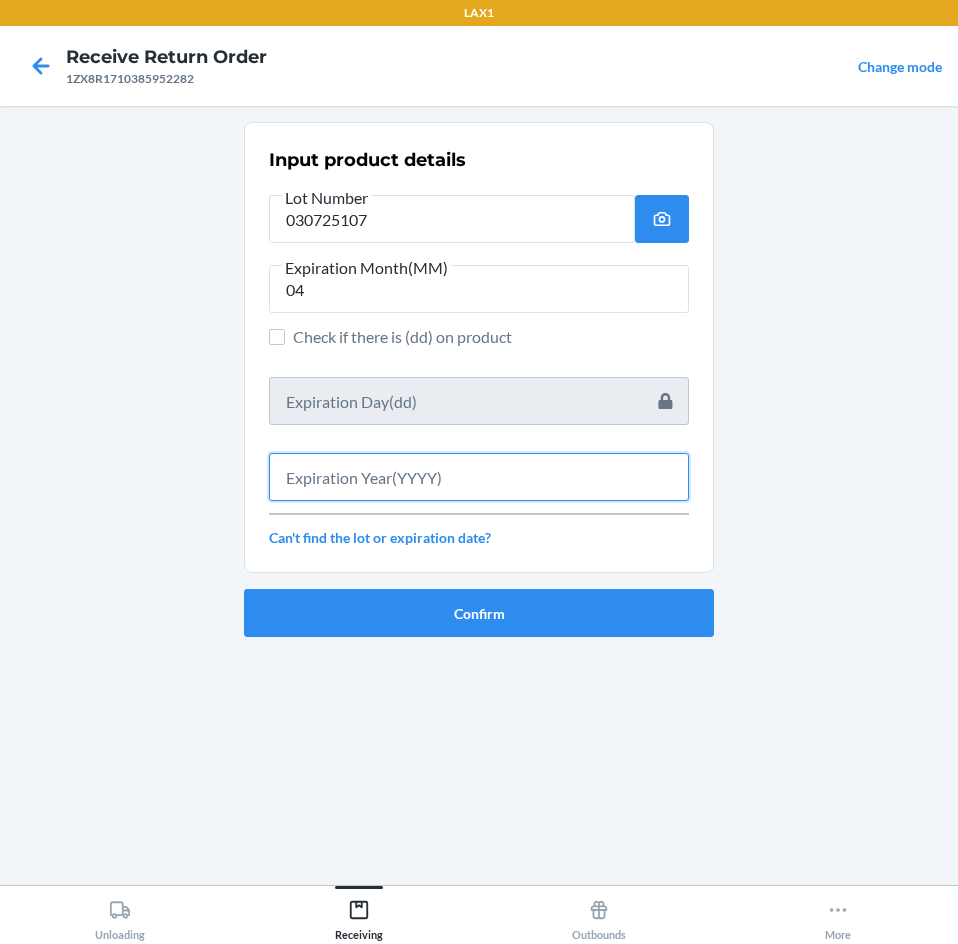 click at bounding box center (479, 477) 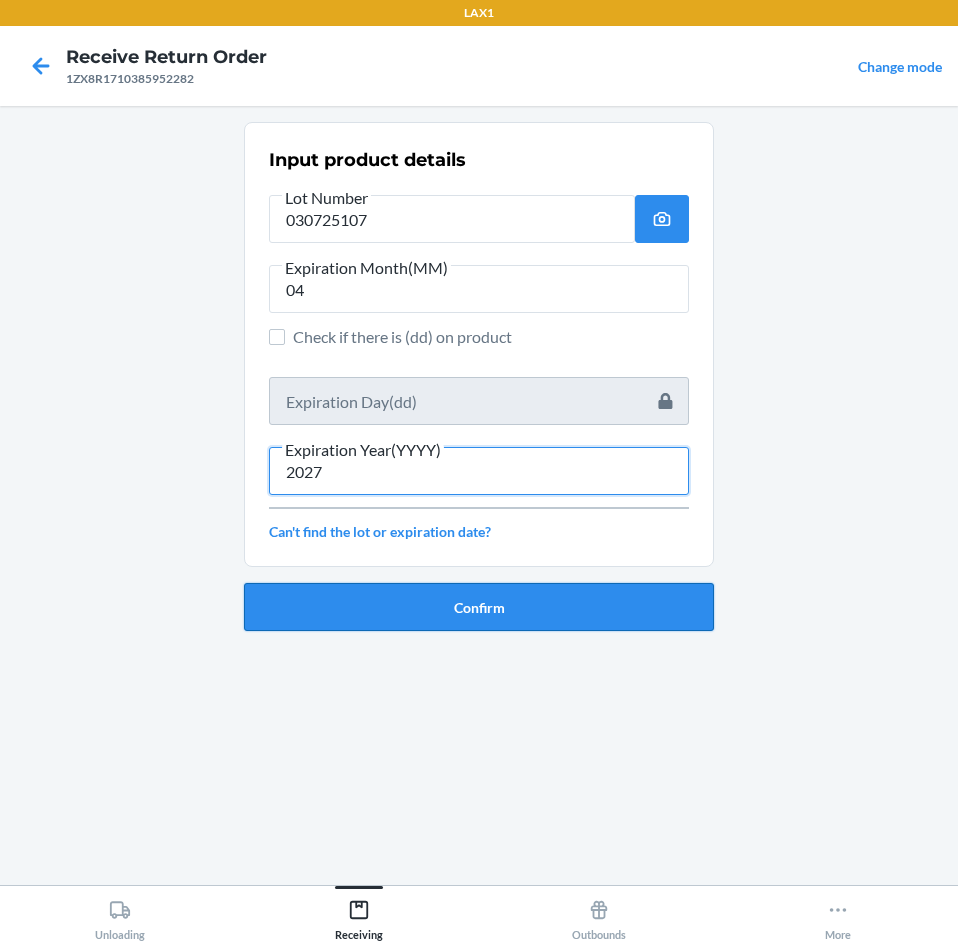 type on "2027" 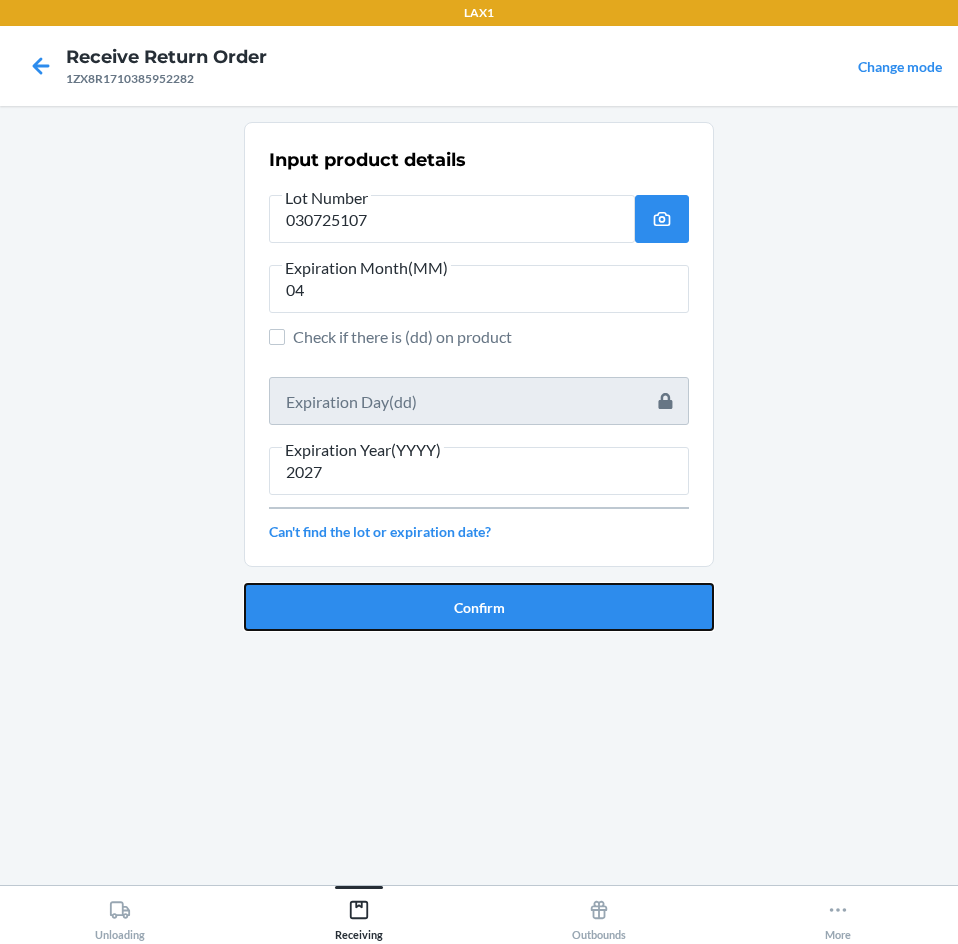 click on "Confirm" at bounding box center (479, 607) 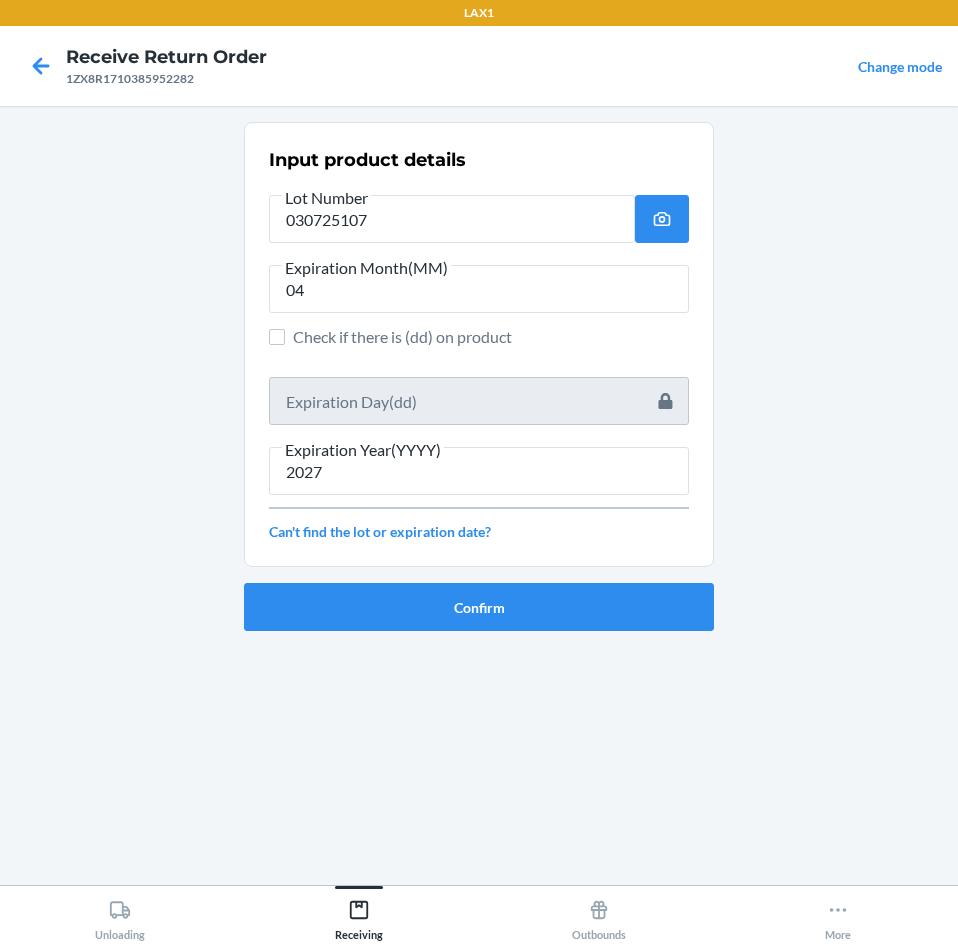 type 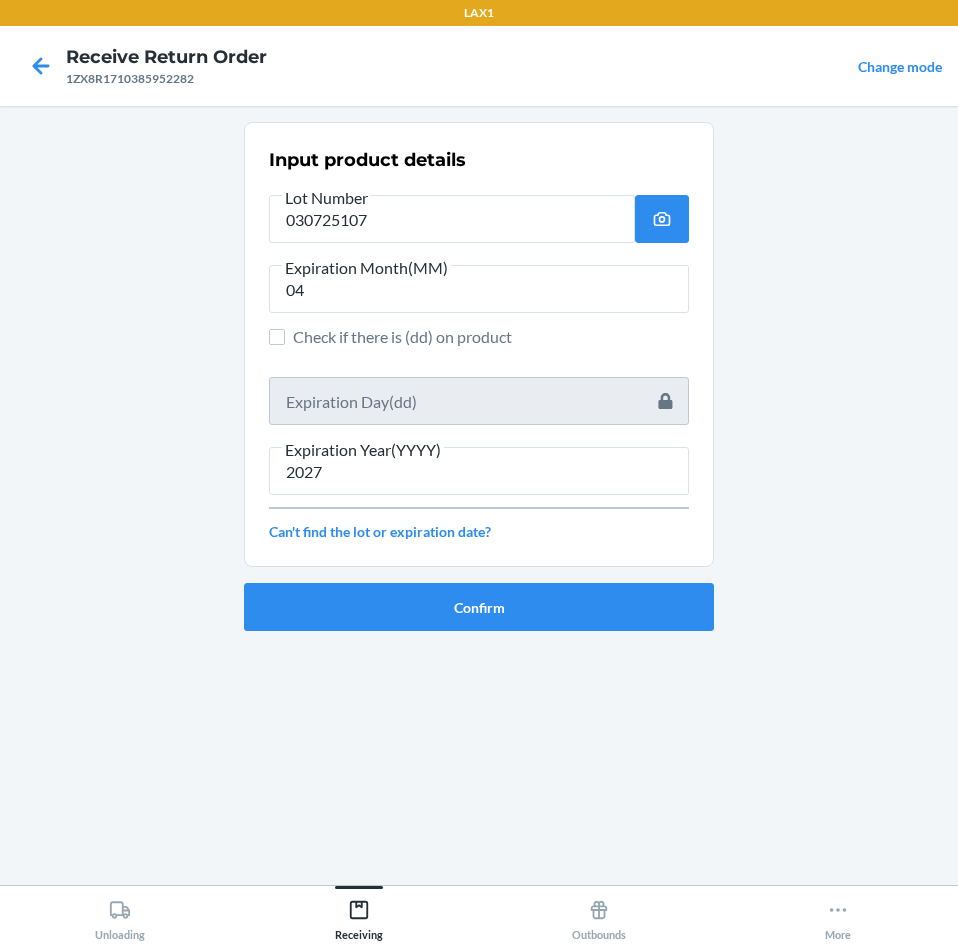 type 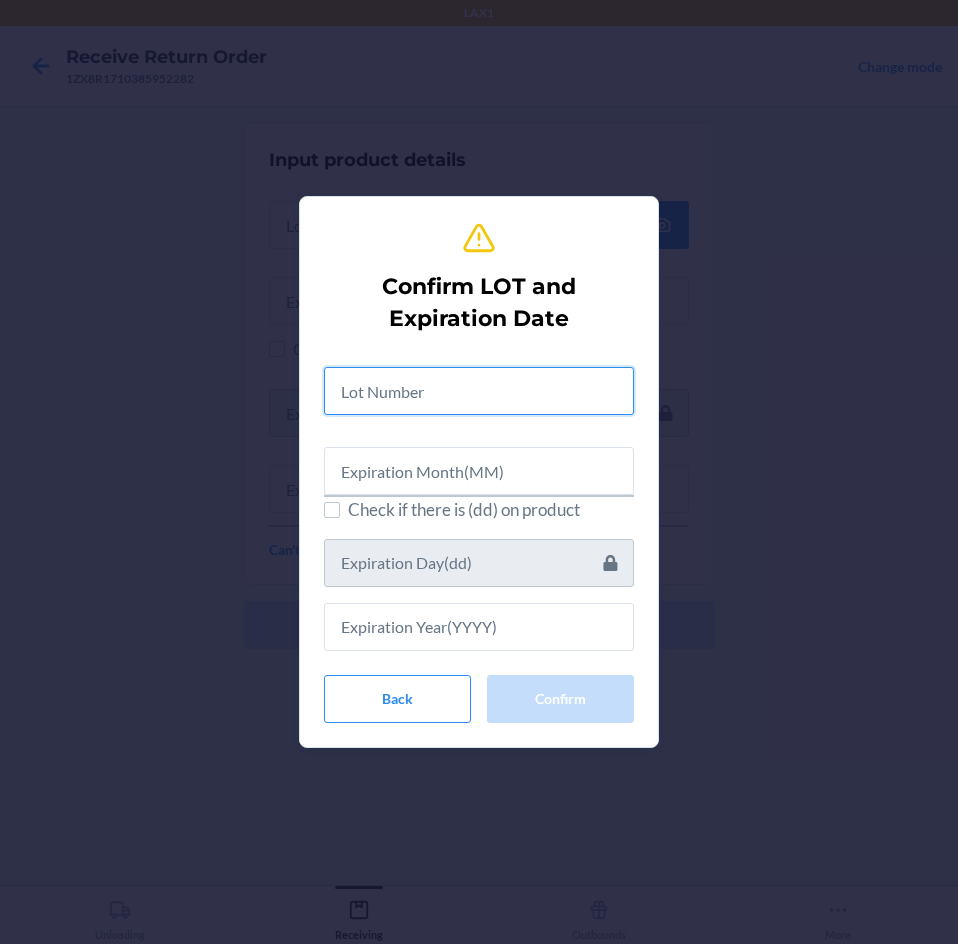 click at bounding box center [479, 391] 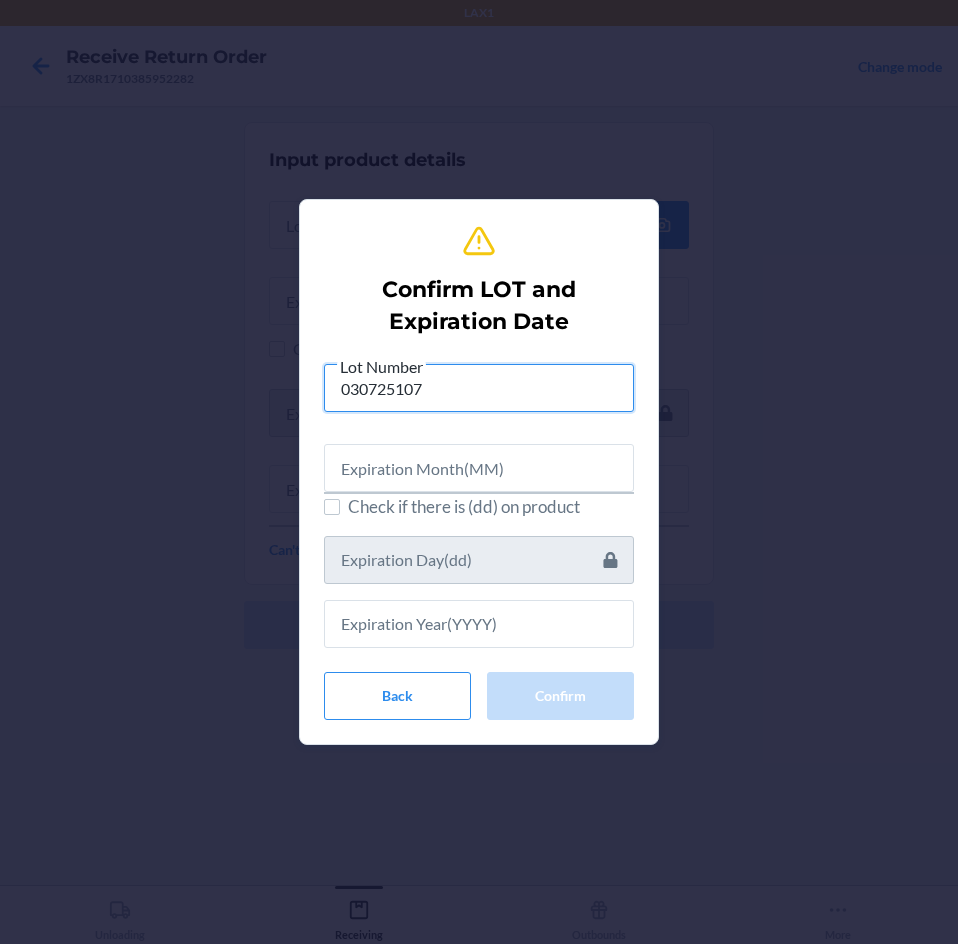 type on "030725107" 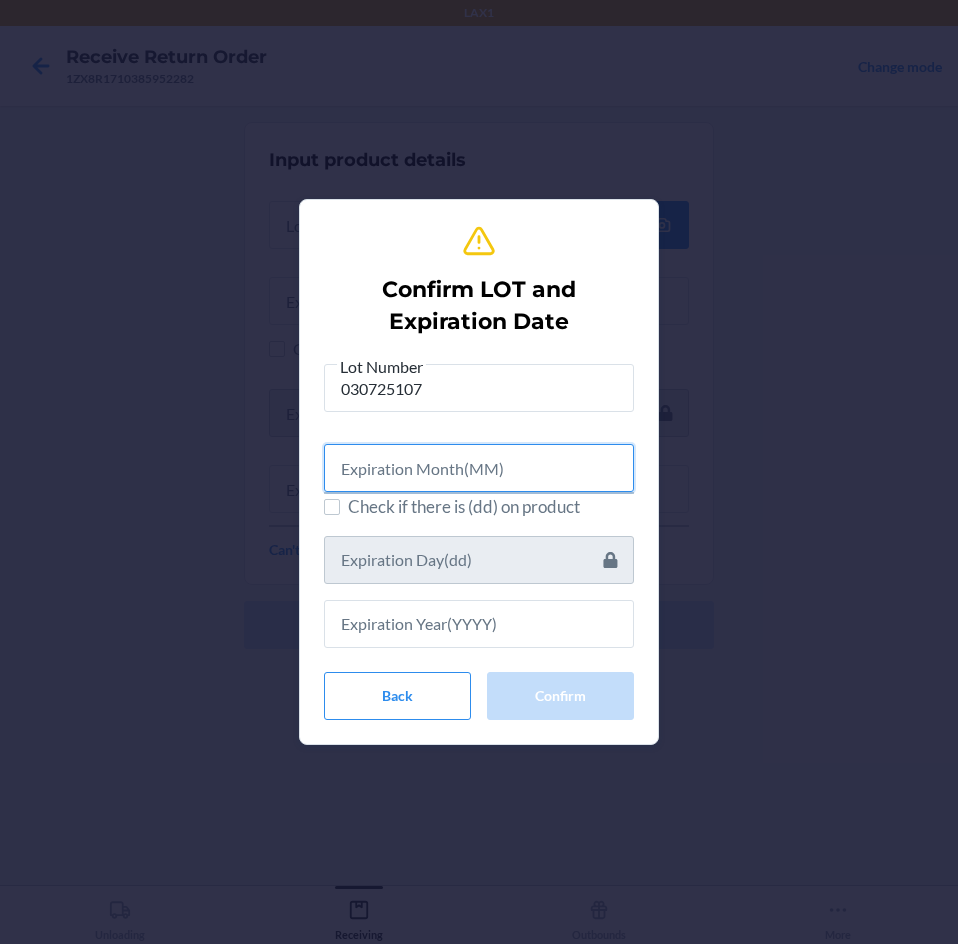 click at bounding box center [479, 468] 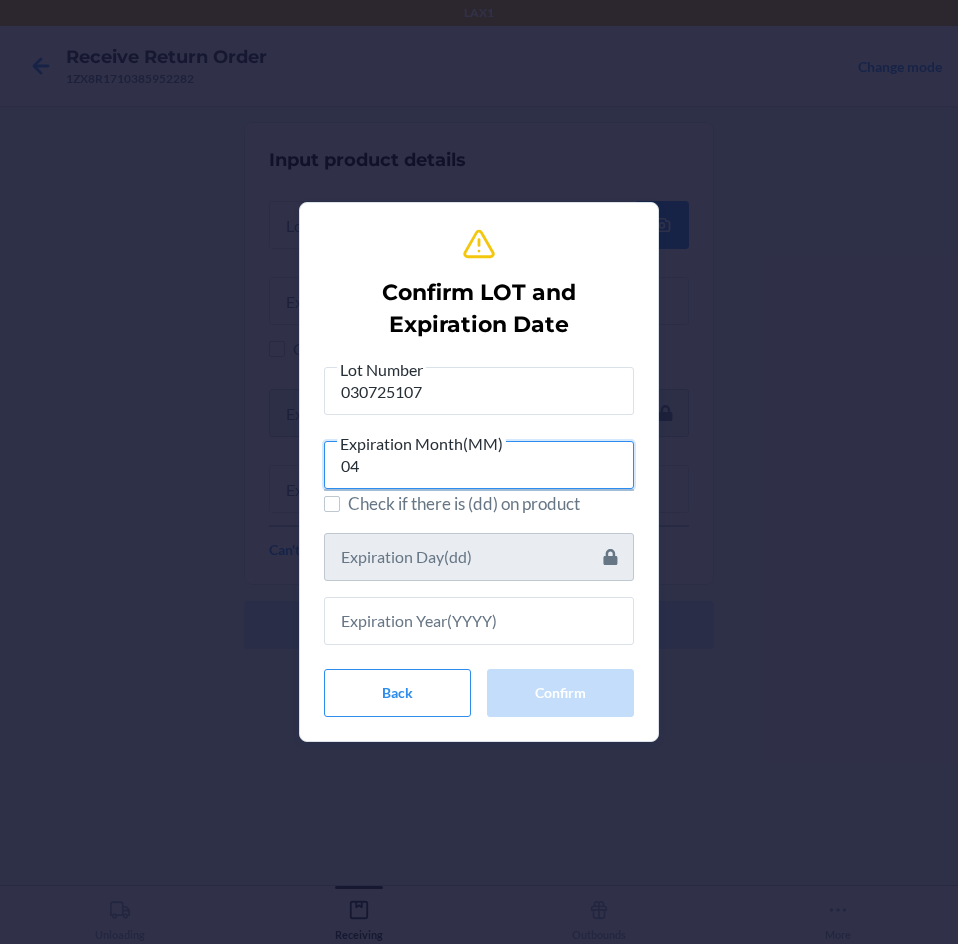 type on "04" 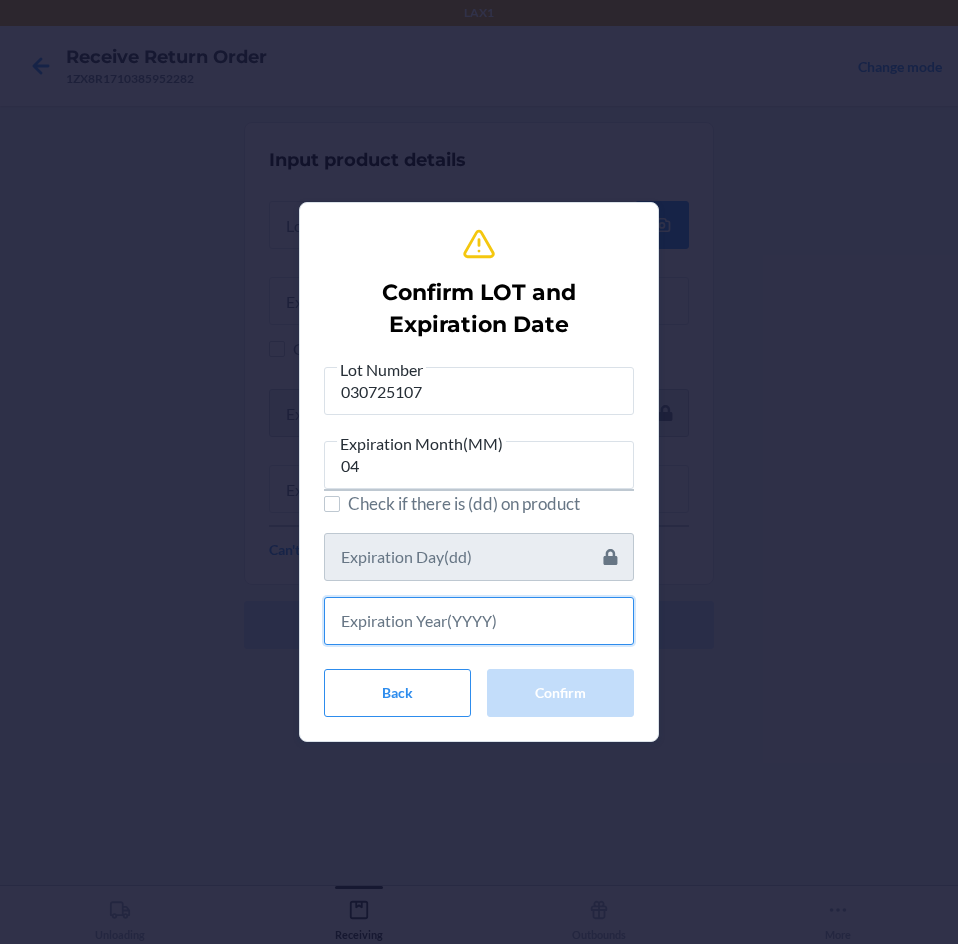 click at bounding box center [479, 621] 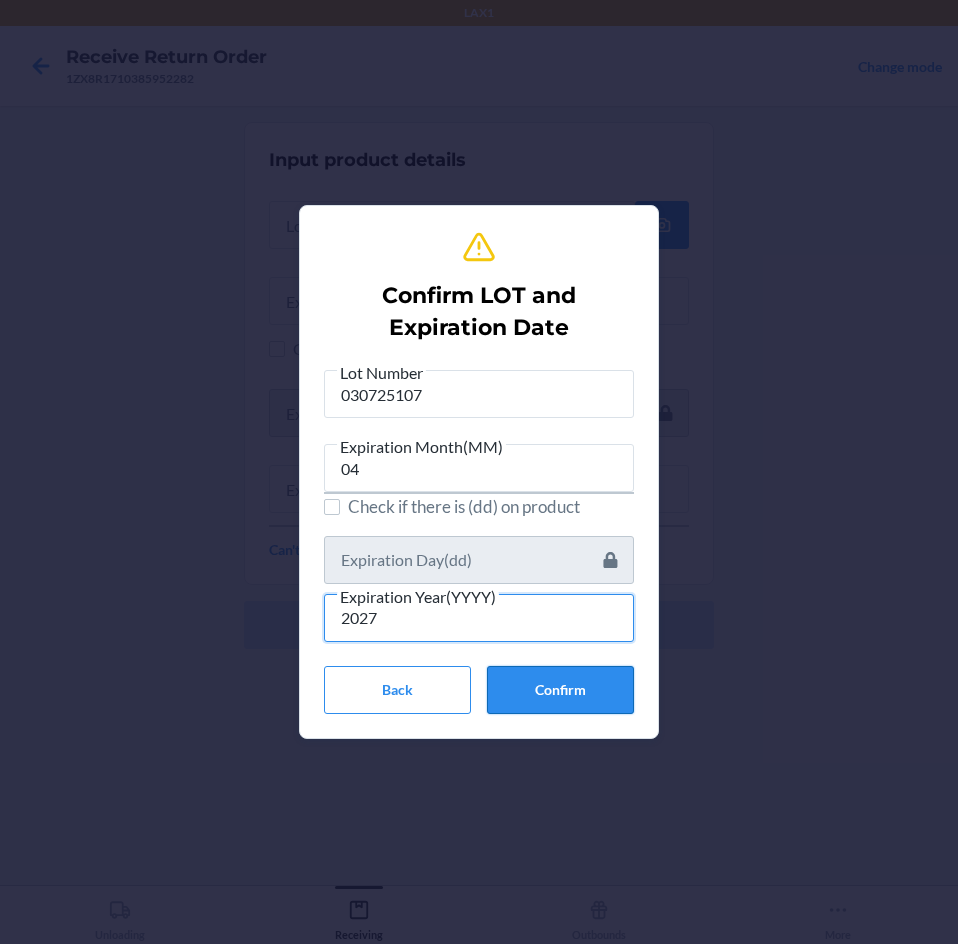 type on "2027" 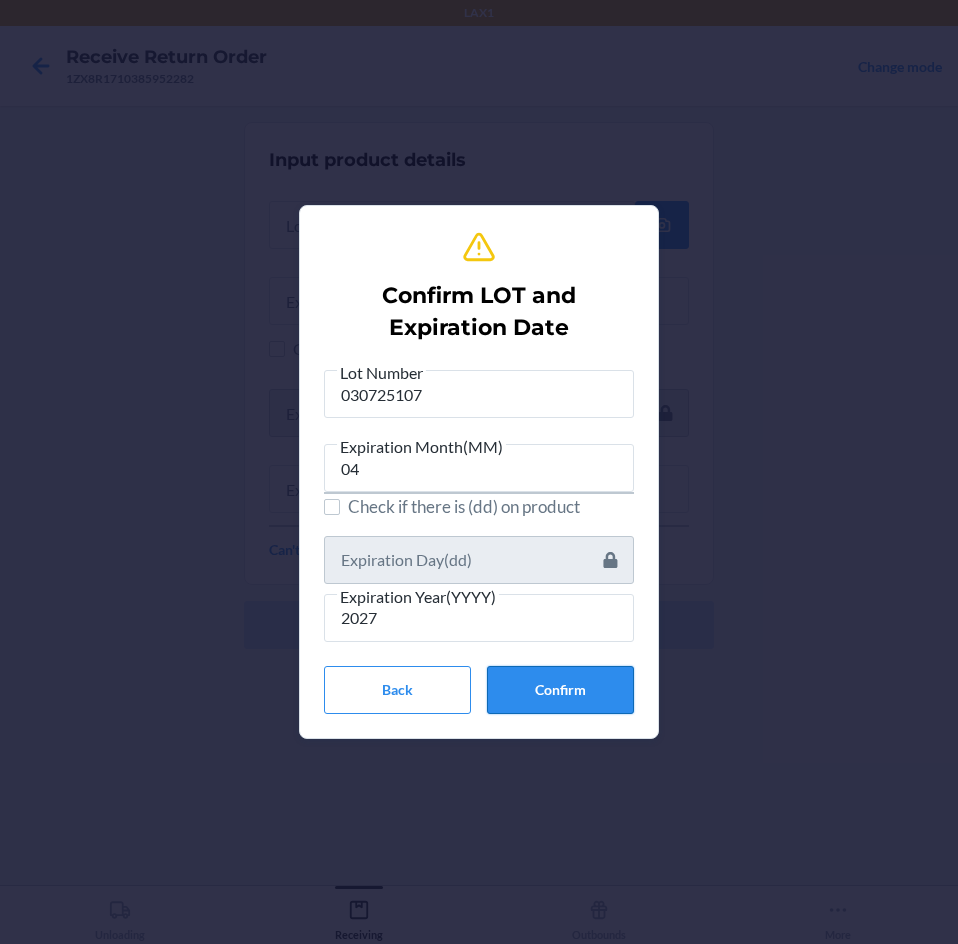 click on "Confirm" at bounding box center [560, 690] 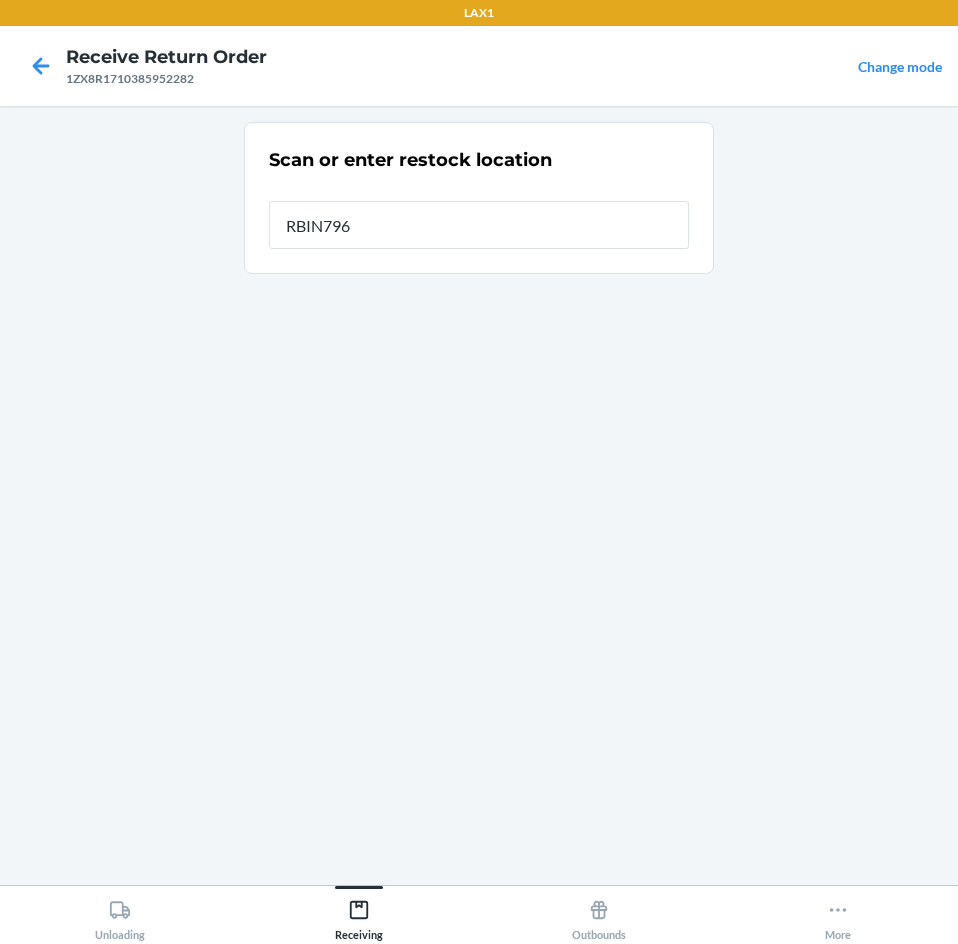 type on "RBIN796" 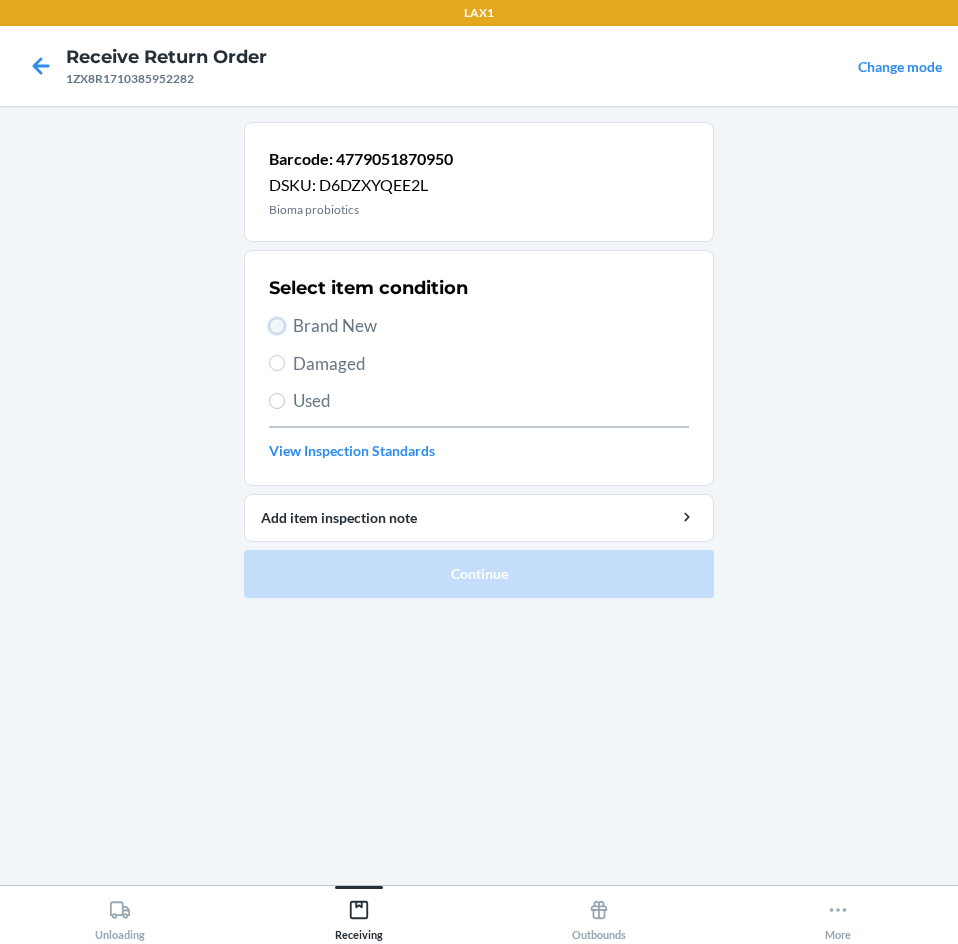 click on "Brand New" at bounding box center (277, 326) 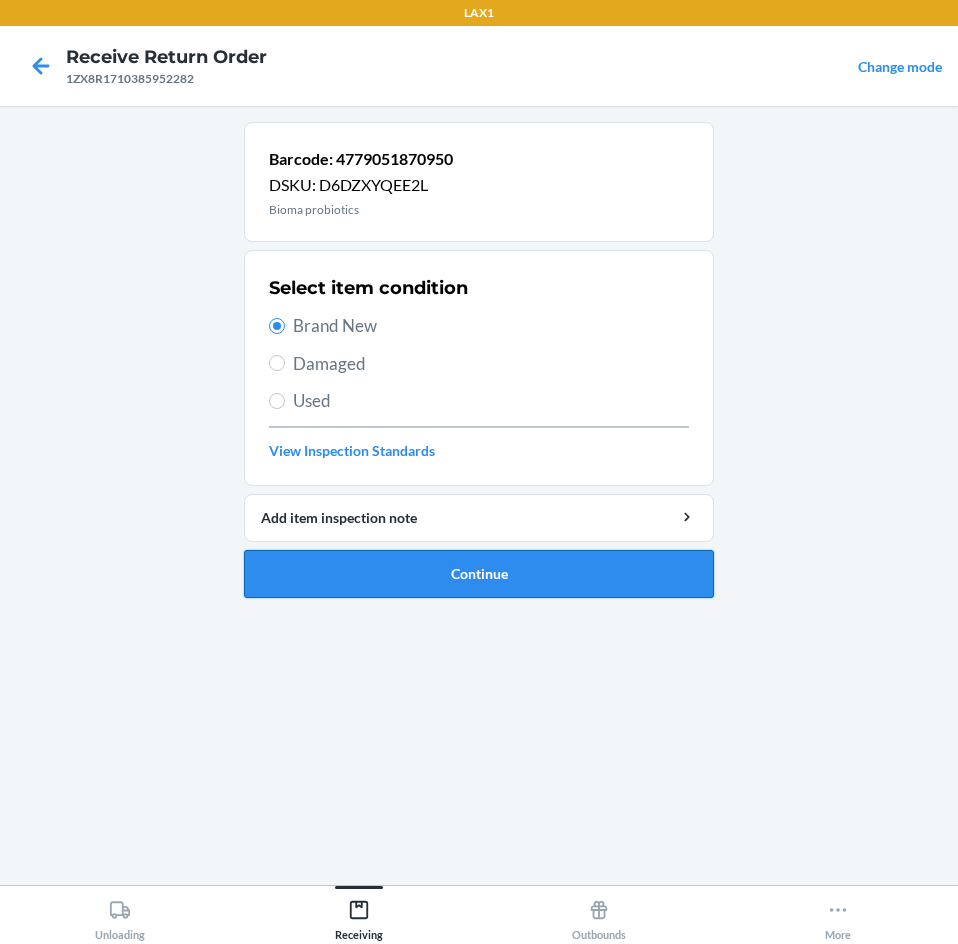 click on "Continue" at bounding box center (479, 574) 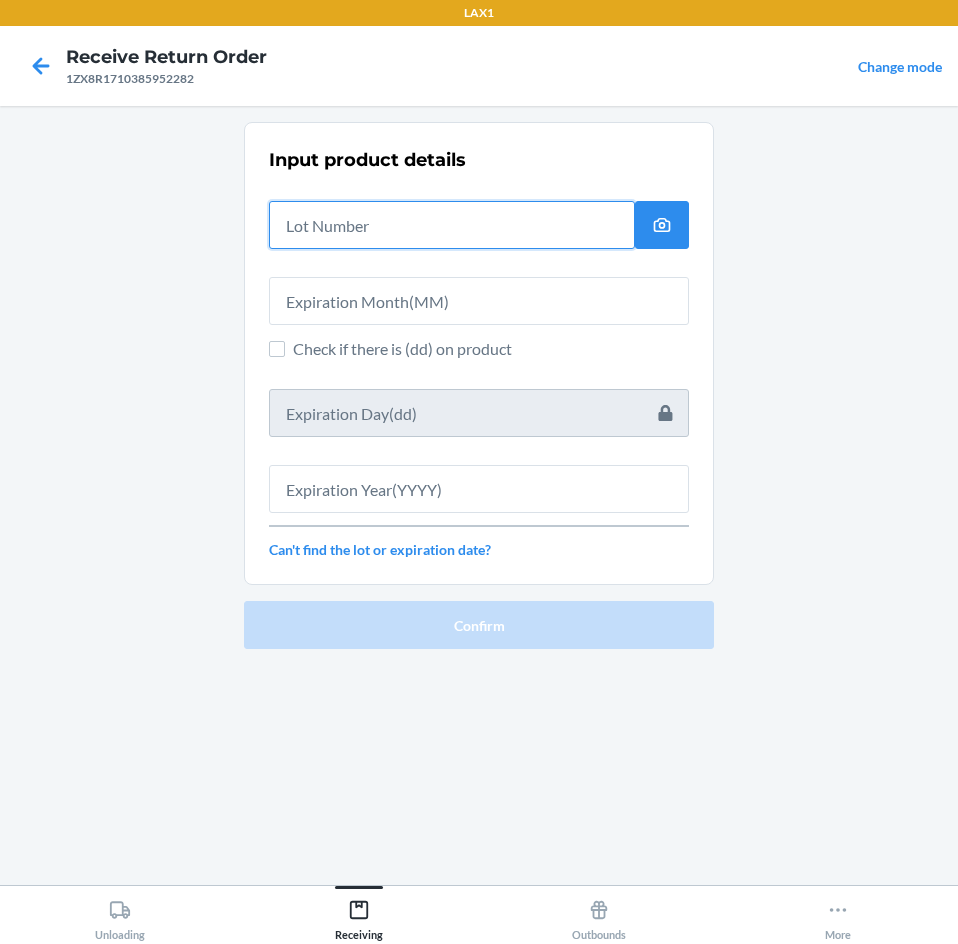click at bounding box center (452, 225) 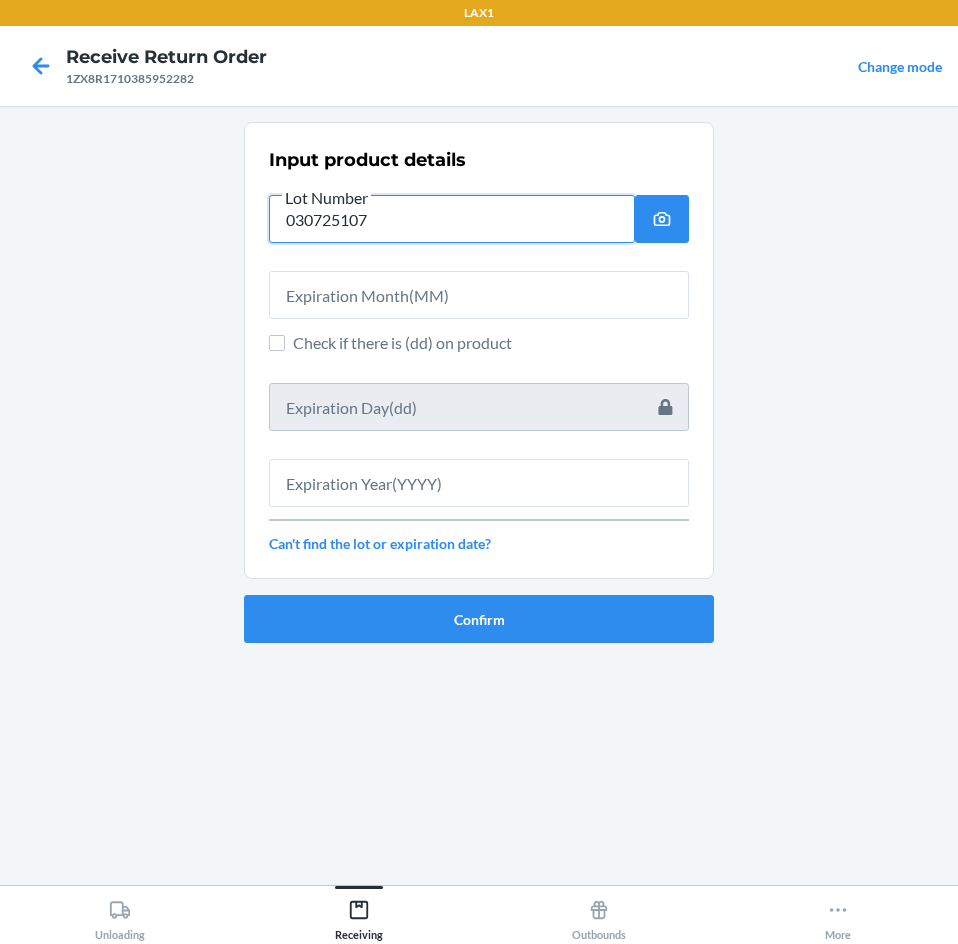 type on "030725107" 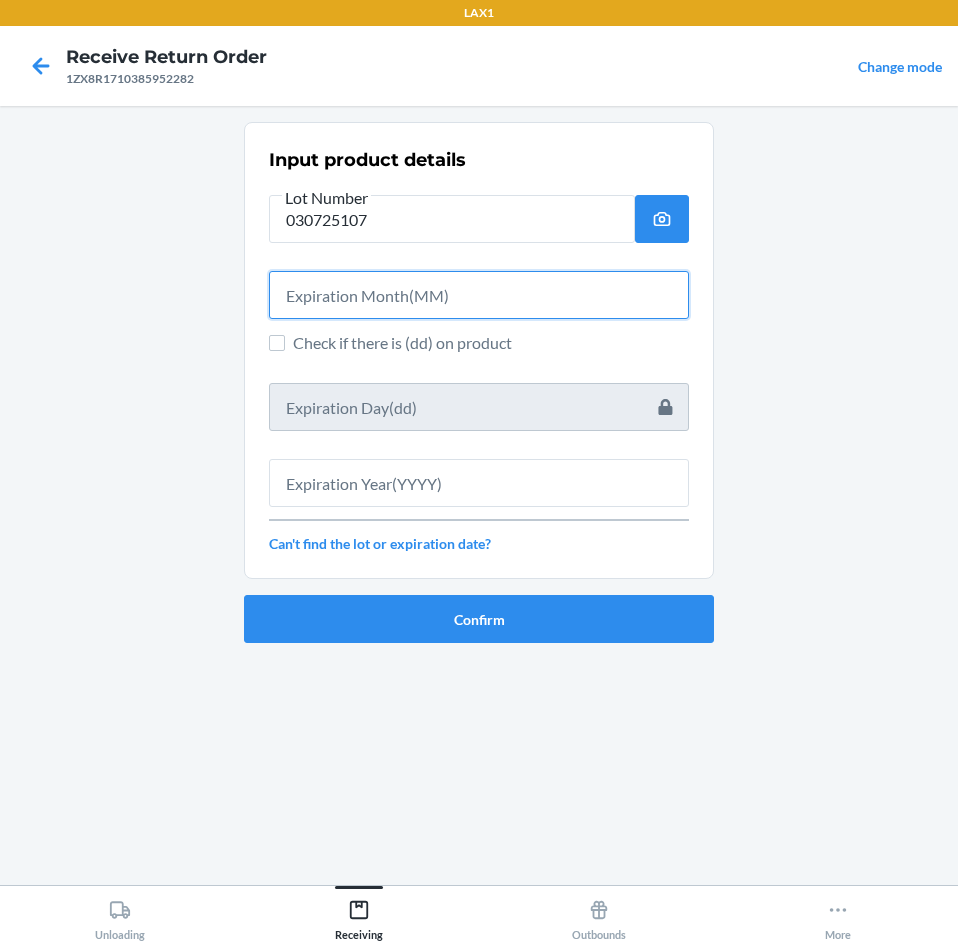 click at bounding box center (479, 295) 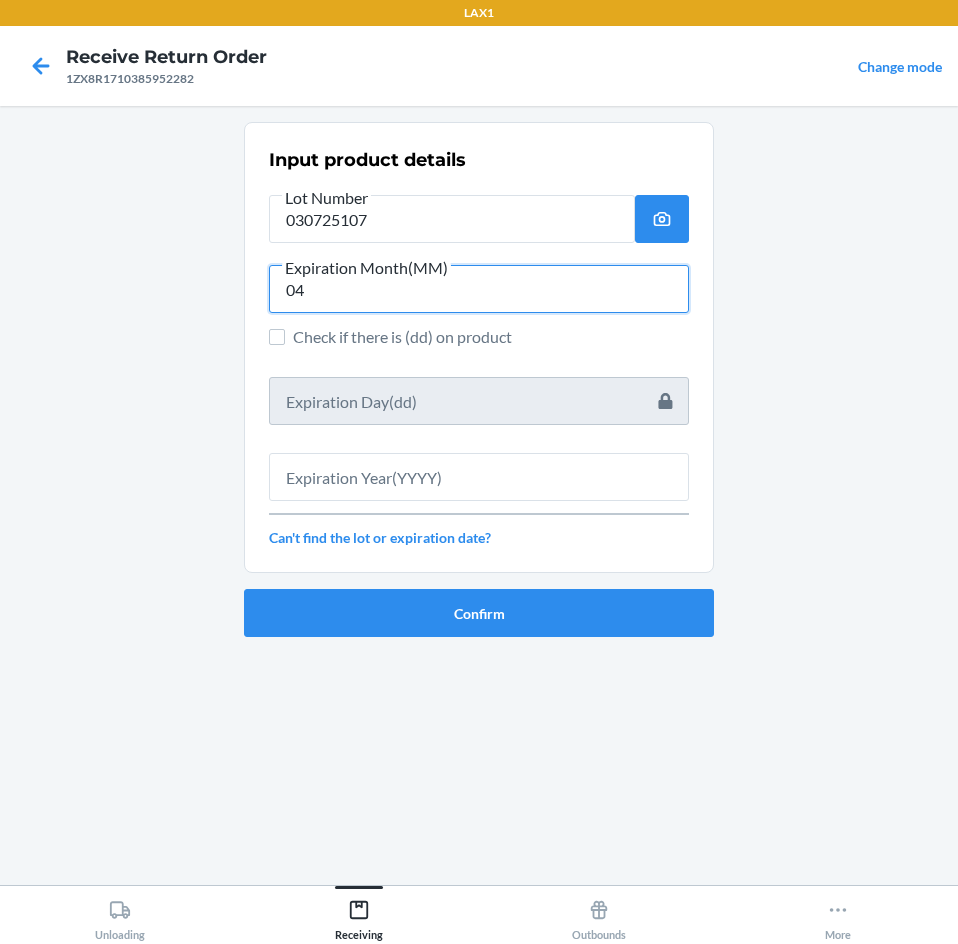 type on "04" 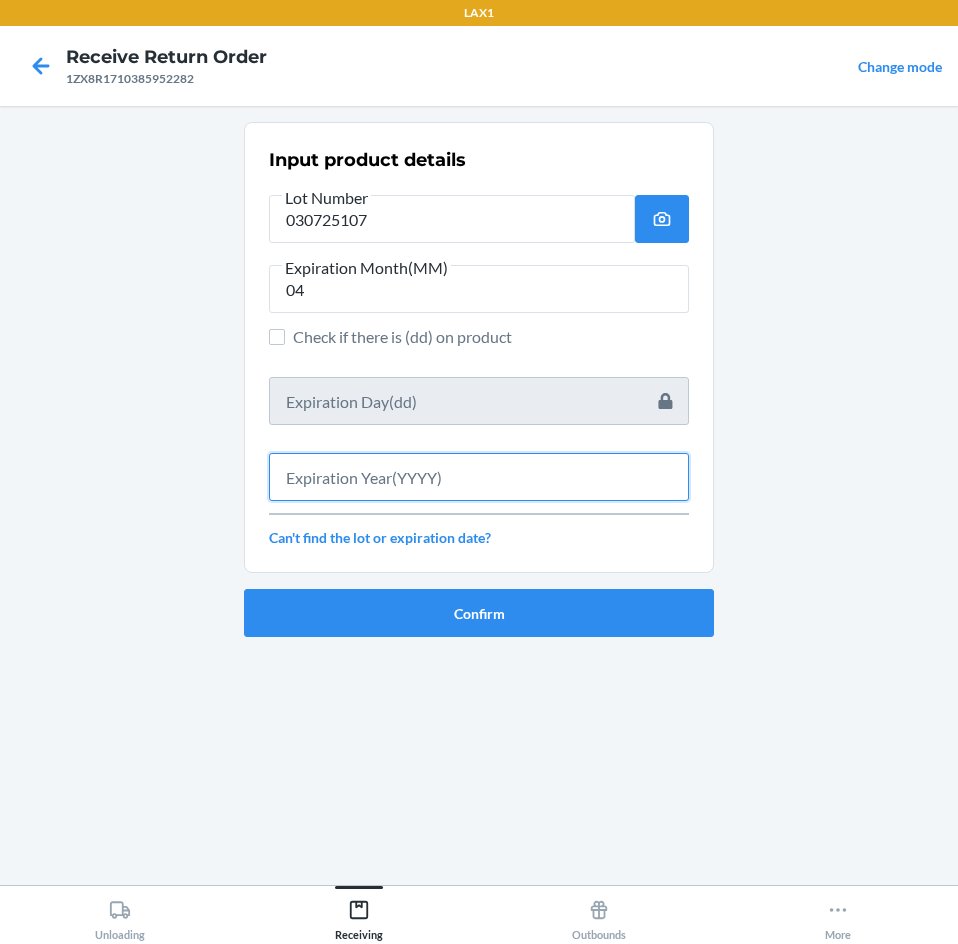 click at bounding box center (479, 477) 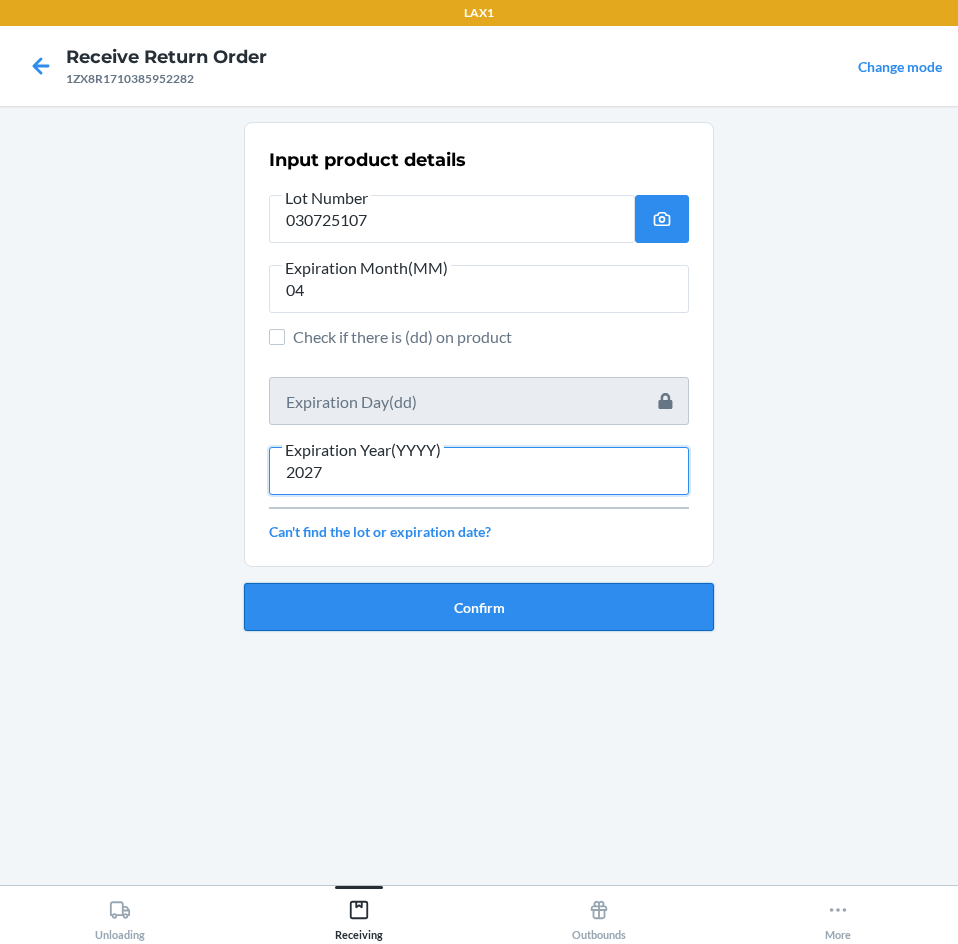 type on "2027" 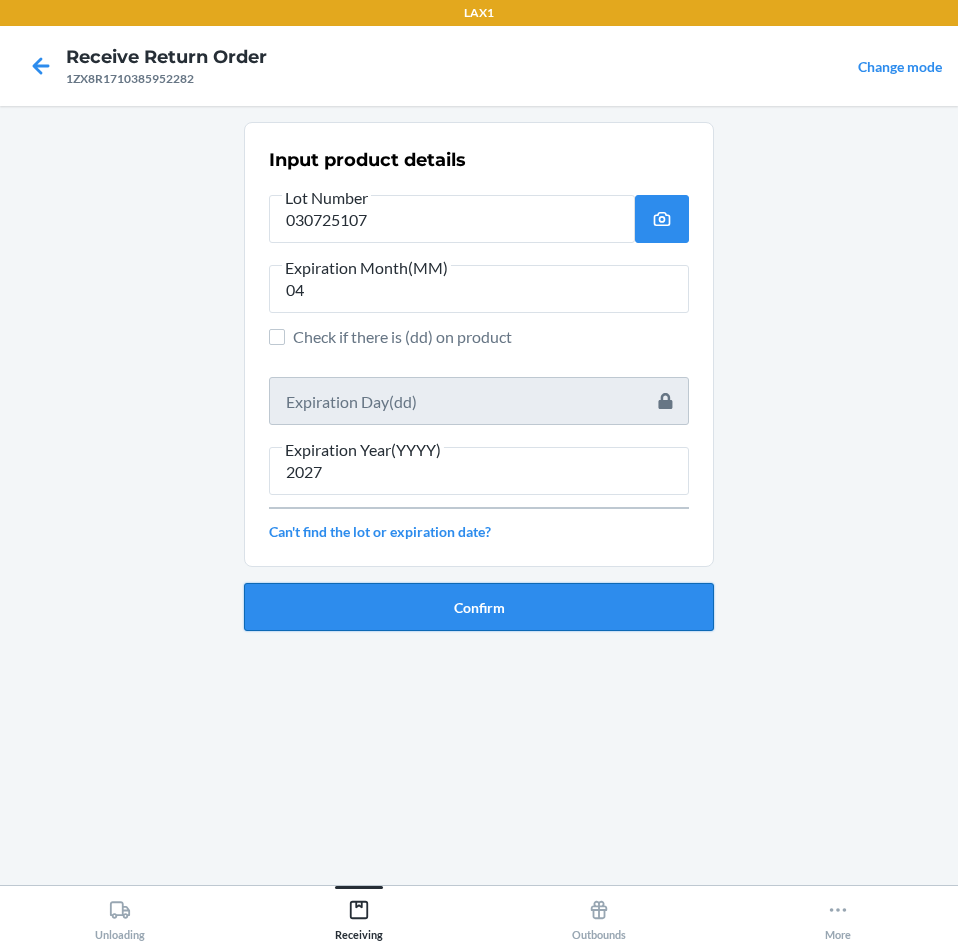 click on "Confirm" at bounding box center [479, 607] 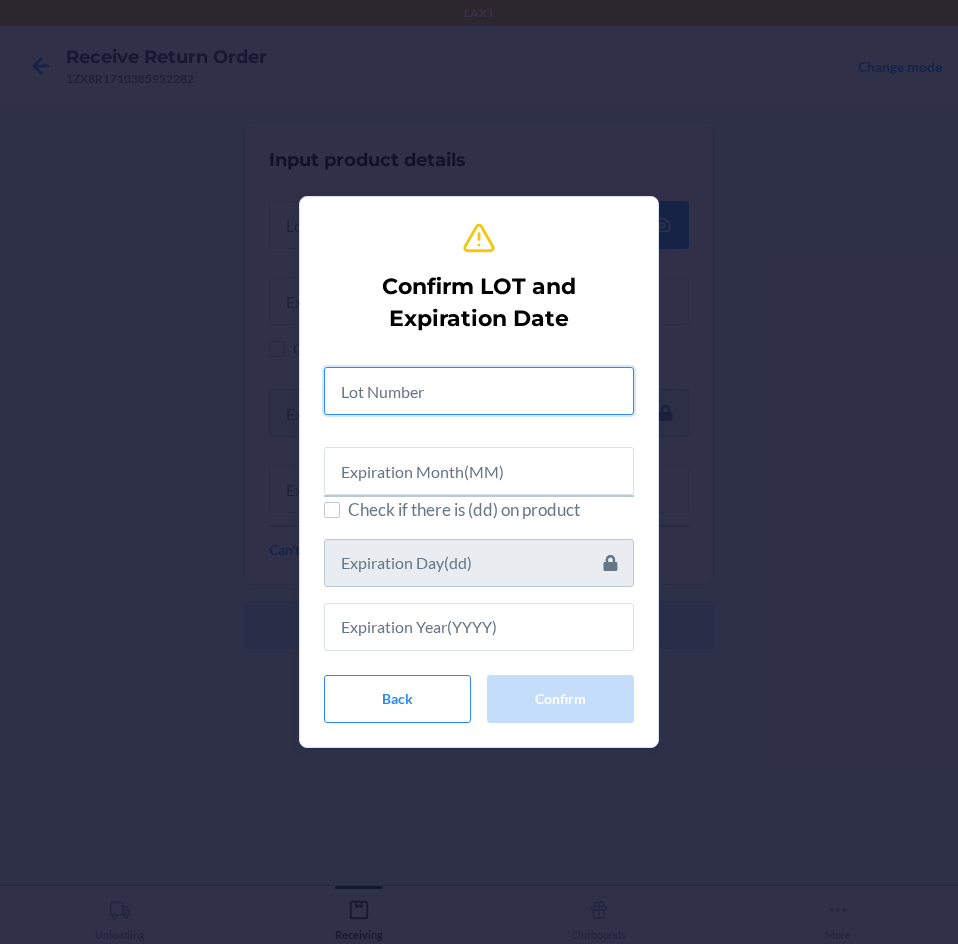 click at bounding box center [479, 391] 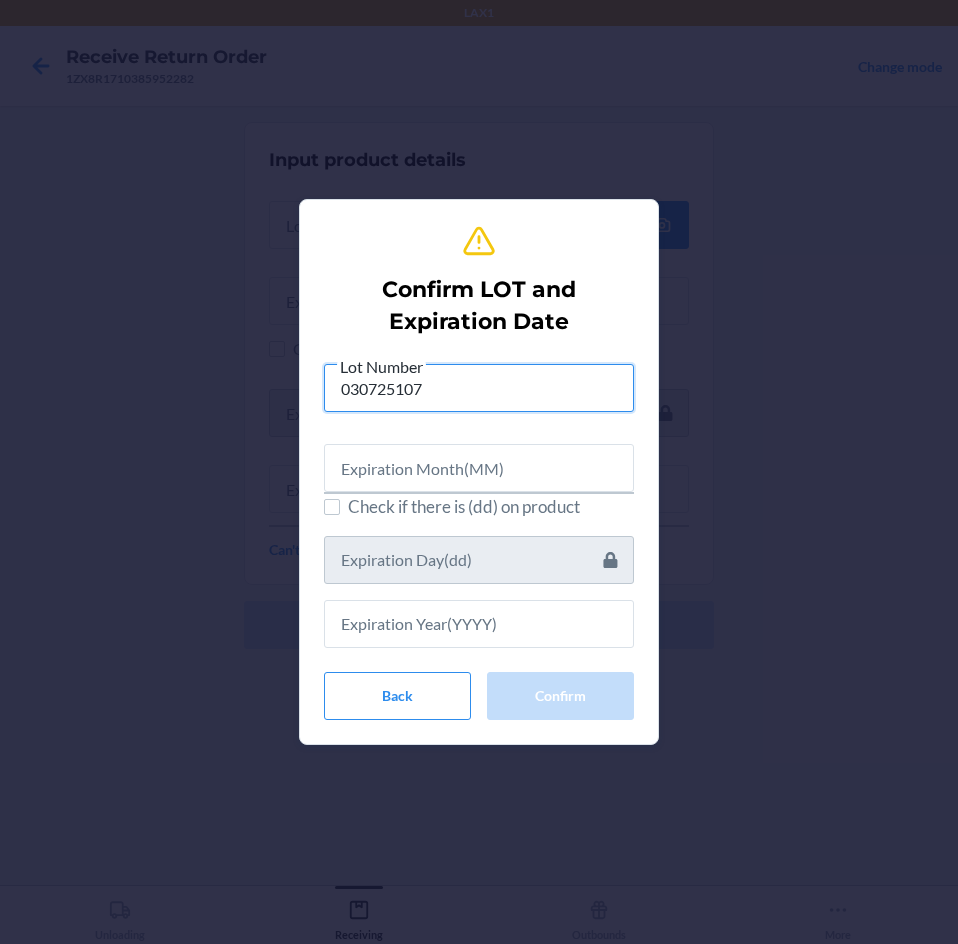 type on "030725107" 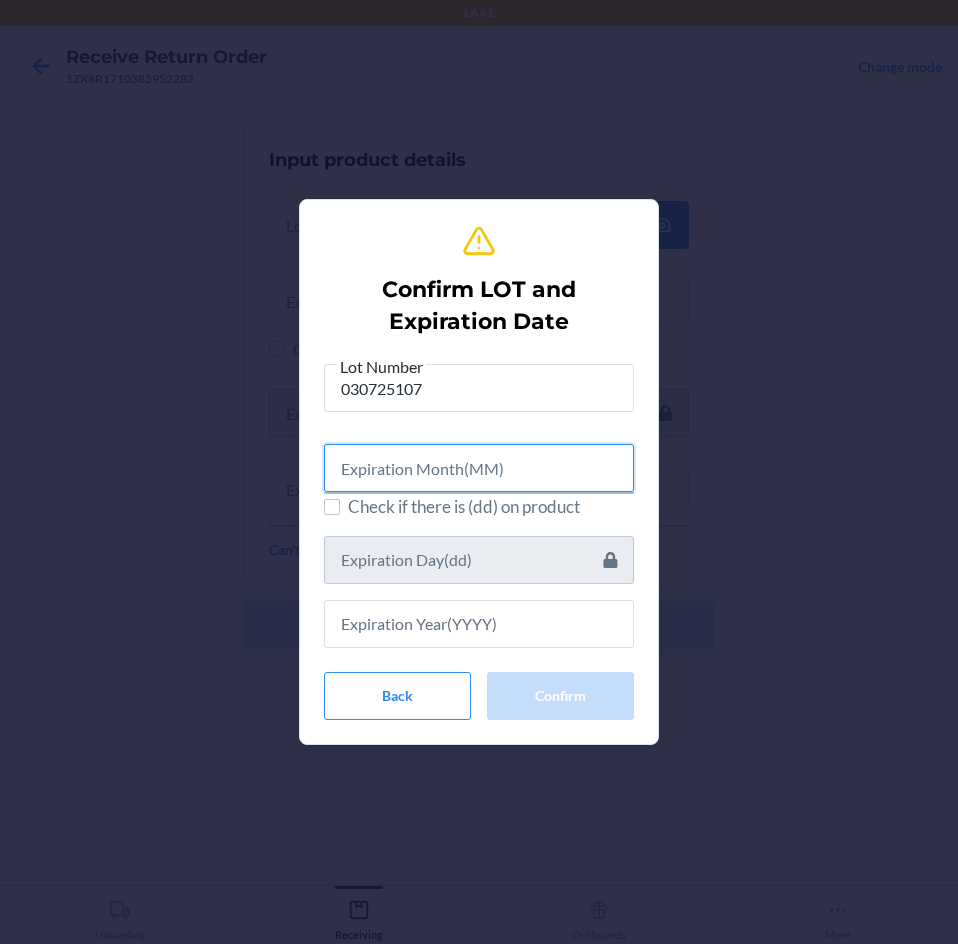 click at bounding box center [479, 468] 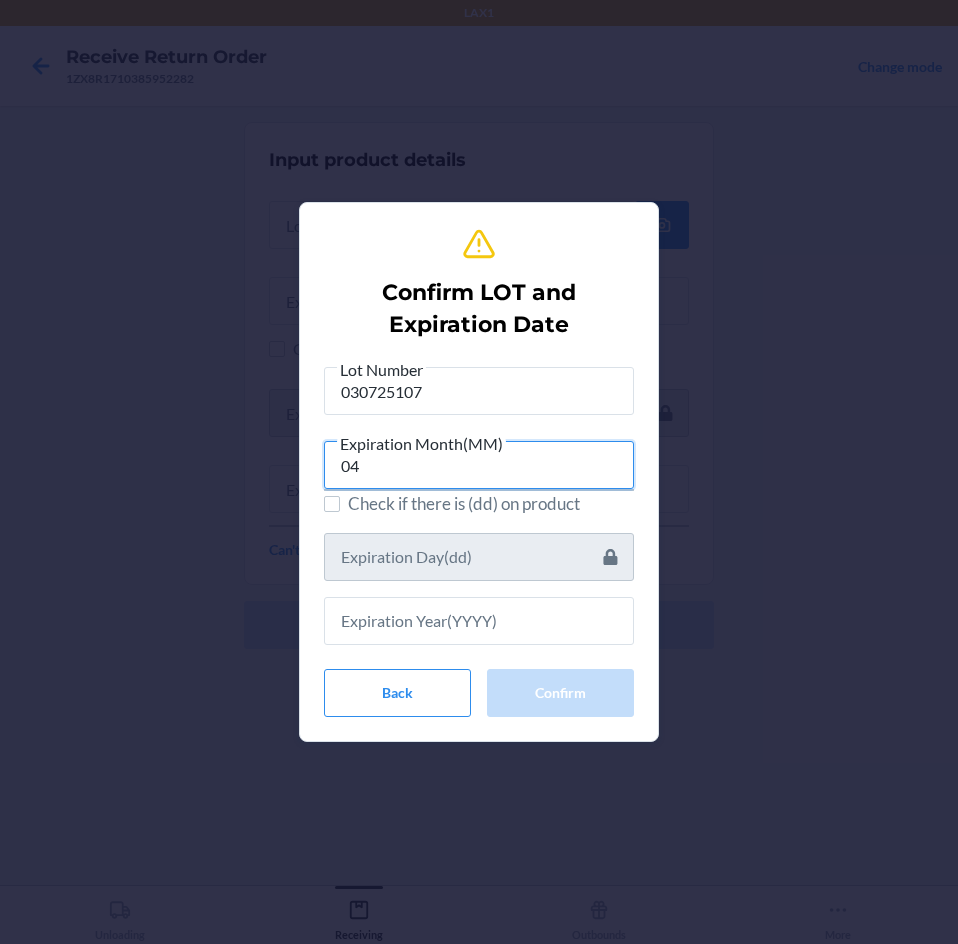 type on "04" 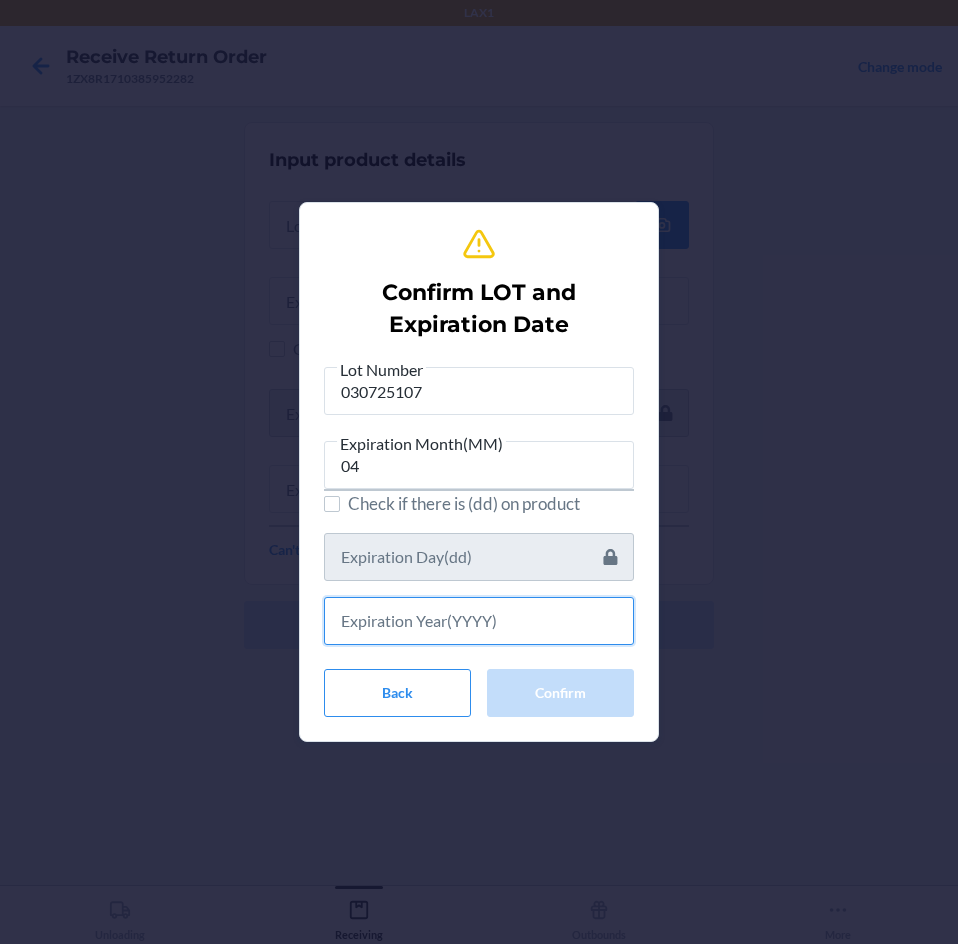 click at bounding box center (479, 621) 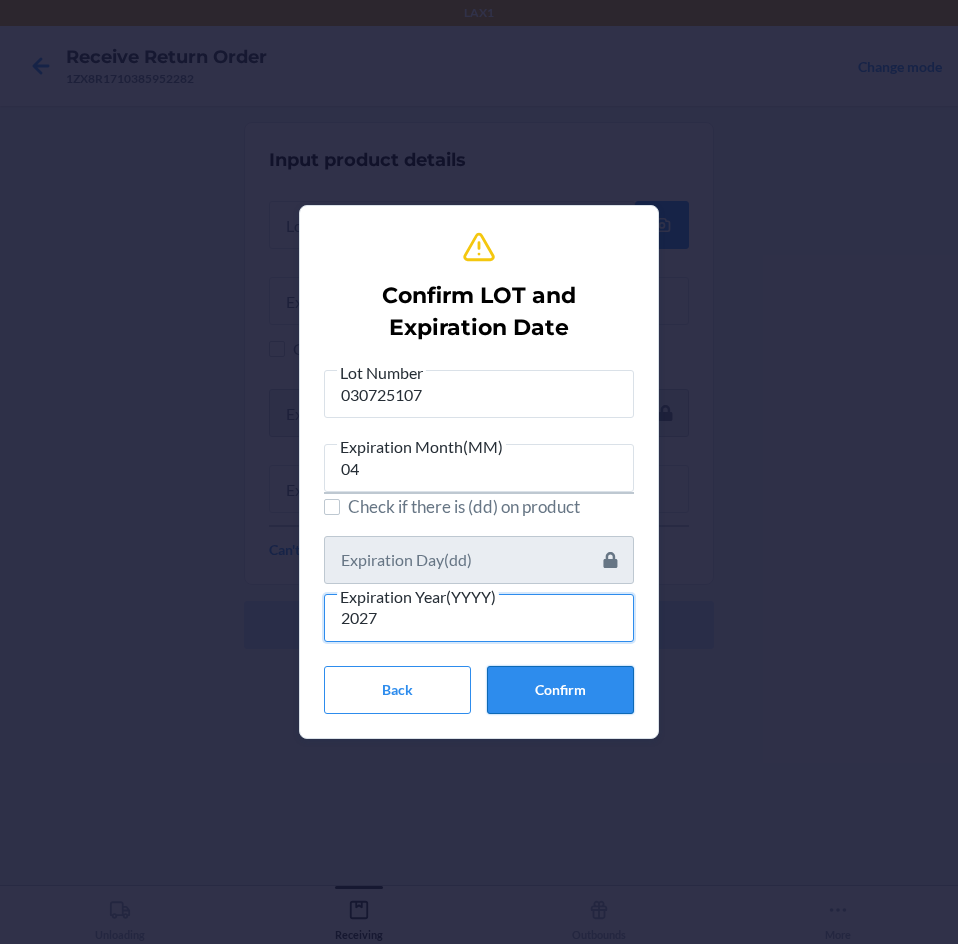 type on "2027" 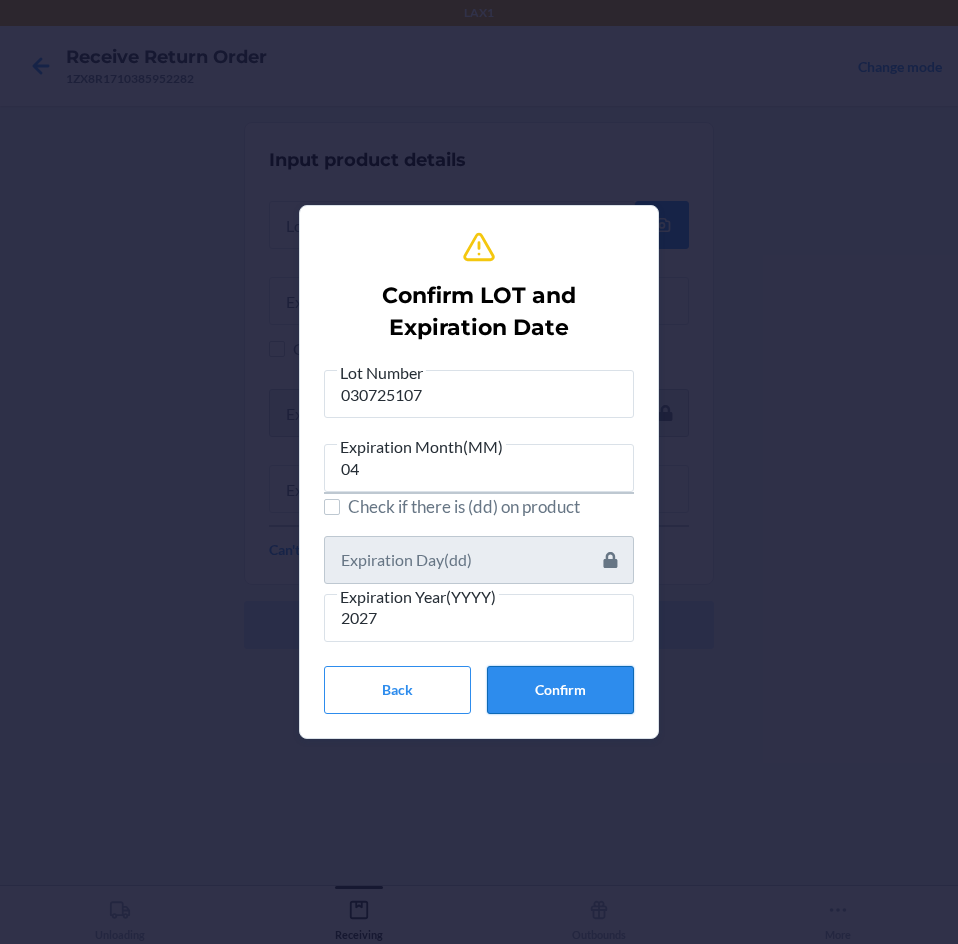 click on "Confirm" at bounding box center [560, 690] 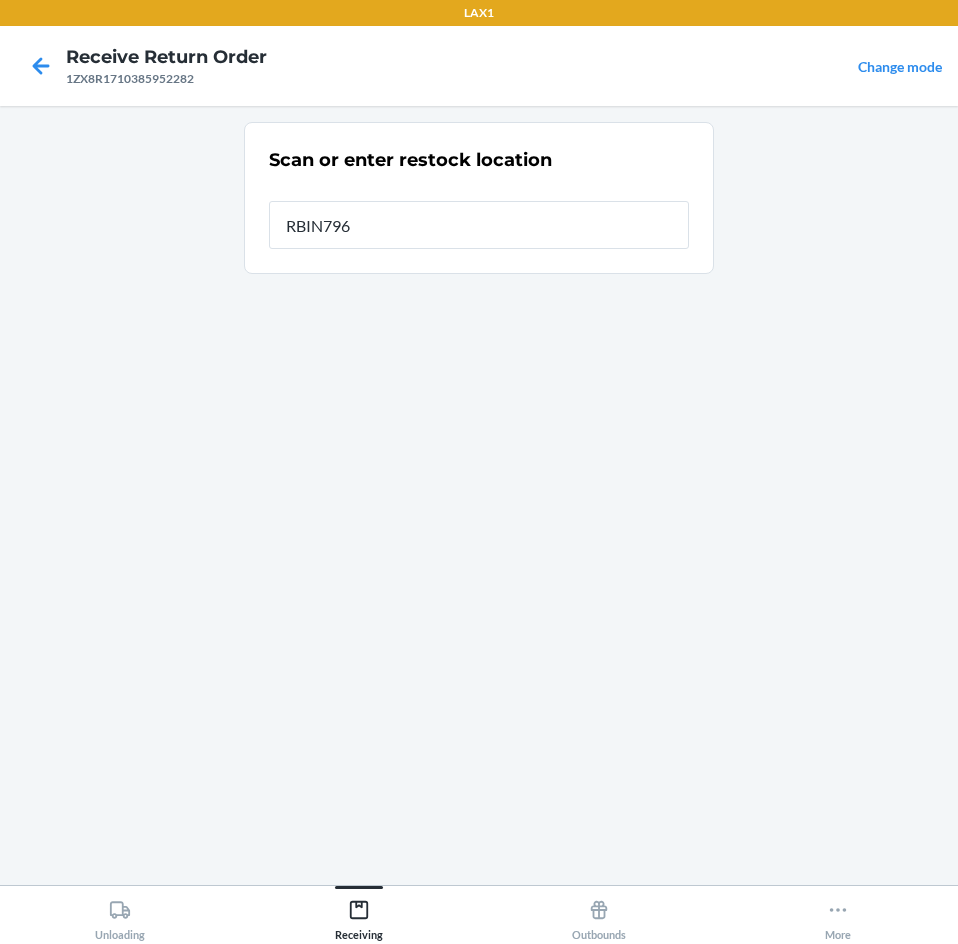 type on "RBIN796" 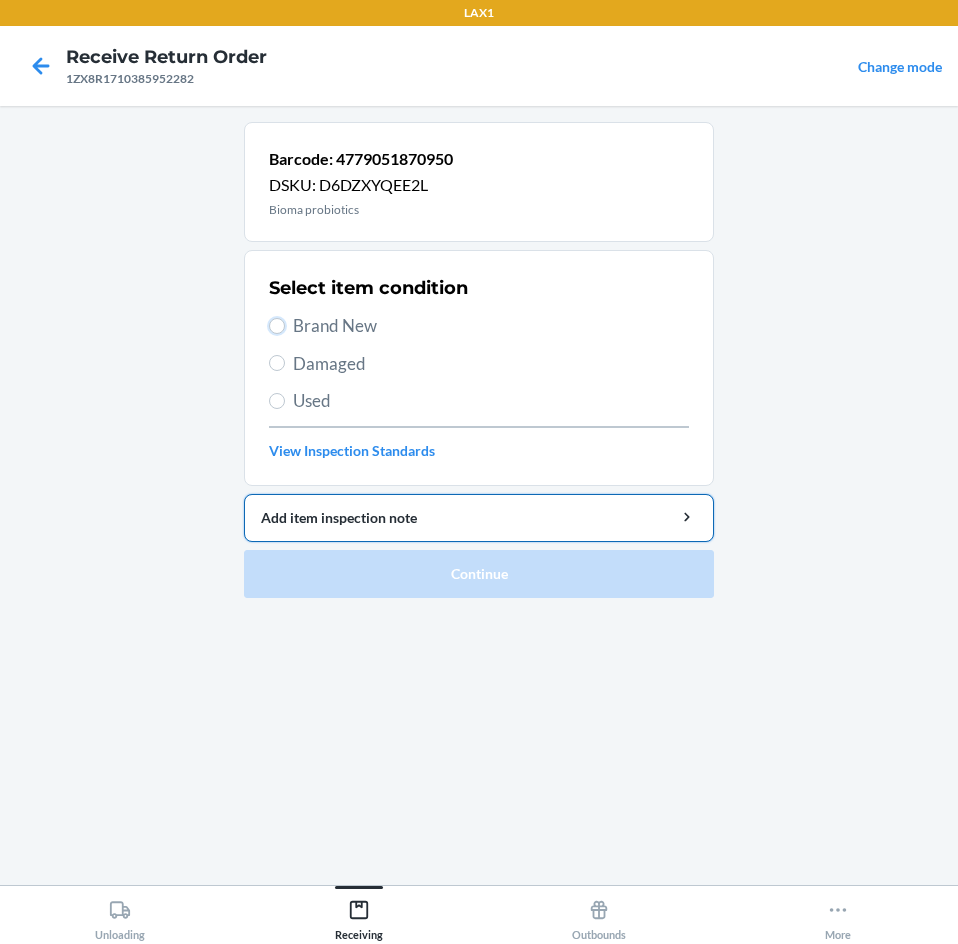 drag, startPoint x: 273, startPoint y: 325, endPoint x: 407, endPoint y: 507, distance: 226.00885 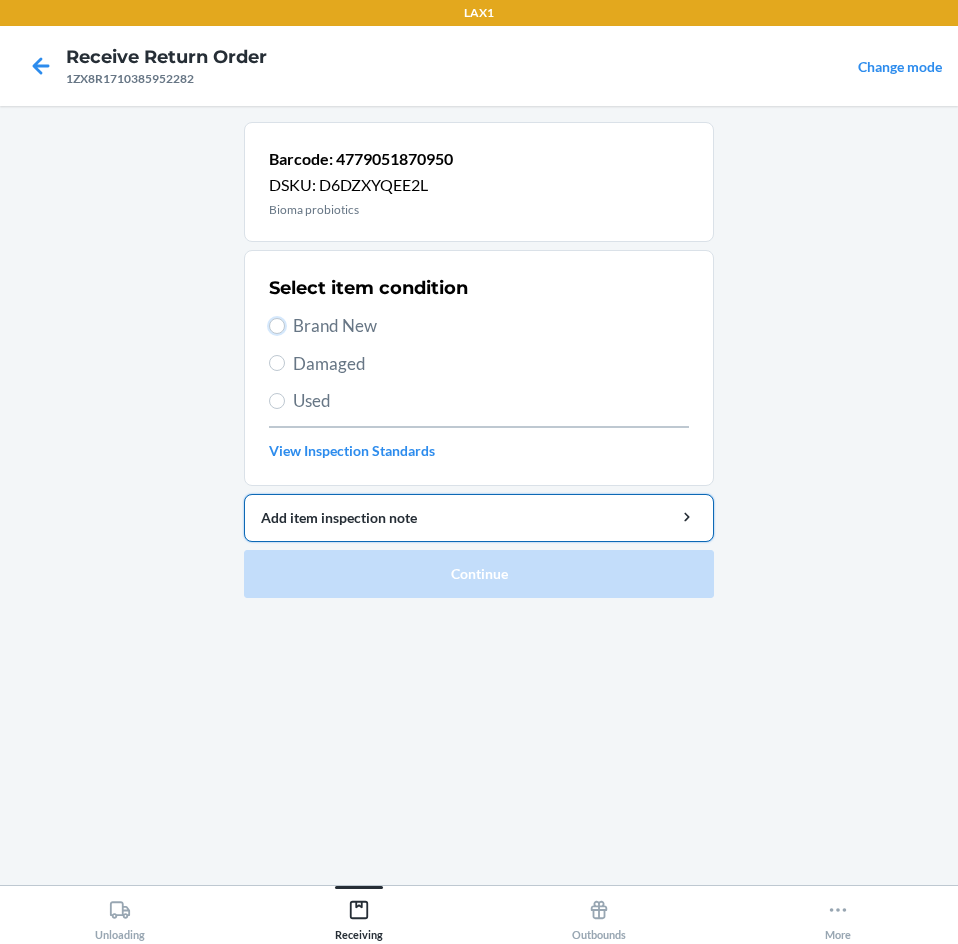 click on "Brand New" at bounding box center (277, 326) 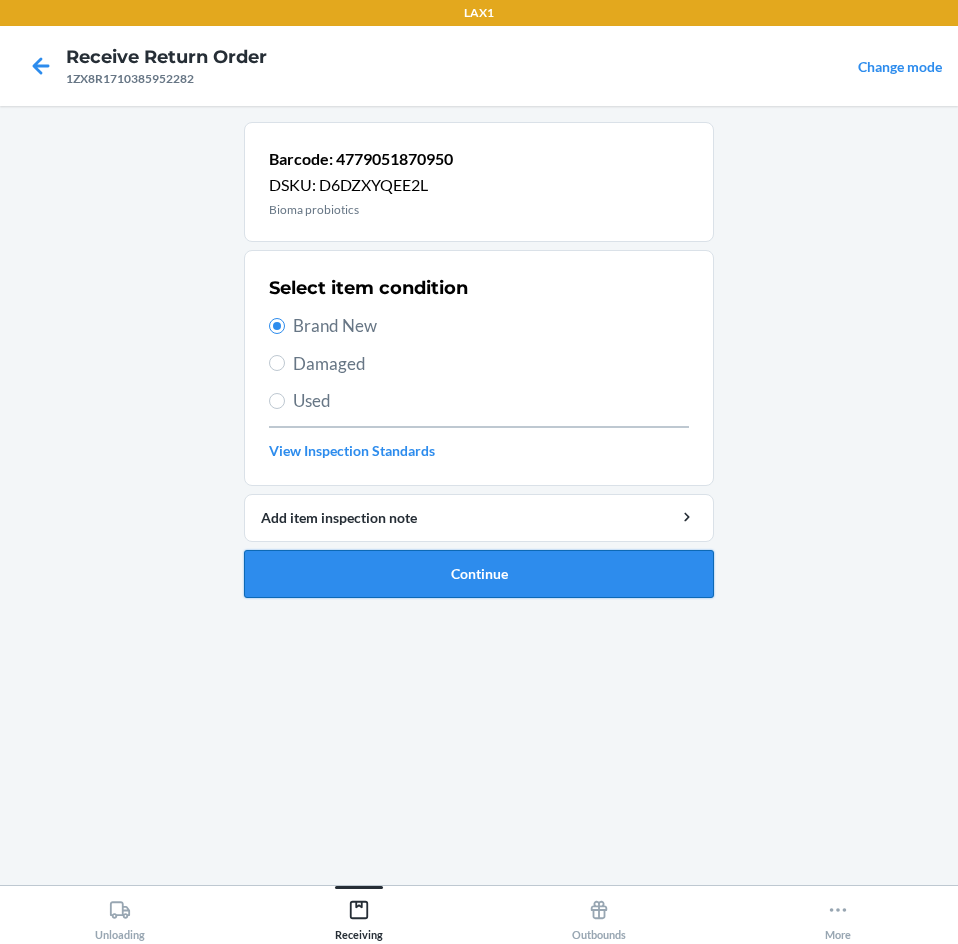 click on "Continue" at bounding box center (479, 574) 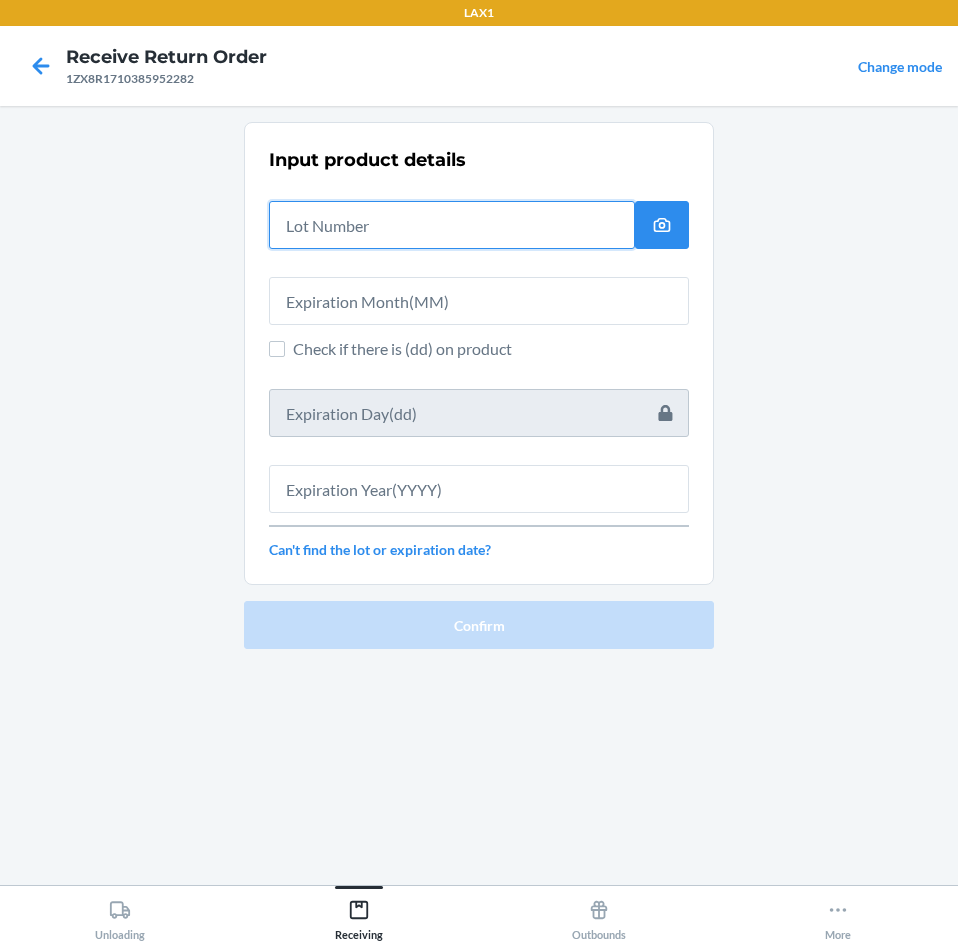 click at bounding box center (452, 225) 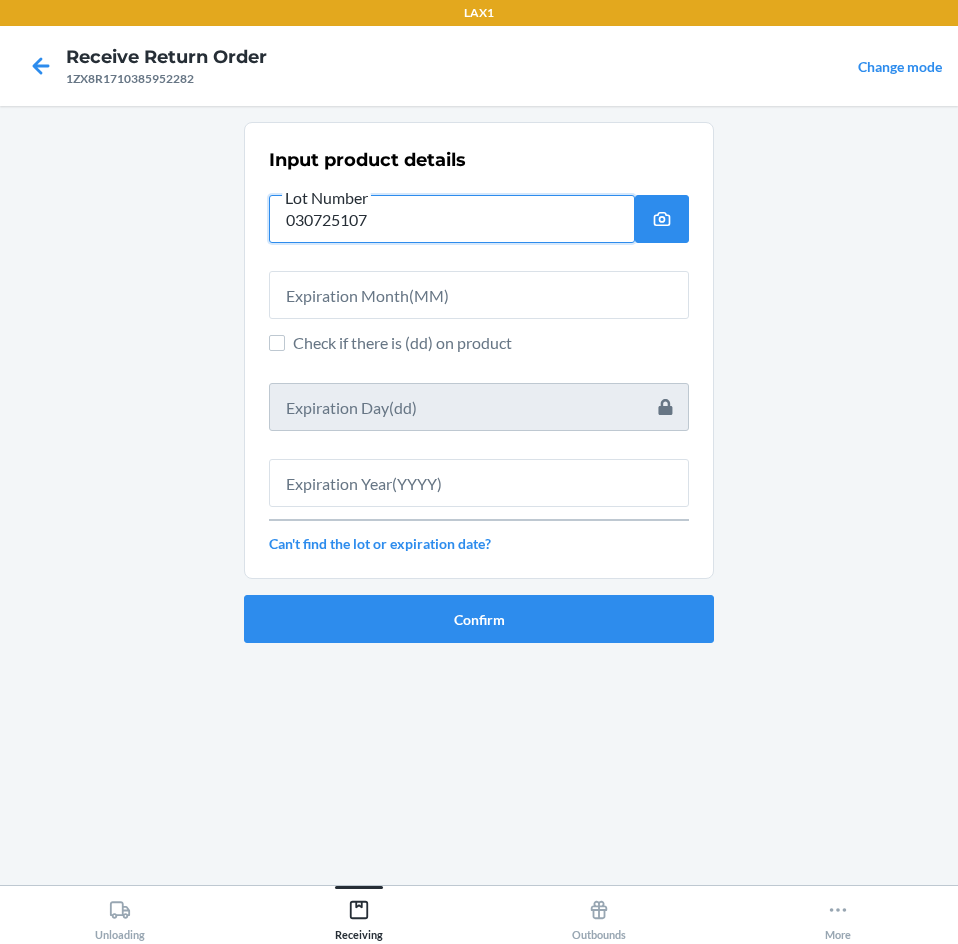 type on "030725107" 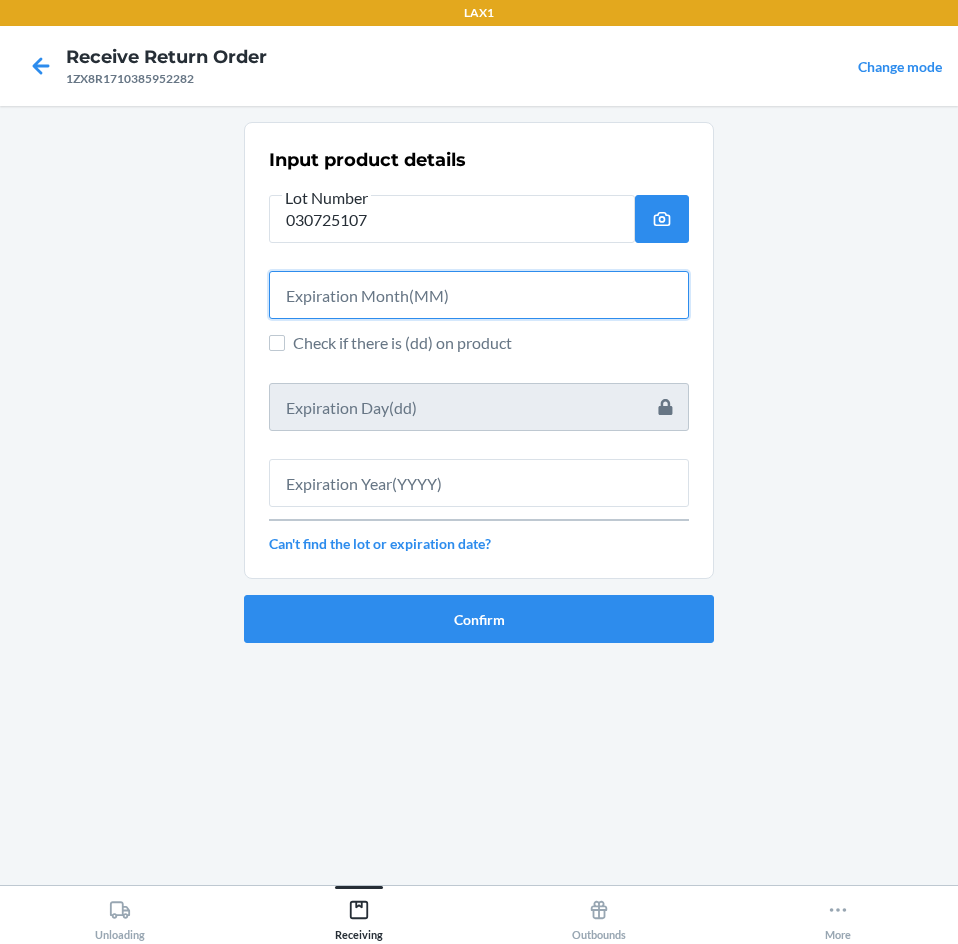 click at bounding box center [479, 295] 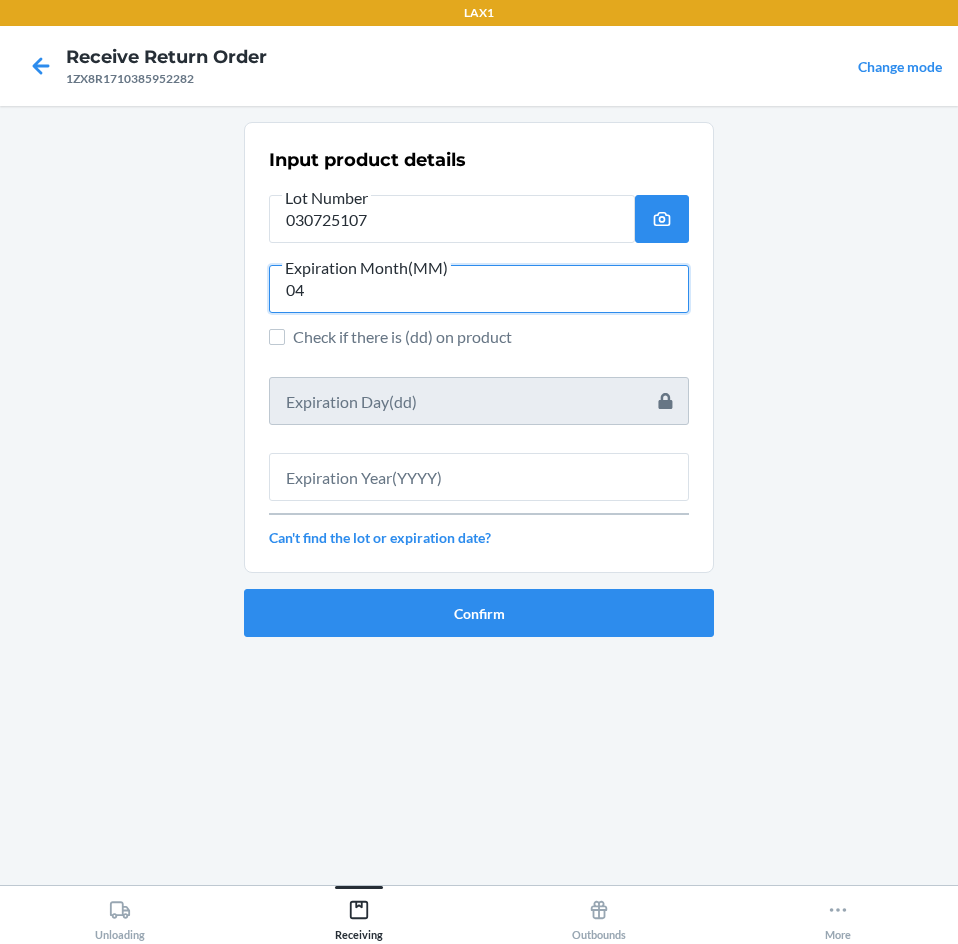 type on "04" 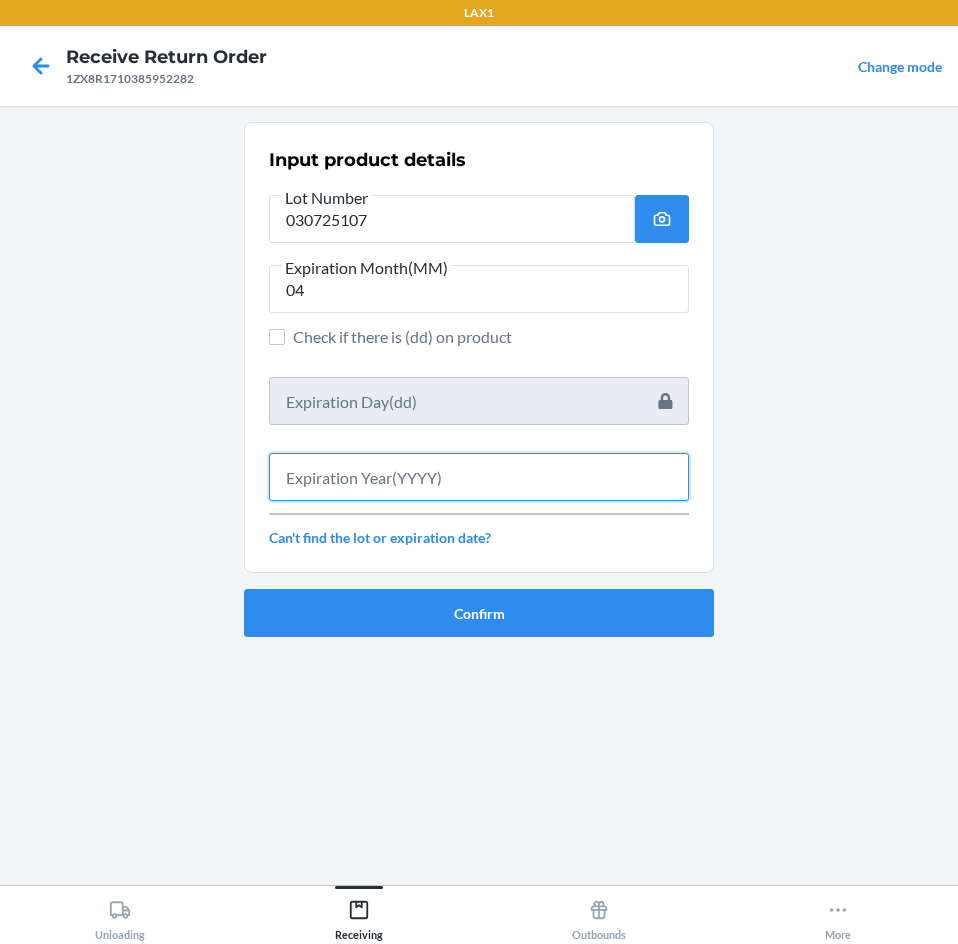 click at bounding box center [479, 477] 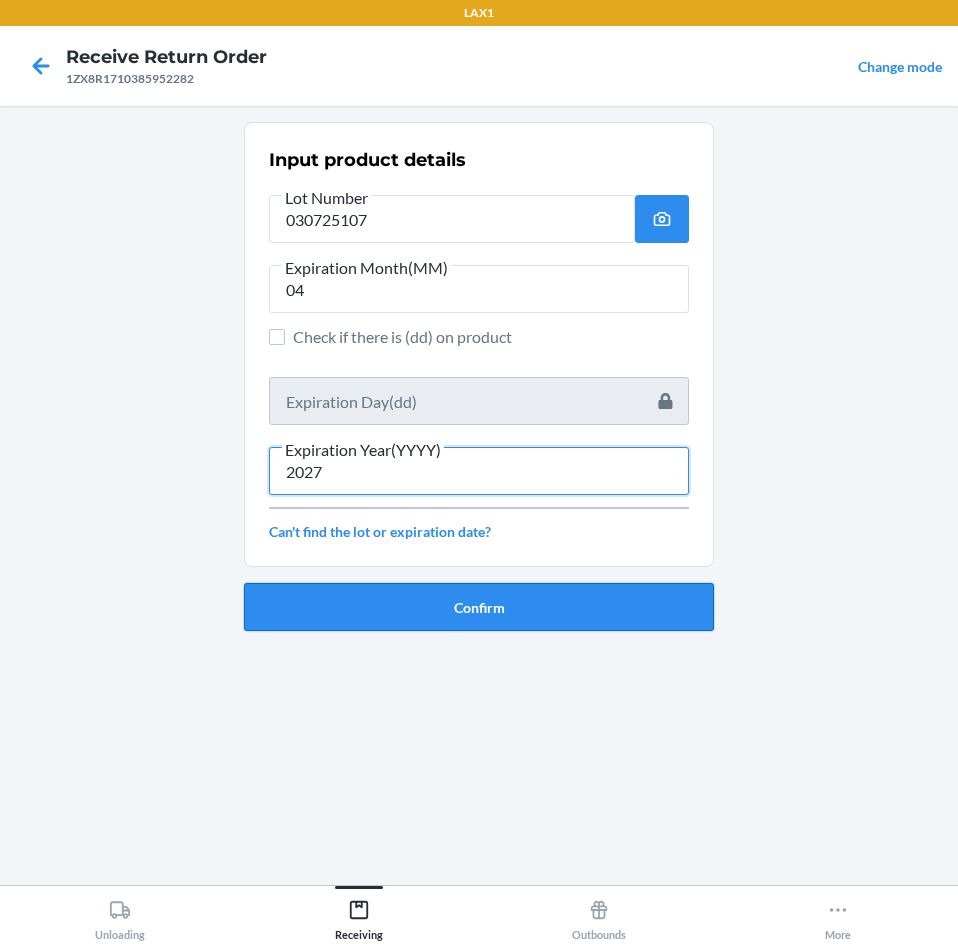 type on "2027" 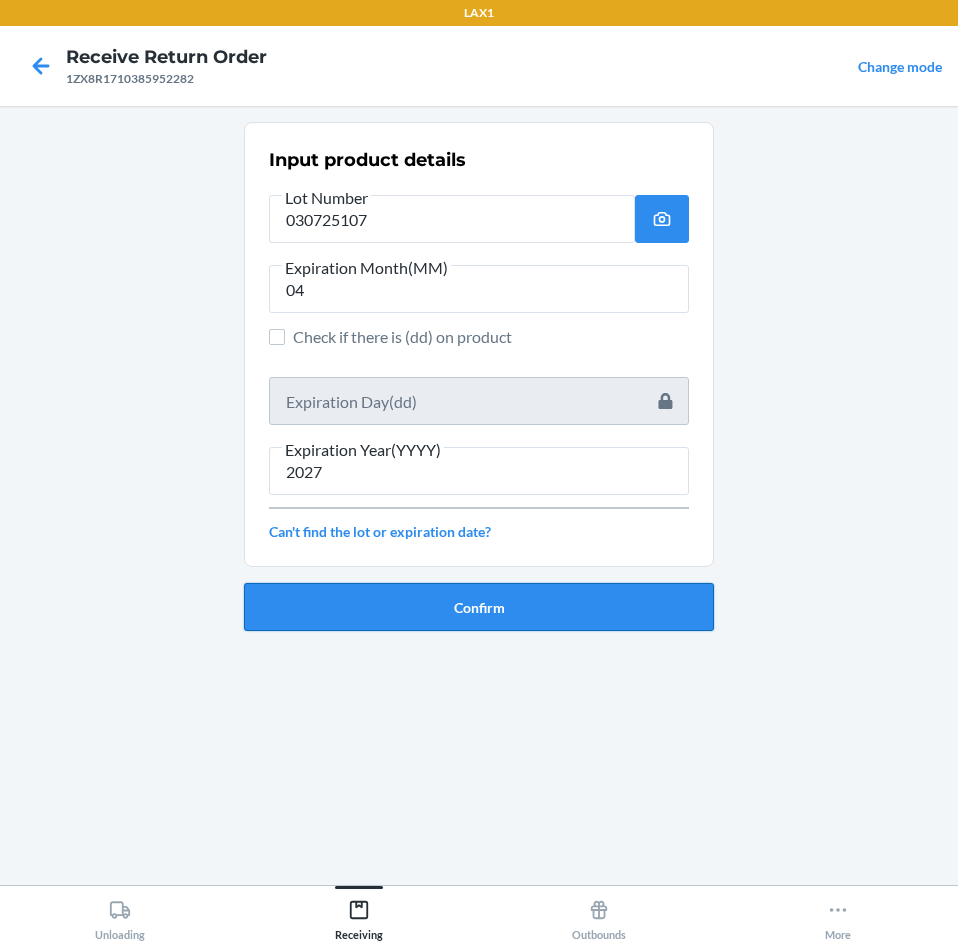 click on "Confirm" at bounding box center [479, 607] 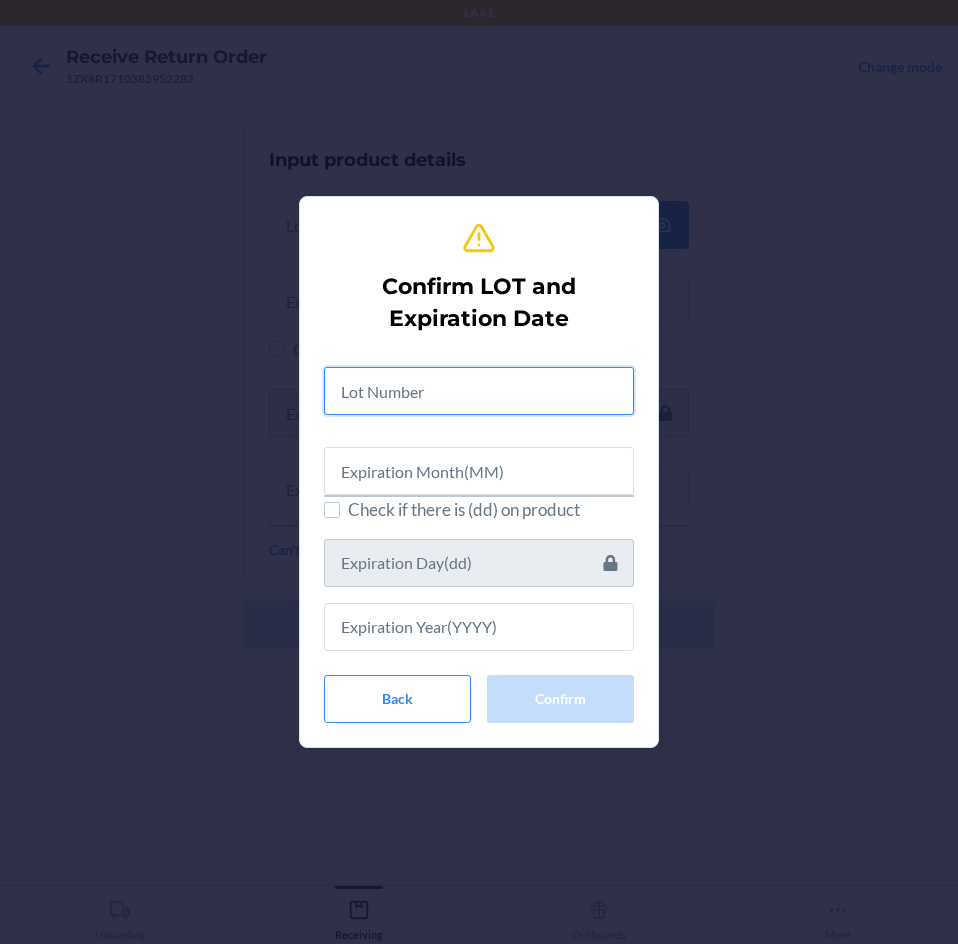 click at bounding box center [479, 391] 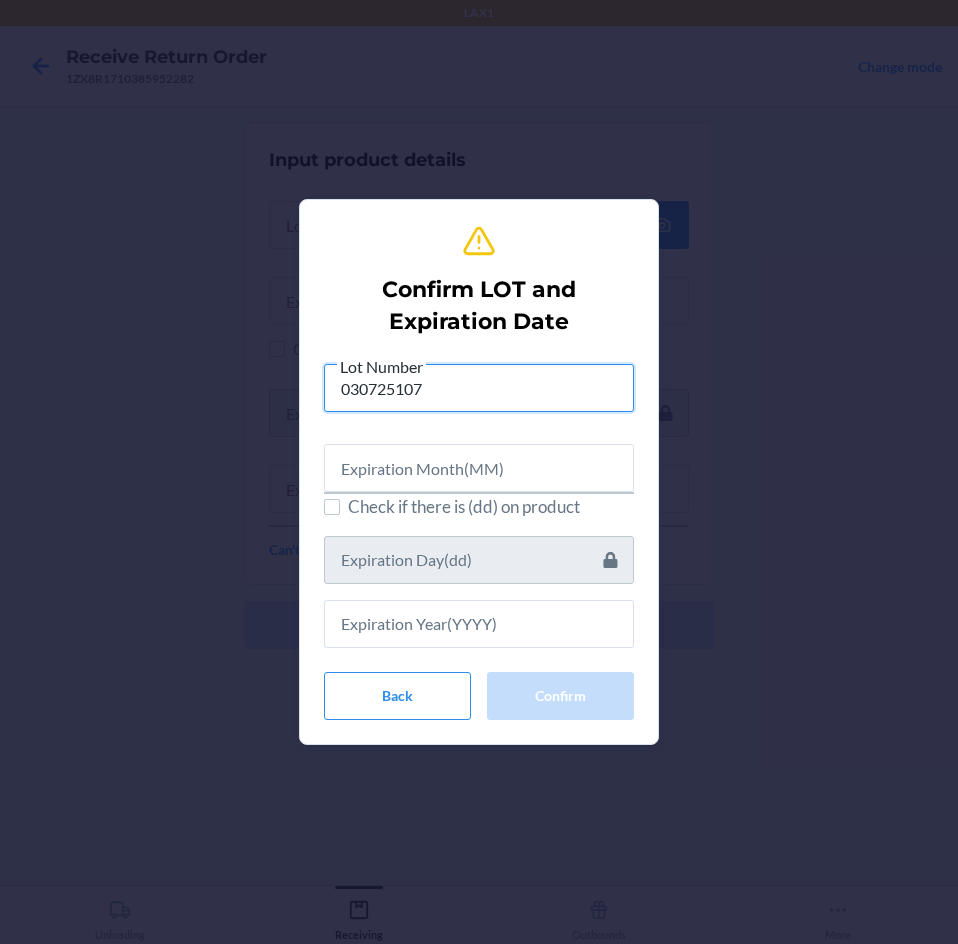 type on "030725107" 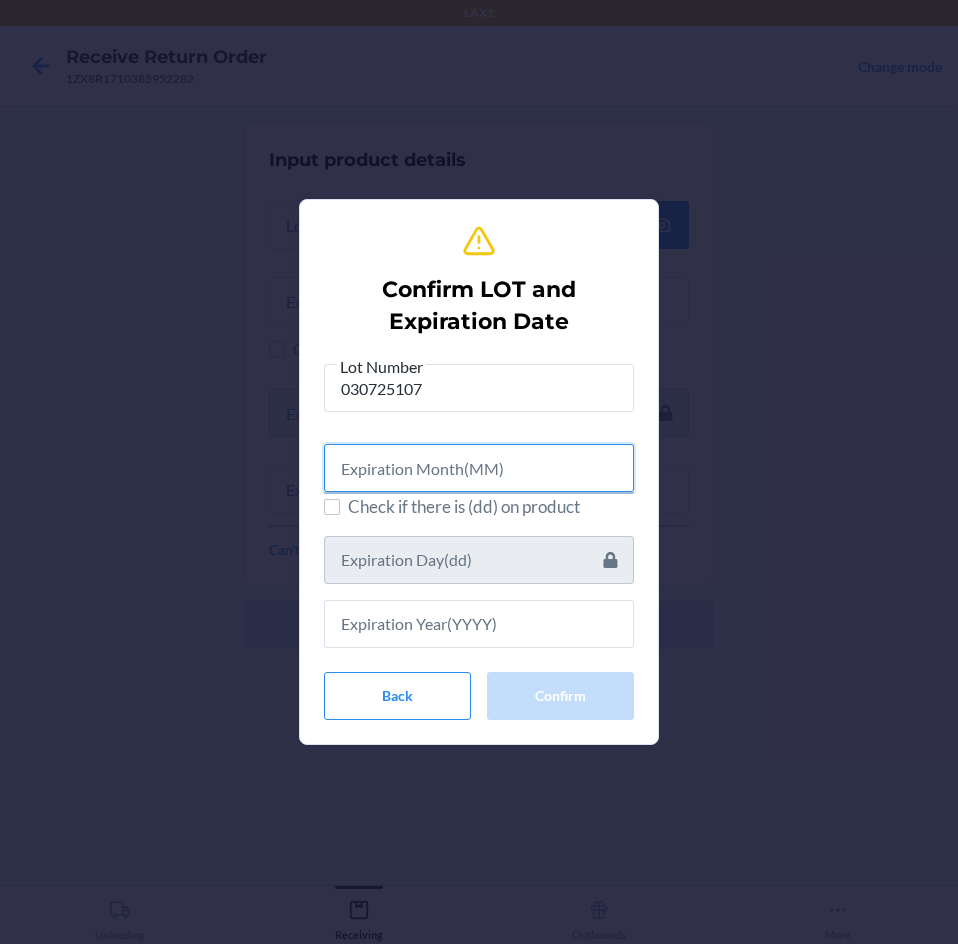 drag, startPoint x: 463, startPoint y: 467, endPoint x: 478, endPoint y: 498, distance: 34.43835 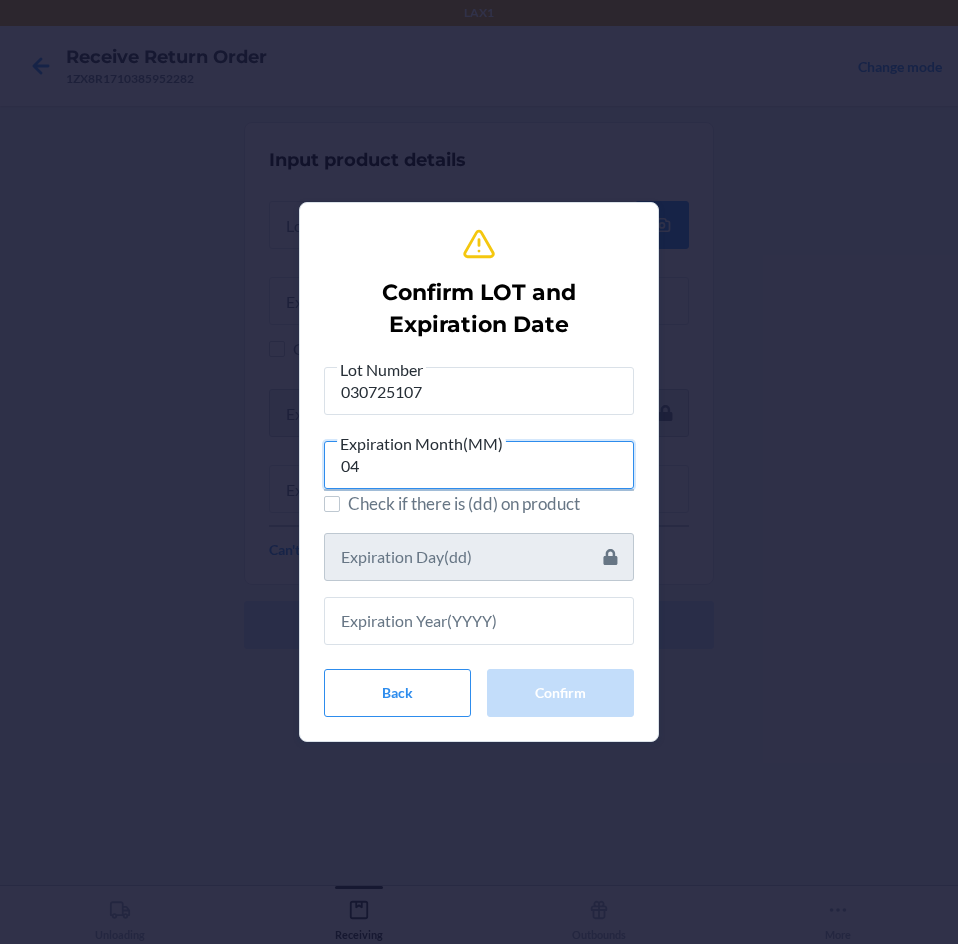 type on "04" 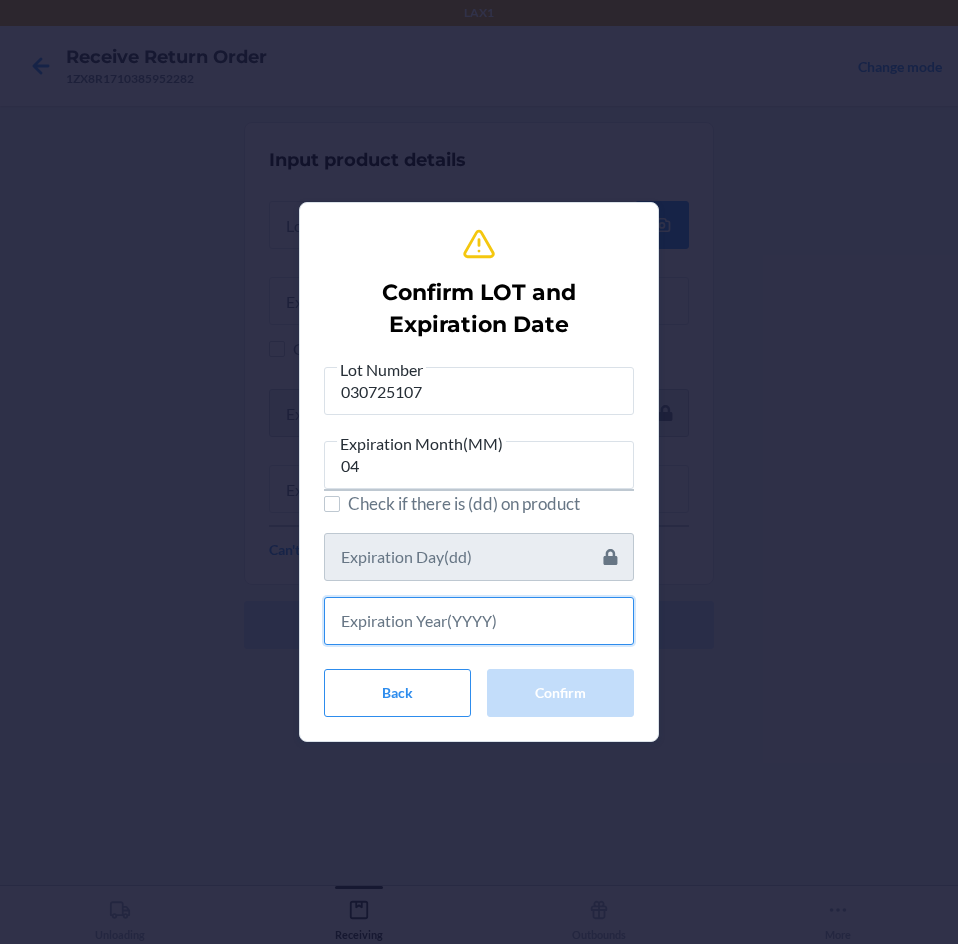 click at bounding box center [479, 621] 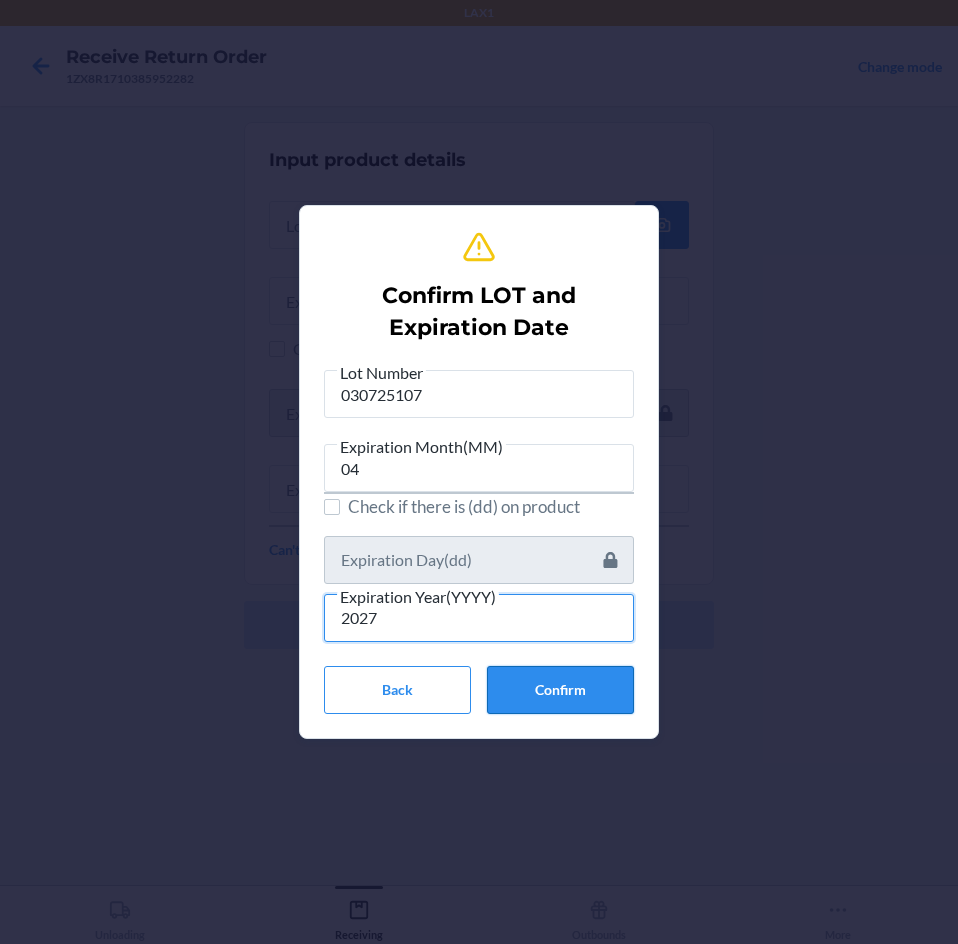type on "2027" 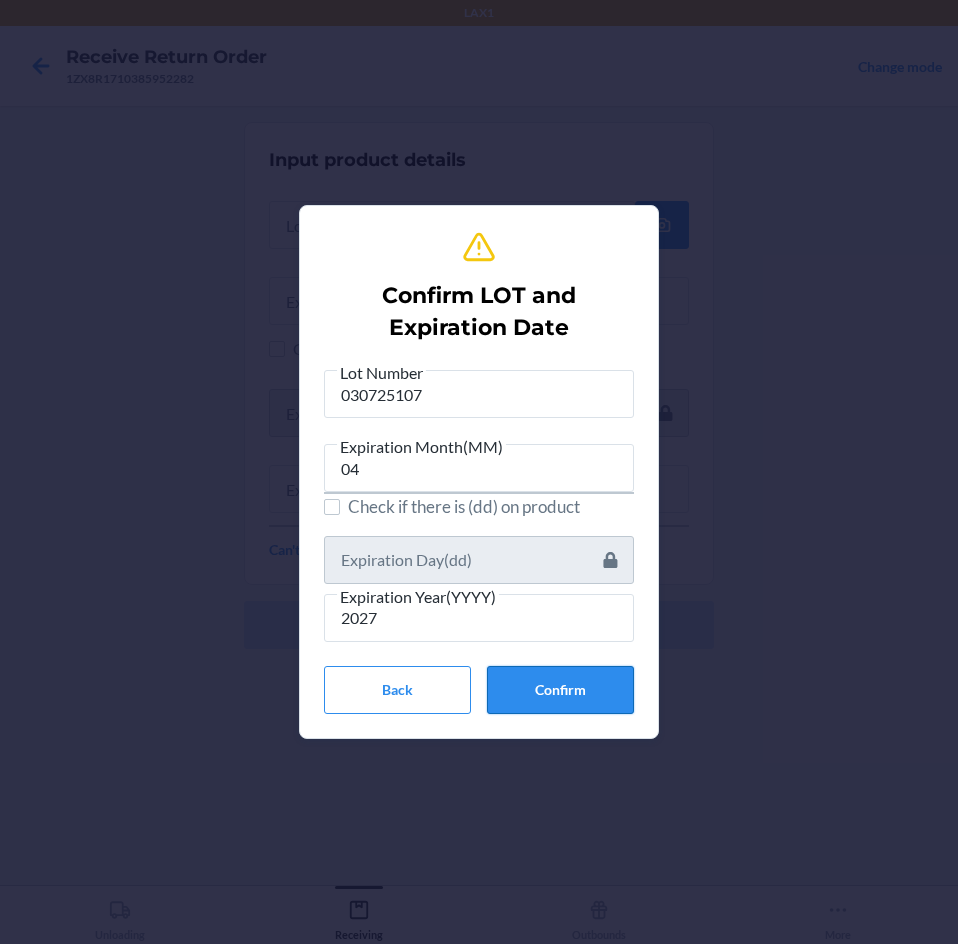 click on "Confirm" at bounding box center (560, 690) 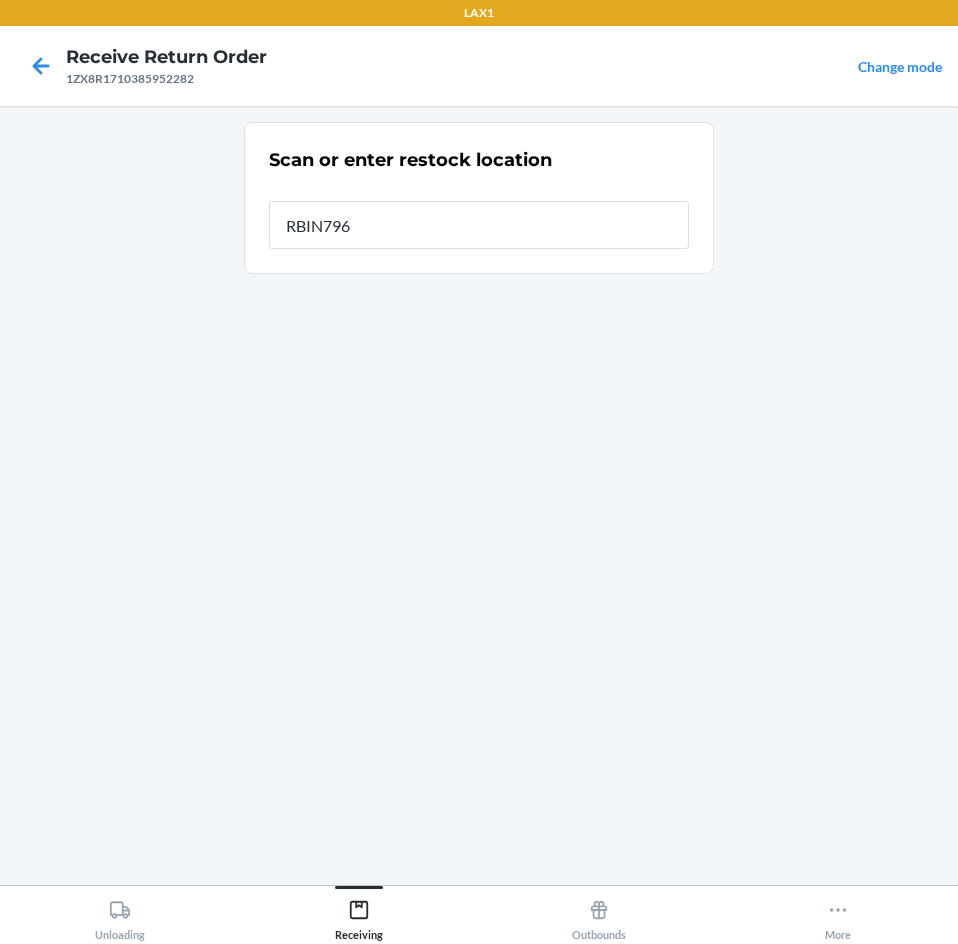 type on "RBIN796" 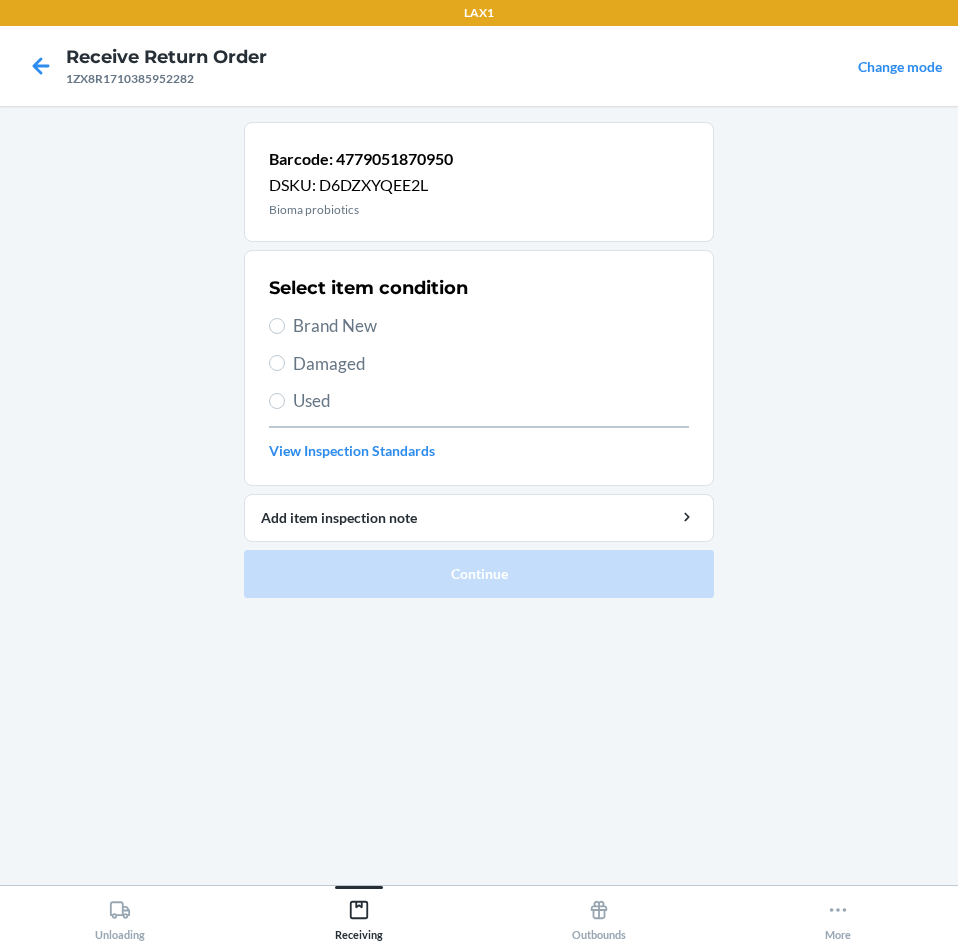 drag, startPoint x: 309, startPoint y: 312, endPoint x: 317, endPoint y: 356, distance: 44.72136 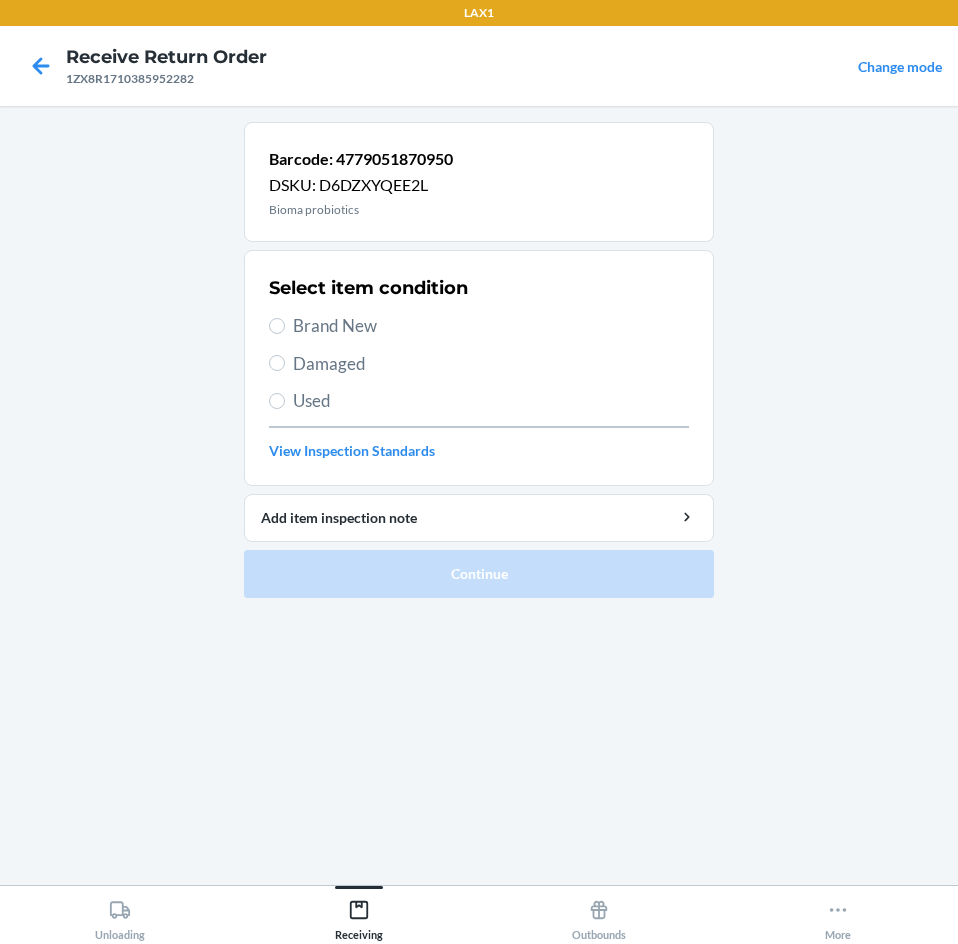 click on "Select item condition Brand New Damaged Used View Inspection Standards" at bounding box center [479, 368] 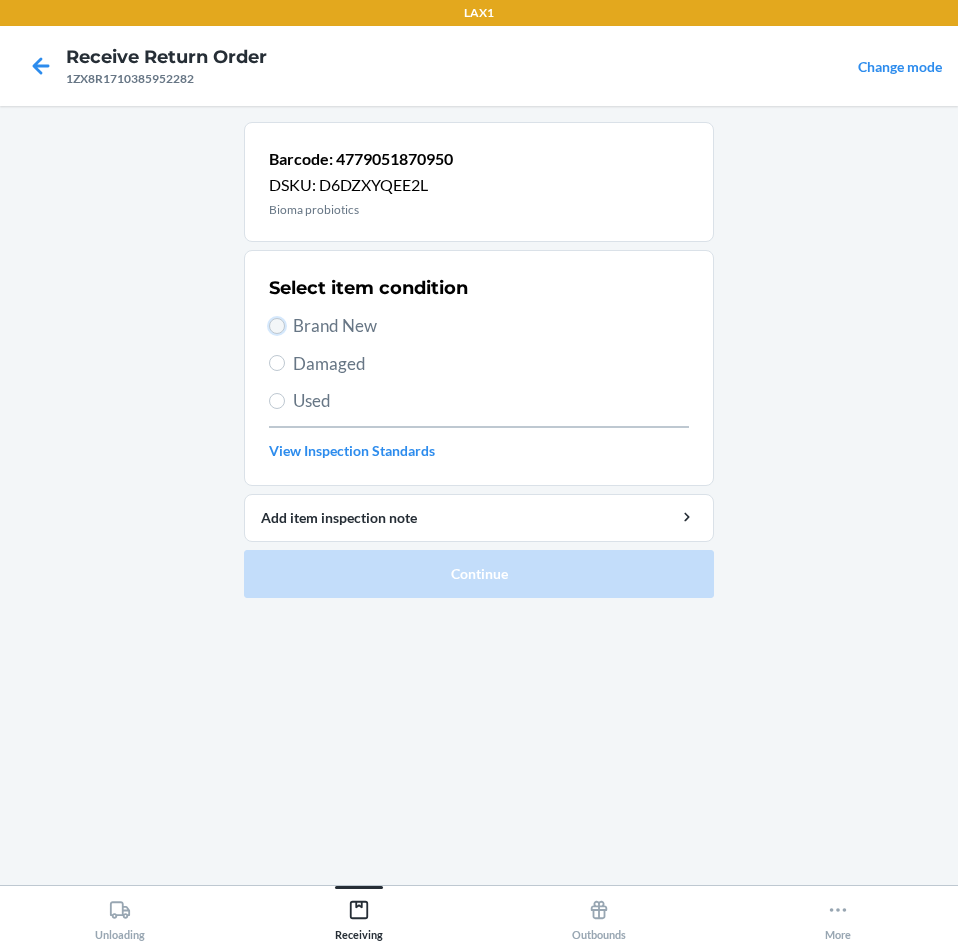 click on "Brand New" at bounding box center (277, 326) 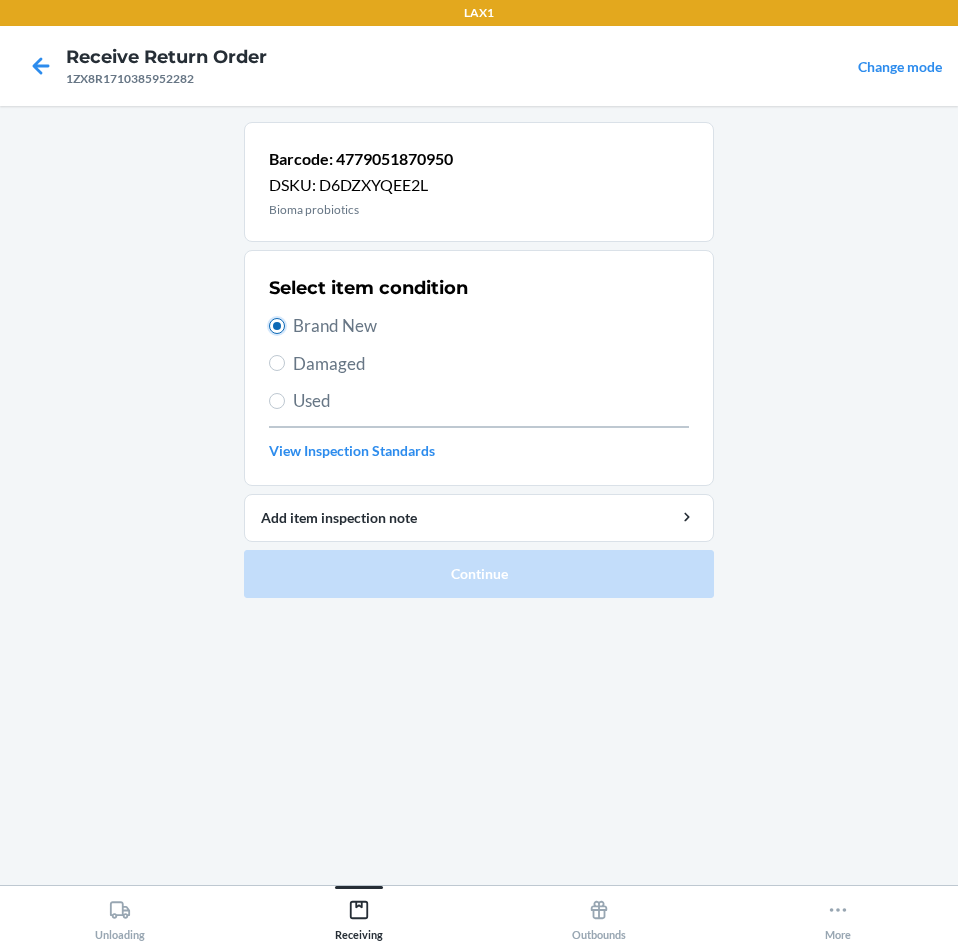 radio on "true" 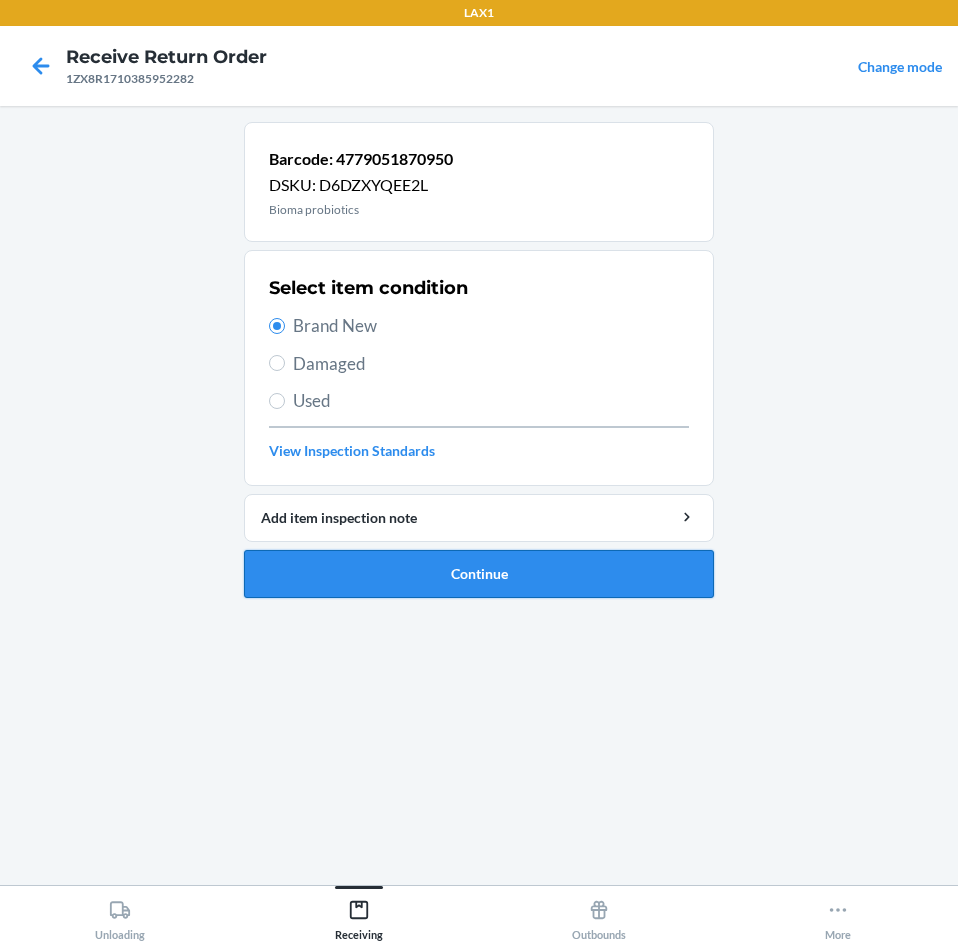 click on "Continue" at bounding box center [479, 574] 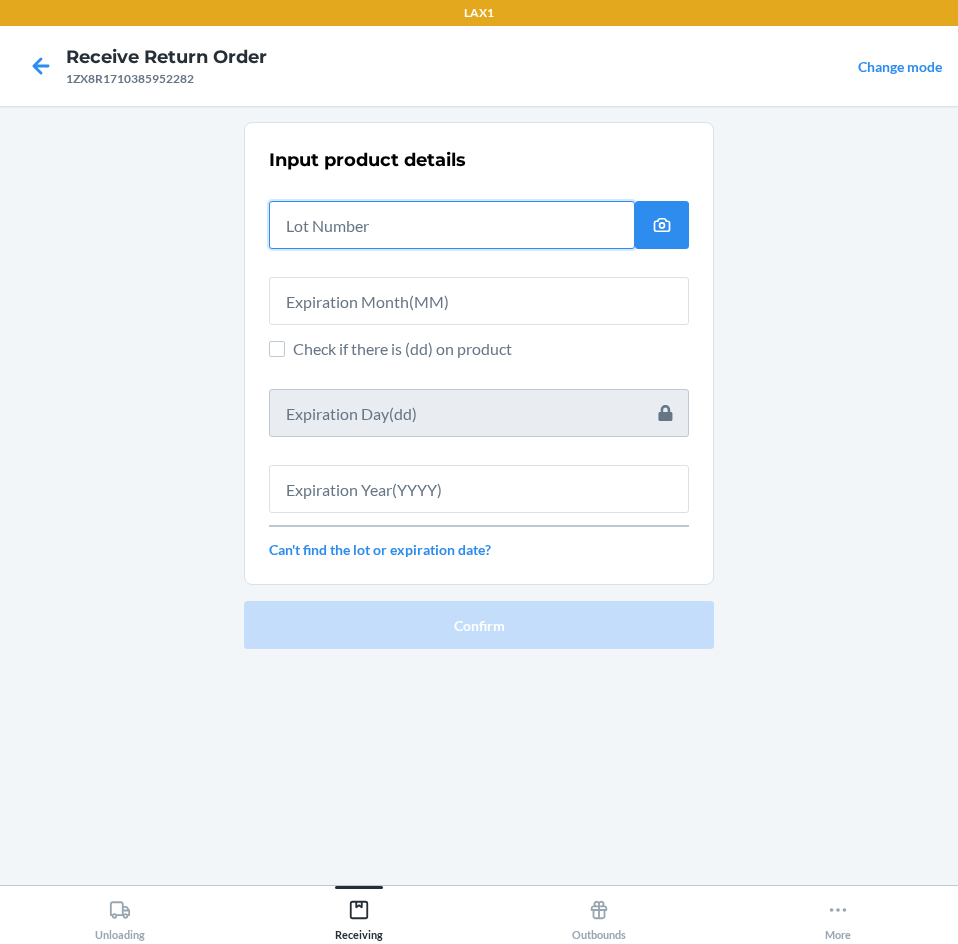 click at bounding box center (452, 225) 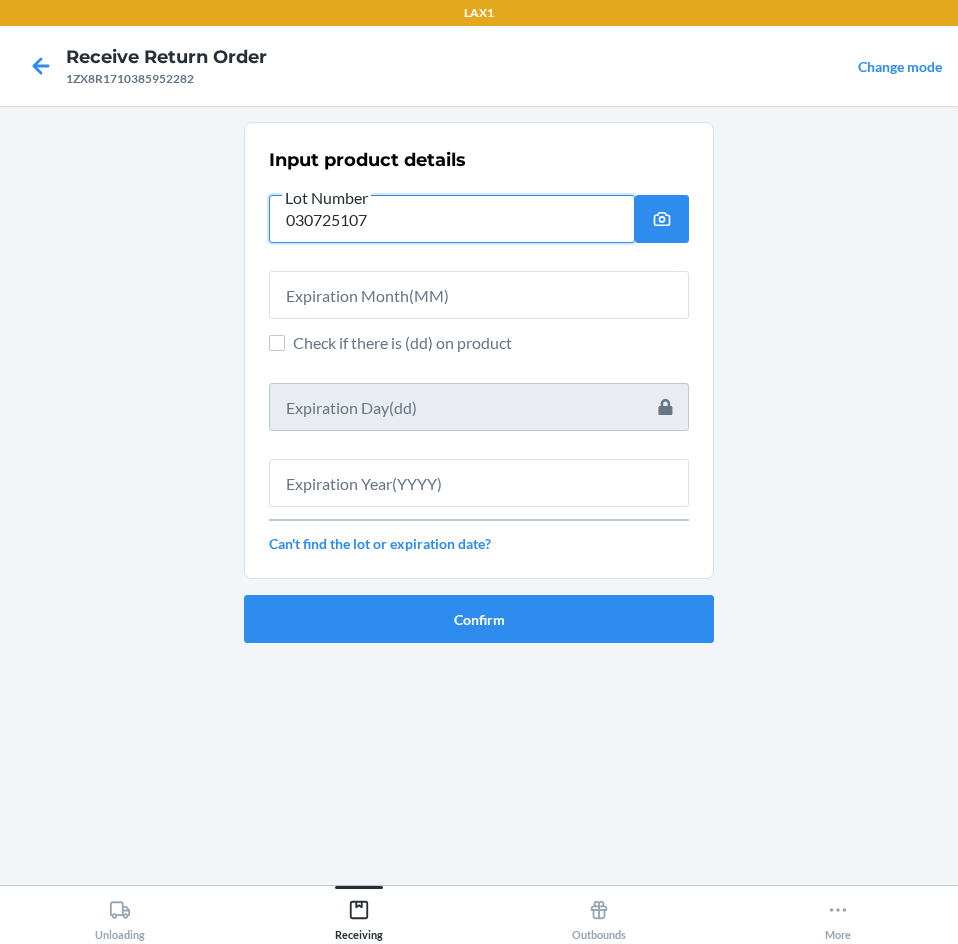 type on "030725107" 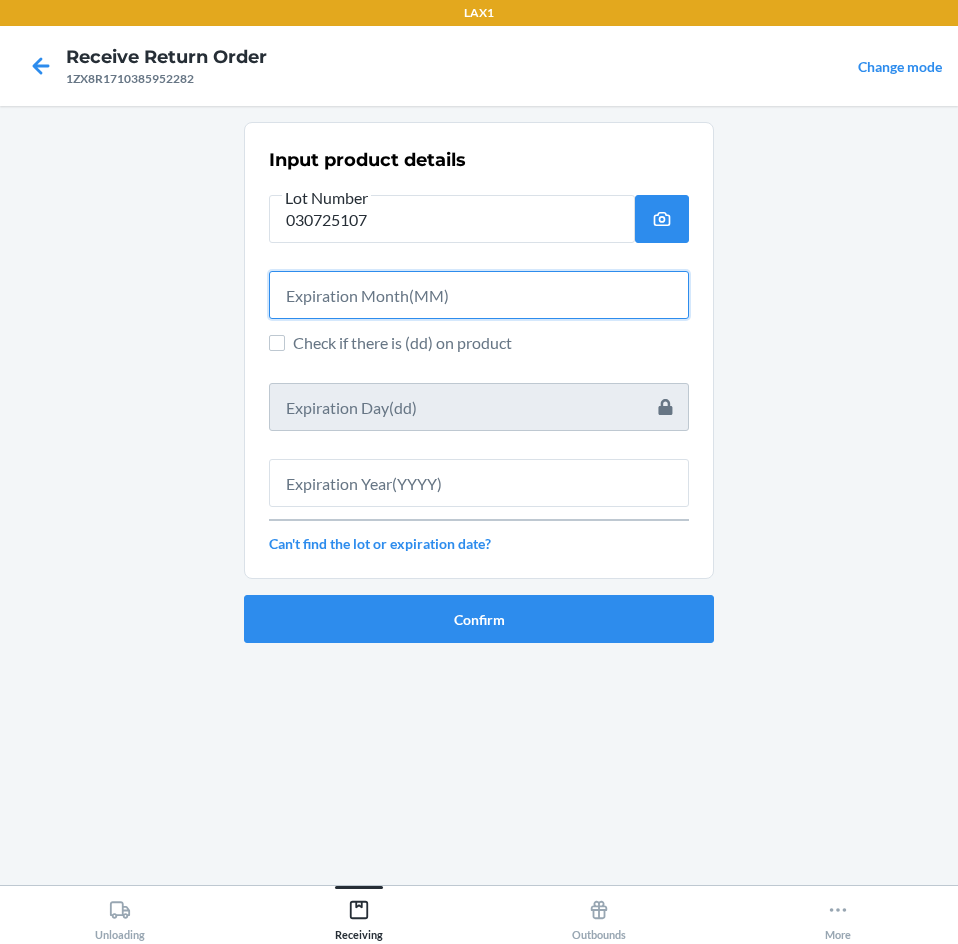 click at bounding box center (479, 295) 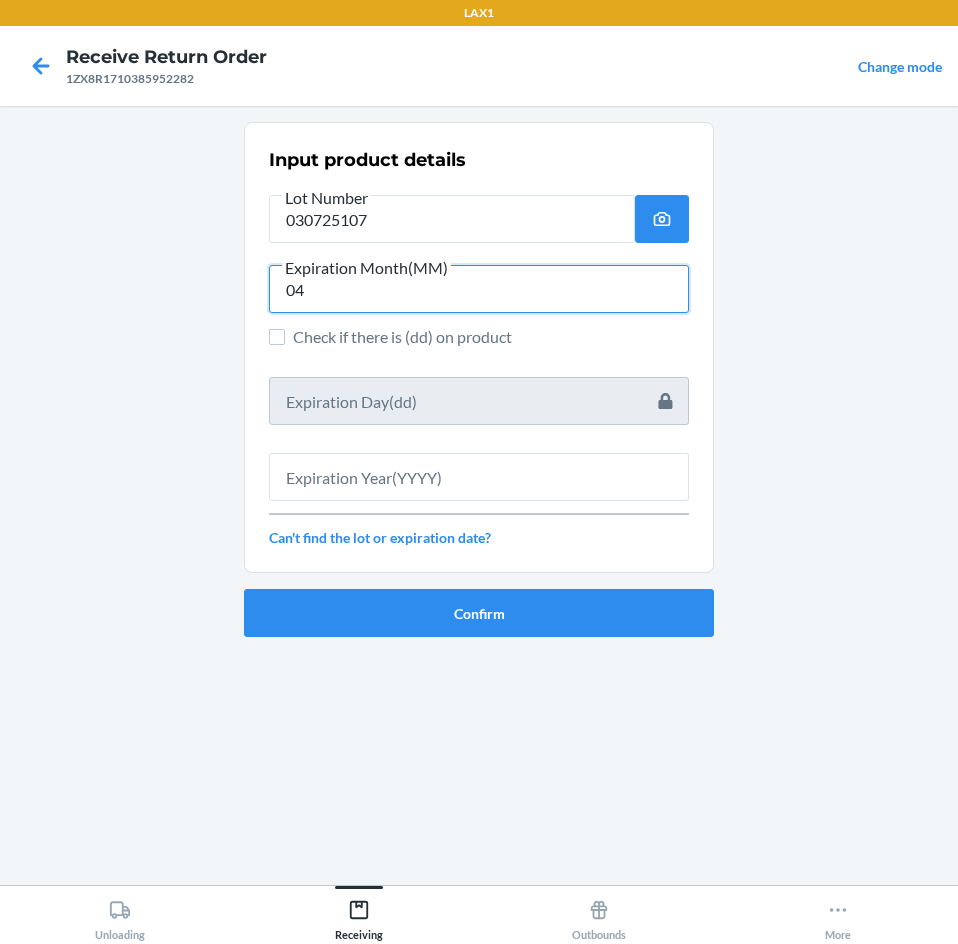 type on "04" 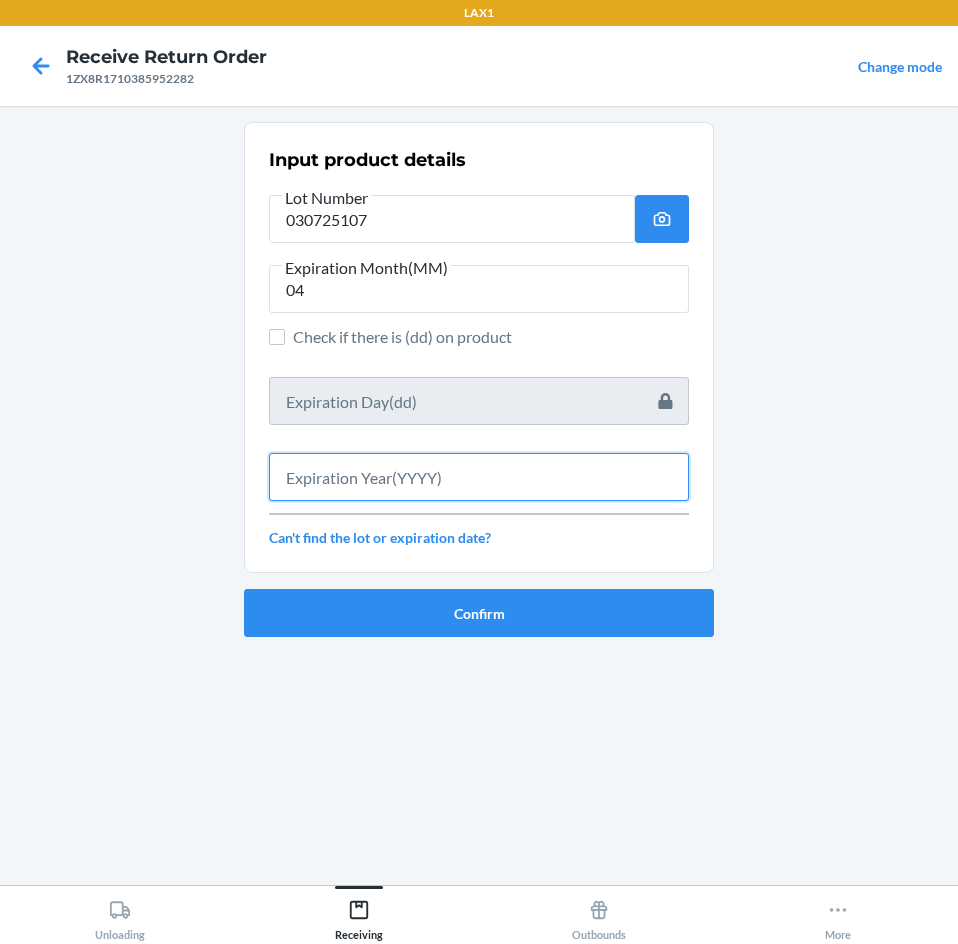 click at bounding box center [479, 477] 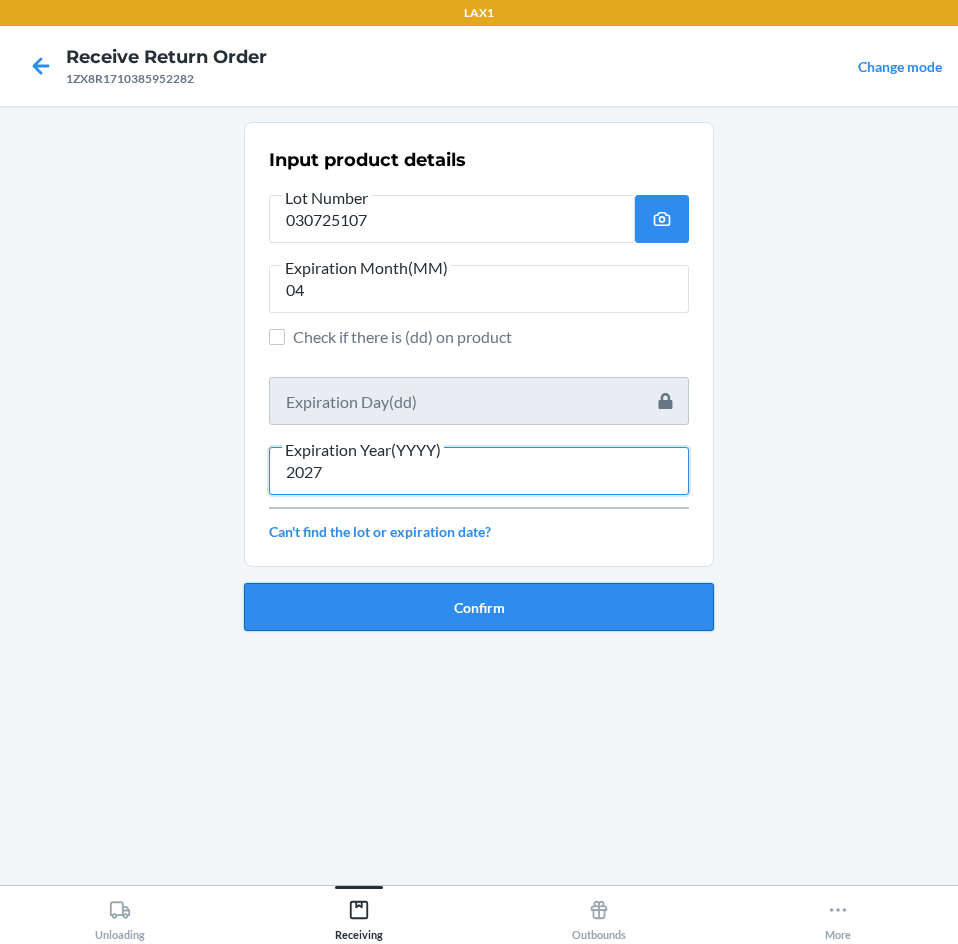 type on "2027" 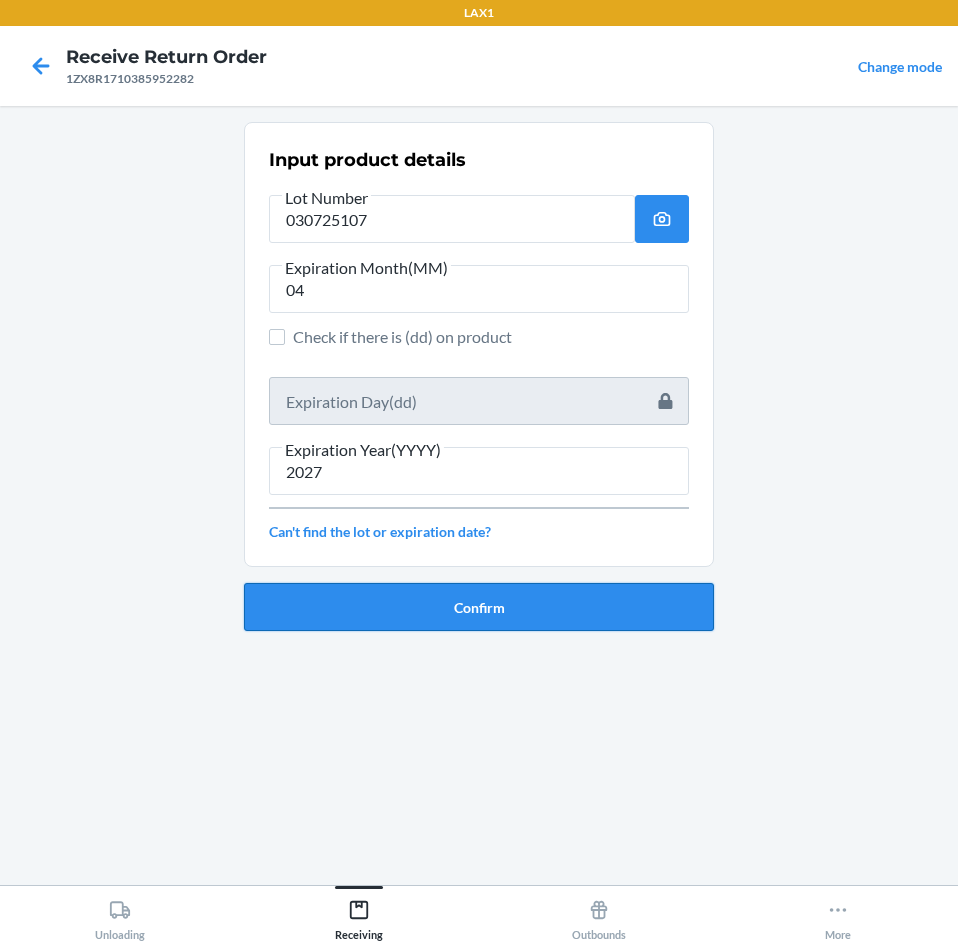 click on "Confirm" at bounding box center (479, 607) 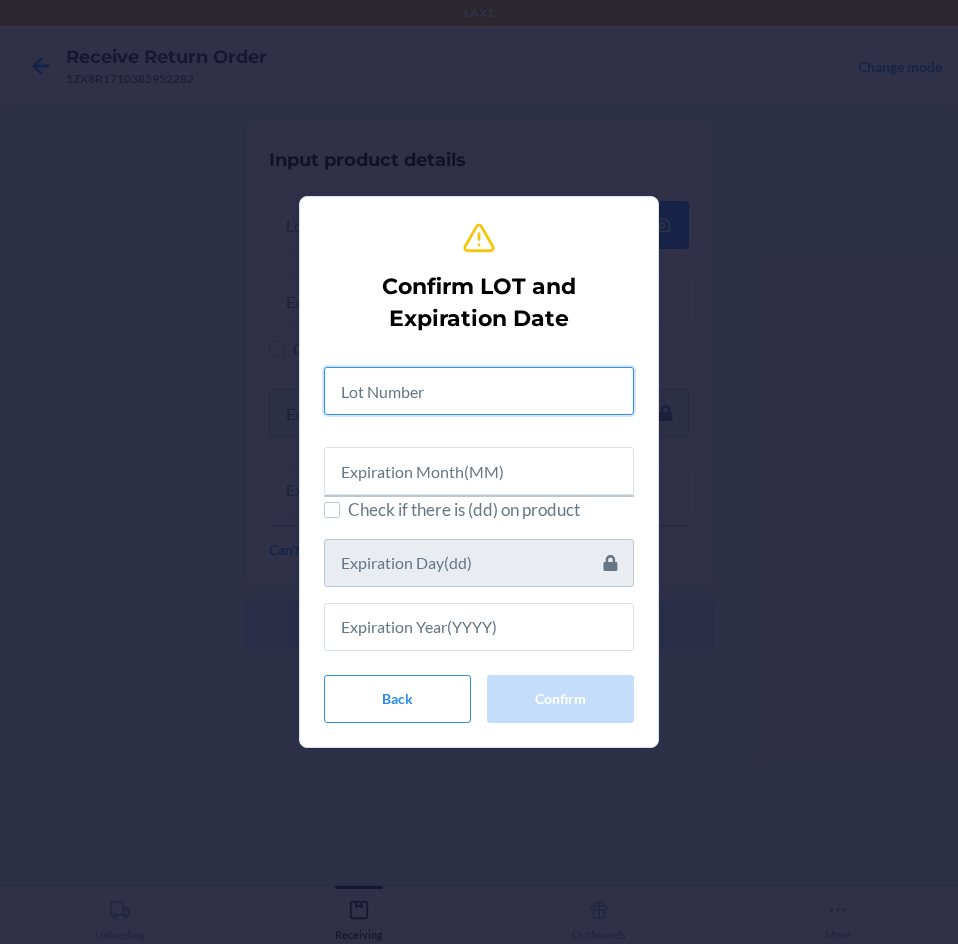 click at bounding box center [479, 391] 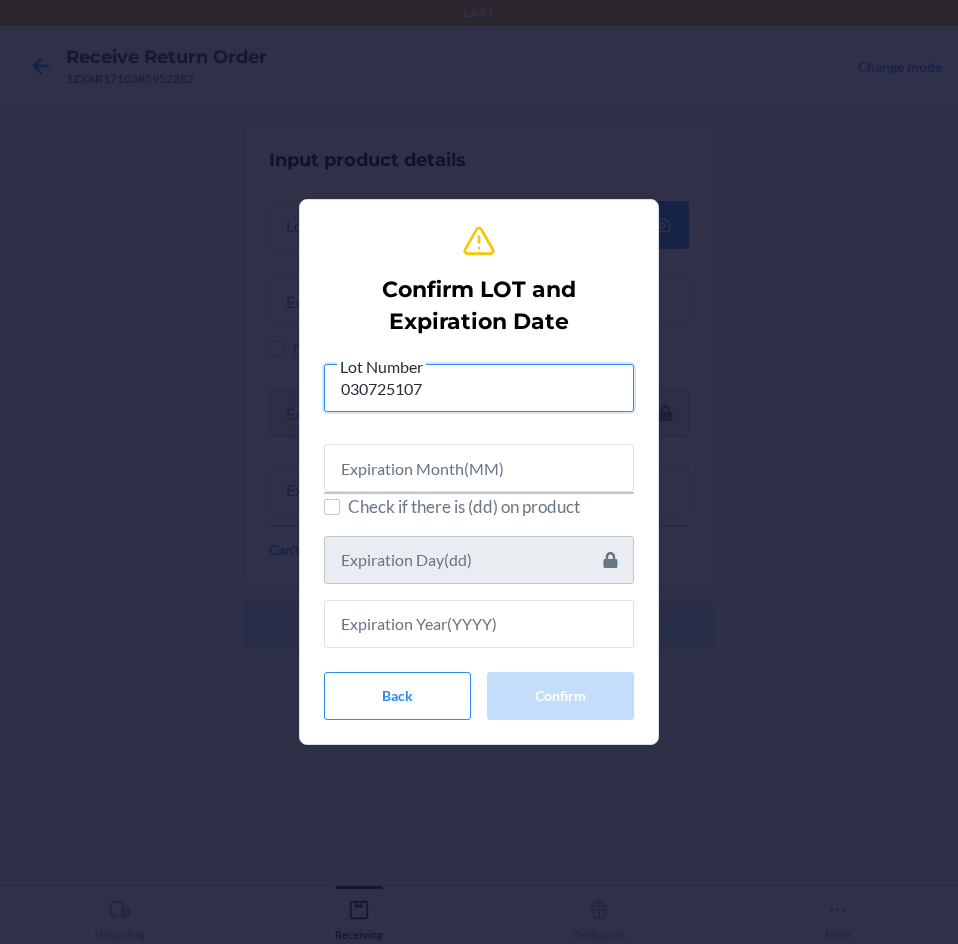 type on "030725107" 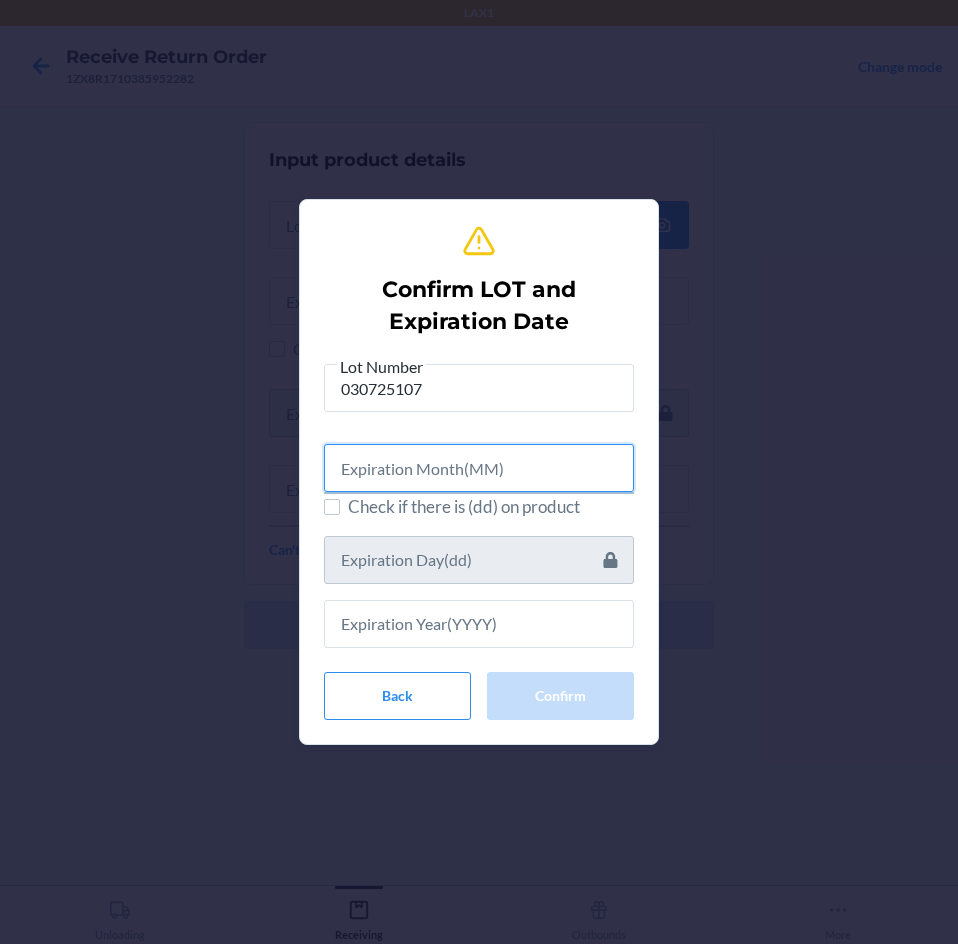 click at bounding box center [479, 468] 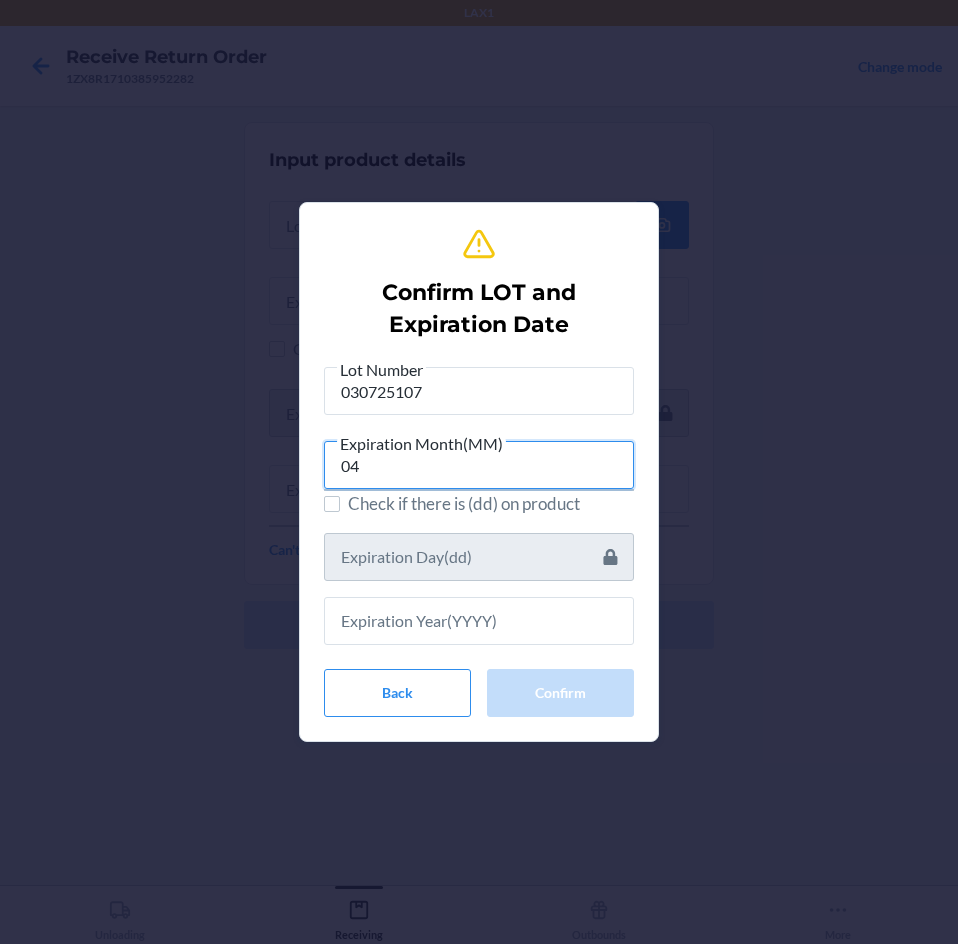 type on "04" 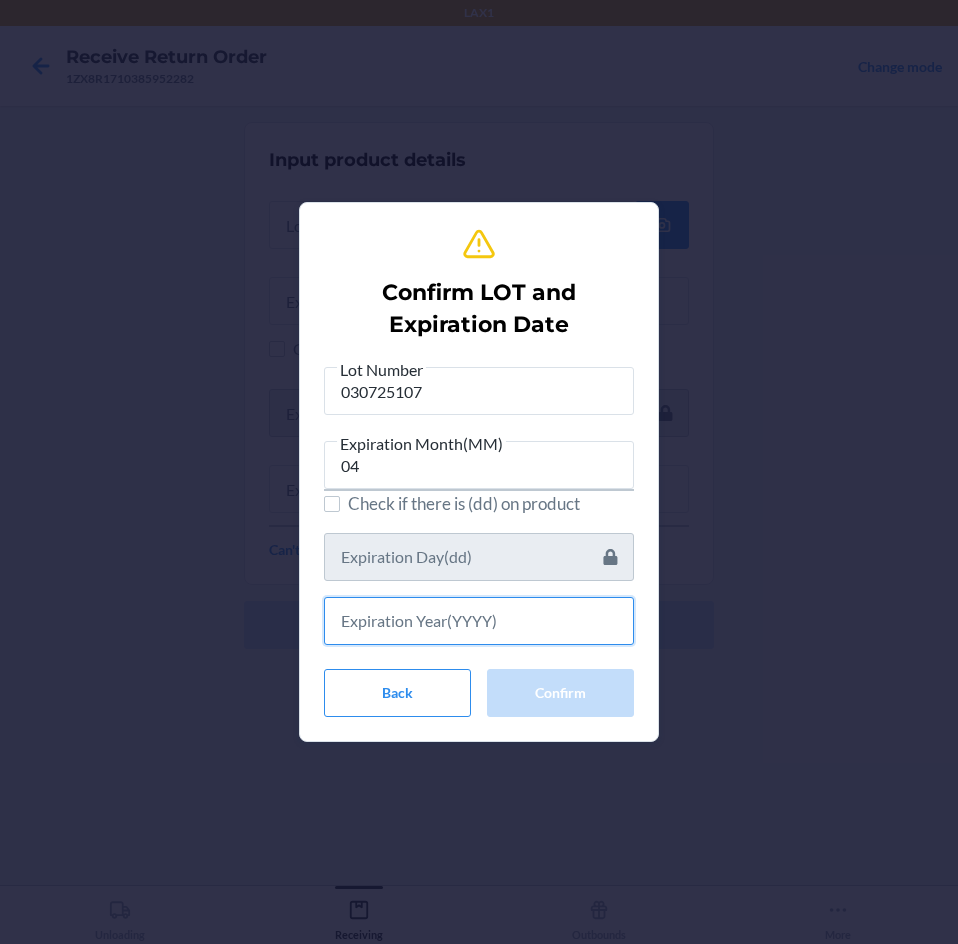 click at bounding box center (479, 621) 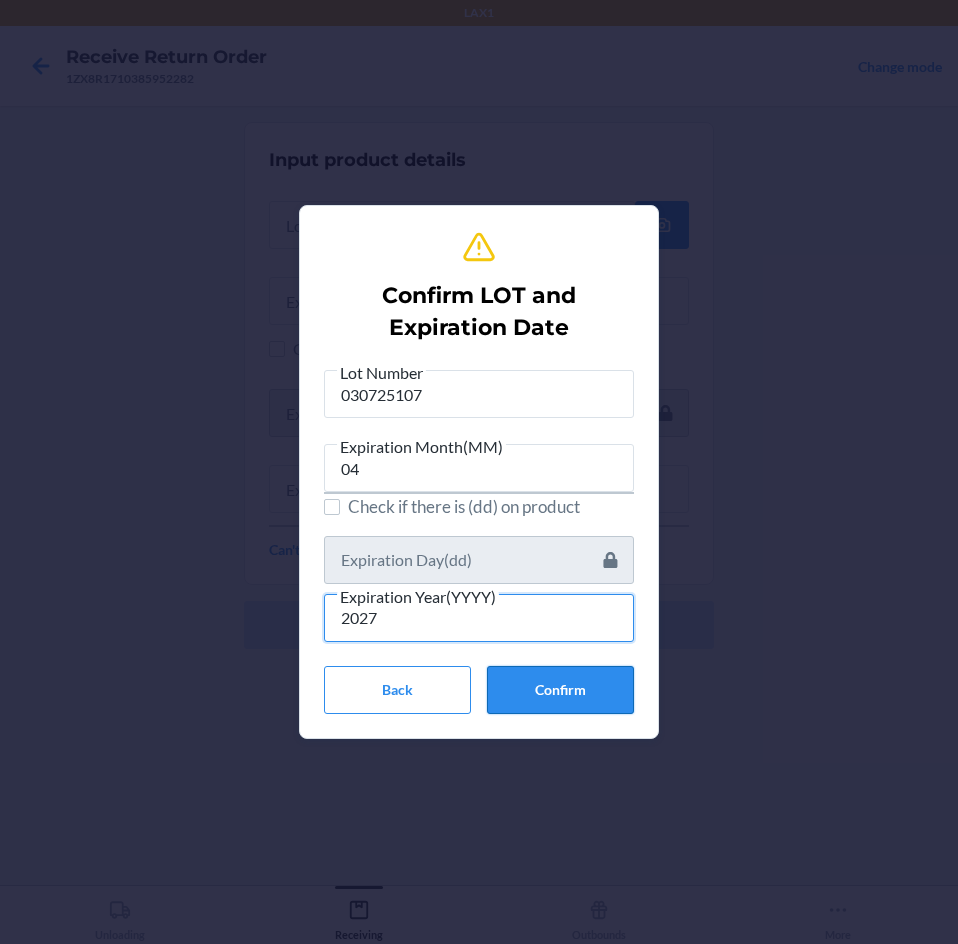type on "2027" 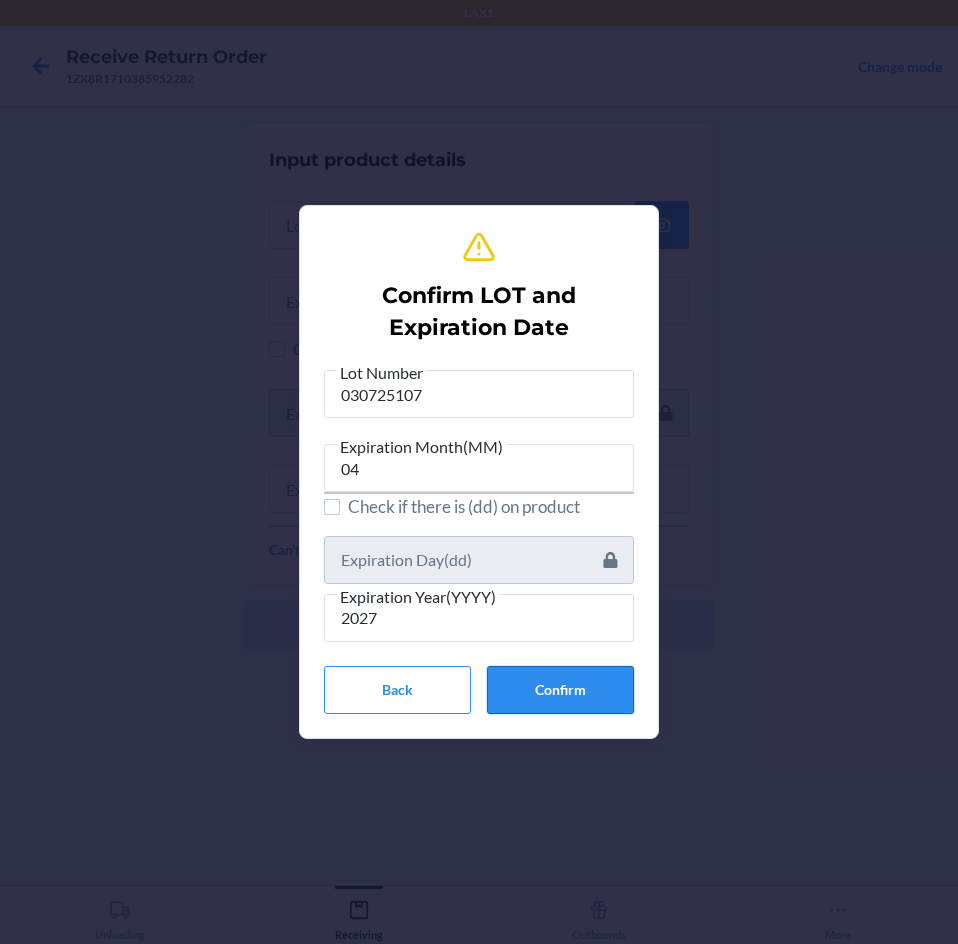 click on "Confirm" at bounding box center (560, 690) 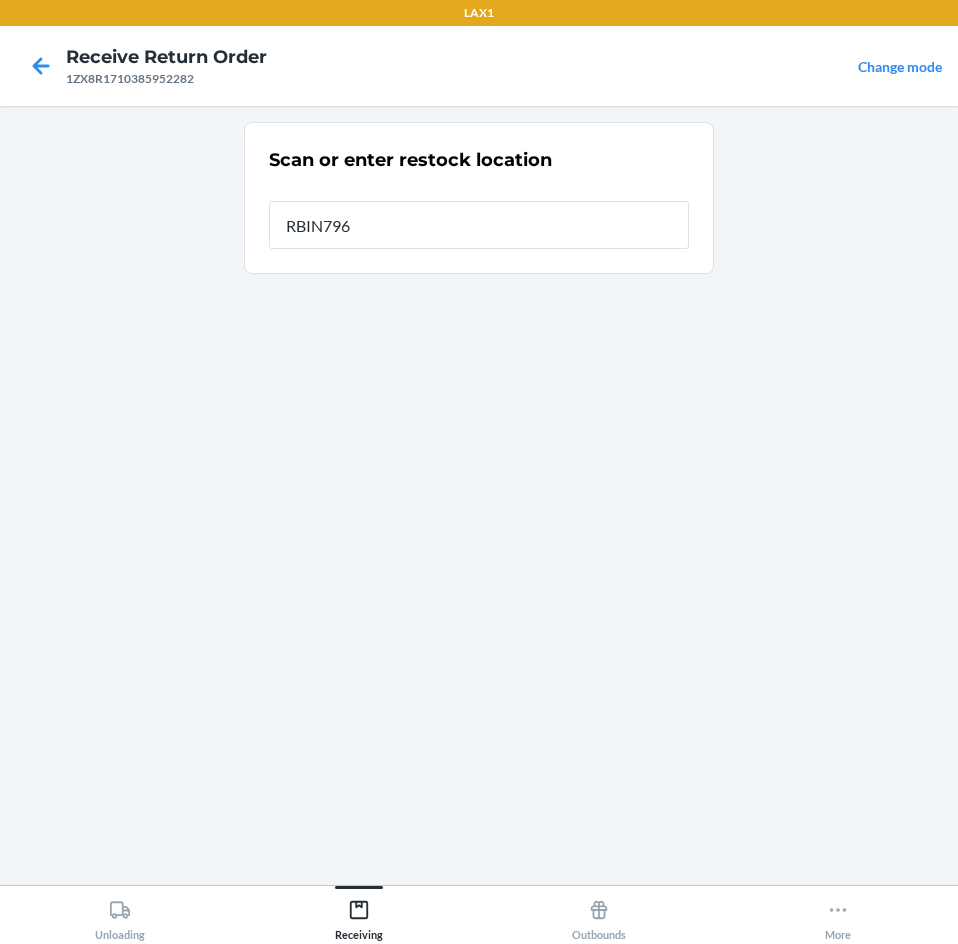 type on "RBIN796" 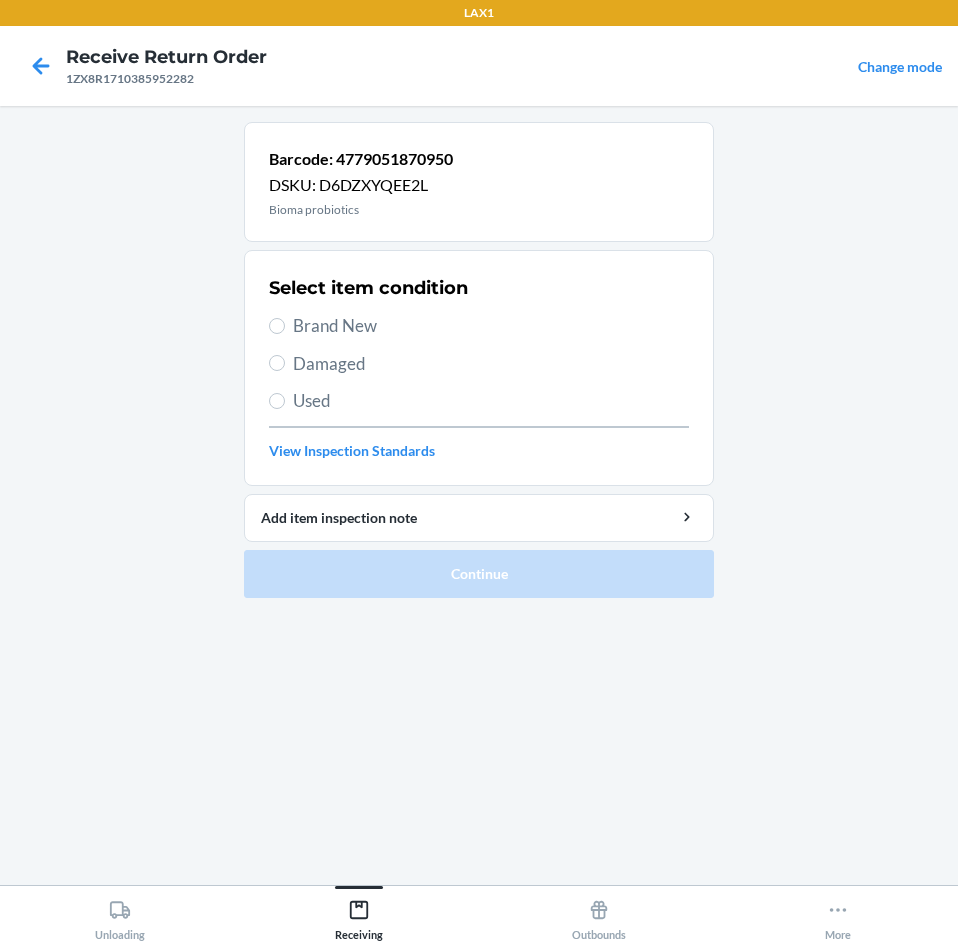 click on "Brand New" at bounding box center (479, 326) 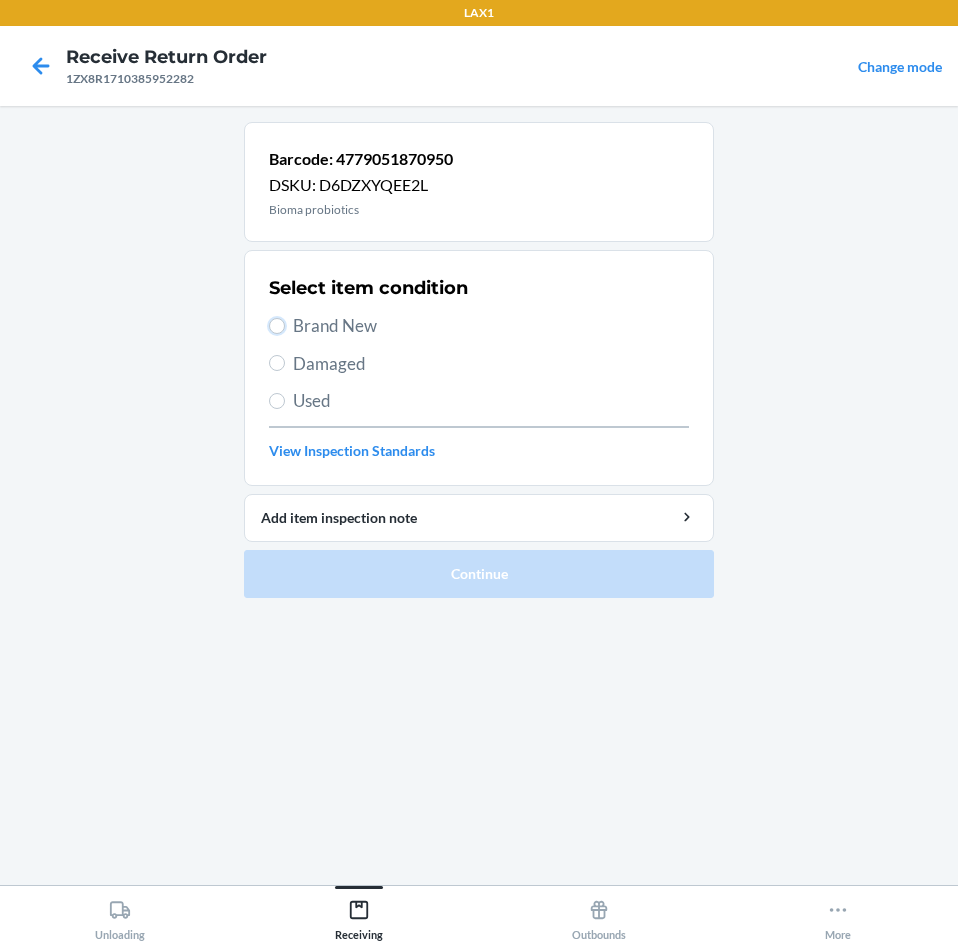 click on "Brand New" at bounding box center [277, 326] 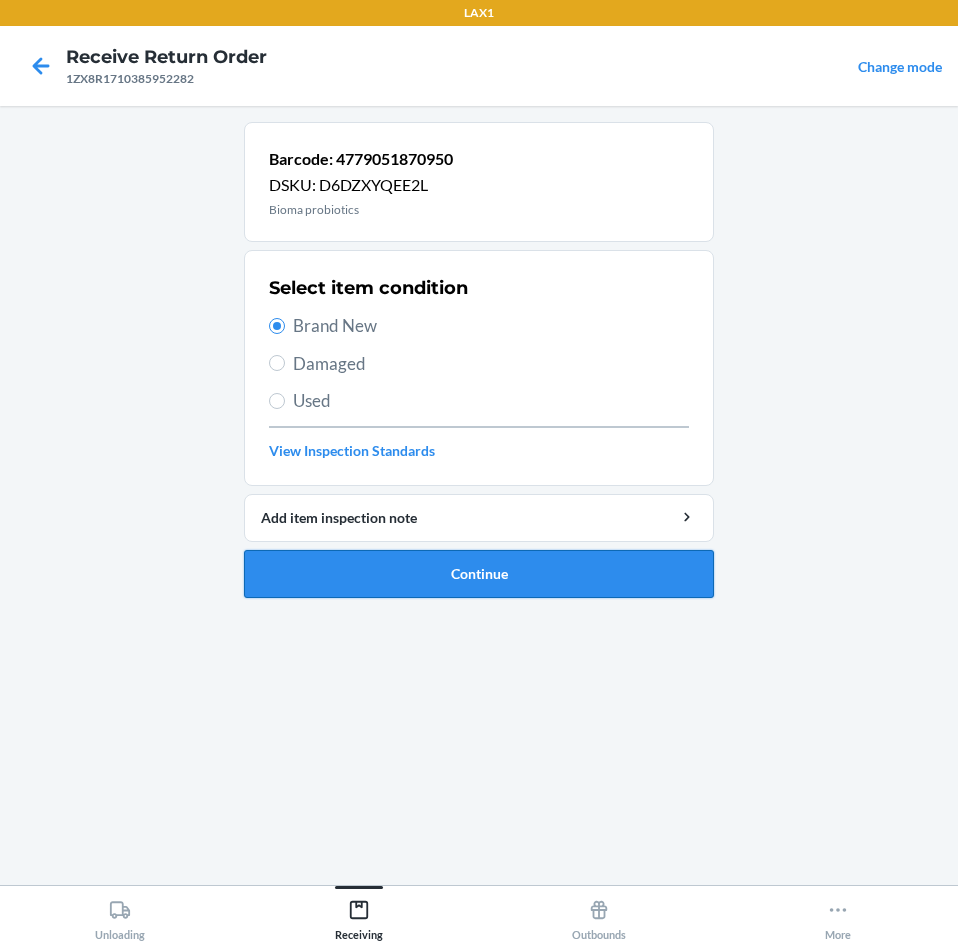 drag, startPoint x: 578, startPoint y: 568, endPoint x: 582, endPoint y: 555, distance: 13.601471 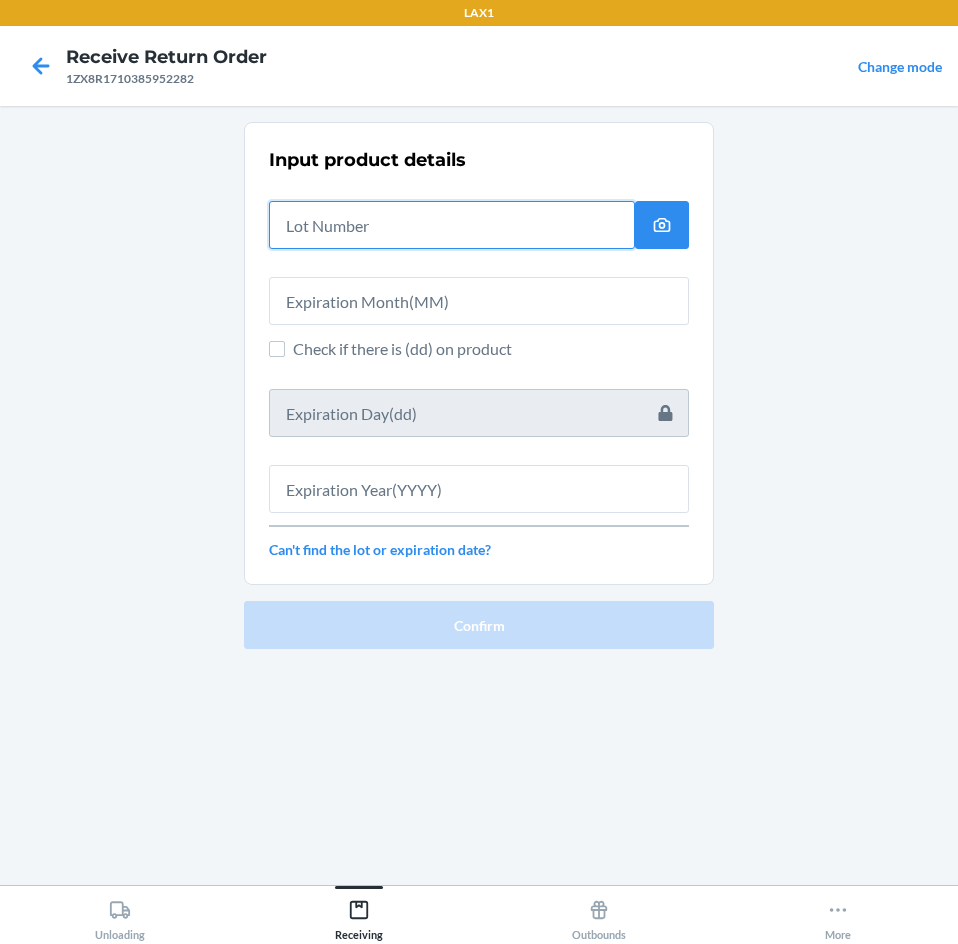 click at bounding box center (452, 225) 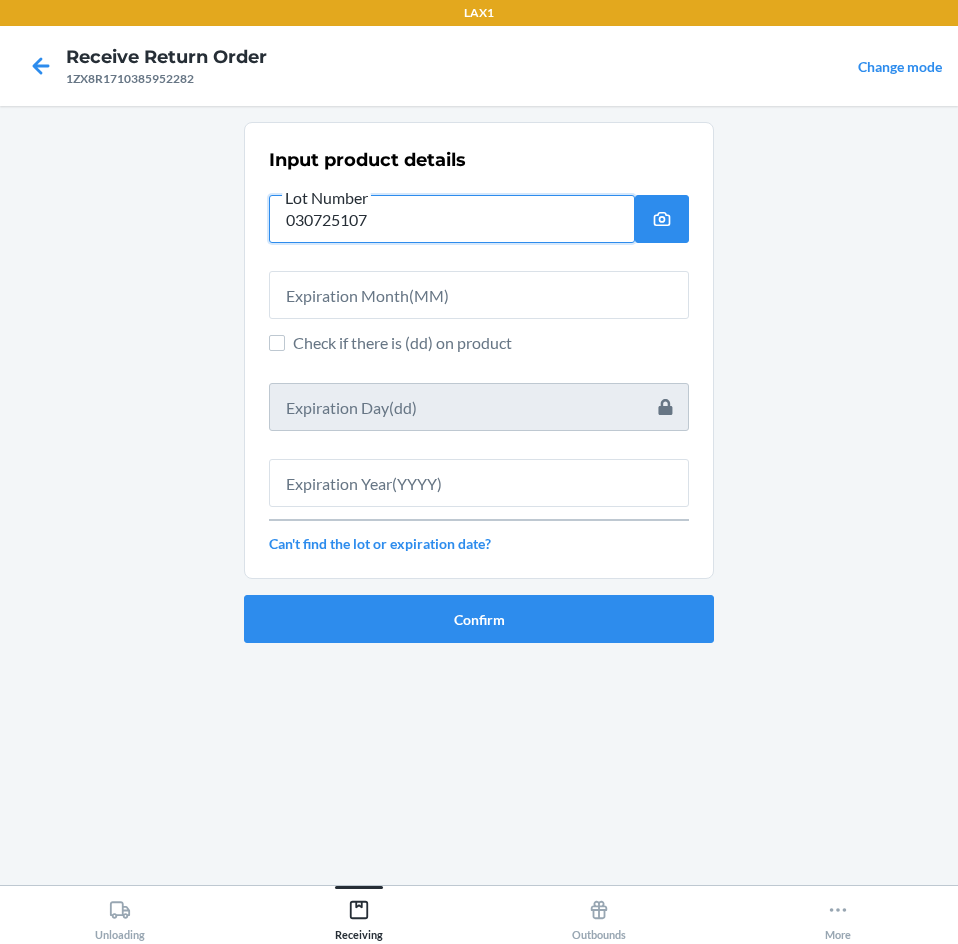 type on "030725107" 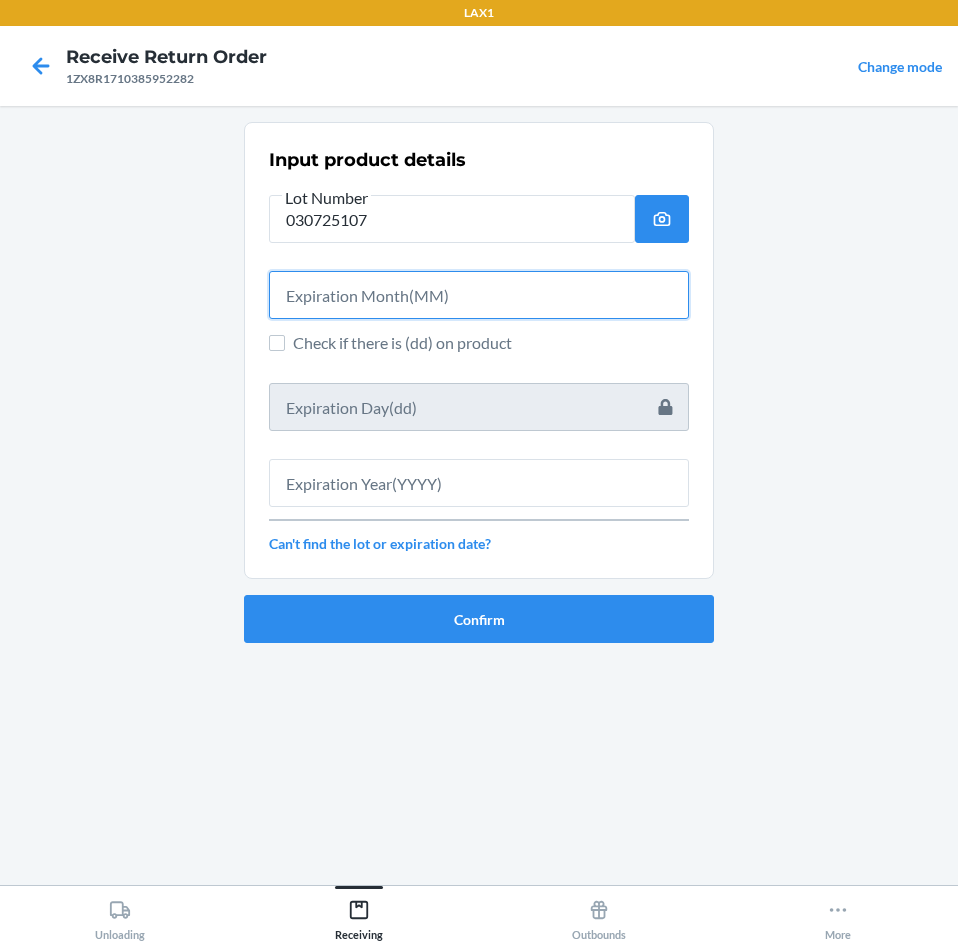 click at bounding box center [479, 295] 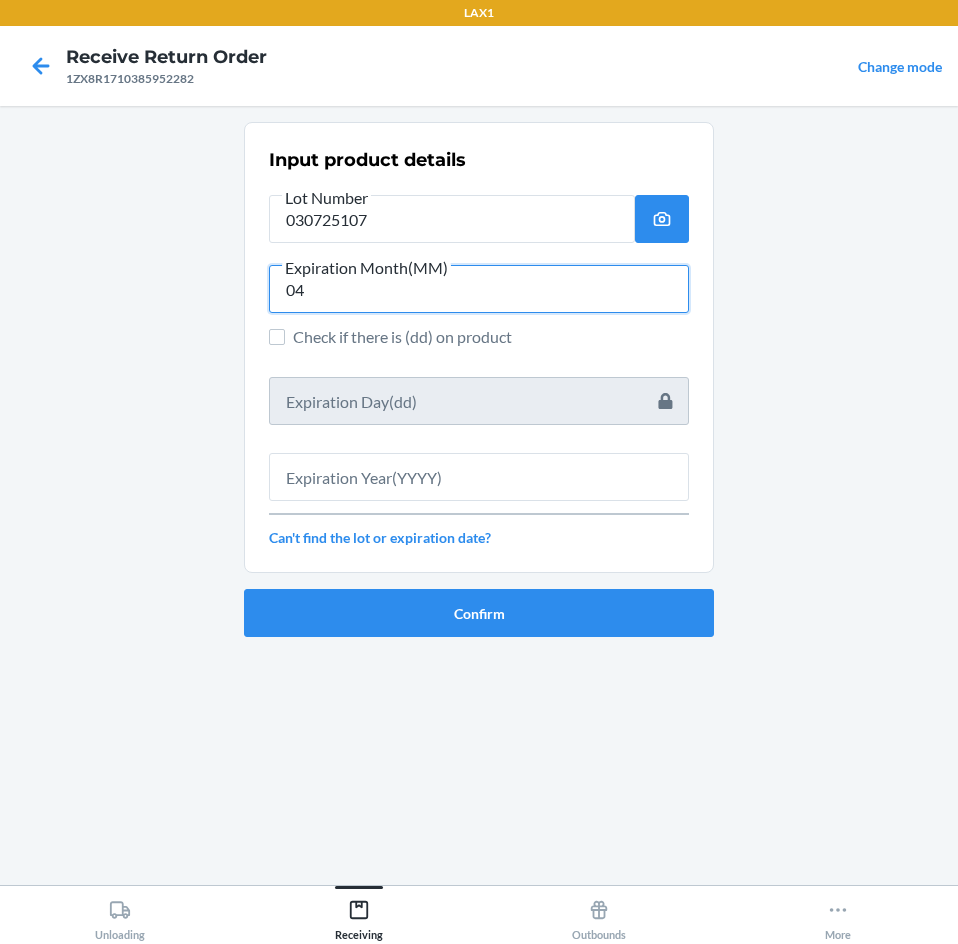 type on "04" 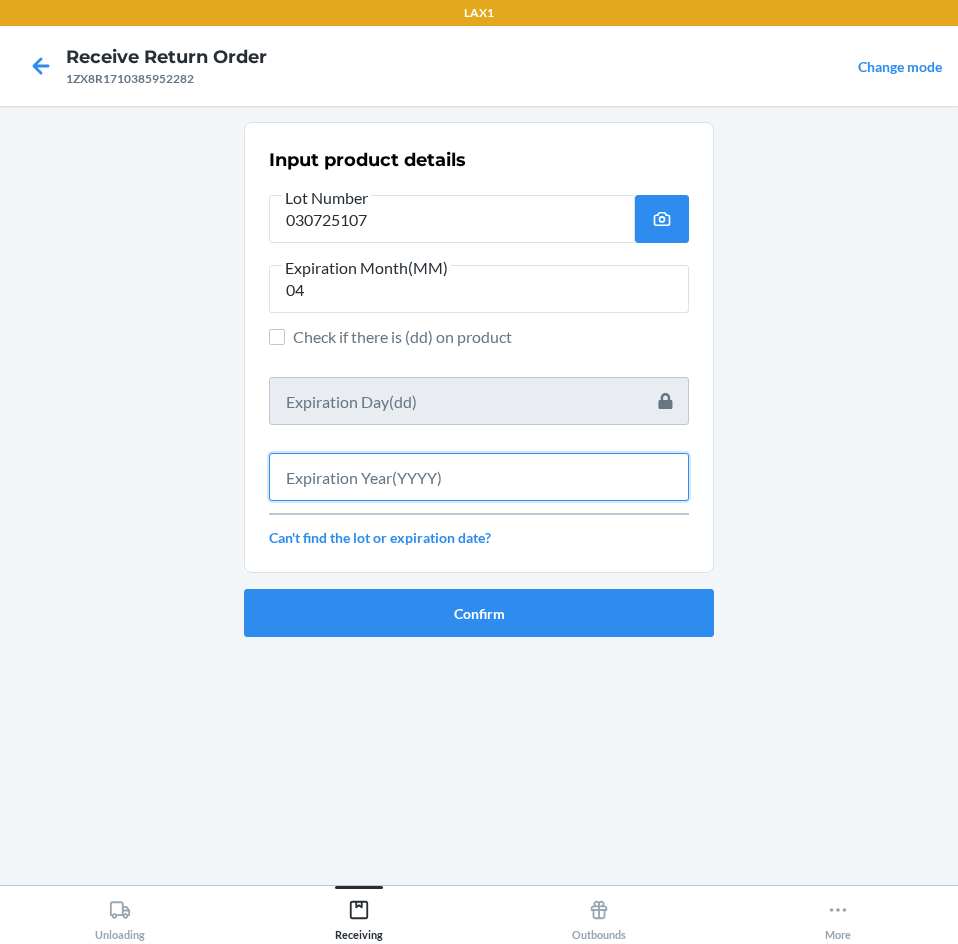 click at bounding box center [479, 477] 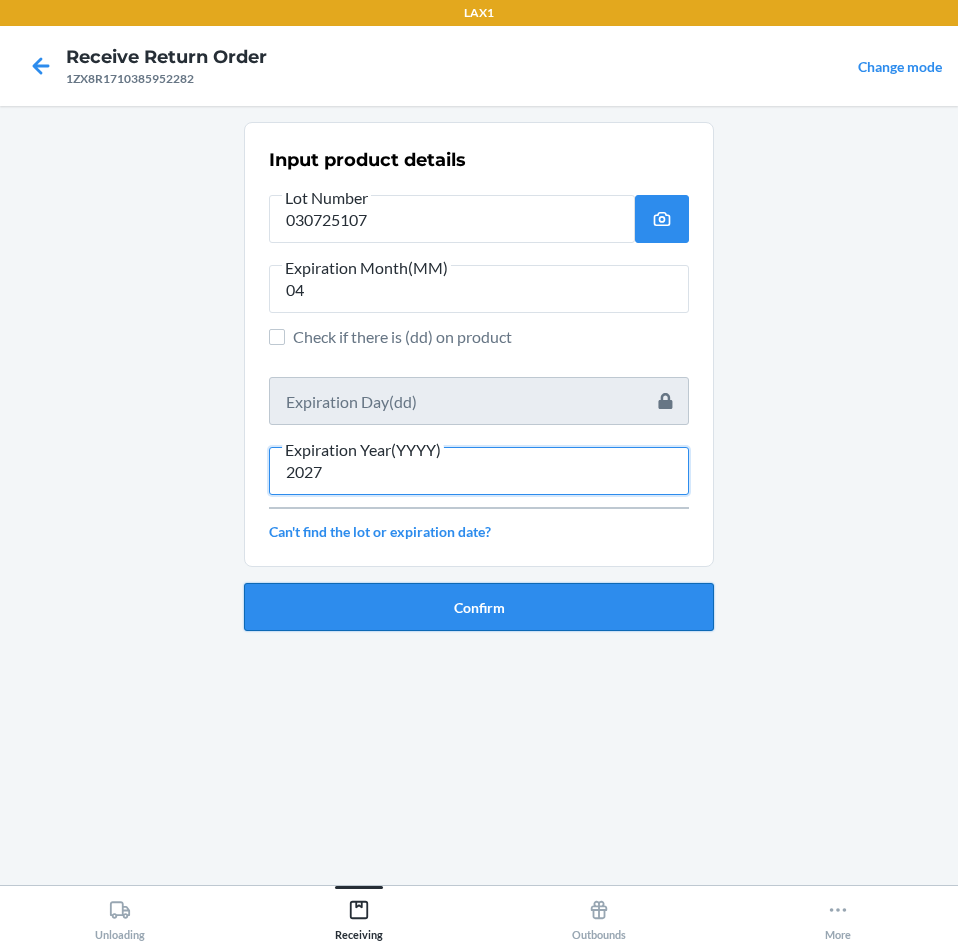 type on "2027" 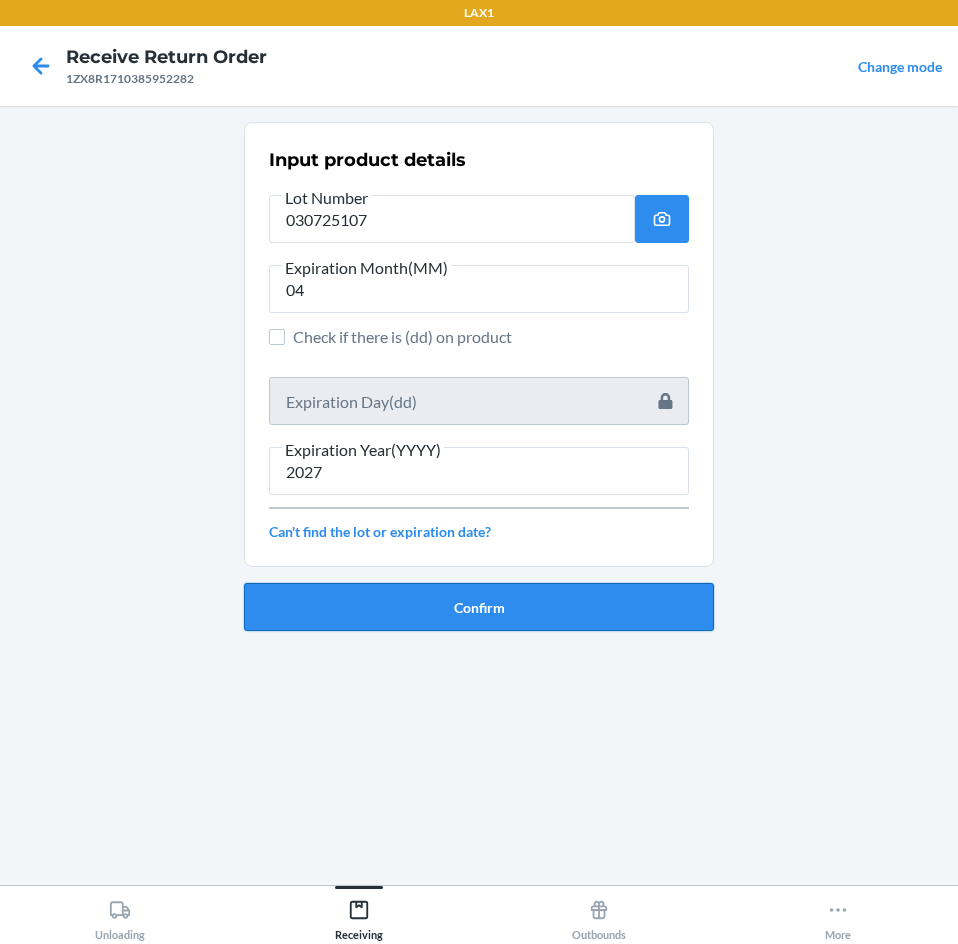 click on "Confirm" at bounding box center (479, 607) 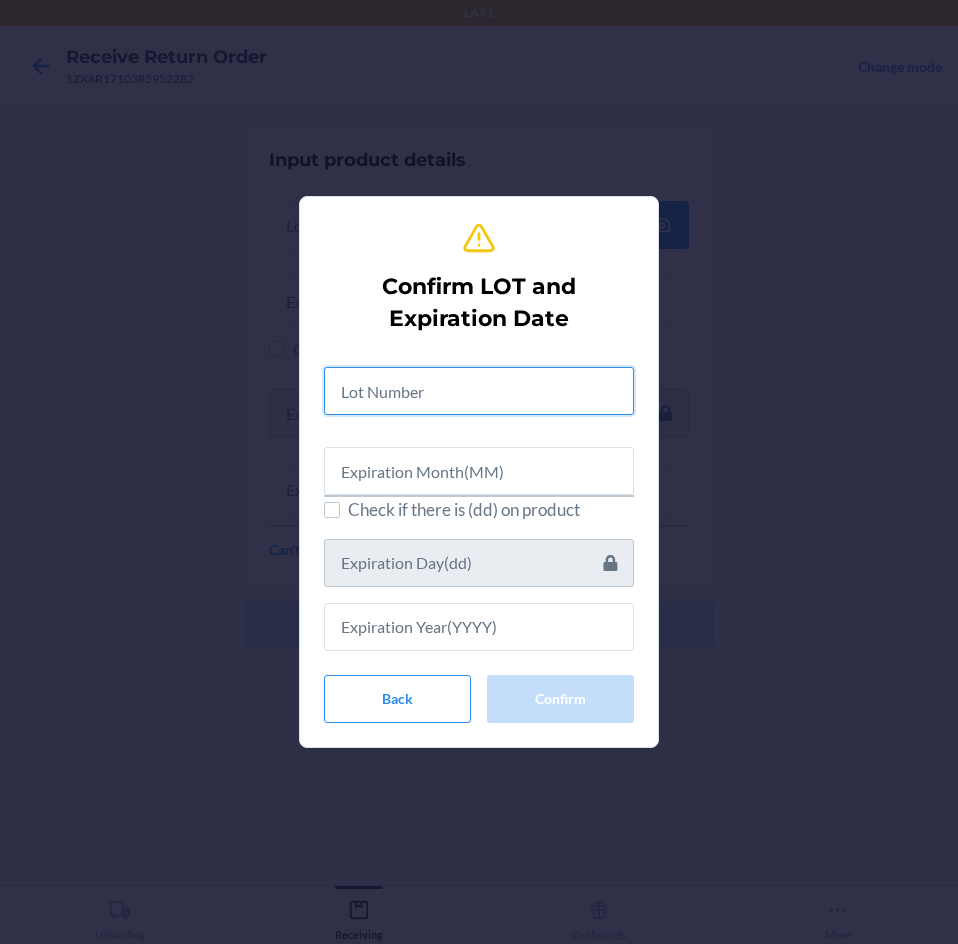 click at bounding box center [479, 391] 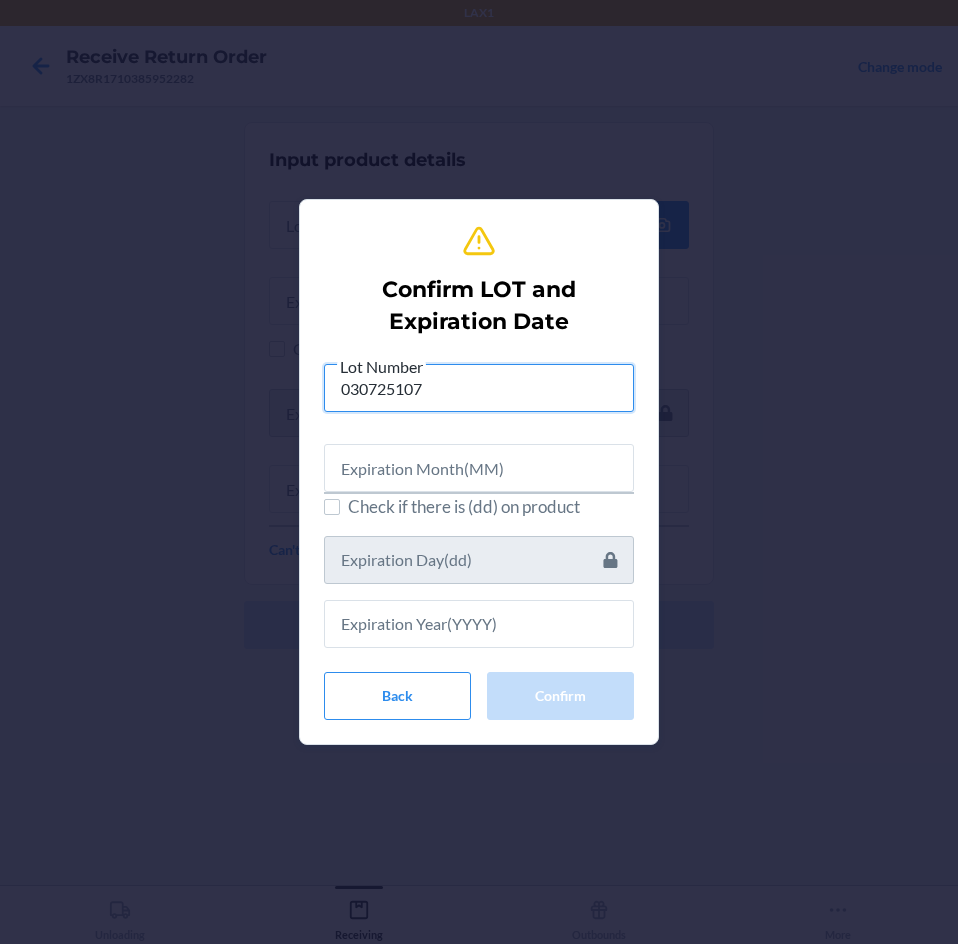 type on "030725107" 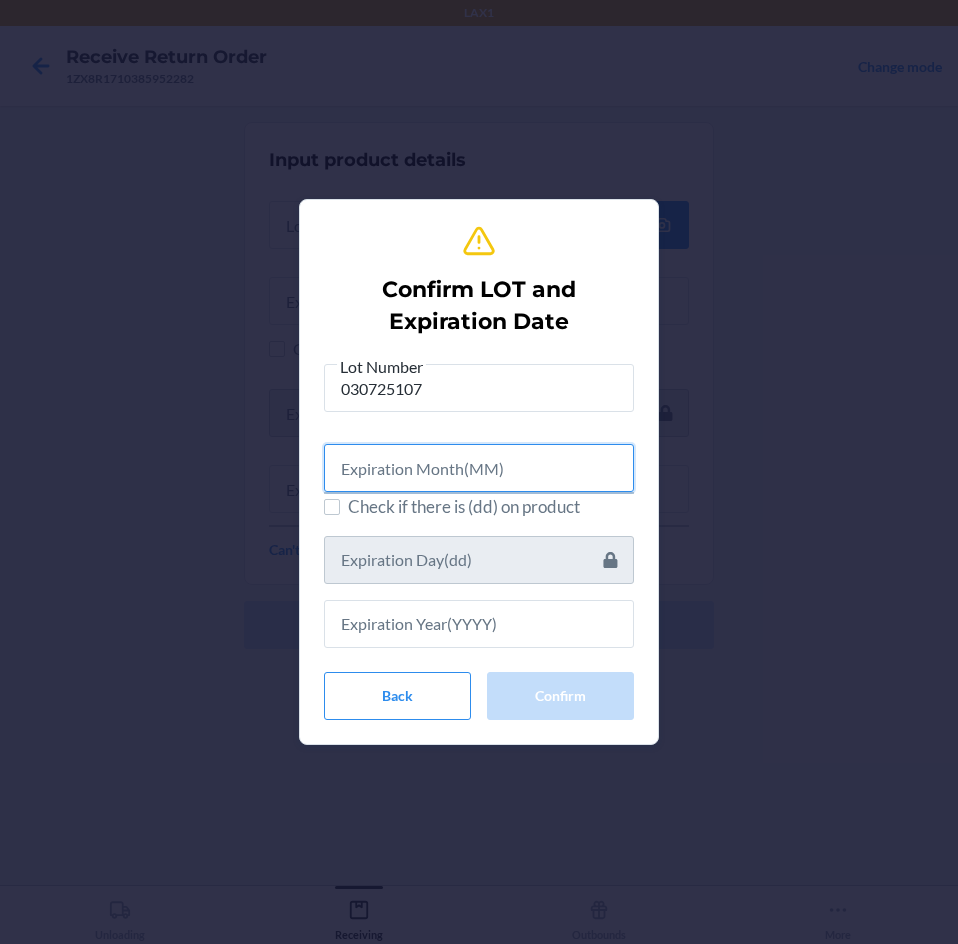 click at bounding box center [479, 468] 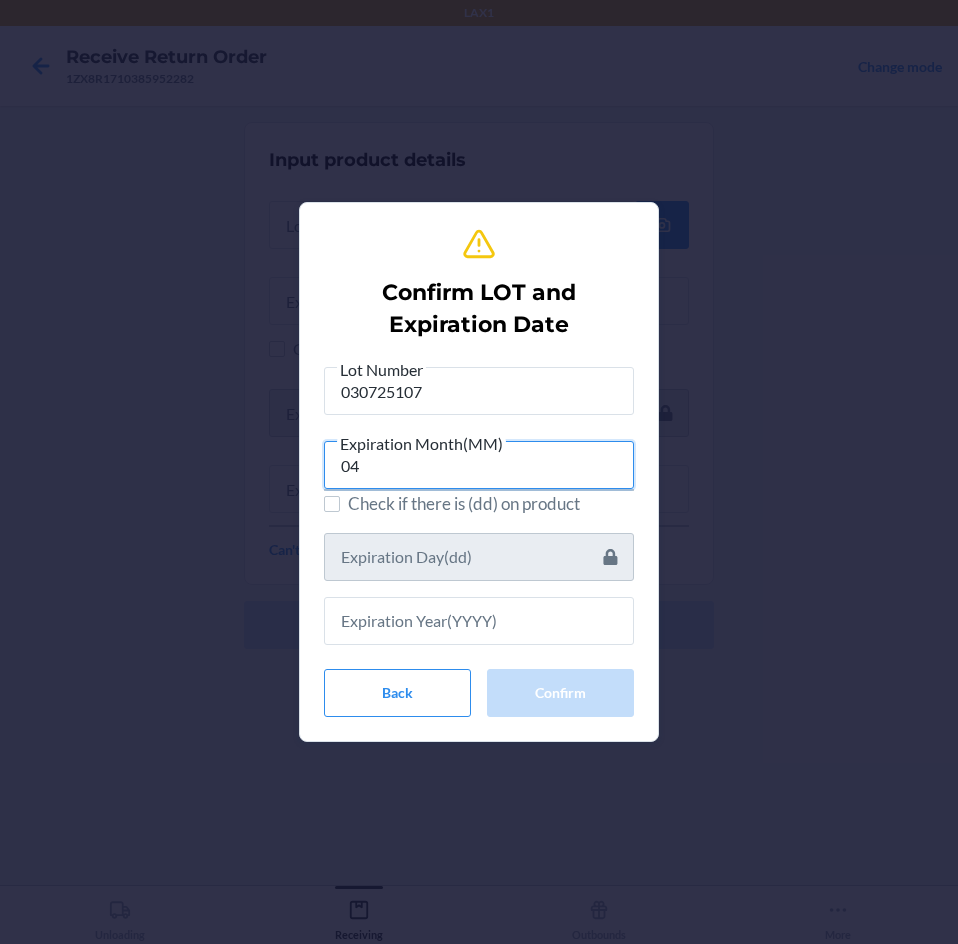 type on "04" 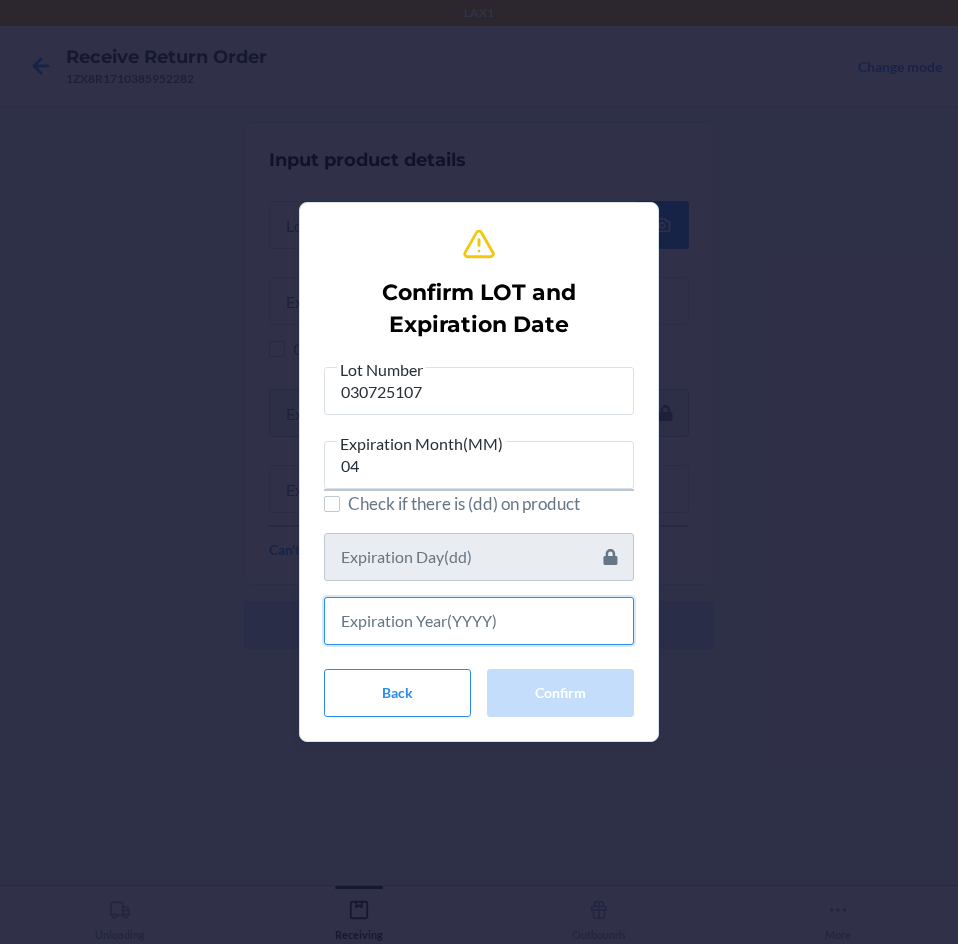 click at bounding box center (479, 621) 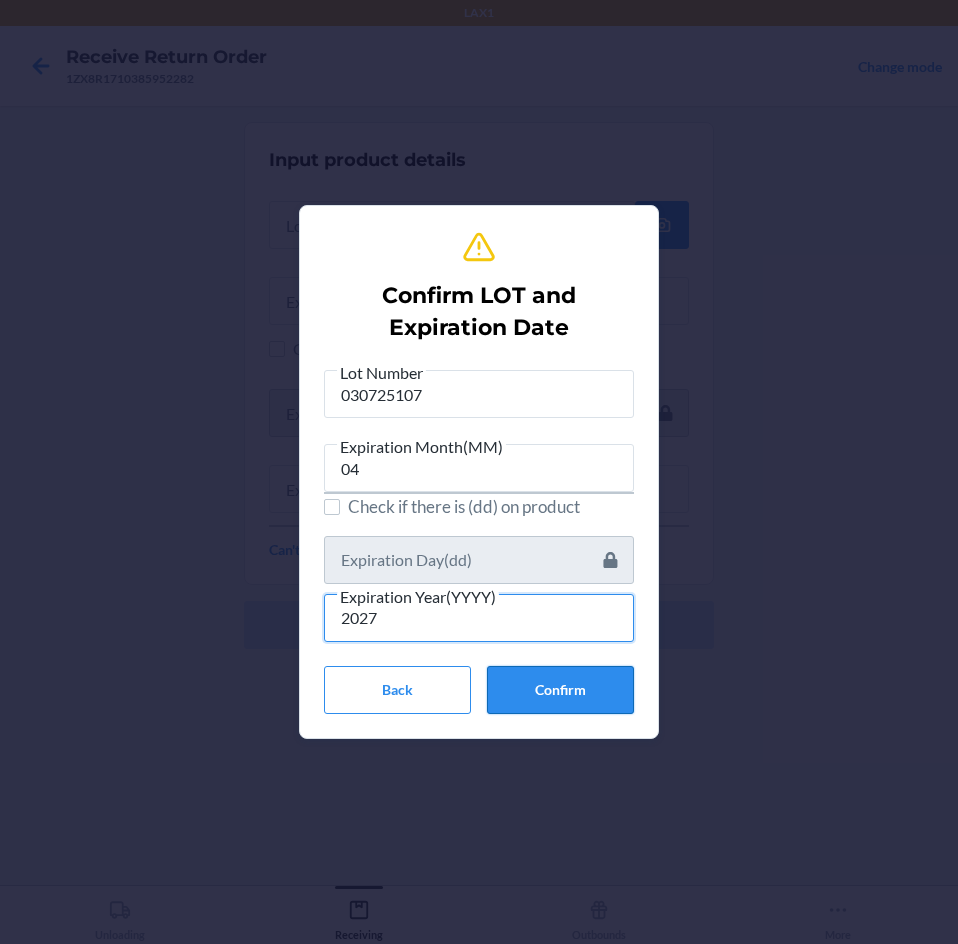 type on "2027" 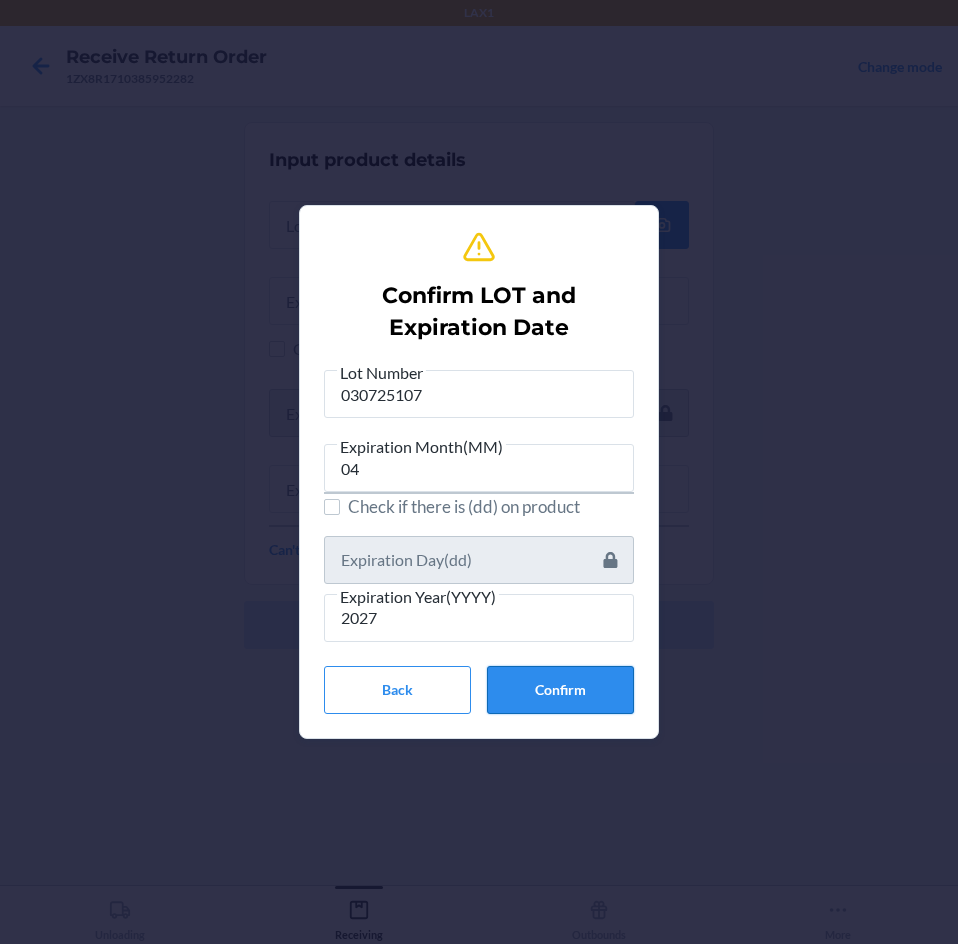 click on "Confirm" at bounding box center (560, 690) 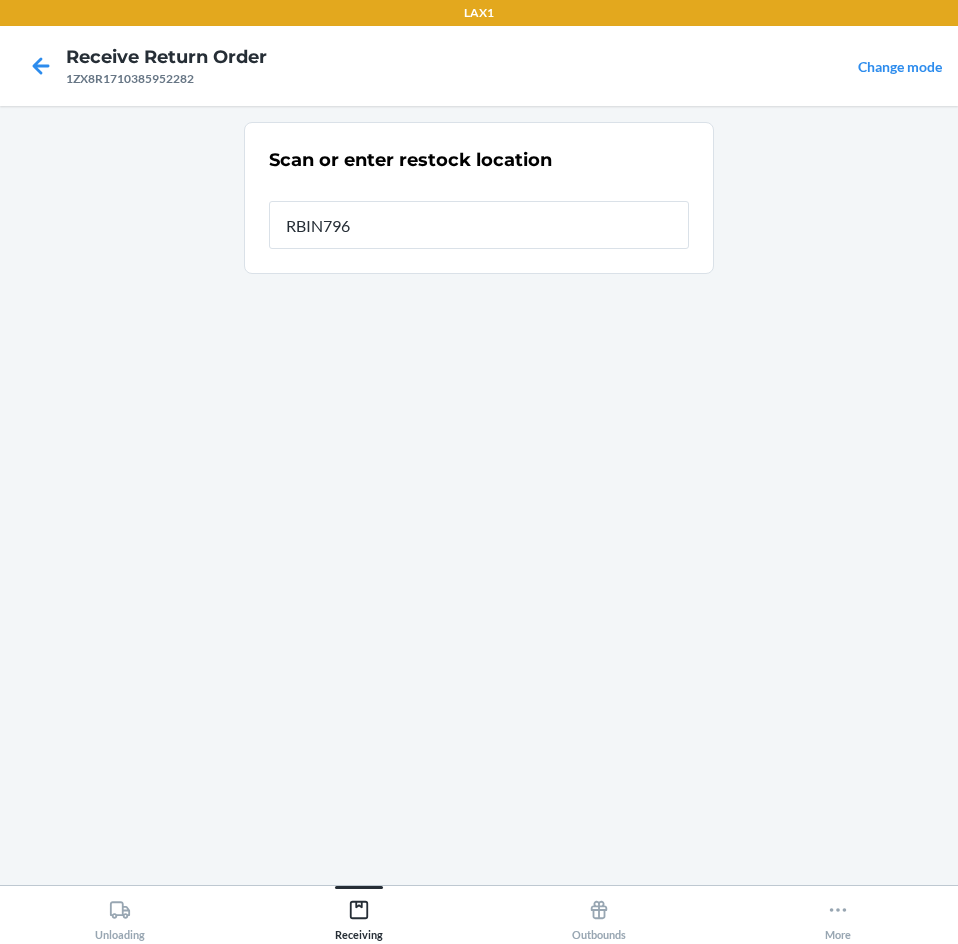 type on "RBIN796" 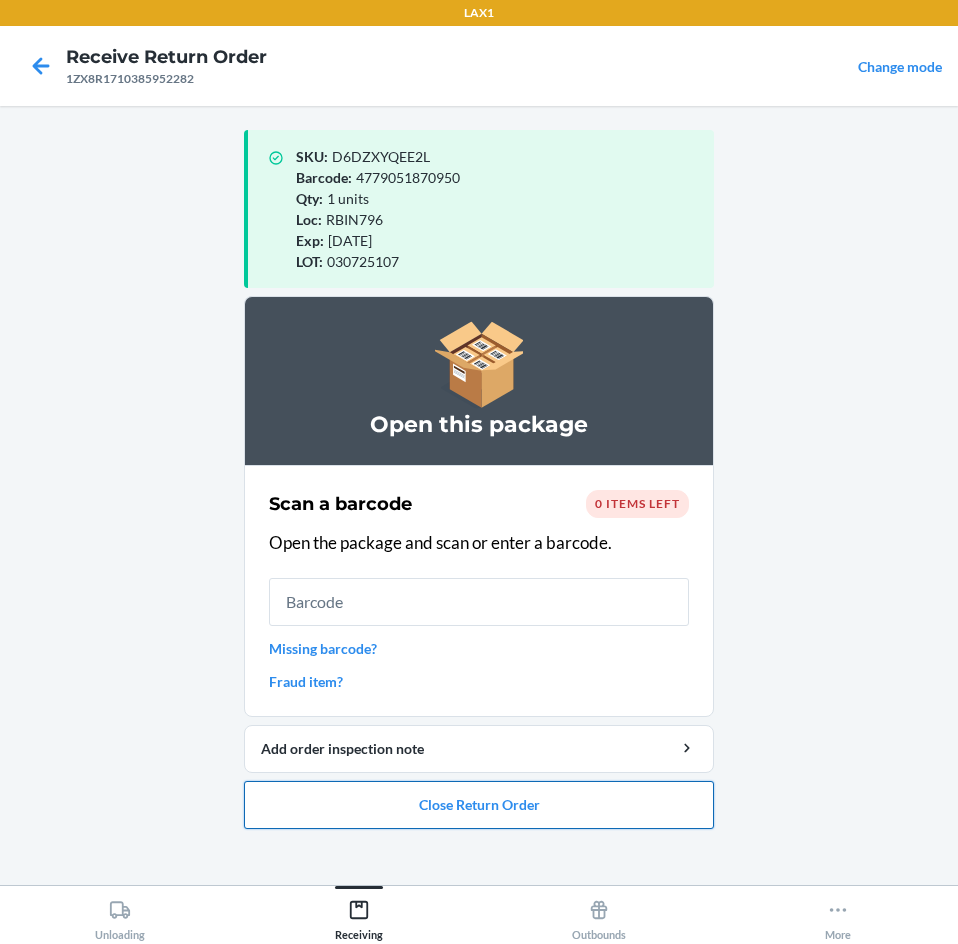 click on "Close Return Order" at bounding box center [479, 805] 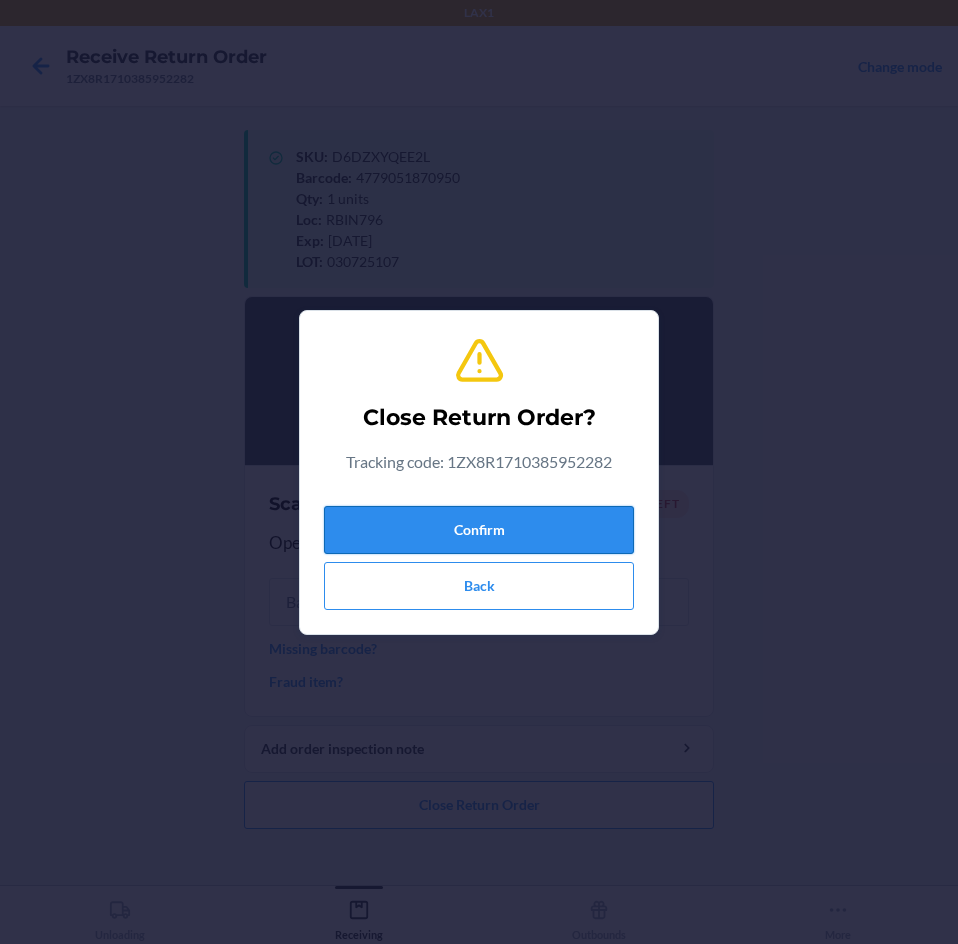 click on "Confirm" at bounding box center (479, 530) 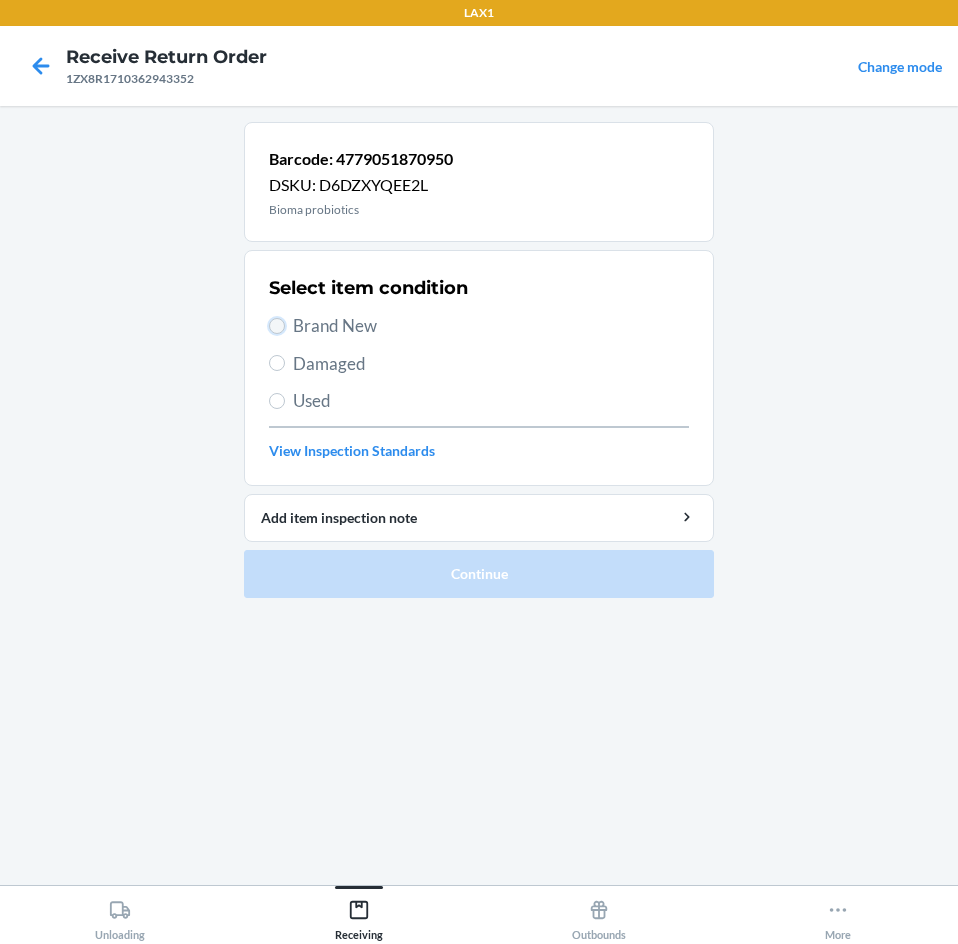 click on "Brand New" at bounding box center (277, 326) 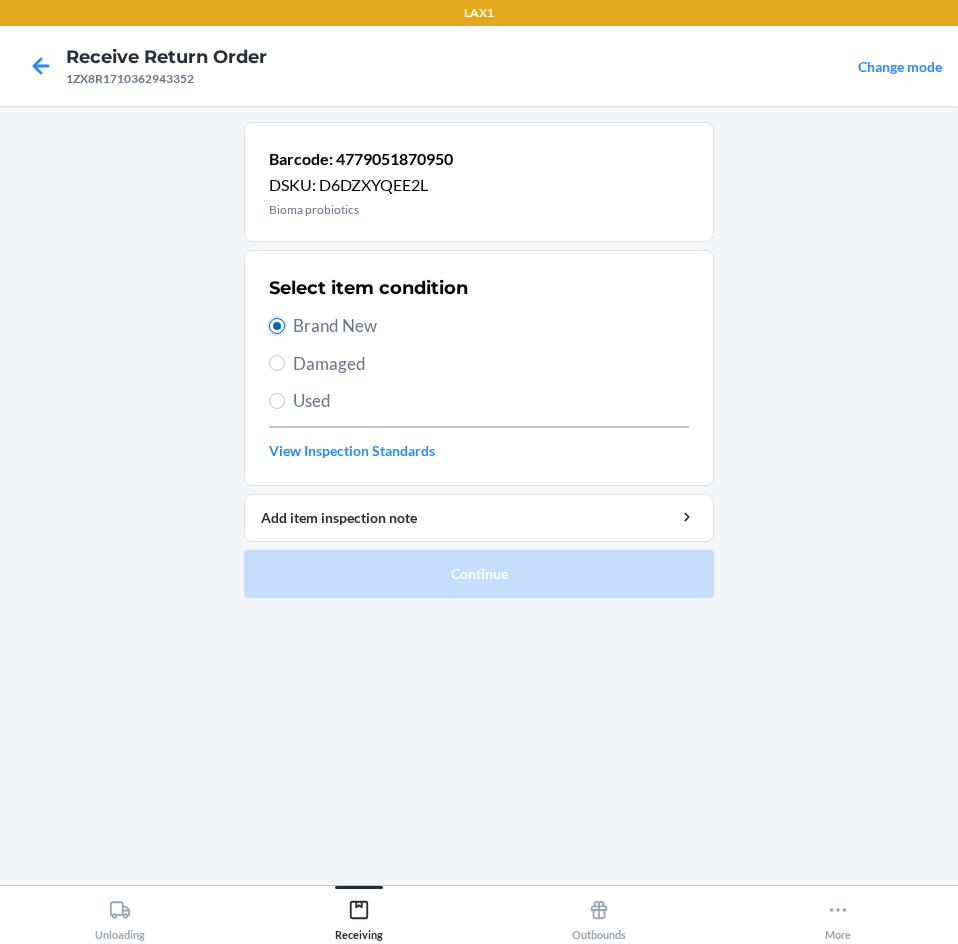 radio on "true" 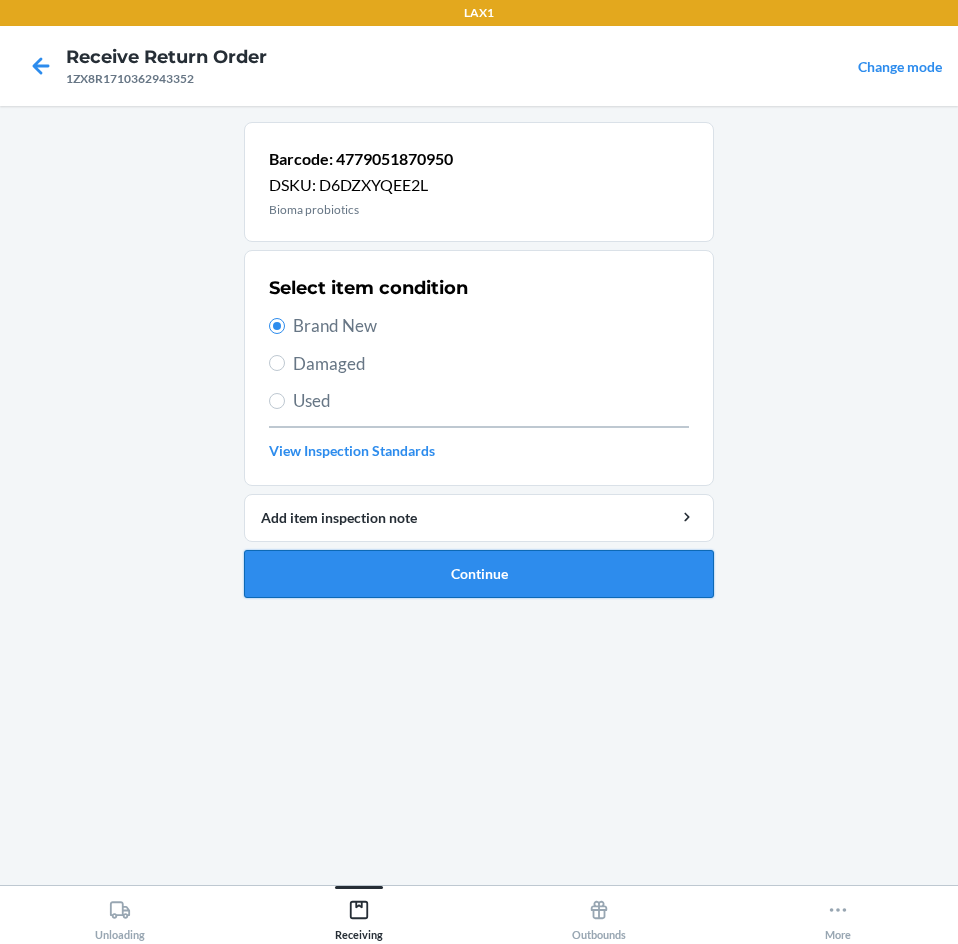 click on "Continue" at bounding box center (479, 574) 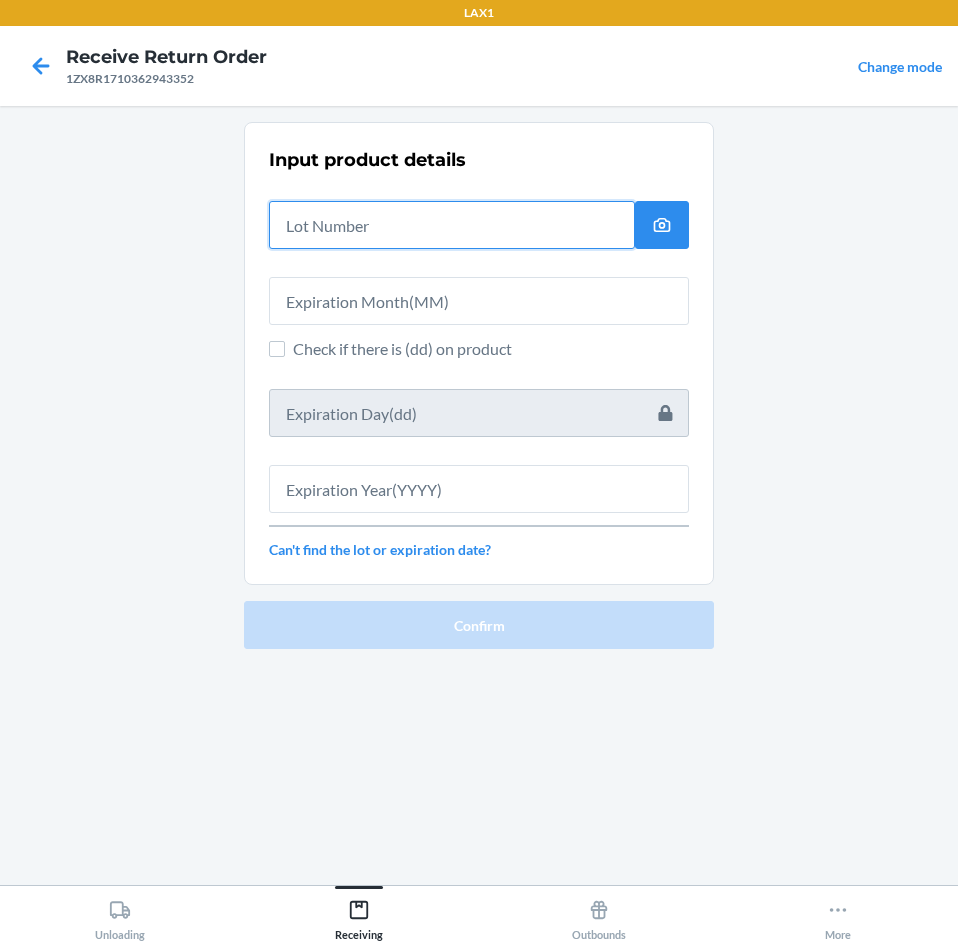 click at bounding box center [452, 225] 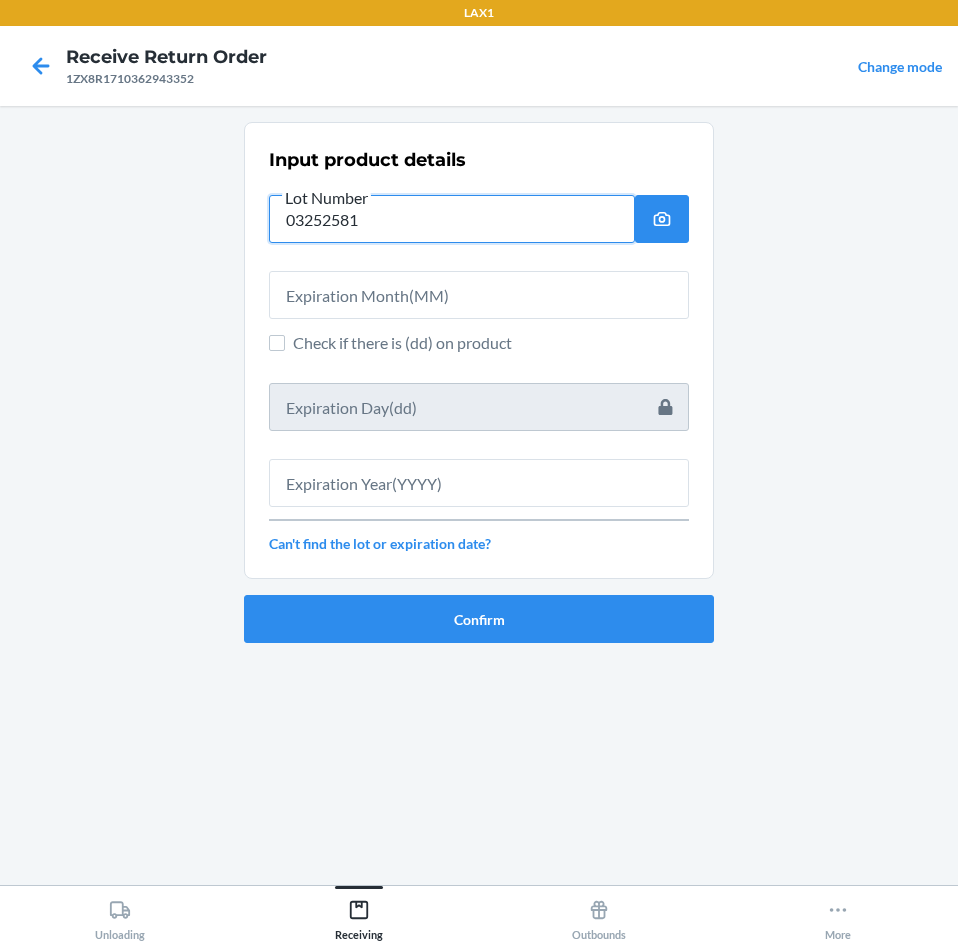 type on "03252581" 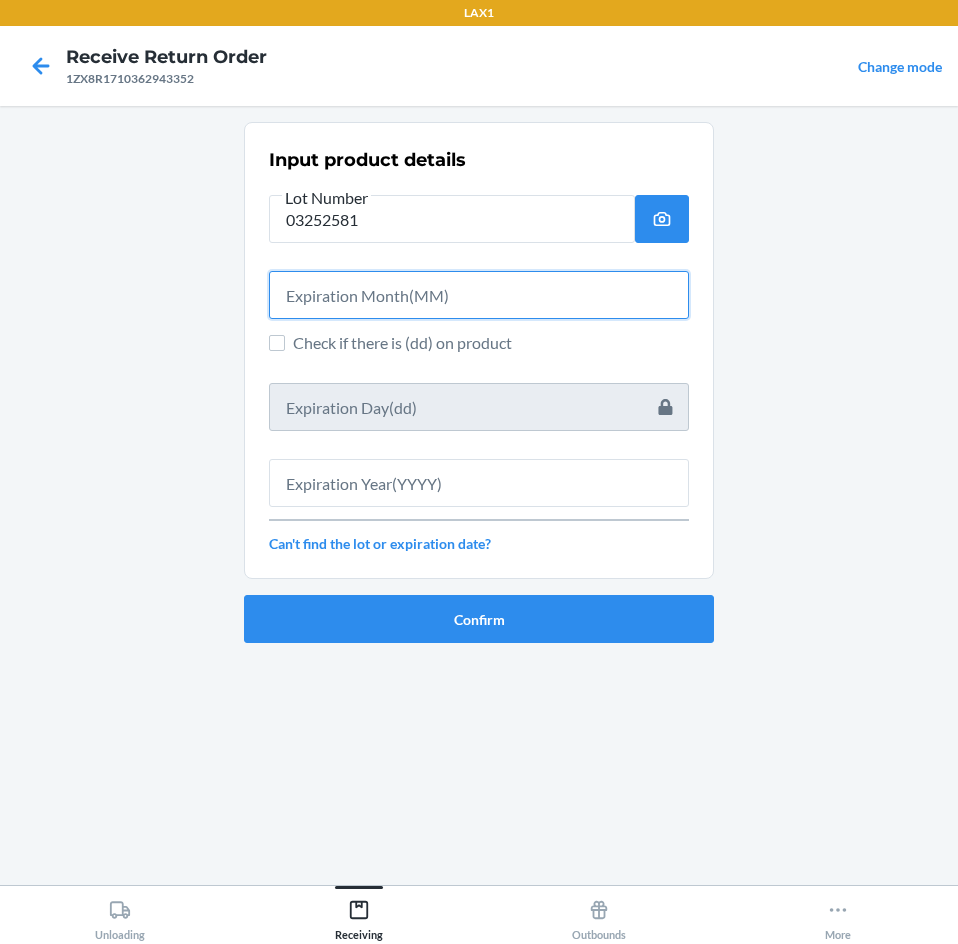 click at bounding box center (479, 295) 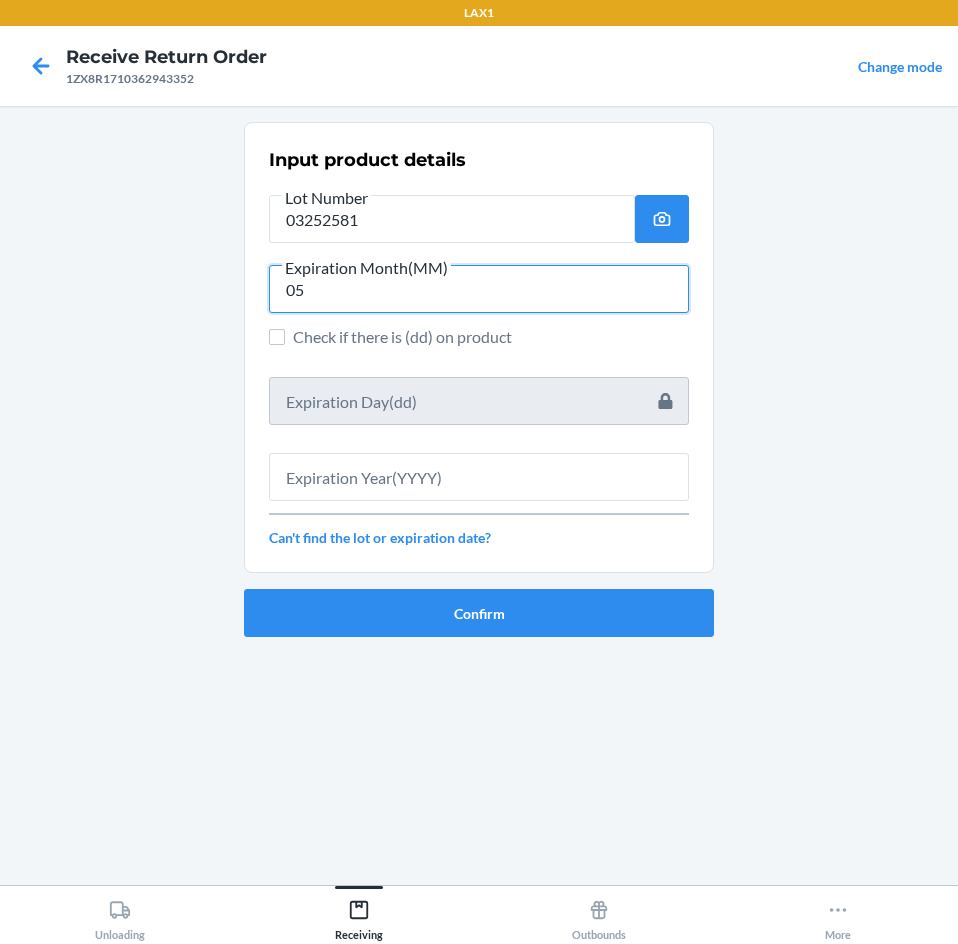 type on "05" 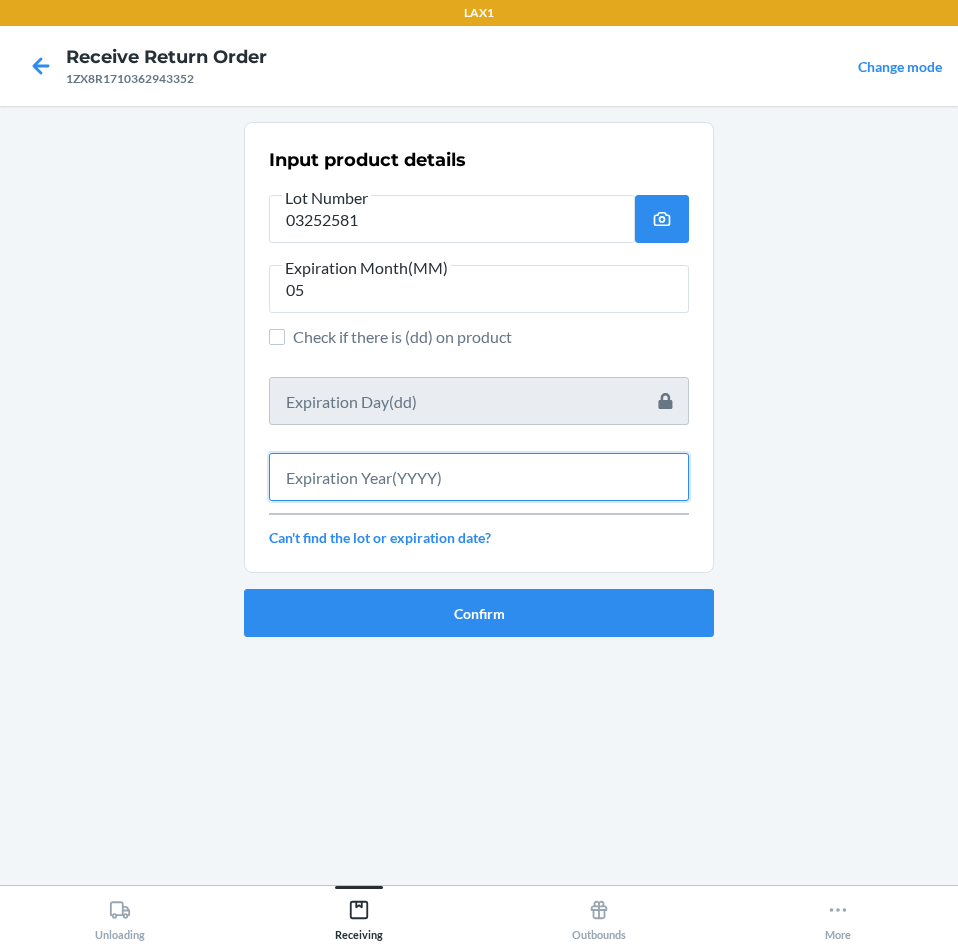 click at bounding box center [479, 477] 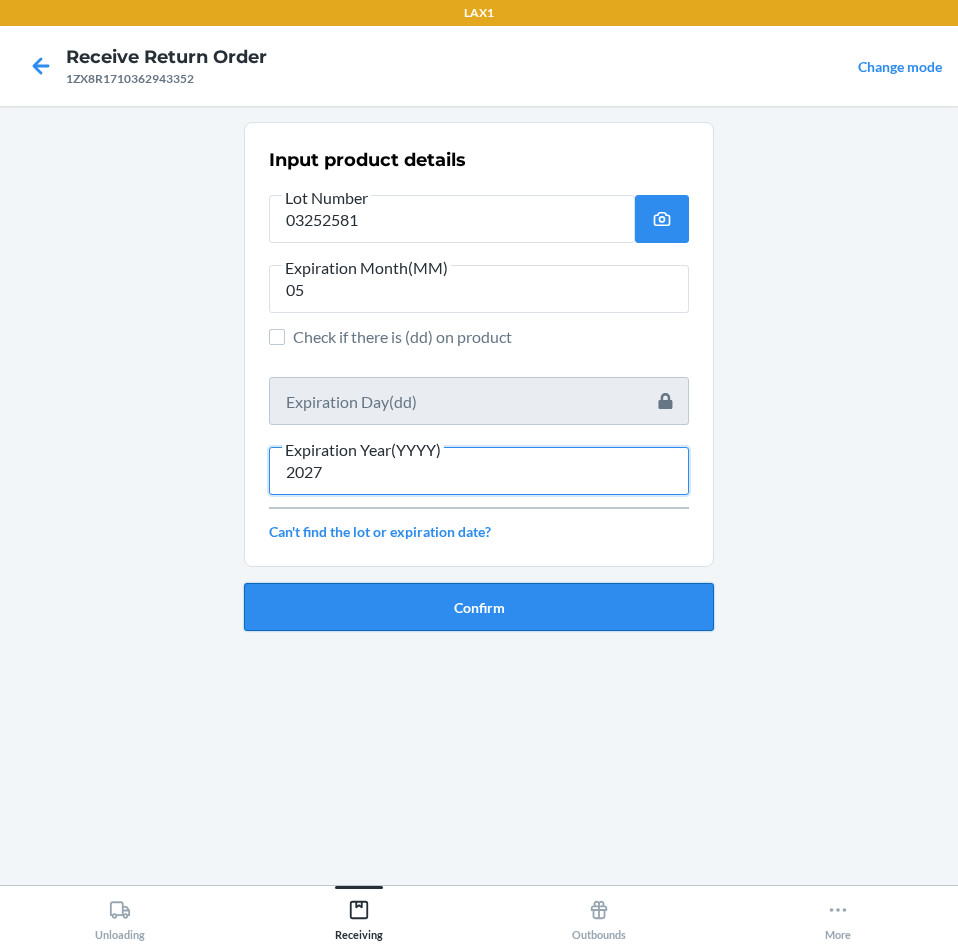 type on "2027" 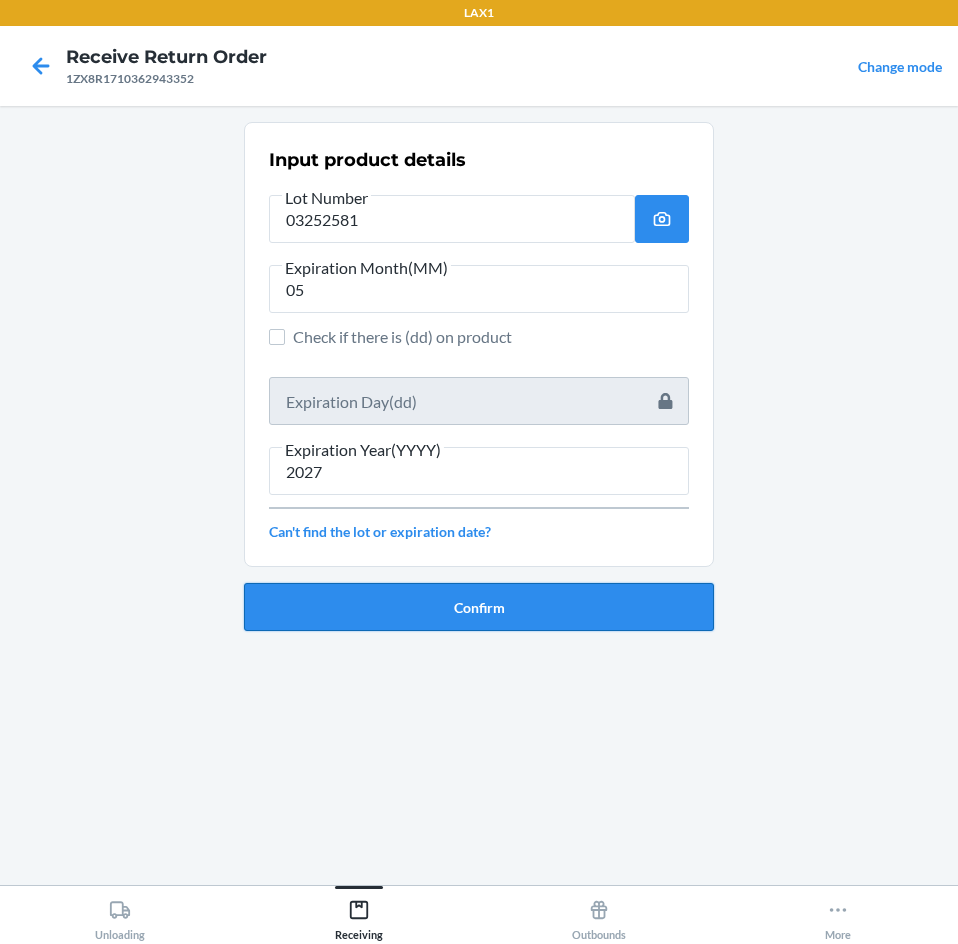 click on "Confirm" at bounding box center (479, 607) 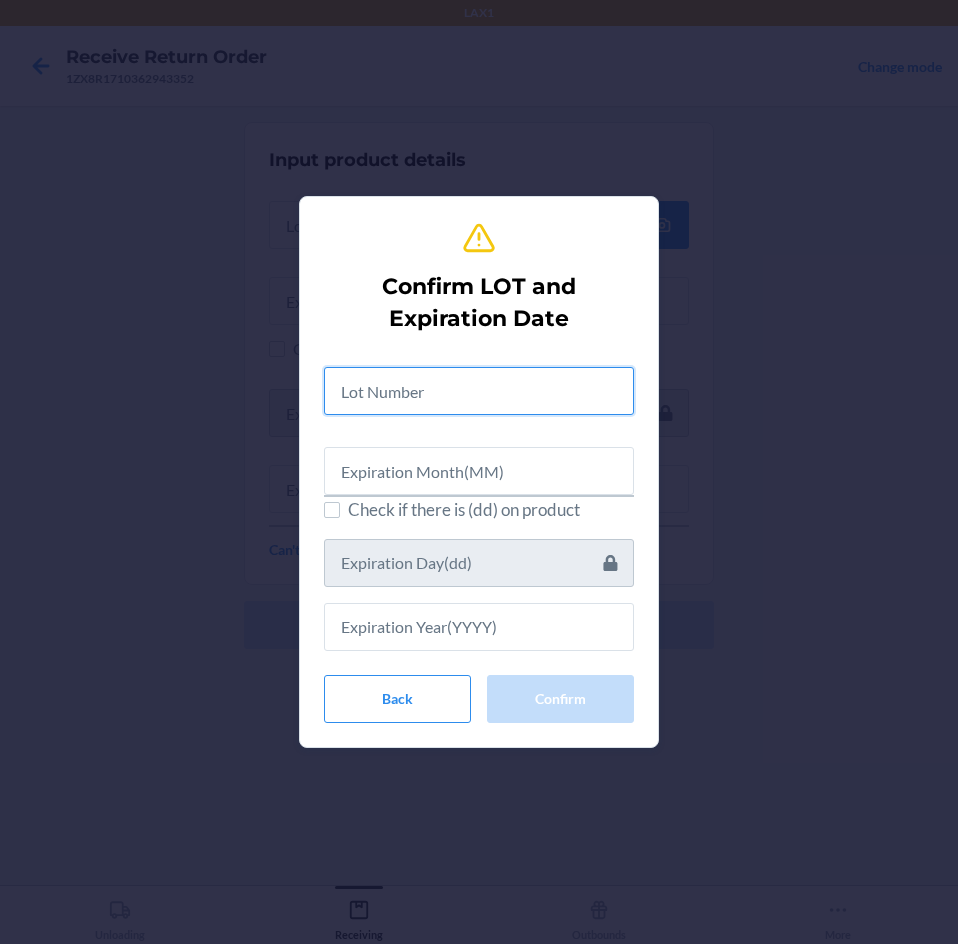 click at bounding box center (479, 391) 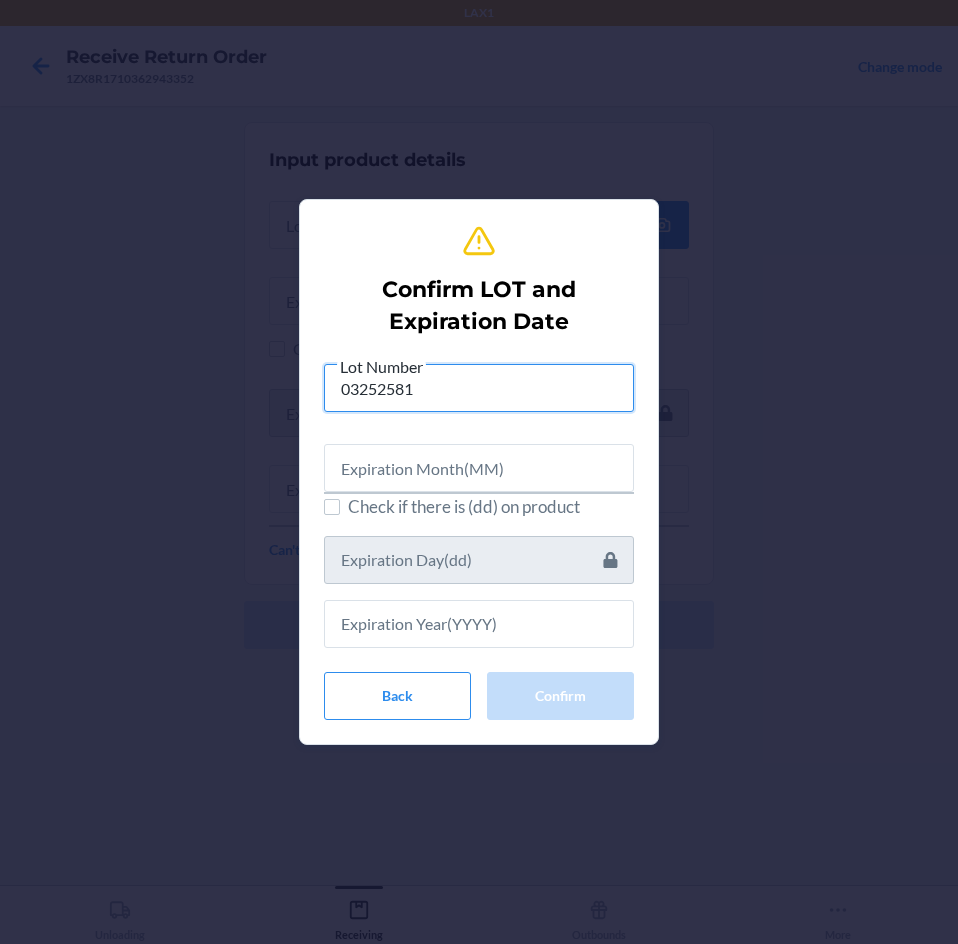 type on "03252581" 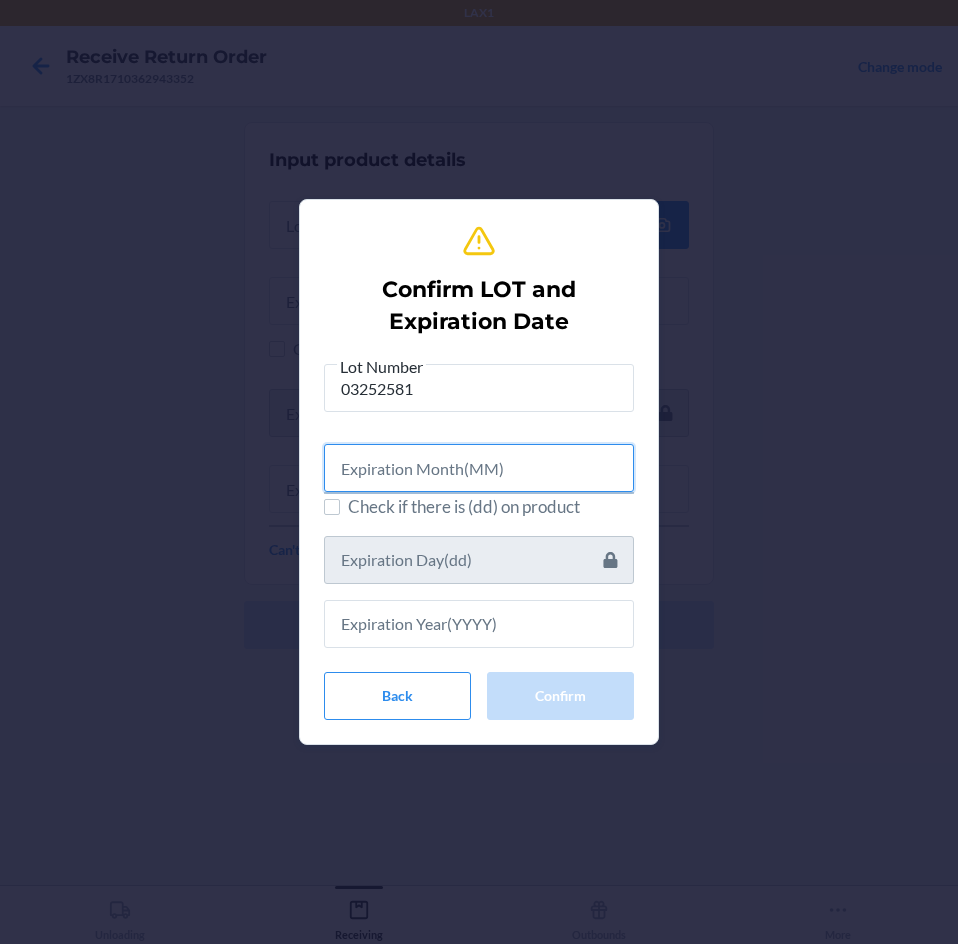 click at bounding box center (479, 468) 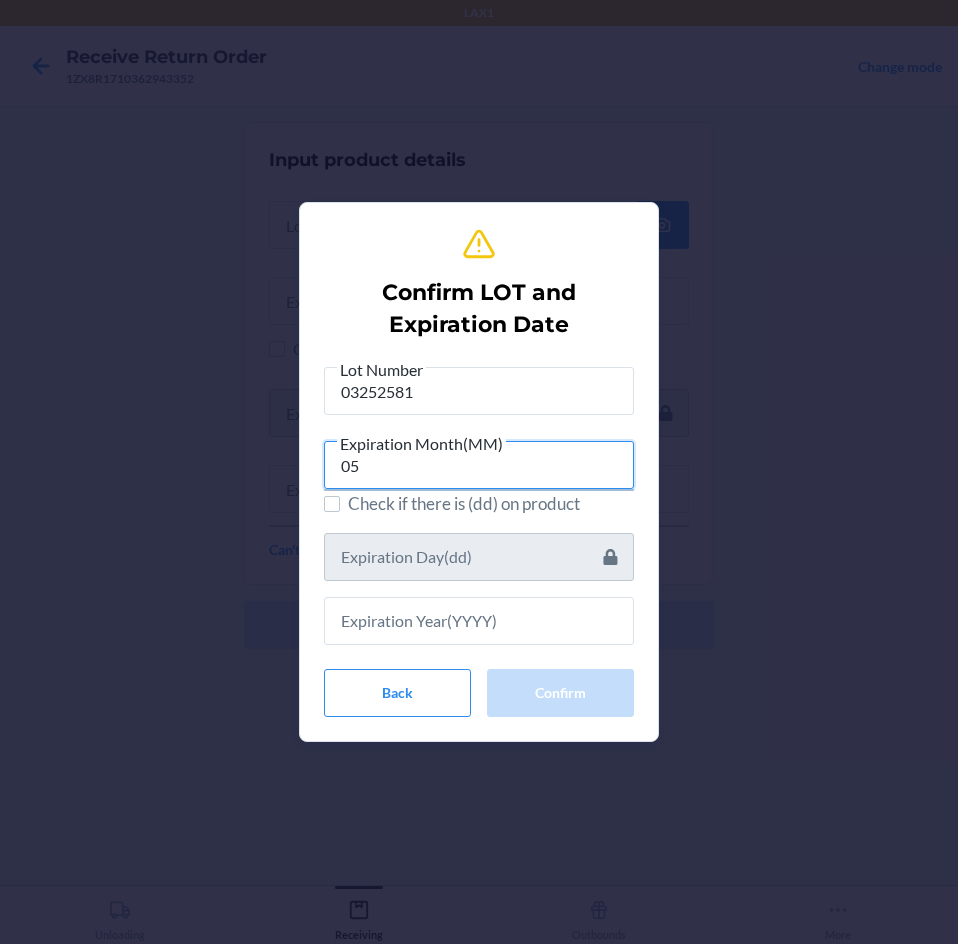 type on "05" 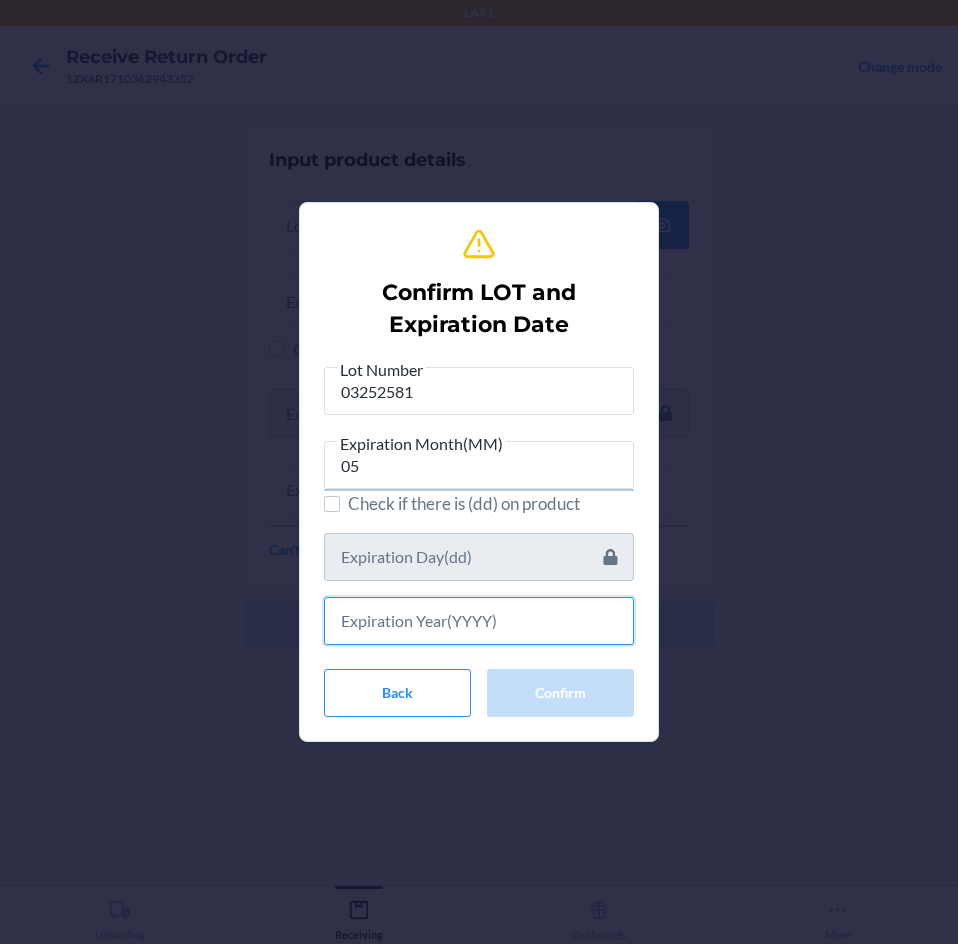 click at bounding box center [479, 621] 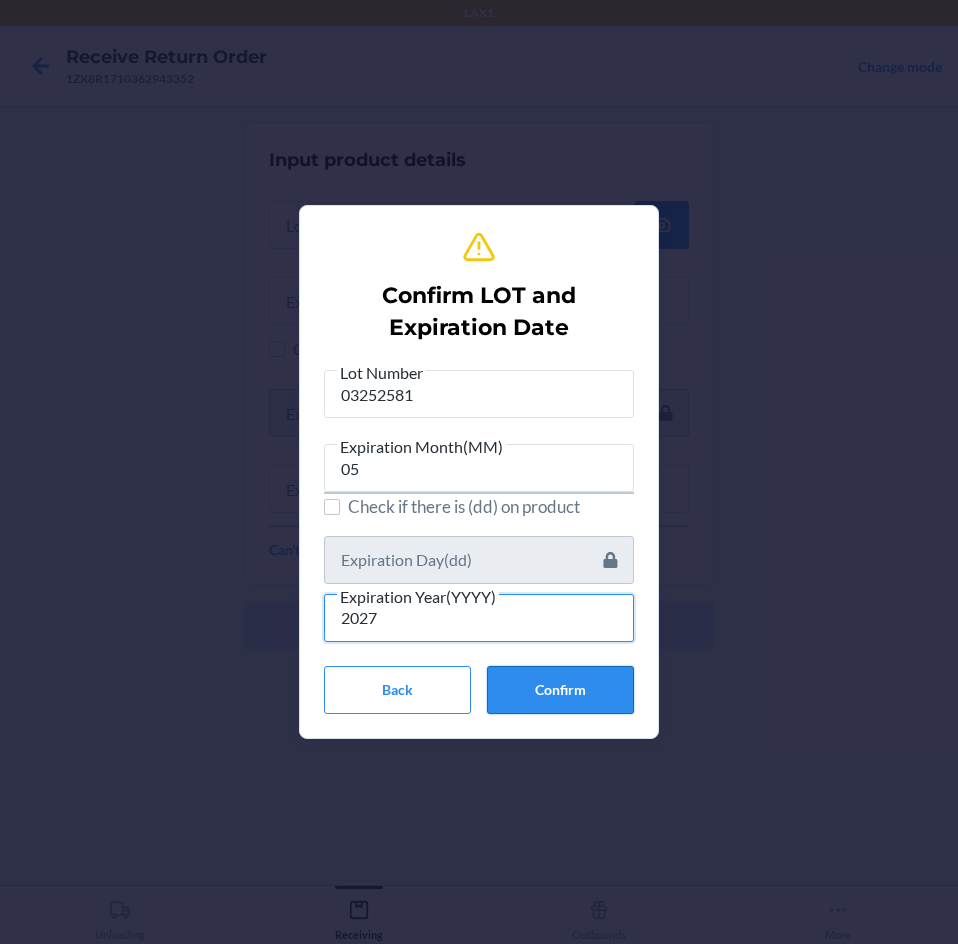 type on "2027" 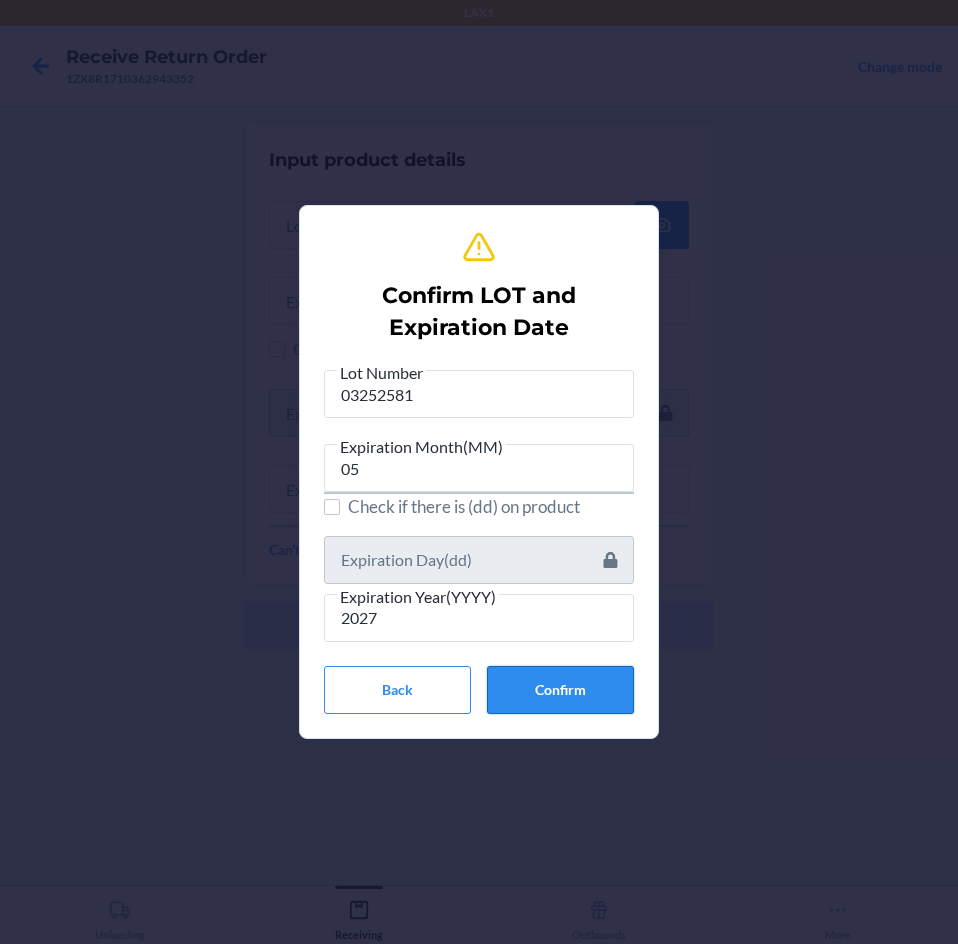 click on "Confirm" at bounding box center [560, 690] 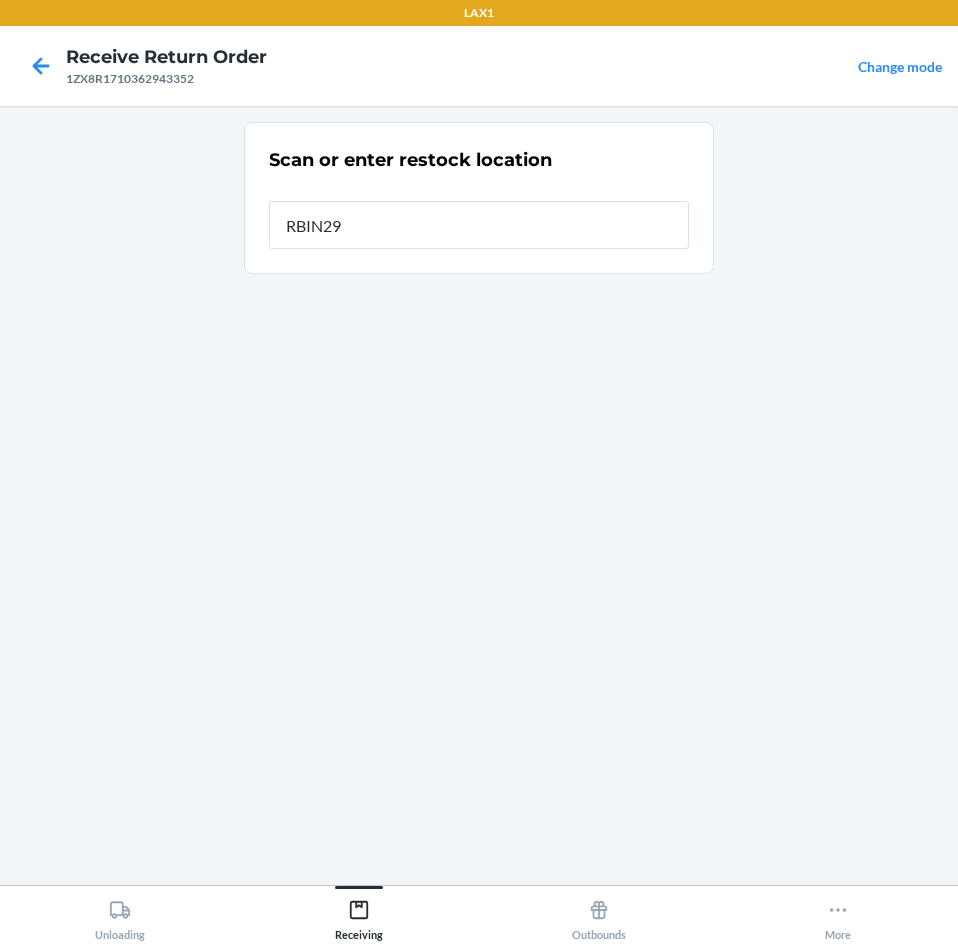type on "RBIN292" 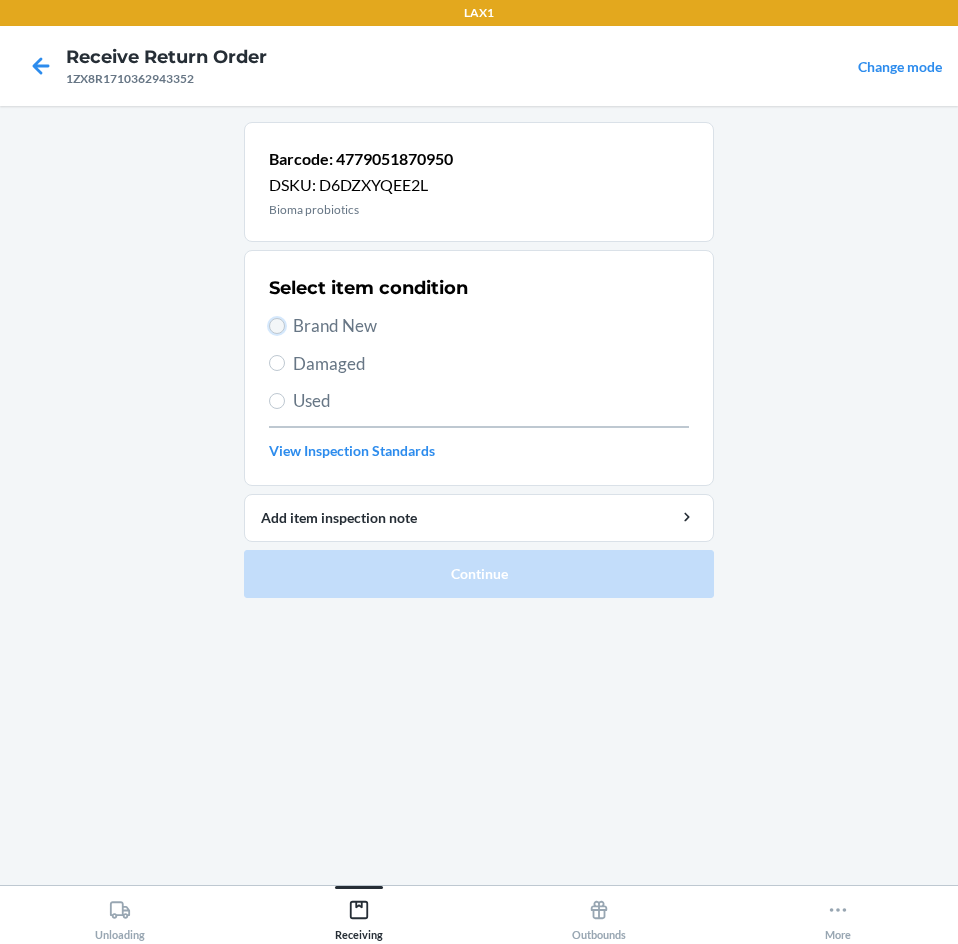 click on "Brand New" at bounding box center (277, 326) 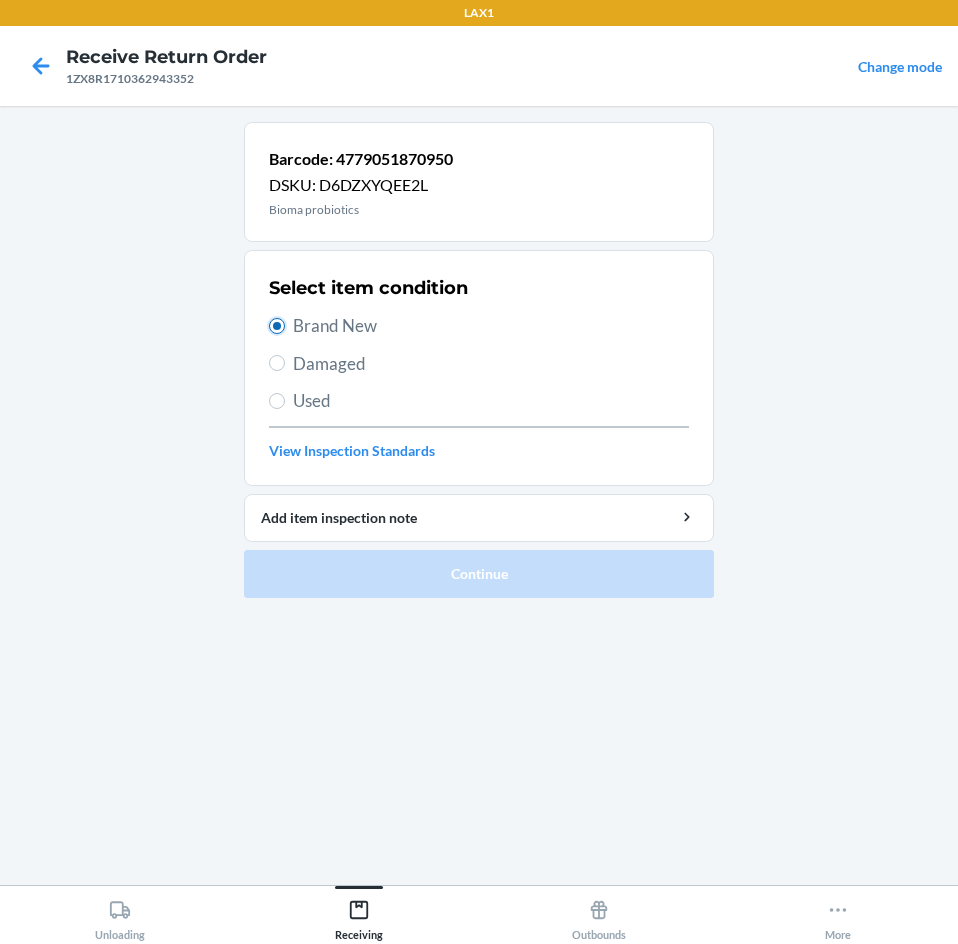 radio on "true" 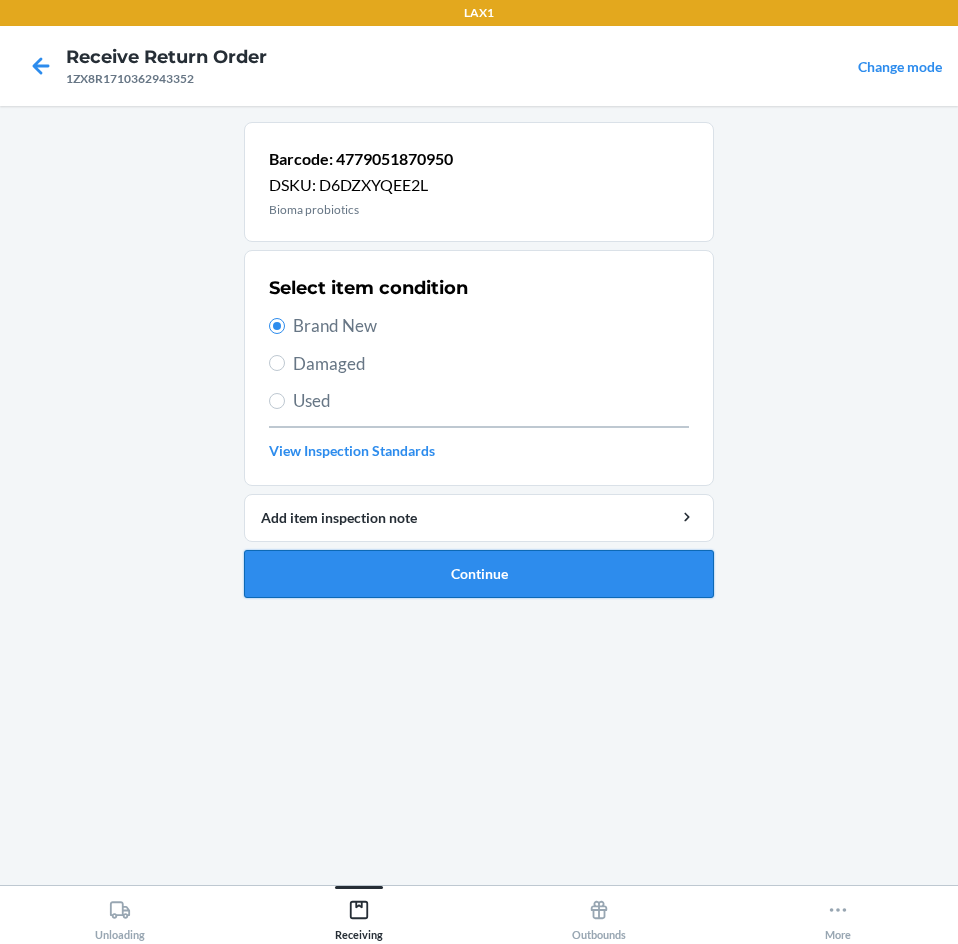 click on "Continue" at bounding box center [479, 574] 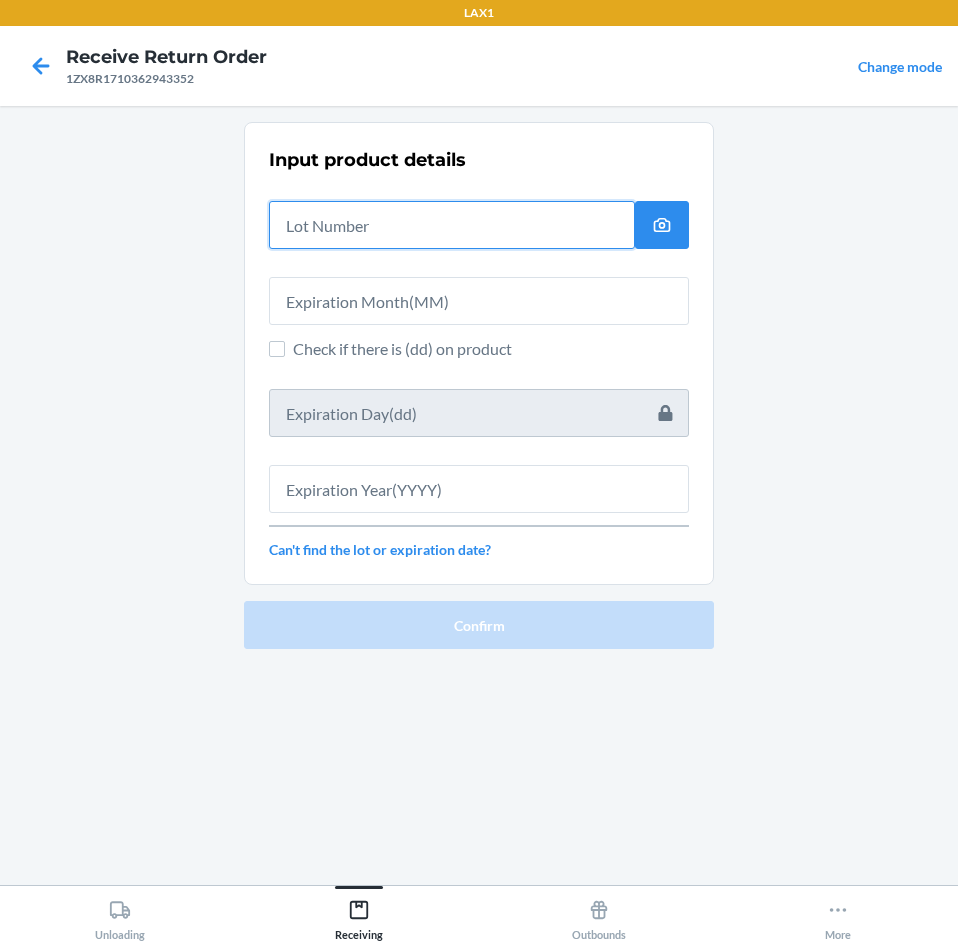 click at bounding box center [452, 225] 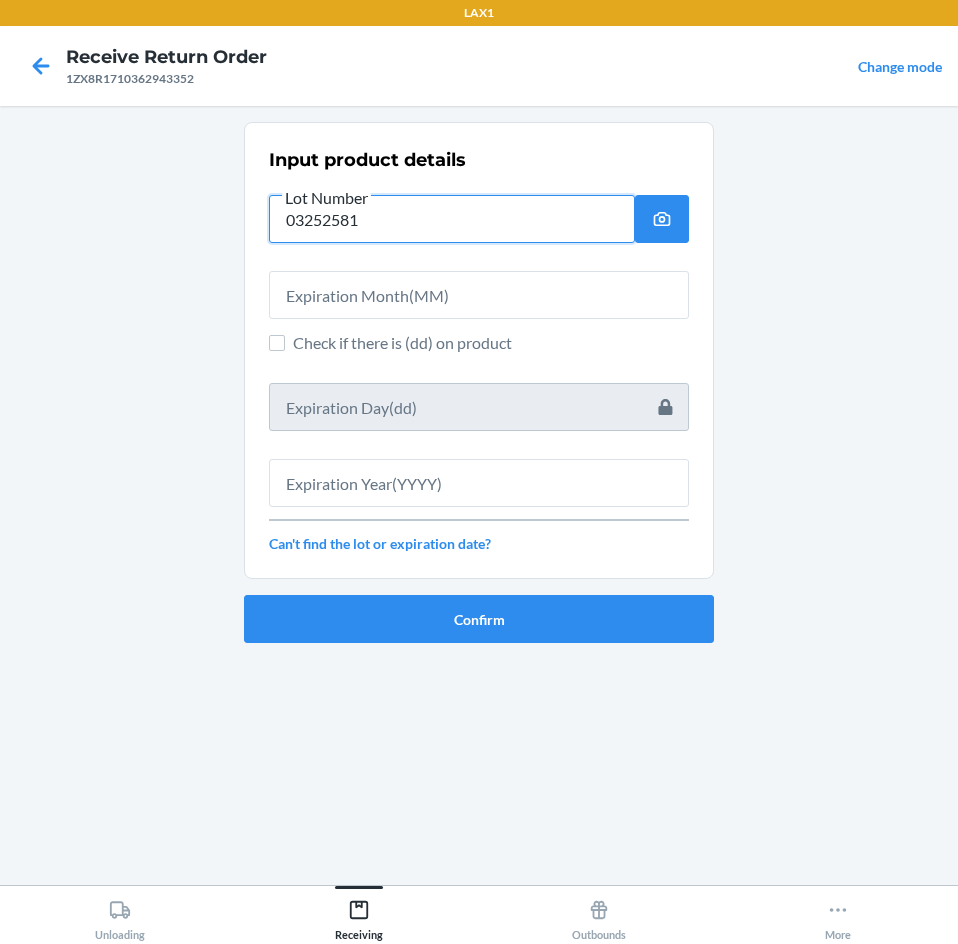 type on "03252581" 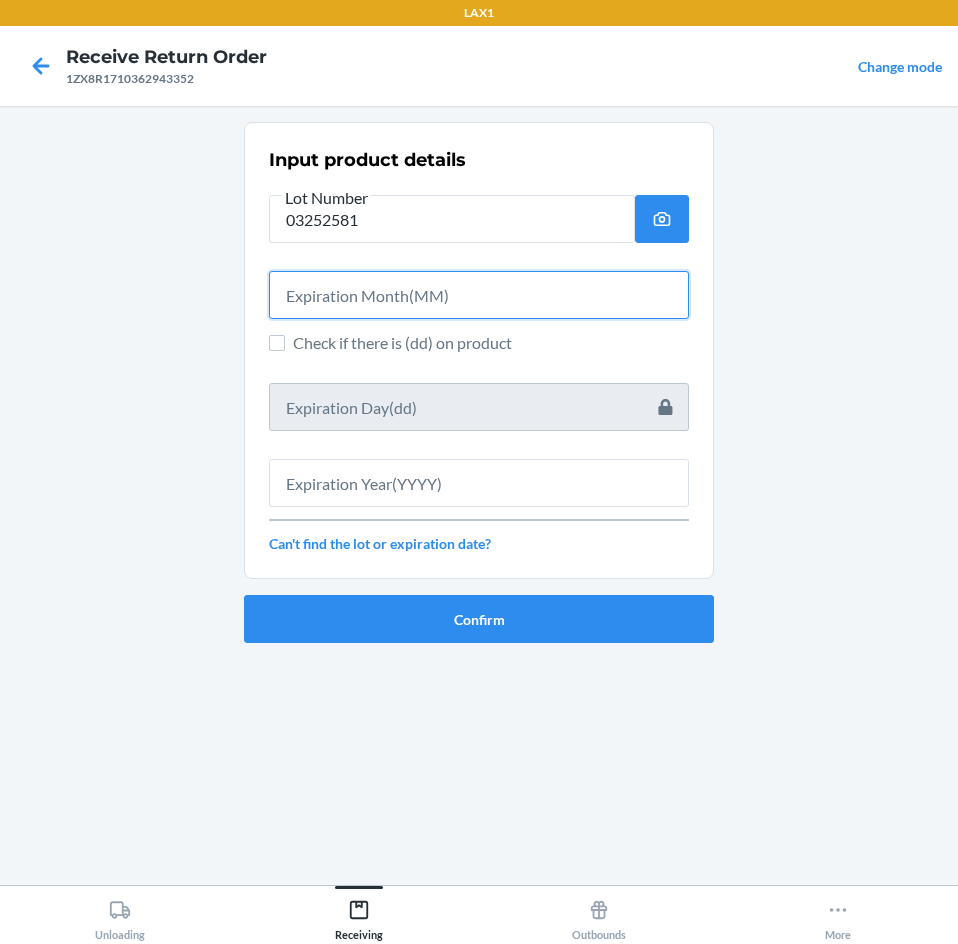 click at bounding box center [479, 295] 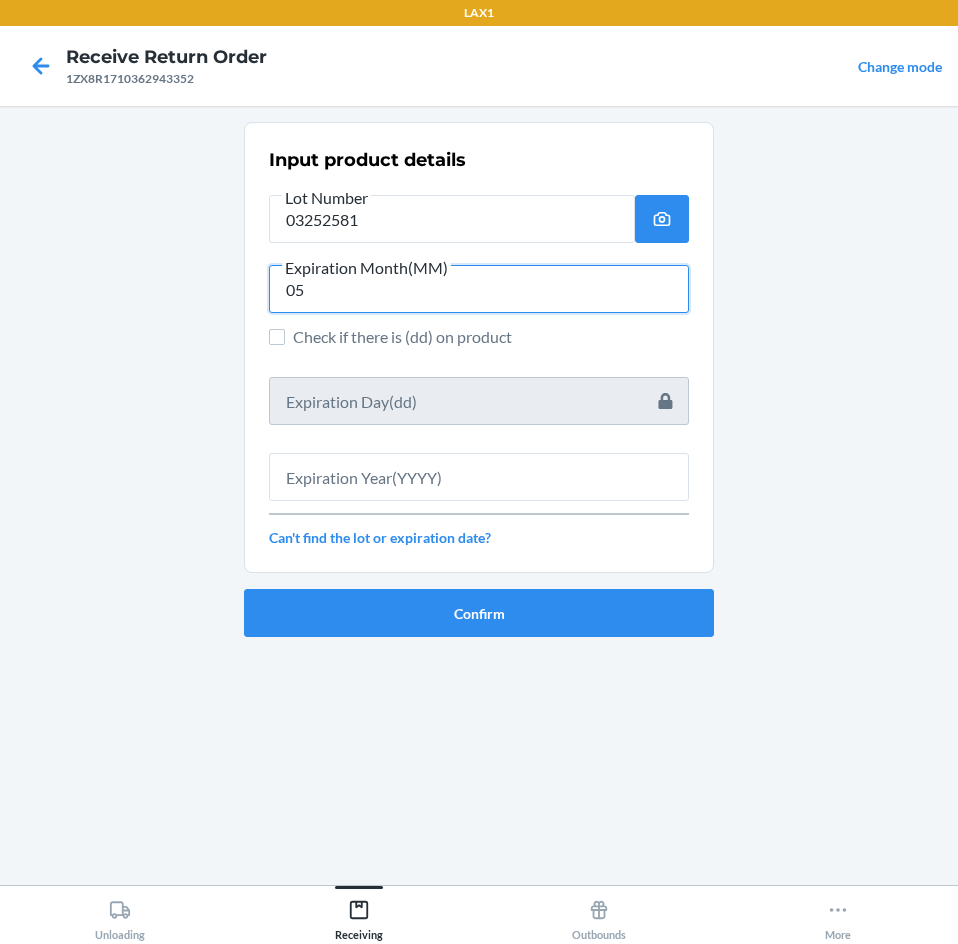 type on "05" 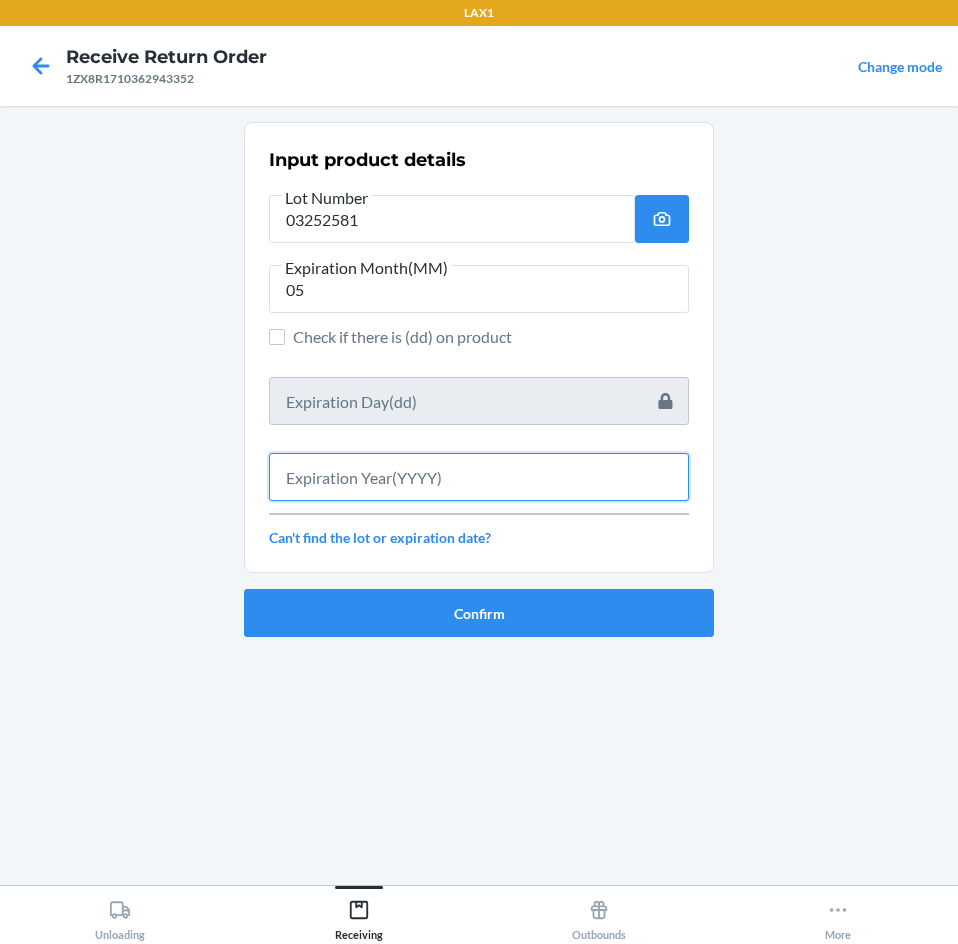 click at bounding box center (479, 477) 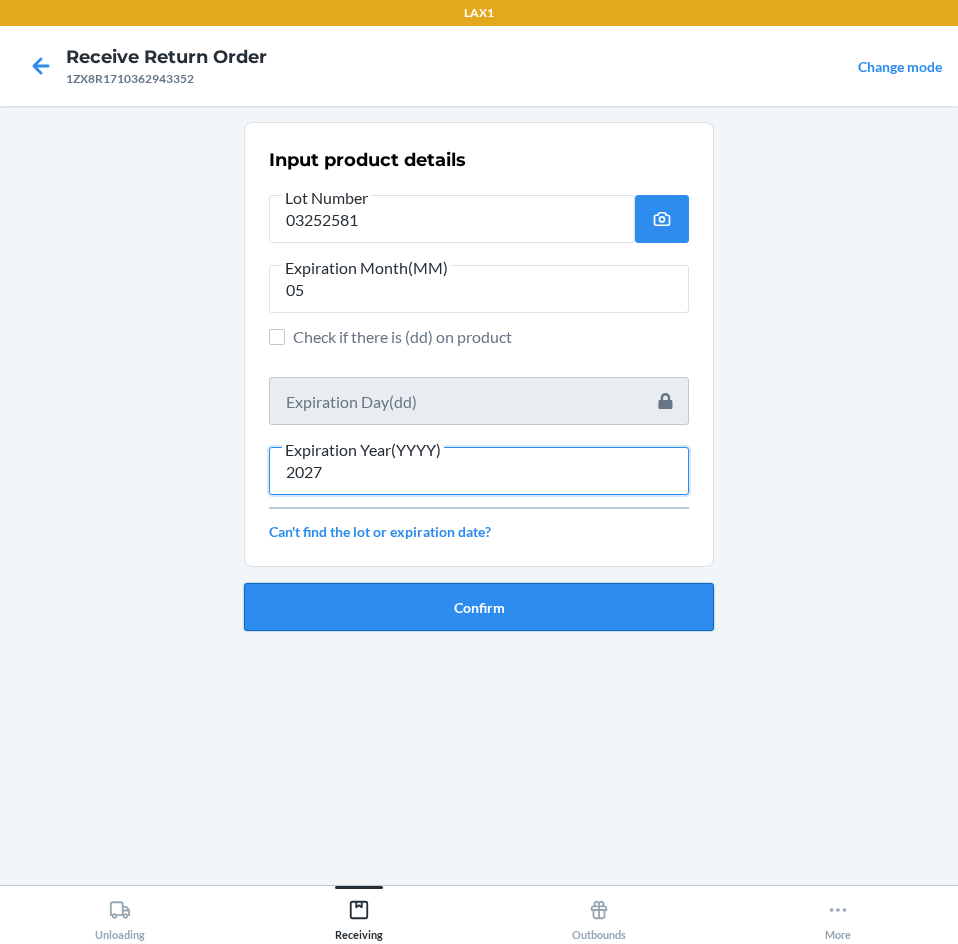 type on "2027" 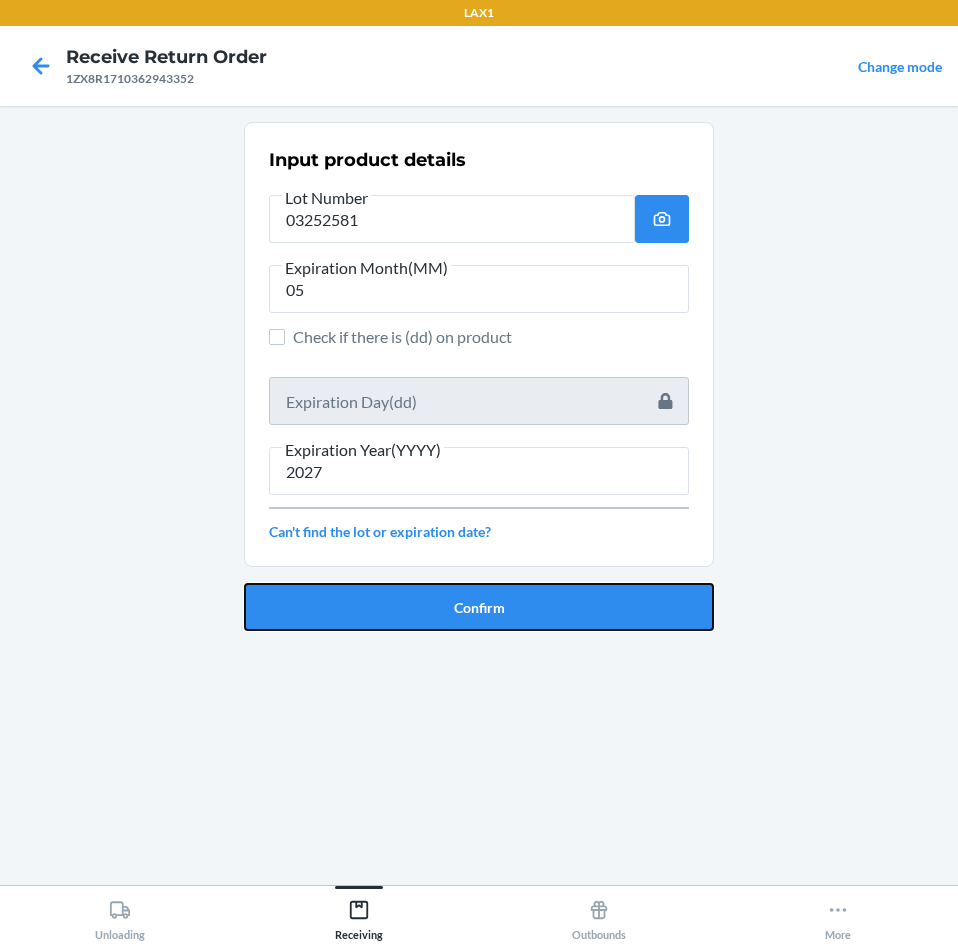 click on "Confirm" at bounding box center [479, 607] 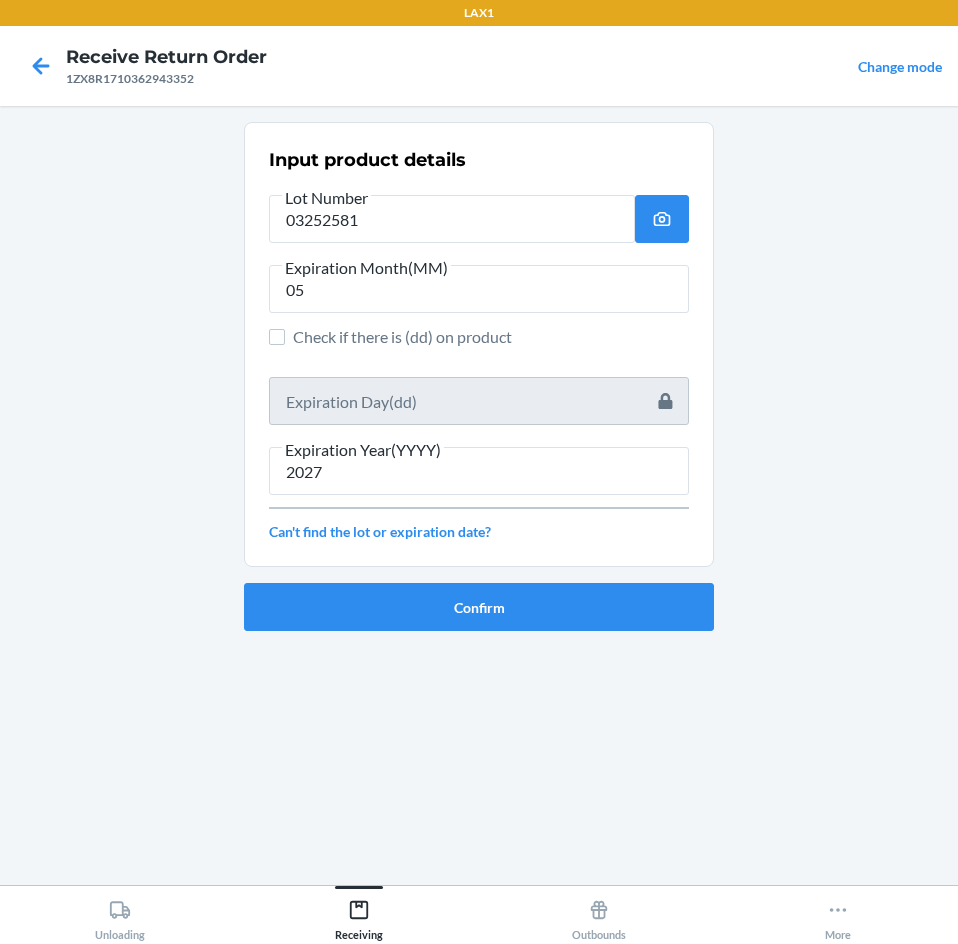 type 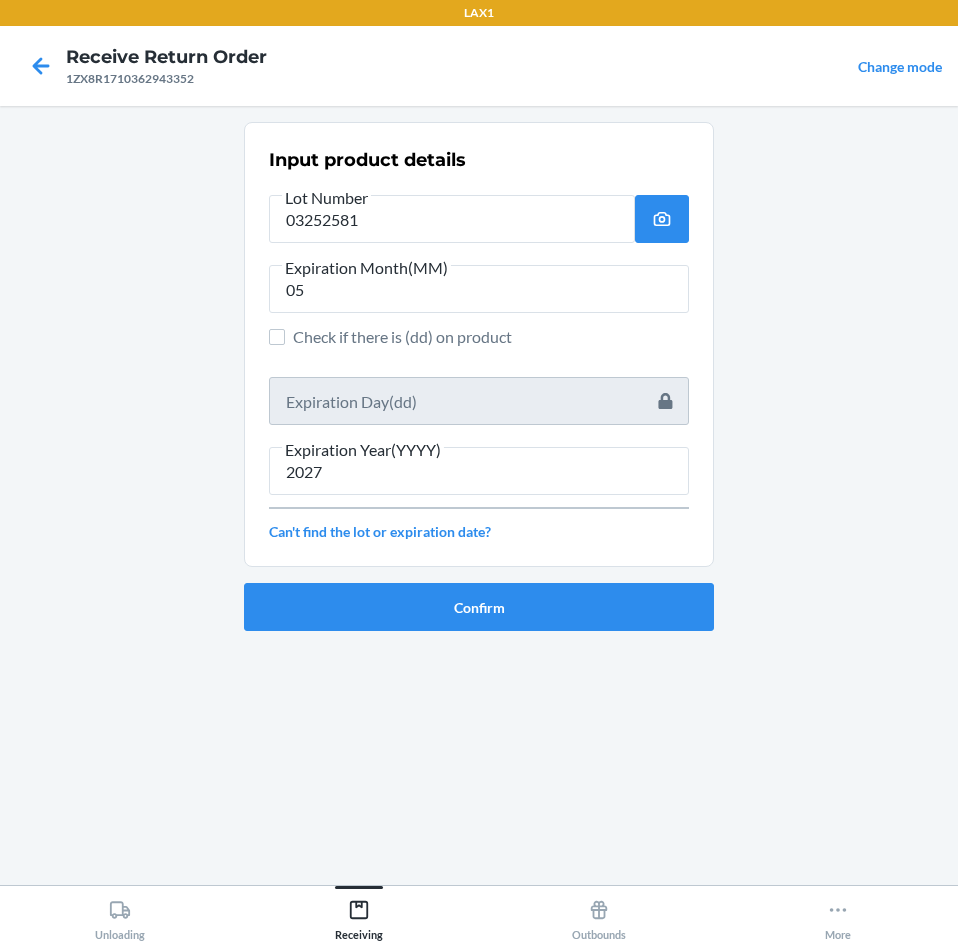 type 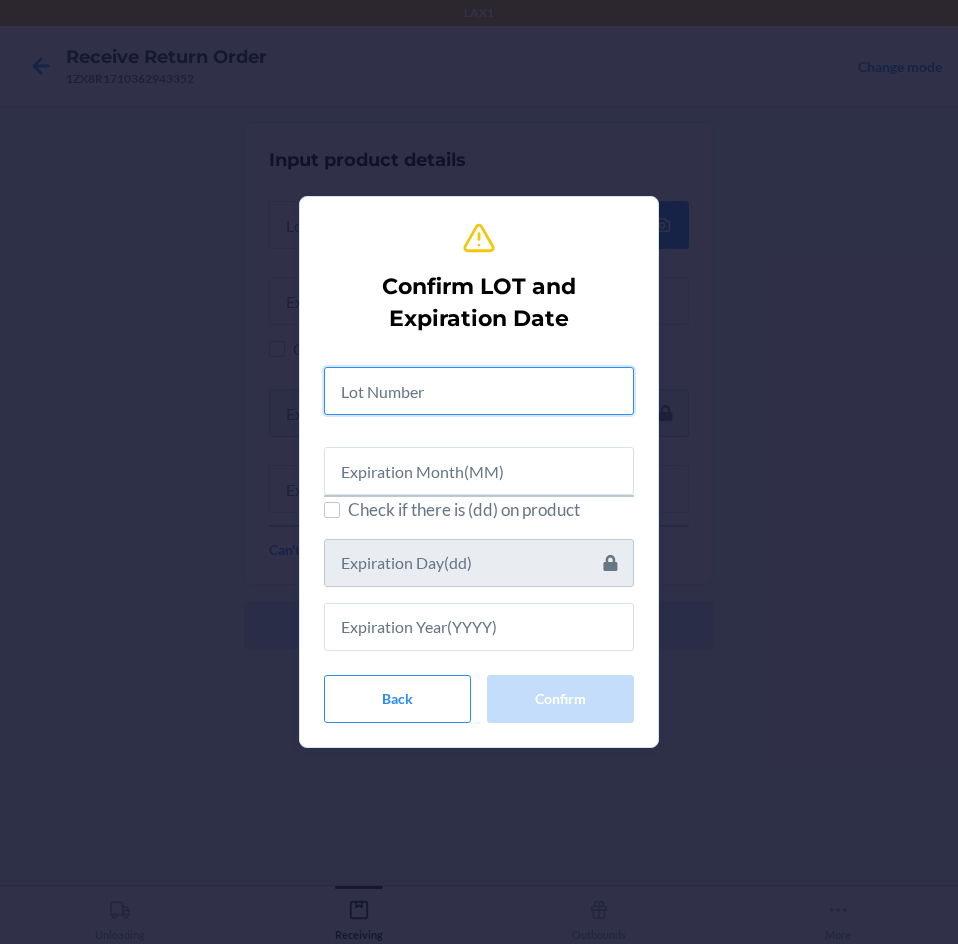 click at bounding box center [479, 391] 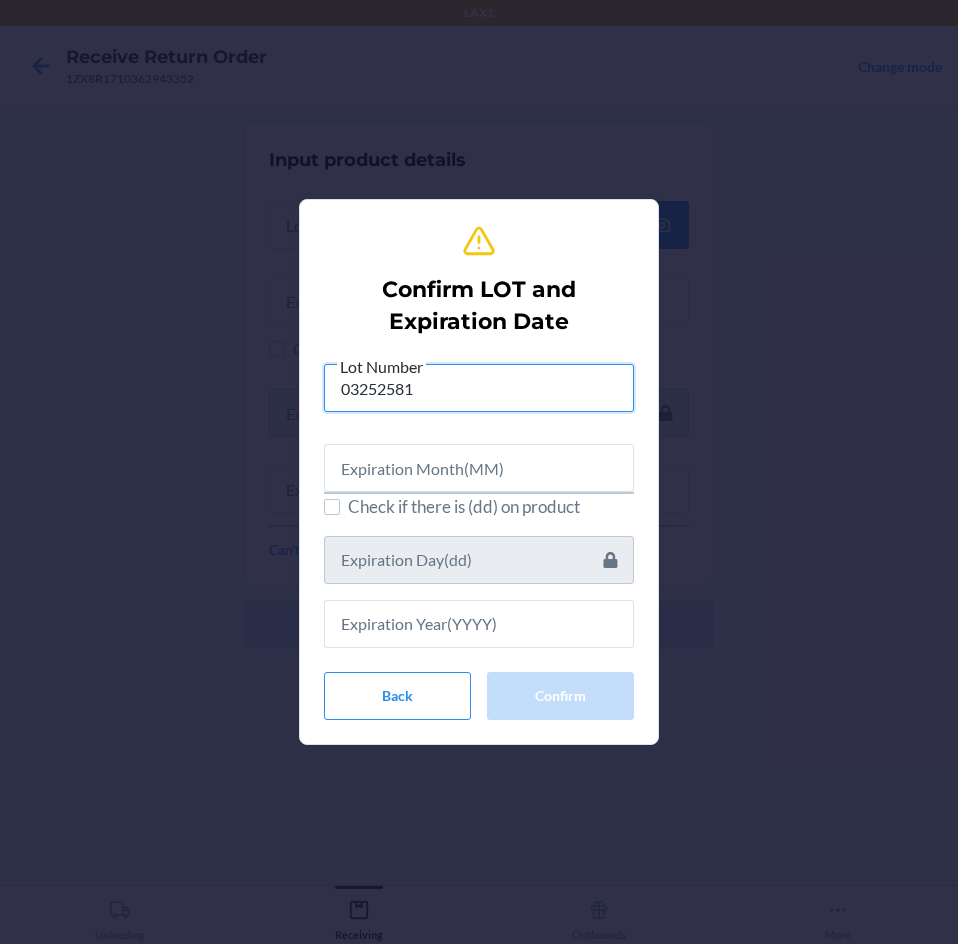 type on "03252581" 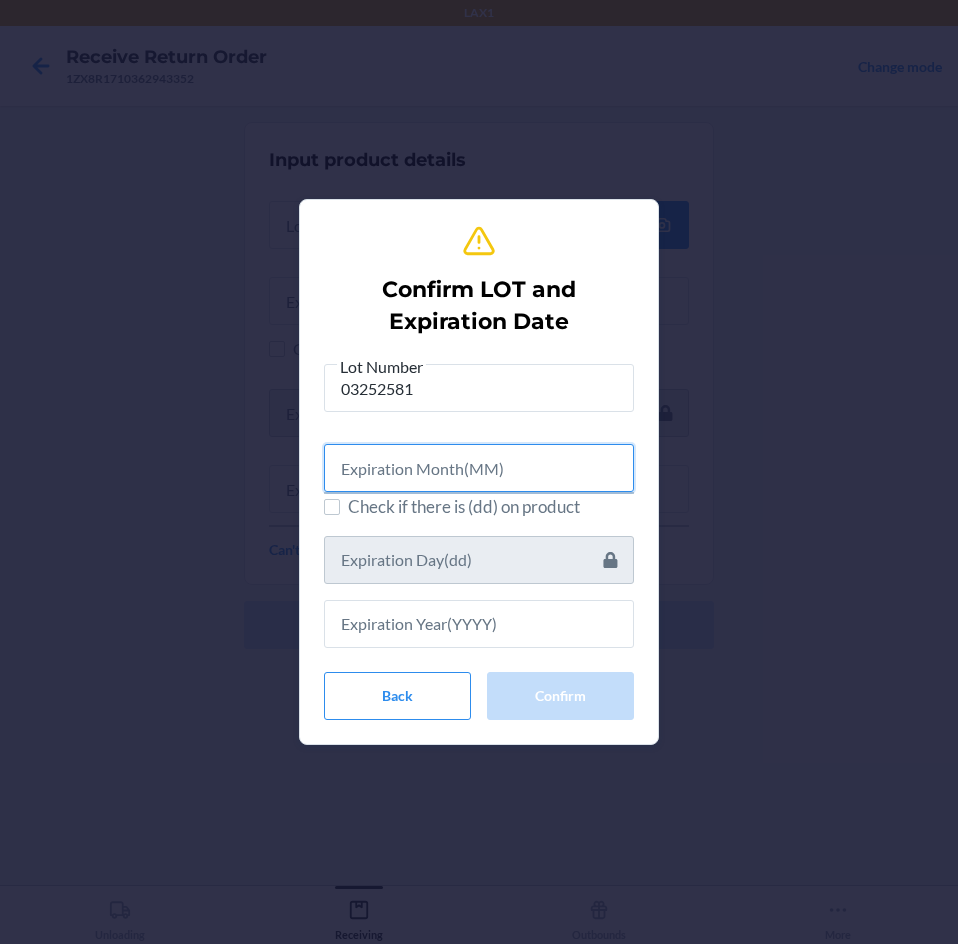 click at bounding box center [479, 468] 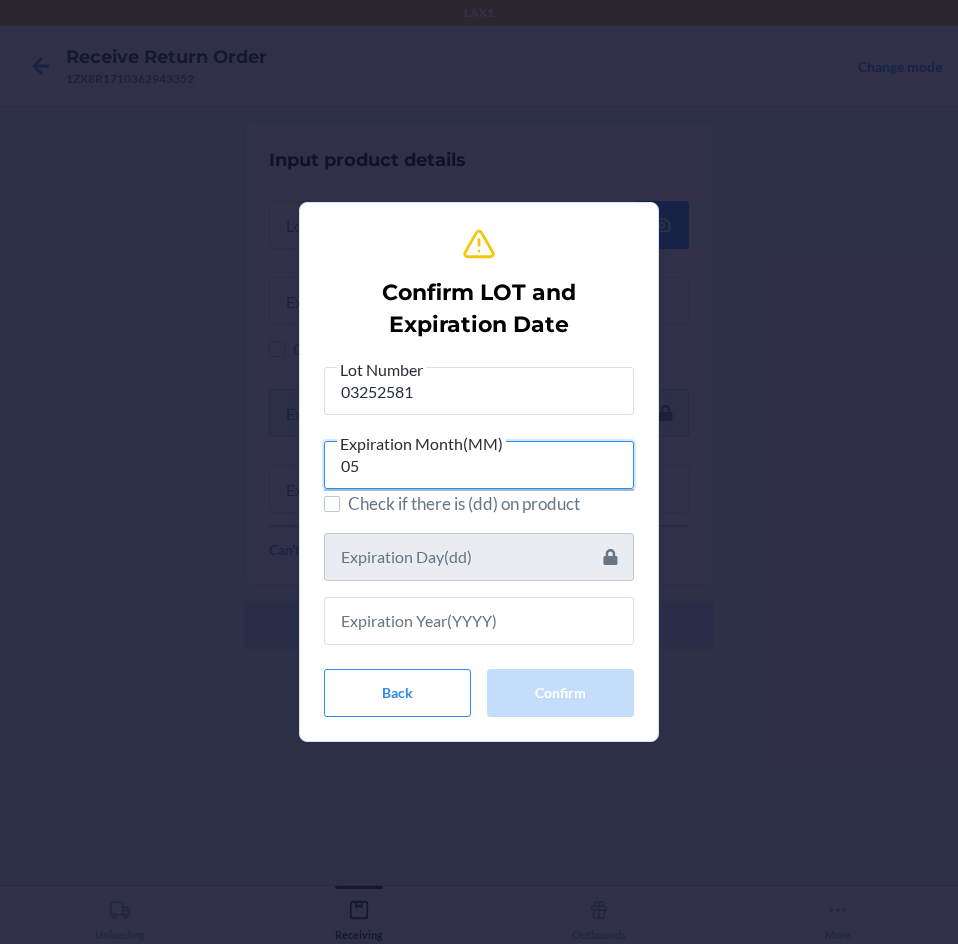 type on "05" 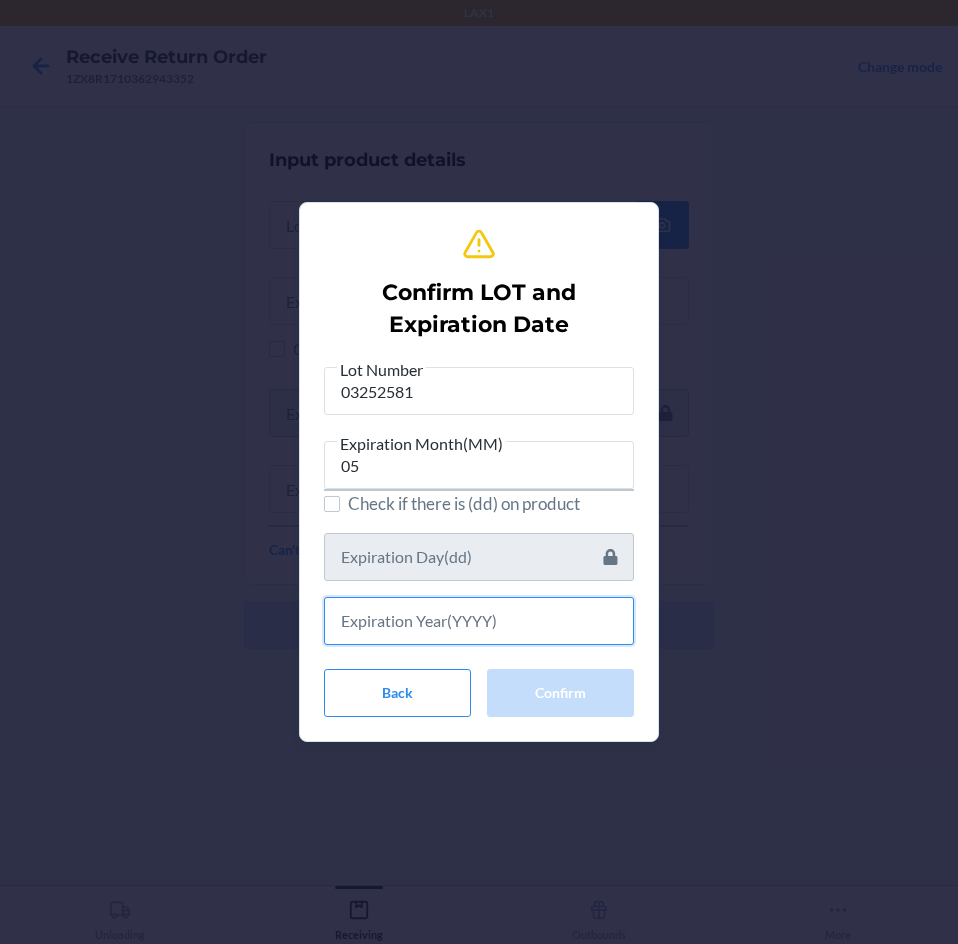 click at bounding box center [479, 621] 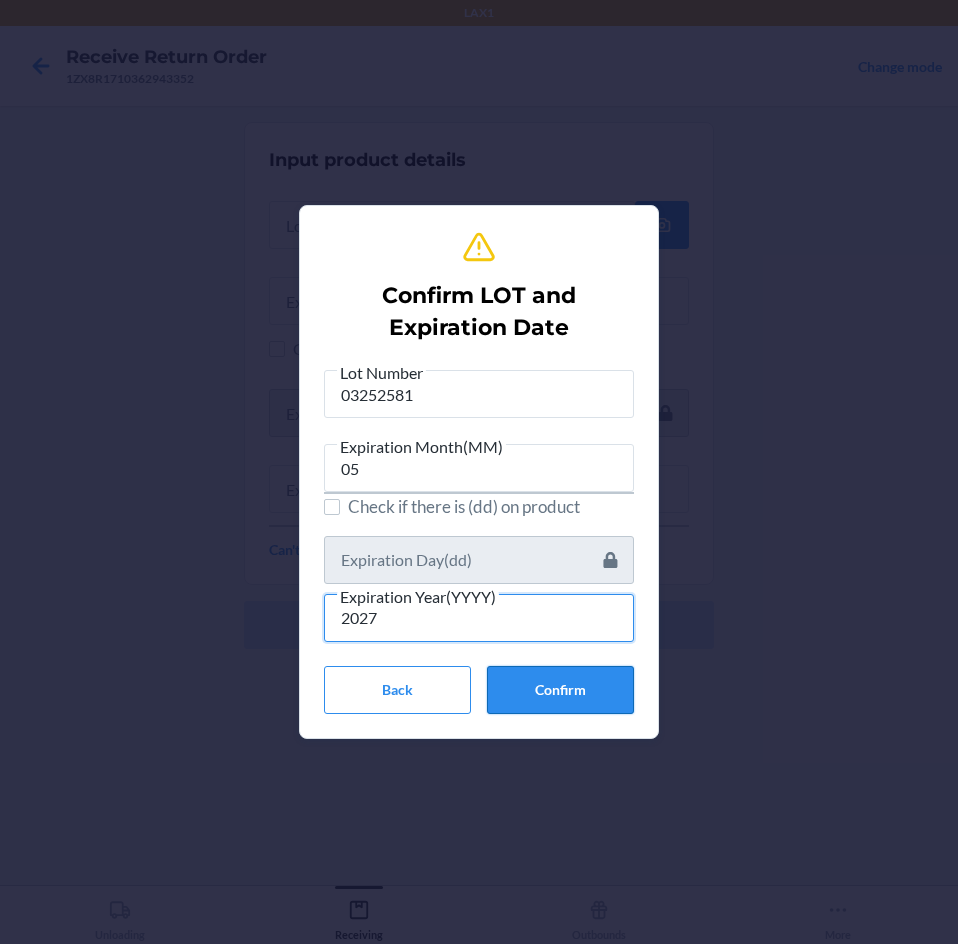 type on "2027" 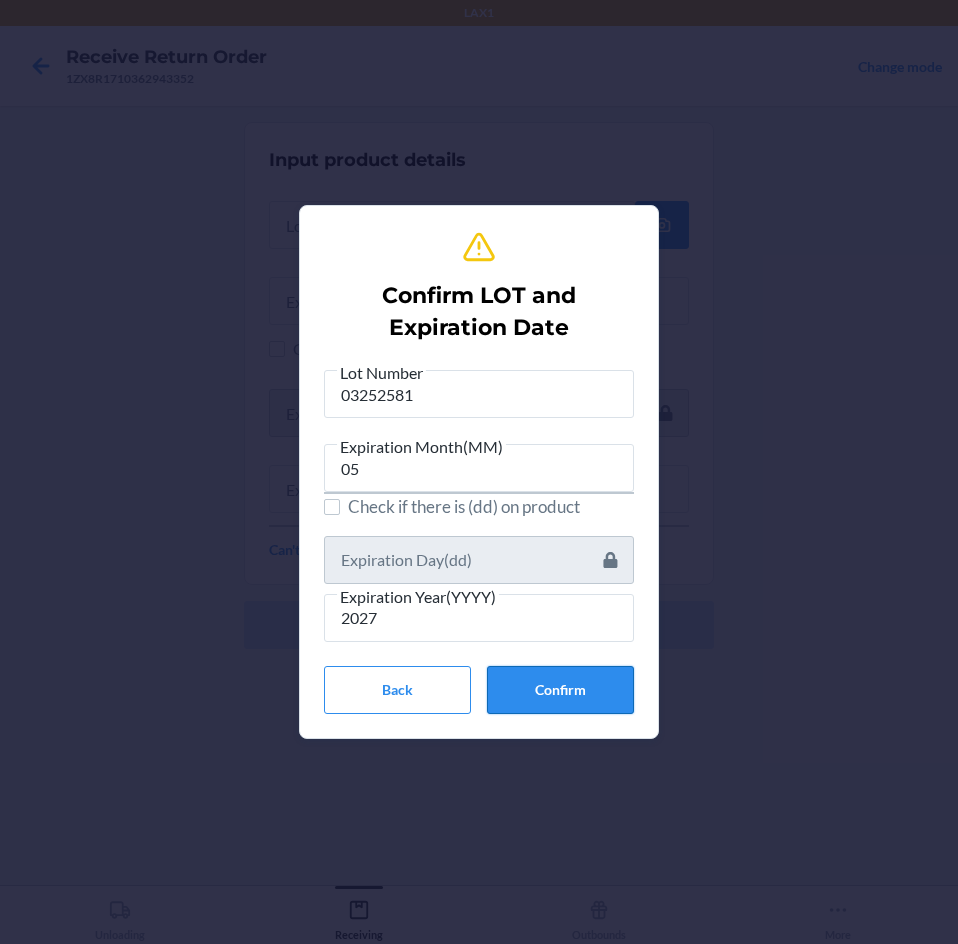 click on "Confirm" at bounding box center [560, 690] 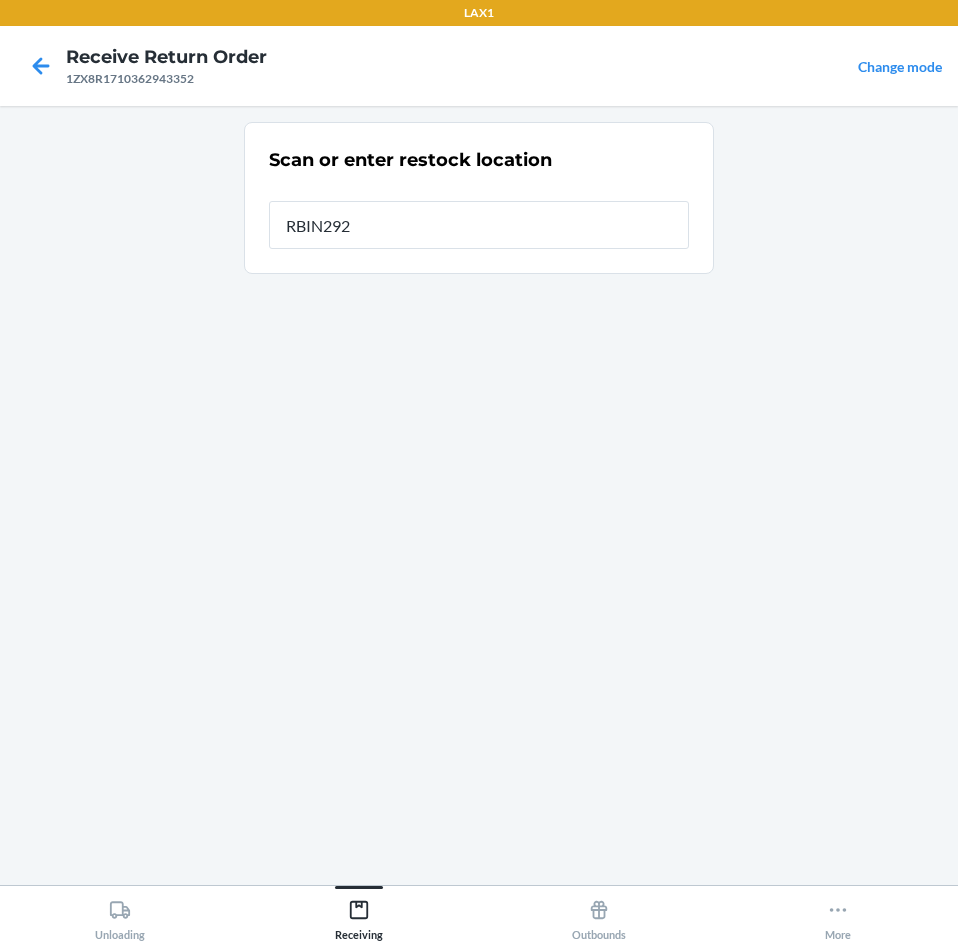 type on "RBIN292" 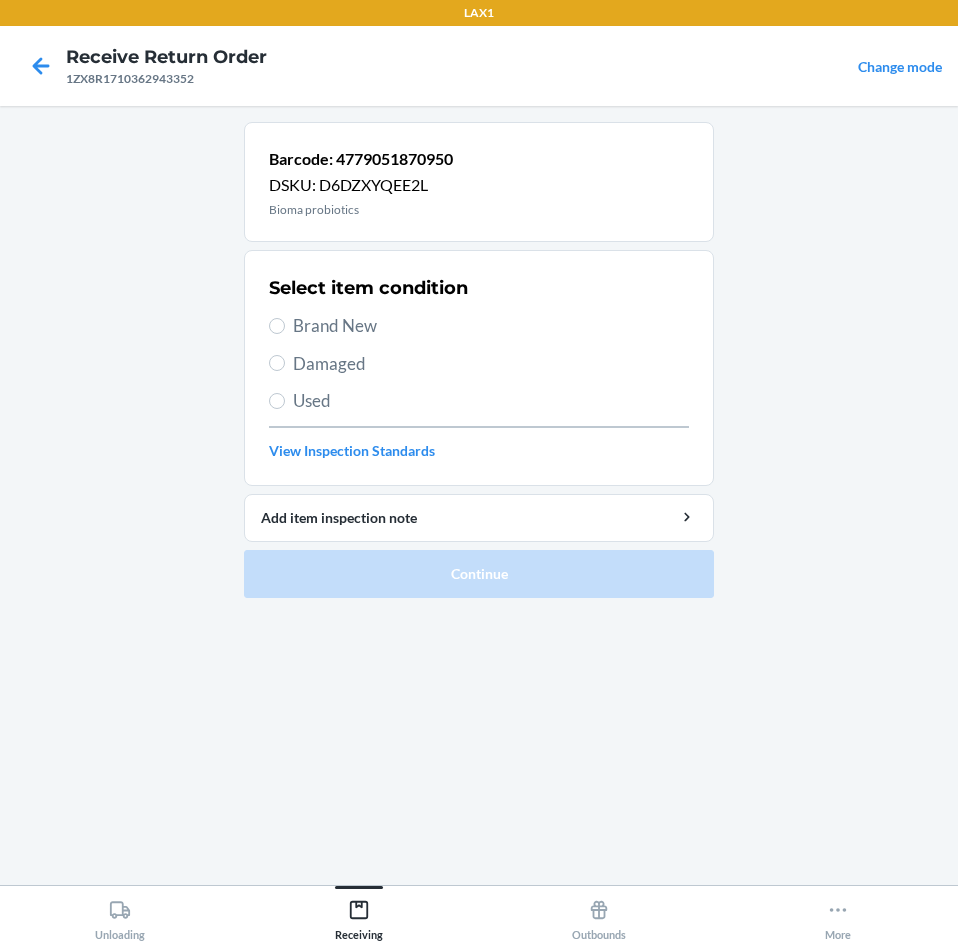 click on "Brand New" at bounding box center [491, 326] 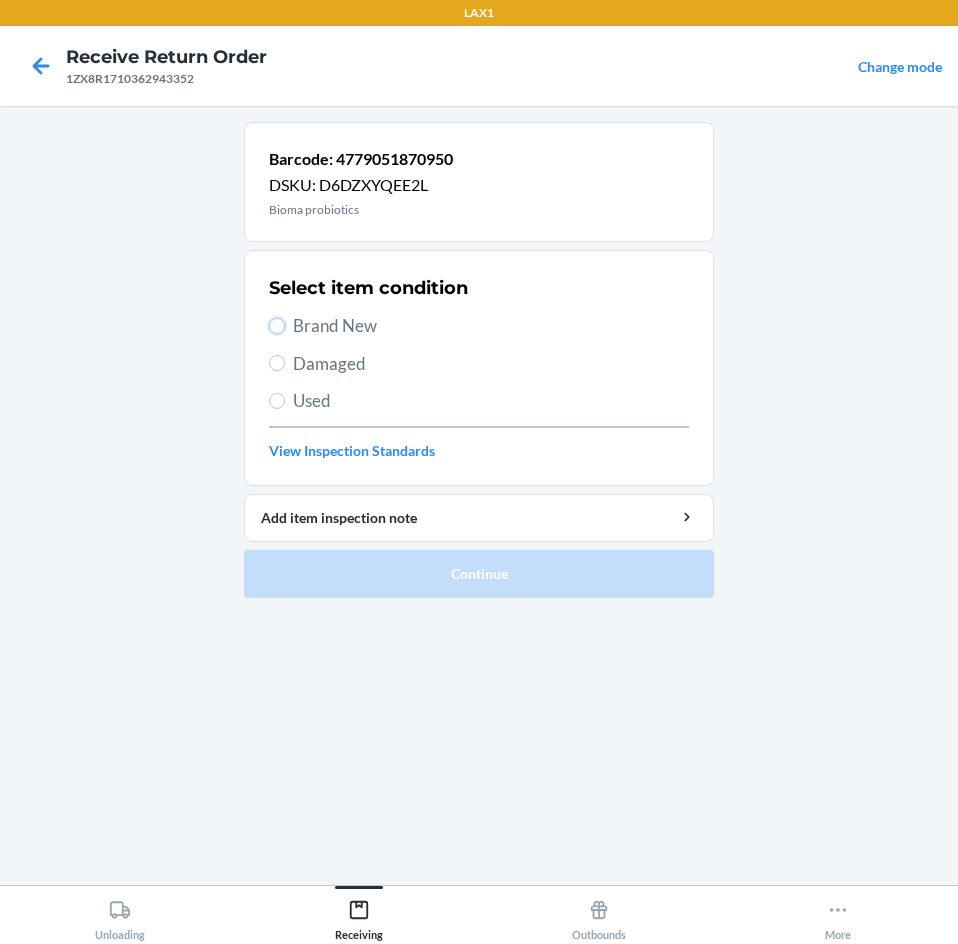 radio on "true" 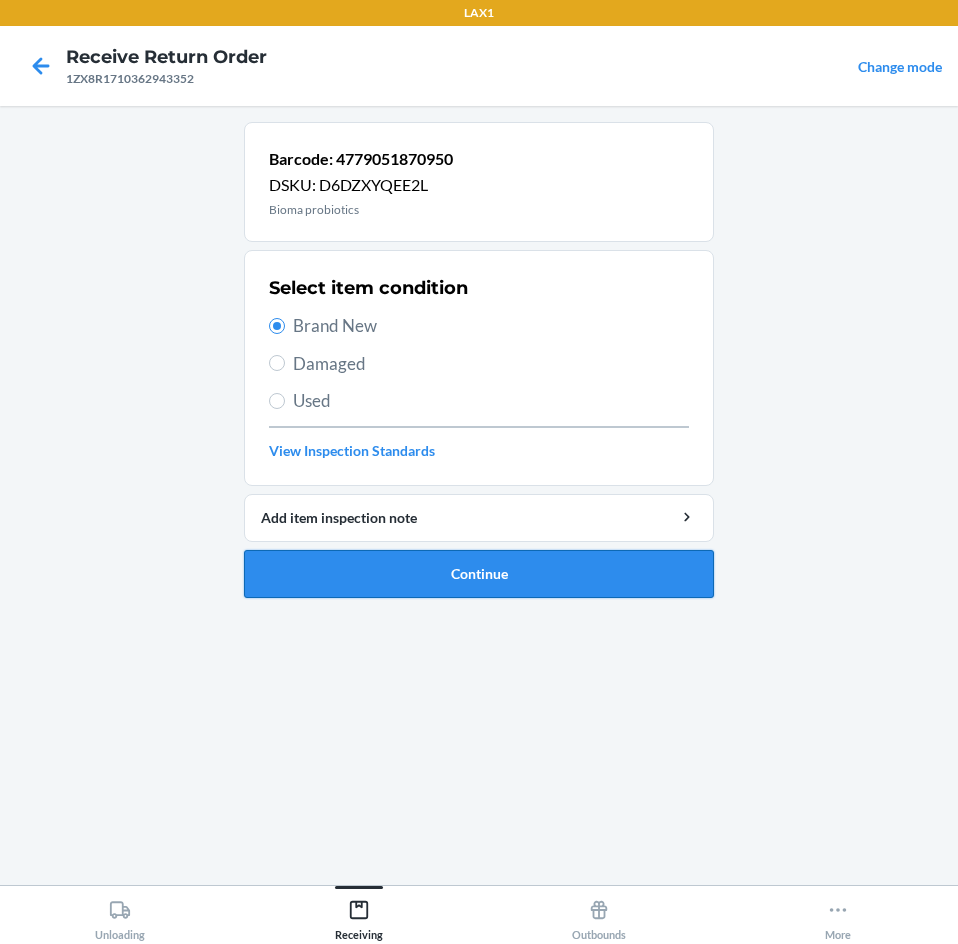 drag, startPoint x: 543, startPoint y: 570, endPoint x: 545, endPoint y: 556, distance: 14.142136 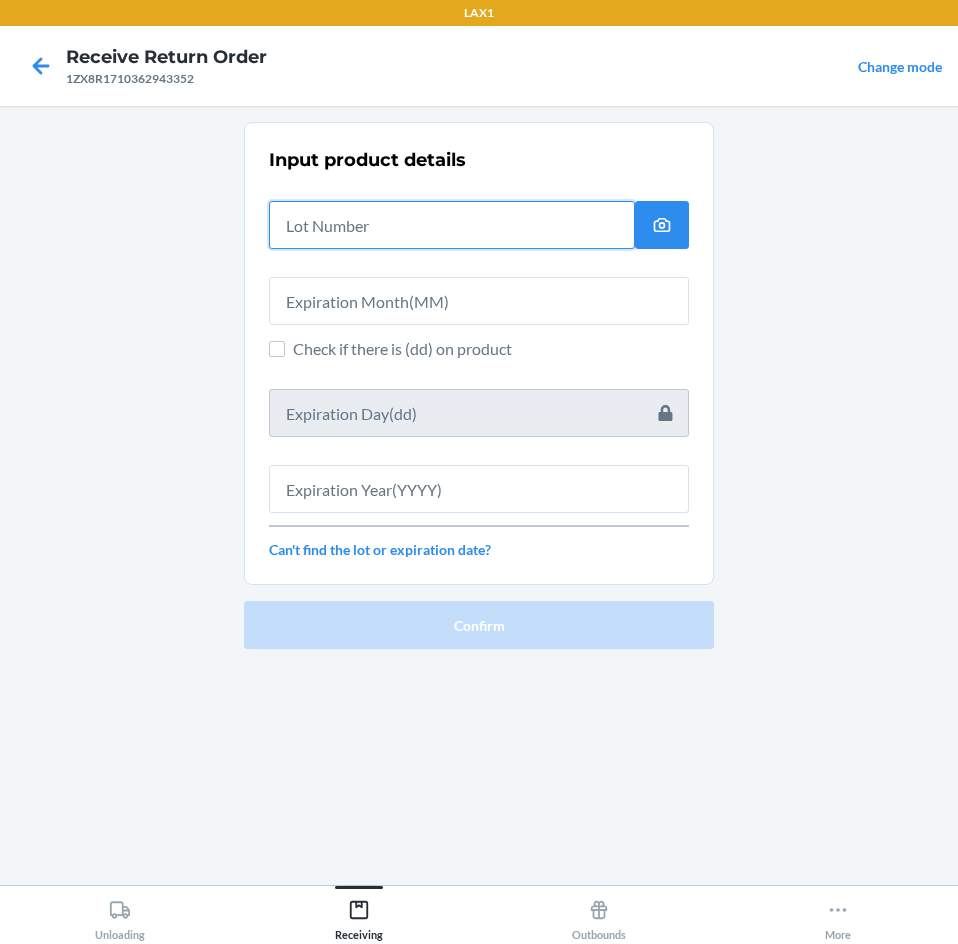 click at bounding box center [452, 225] 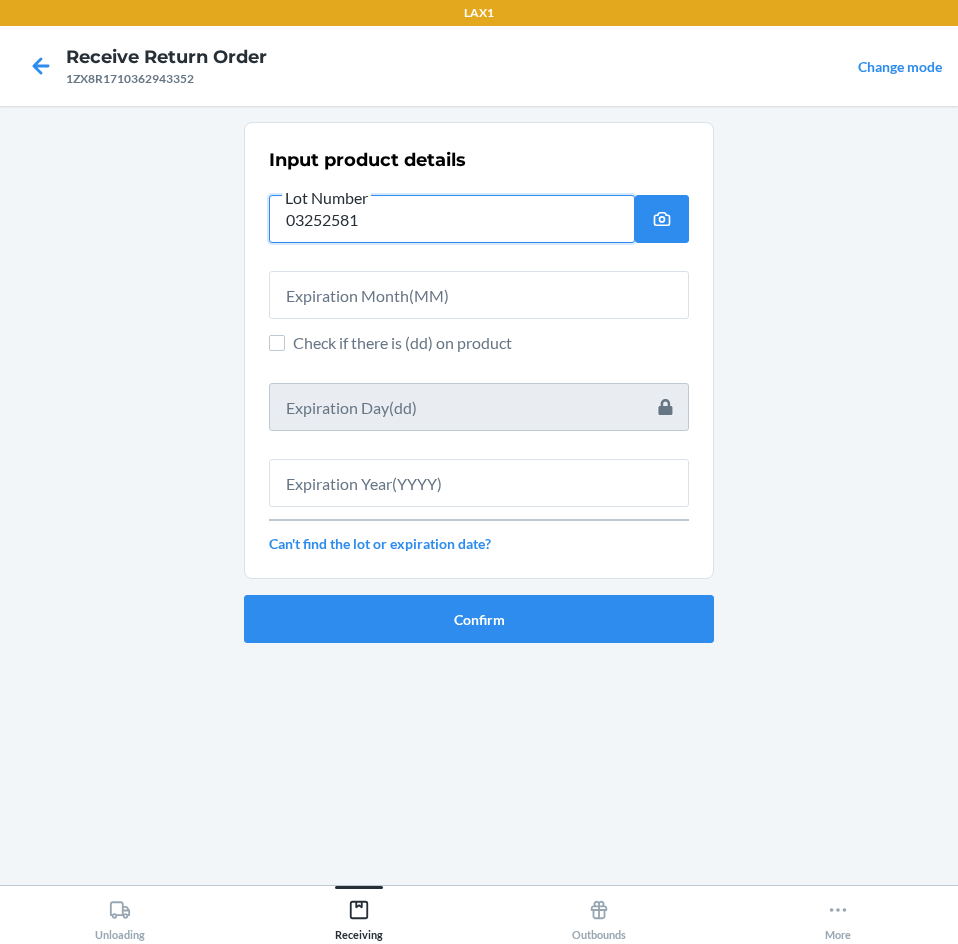 type on "03252581" 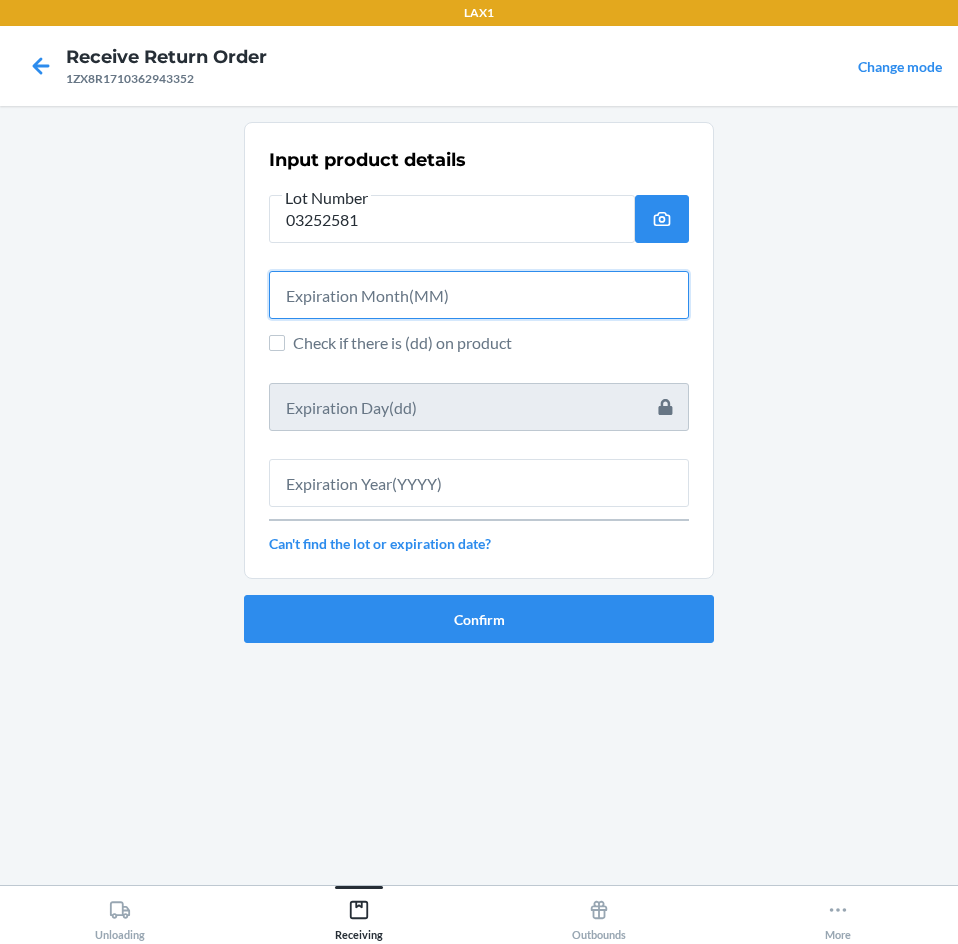 click at bounding box center [479, 295] 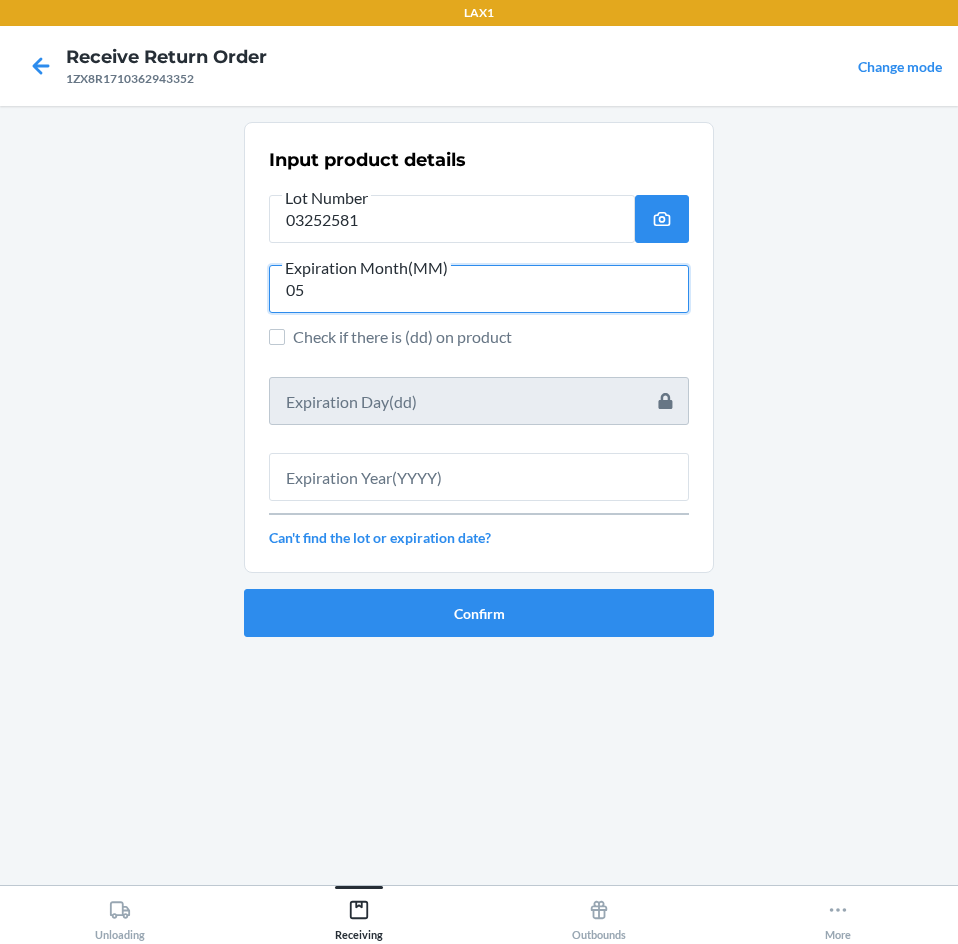 type on "05" 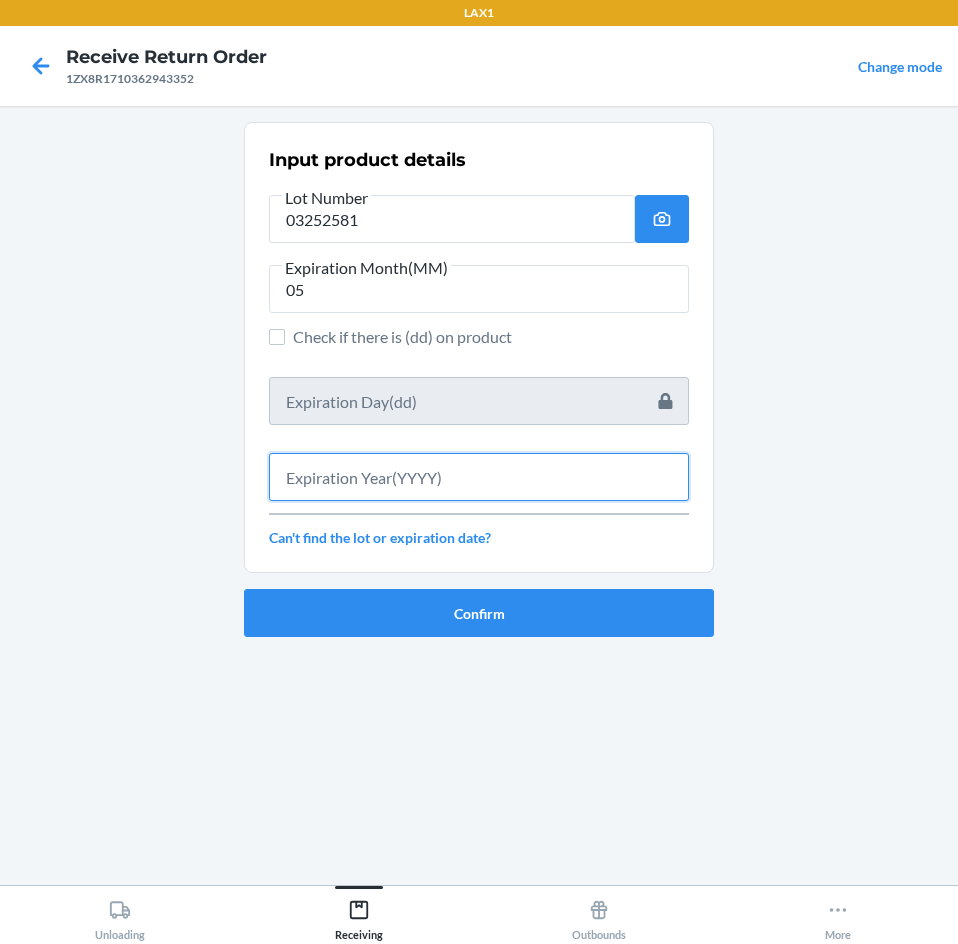 click at bounding box center (479, 477) 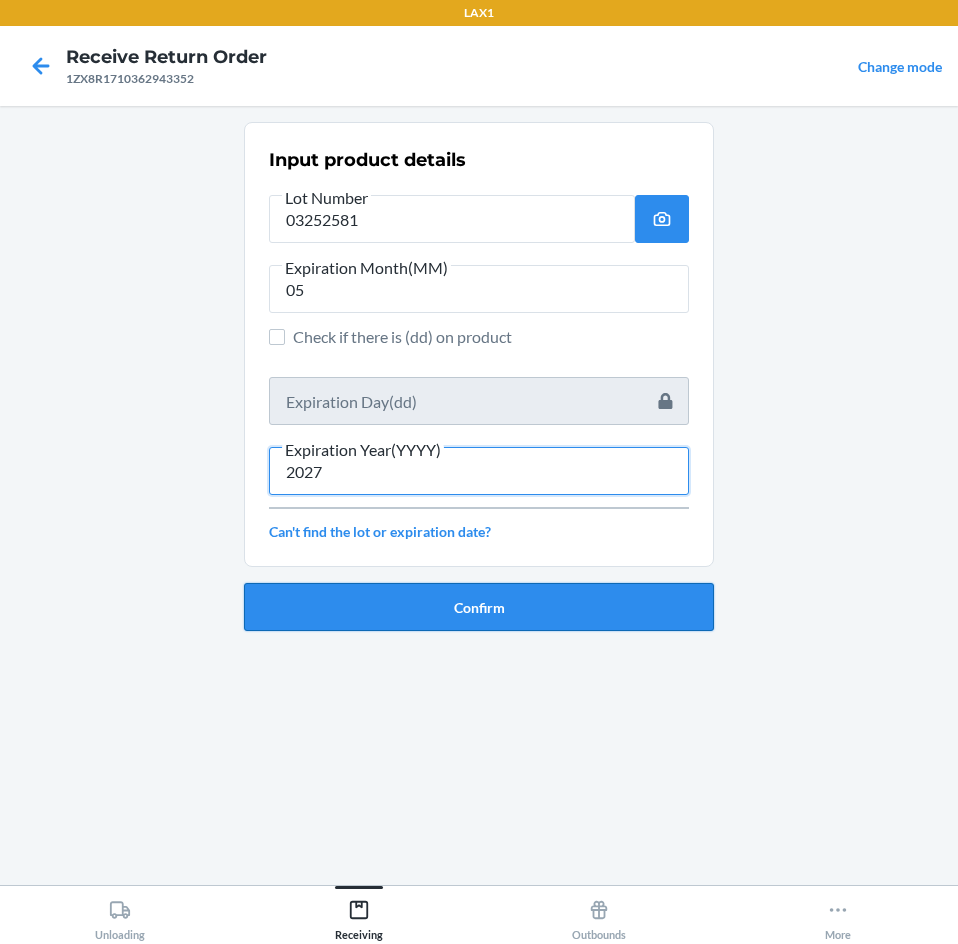 type on "2027" 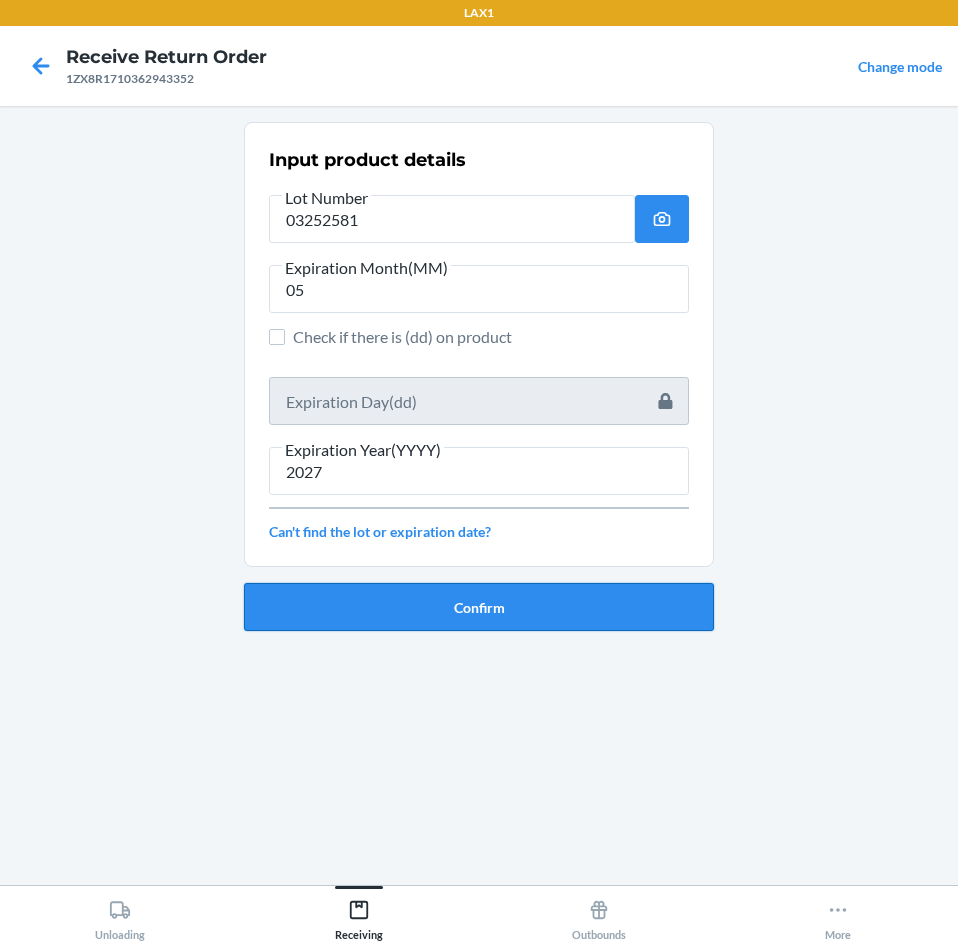 click on "Confirm" at bounding box center [479, 607] 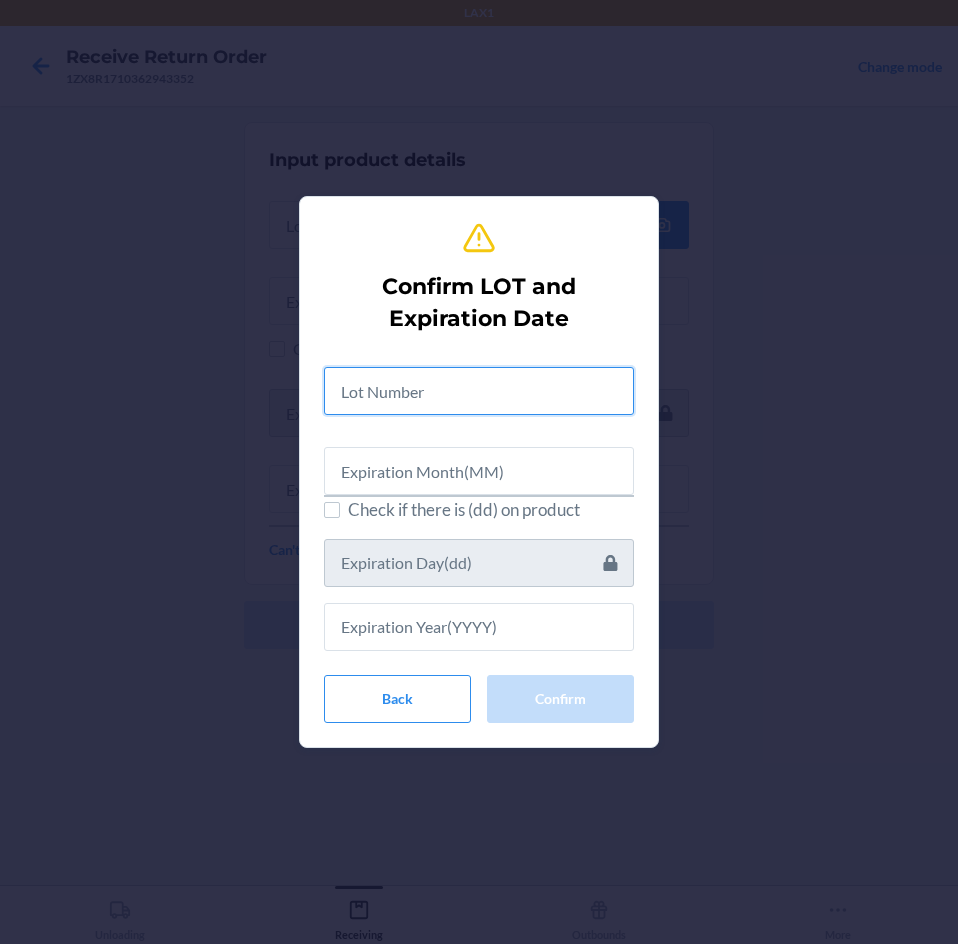 click at bounding box center (479, 391) 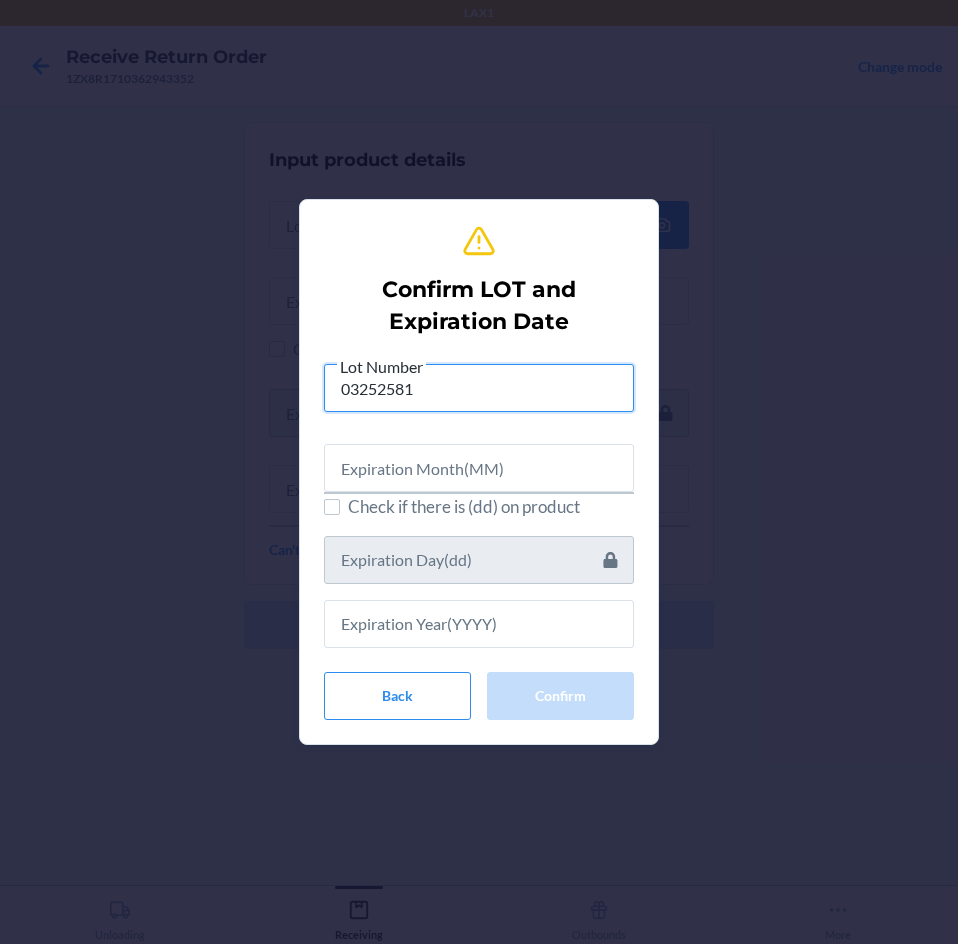 type on "03252581" 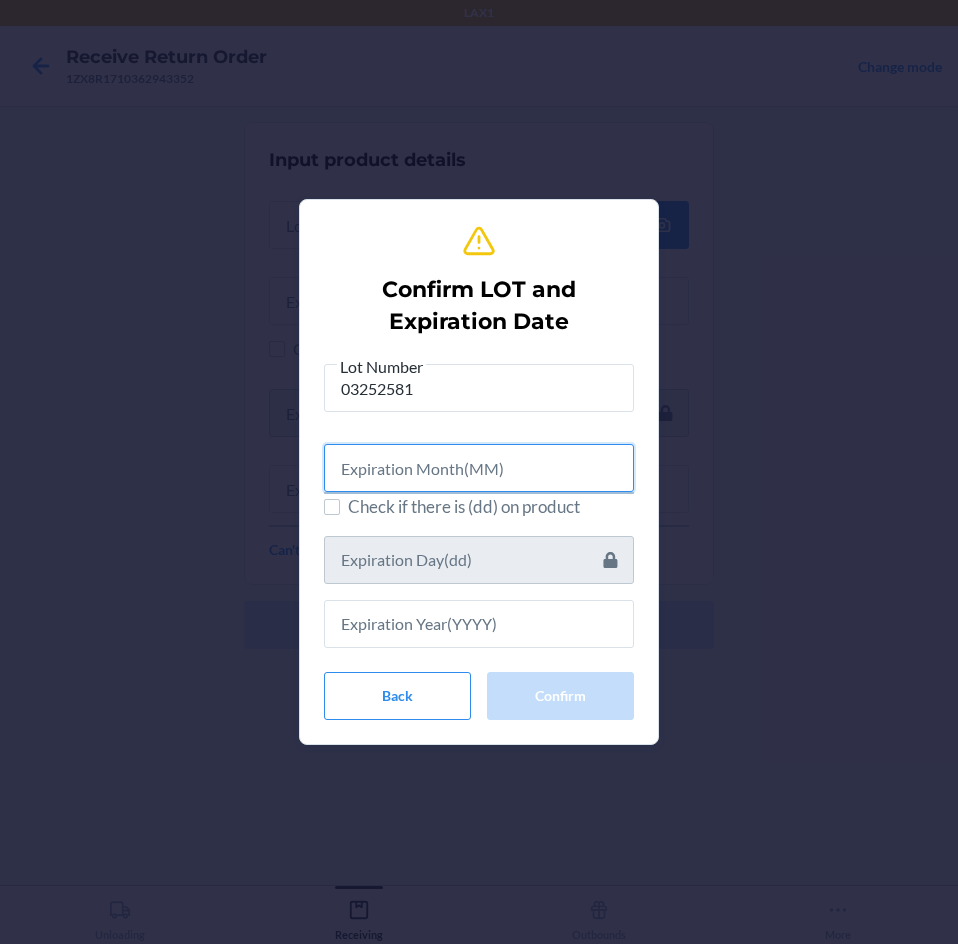 click at bounding box center [479, 468] 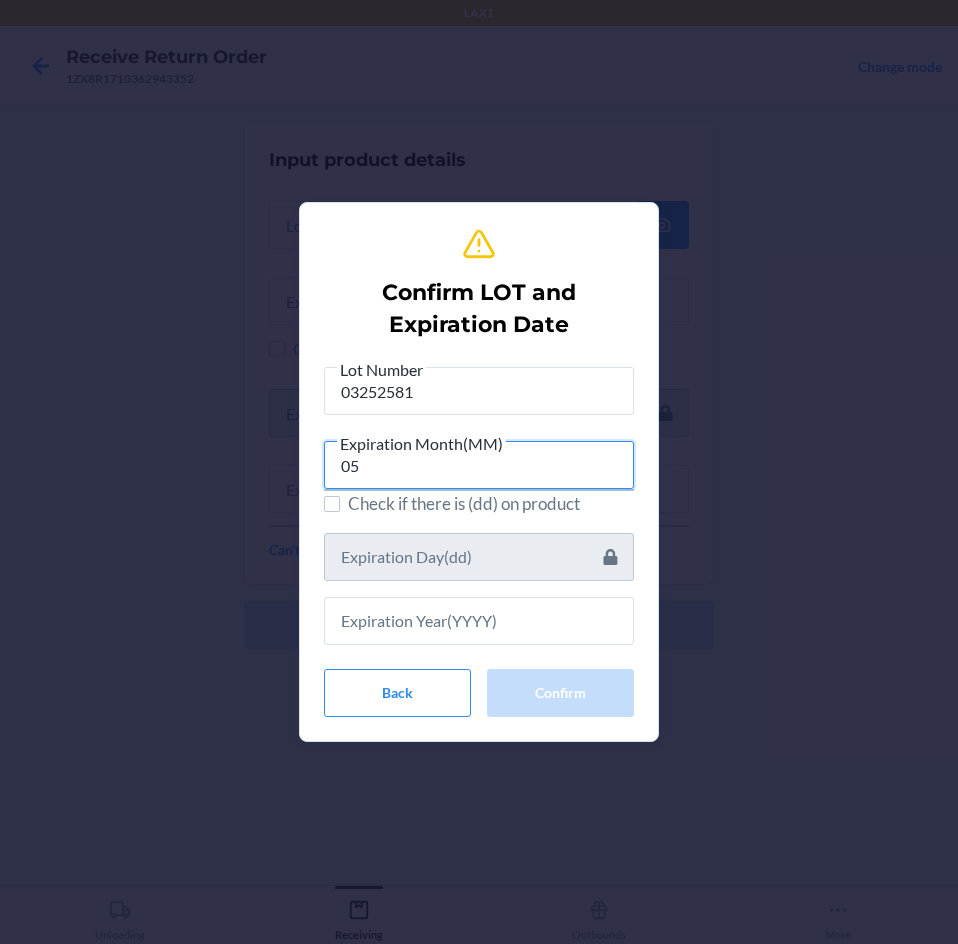 type on "05" 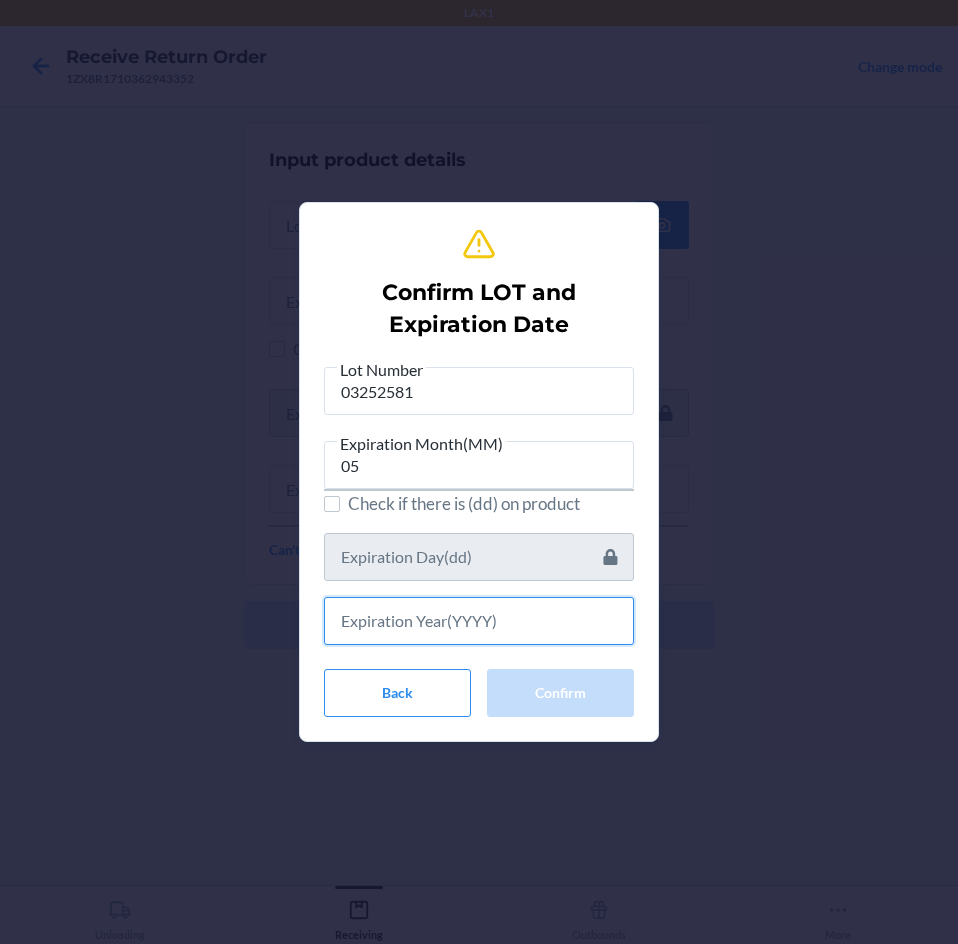 click at bounding box center (479, 621) 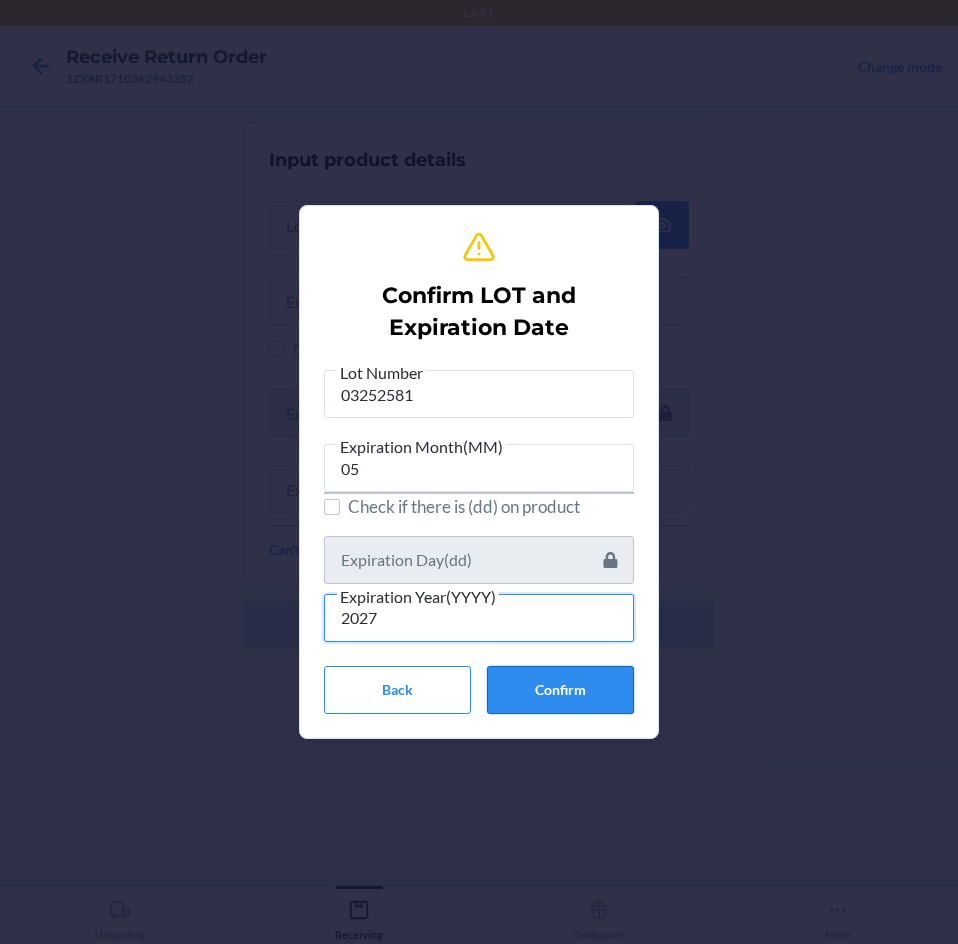 type on "2027" 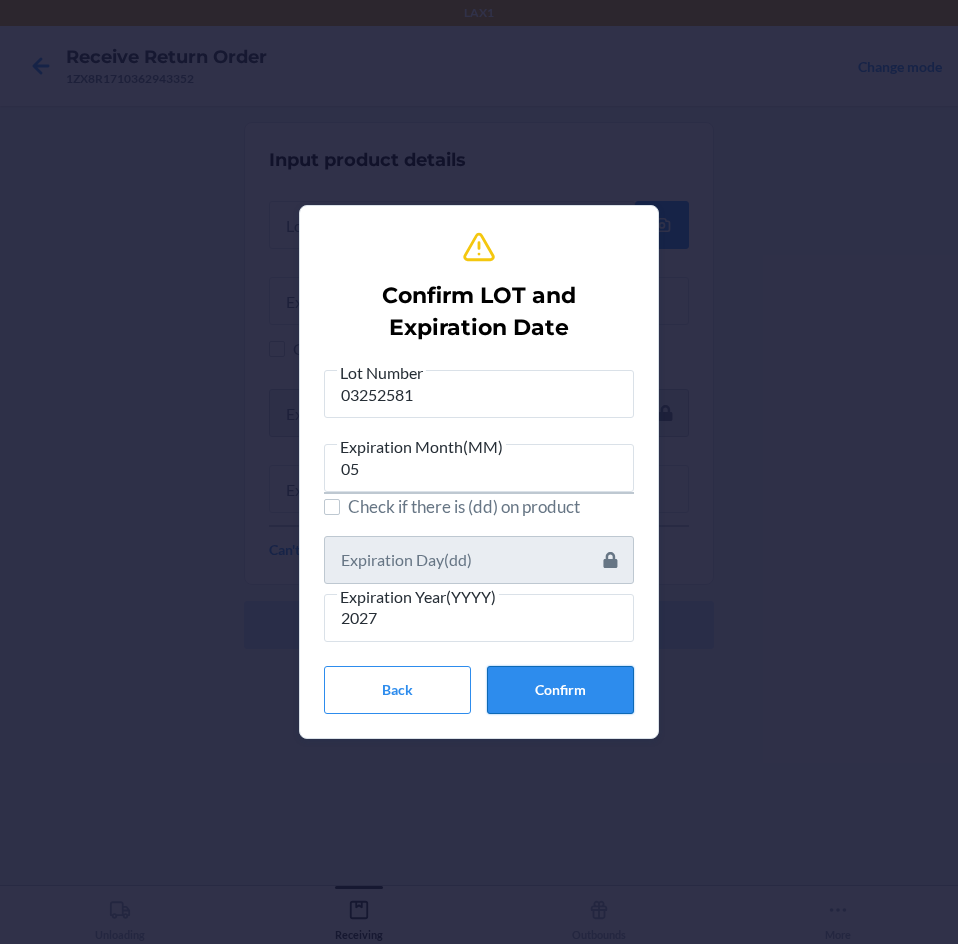 click on "Confirm" at bounding box center (560, 690) 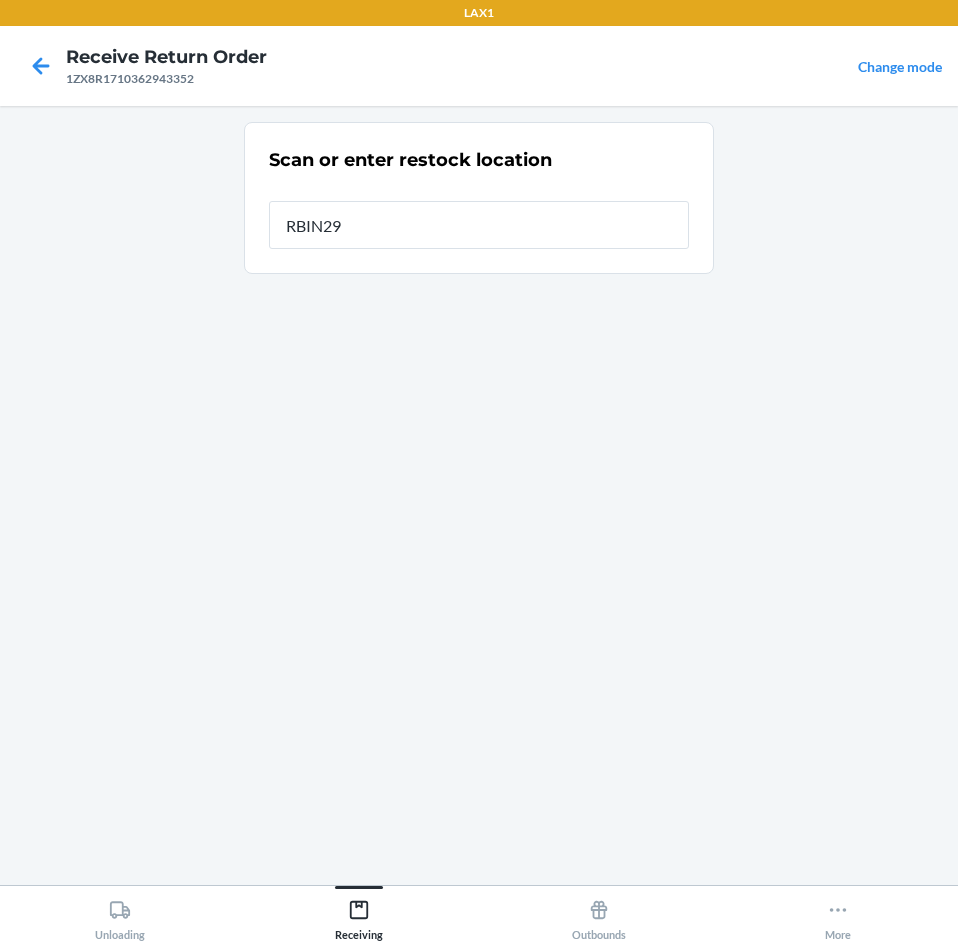 type on "RBIN292" 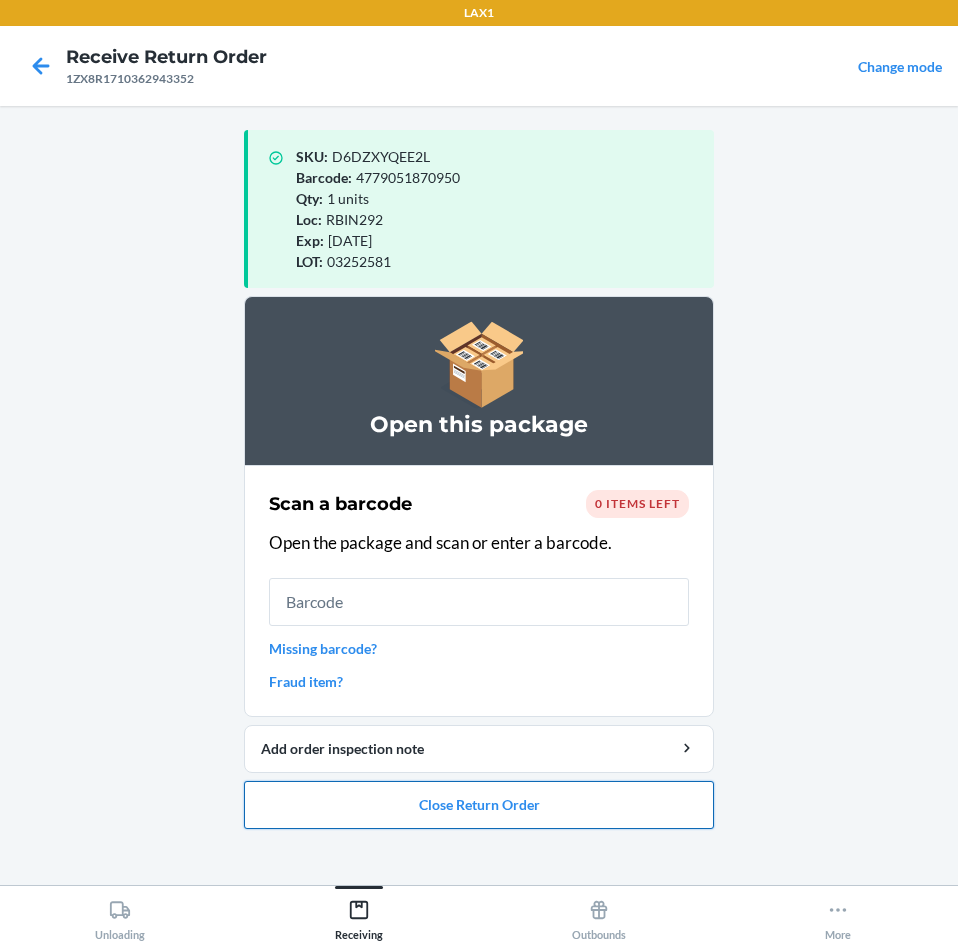 click on "Close Return Order" at bounding box center (479, 805) 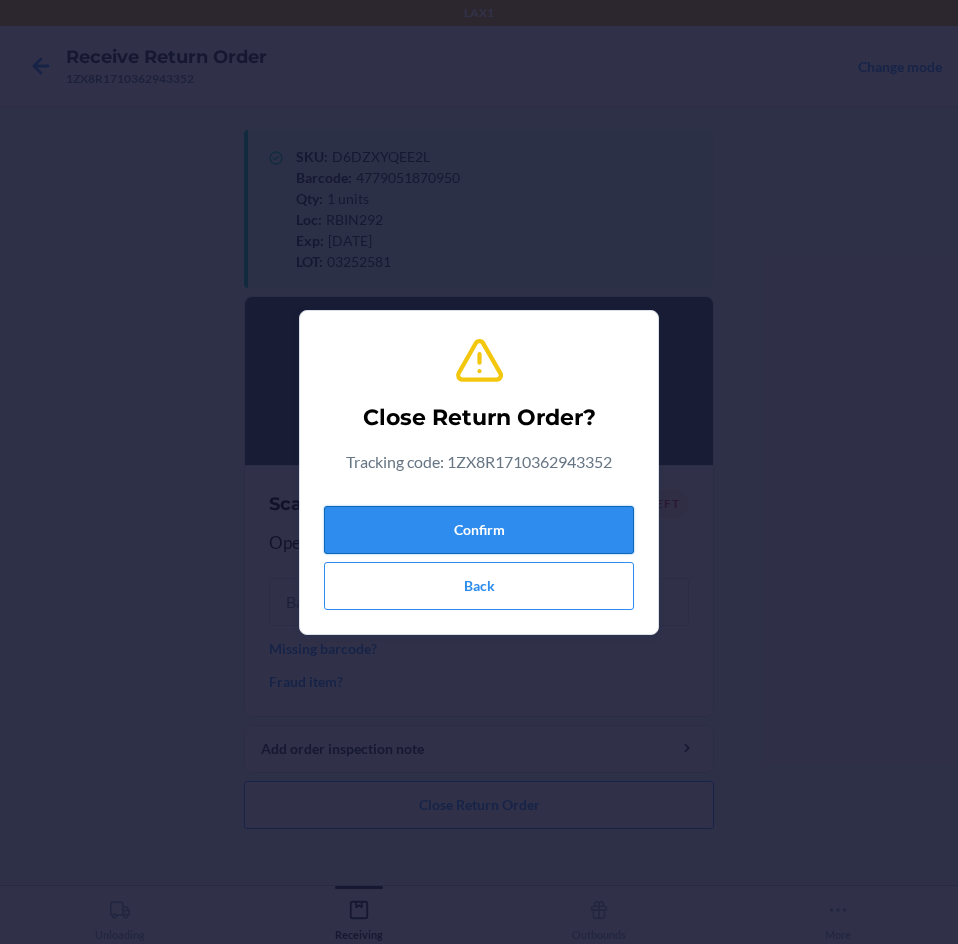 click on "Confirm" at bounding box center [479, 530] 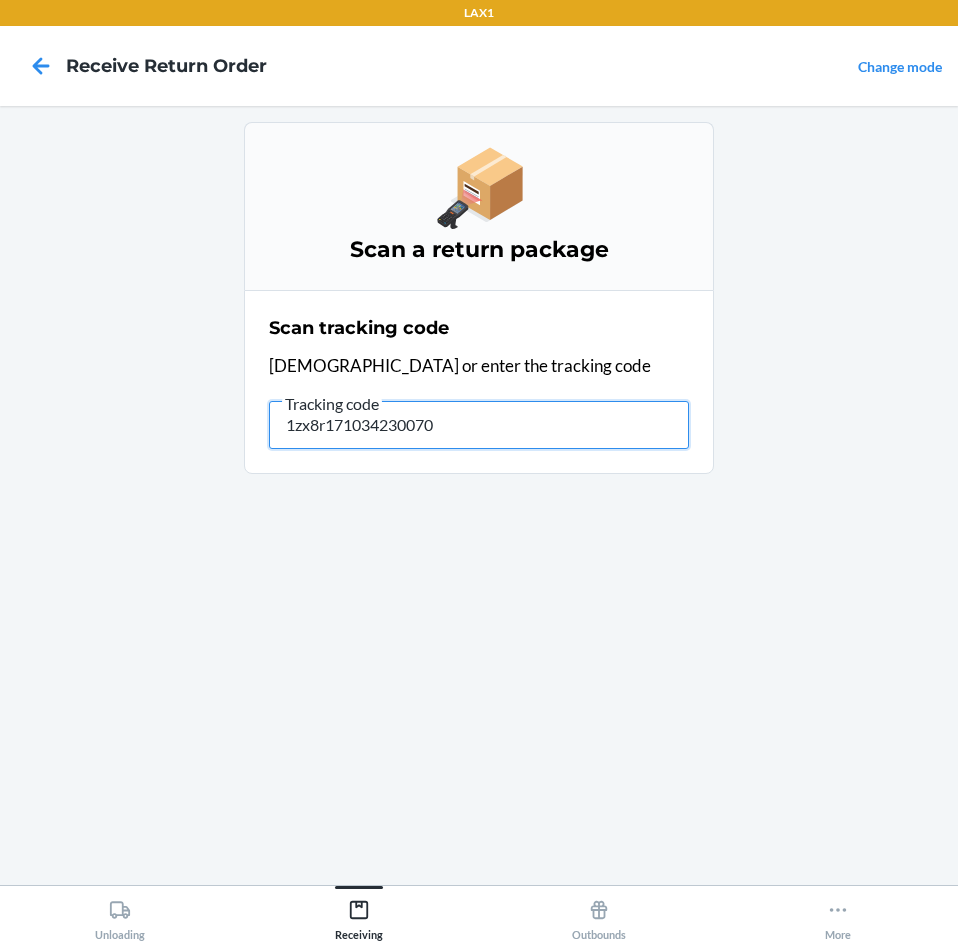 type on "1zx8r1710342300708" 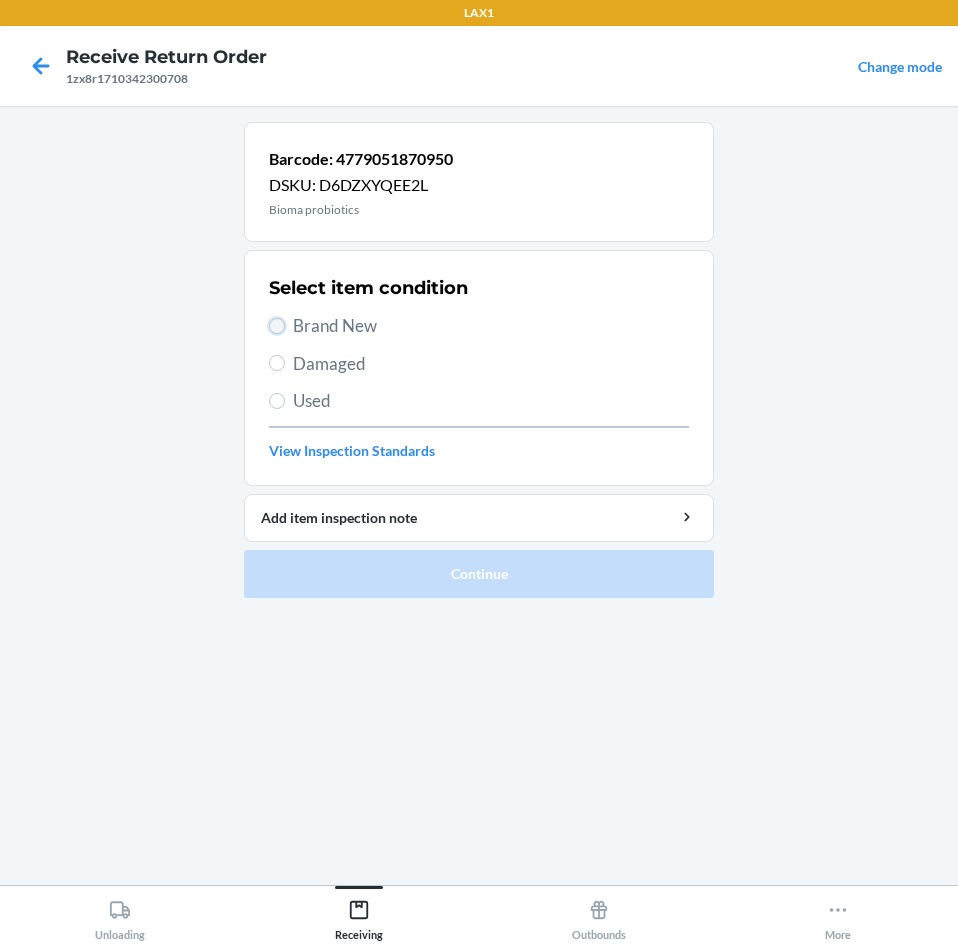 click on "Brand New" at bounding box center (277, 326) 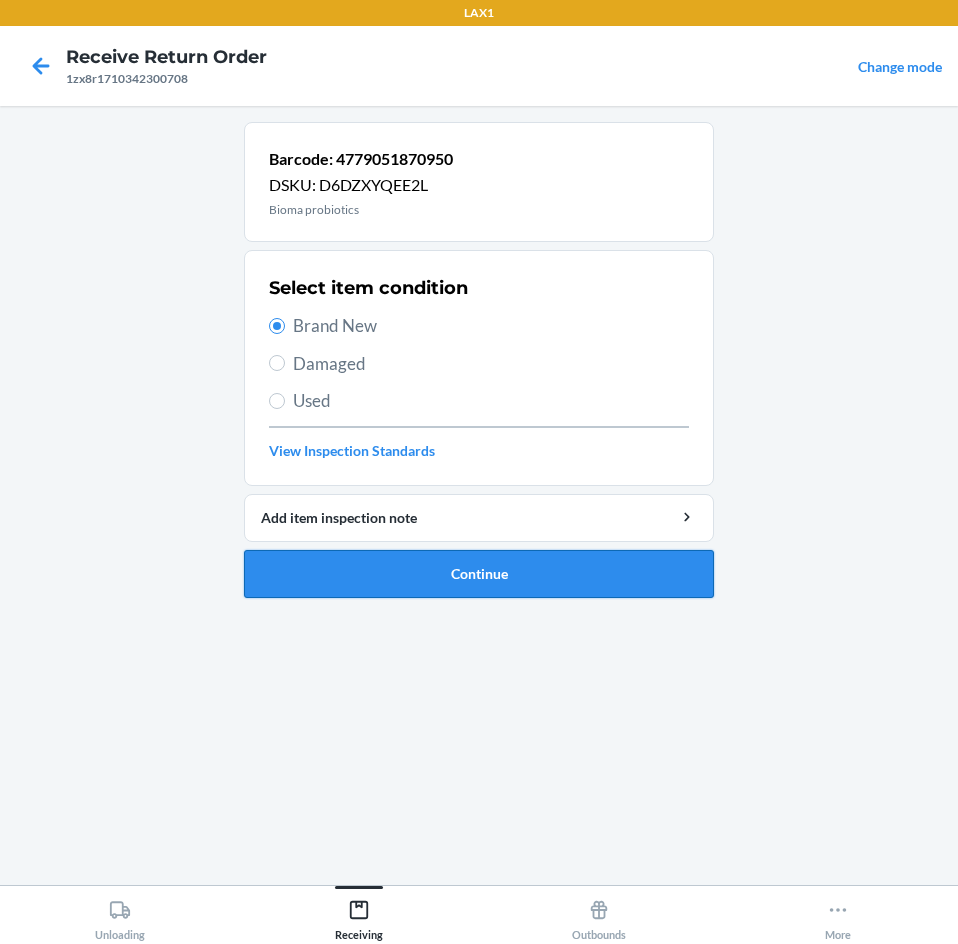 click on "Continue" at bounding box center [479, 574] 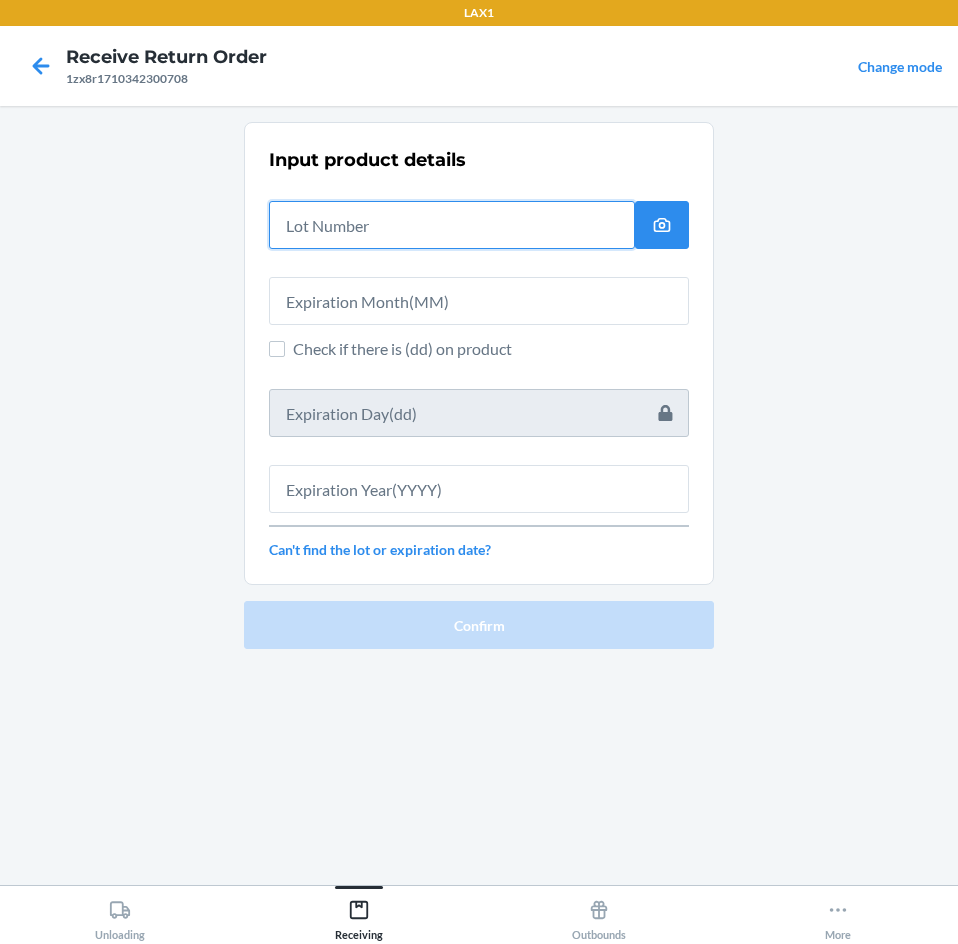 click at bounding box center [452, 225] 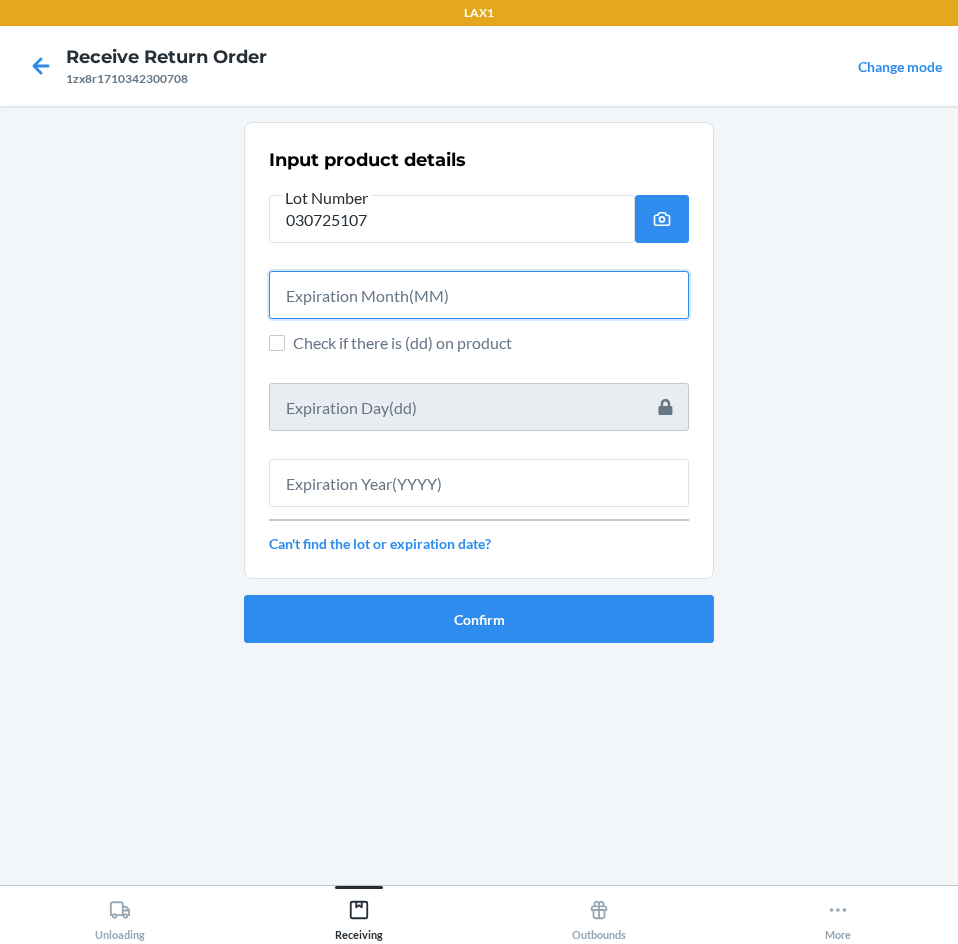 click at bounding box center [479, 295] 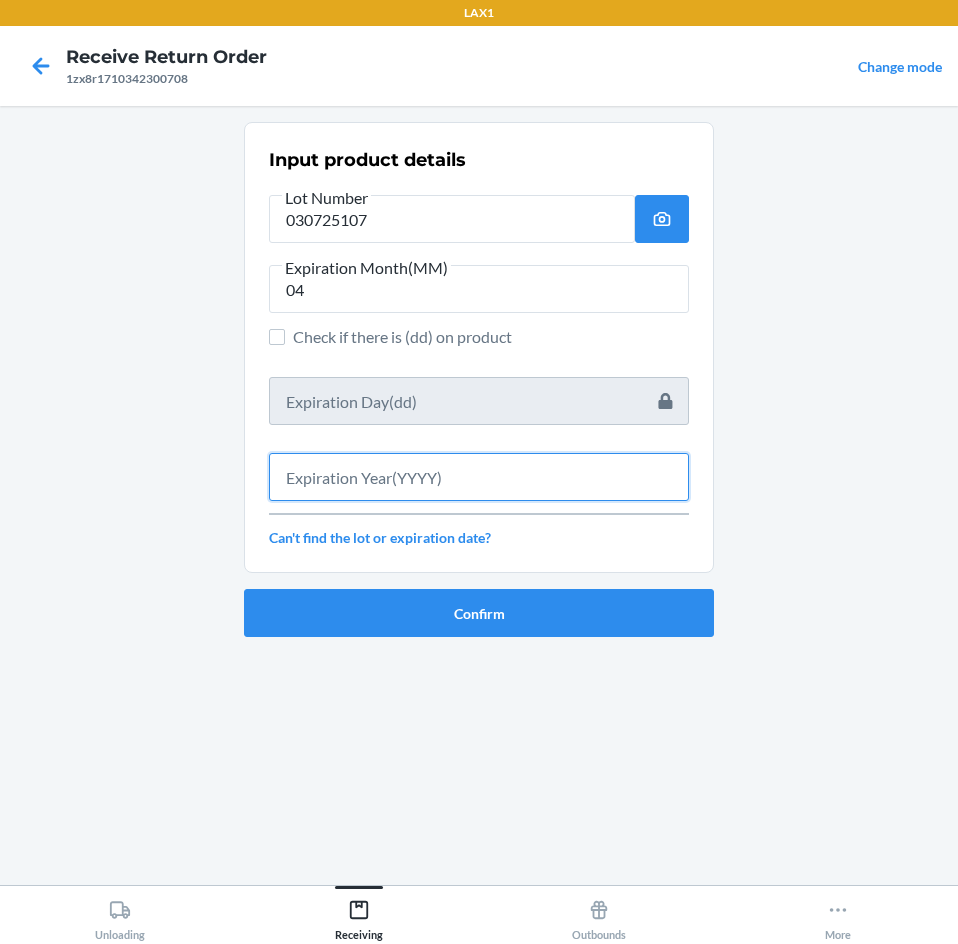 click at bounding box center (479, 477) 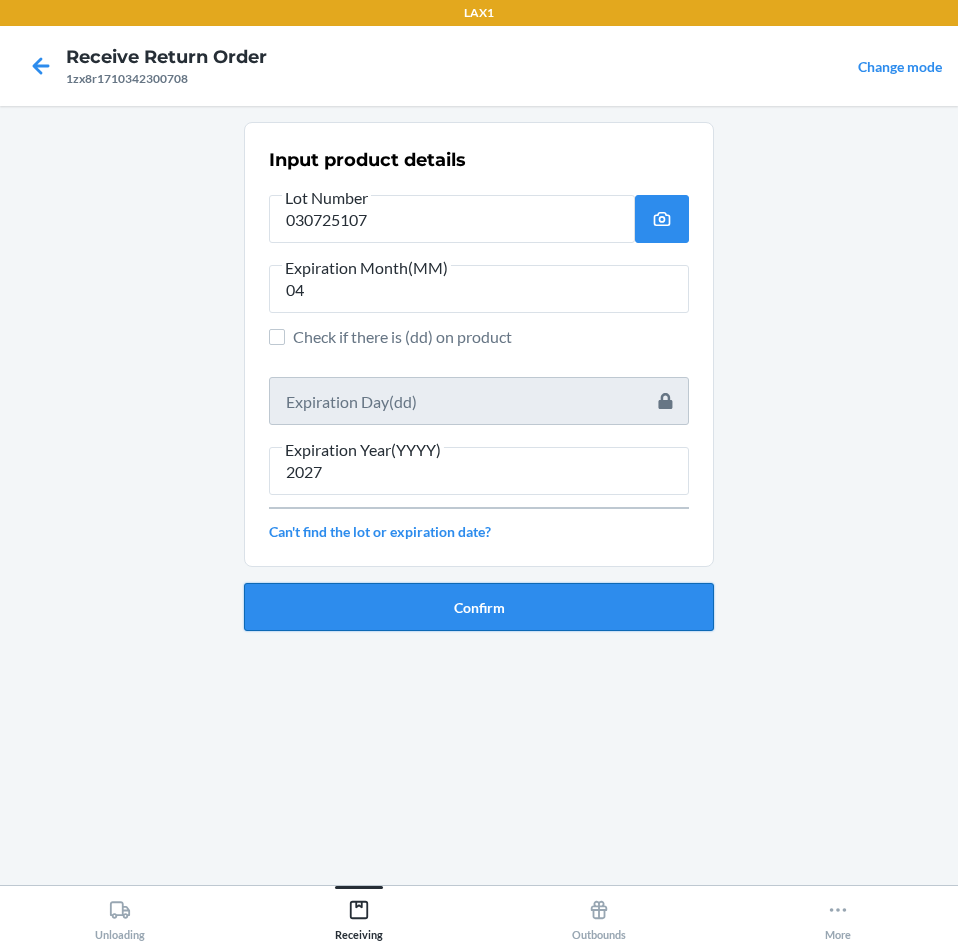 click on "Confirm" at bounding box center (479, 607) 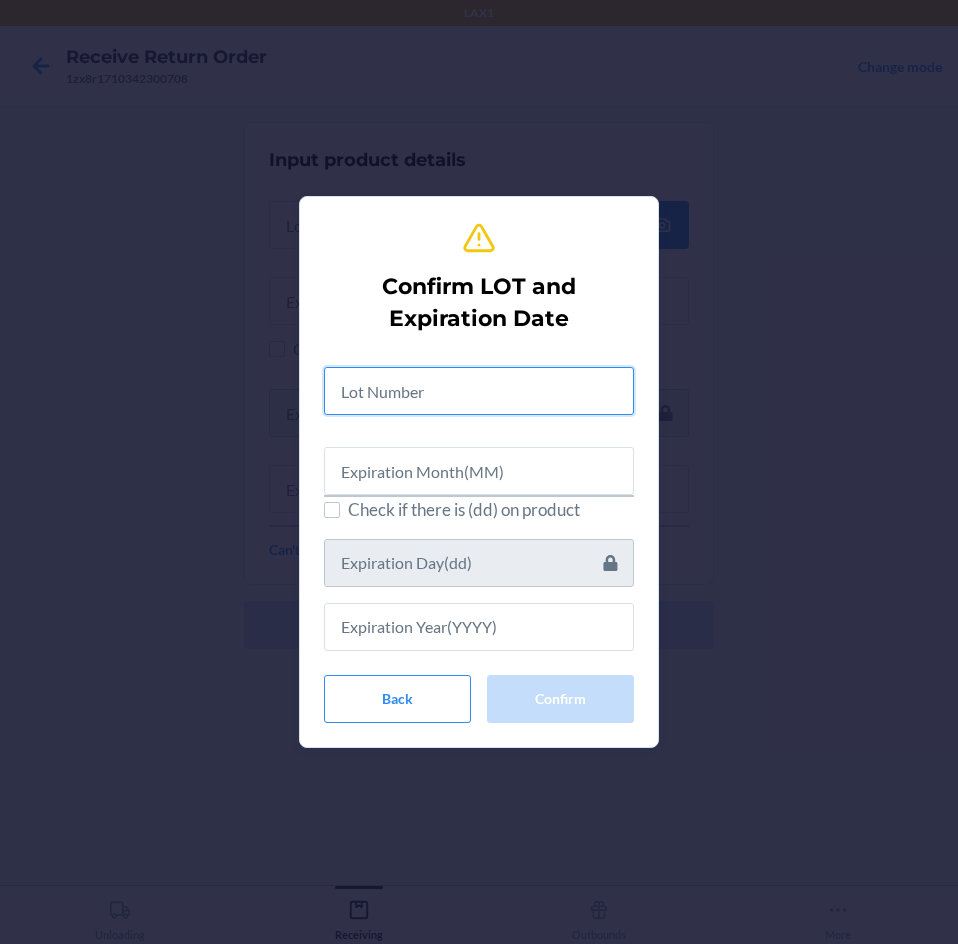 click at bounding box center [479, 391] 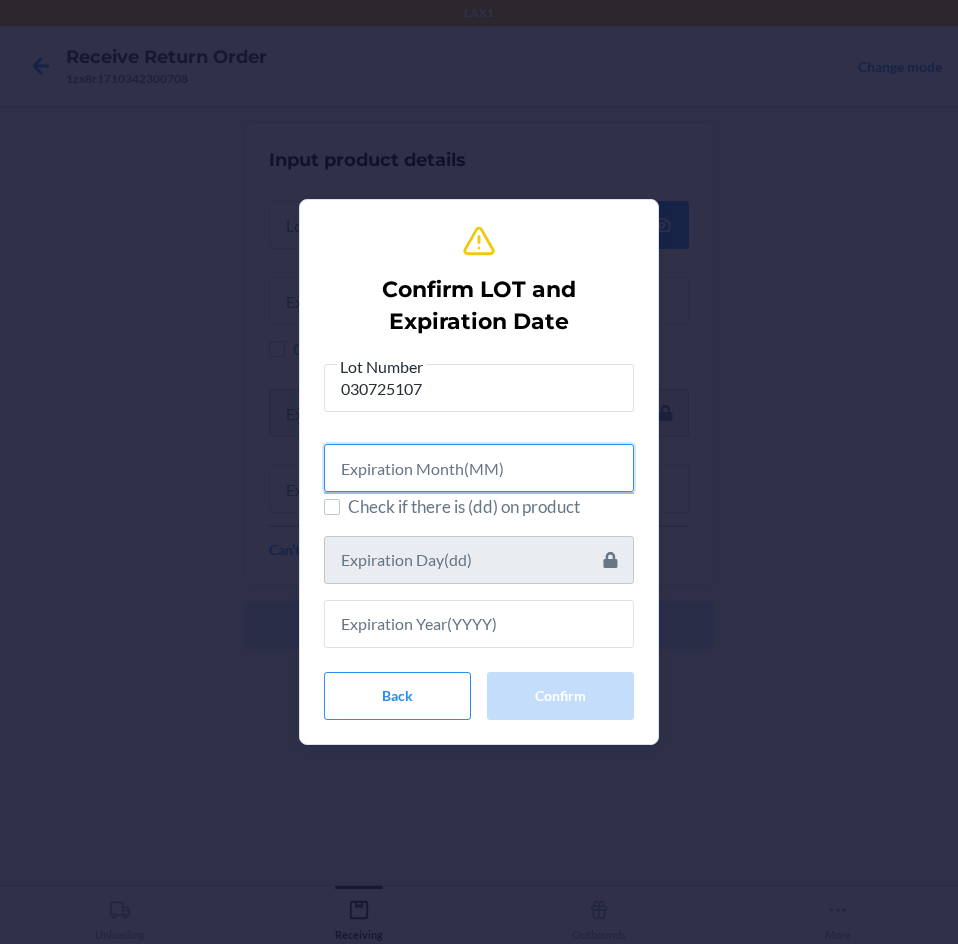 click at bounding box center (479, 468) 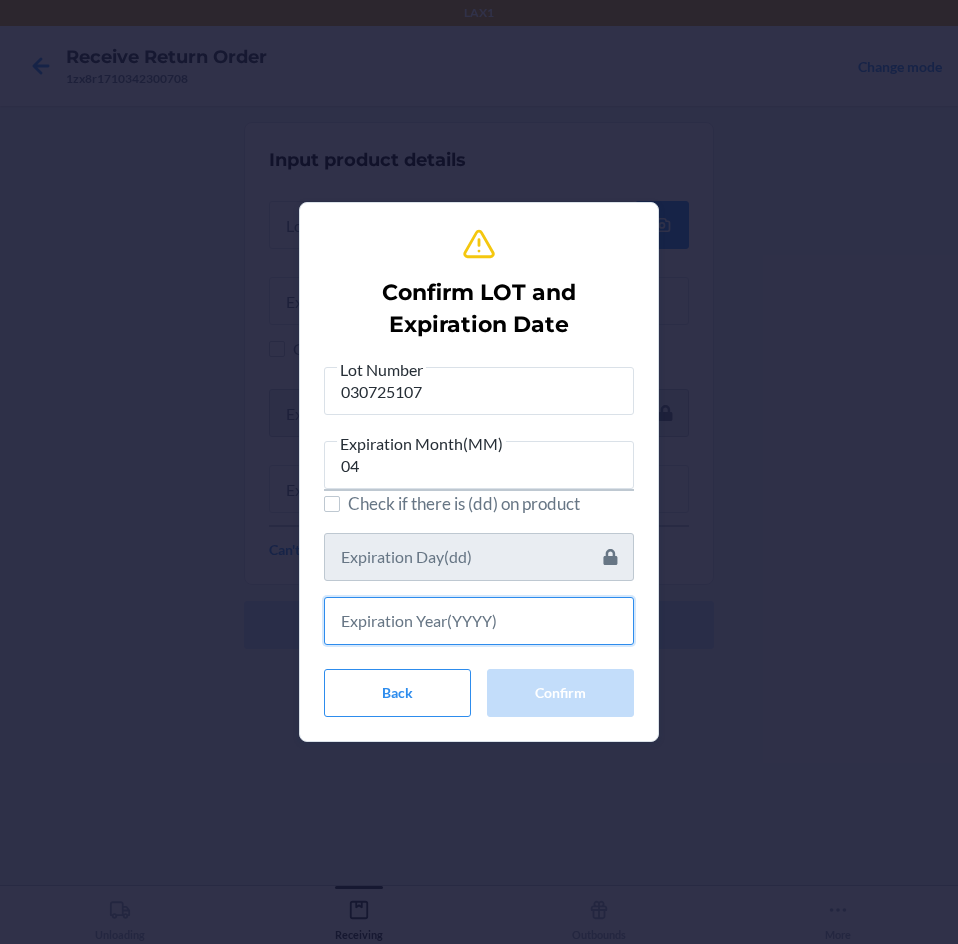 click at bounding box center (479, 621) 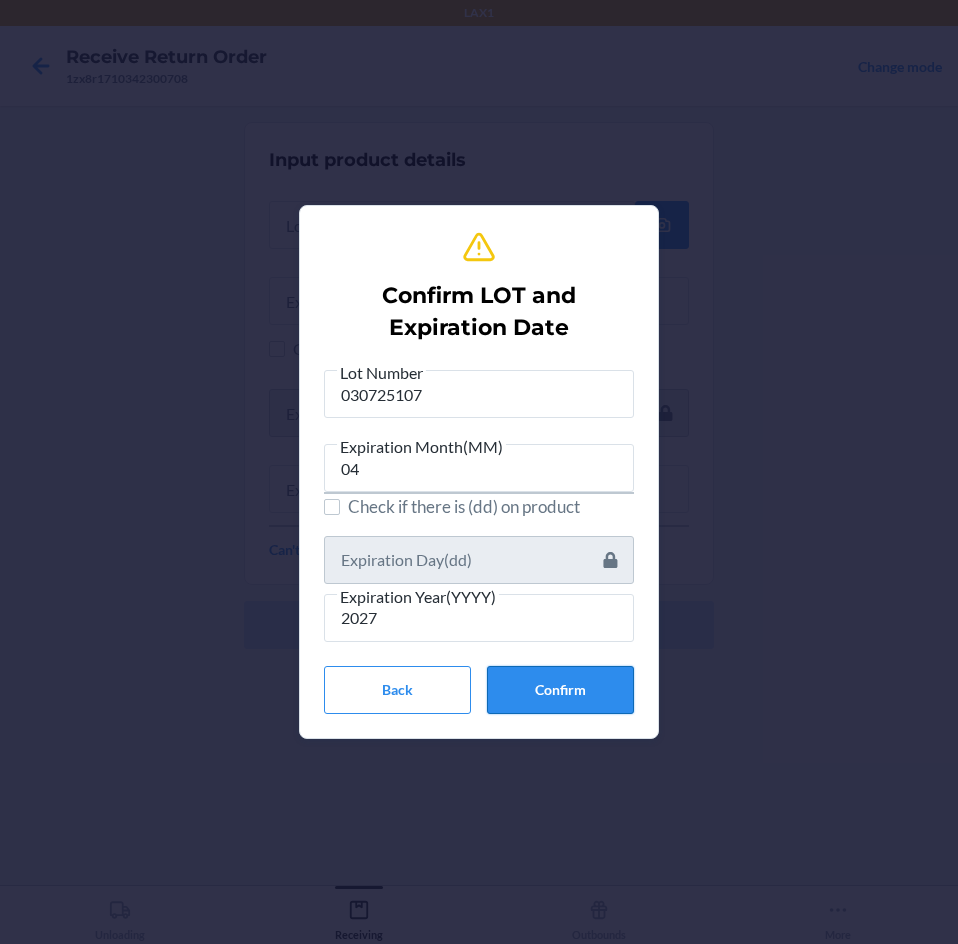 click on "Confirm" at bounding box center [560, 690] 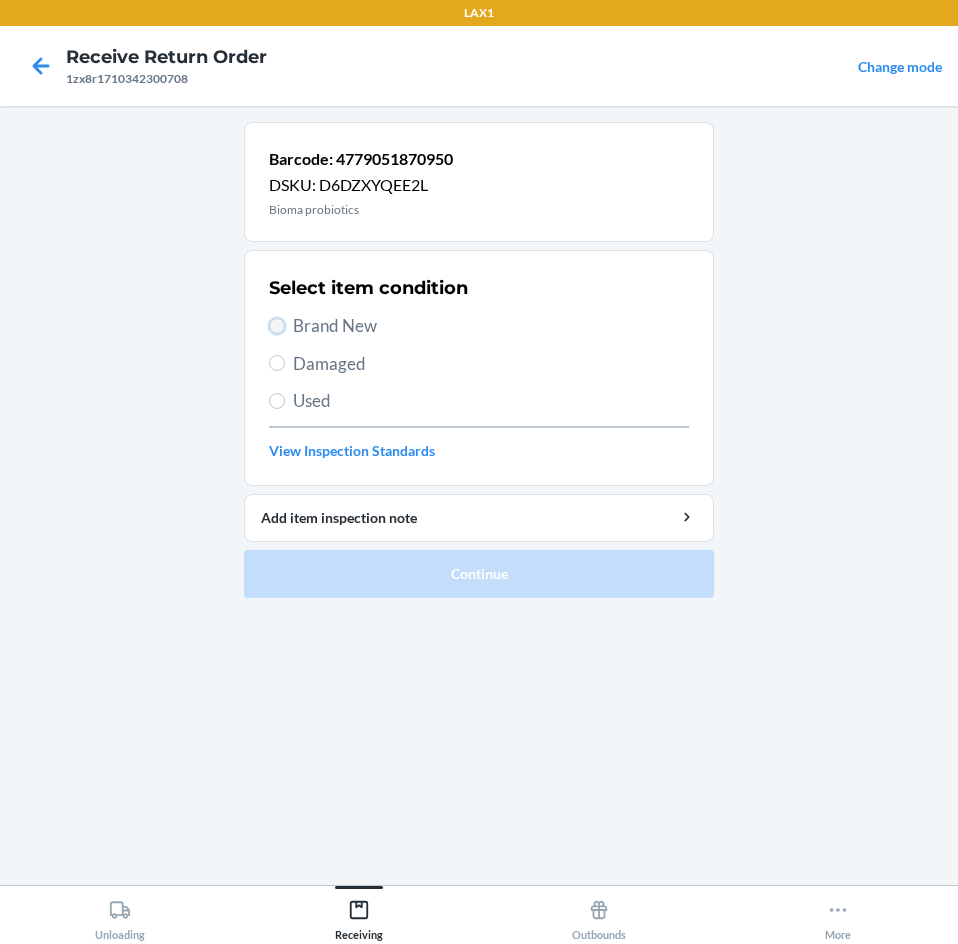 click on "Brand New" at bounding box center (277, 326) 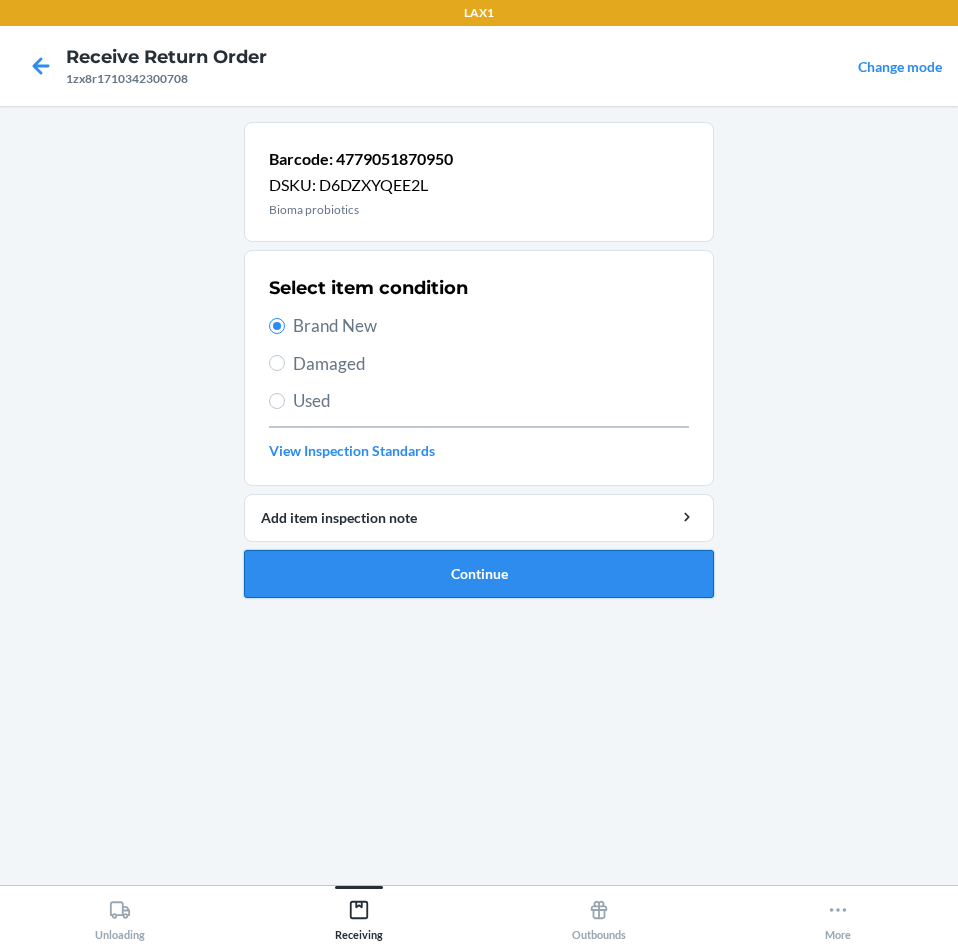 click on "Continue" at bounding box center (479, 574) 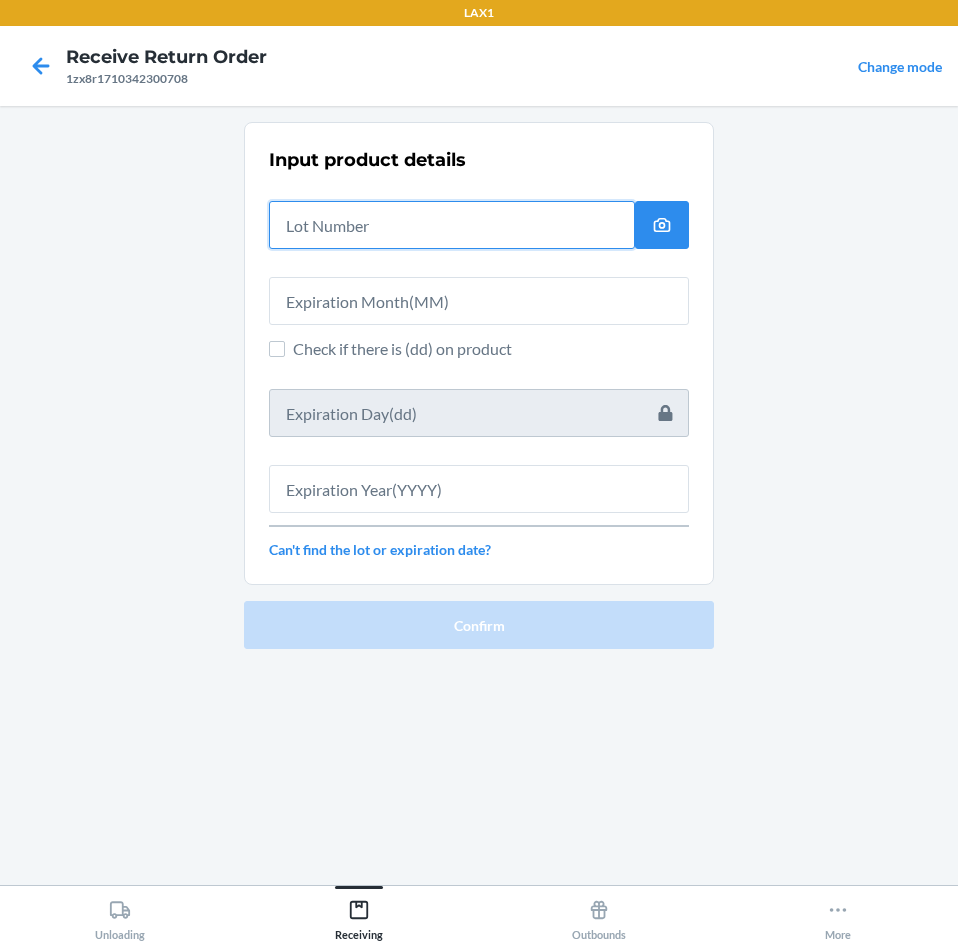click at bounding box center [452, 225] 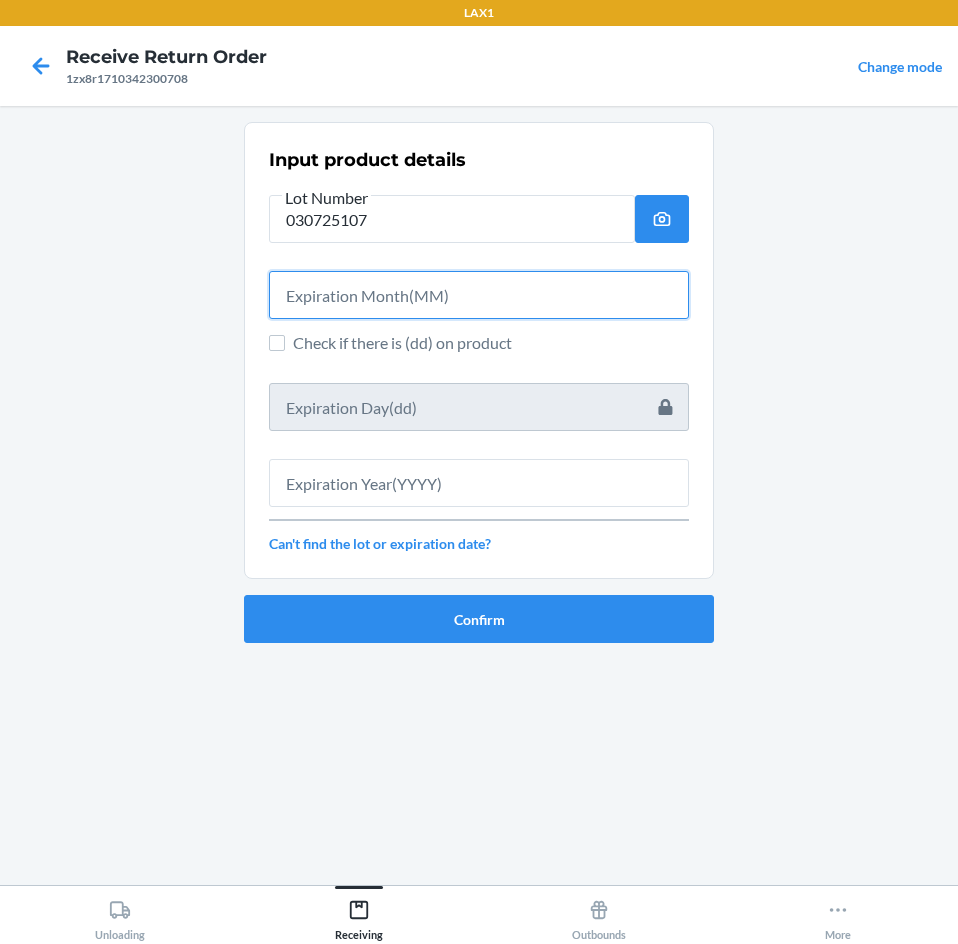 click at bounding box center [479, 295] 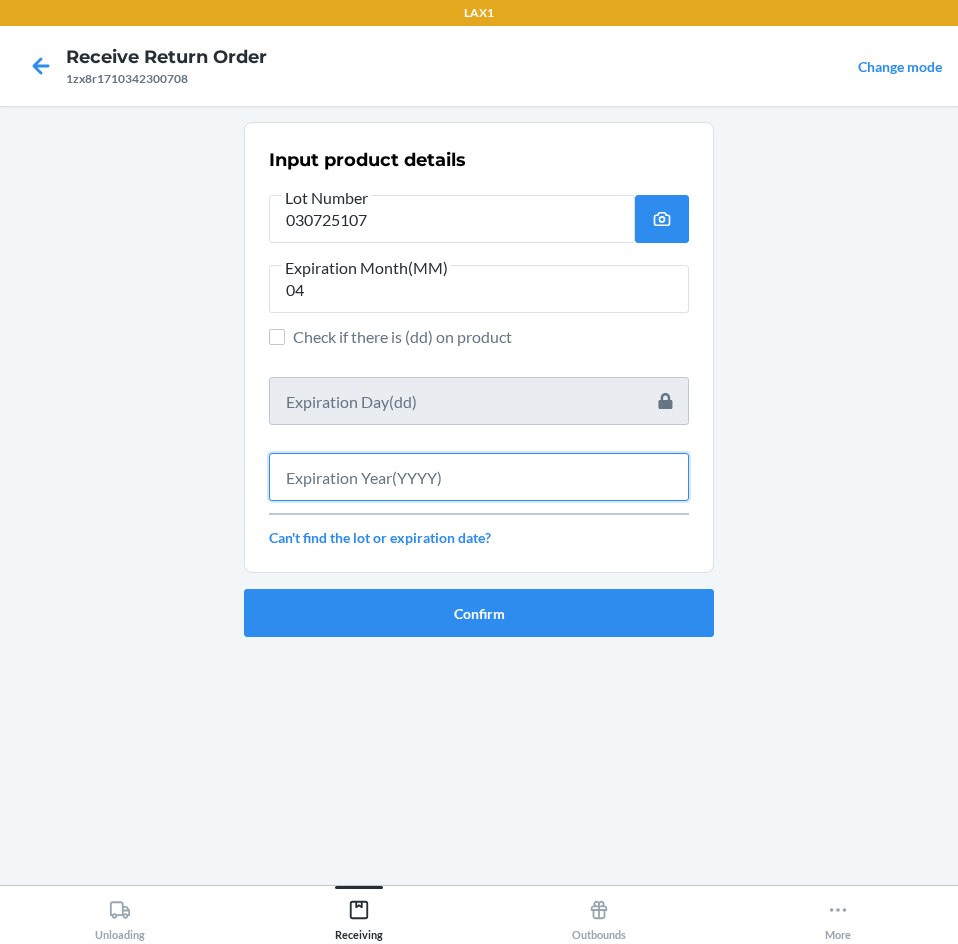 click at bounding box center [479, 477] 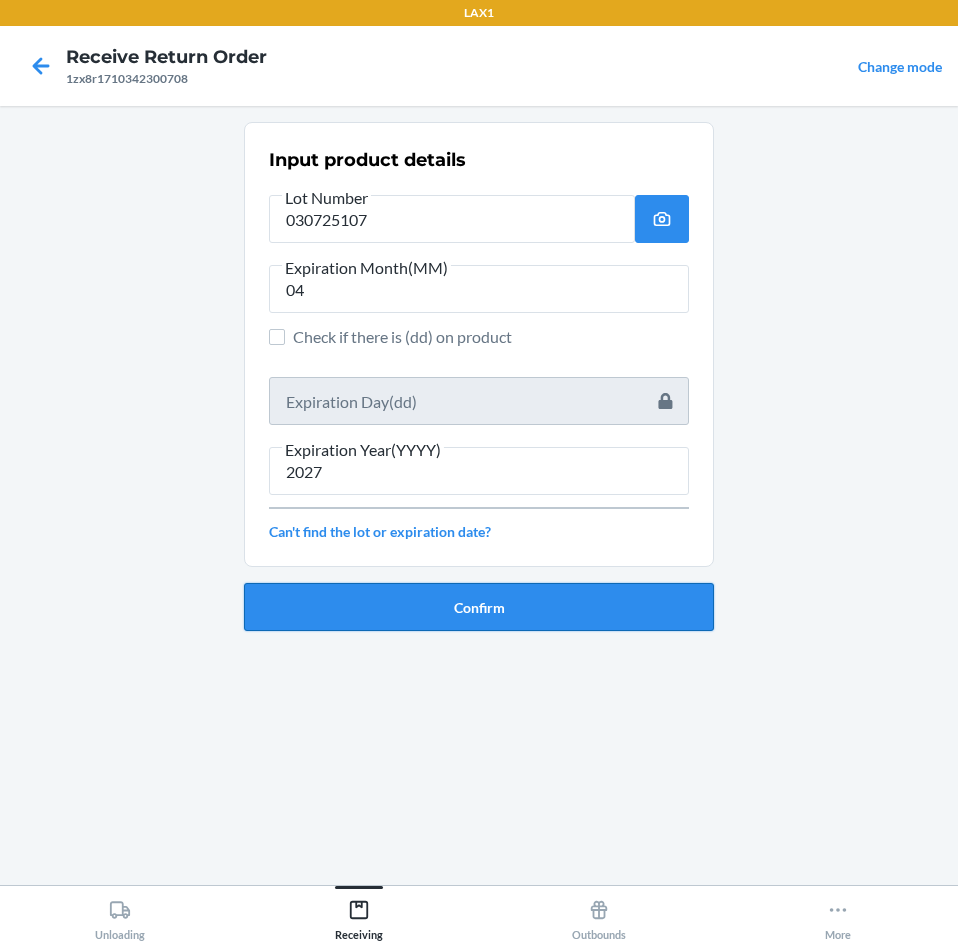 click on "Confirm" at bounding box center [479, 607] 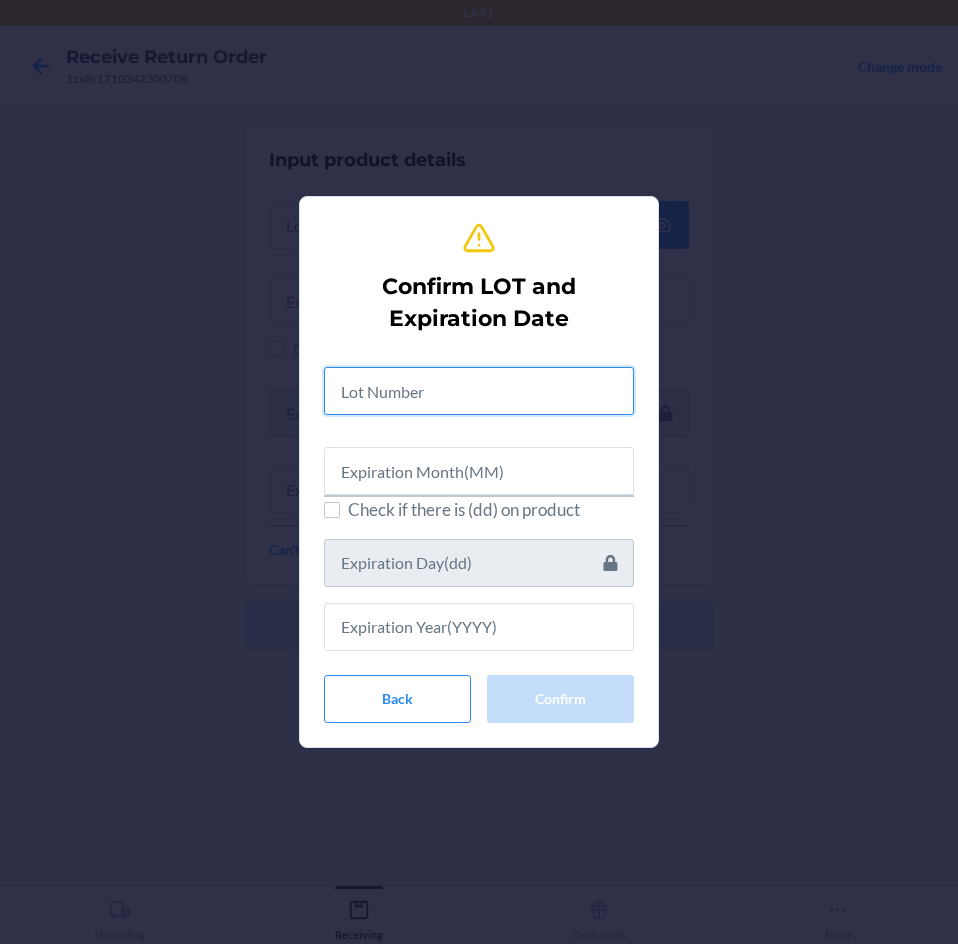 click at bounding box center [479, 391] 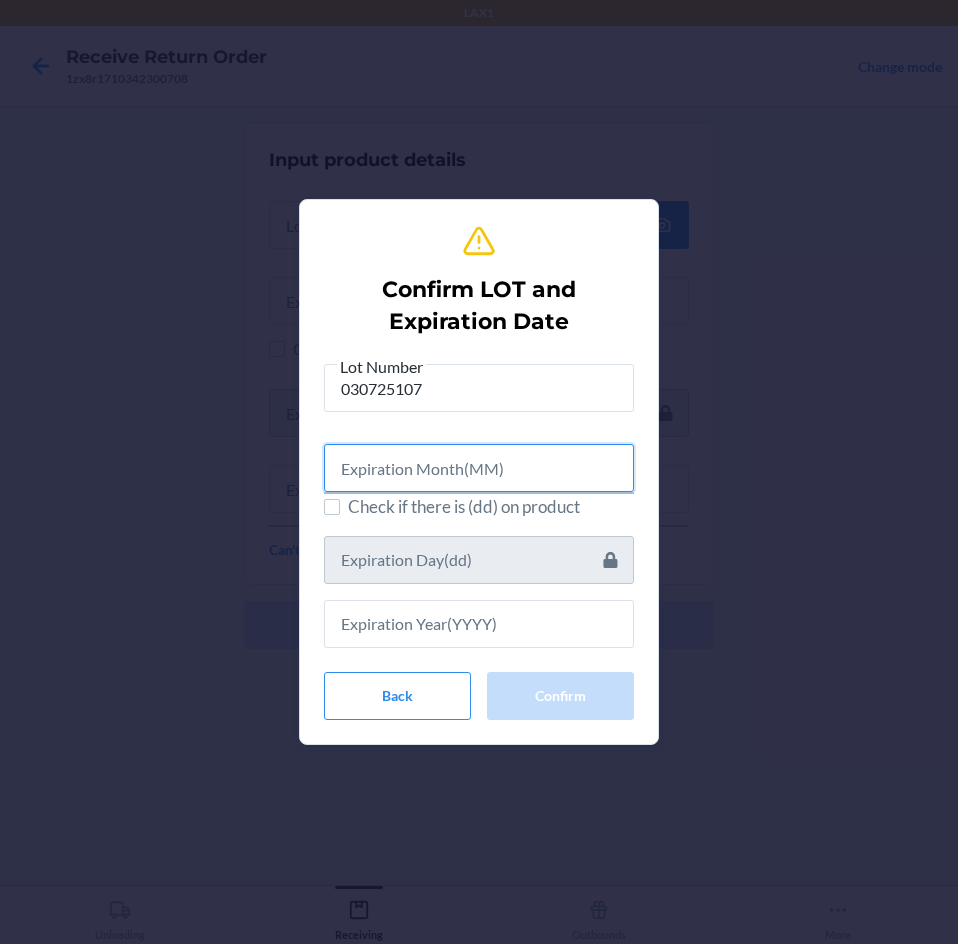 click at bounding box center [479, 468] 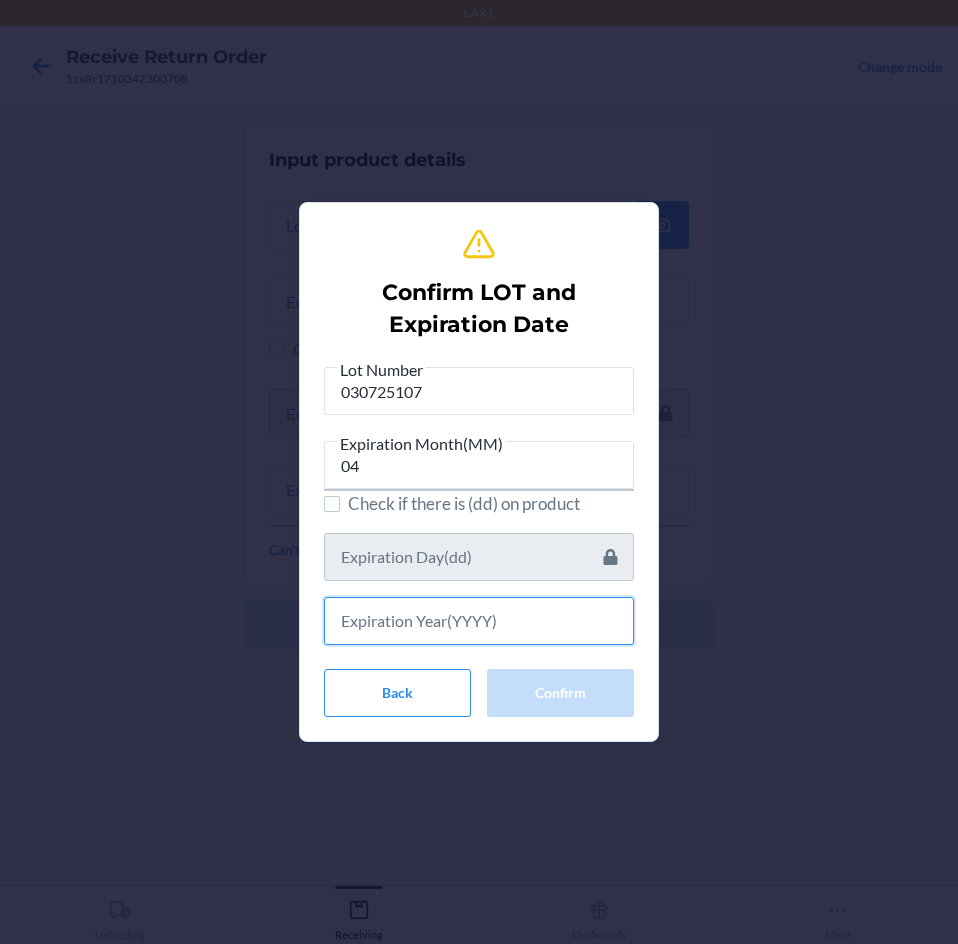 click at bounding box center (479, 621) 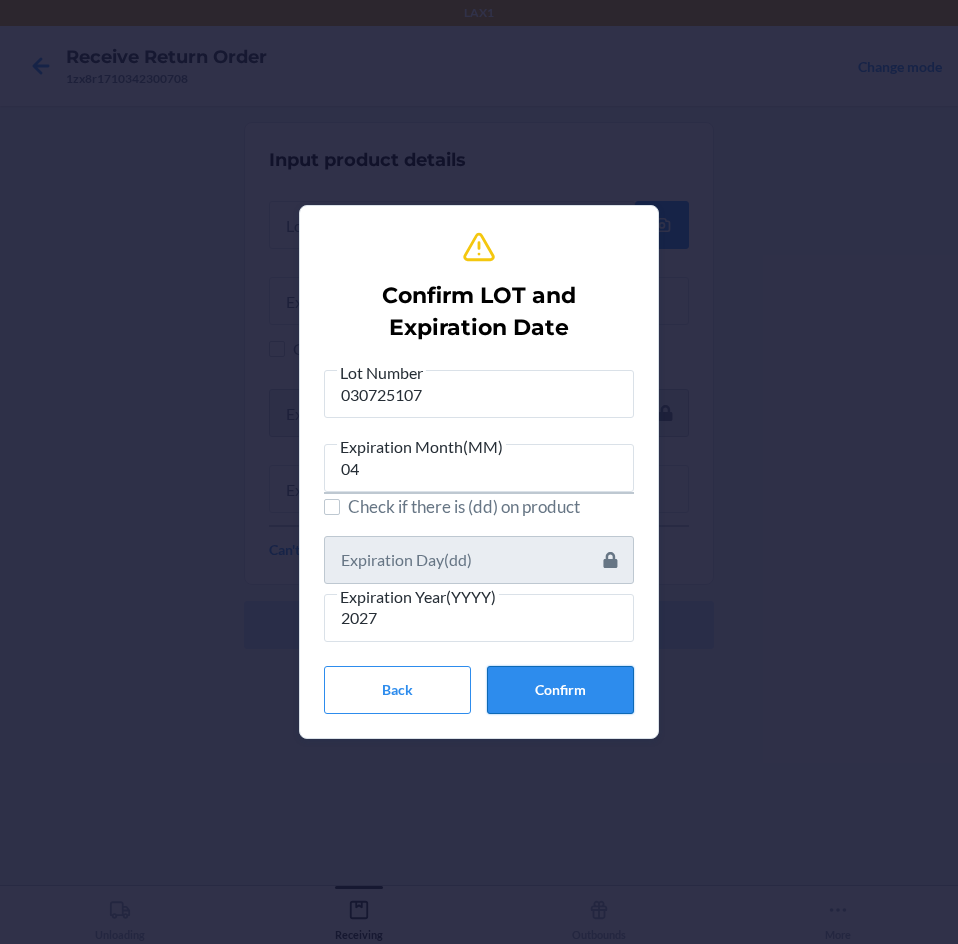 click on "Confirm" at bounding box center (560, 690) 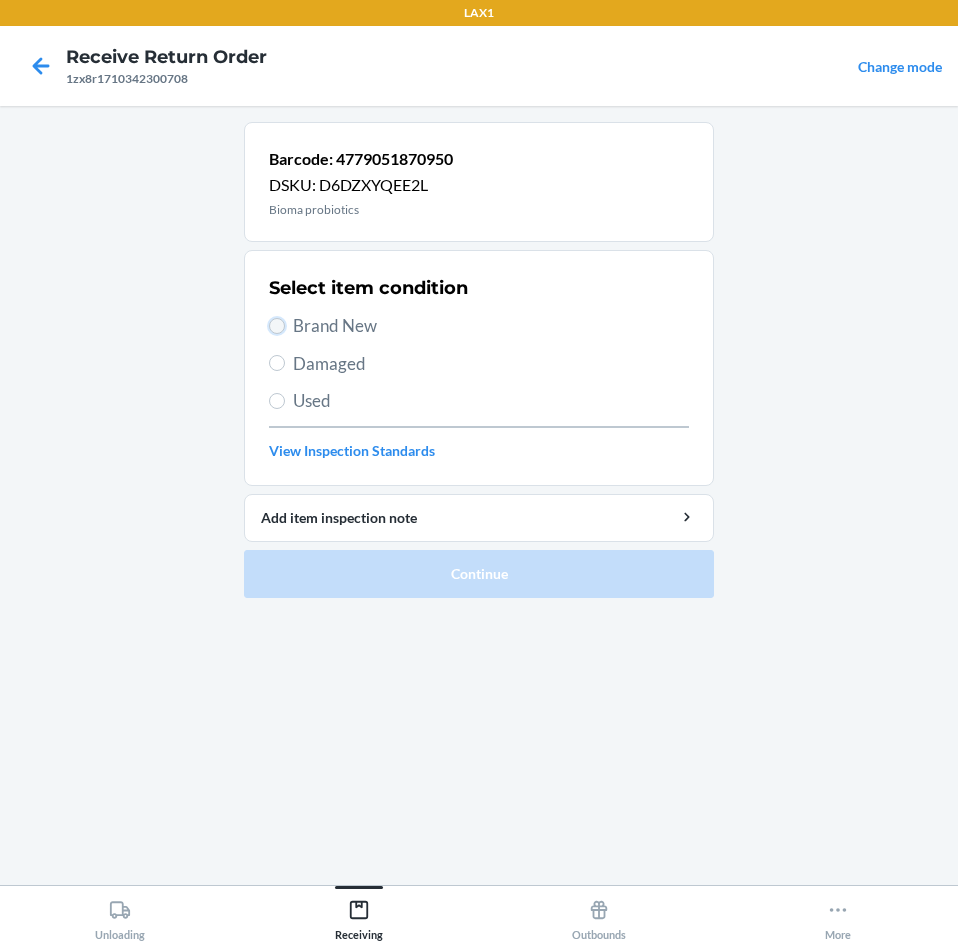 click on "Brand New" at bounding box center [277, 326] 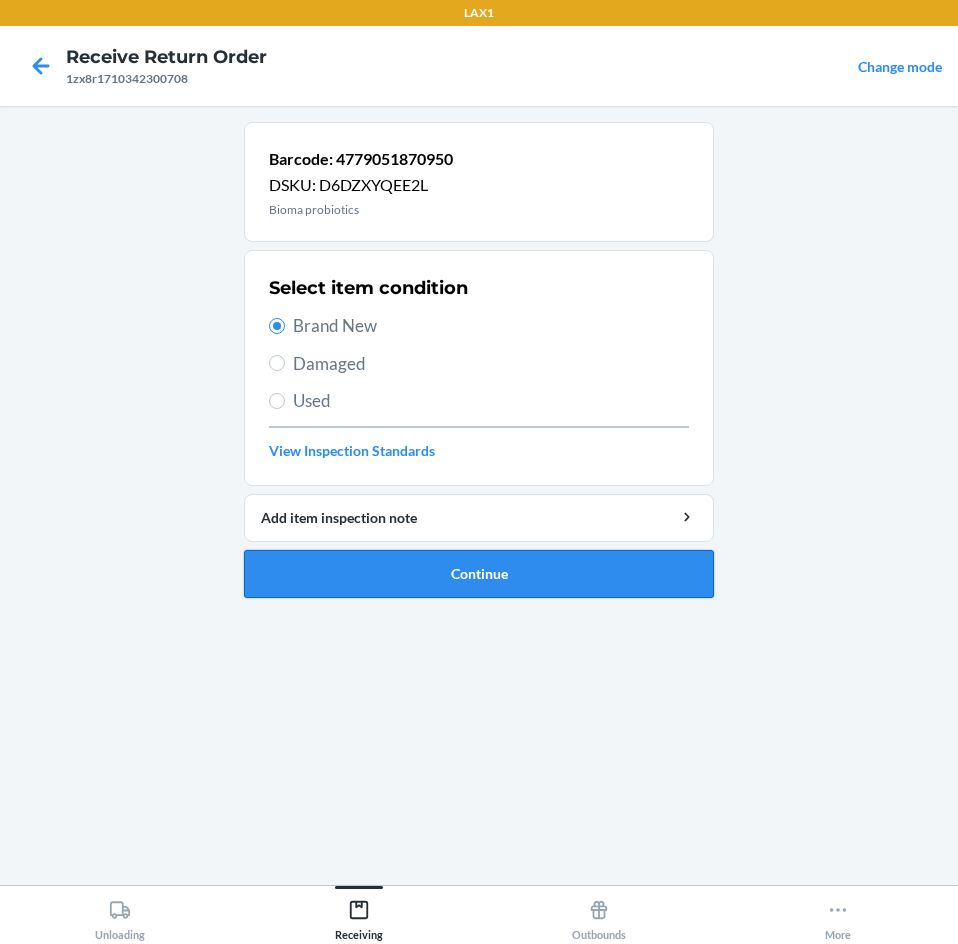 click on "Continue" at bounding box center [479, 574] 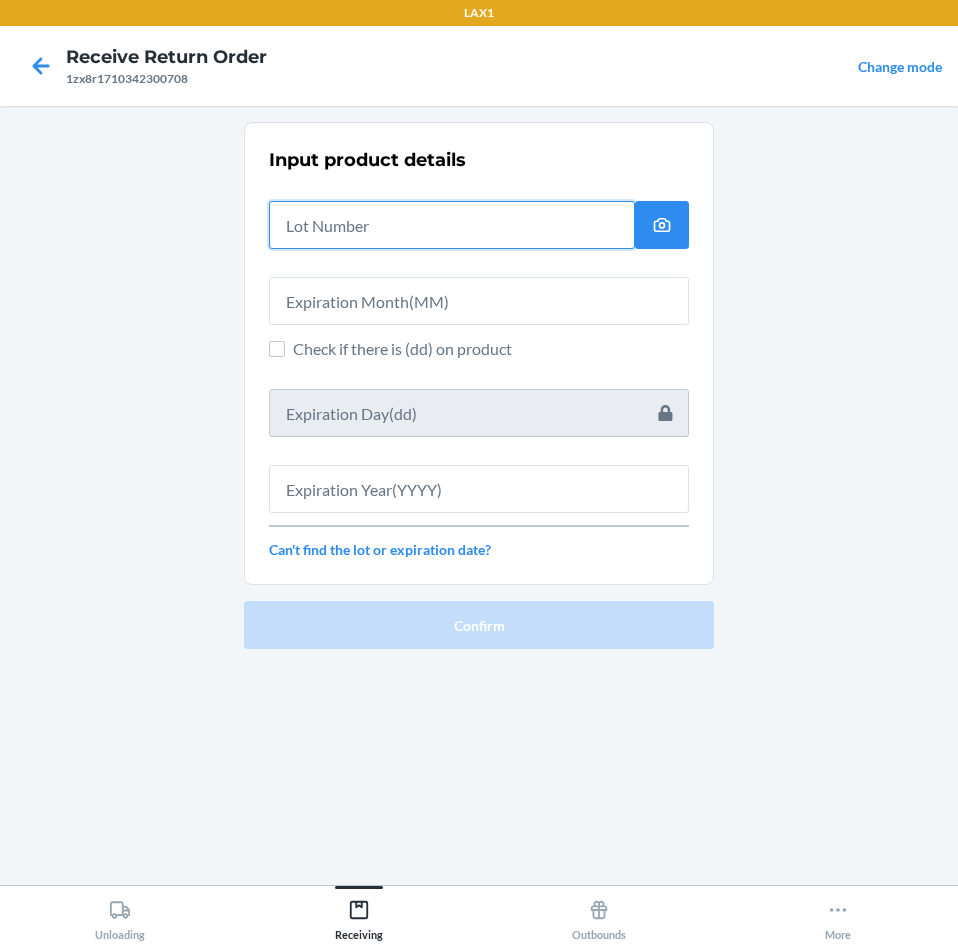 click at bounding box center (452, 225) 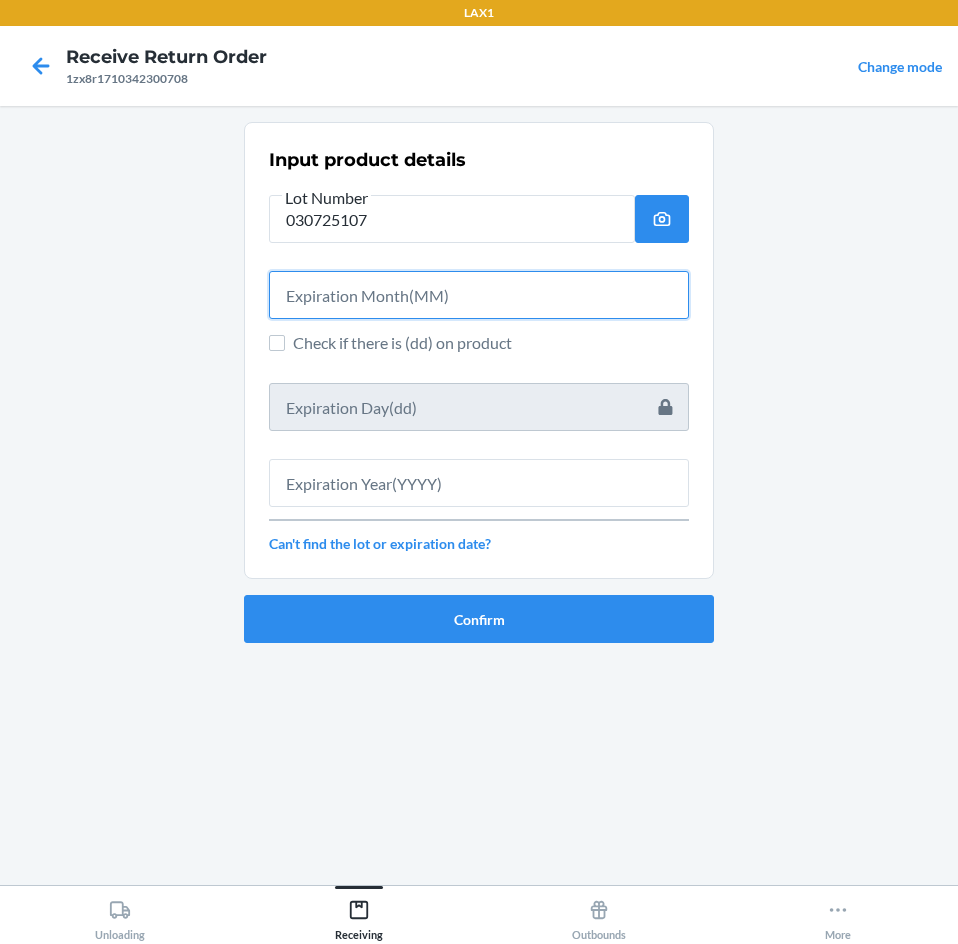 click at bounding box center (479, 295) 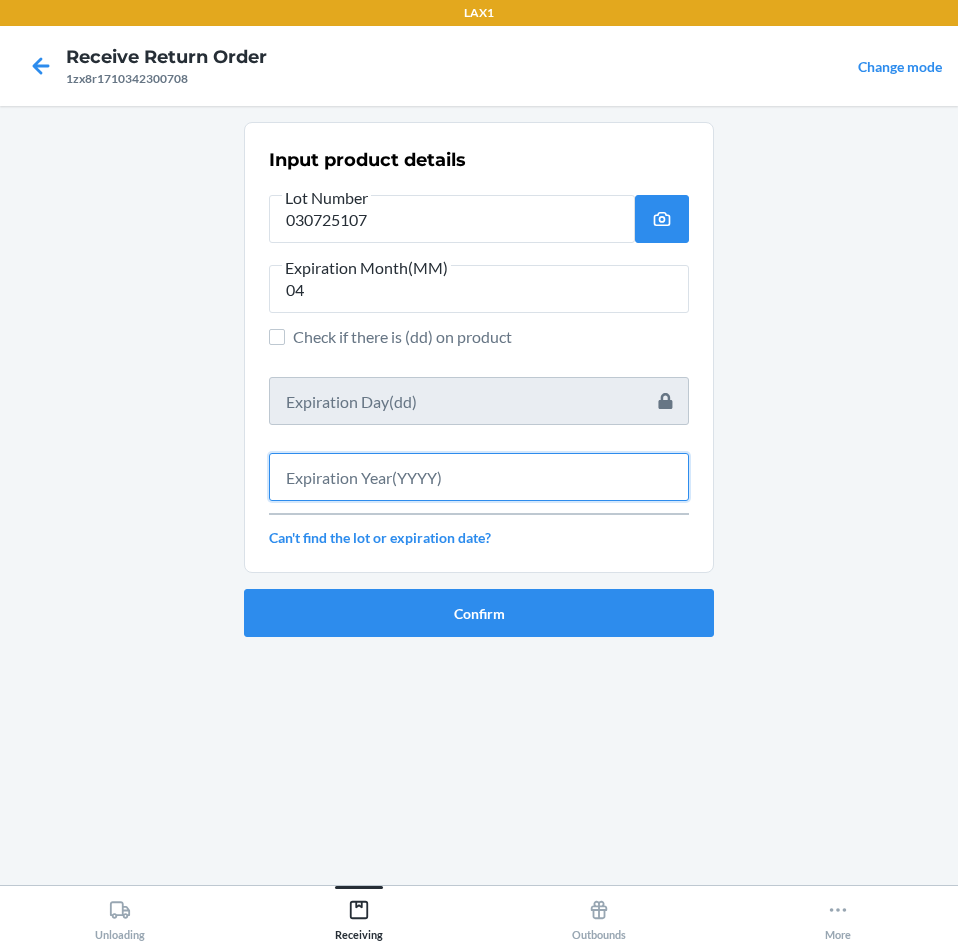 click at bounding box center [479, 477] 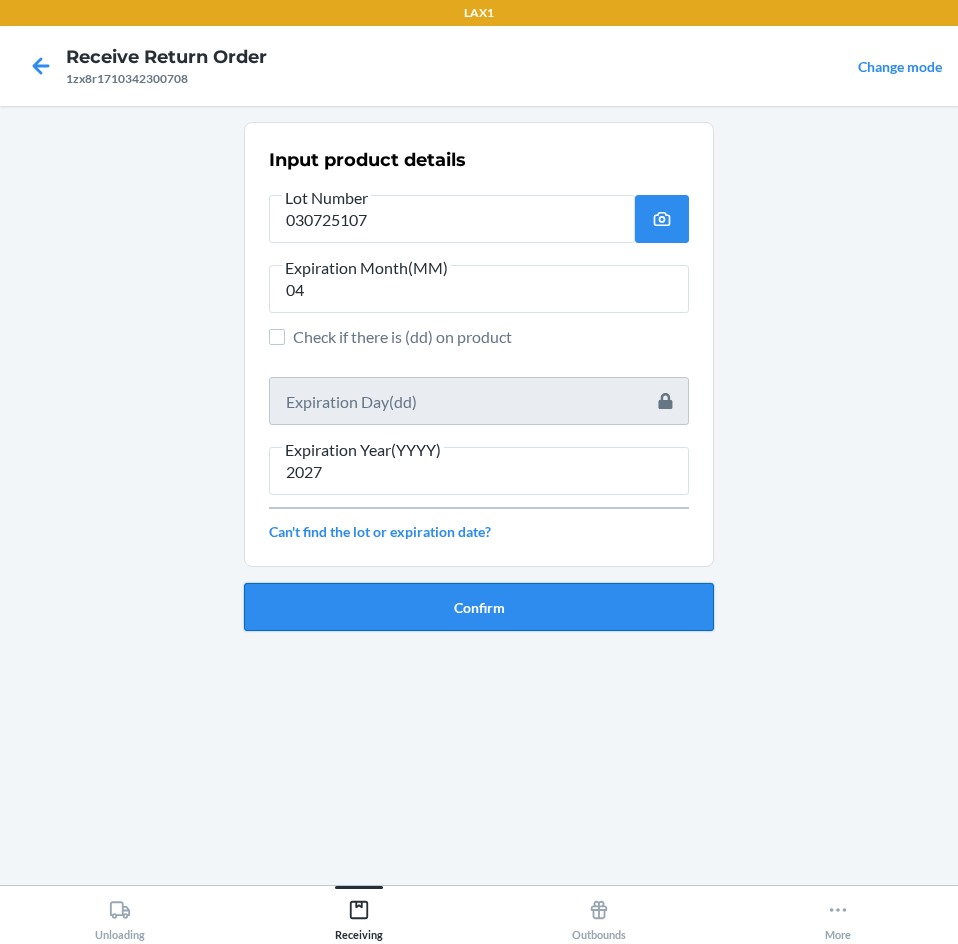 click on "Confirm" at bounding box center [479, 607] 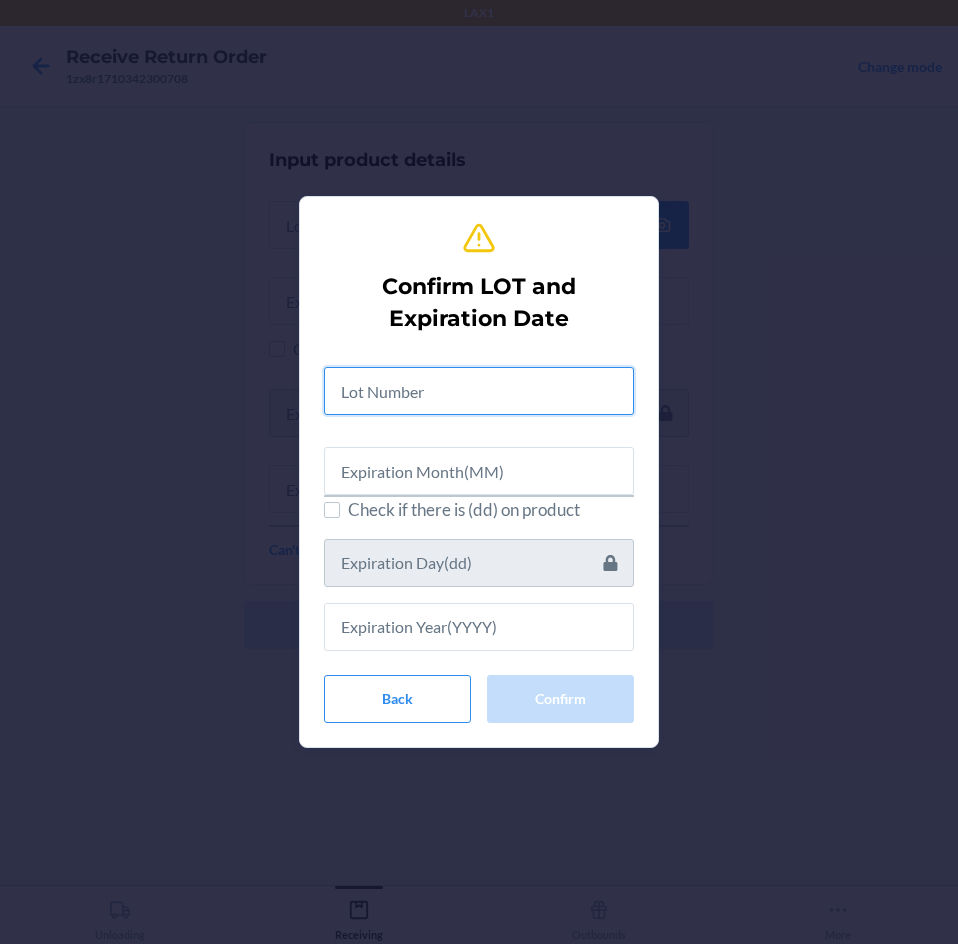 click at bounding box center (479, 391) 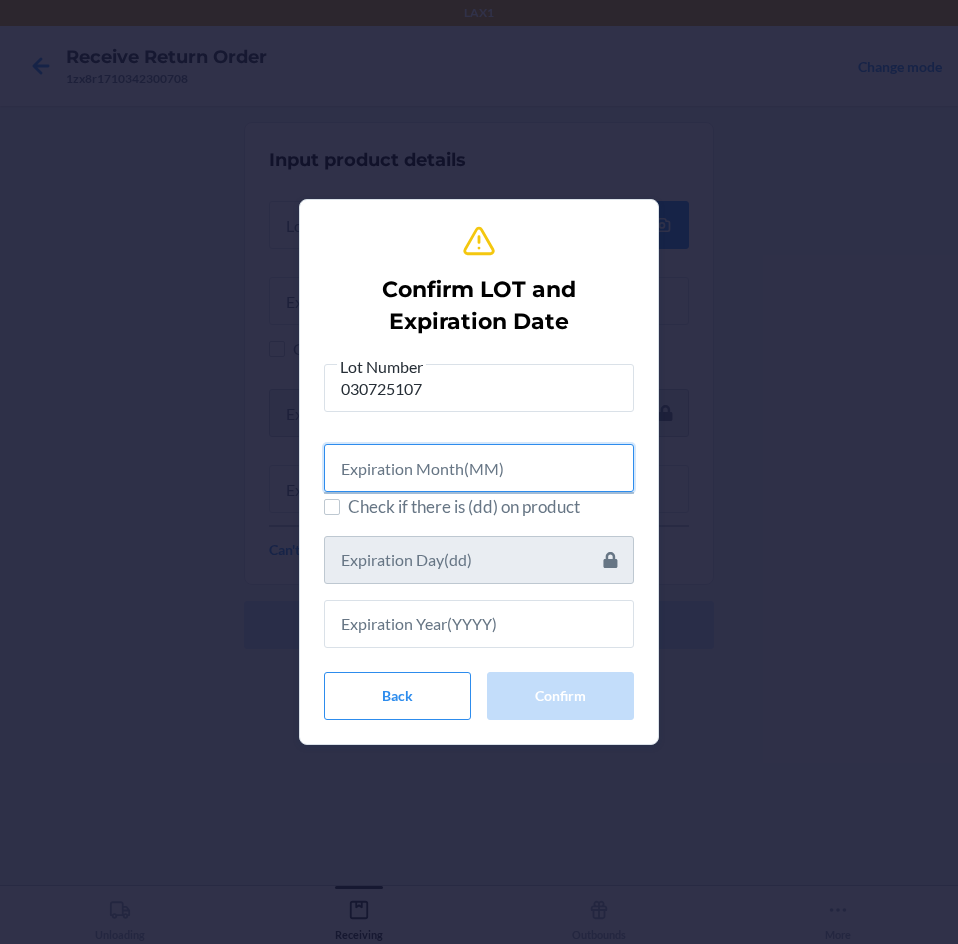 click at bounding box center [479, 468] 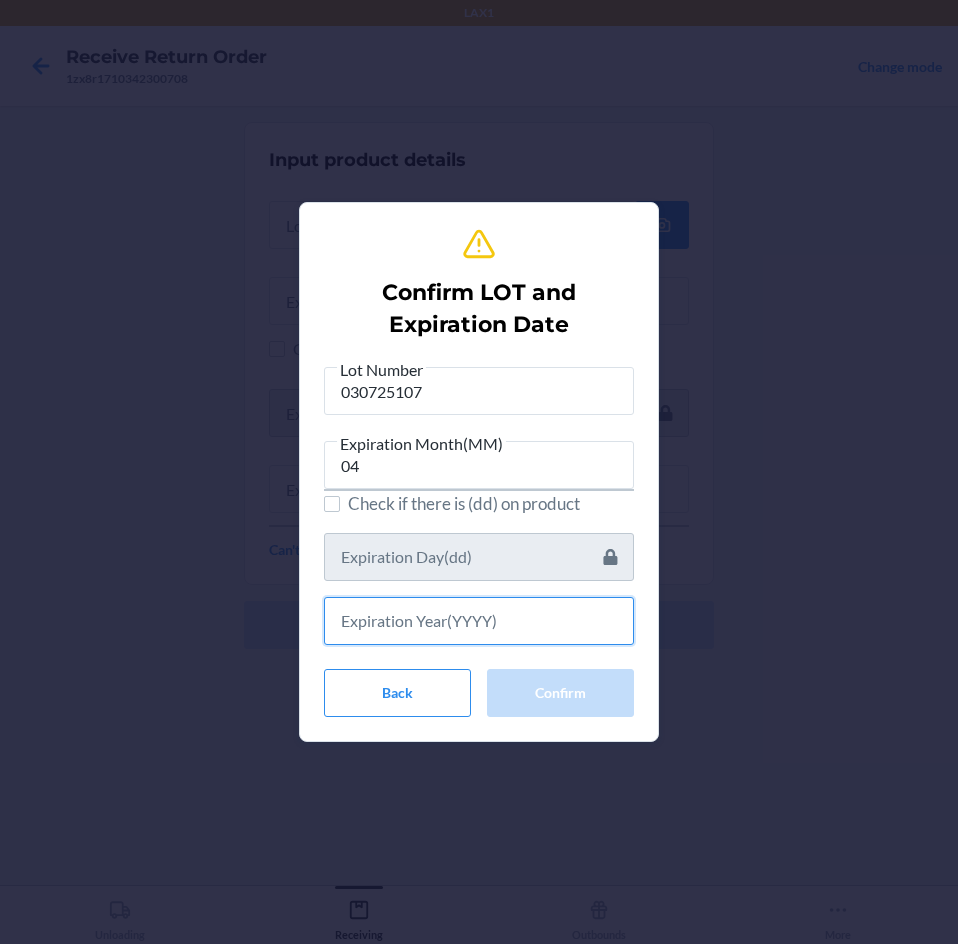 click at bounding box center (479, 621) 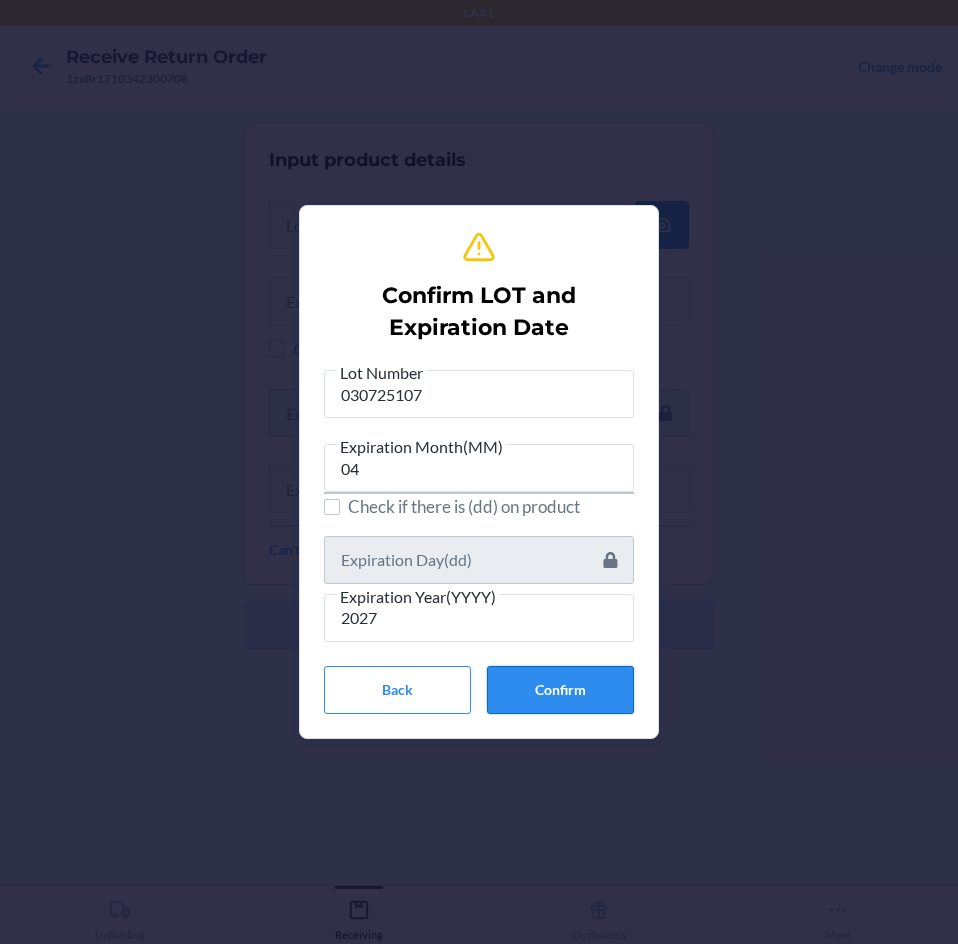 click on "Confirm" at bounding box center [560, 690] 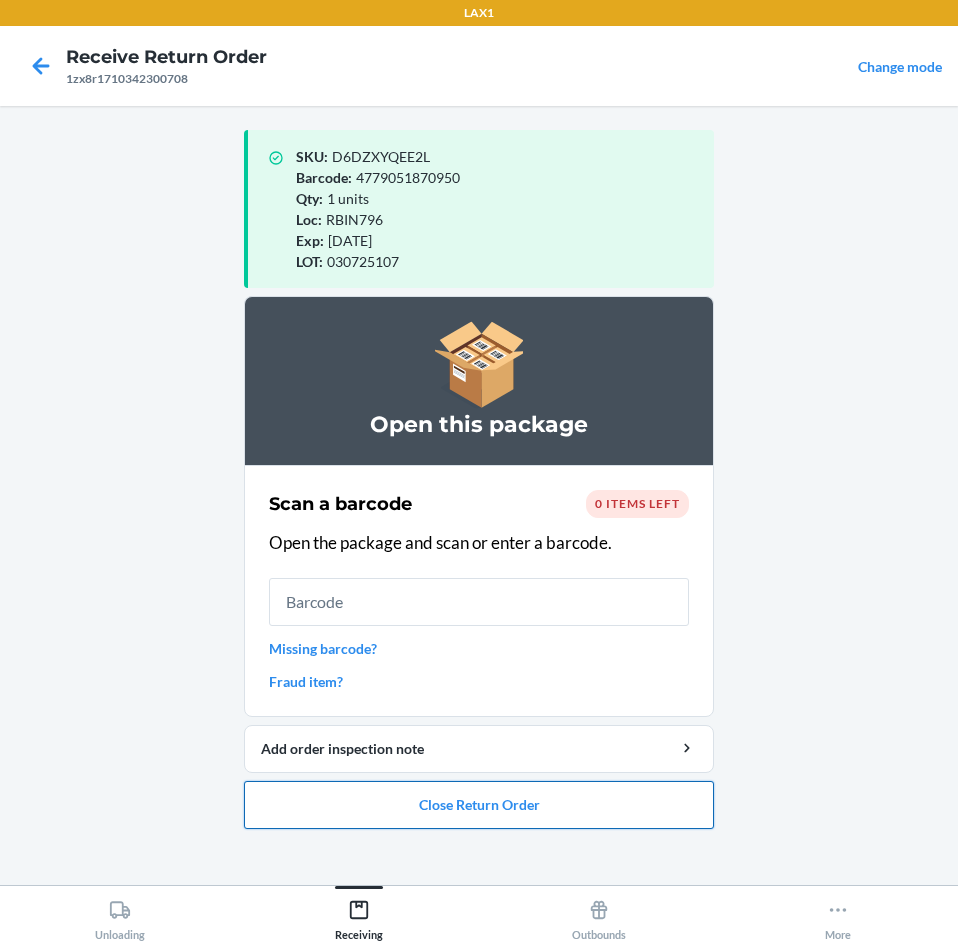 click on "Close Return Order" at bounding box center [479, 805] 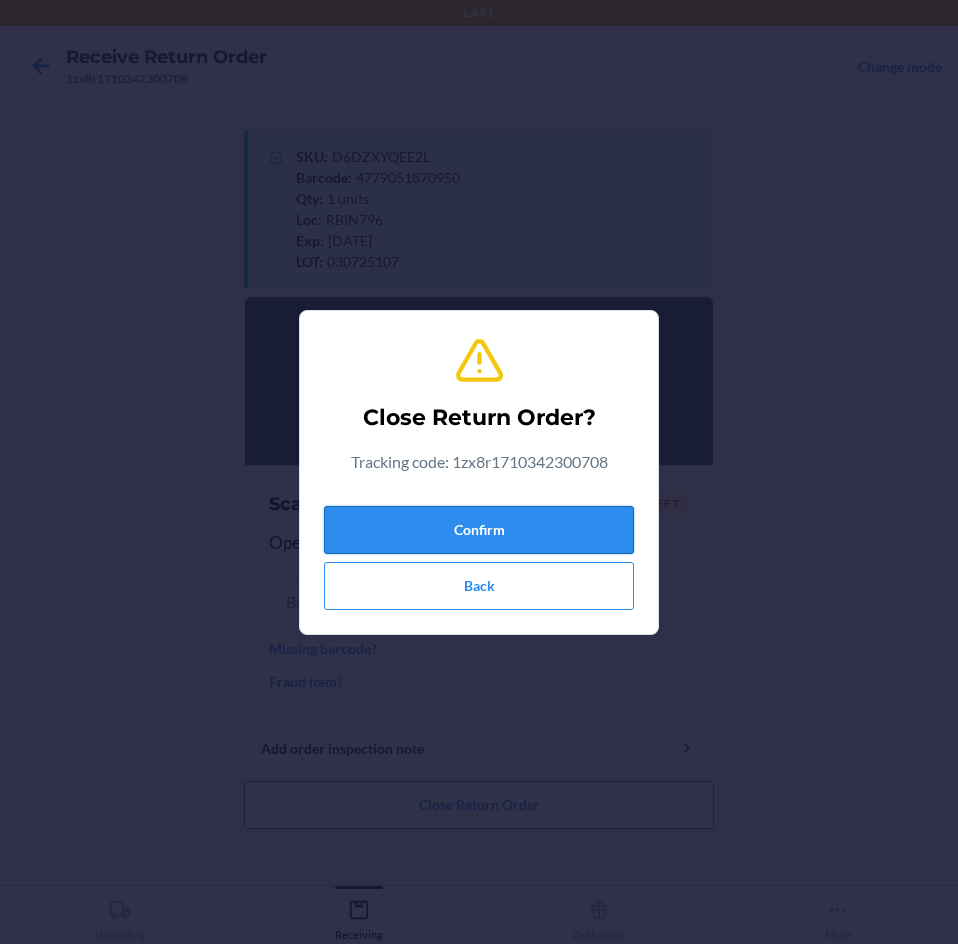 click on "Confirm" at bounding box center (479, 530) 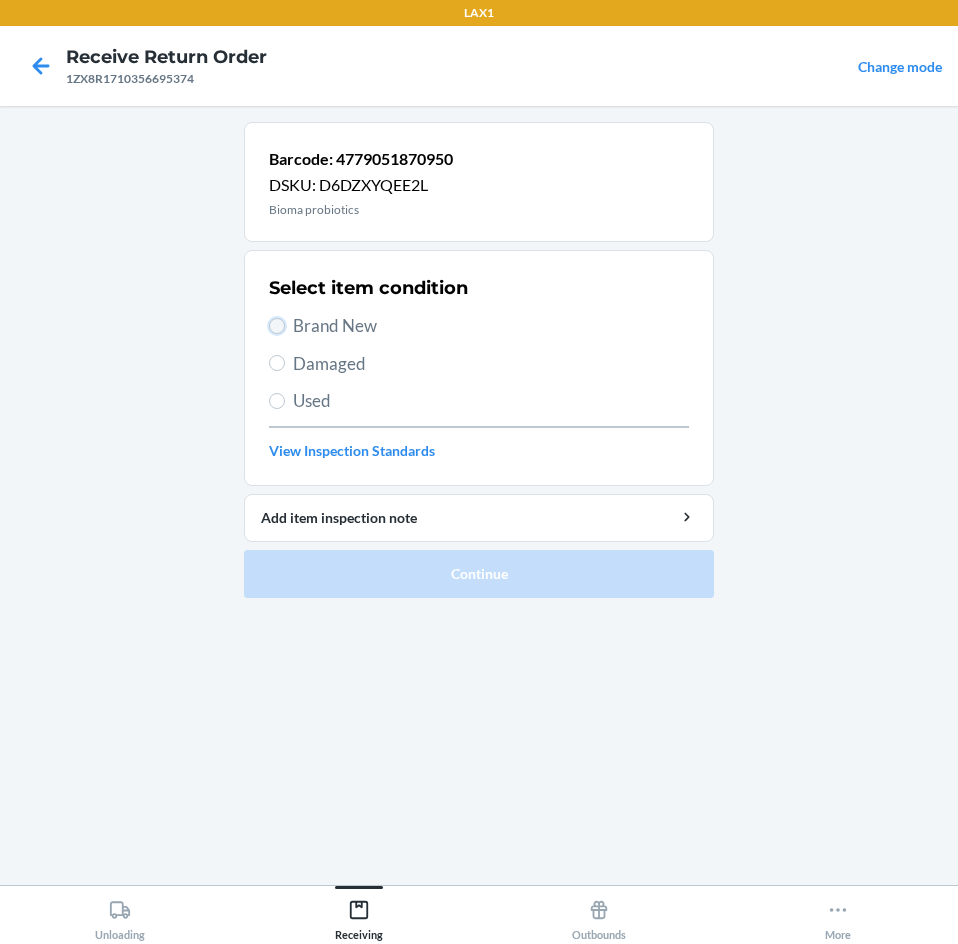 drag, startPoint x: 274, startPoint y: 325, endPoint x: 321, endPoint y: 384, distance: 75.43209 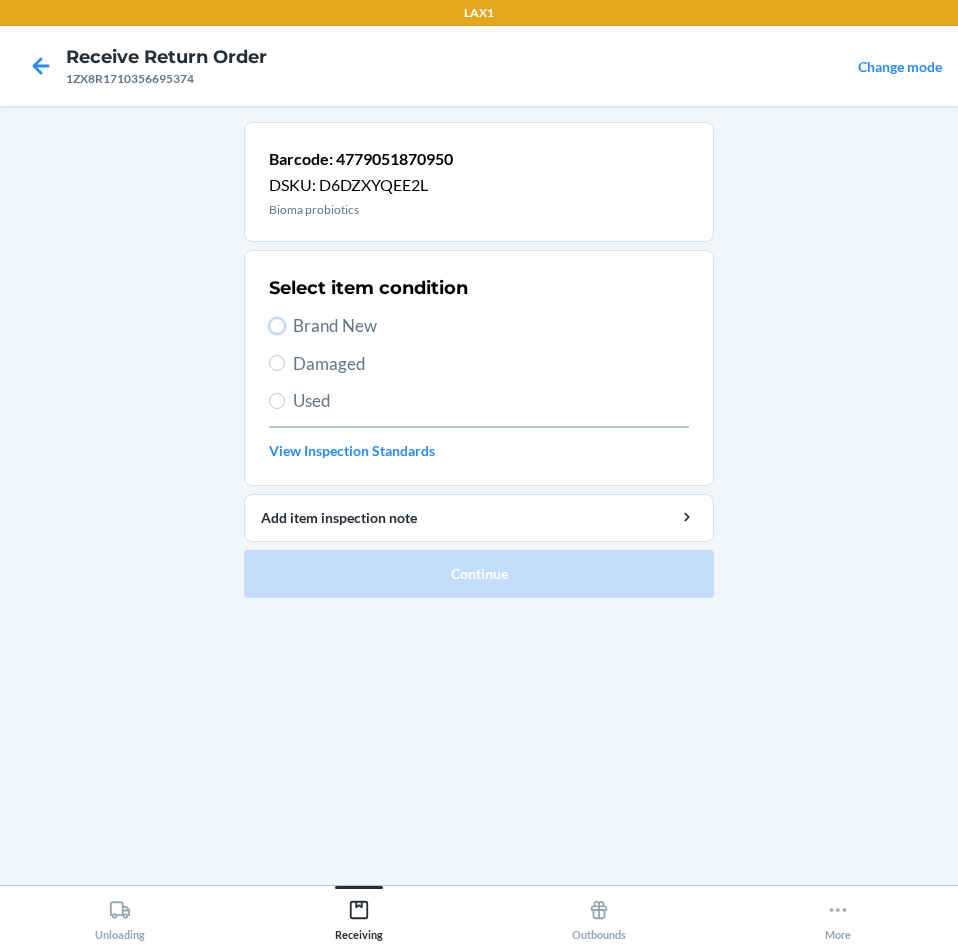 click on "Brand New" at bounding box center [277, 326] 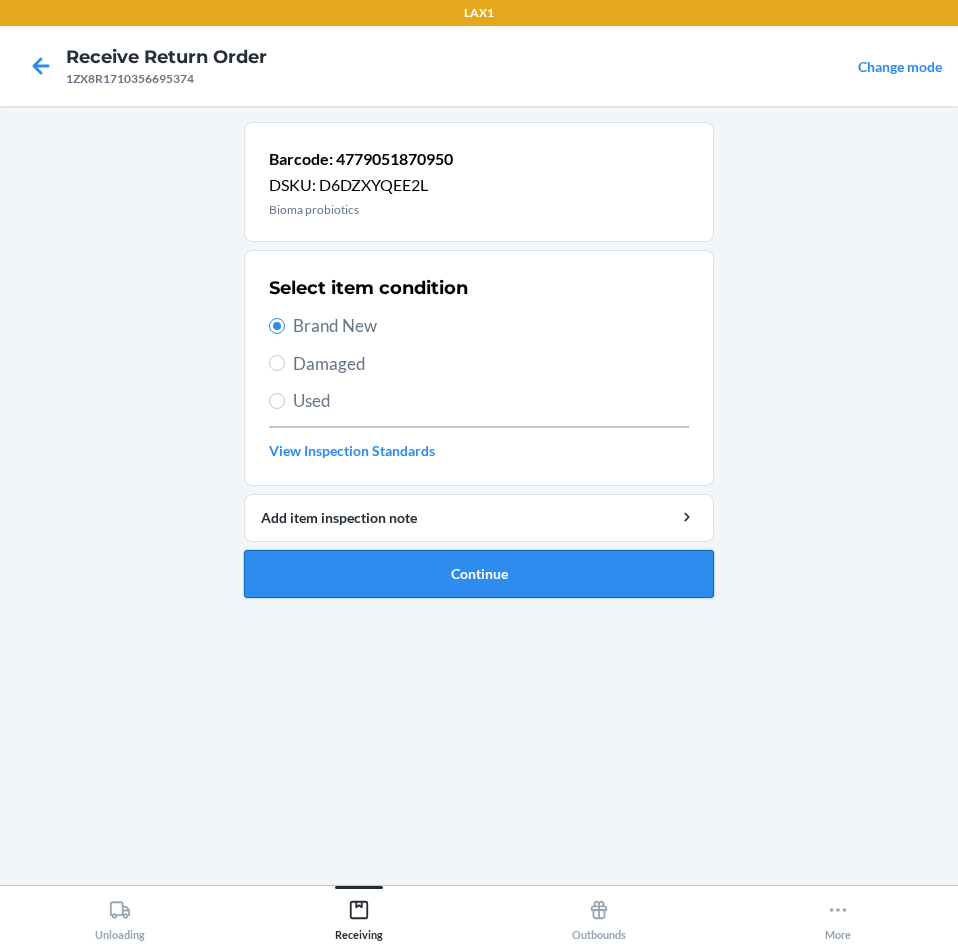click on "Continue" at bounding box center [479, 574] 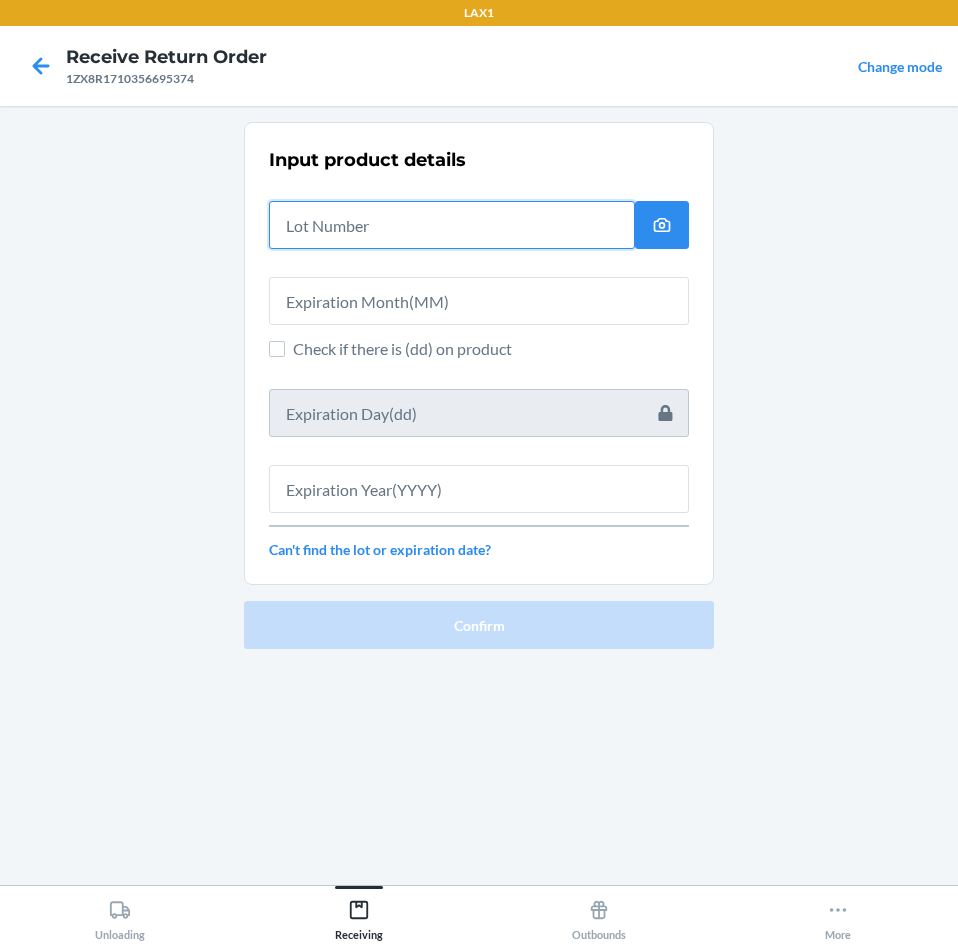 click at bounding box center (452, 225) 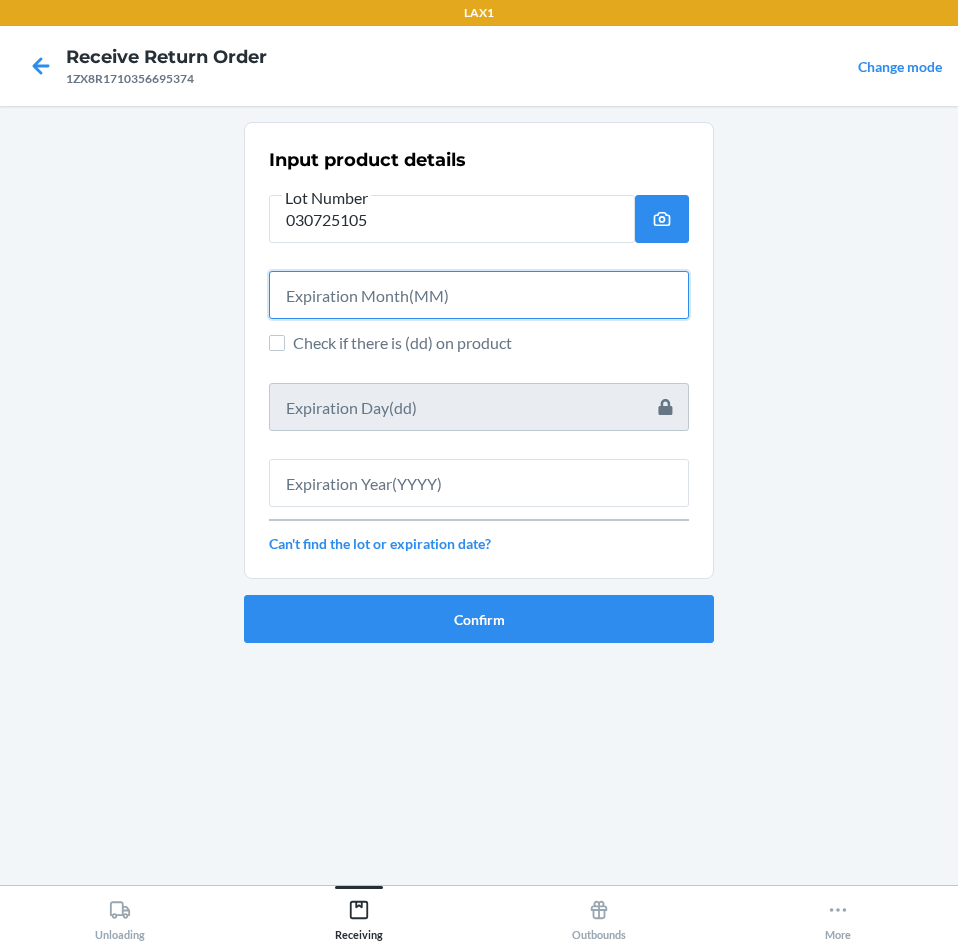 click at bounding box center (479, 295) 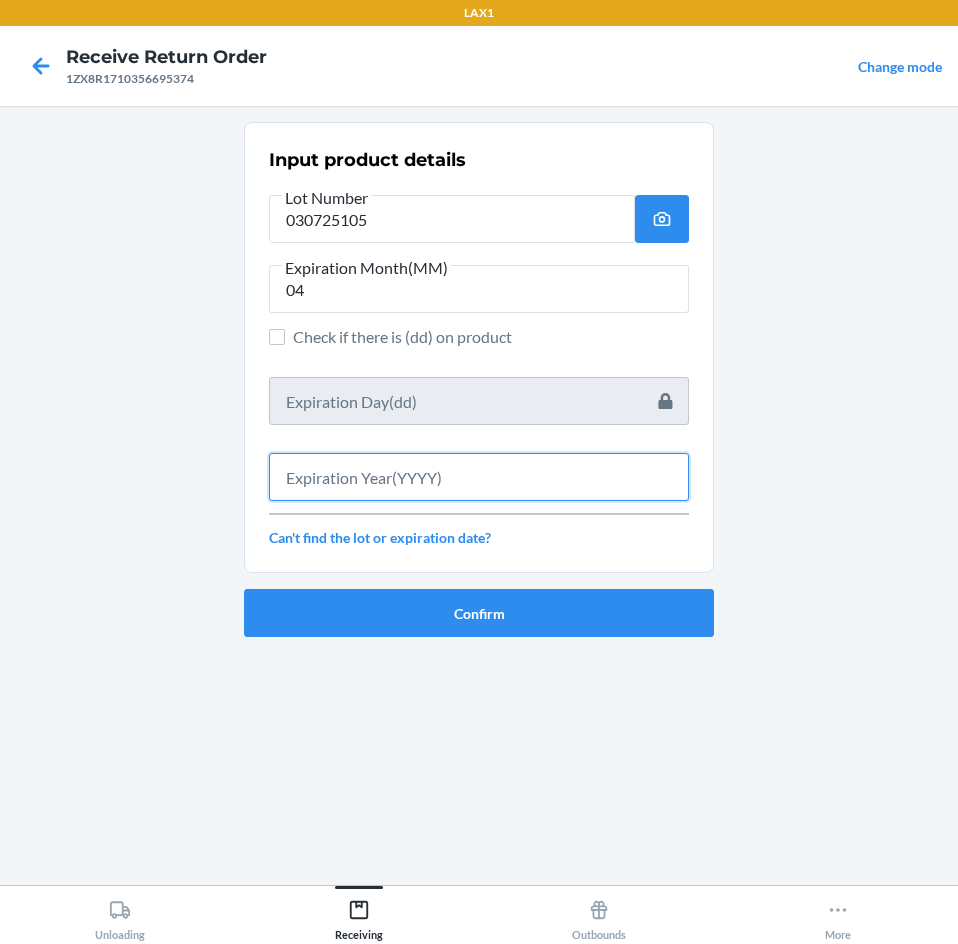 click at bounding box center [479, 477] 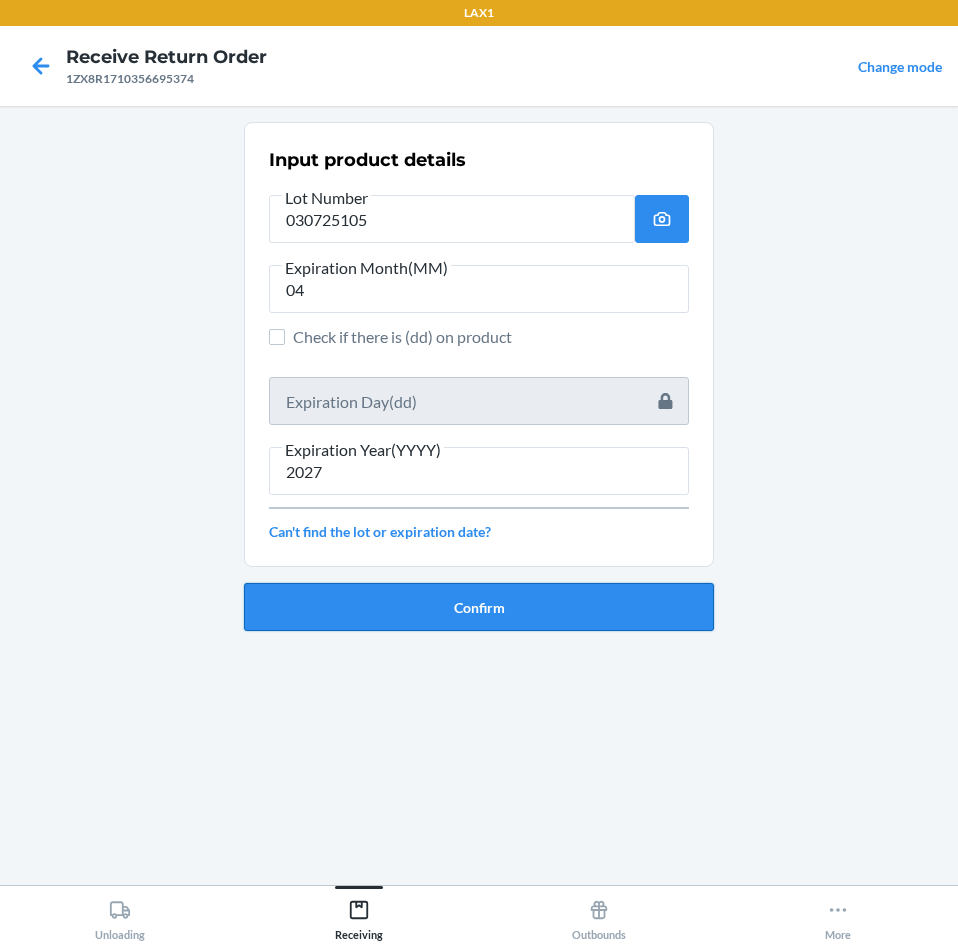 click on "Confirm" at bounding box center (479, 607) 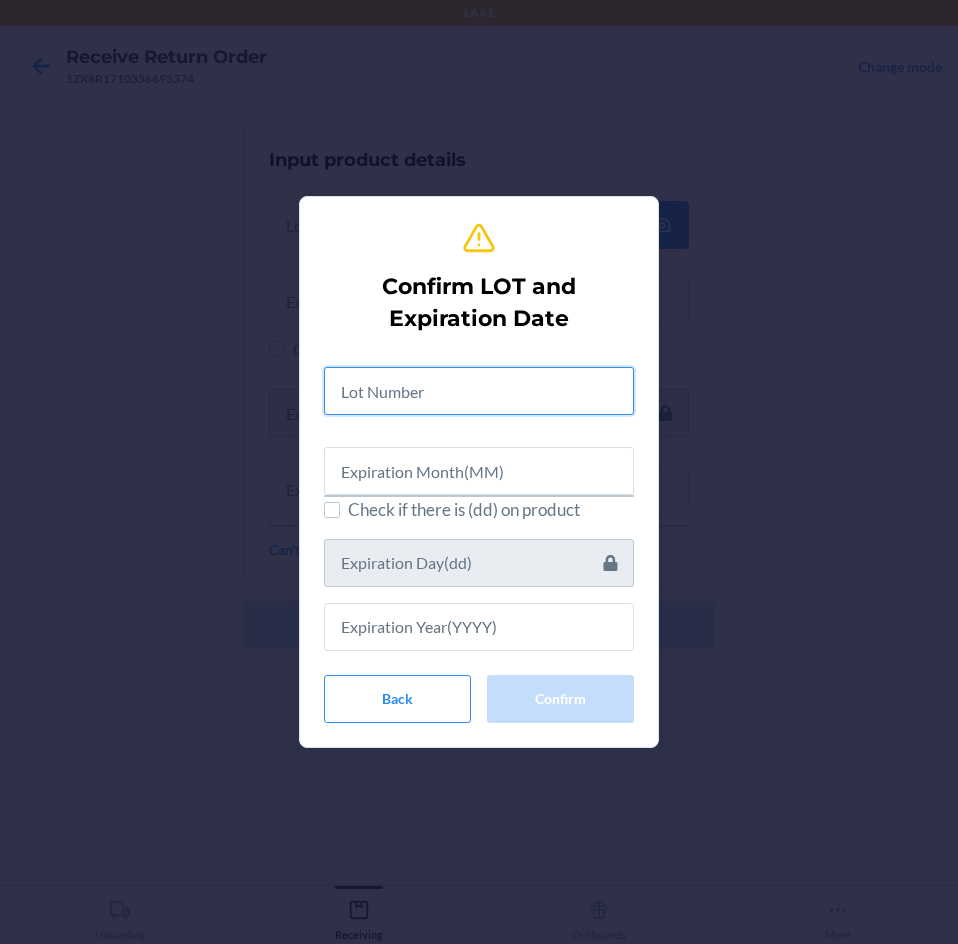 click at bounding box center [479, 391] 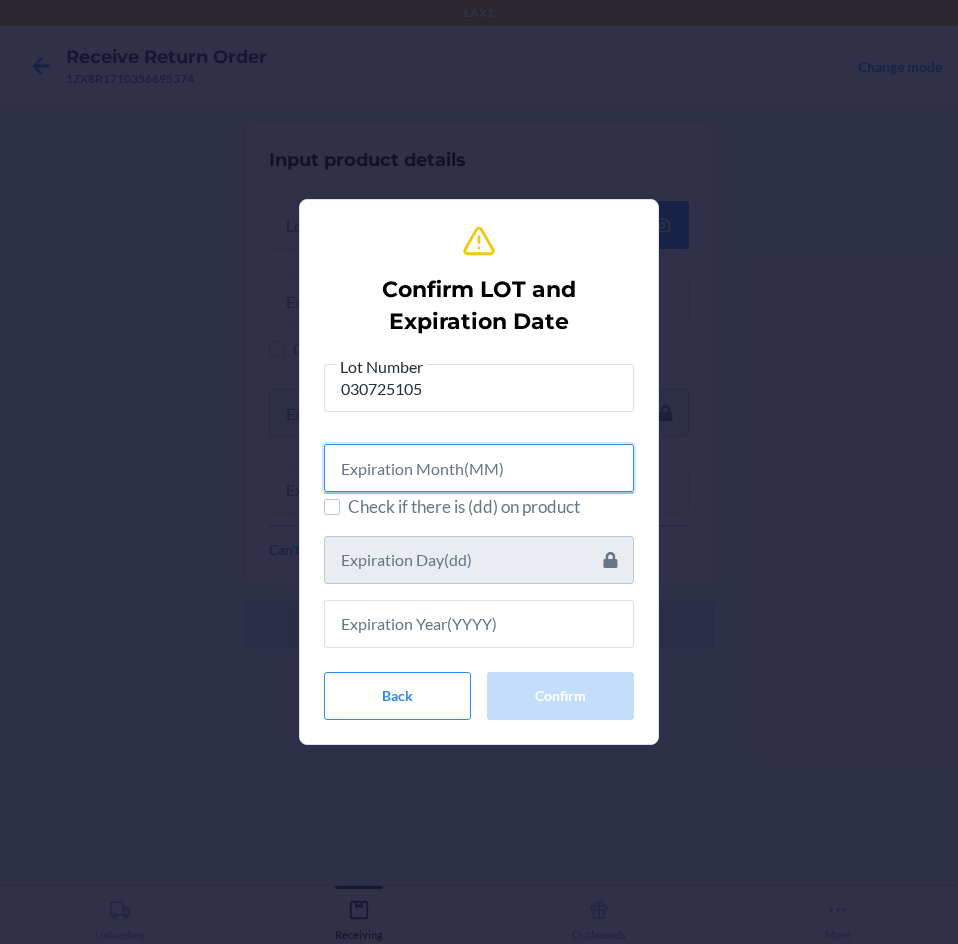 click at bounding box center (479, 468) 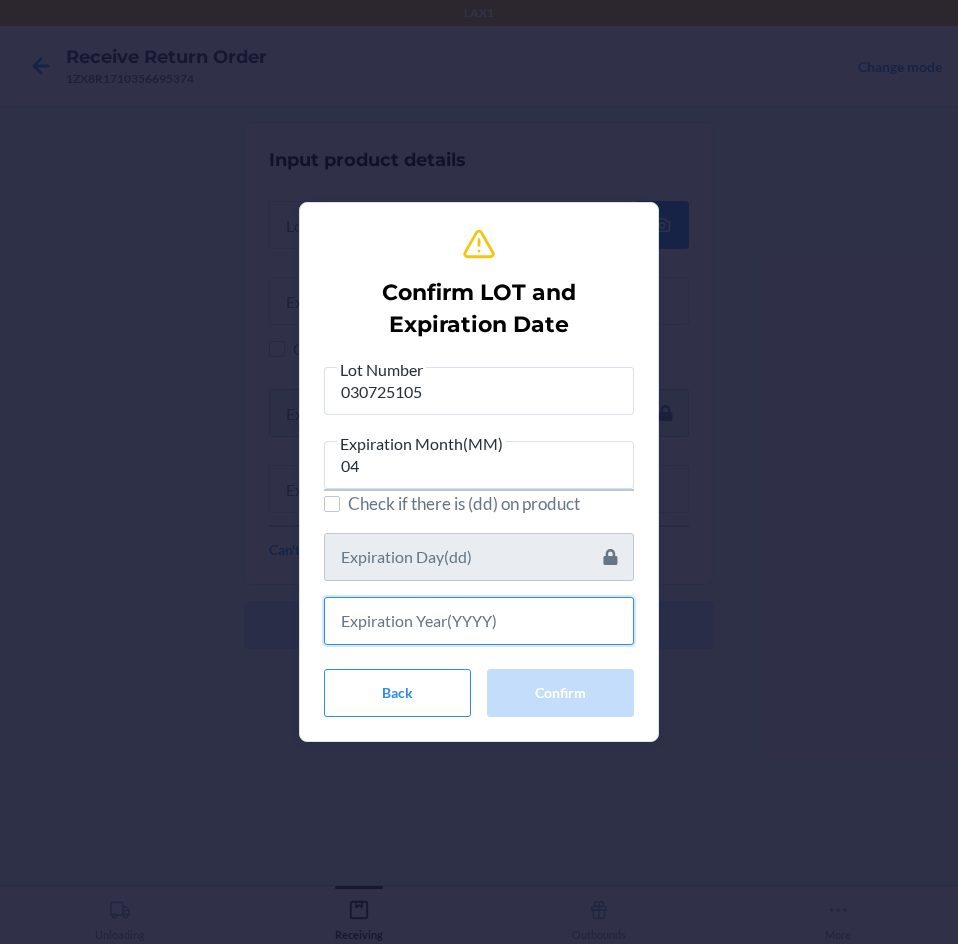 click at bounding box center (479, 621) 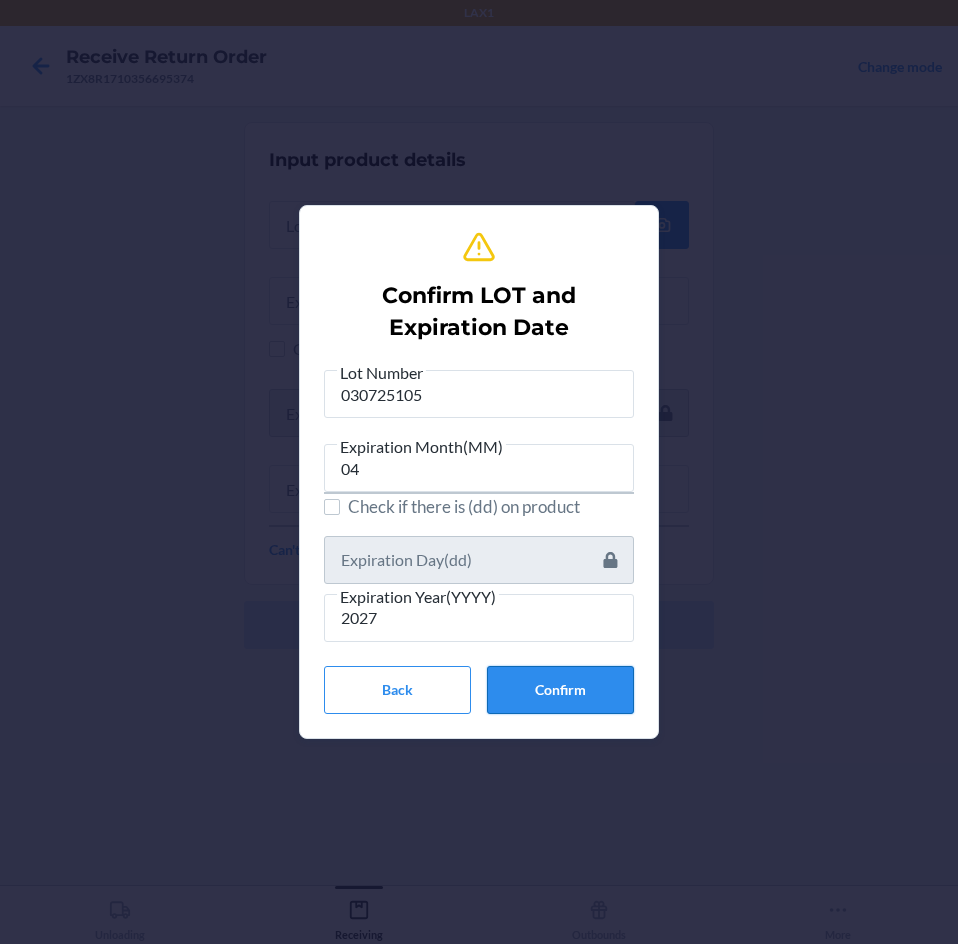 click on "Confirm" at bounding box center (560, 690) 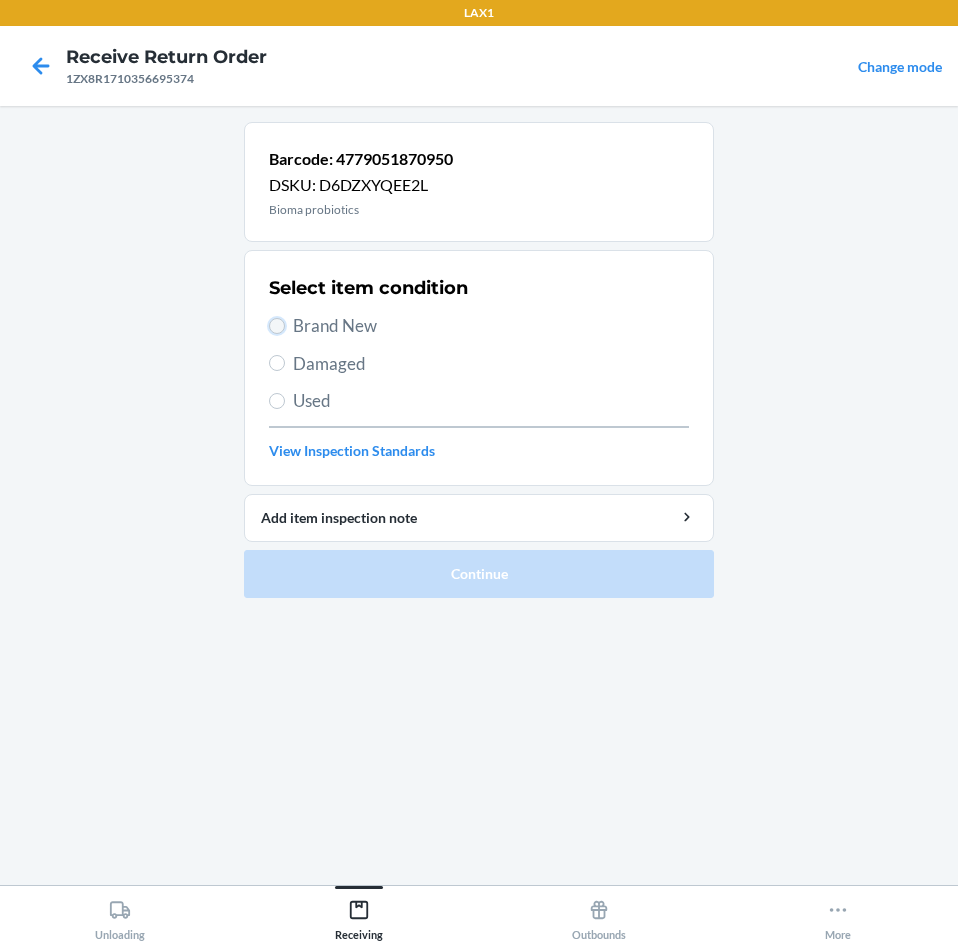 click on "Brand New" at bounding box center [277, 326] 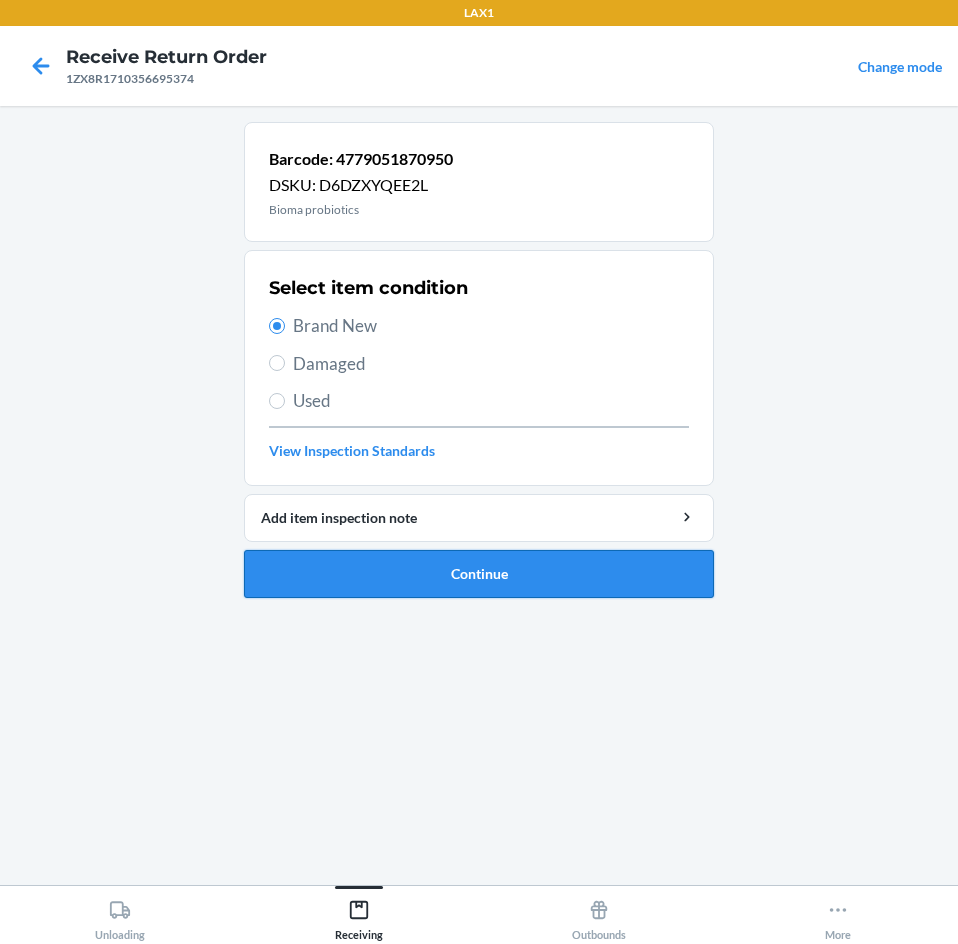 click on "Continue" at bounding box center [479, 574] 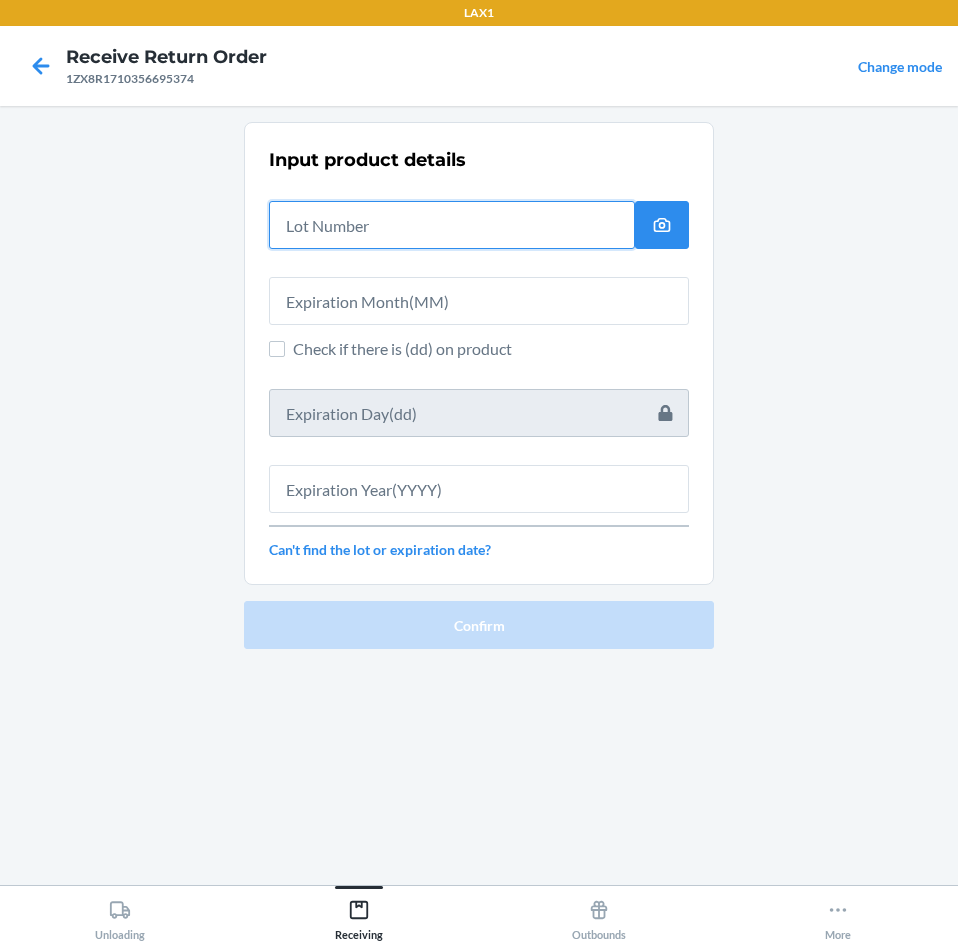 click at bounding box center [452, 225] 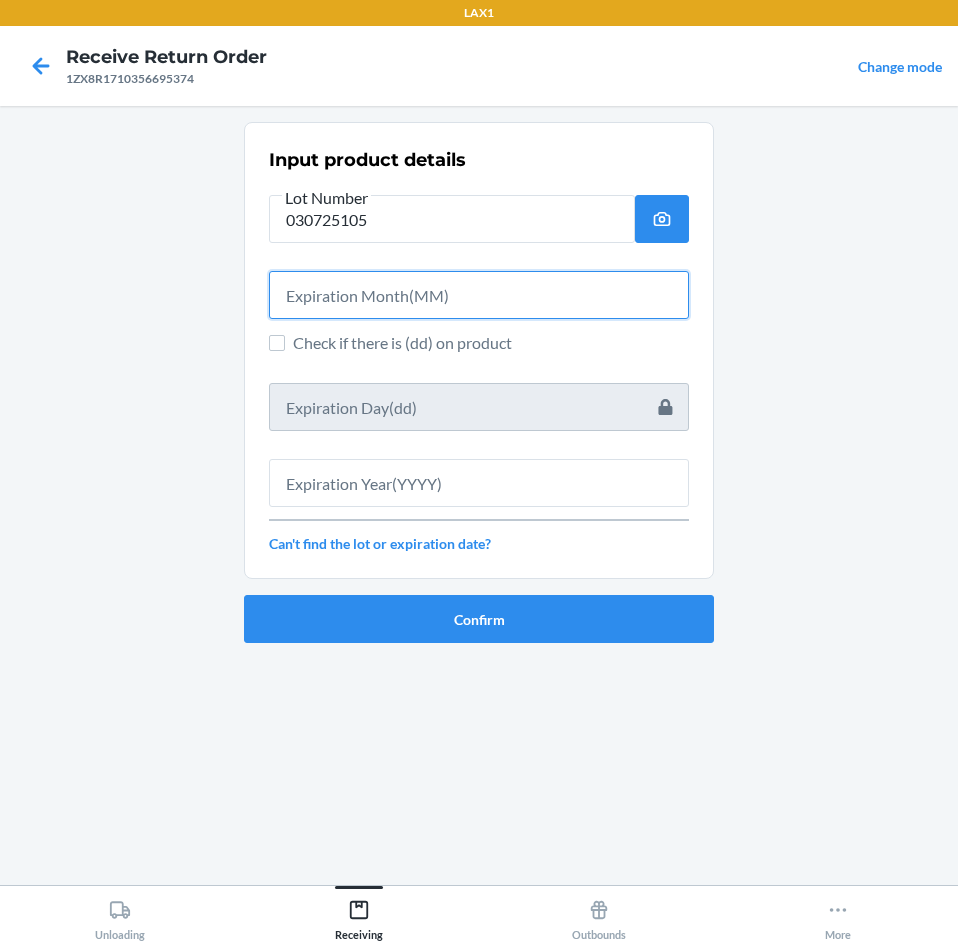 click at bounding box center (479, 295) 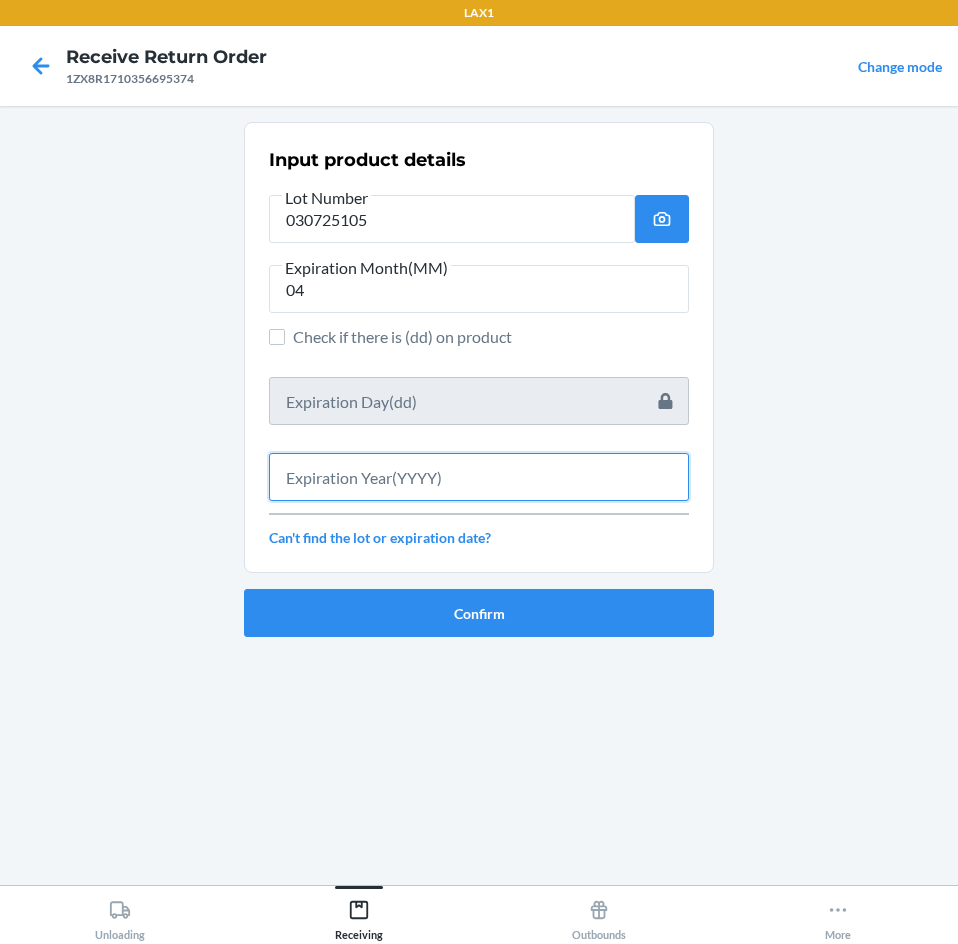 click at bounding box center [479, 477] 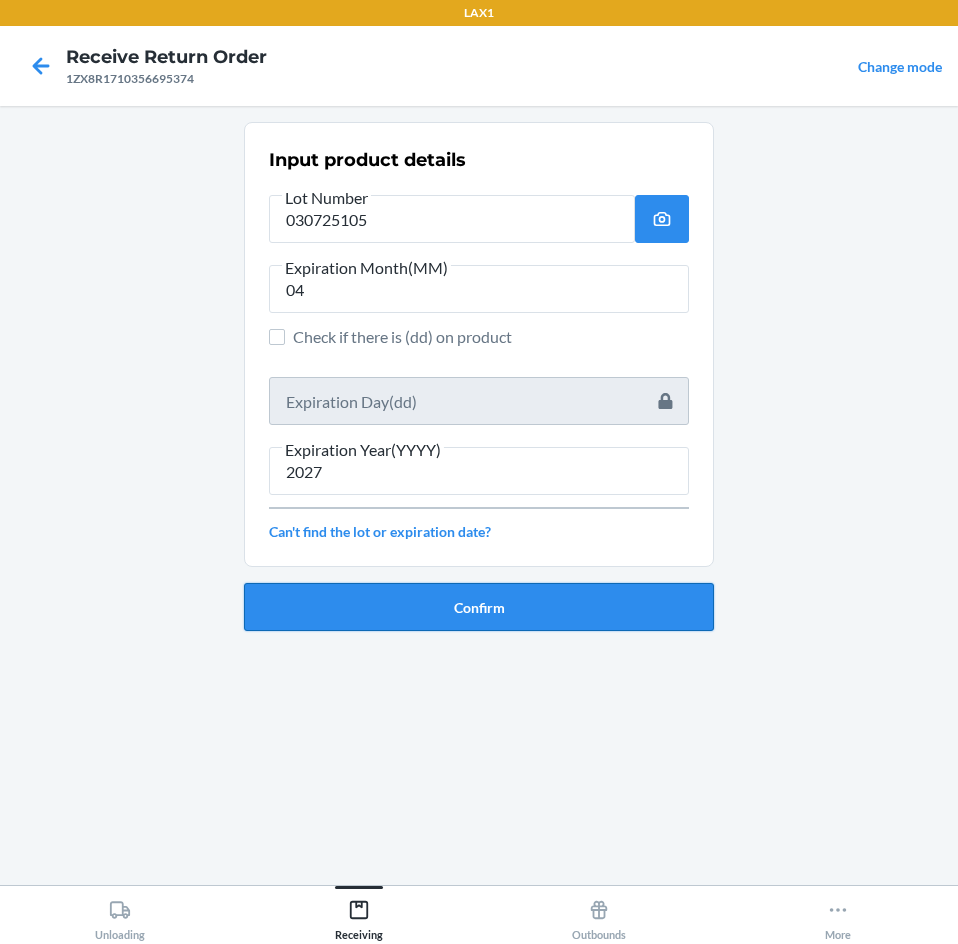 click on "Confirm" at bounding box center [479, 607] 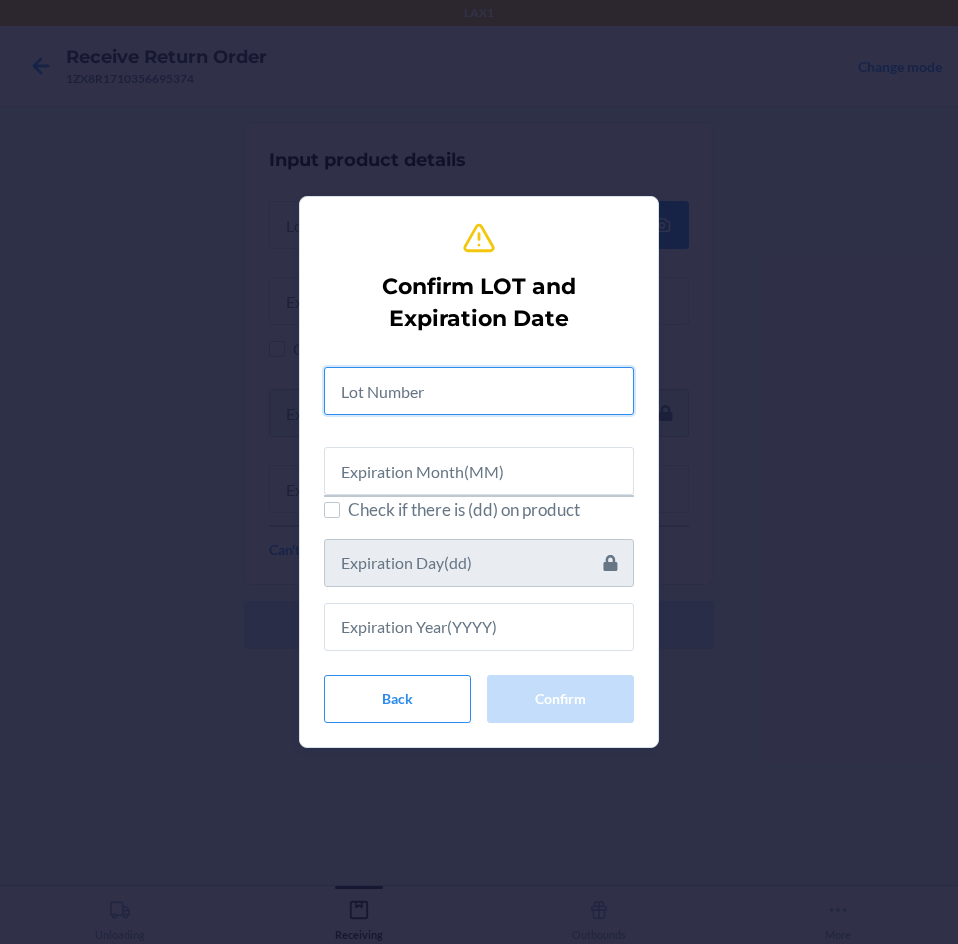 click at bounding box center [479, 391] 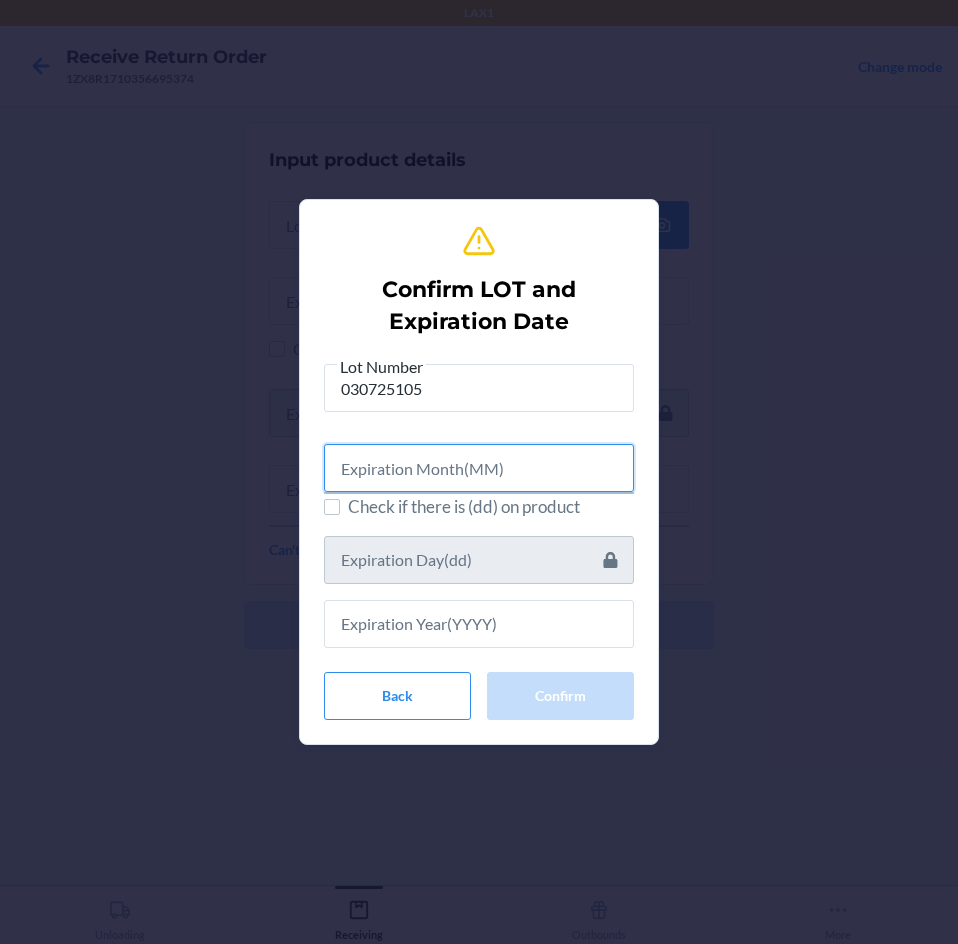 click at bounding box center (479, 468) 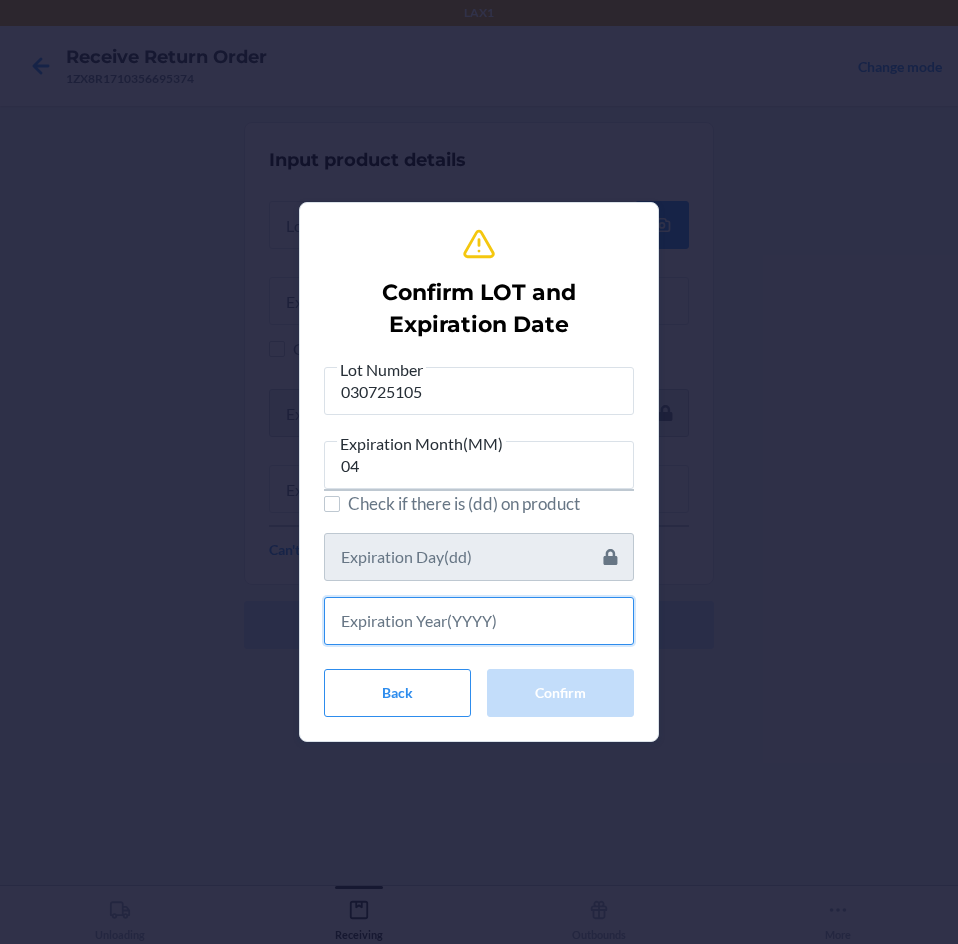 drag, startPoint x: 484, startPoint y: 619, endPoint x: 485, endPoint y: 591, distance: 28.01785 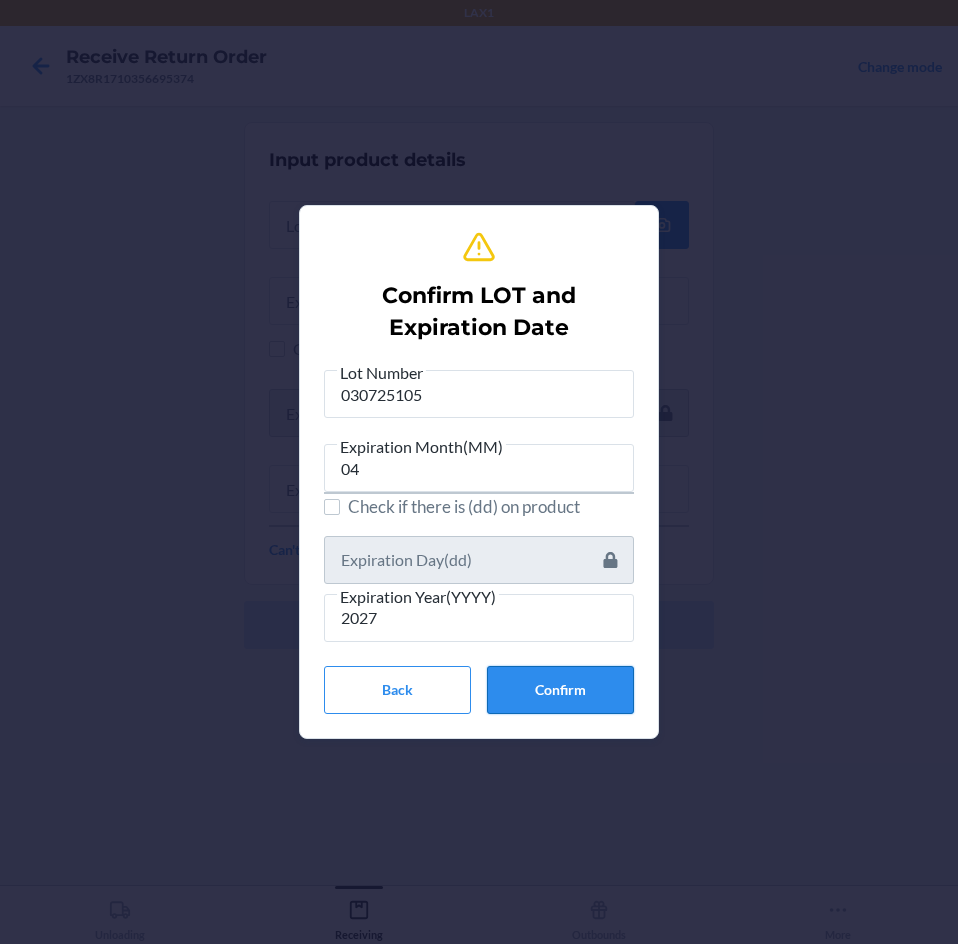 click on "Confirm" at bounding box center [560, 690] 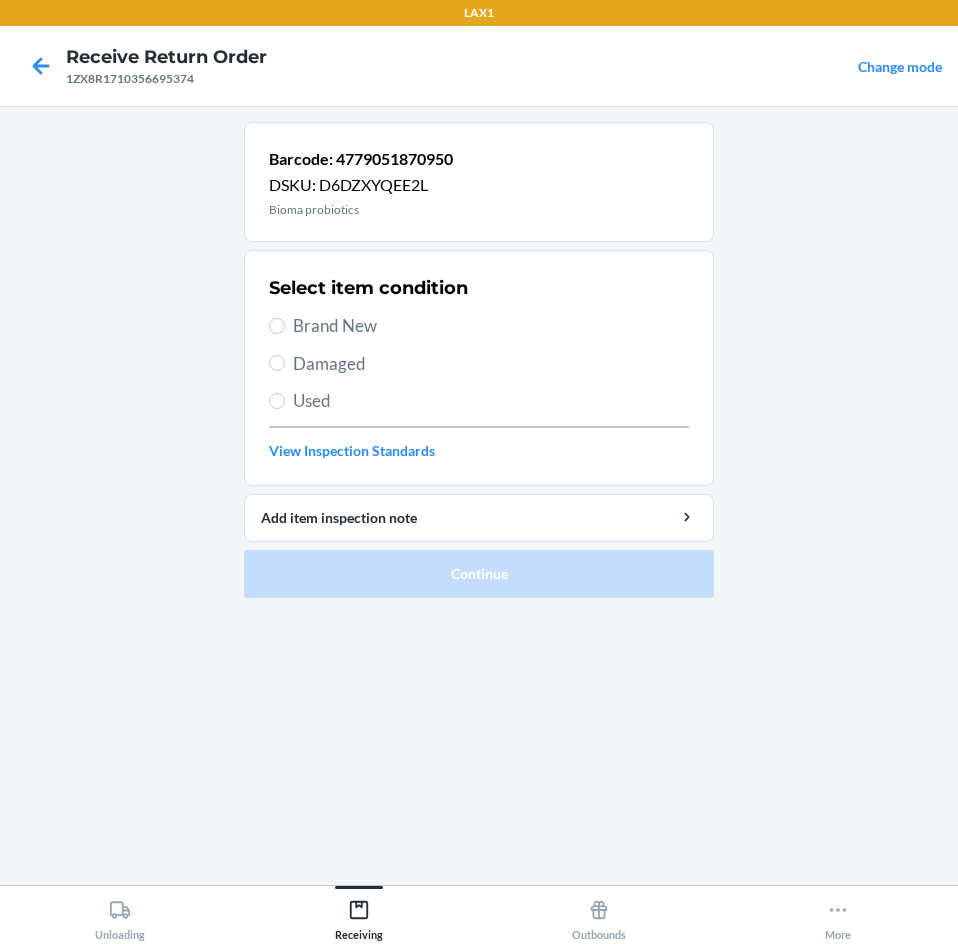 click on "Brand New" at bounding box center [479, 326] 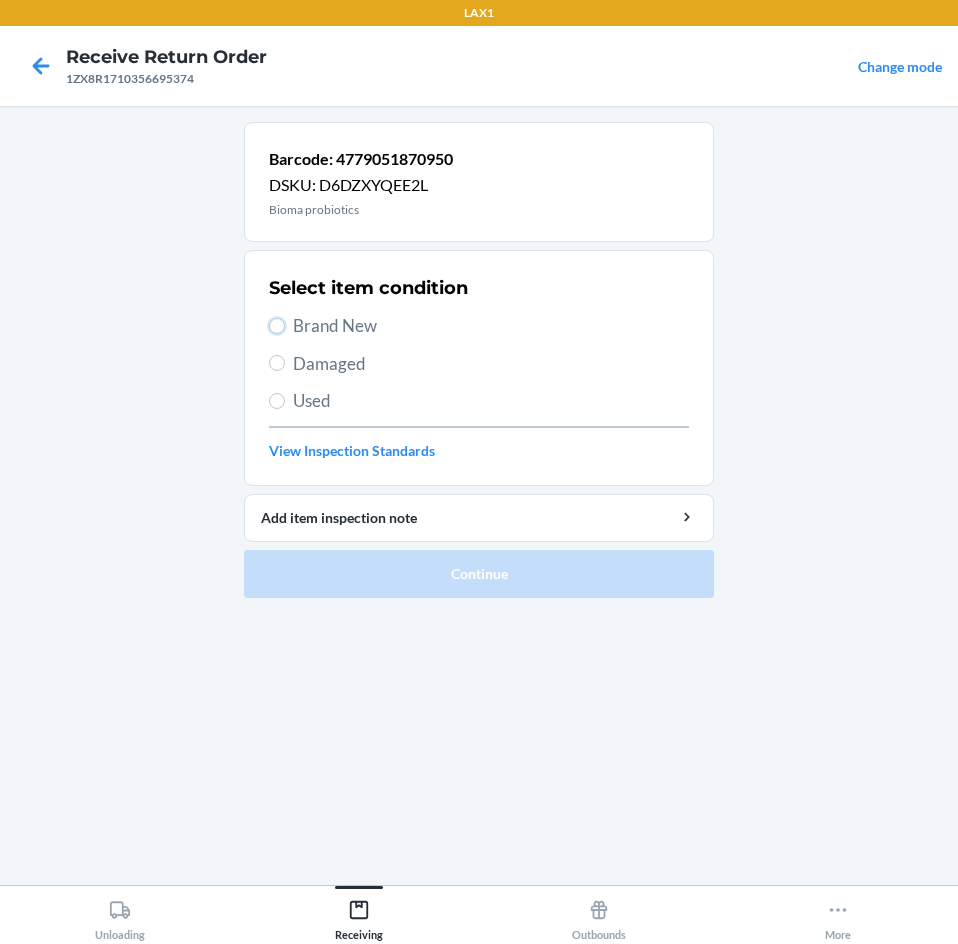 click on "Brand New" at bounding box center [277, 326] 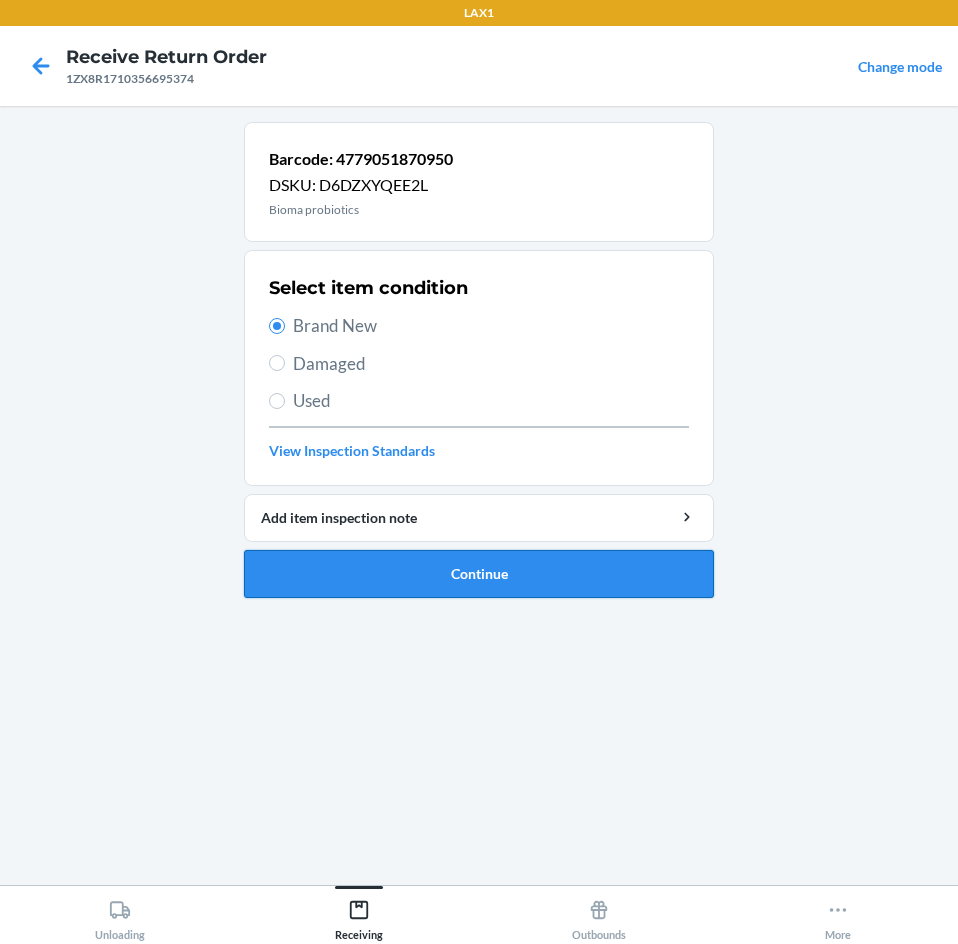 click on "Continue" at bounding box center [479, 574] 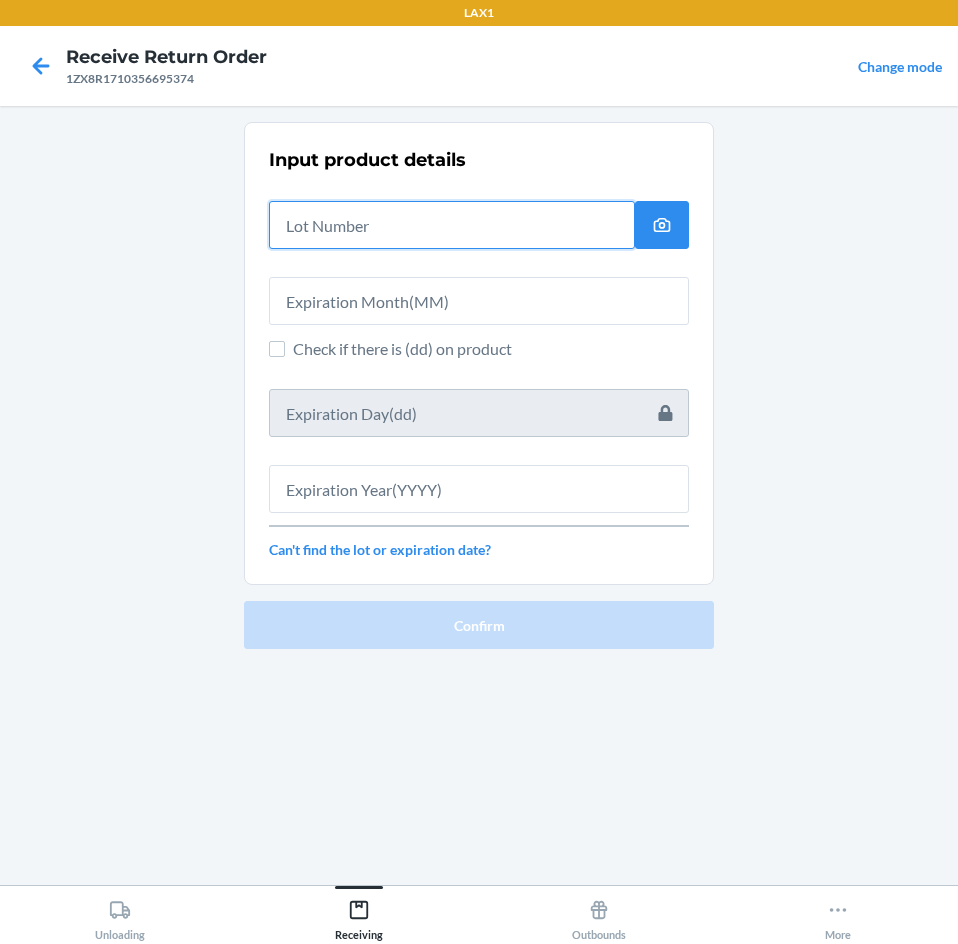 click at bounding box center [452, 225] 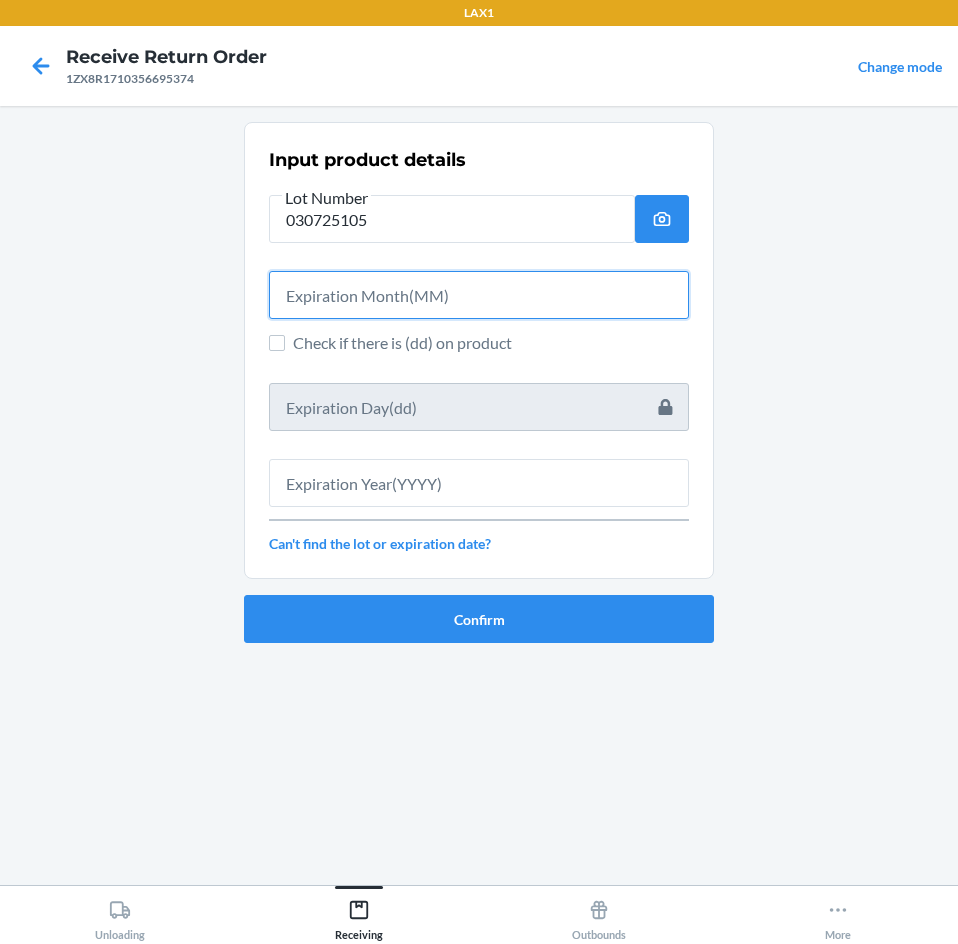 click at bounding box center [479, 295] 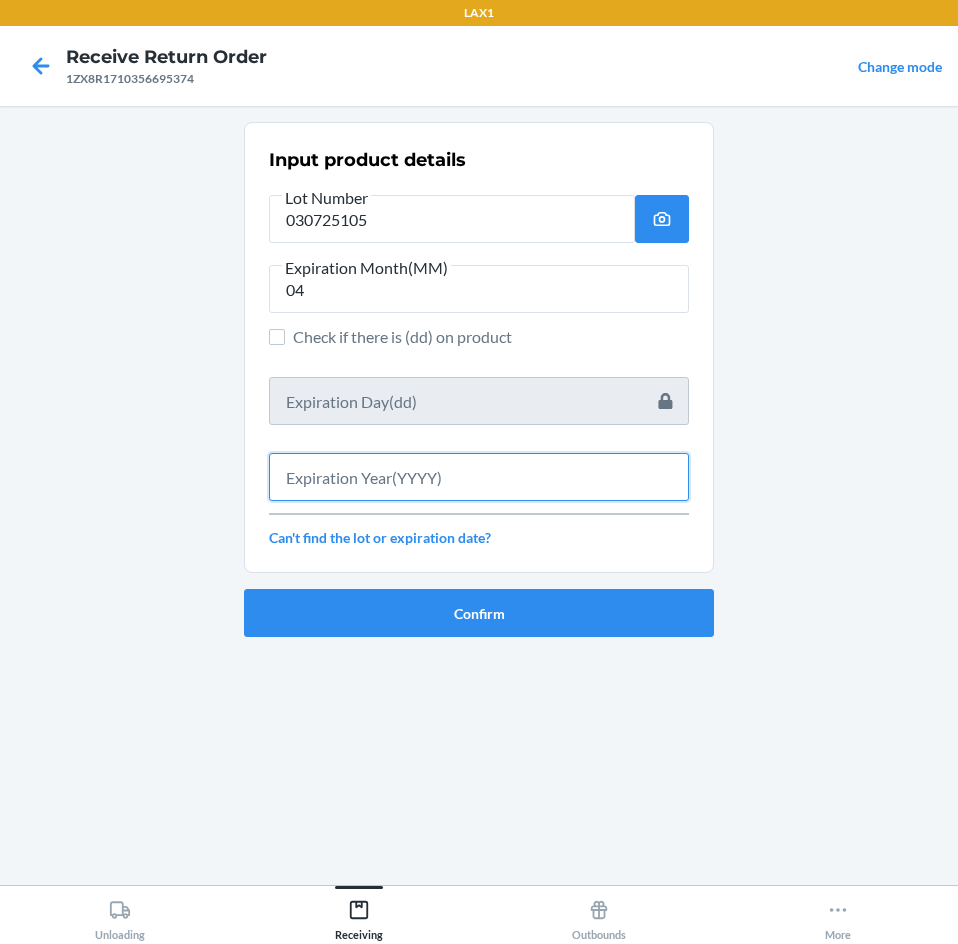 drag, startPoint x: 466, startPoint y: 484, endPoint x: 482, endPoint y: 488, distance: 16.492422 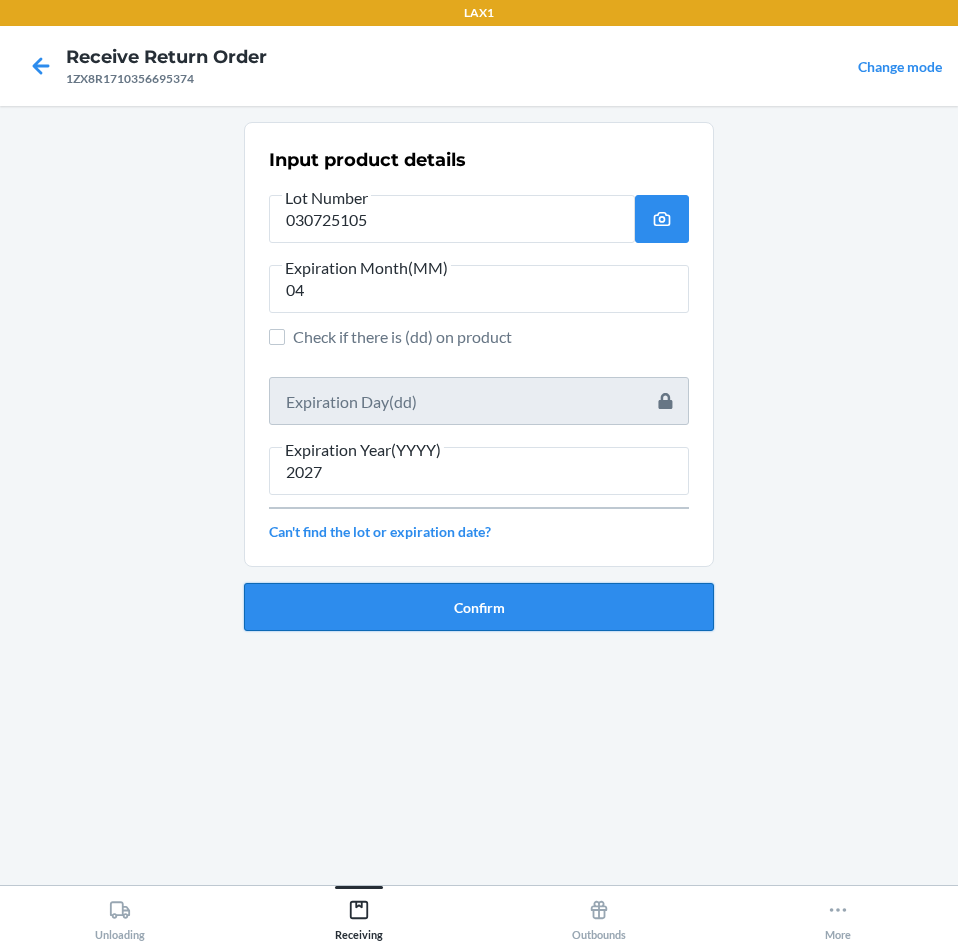 click on "Confirm" at bounding box center (479, 607) 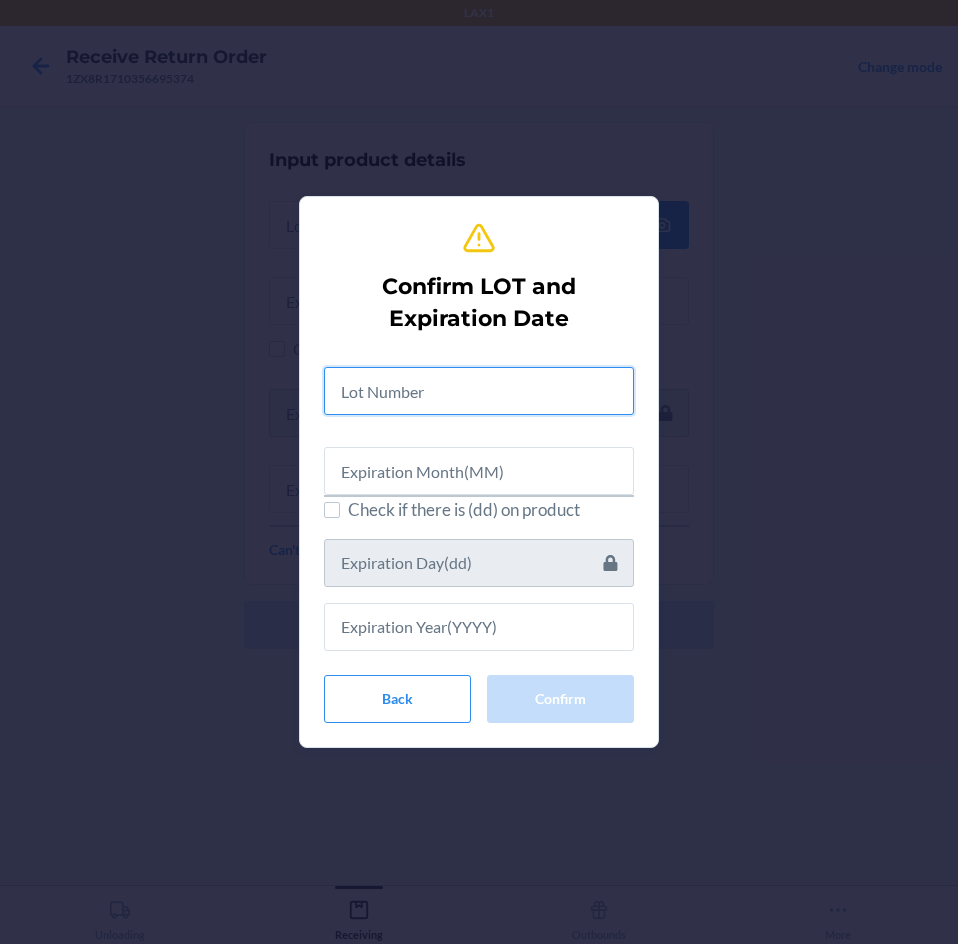 click at bounding box center [479, 391] 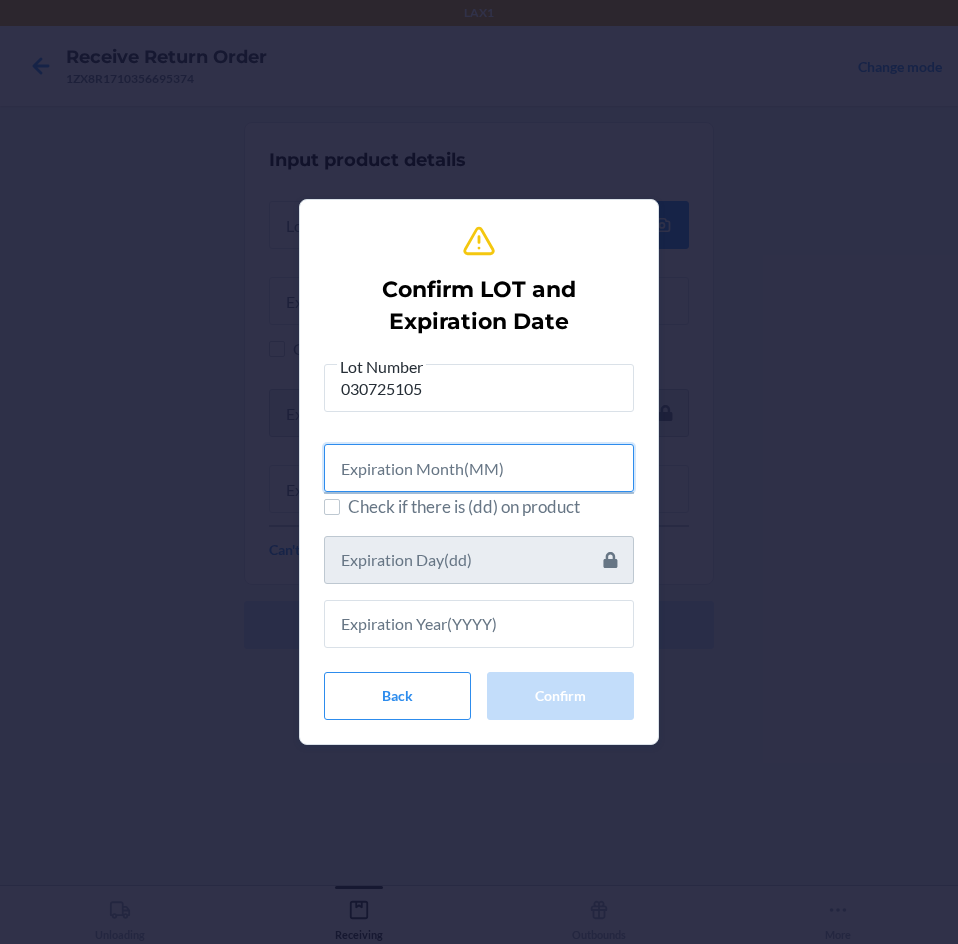 click at bounding box center [479, 468] 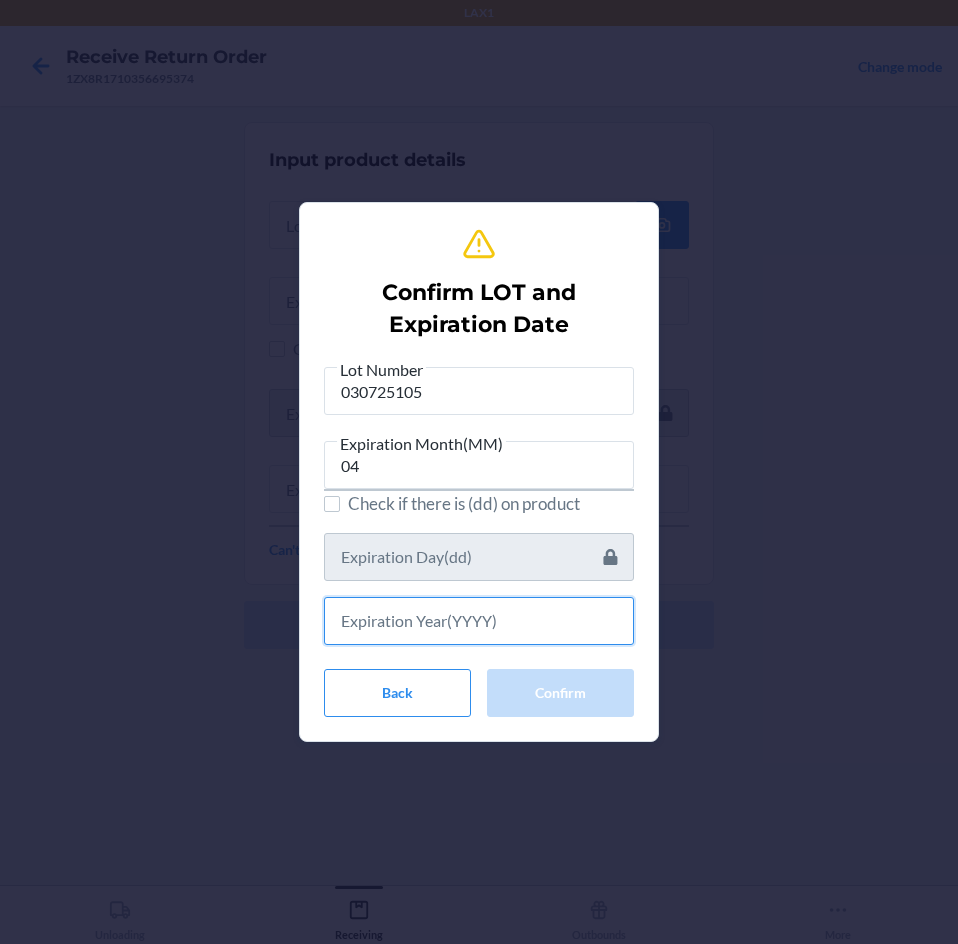 click at bounding box center (479, 621) 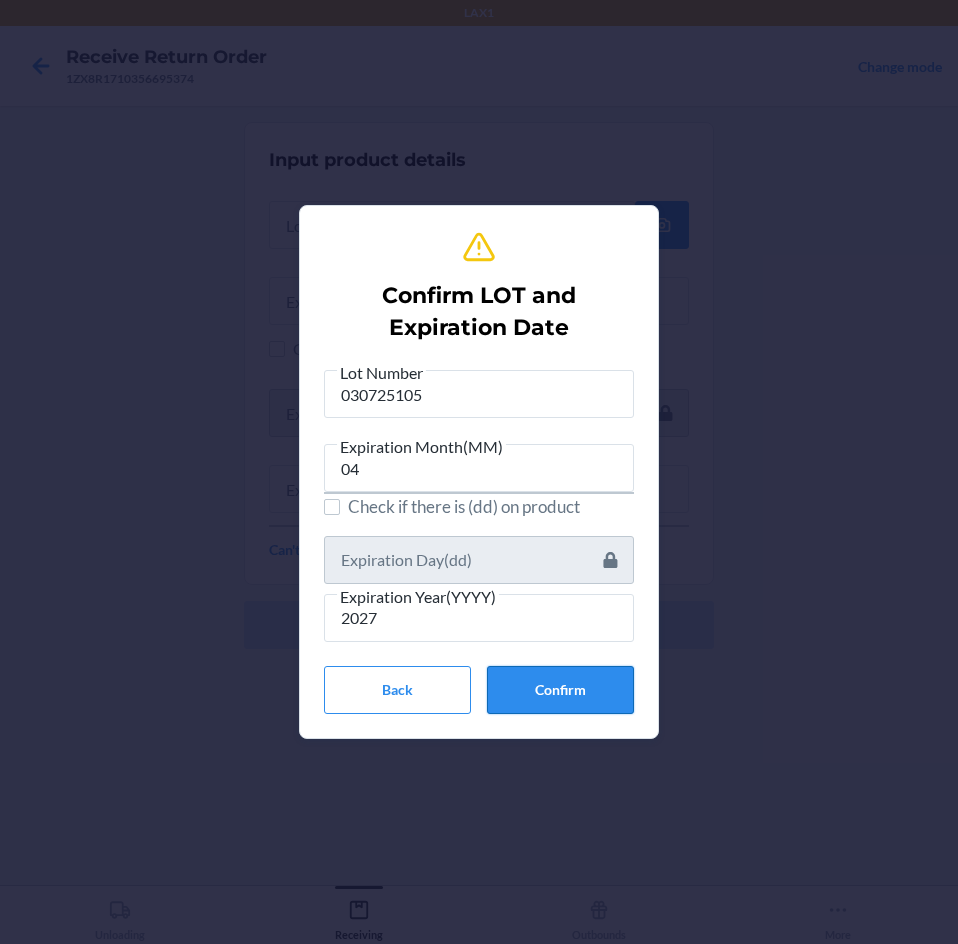 click on "Confirm" at bounding box center [560, 690] 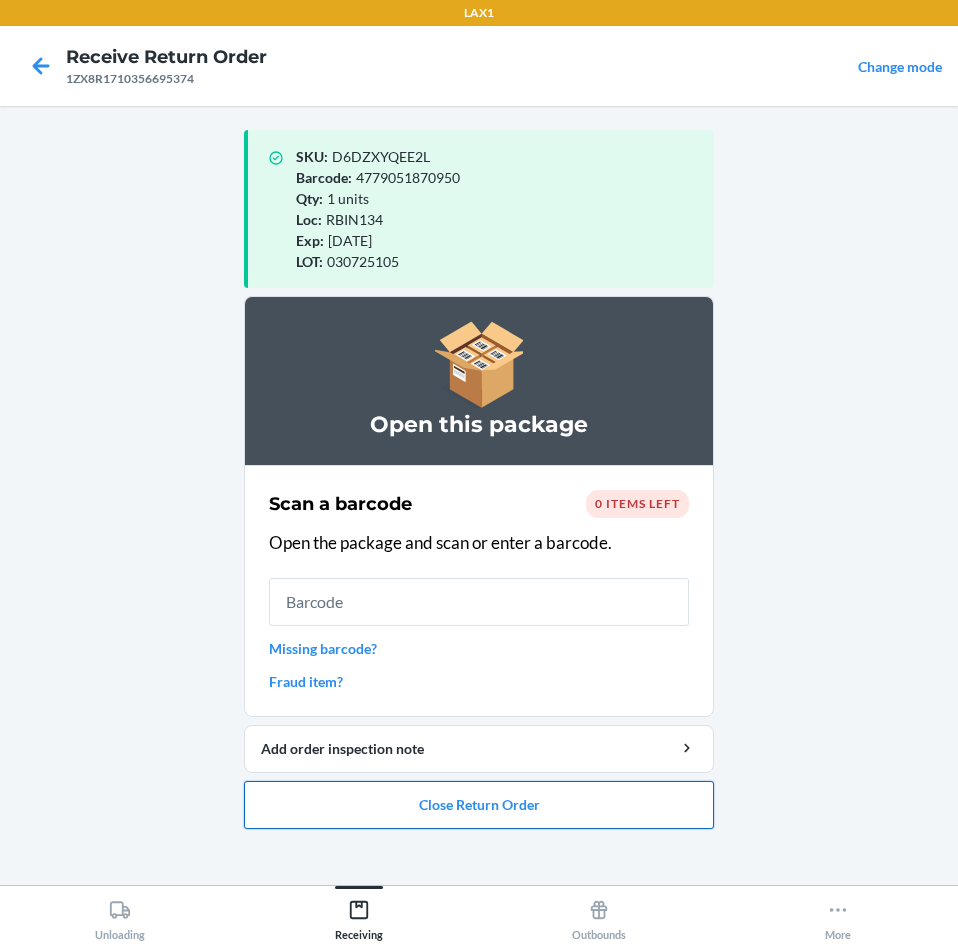 click on "Close Return Order" at bounding box center [479, 805] 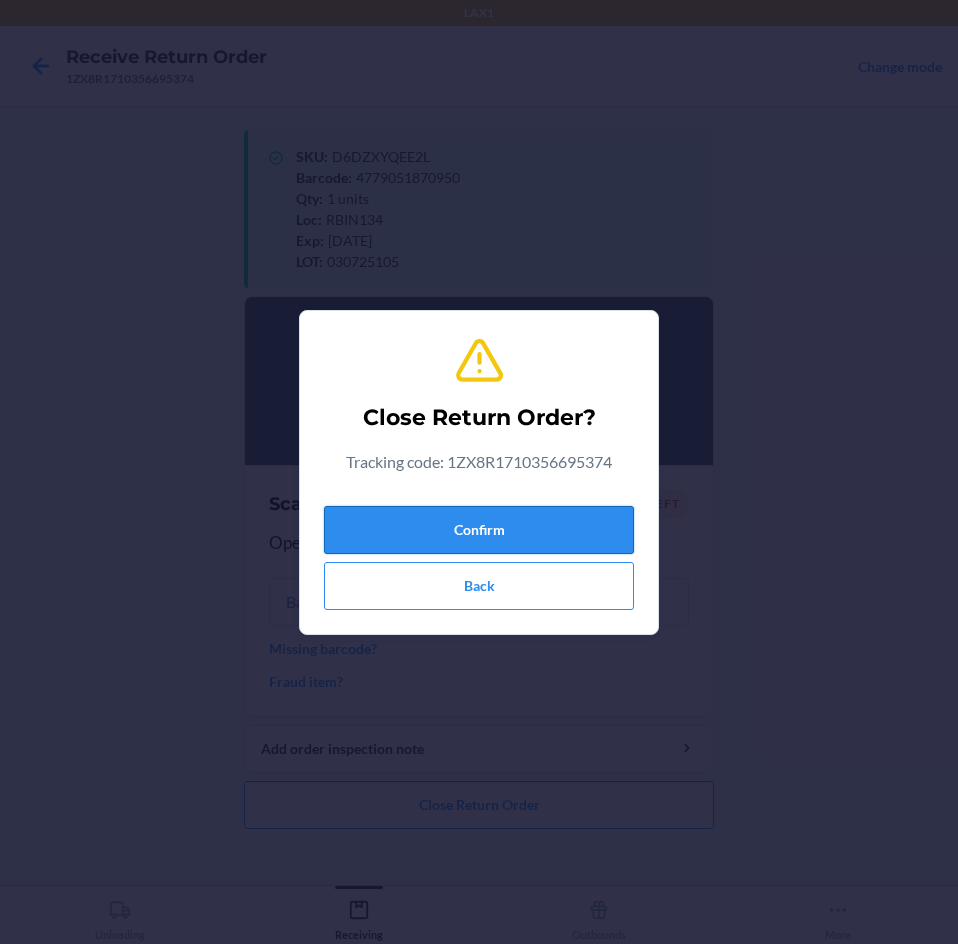 click on "Confirm" at bounding box center [479, 530] 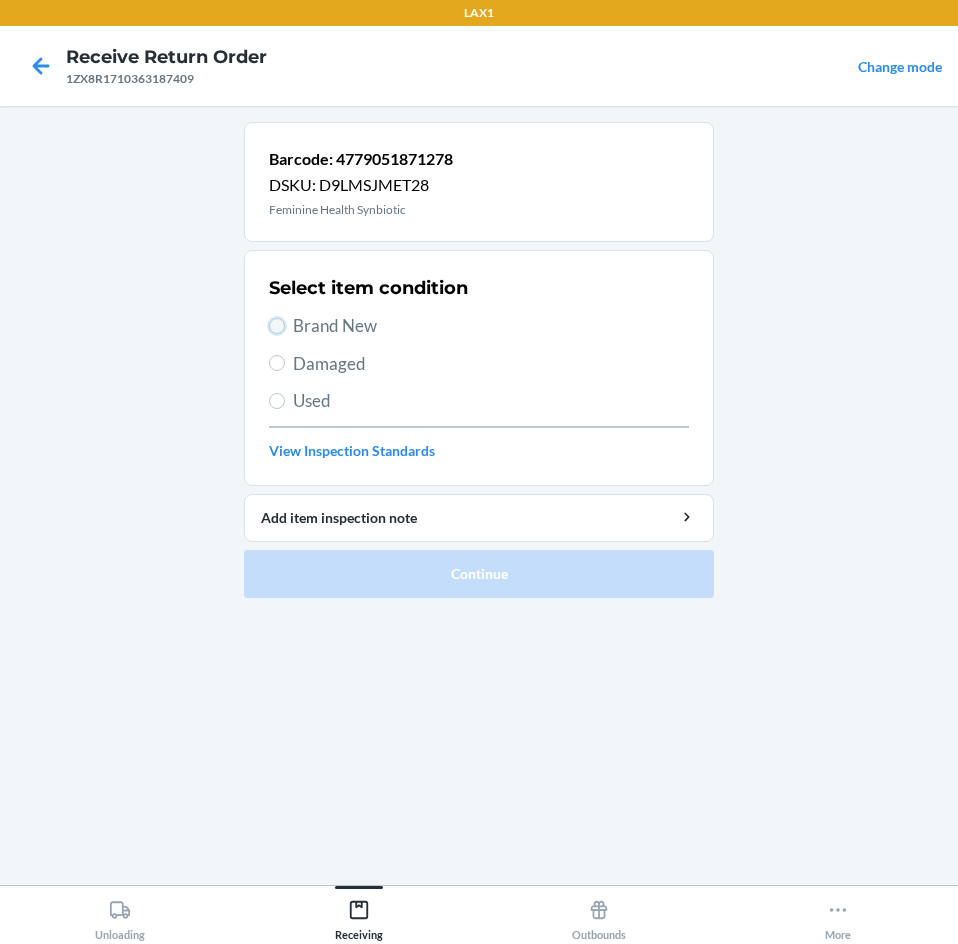 click on "Brand New" at bounding box center [277, 326] 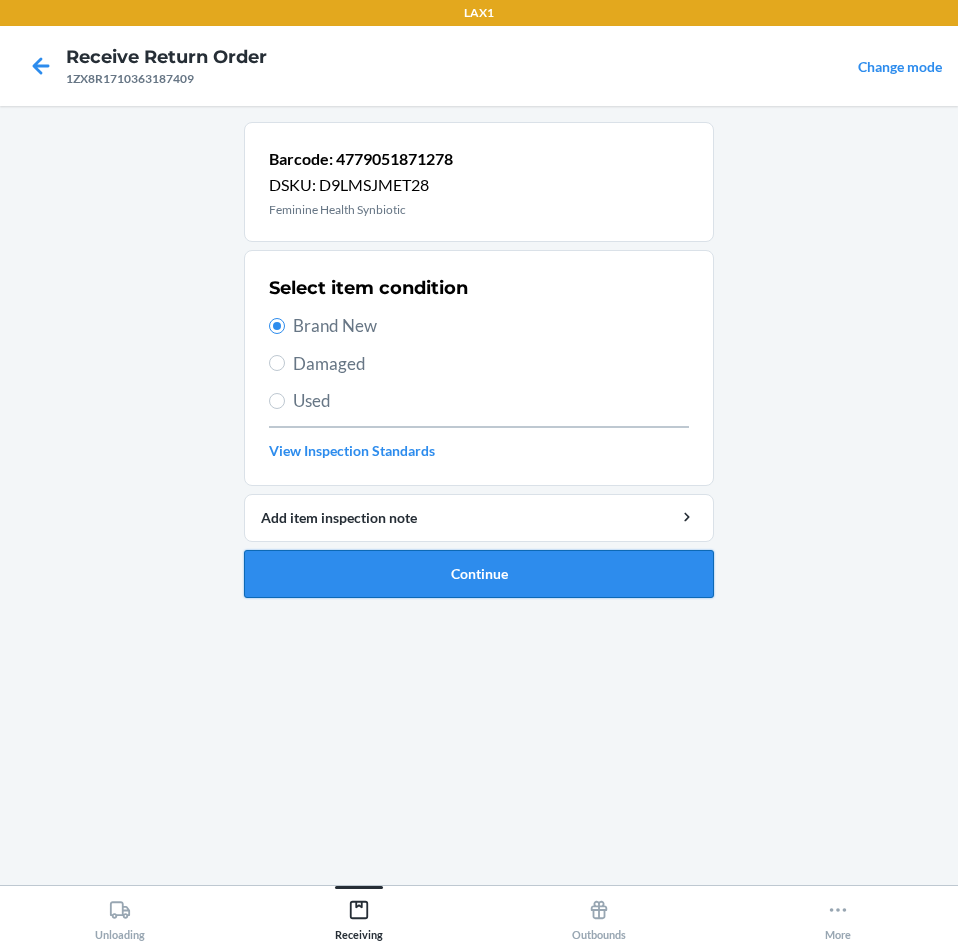 click on "Continue" at bounding box center [479, 574] 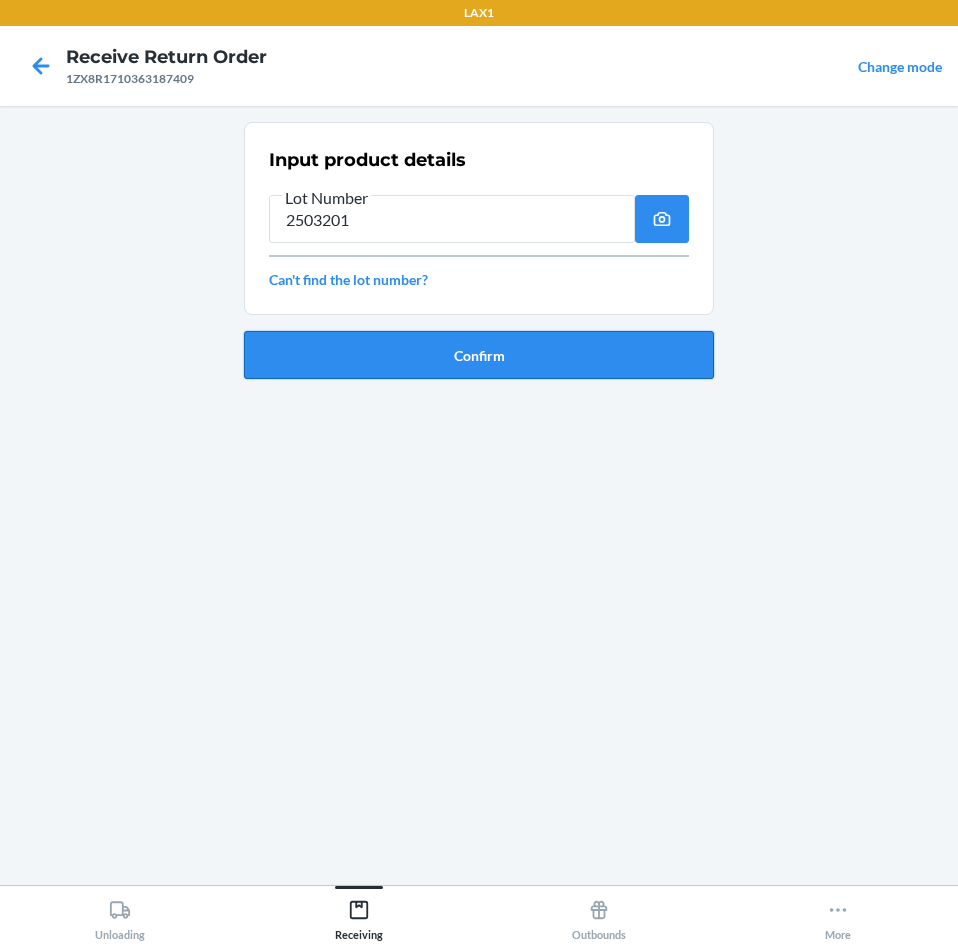 click on "Confirm" at bounding box center [479, 355] 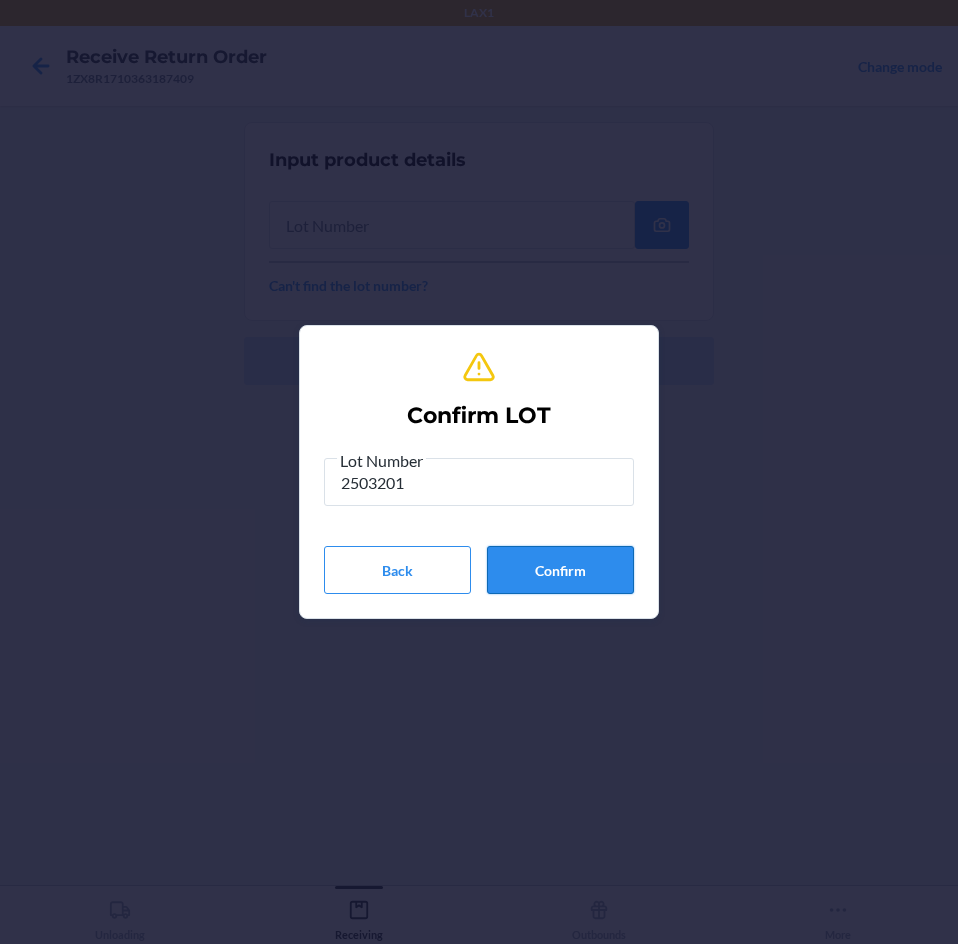click on "Confirm" at bounding box center [560, 570] 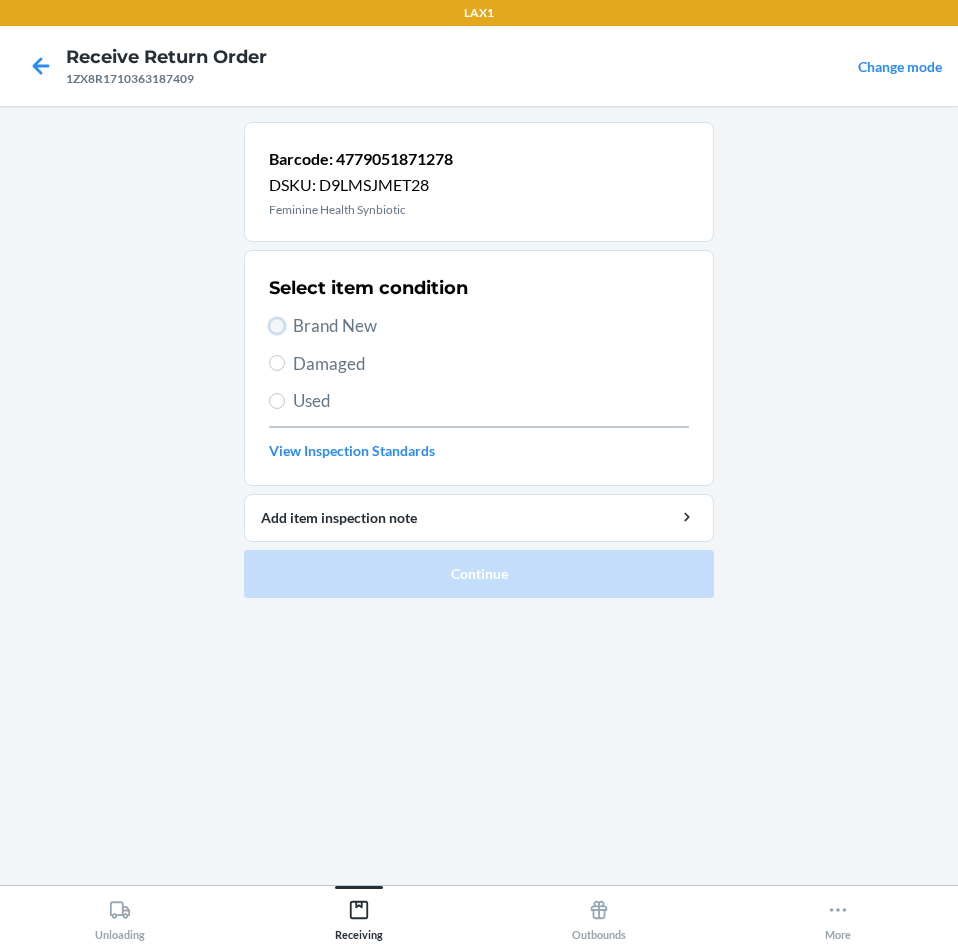 click on "Brand New" at bounding box center (277, 326) 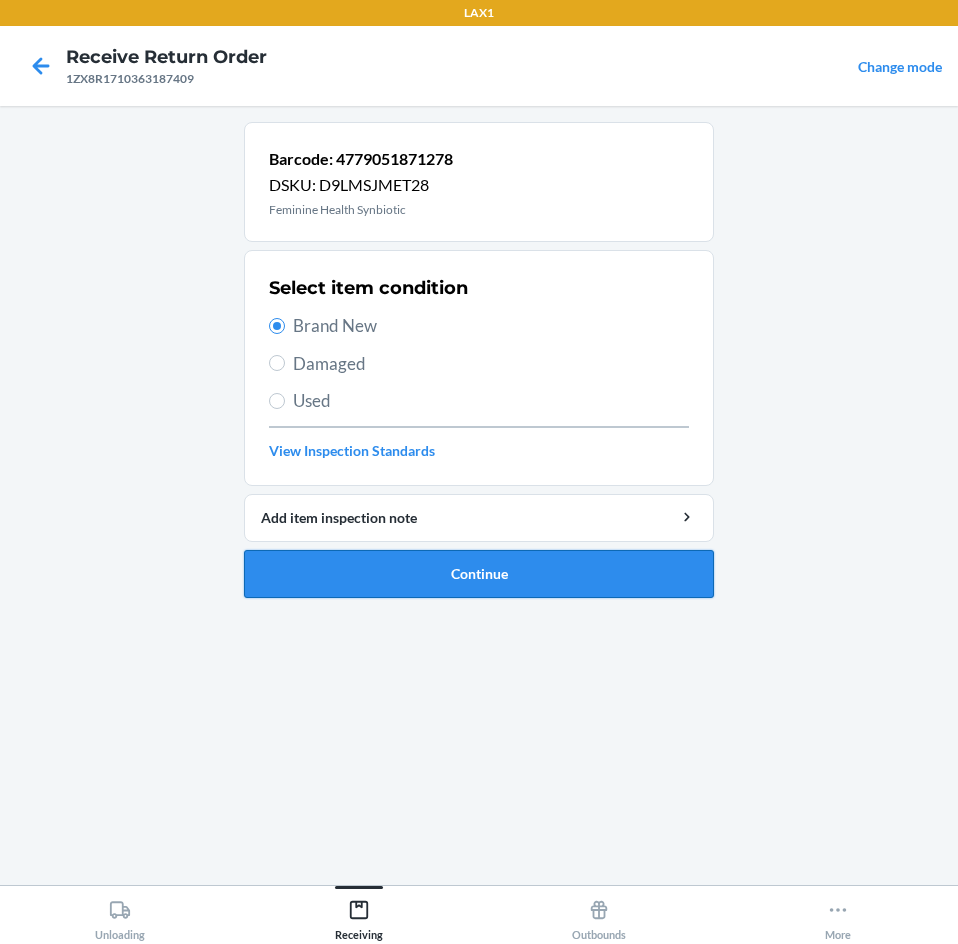 drag, startPoint x: 528, startPoint y: 572, endPoint x: 532, endPoint y: 562, distance: 10.770329 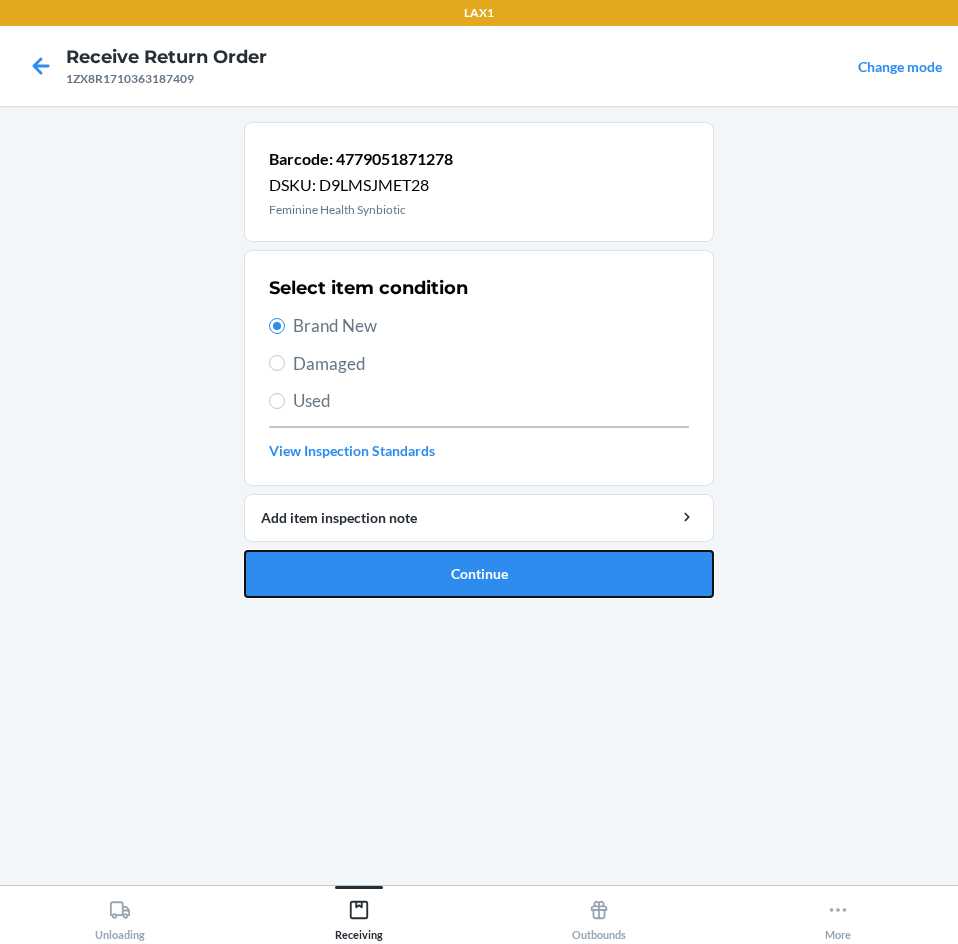 click on "Continue" at bounding box center (479, 574) 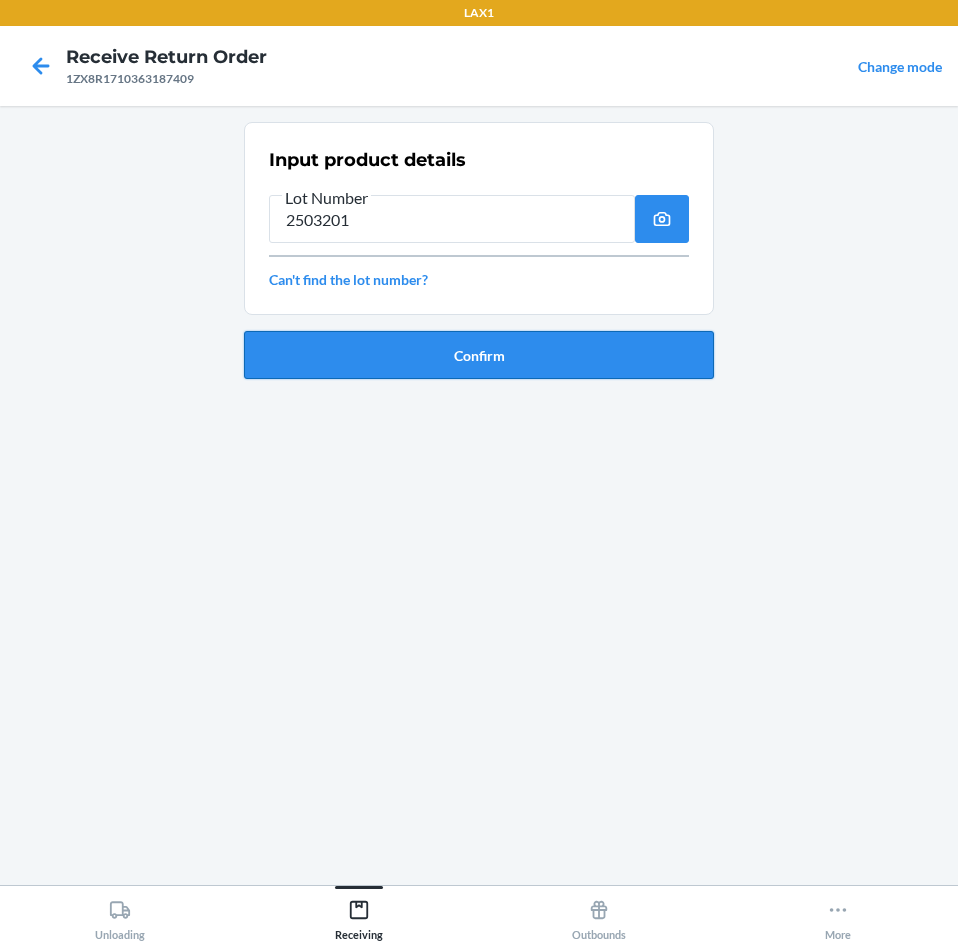 click on "Confirm" at bounding box center (479, 355) 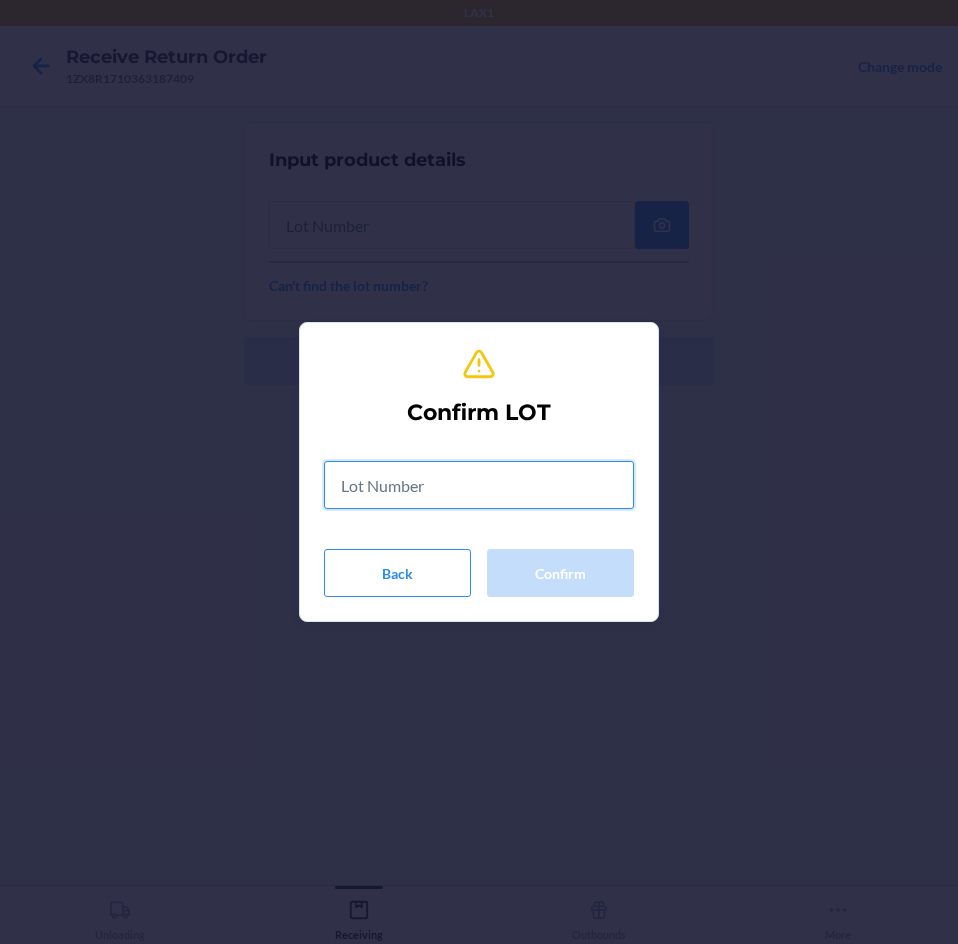 click at bounding box center [479, 485] 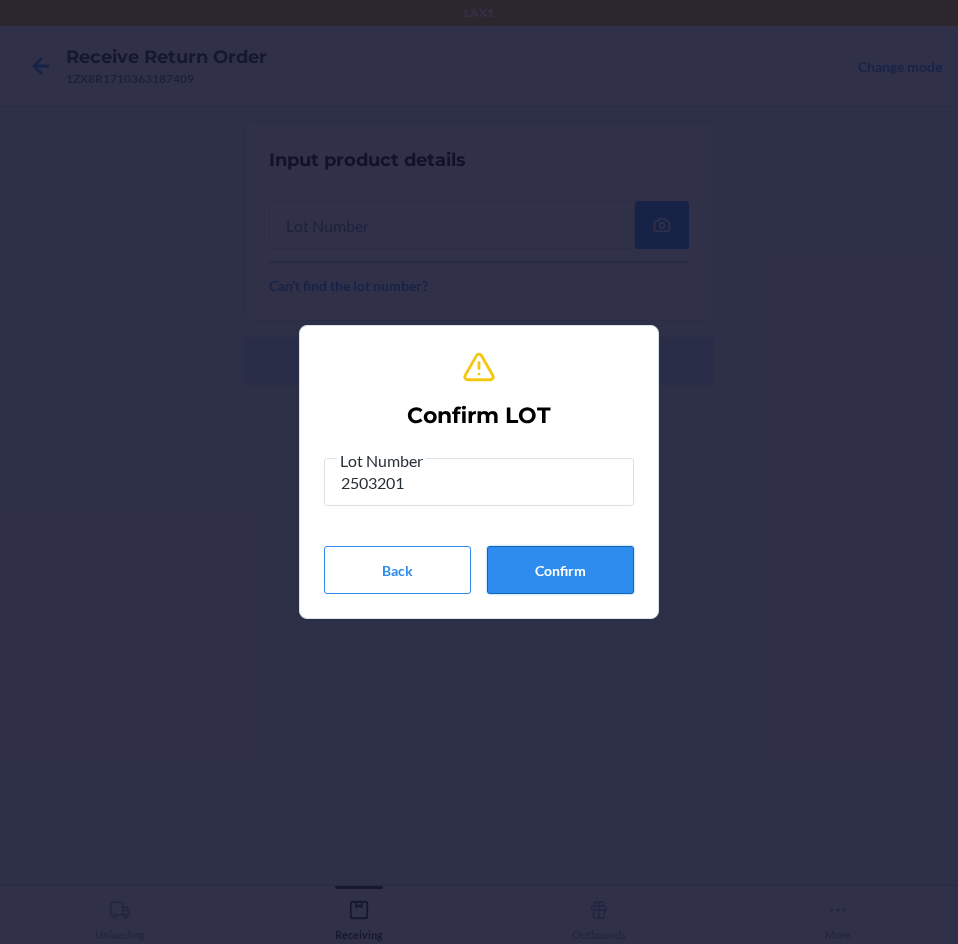 click on "Confirm" at bounding box center [560, 570] 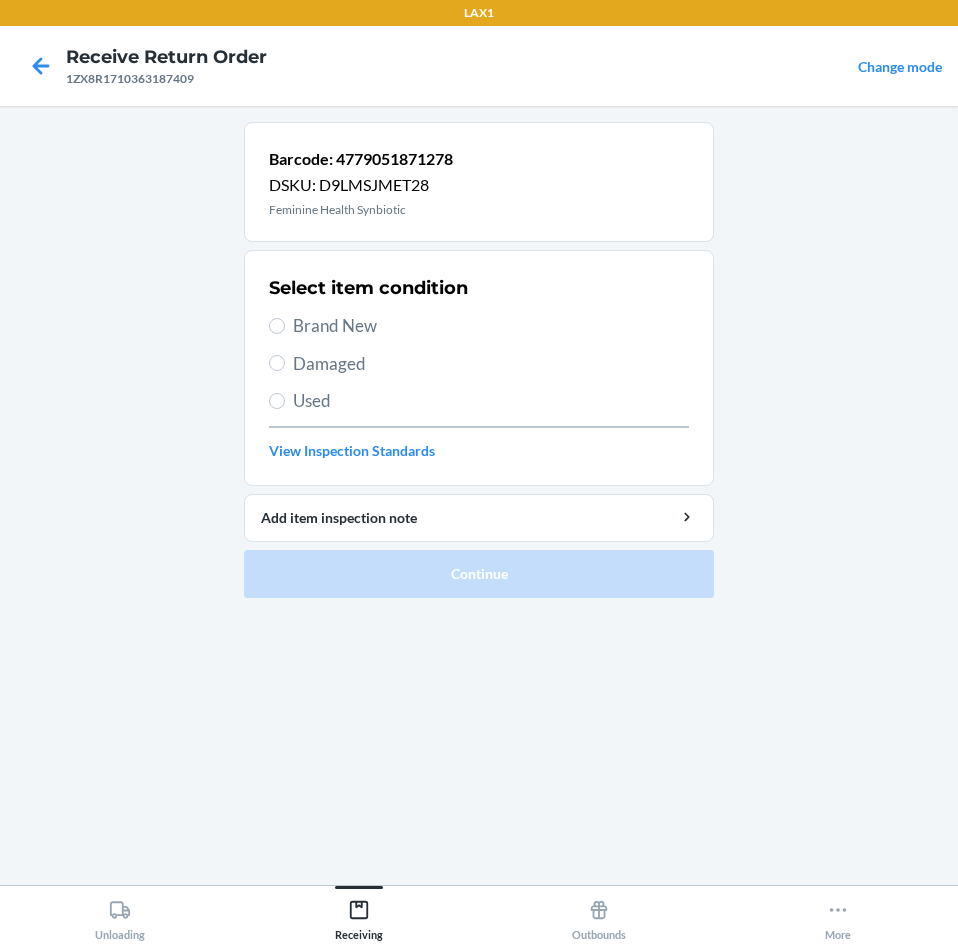 drag, startPoint x: 274, startPoint y: 314, endPoint x: 284, endPoint y: 330, distance: 18.867962 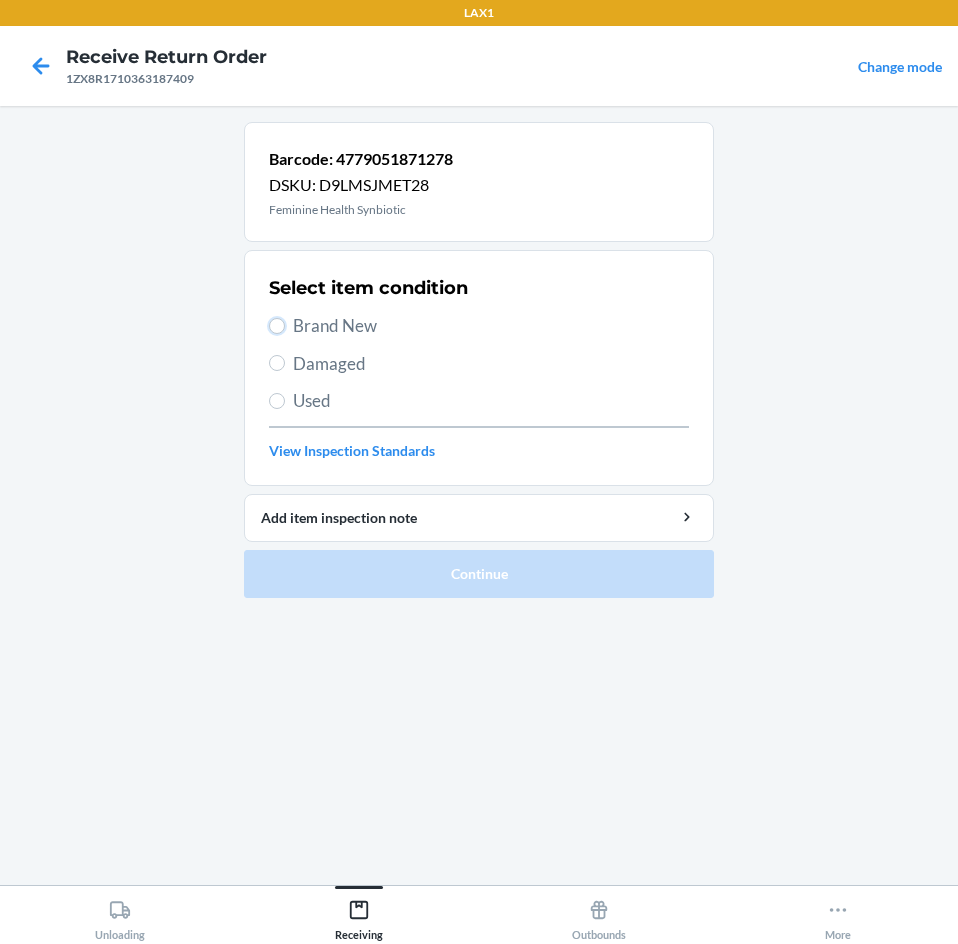 click on "Brand New" at bounding box center (277, 326) 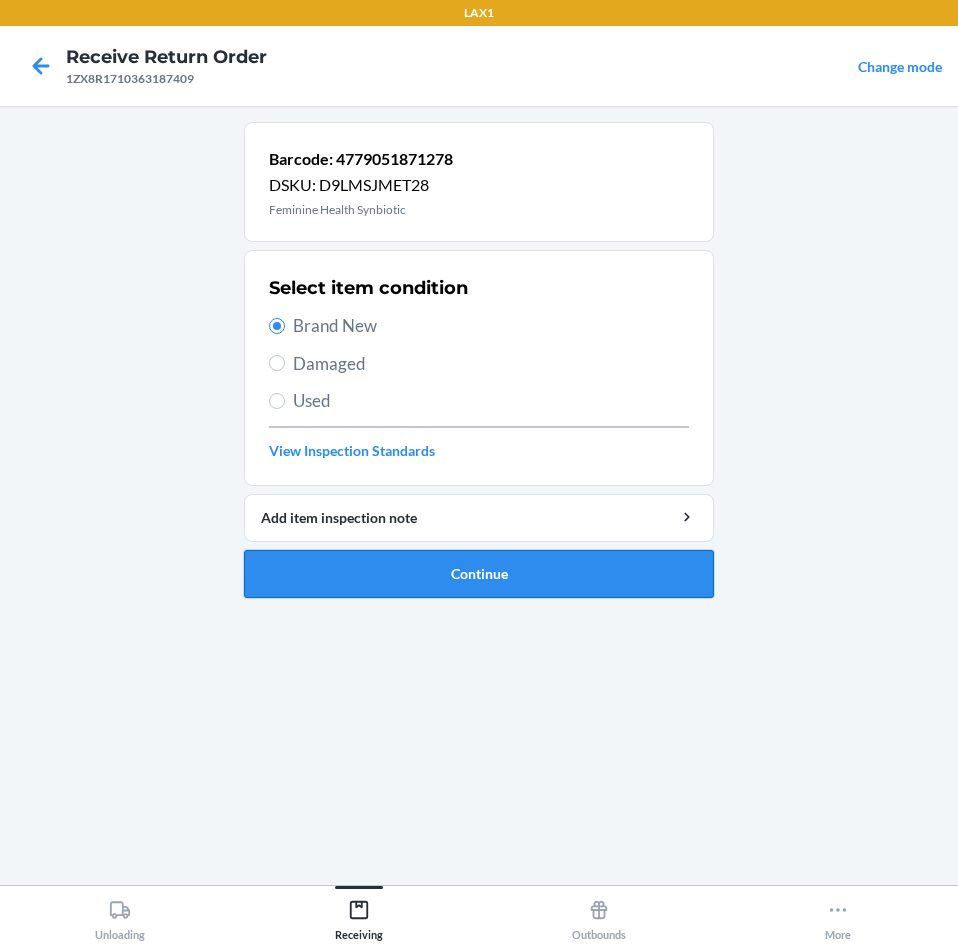 click on "Continue" at bounding box center (479, 574) 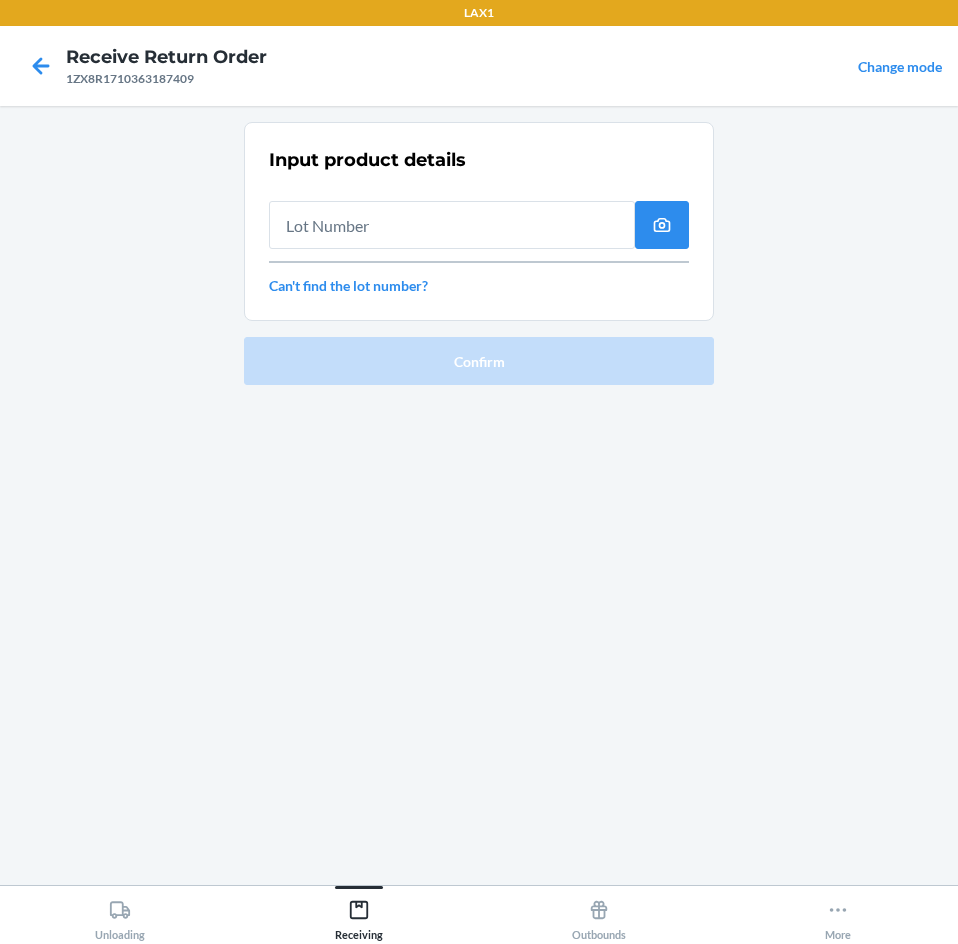 click at bounding box center [452, 225] 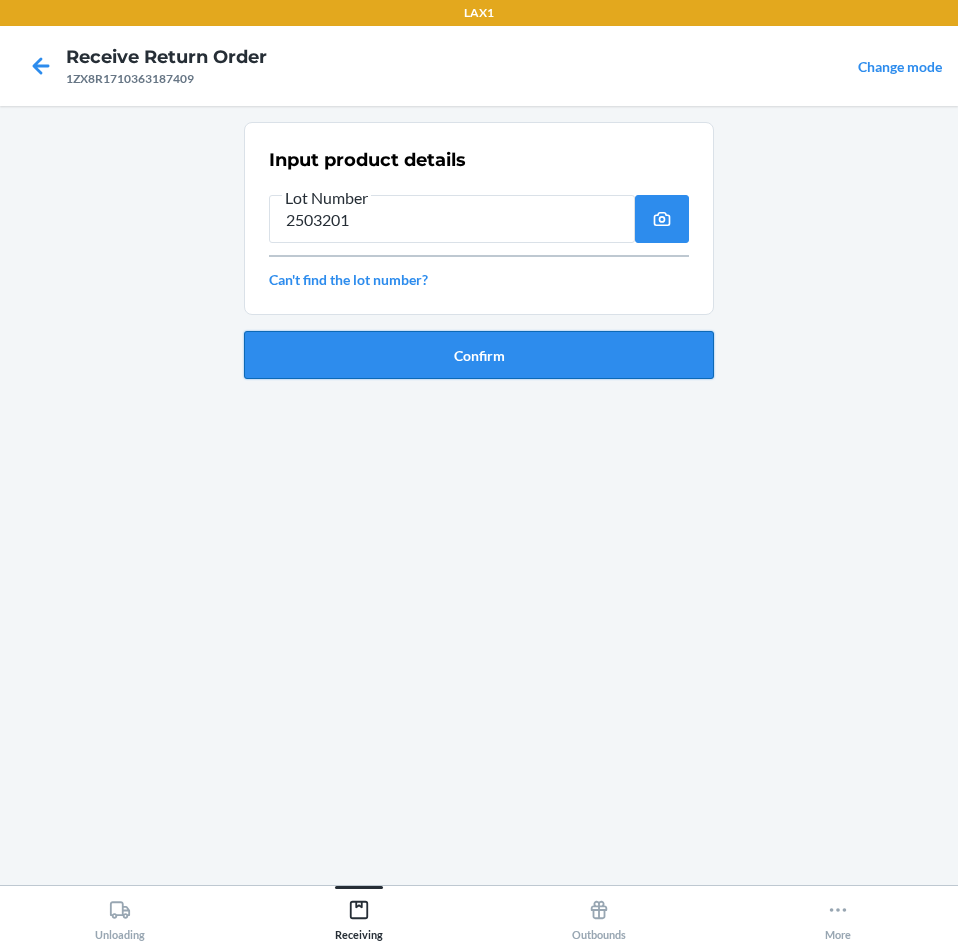 click on "Confirm" at bounding box center (479, 355) 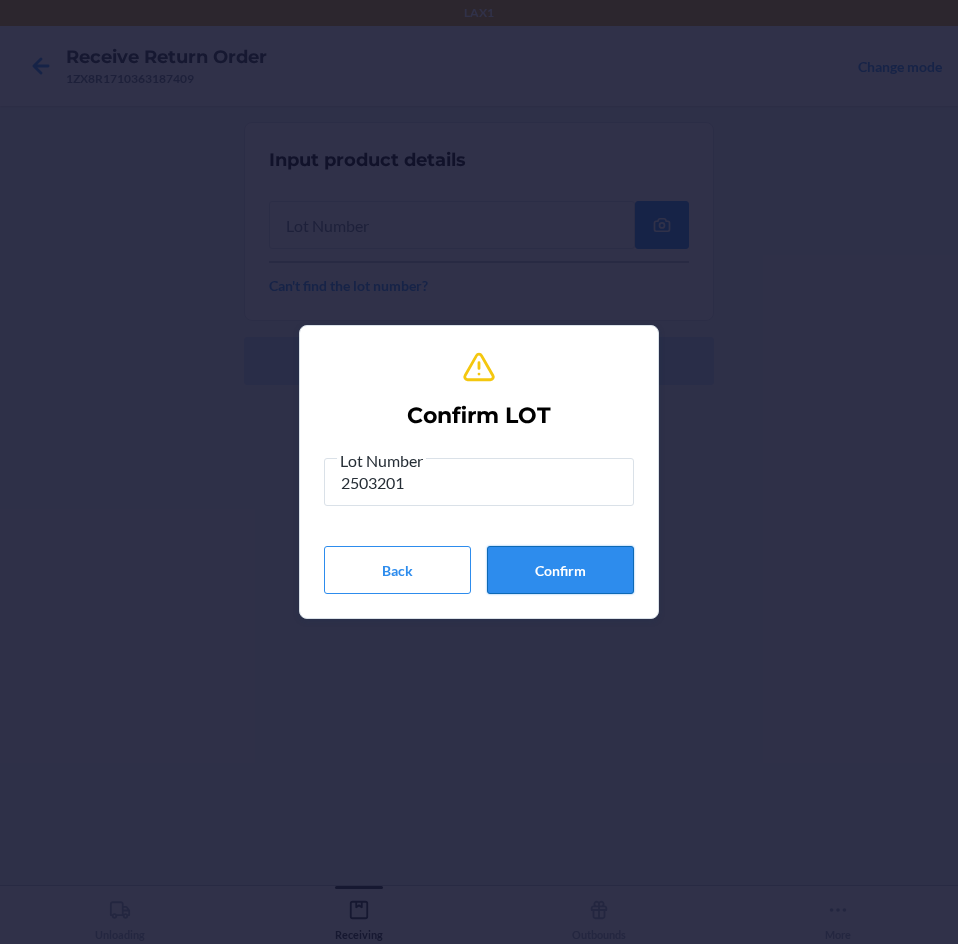 click on "Confirm" at bounding box center [560, 570] 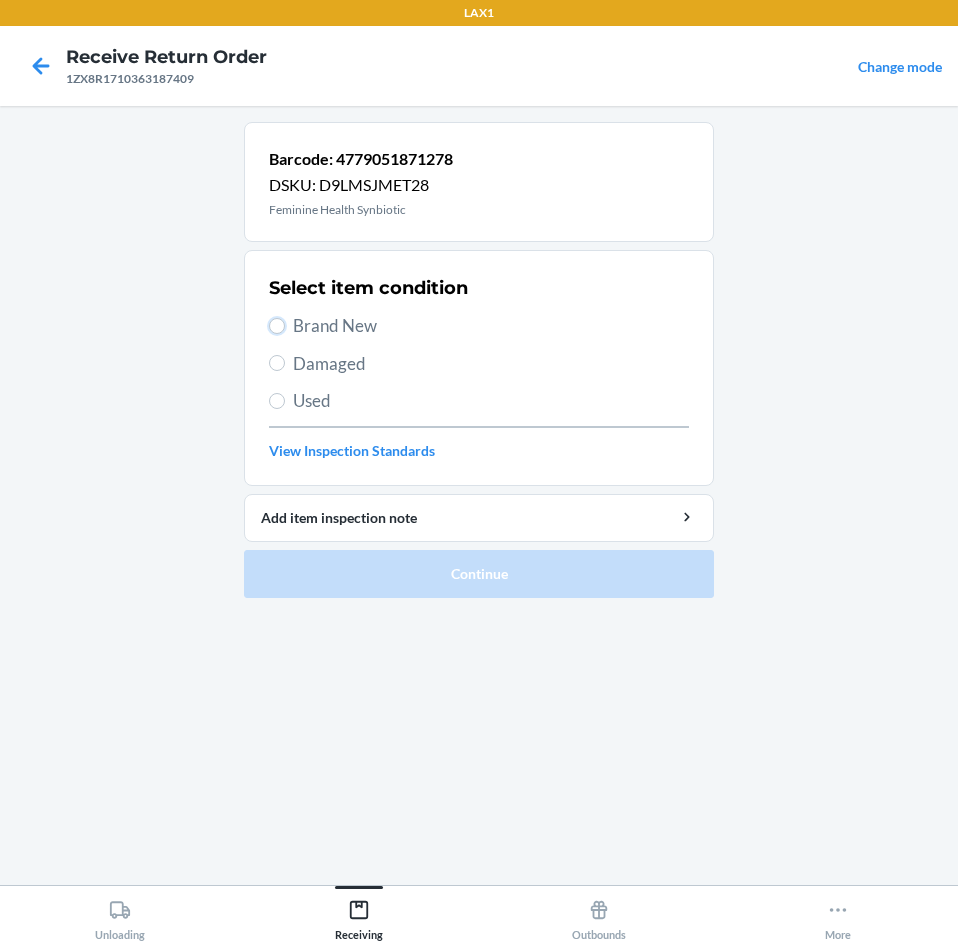 drag, startPoint x: 283, startPoint y: 325, endPoint x: 342, endPoint y: 398, distance: 93.8616 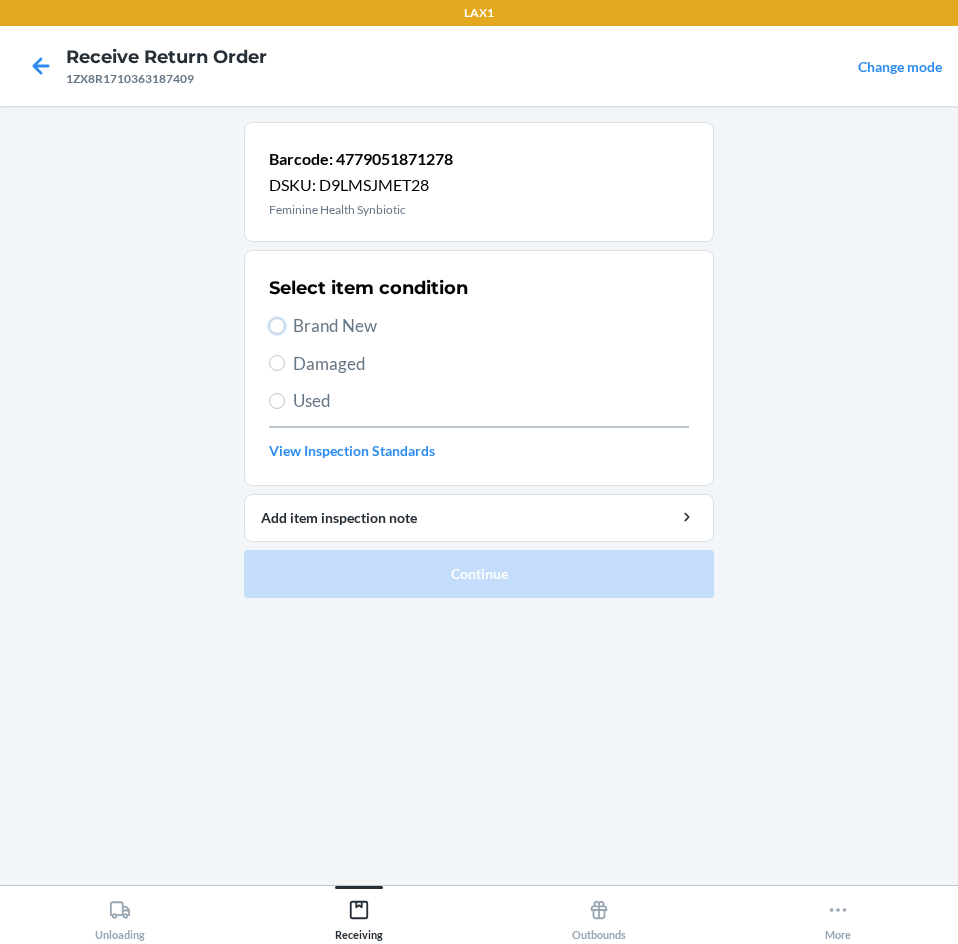 click on "Select item condition Brand New Damaged Used View Inspection Standards" at bounding box center (479, 368) 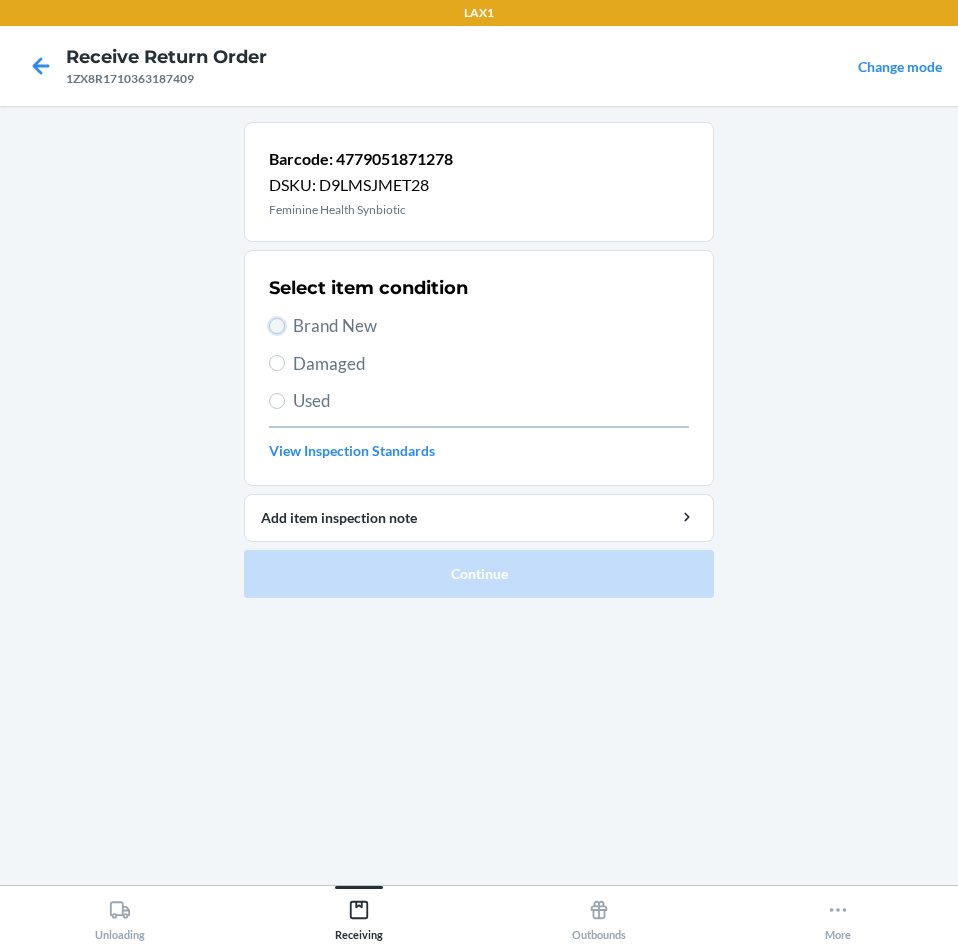 click on "Brand New" at bounding box center [277, 326] 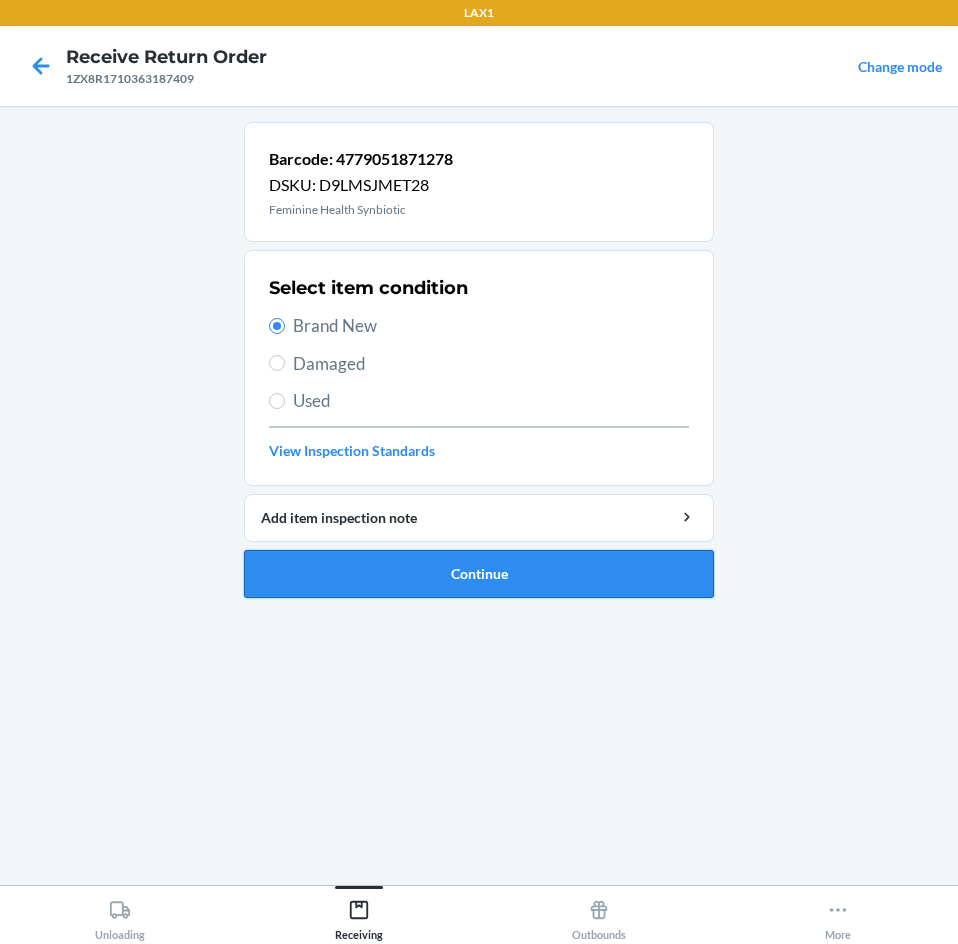 click on "Continue" at bounding box center (479, 574) 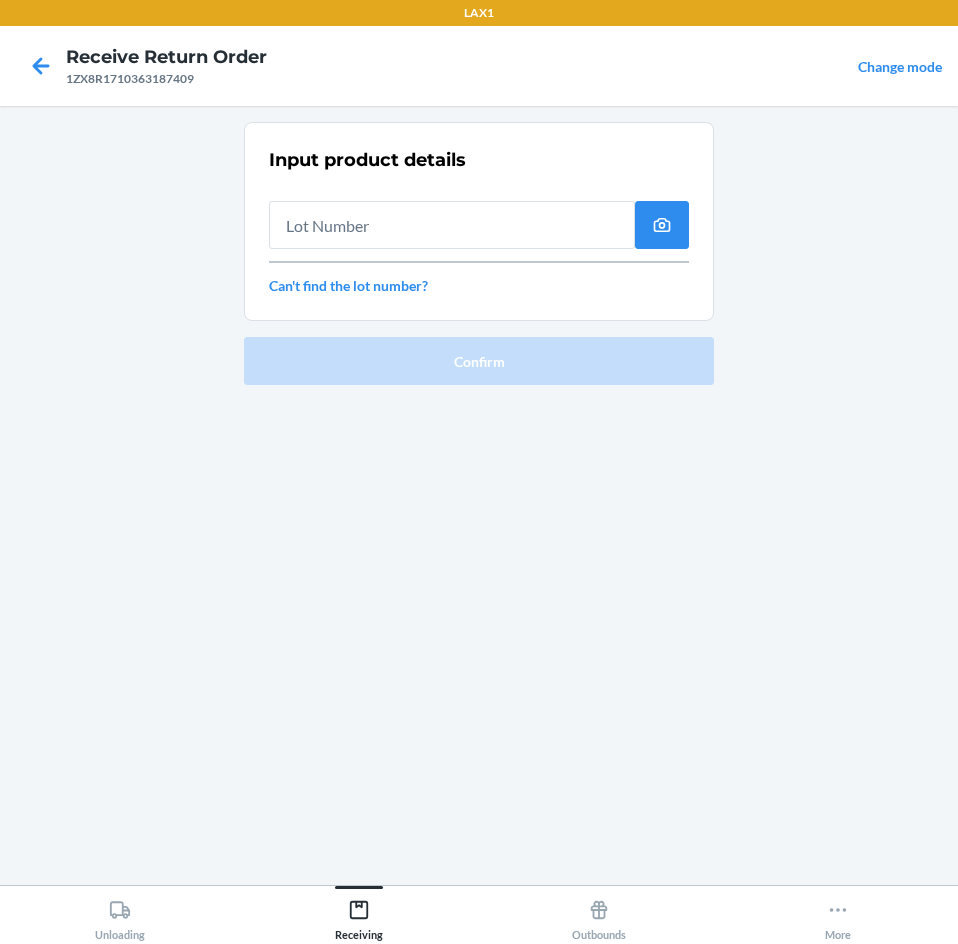 click at bounding box center [452, 225] 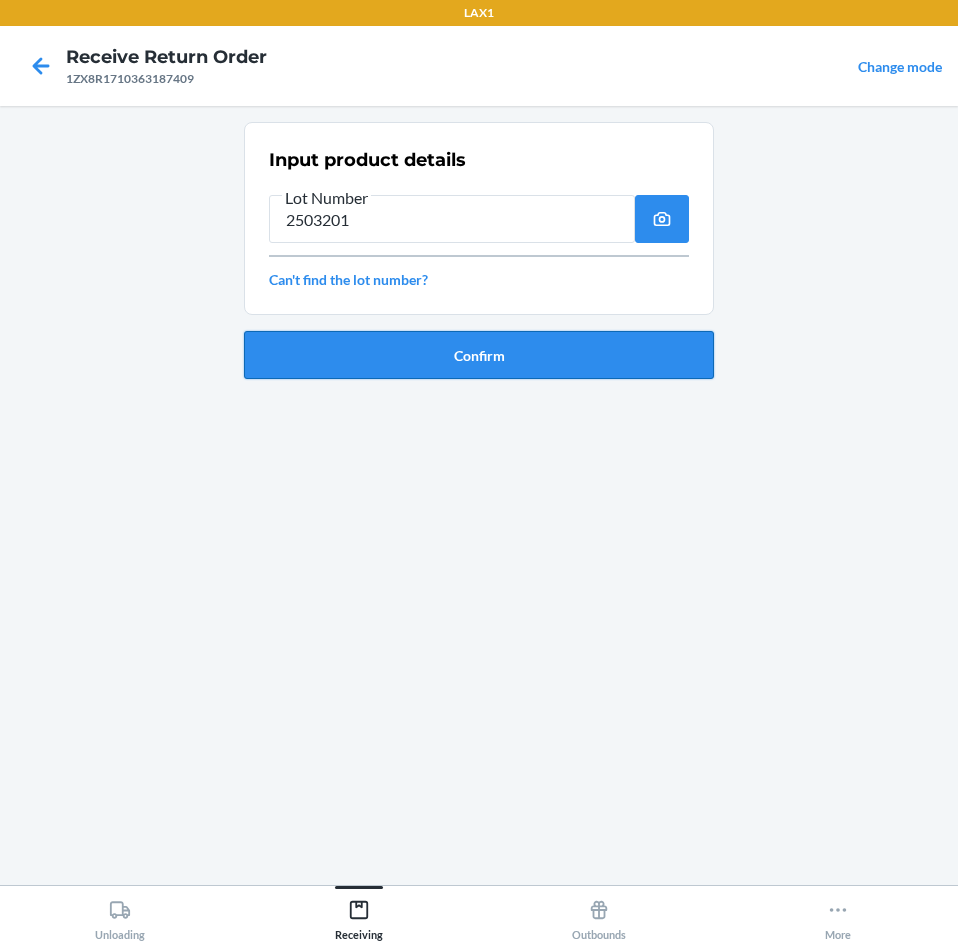 click on "Confirm" at bounding box center [479, 355] 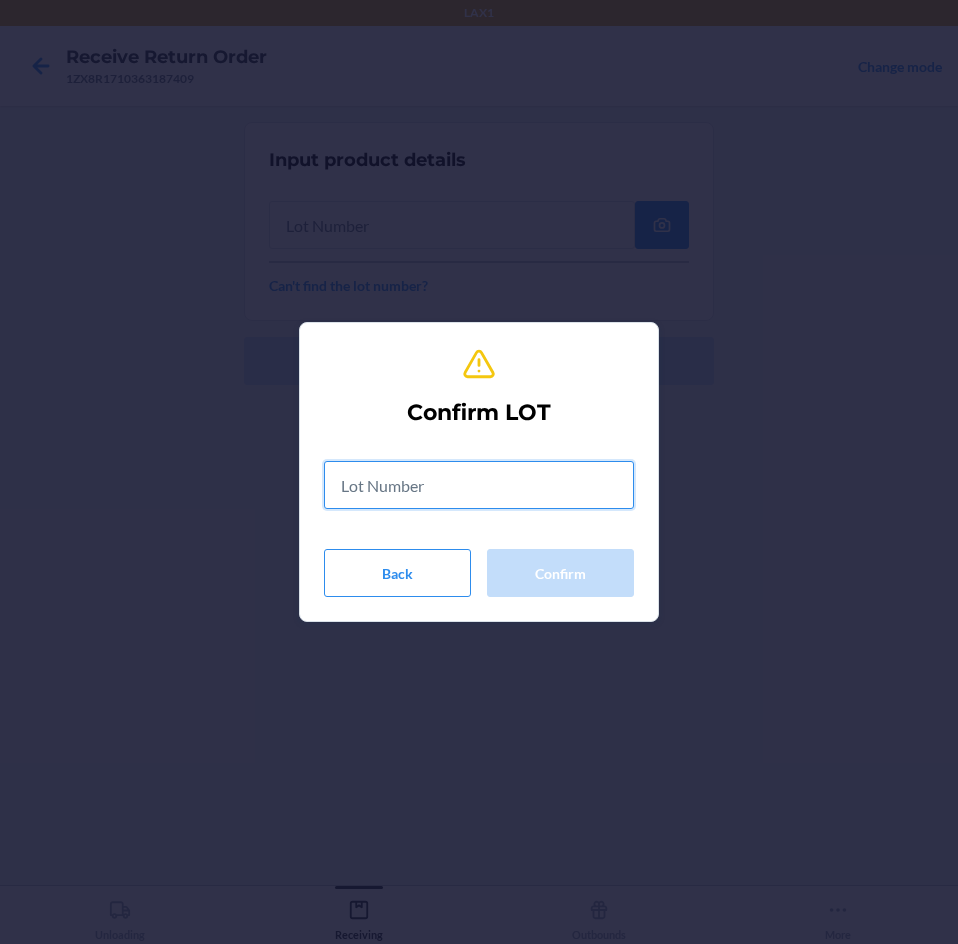 click at bounding box center [479, 485] 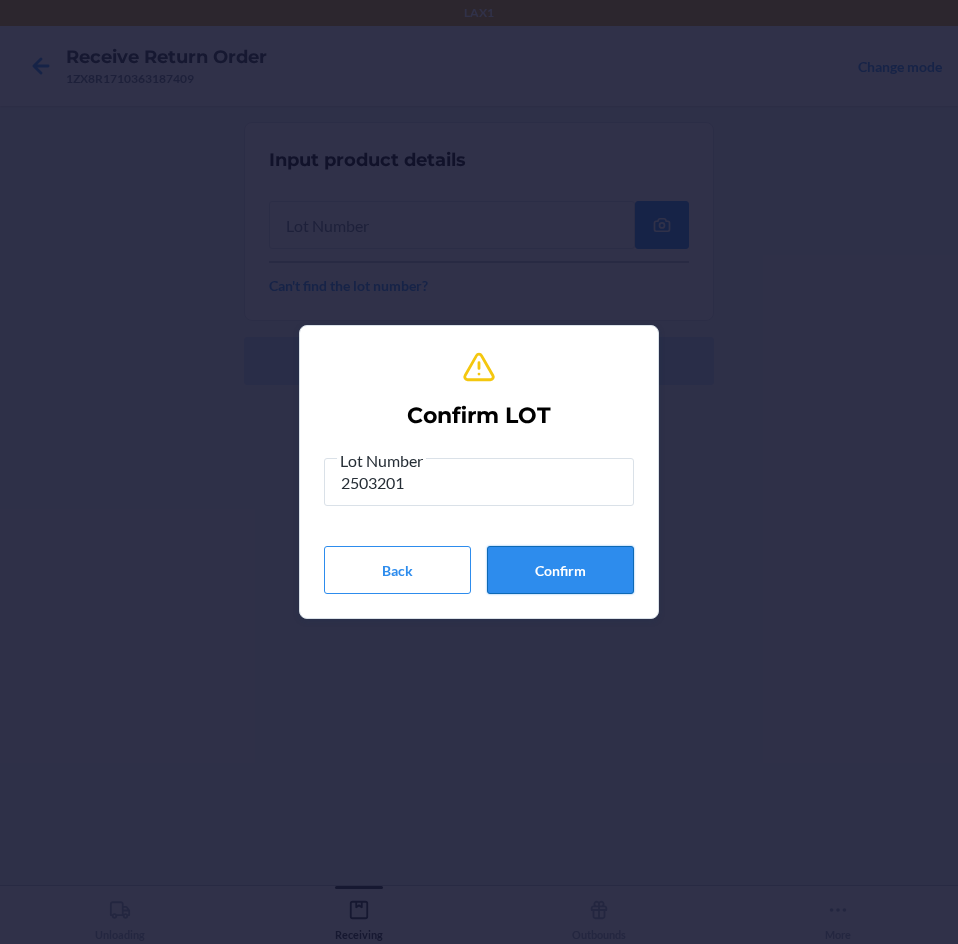 click on "Confirm" at bounding box center (560, 570) 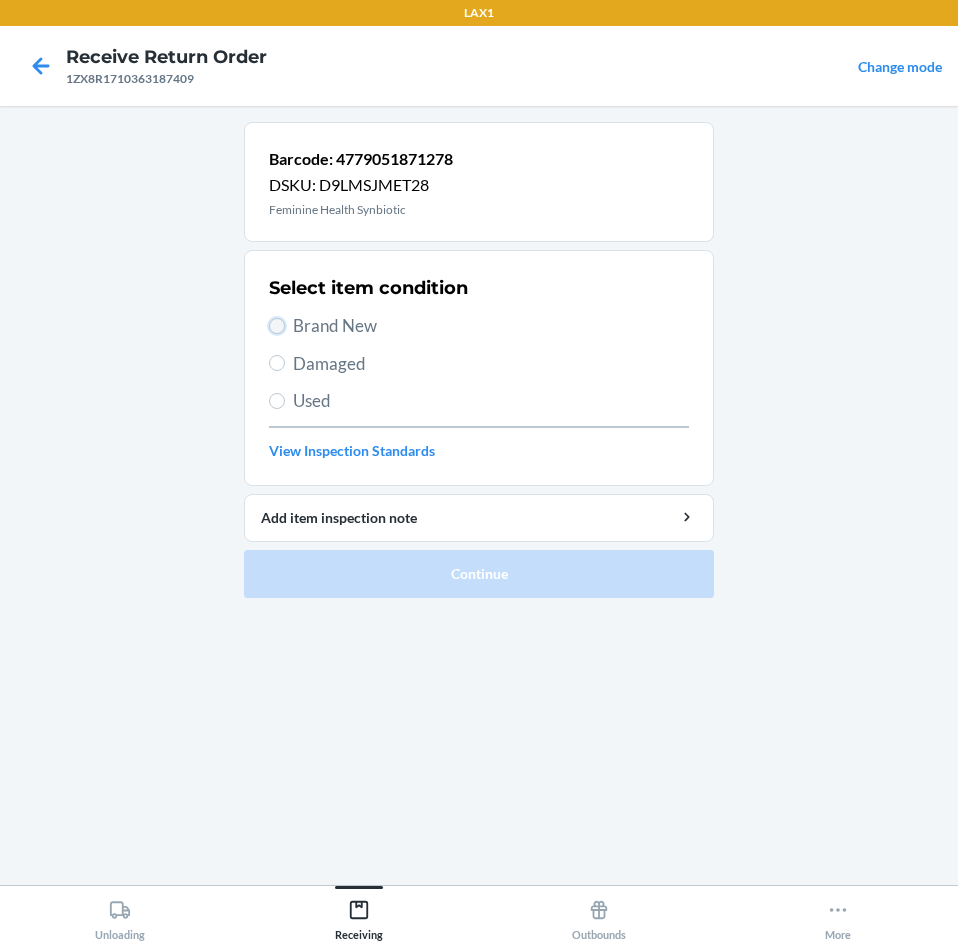 click on "Brand New" at bounding box center (277, 326) 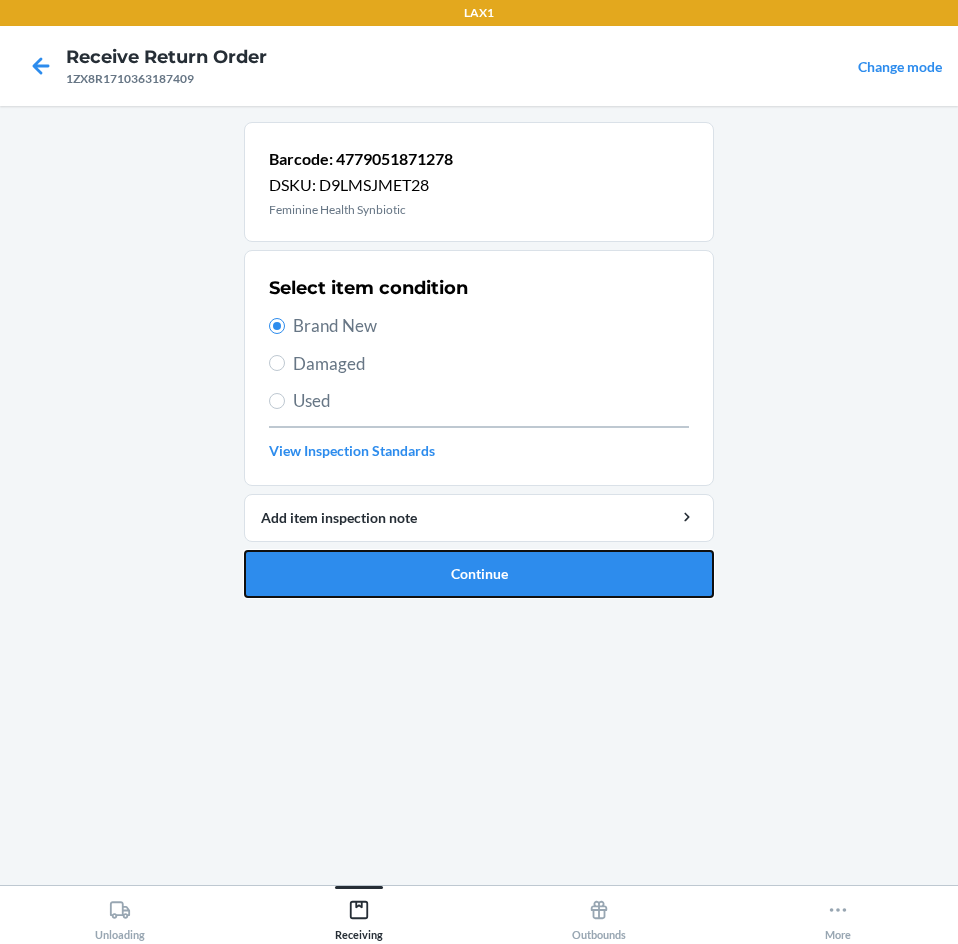drag, startPoint x: 582, startPoint y: 559, endPoint x: 579, endPoint y: 457, distance: 102.044106 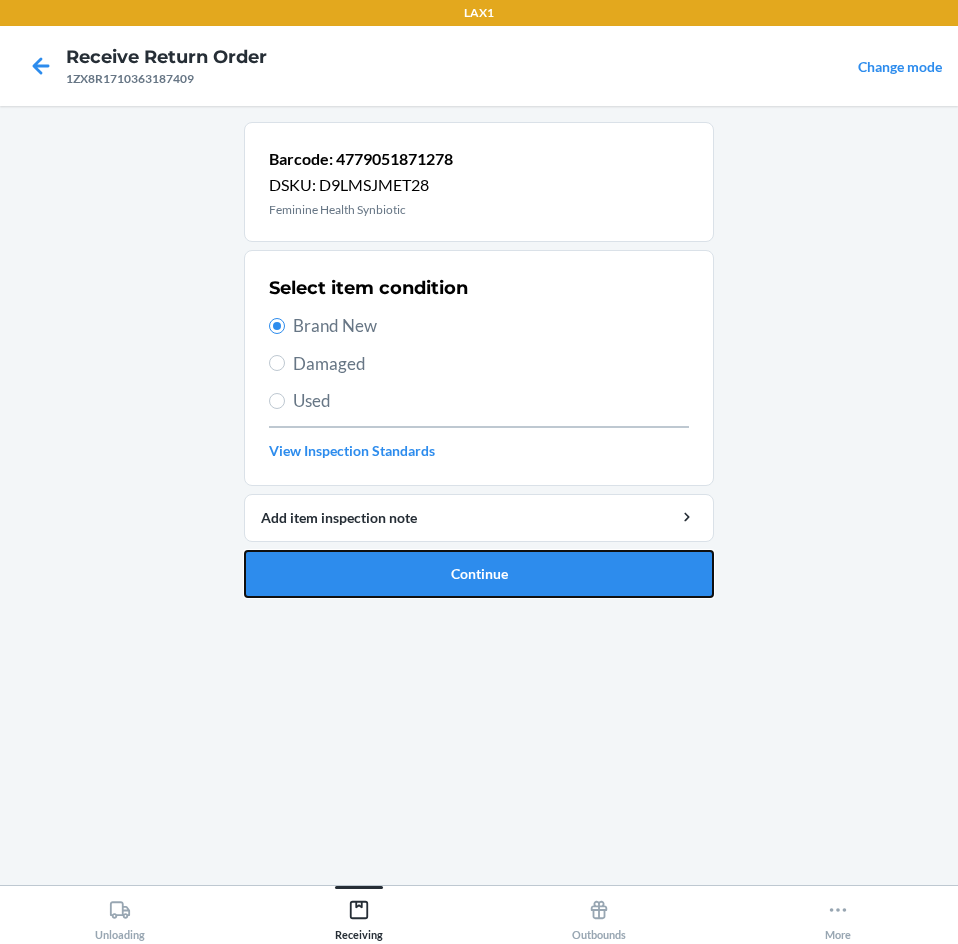click on "Continue" at bounding box center (479, 574) 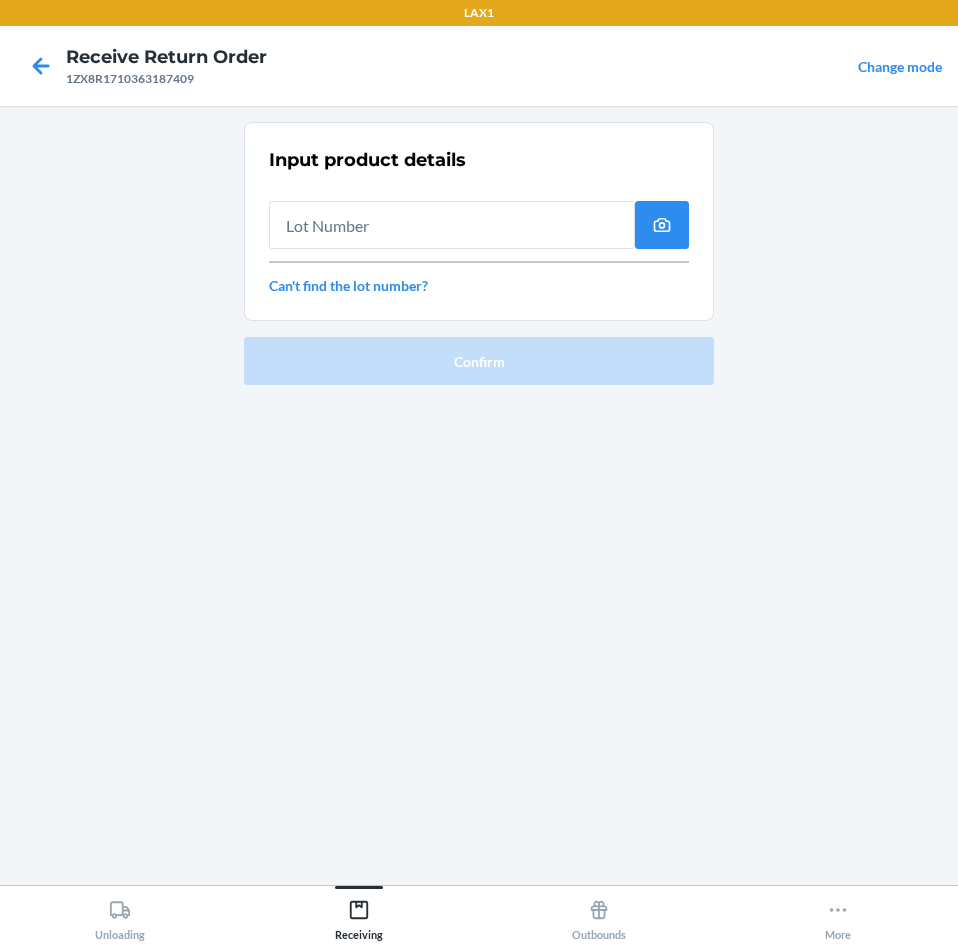 click at bounding box center [452, 225] 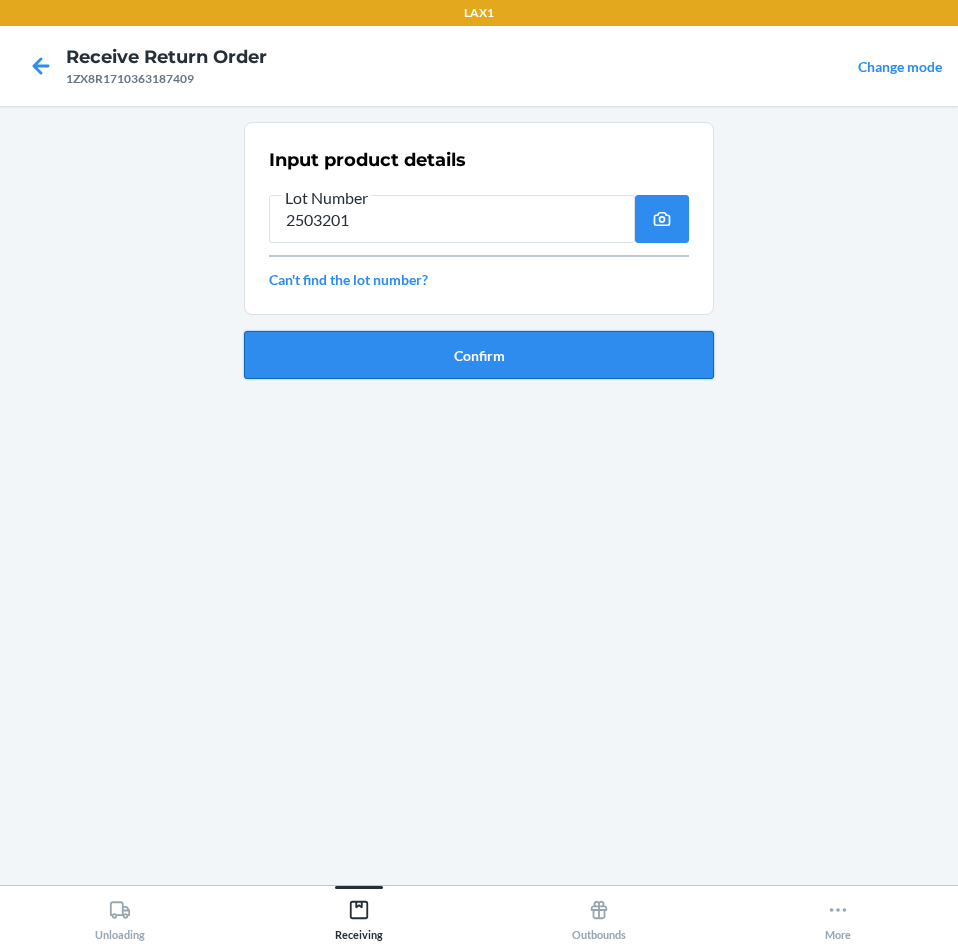 click on "Confirm" at bounding box center [479, 355] 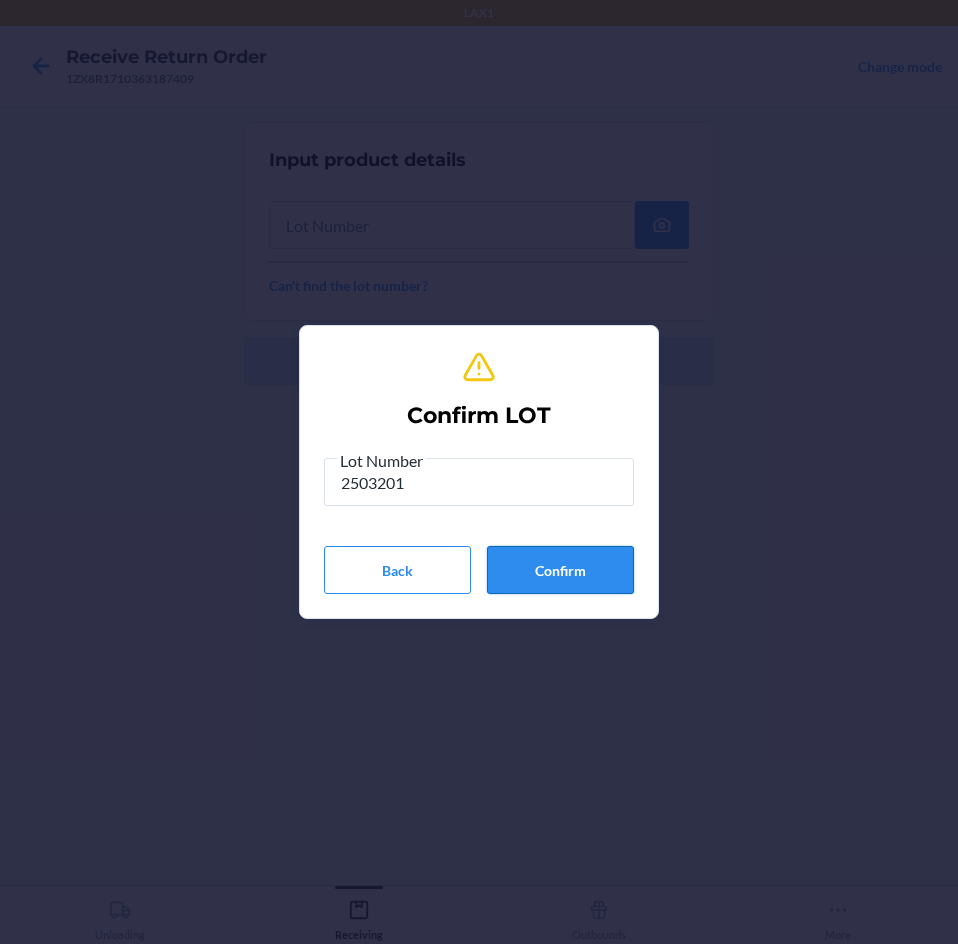 click on "Confirm" at bounding box center [560, 570] 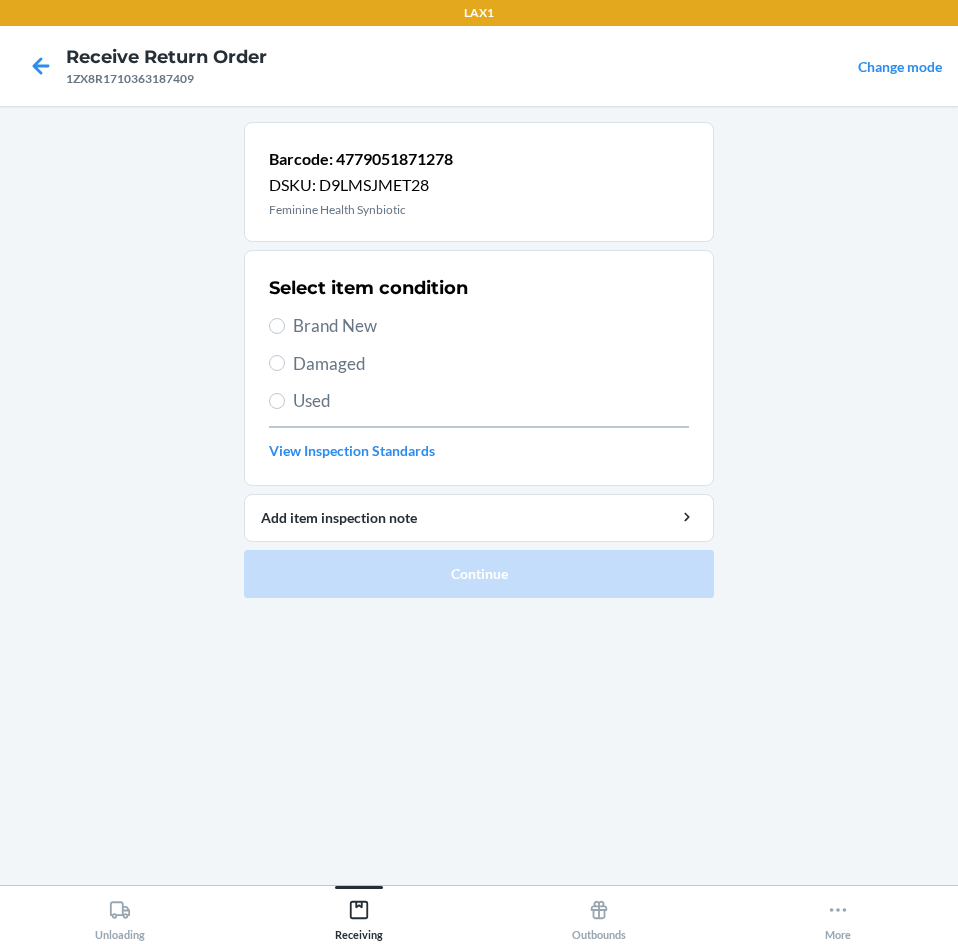 click on "Damaged" at bounding box center [479, 364] 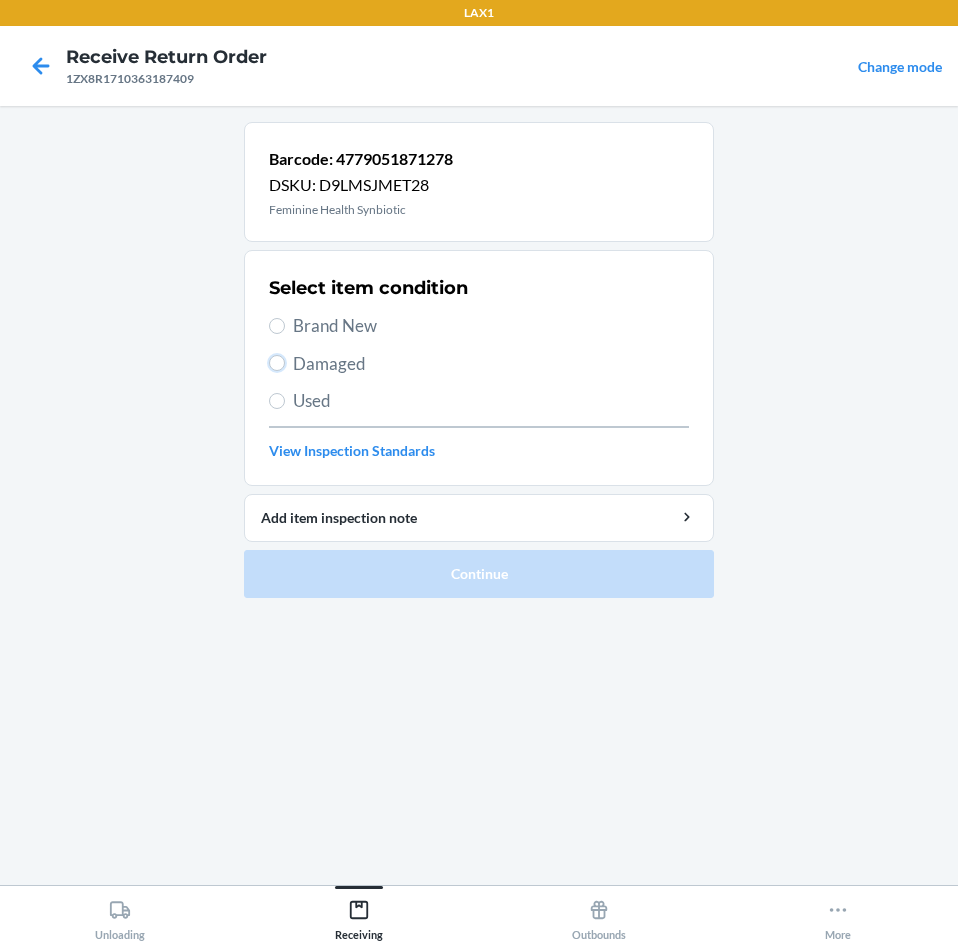 click on "Damaged" at bounding box center [277, 363] 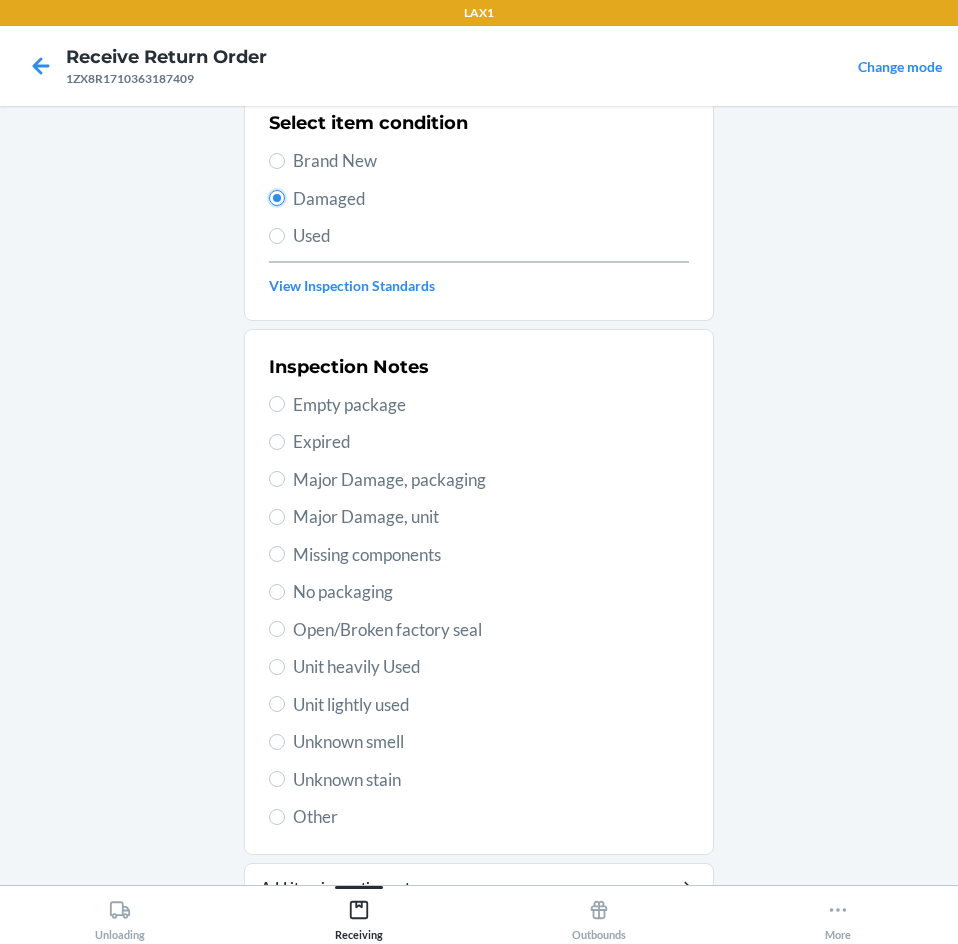 scroll, scrollTop: 200, scrollLeft: 0, axis: vertical 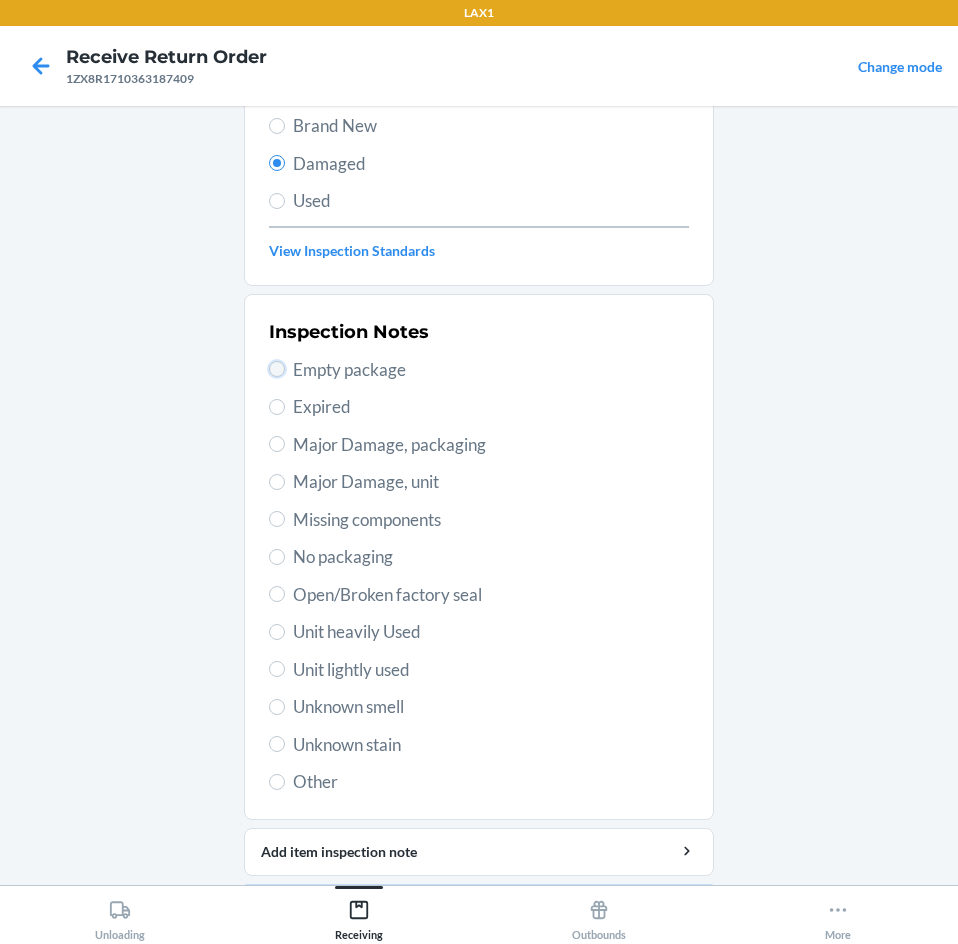 click on "Empty package" at bounding box center [277, 369] 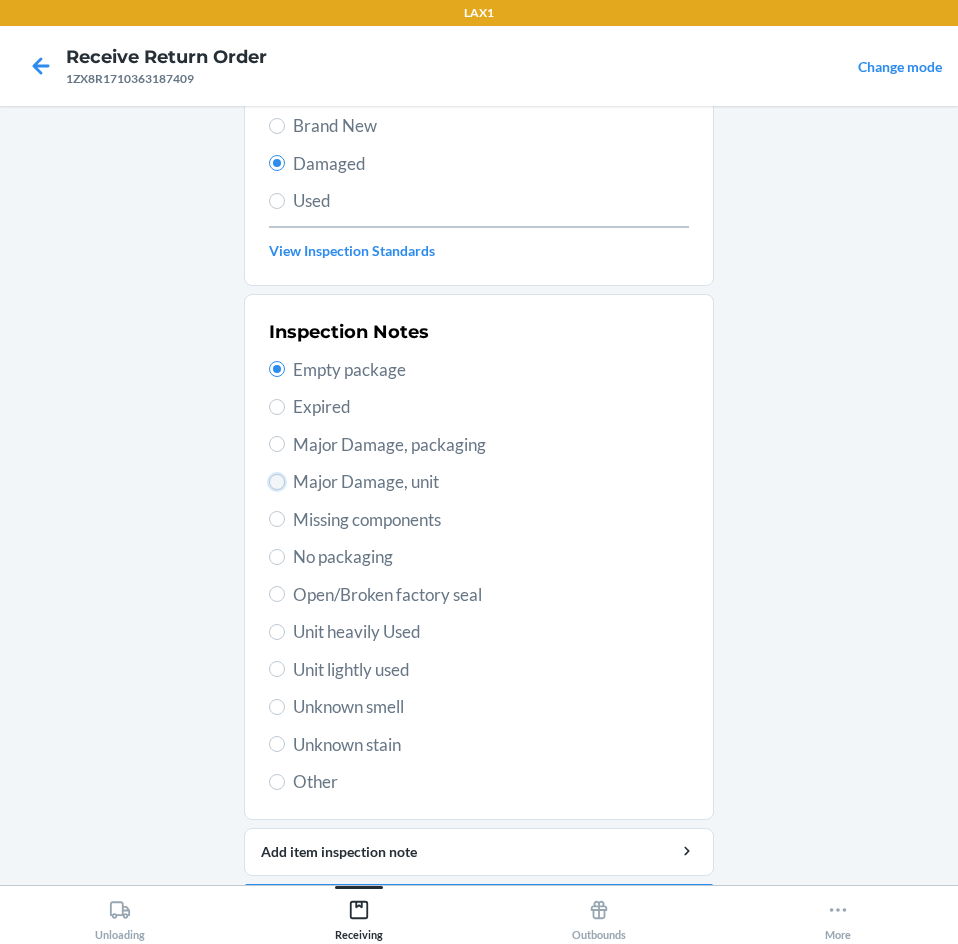 click on "Major Damage, unit" at bounding box center (277, 482) 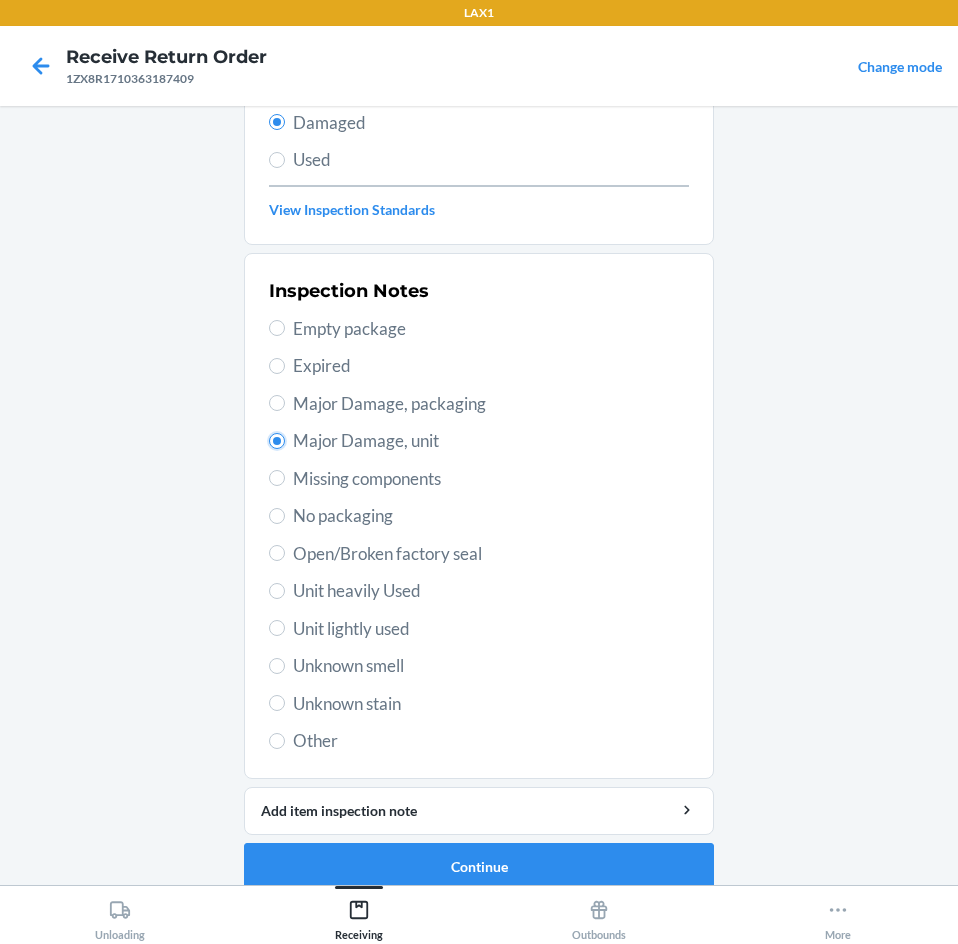 scroll, scrollTop: 263, scrollLeft: 0, axis: vertical 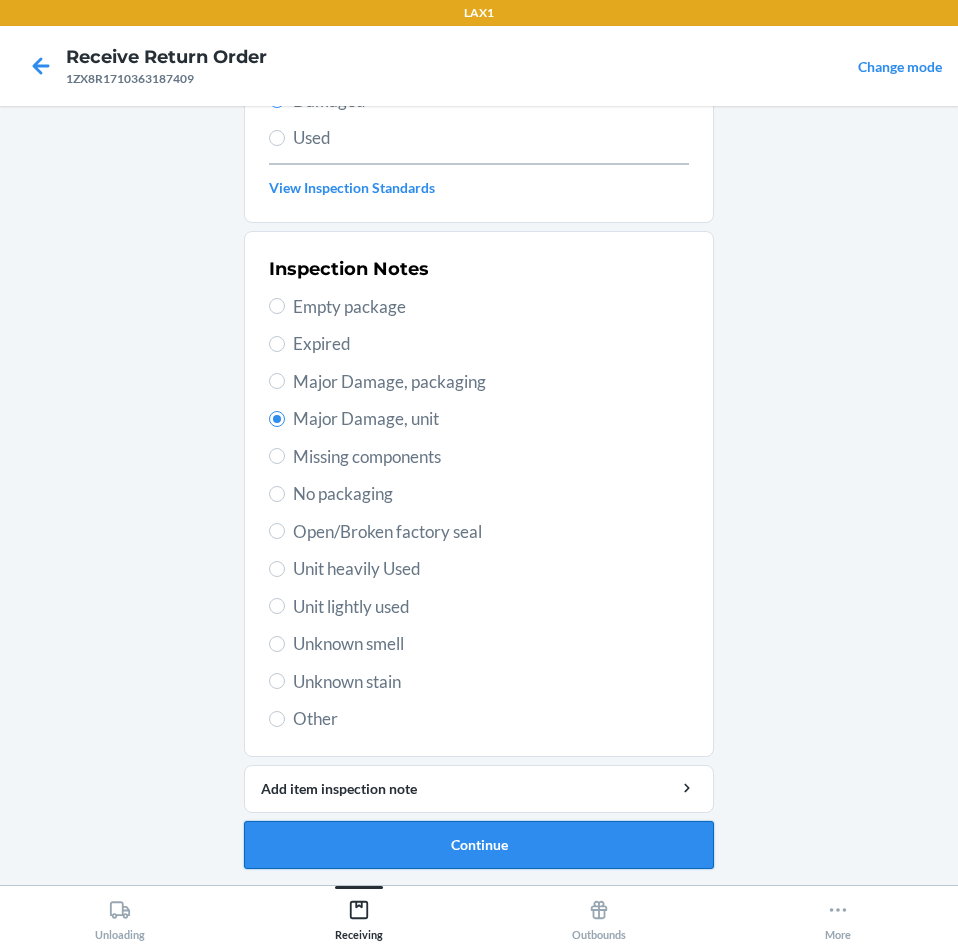 click on "Continue" at bounding box center (479, 845) 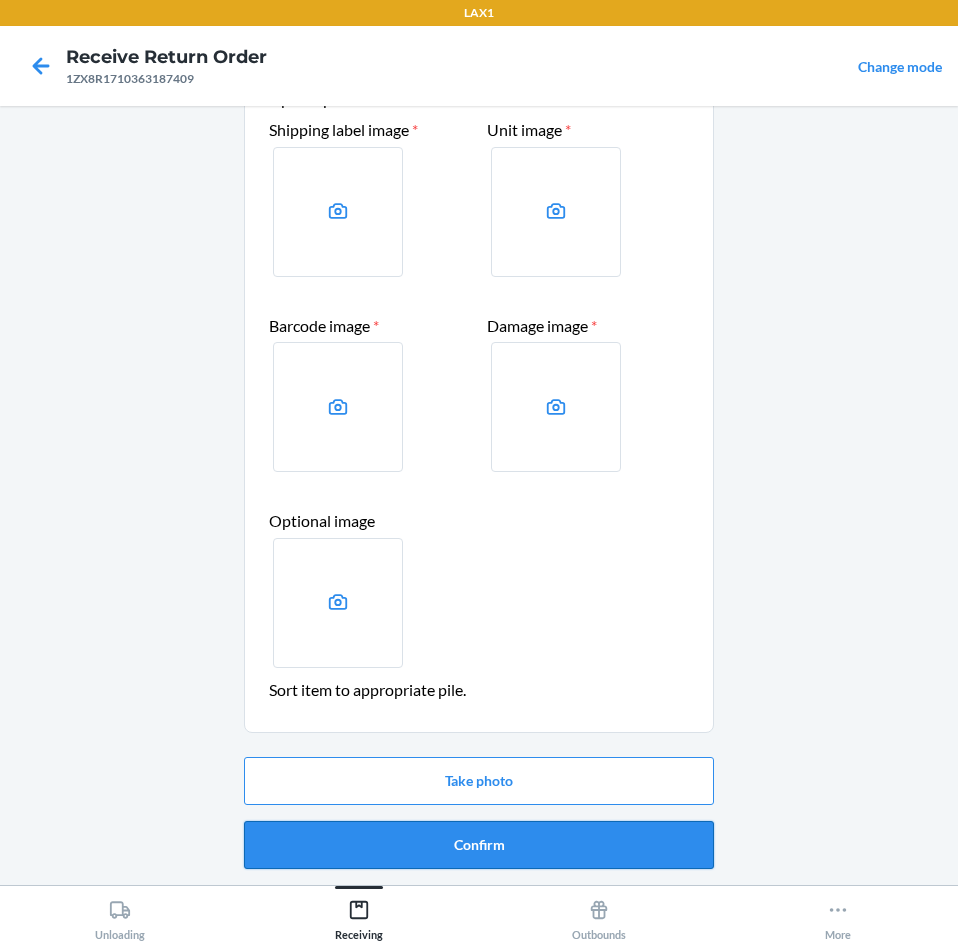 click on "Confirm" at bounding box center [479, 845] 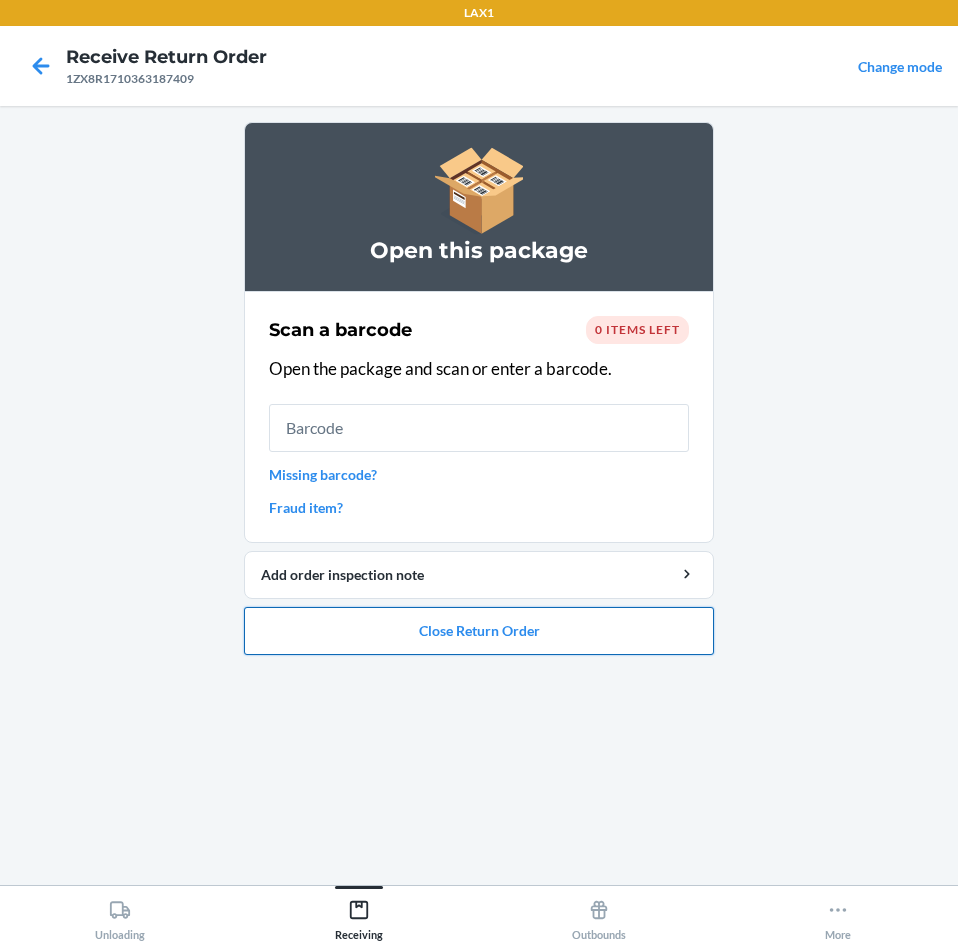 click on "Close Return Order" at bounding box center (479, 631) 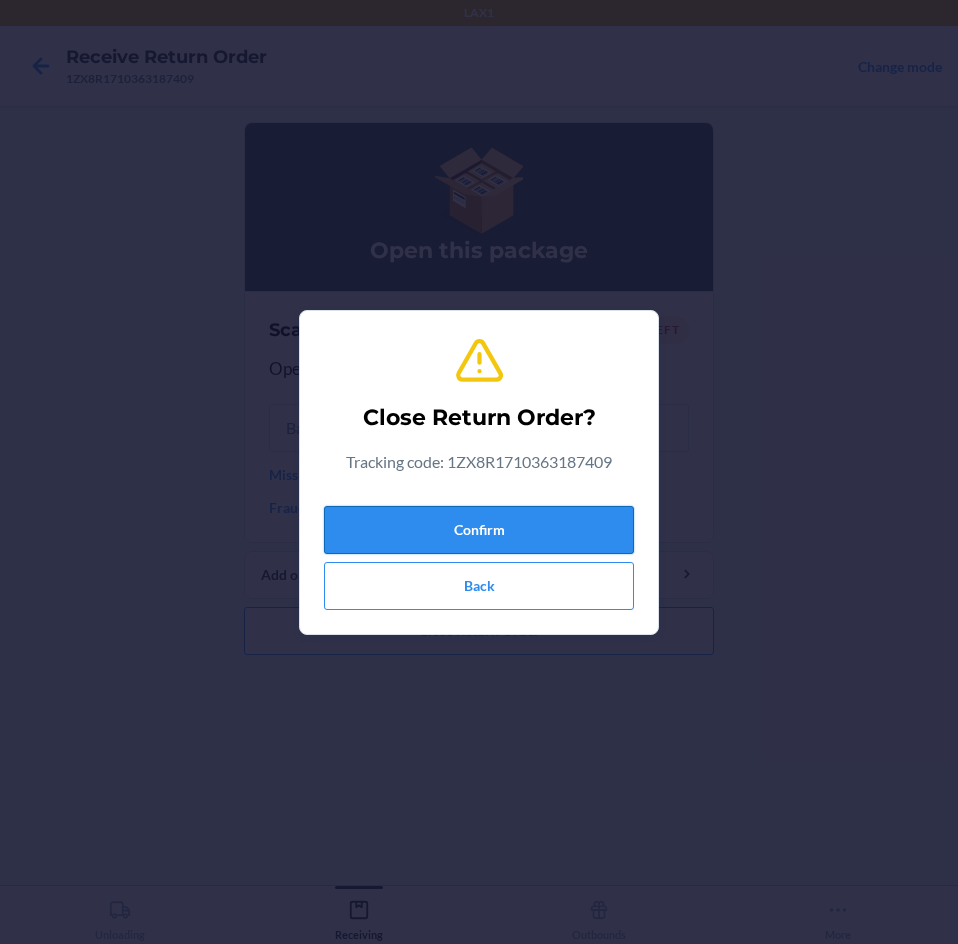 click on "Confirm" at bounding box center [479, 530] 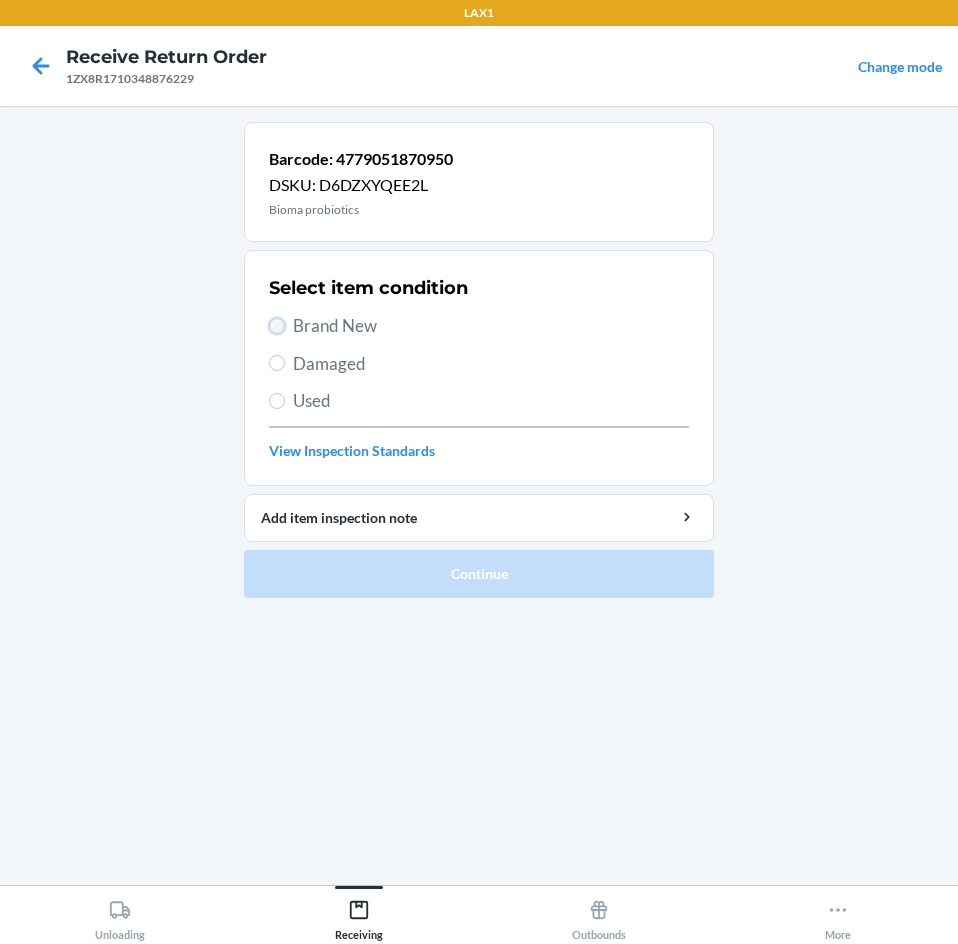 click on "Brand New" at bounding box center [277, 326] 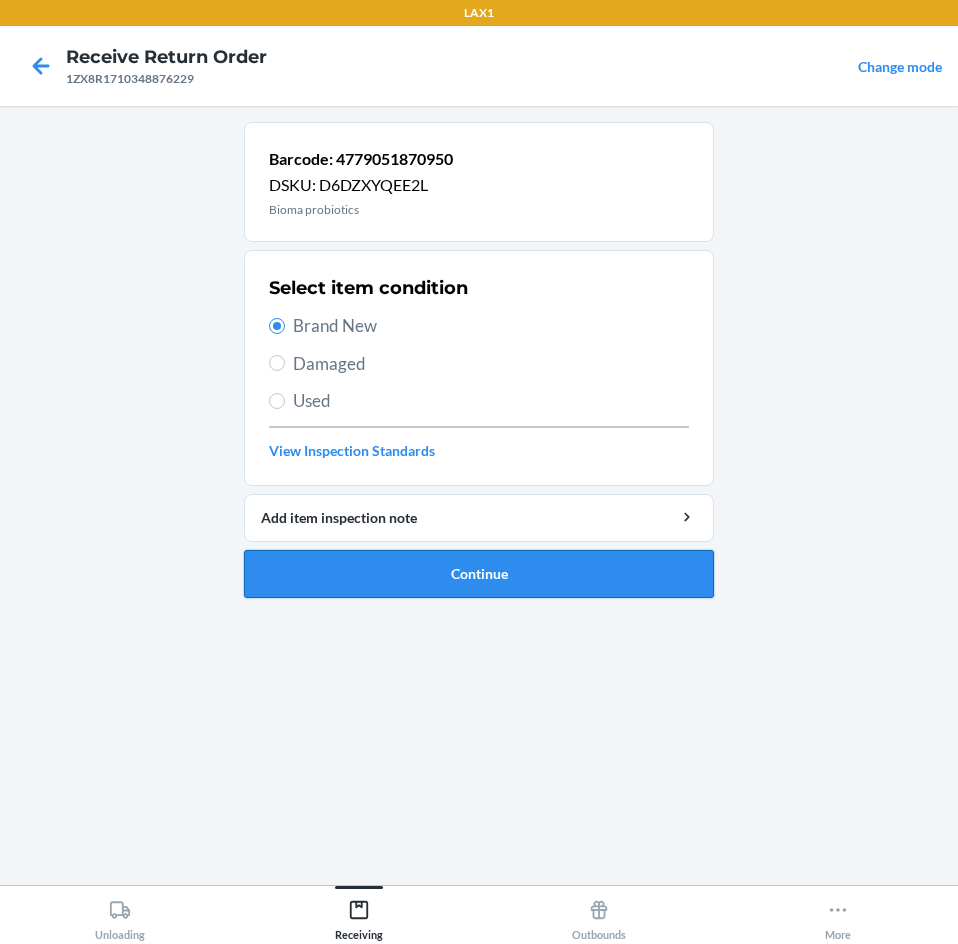 click on "Continue" at bounding box center (479, 574) 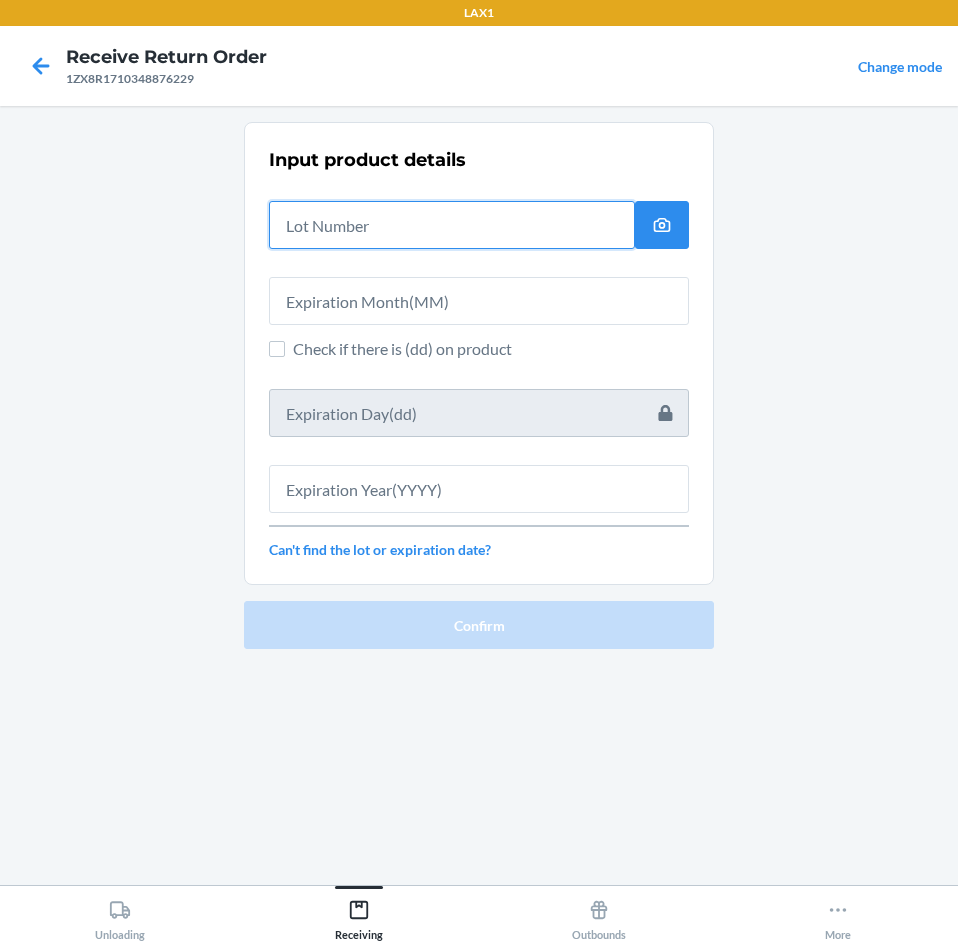 click at bounding box center (452, 225) 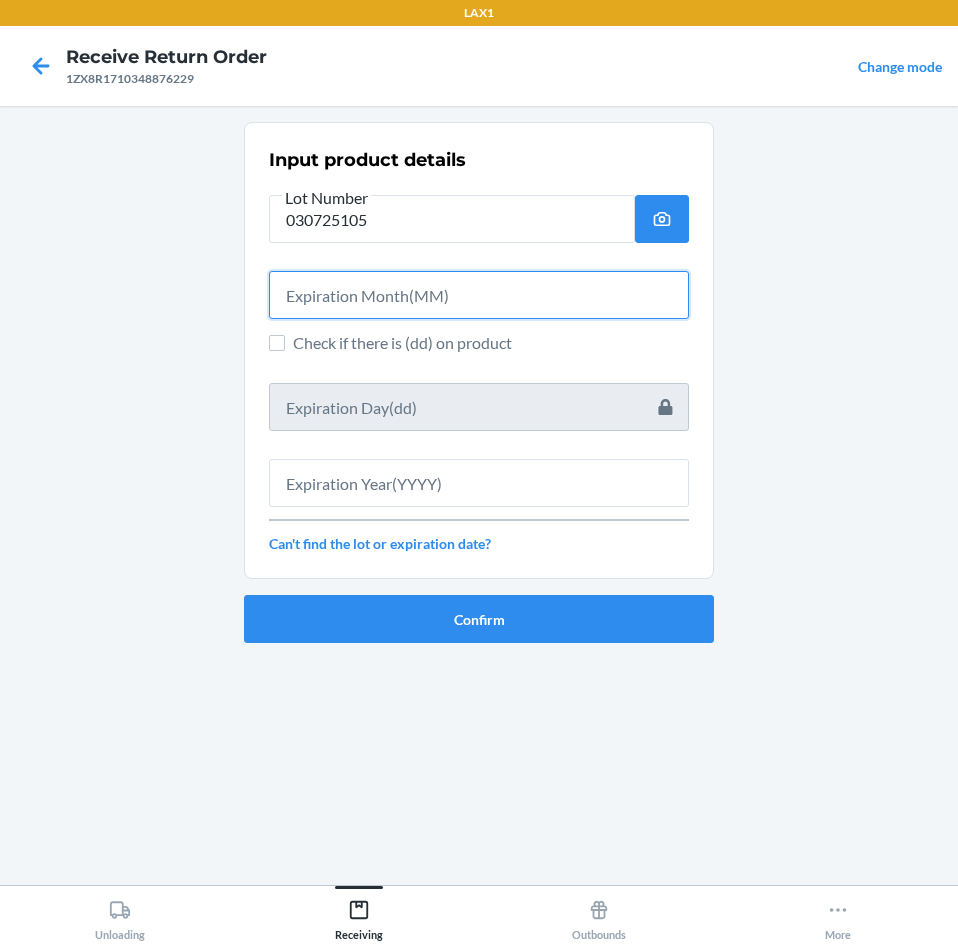 click at bounding box center [479, 295] 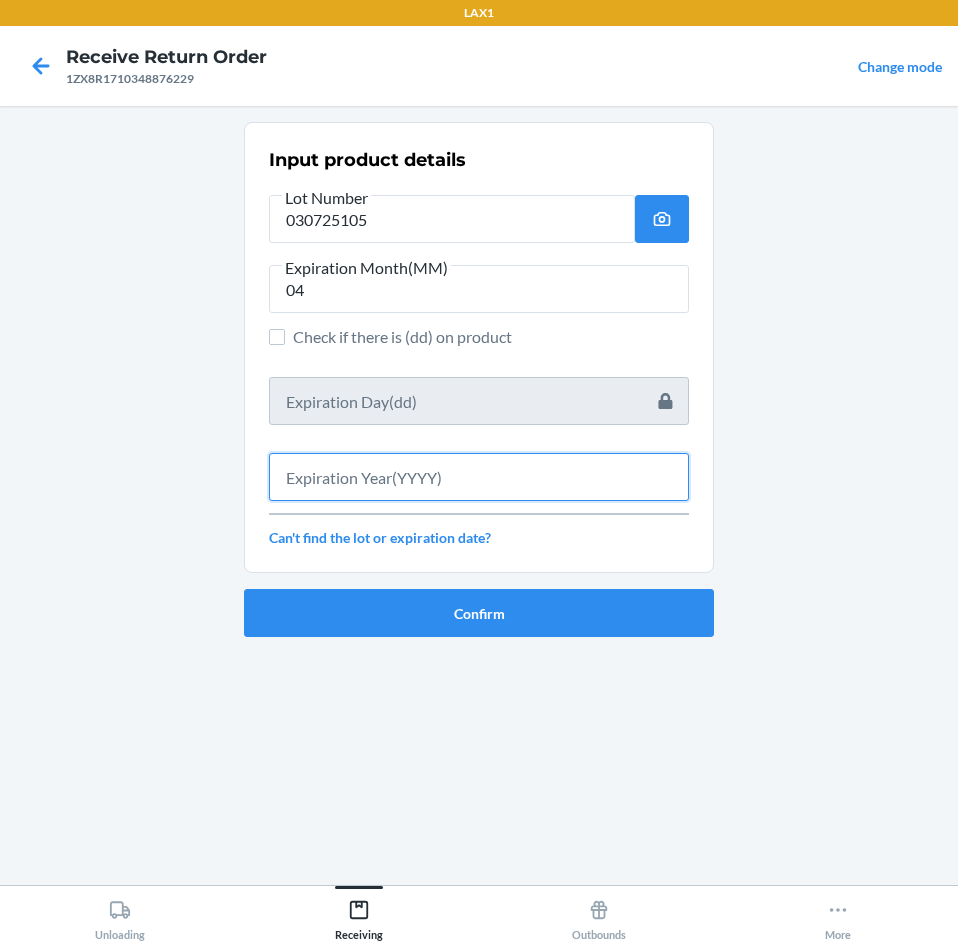 click at bounding box center [479, 477] 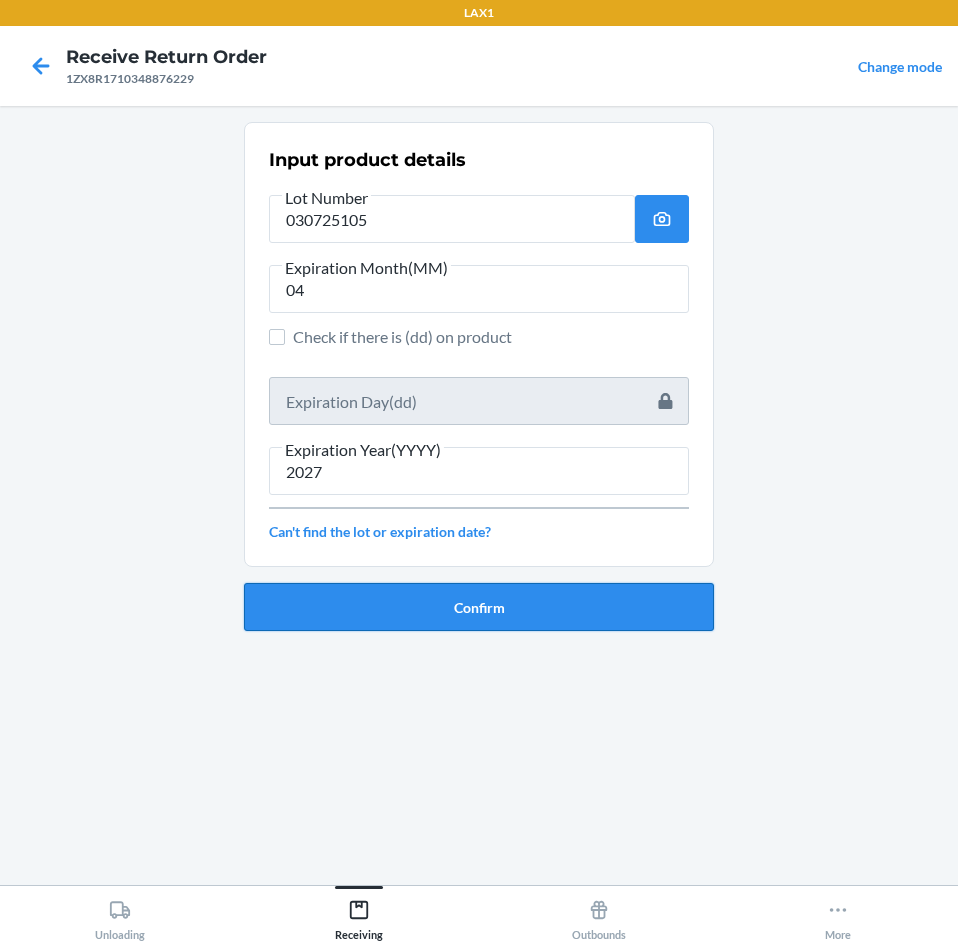 click on "Confirm" at bounding box center (479, 607) 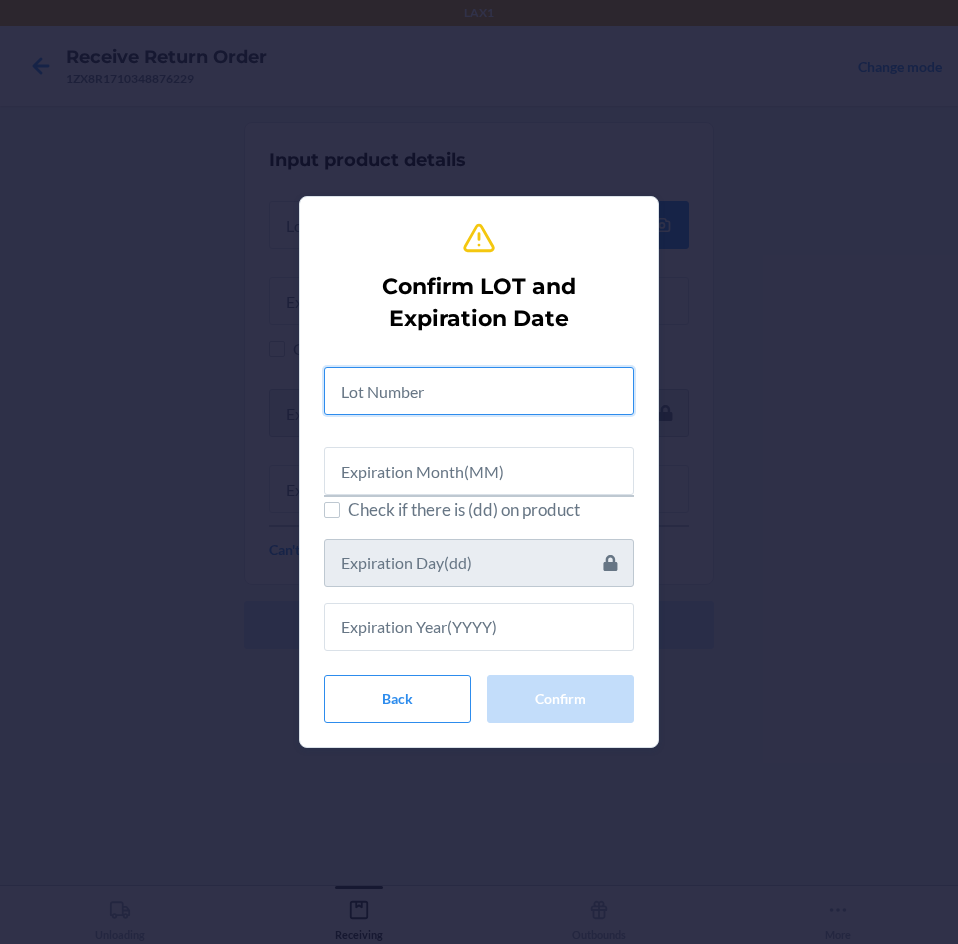 click at bounding box center [479, 391] 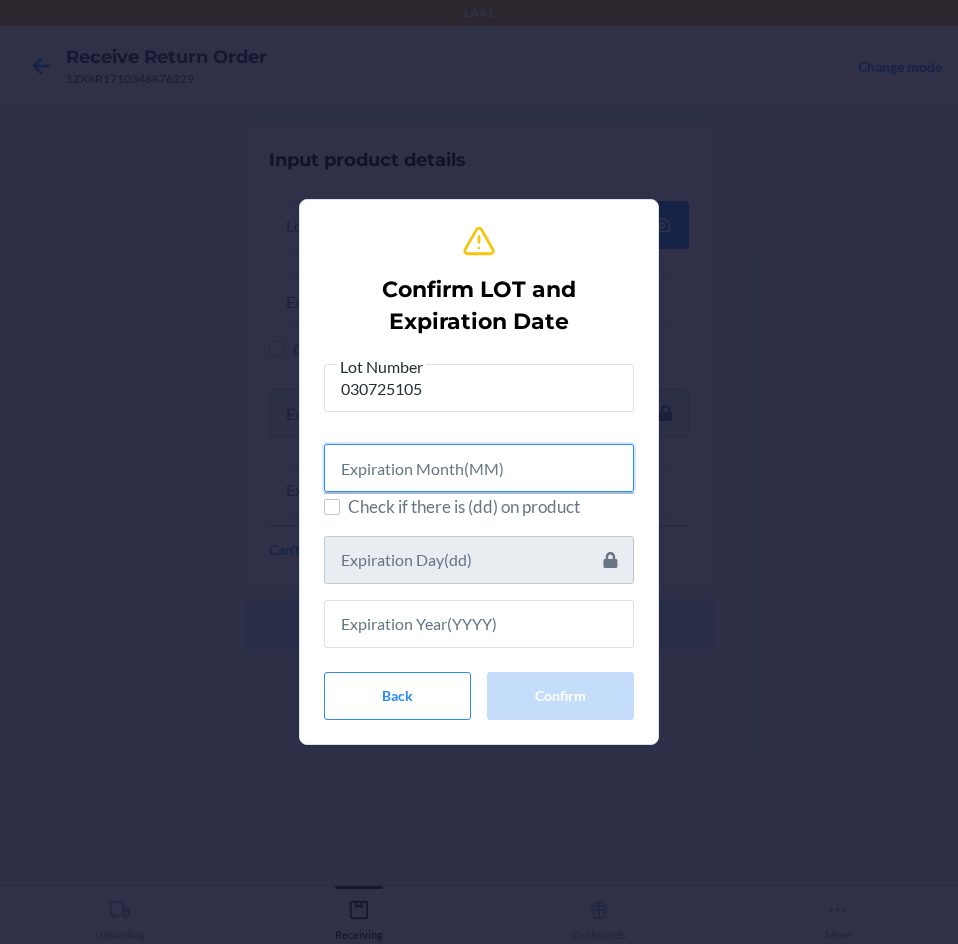 click at bounding box center (479, 468) 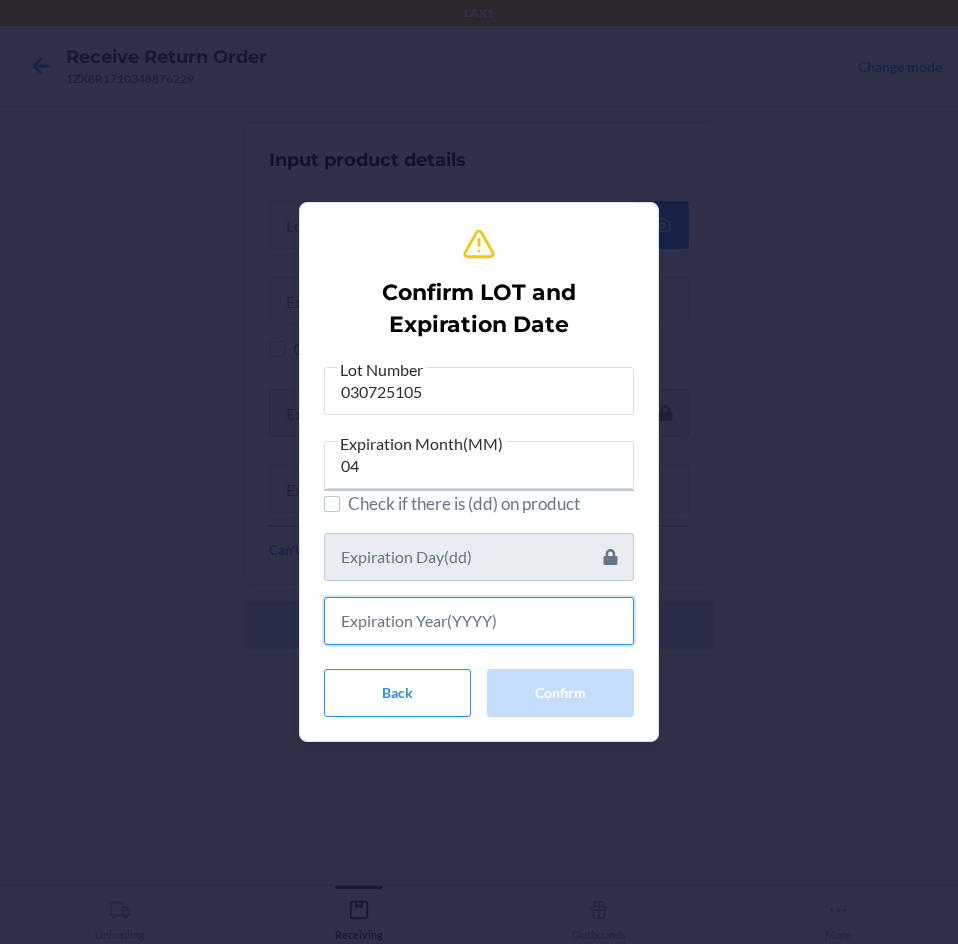 click at bounding box center (479, 621) 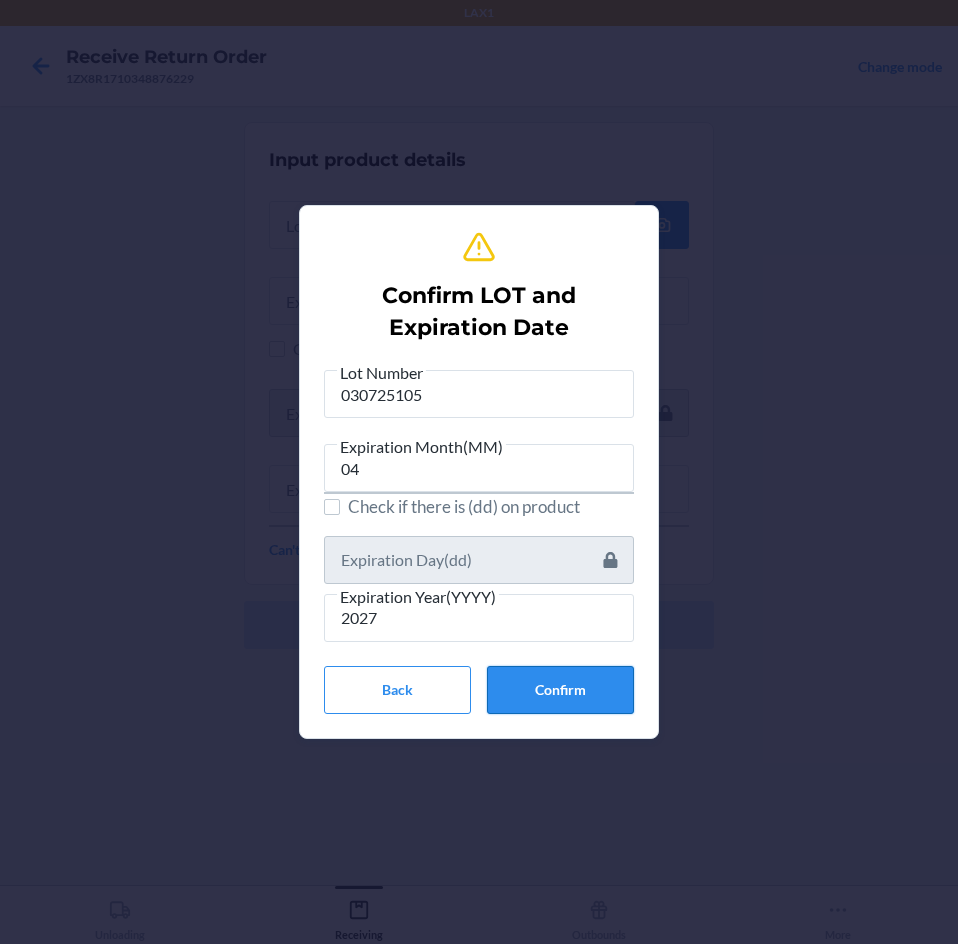 click on "Confirm" at bounding box center (560, 690) 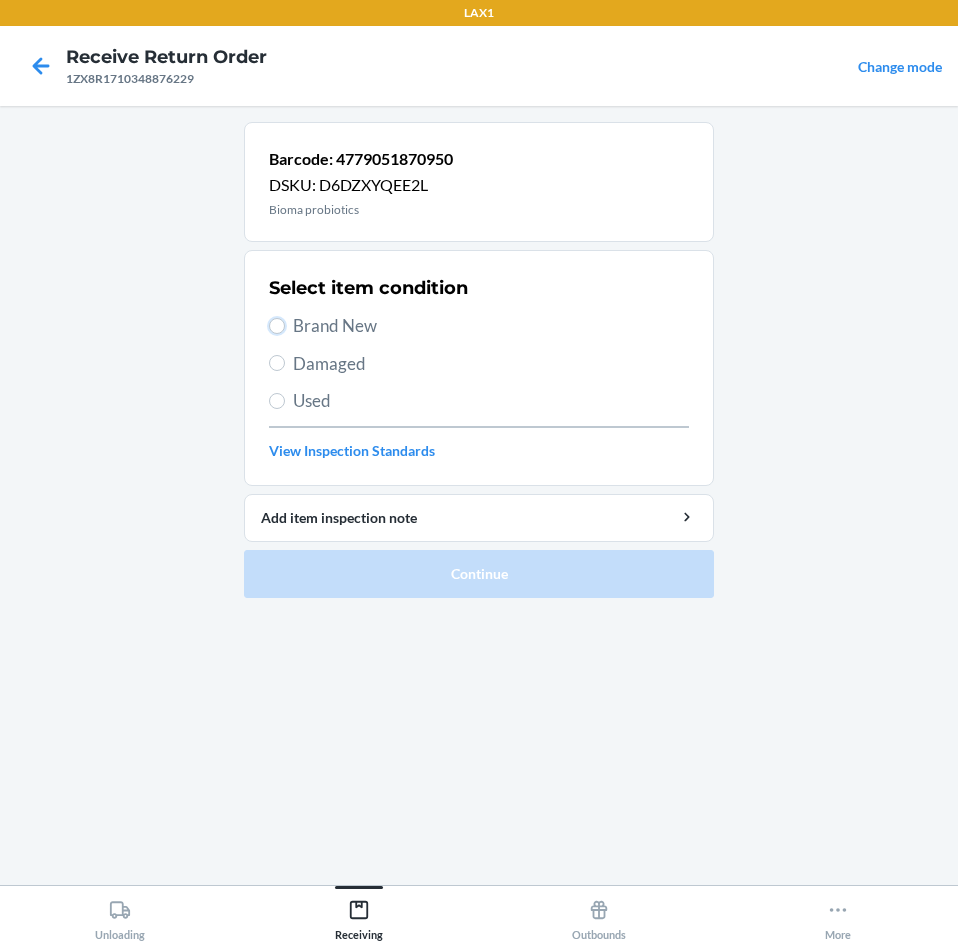 drag, startPoint x: 275, startPoint y: 321, endPoint x: 404, endPoint y: 474, distance: 200.12495 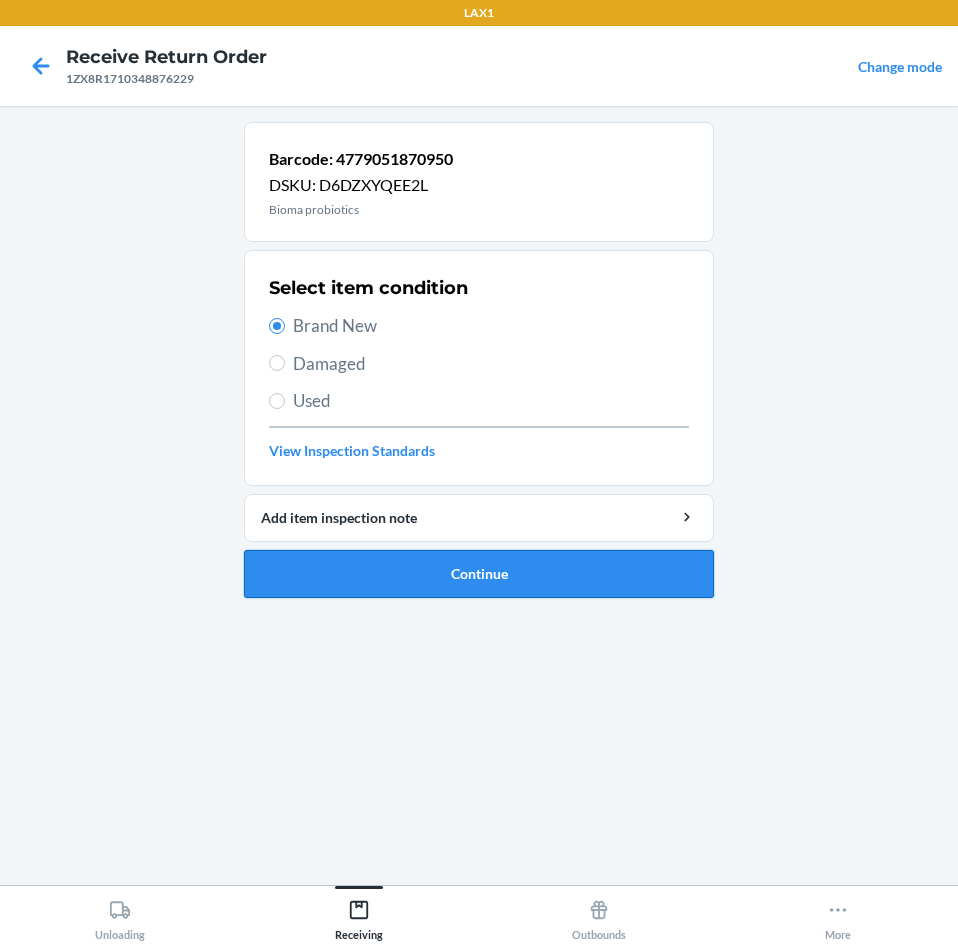 click on "Continue" at bounding box center [479, 574] 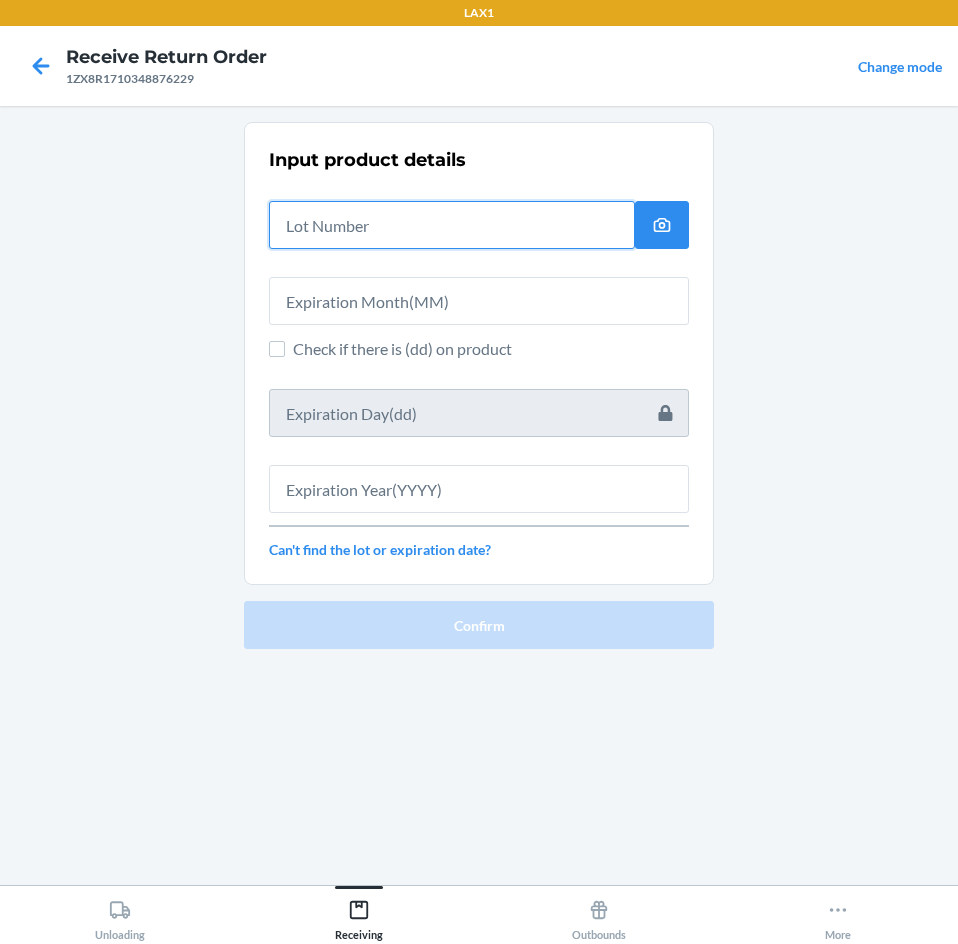 click at bounding box center (452, 225) 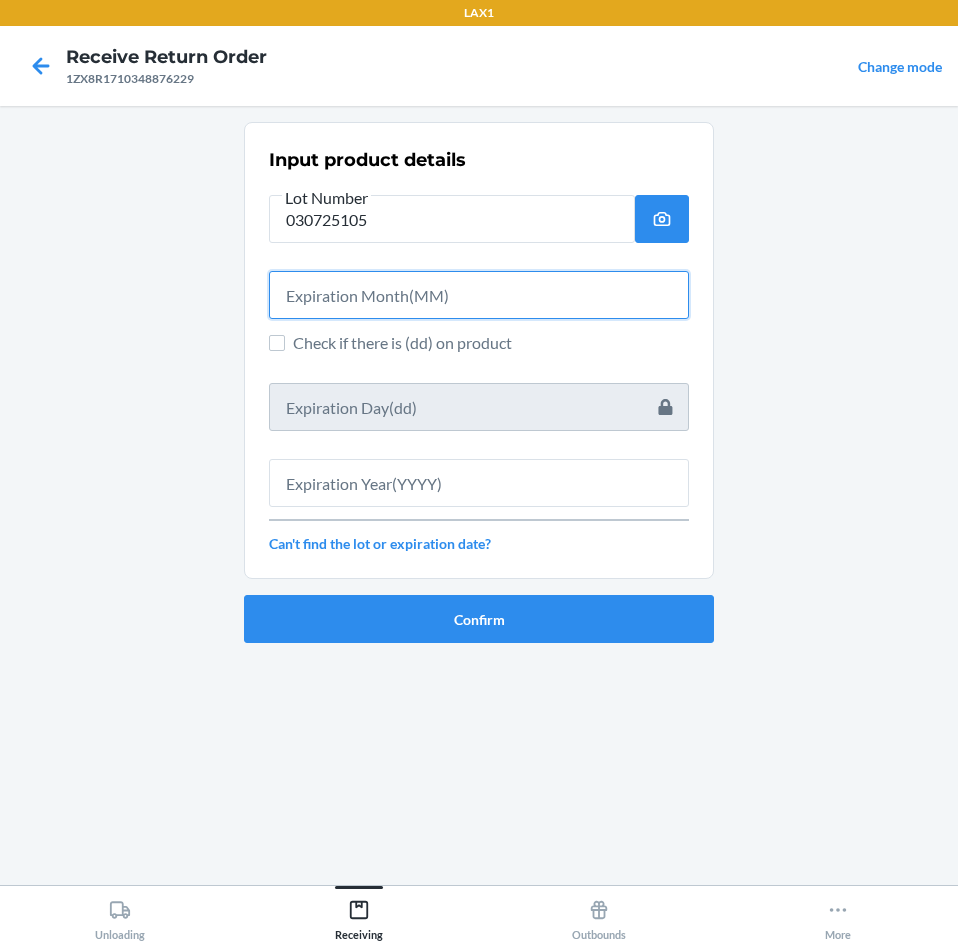 click at bounding box center (479, 295) 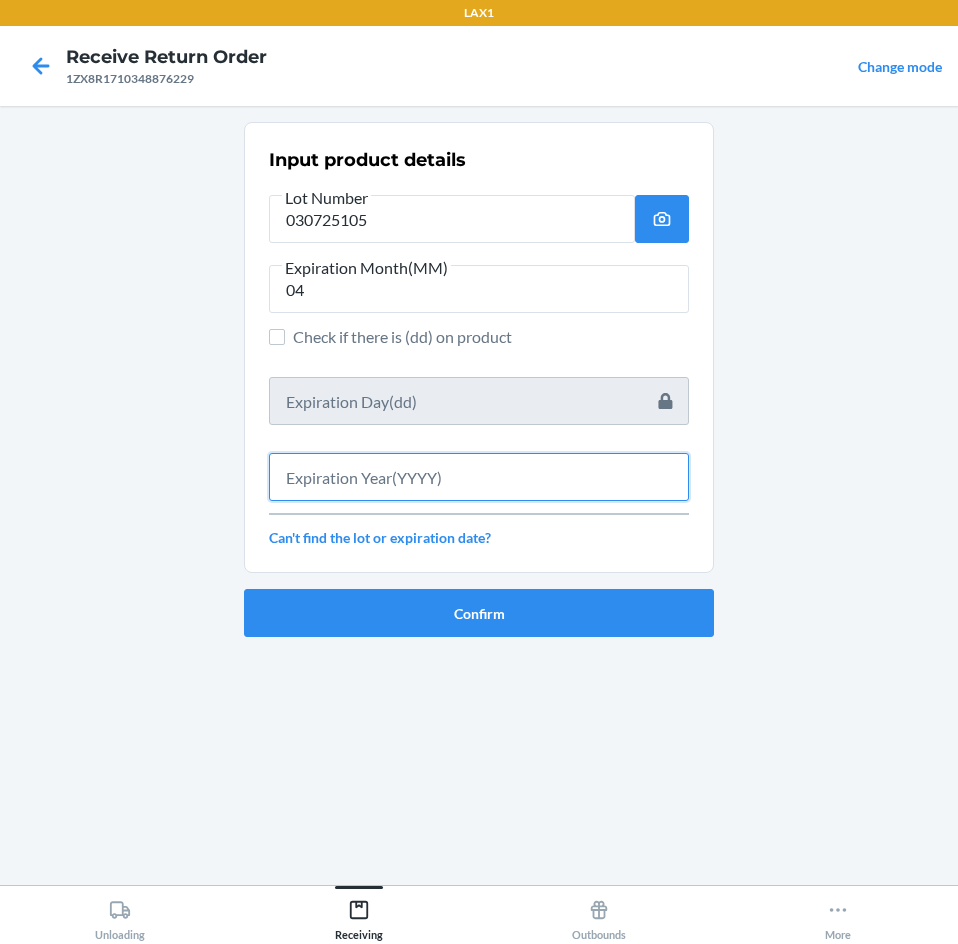 click at bounding box center (479, 477) 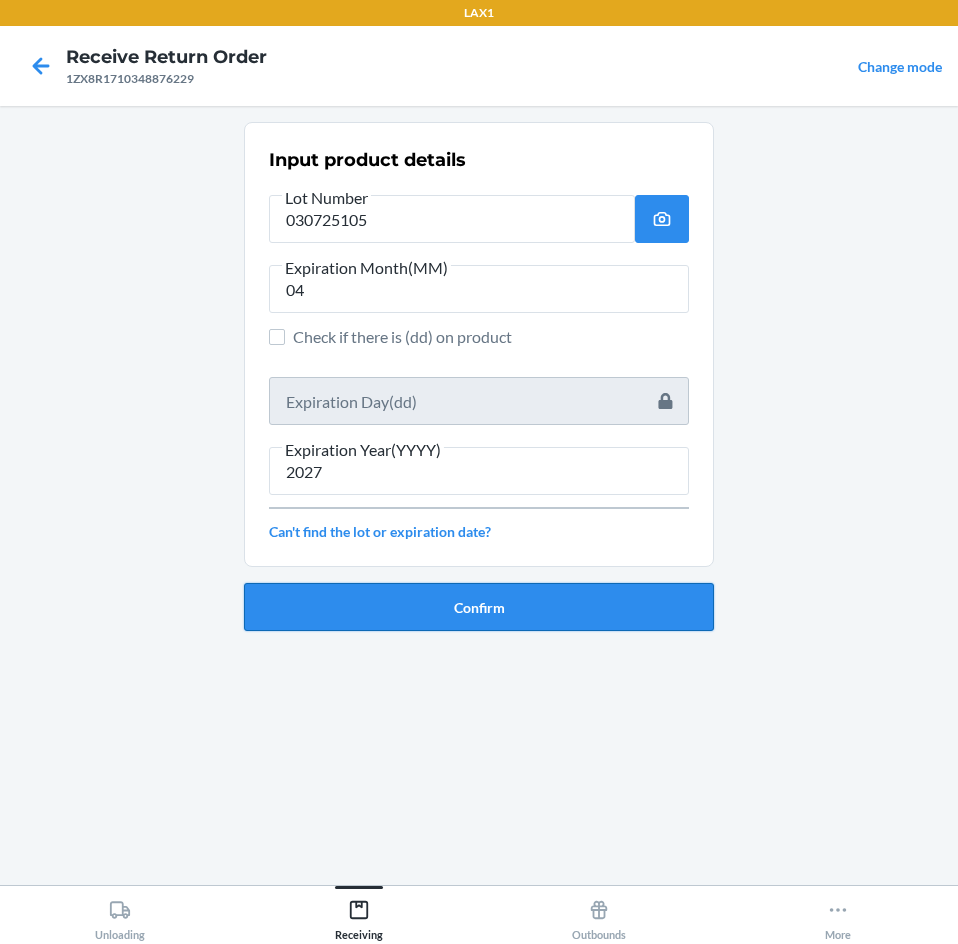 click on "Confirm" at bounding box center (479, 607) 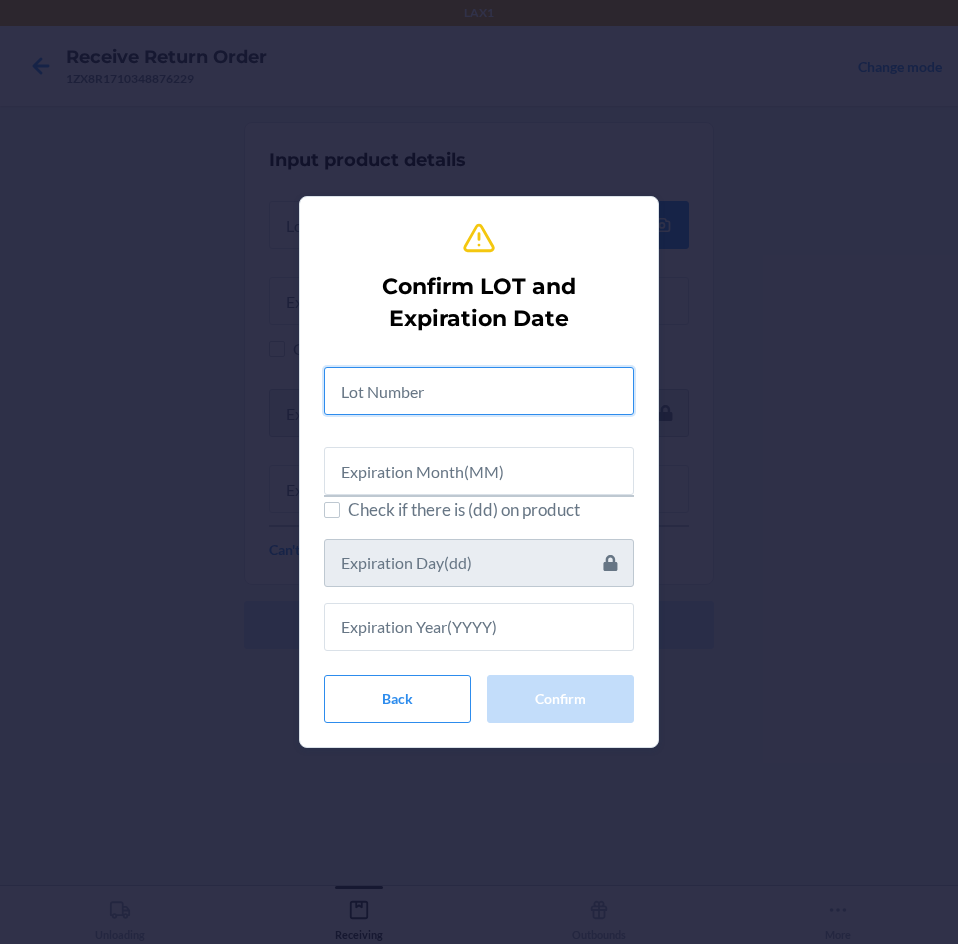 click at bounding box center (479, 391) 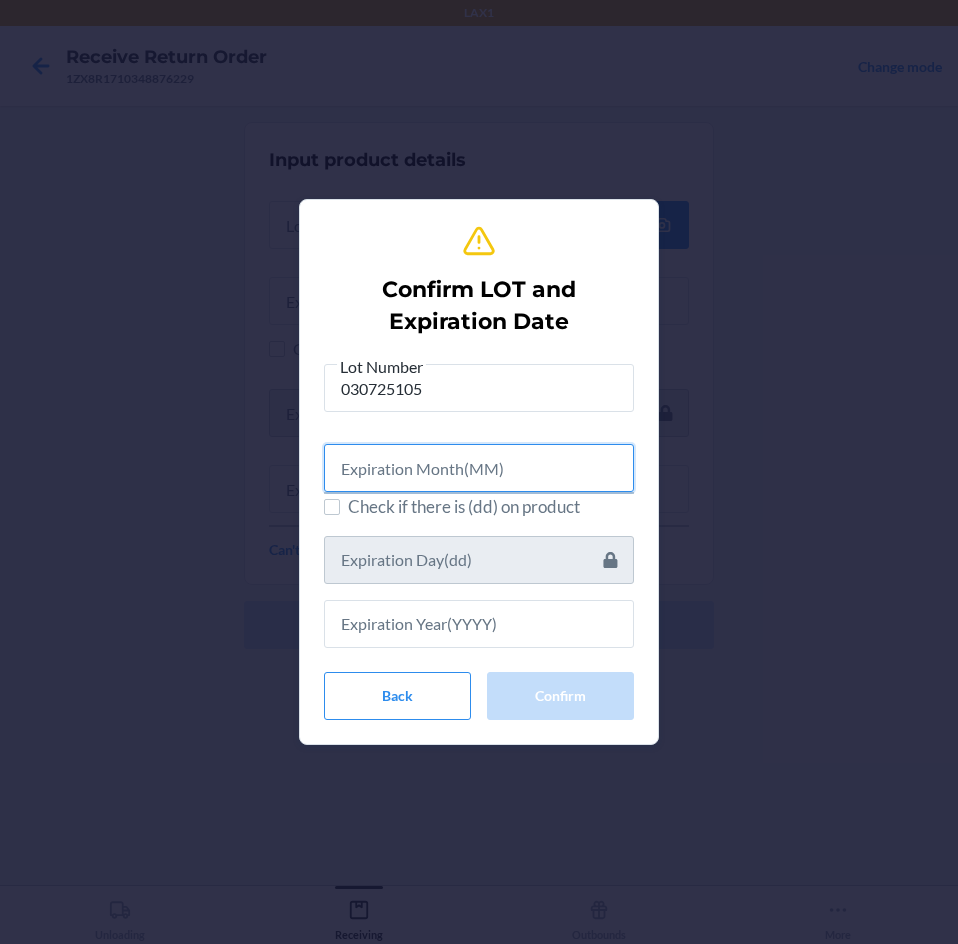 click at bounding box center [479, 468] 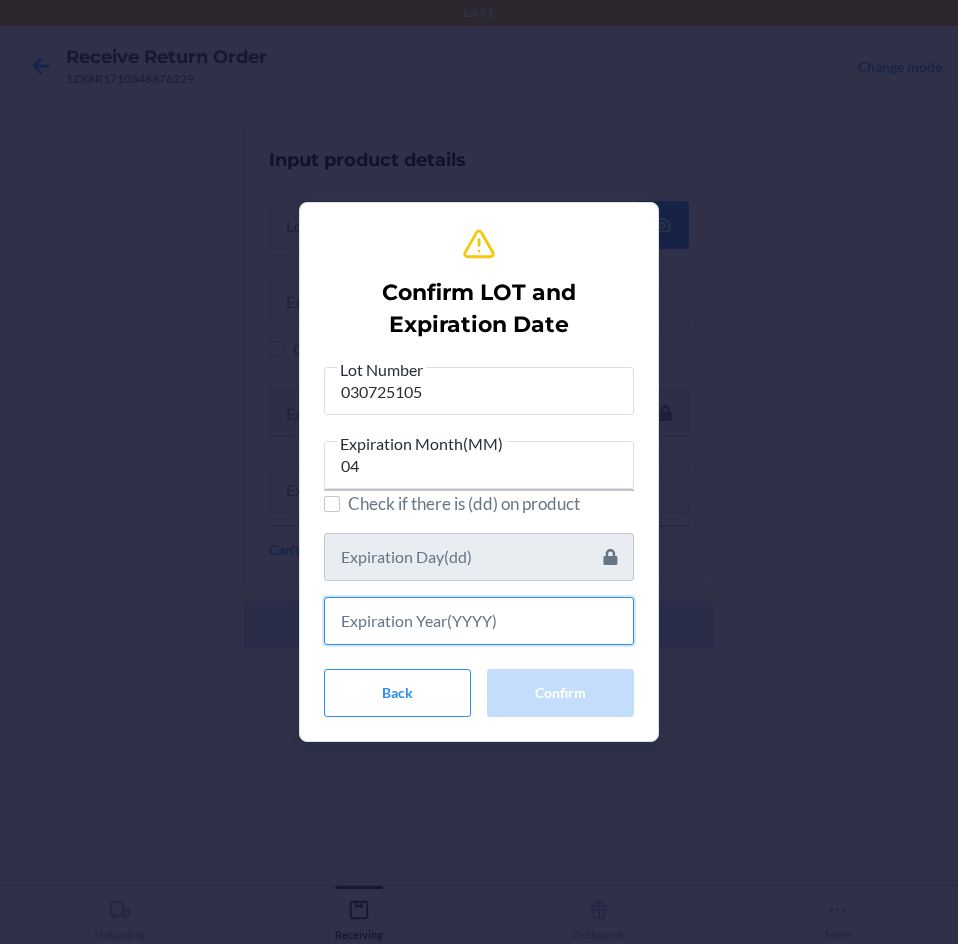 click at bounding box center [479, 621] 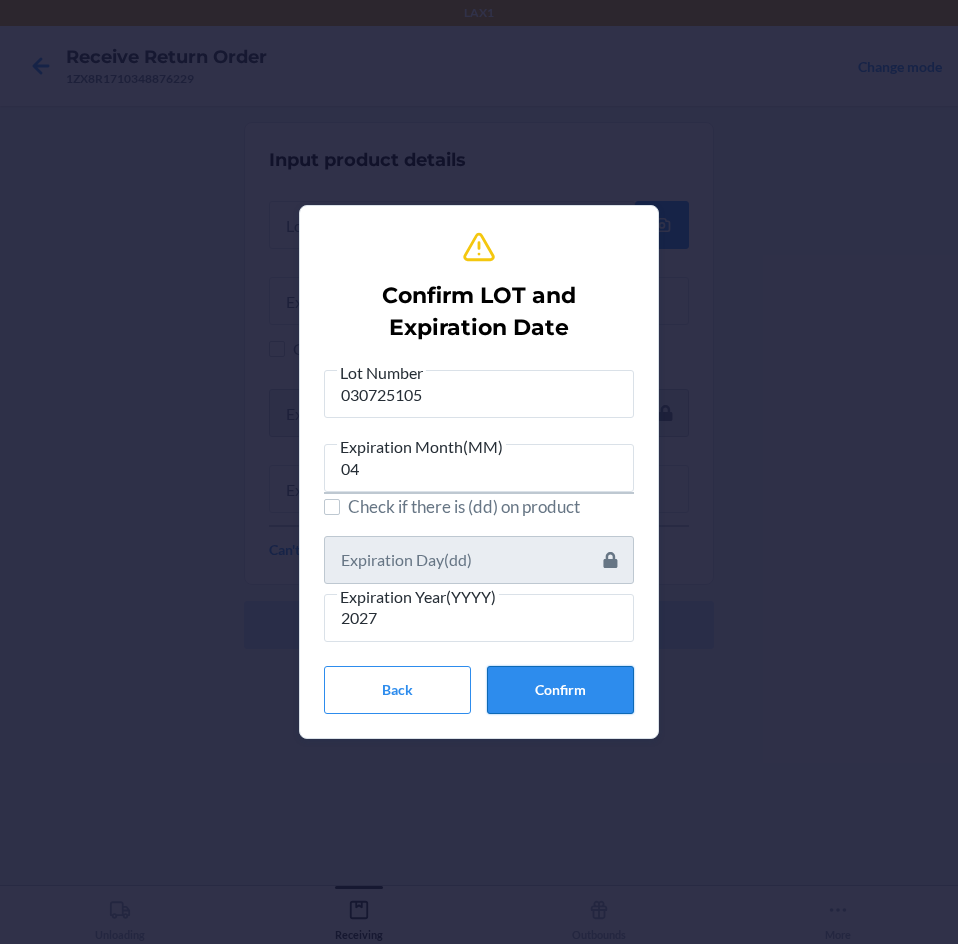 click on "Confirm" at bounding box center [560, 690] 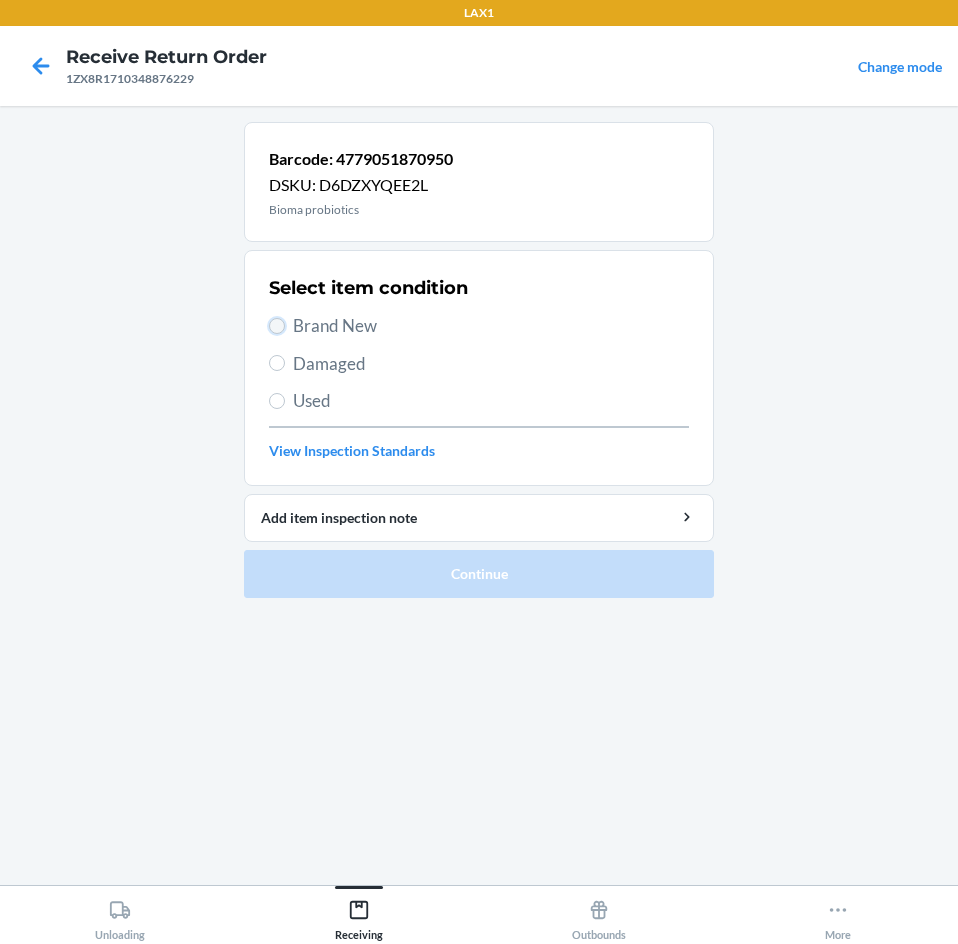 drag, startPoint x: 277, startPoint y: 323, endPoint x: 304, endPoint y: 346, distance: 35.468296 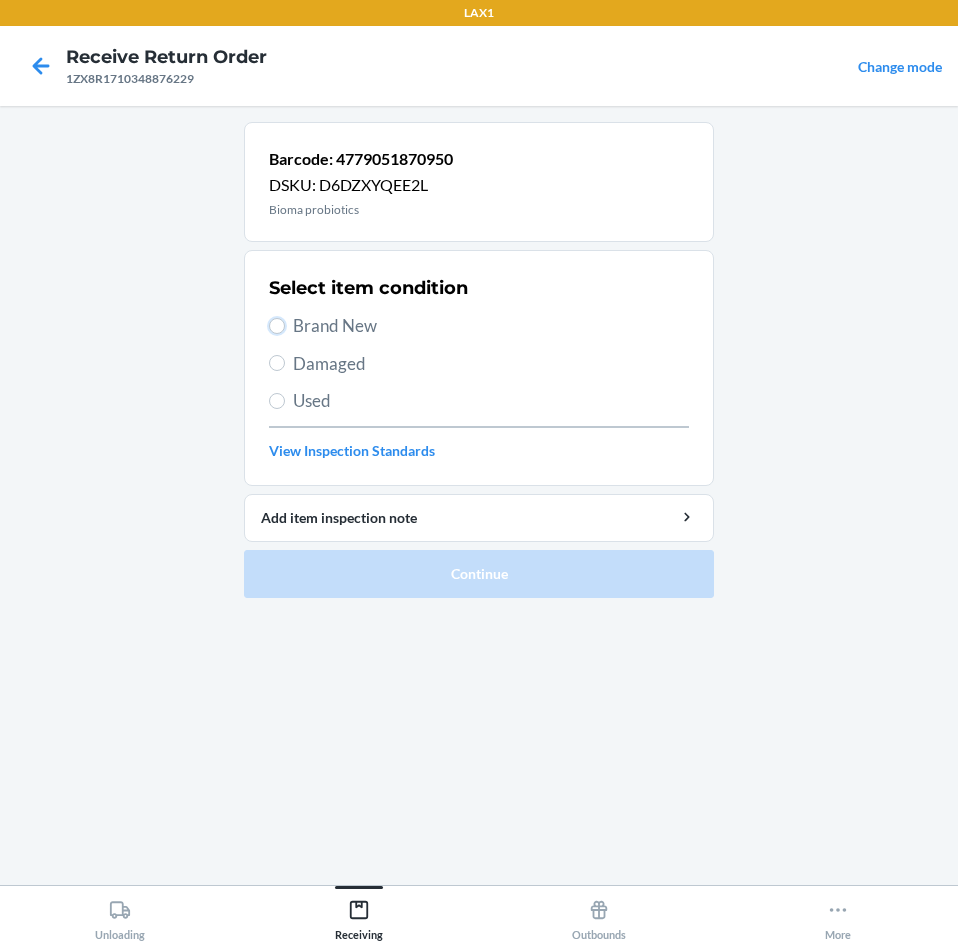 click on "Brand New" at bounding box center [277, 326] 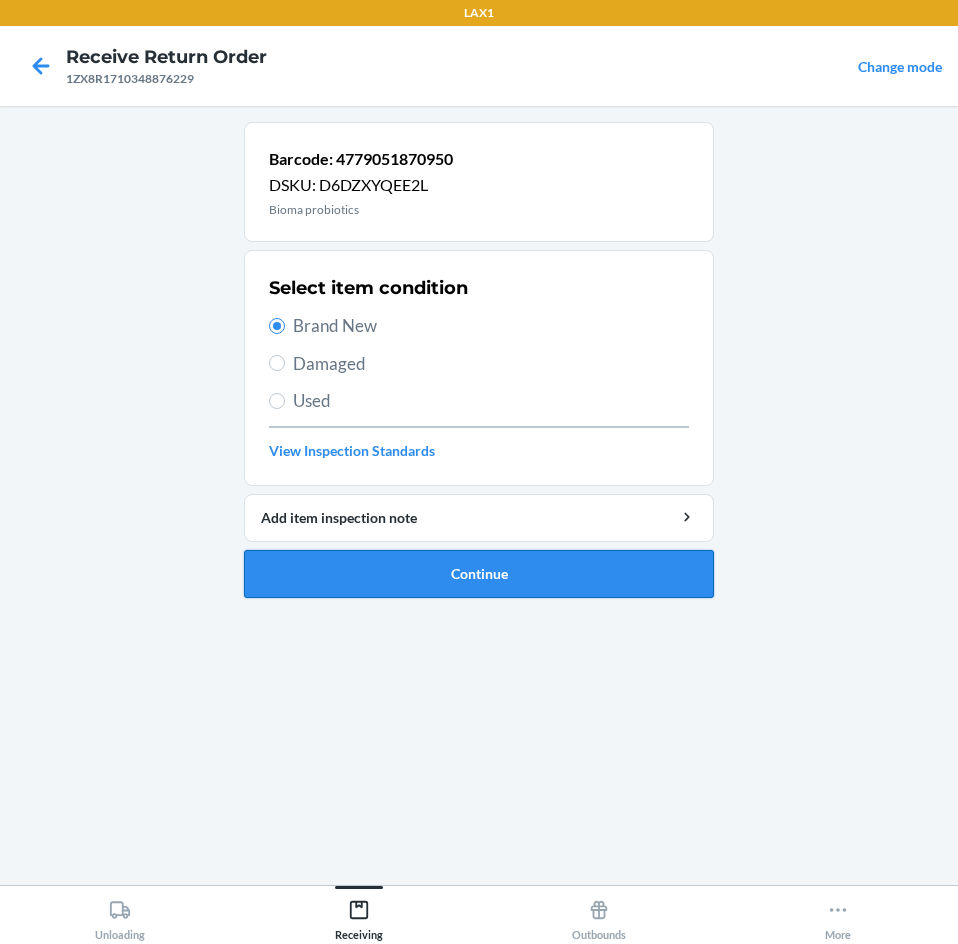 click on "Continue" at bounding box center [479, 574] 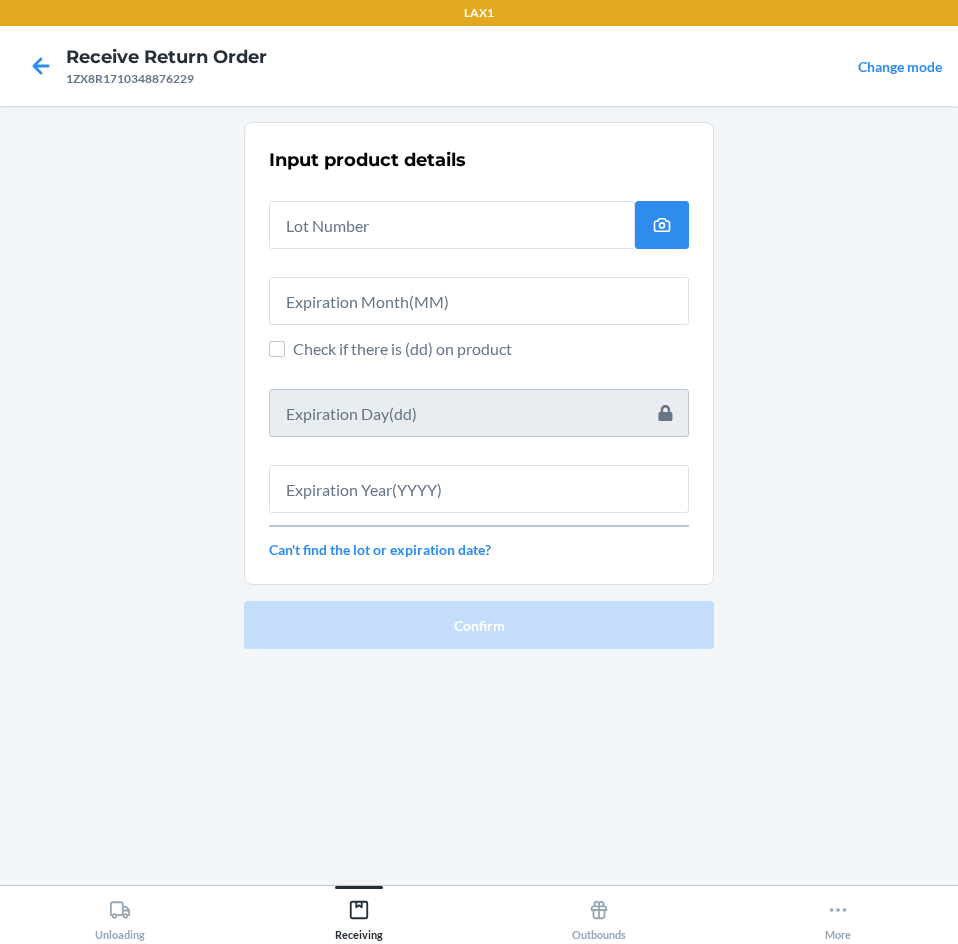 click on "Input product details Check if there is (dd) on product Can't find the lot or expiration date?" at bounding box center (479, 353) 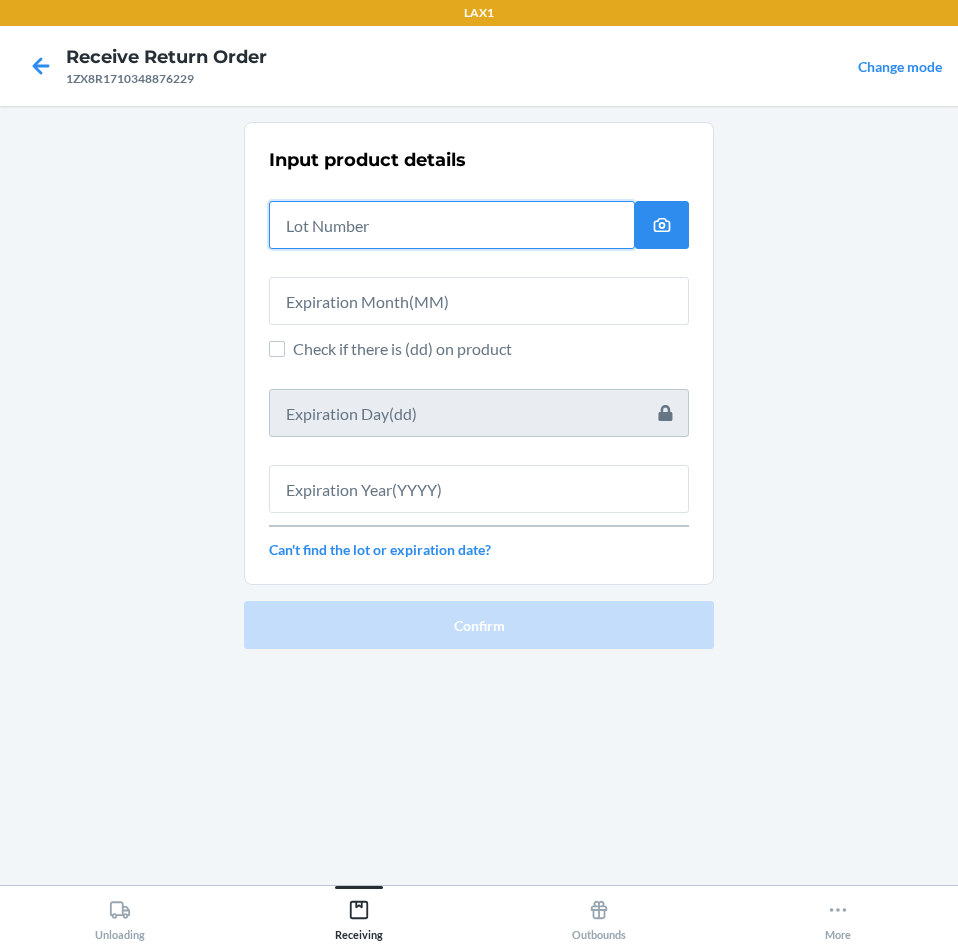 click at bounding box center (452, 225) 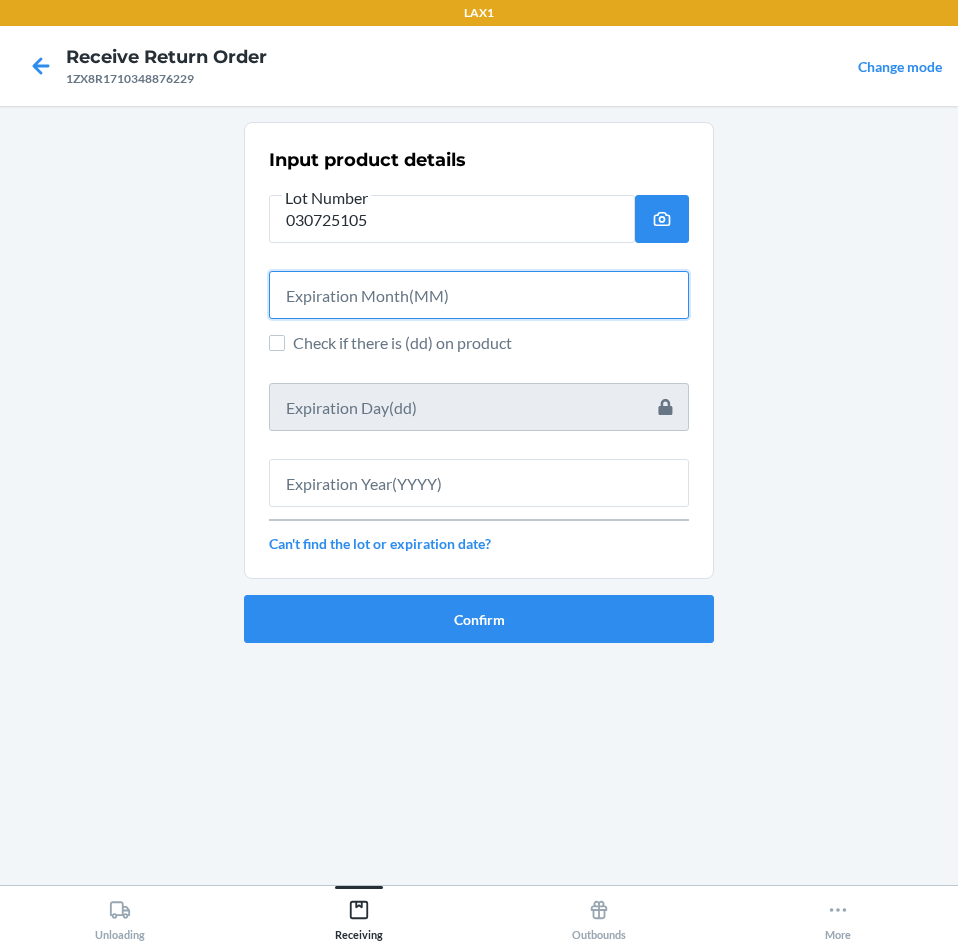 click at bounding box center (479, 295) 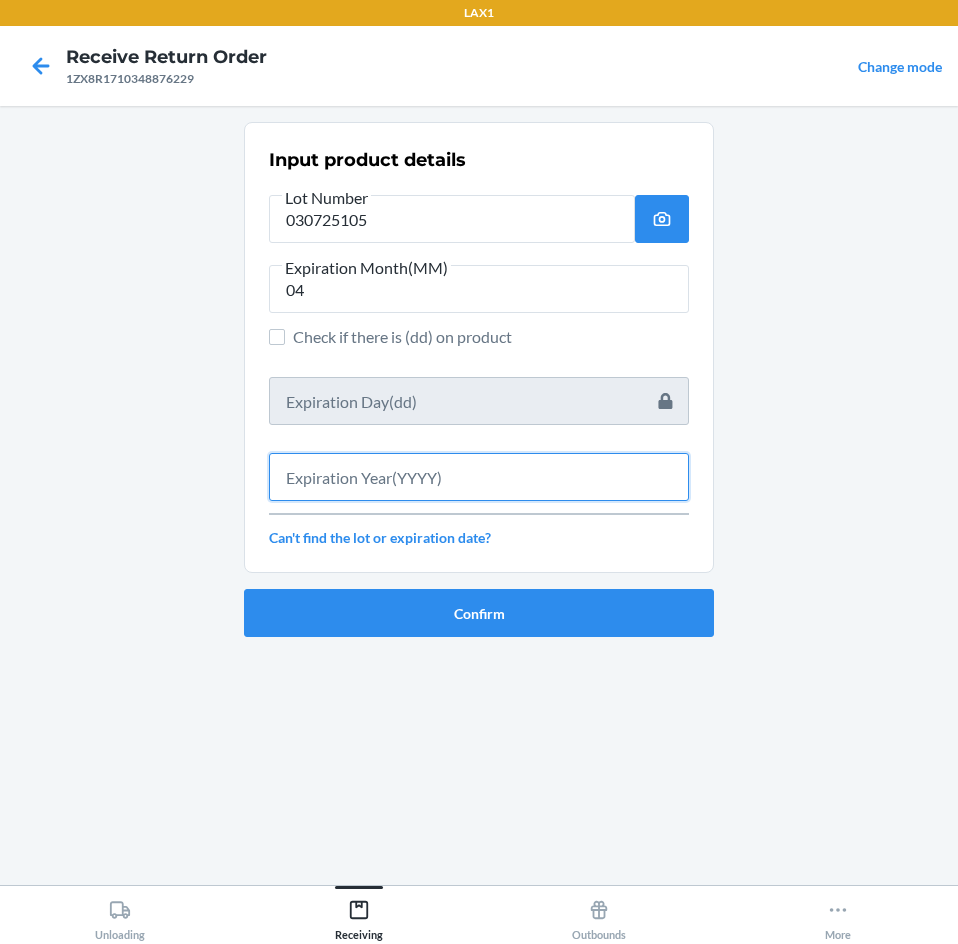 click at bounding box center (479, 477) 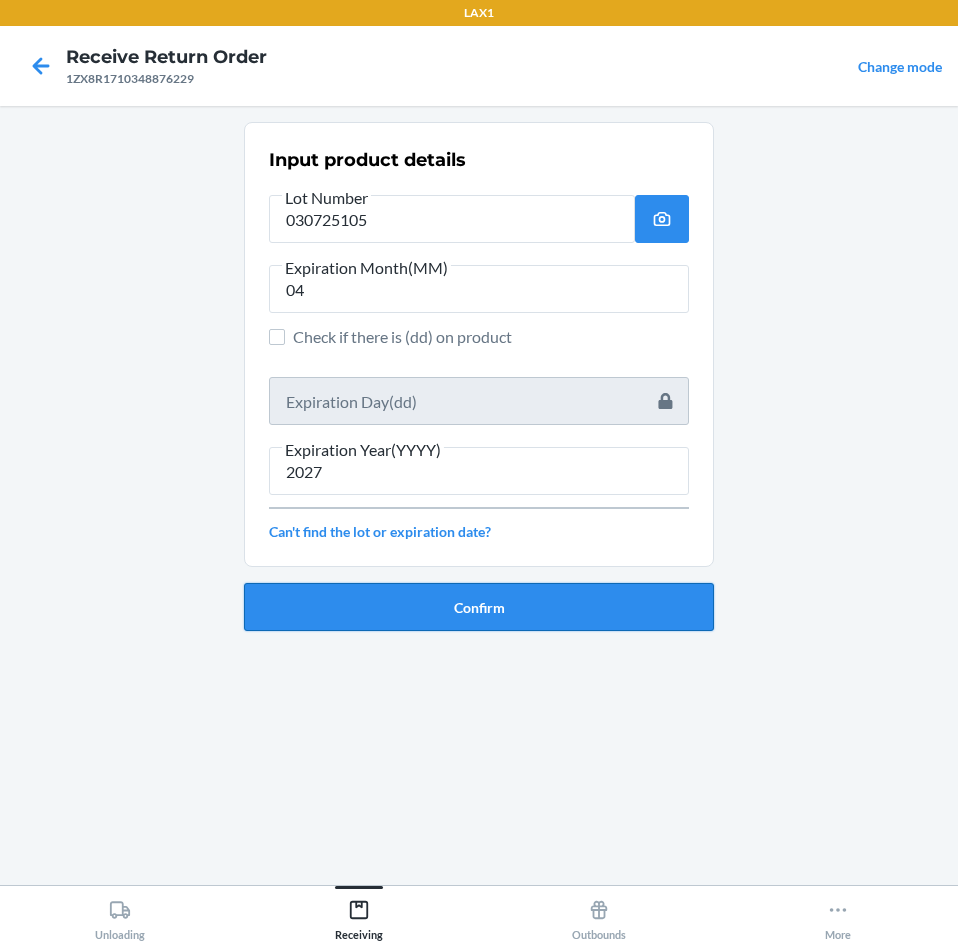 click on "Confirm" at bounding box center (479, 607) 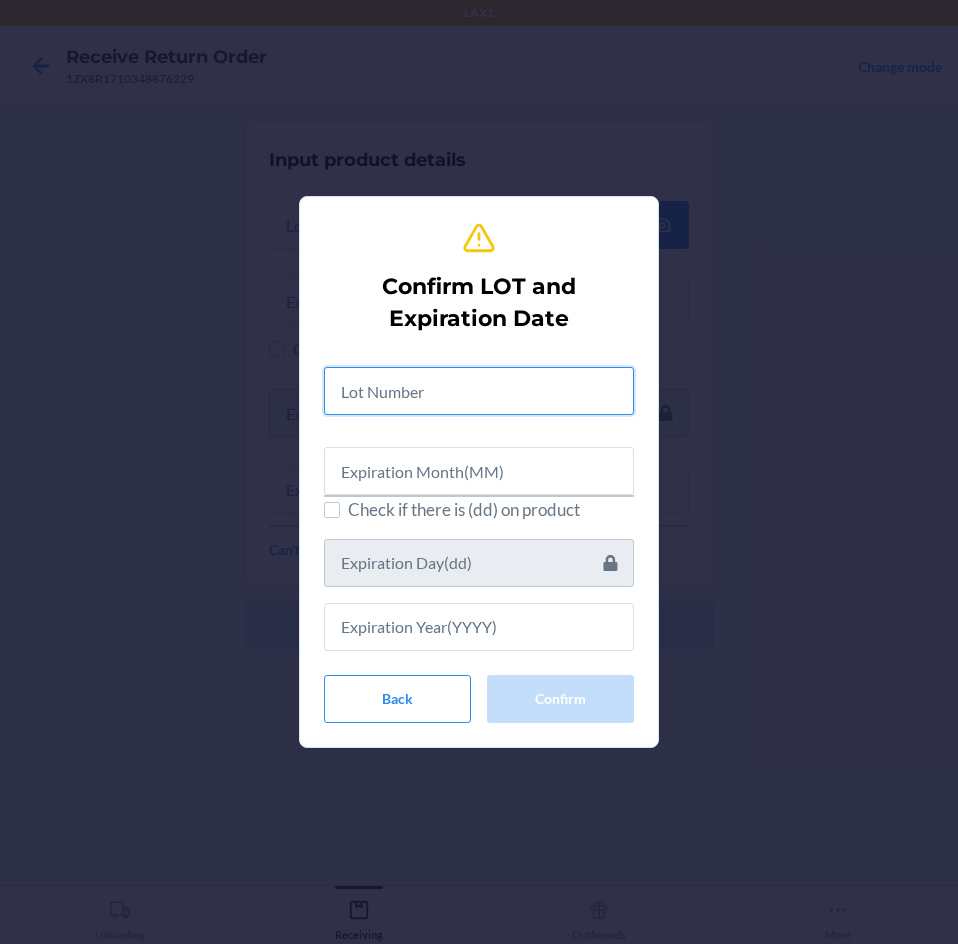 click at bounding box center (479, 391) 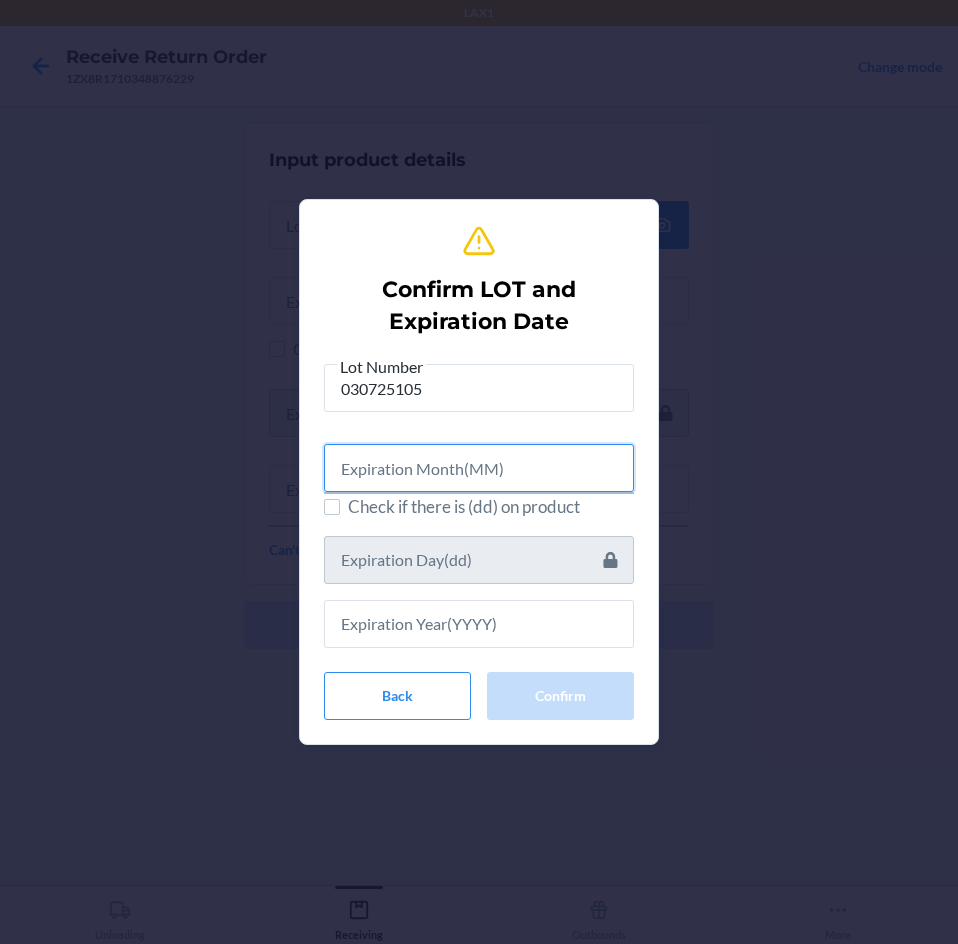 click at bounding box center (479, 468) 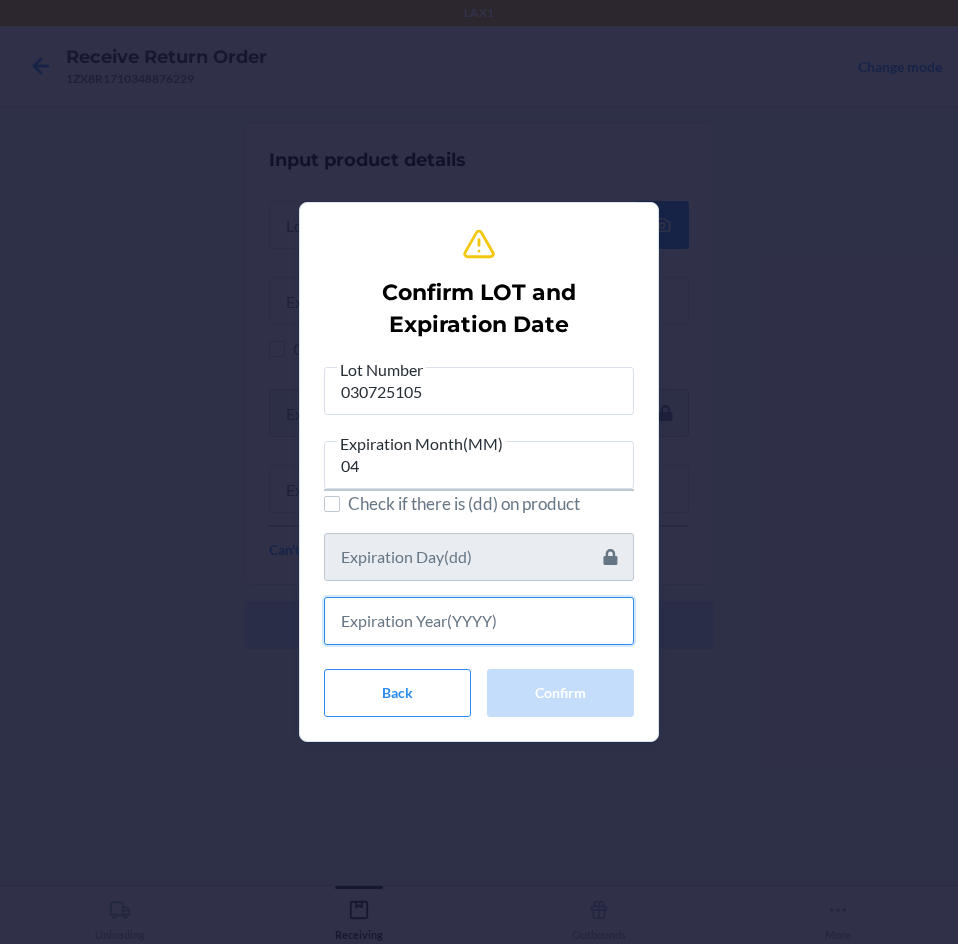 click at bounding box center (479, 621) 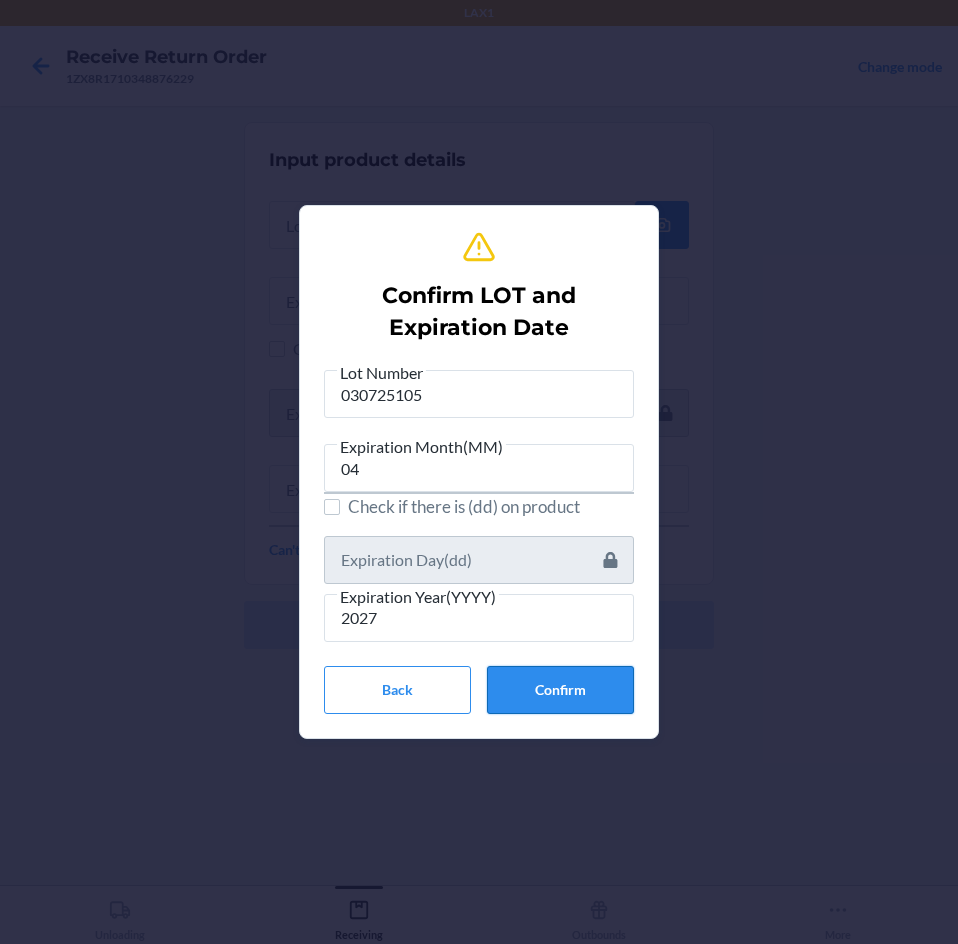 click on "Confirm" at bounding box center (560, 690) 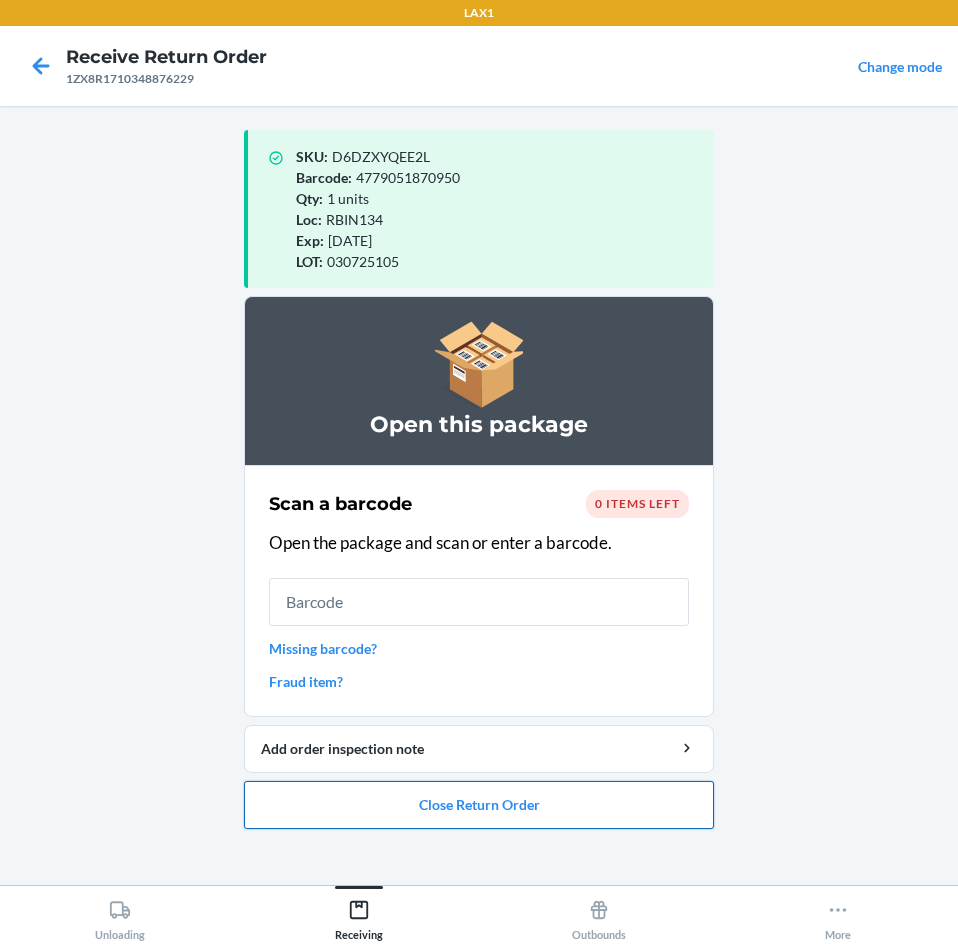 click on "Close Return Order" at bounding box center (479, 805) 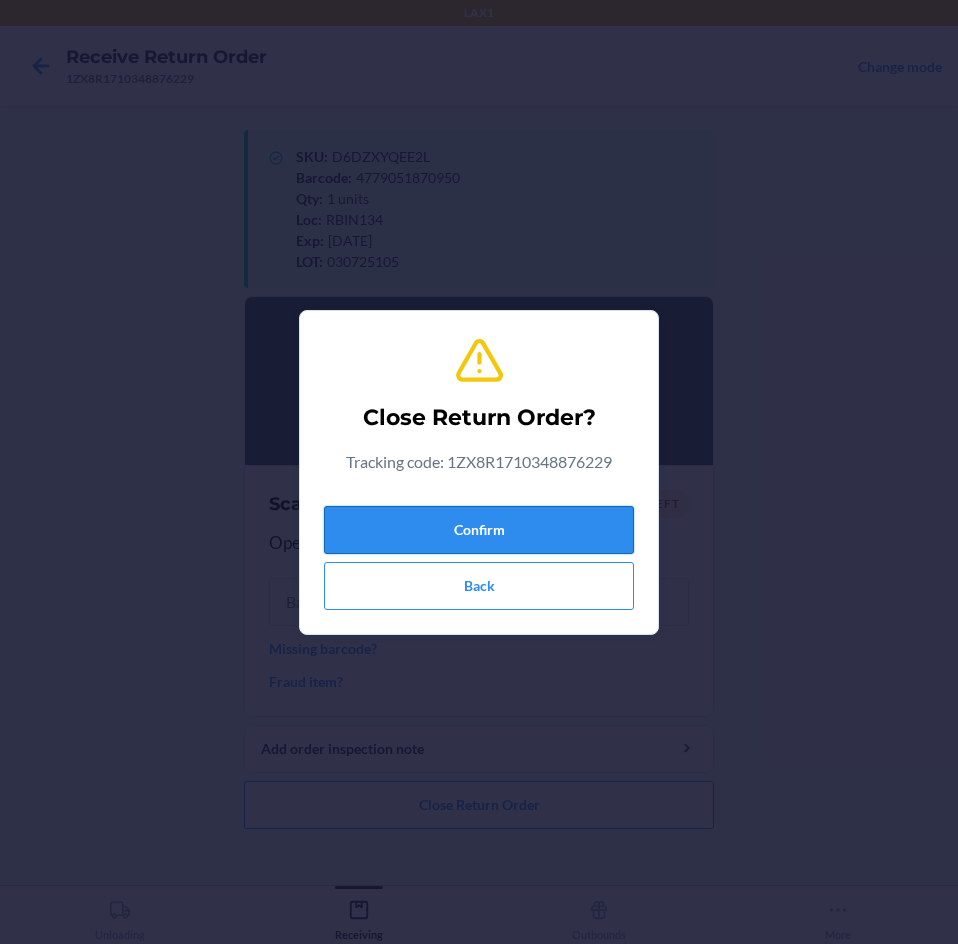click on "Confirm" at bounding box center [479, 530] 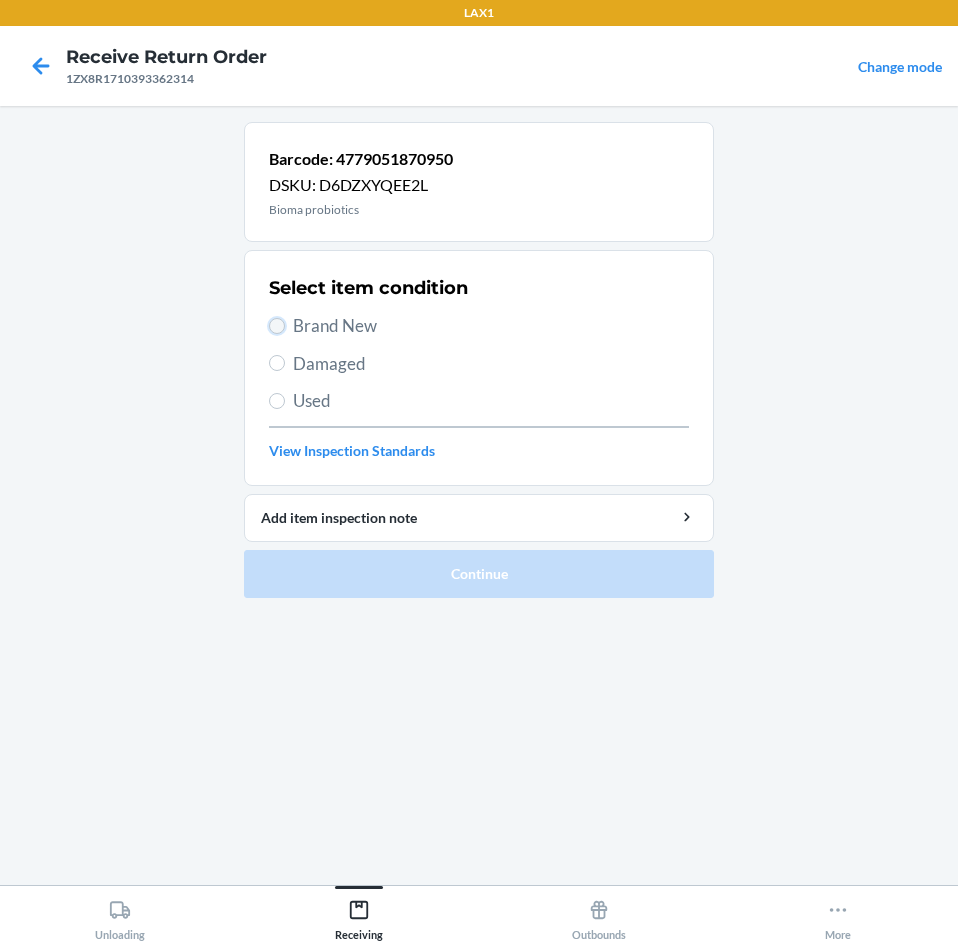 click on "Brand New" at bounding box center [277, 326] 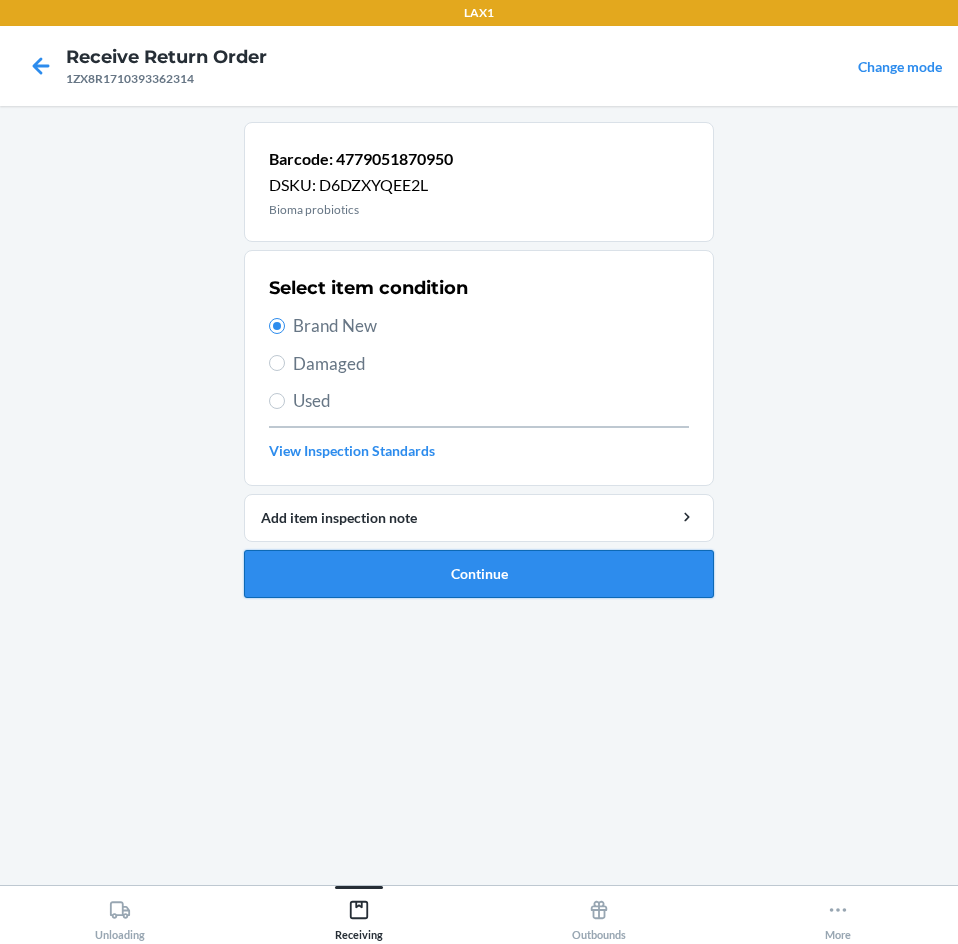 drag, startPoint x: 593, startPoint y: 577, endPoint x: 598, endPoint y: 563, distance: 14.866069 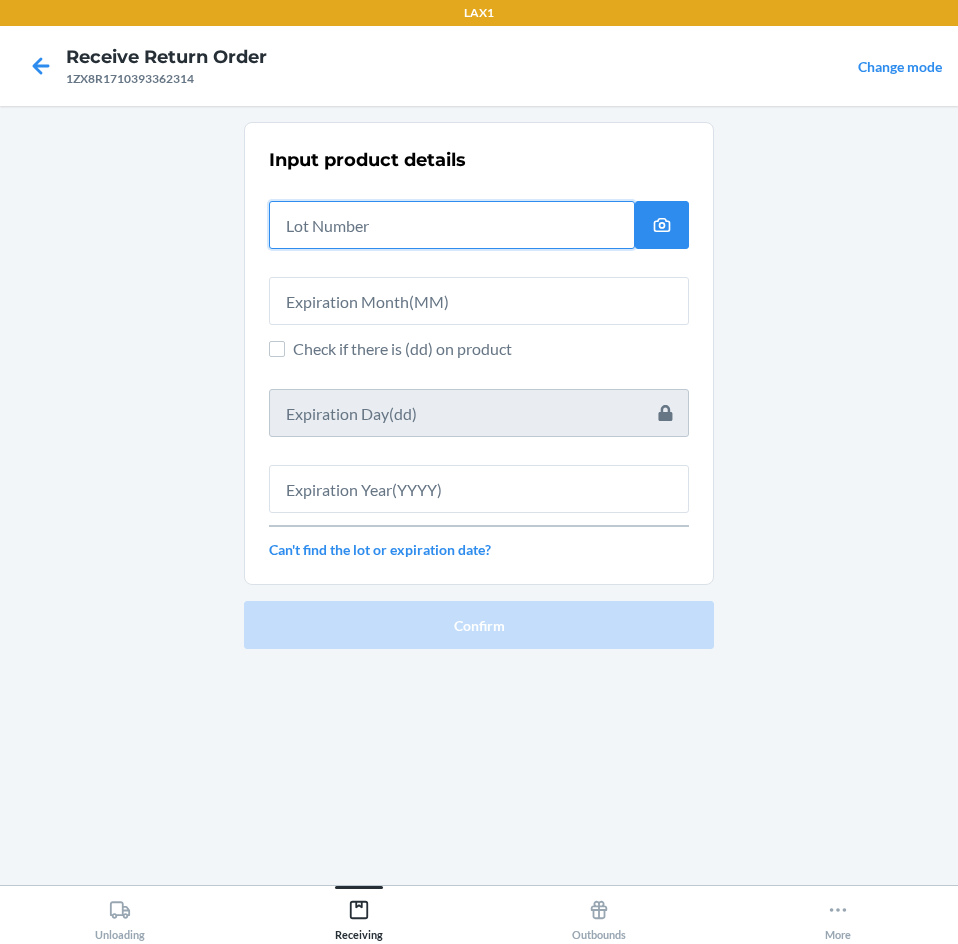 click at bounding box center (452, 225) 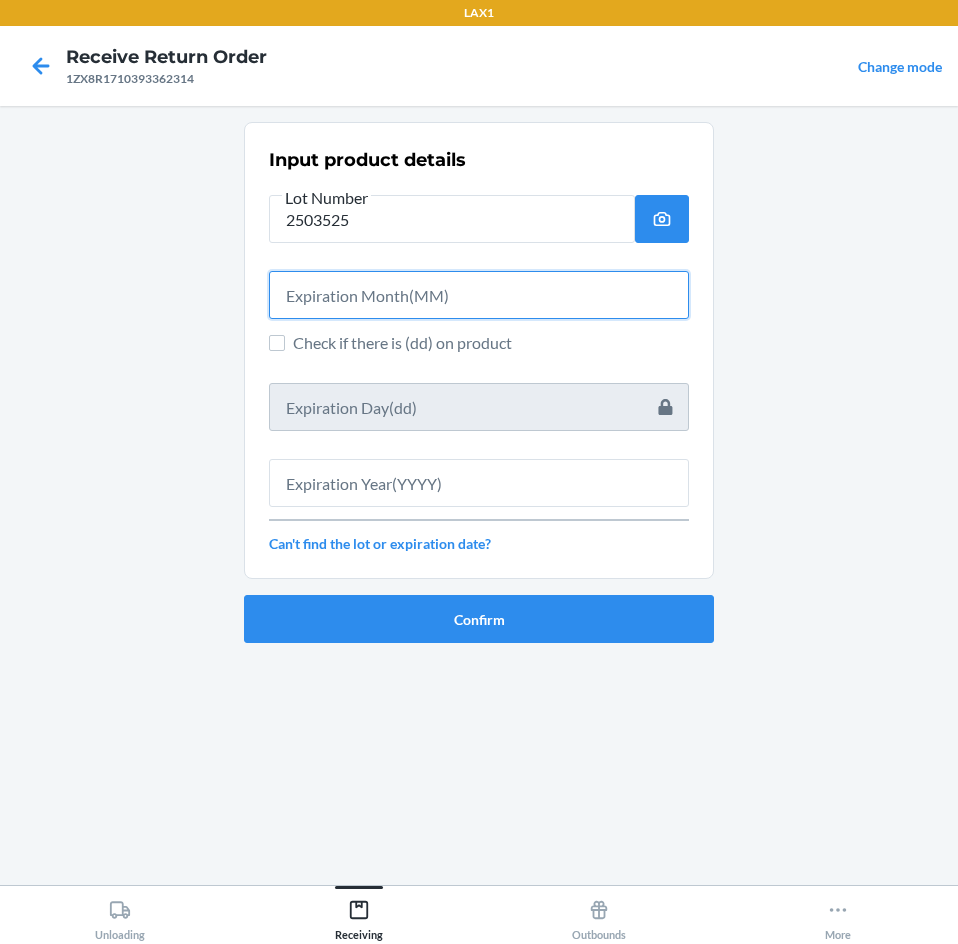 click at bounding box center (479, 295) 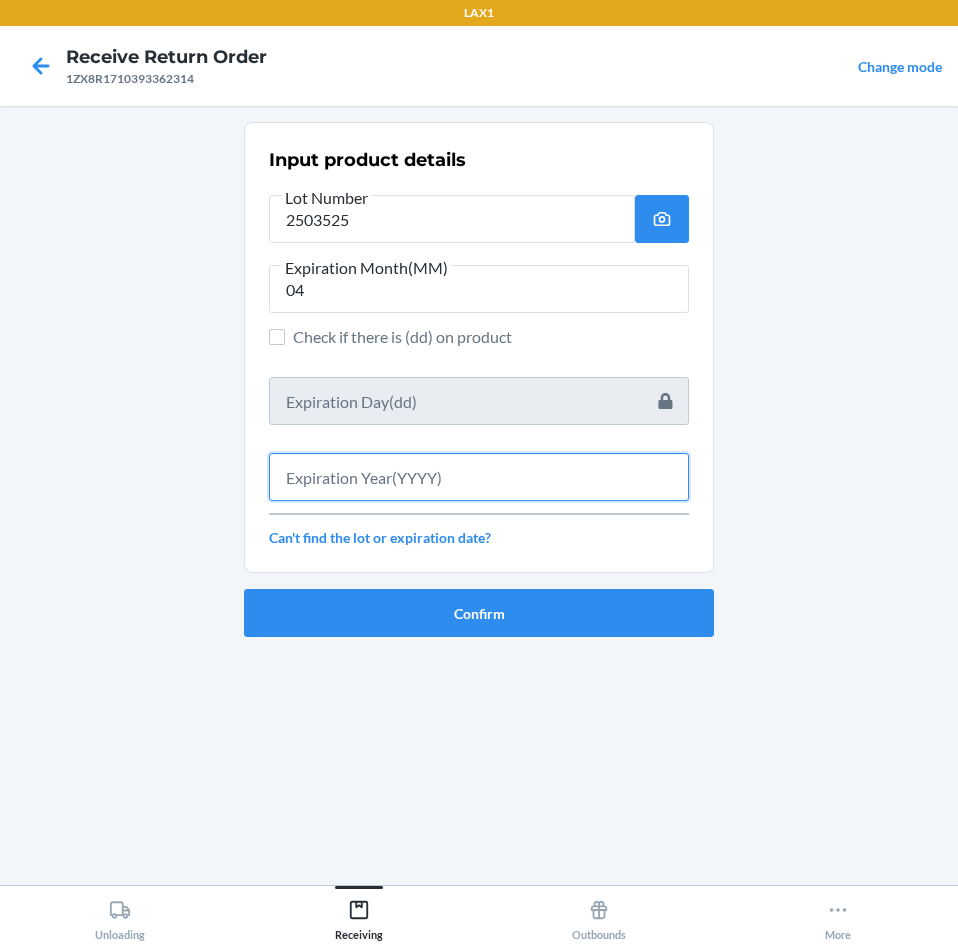 click at bounding box center [479, 477] 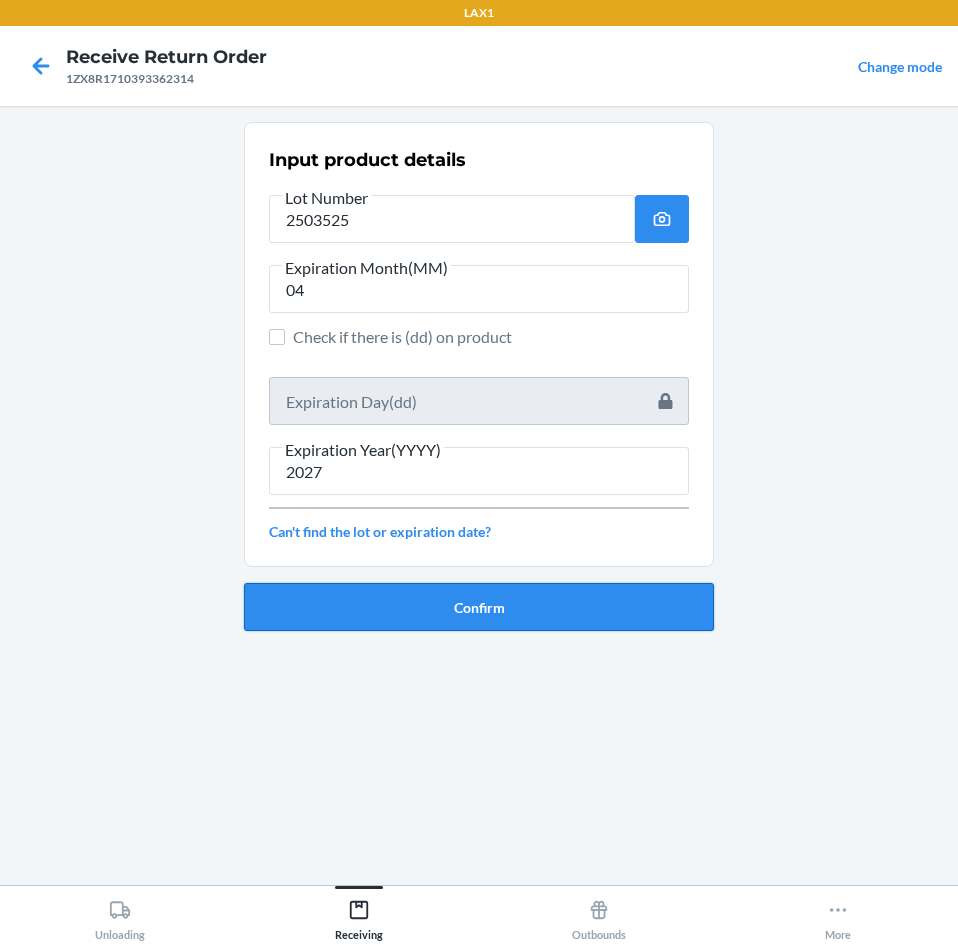 click on "Confirm" at bounding box center (479, 607) 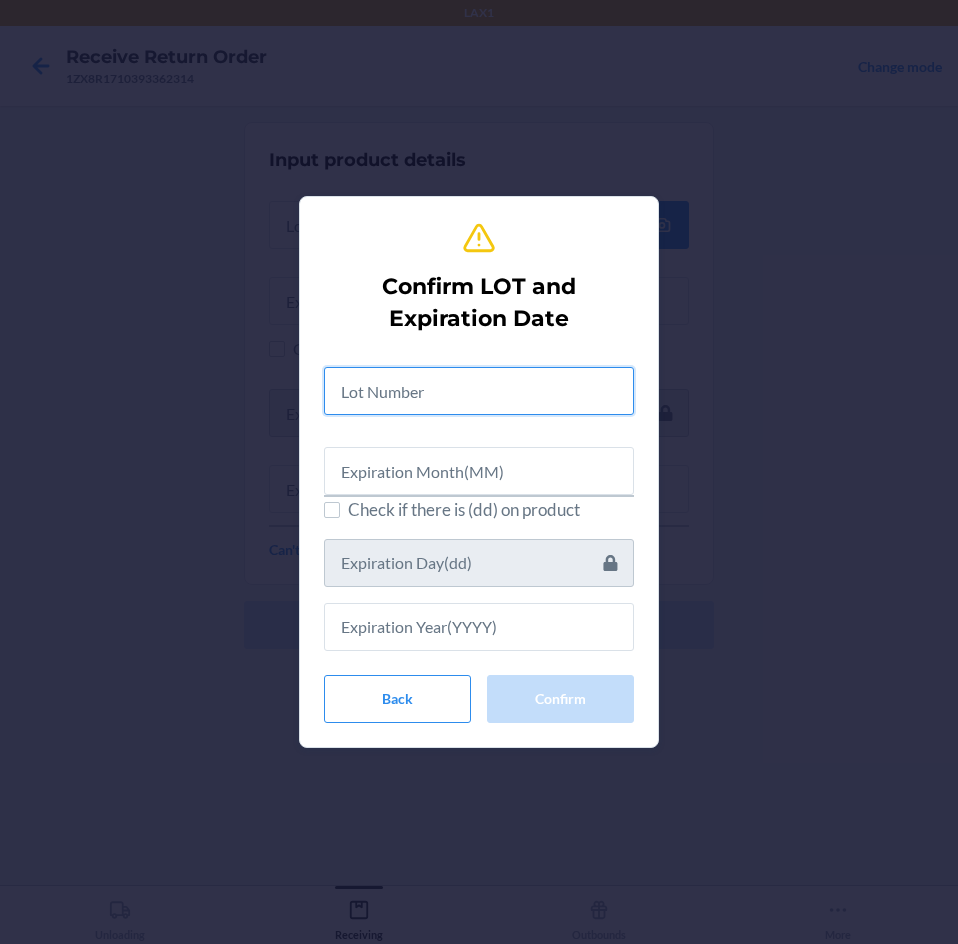click at bounding box center [479, 391] 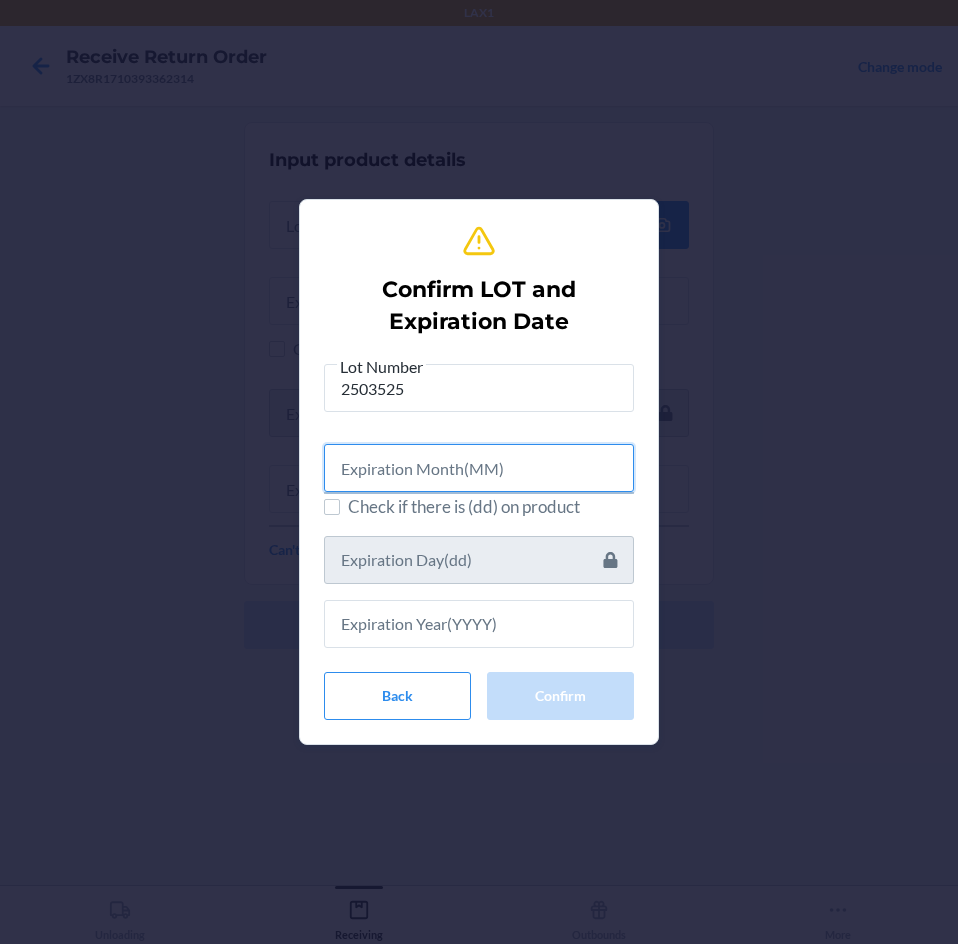 click at bounding box center [479, 468] 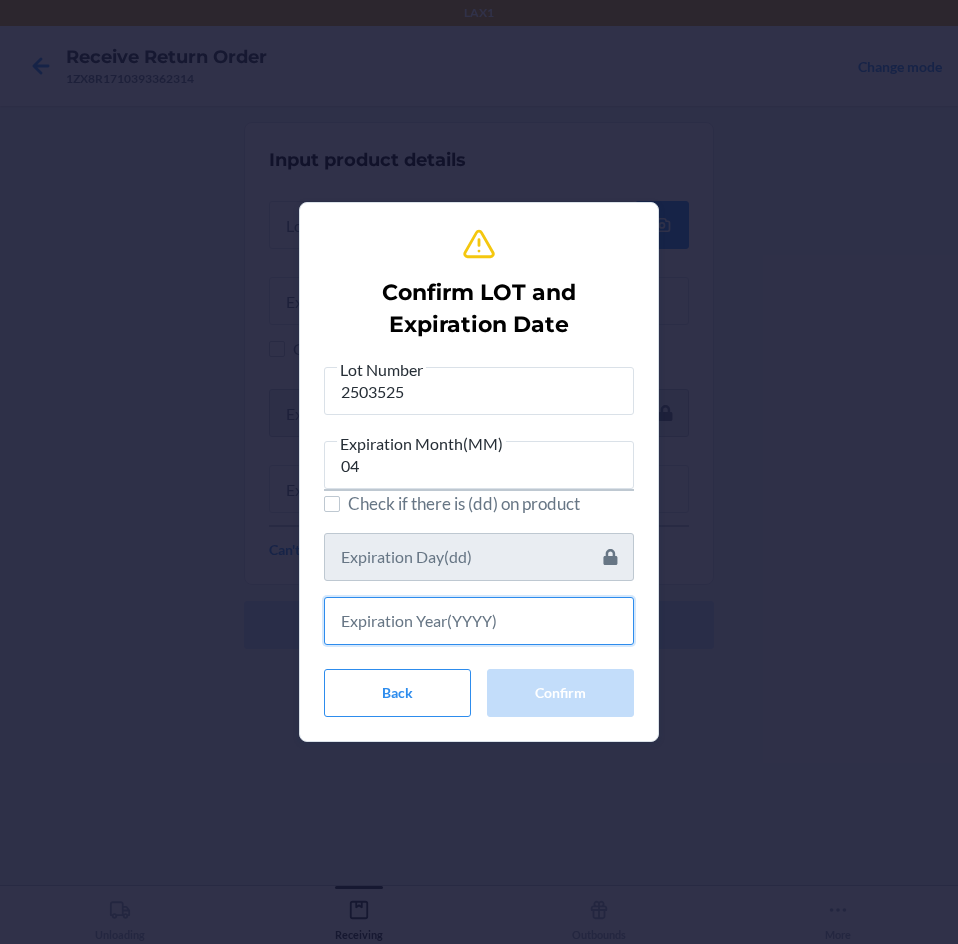 click at bounding box center [479, 621] 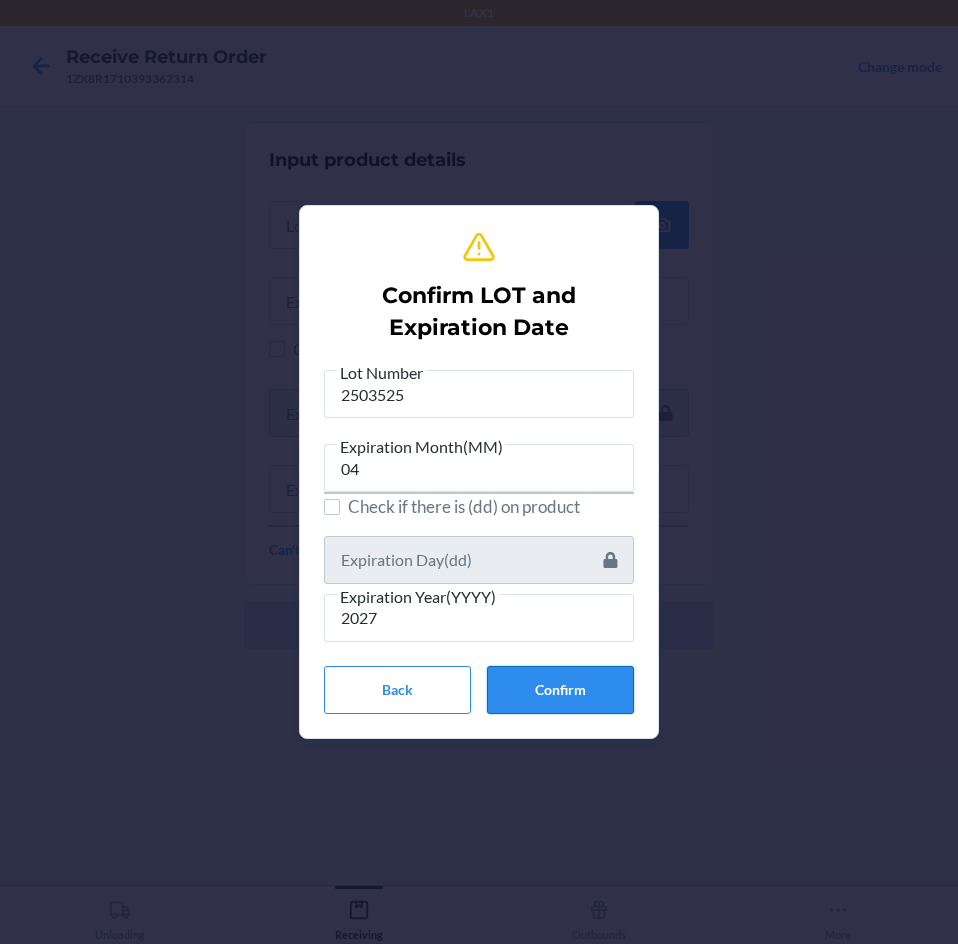 click on "Confirm" at bounding box center (560, 690) 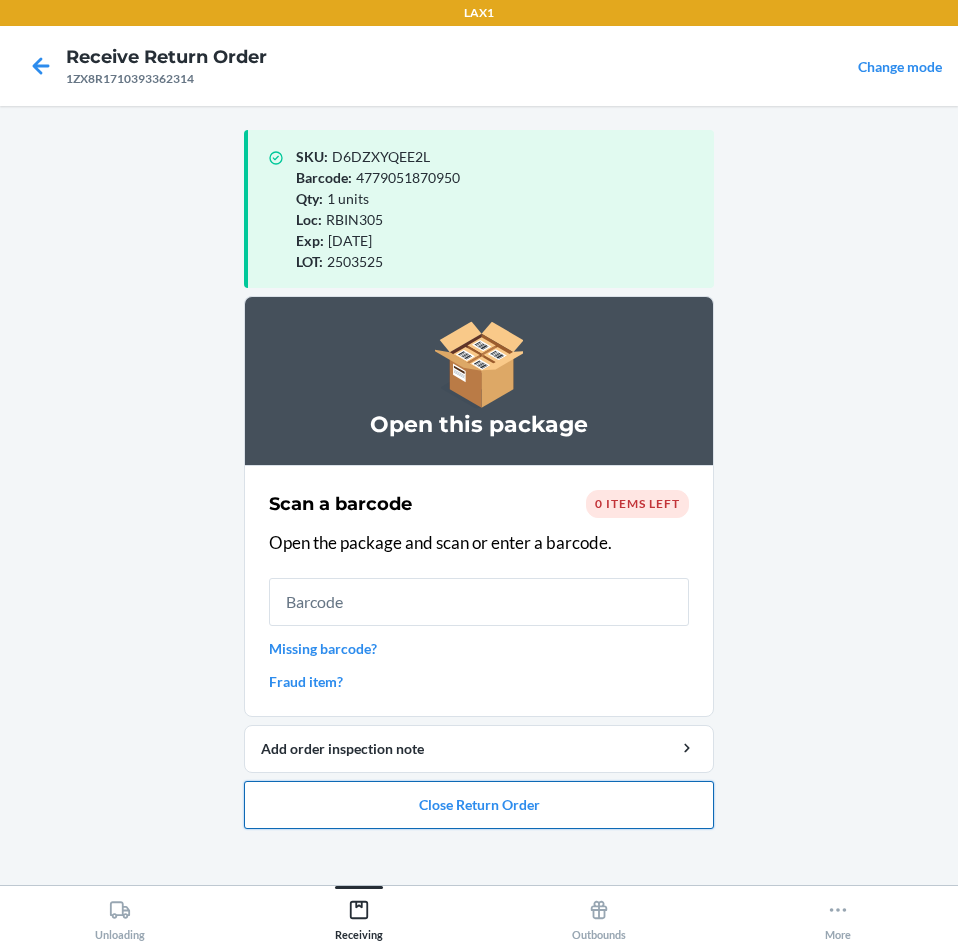 click on "Close Return Order" at bounding box center (479, 805) 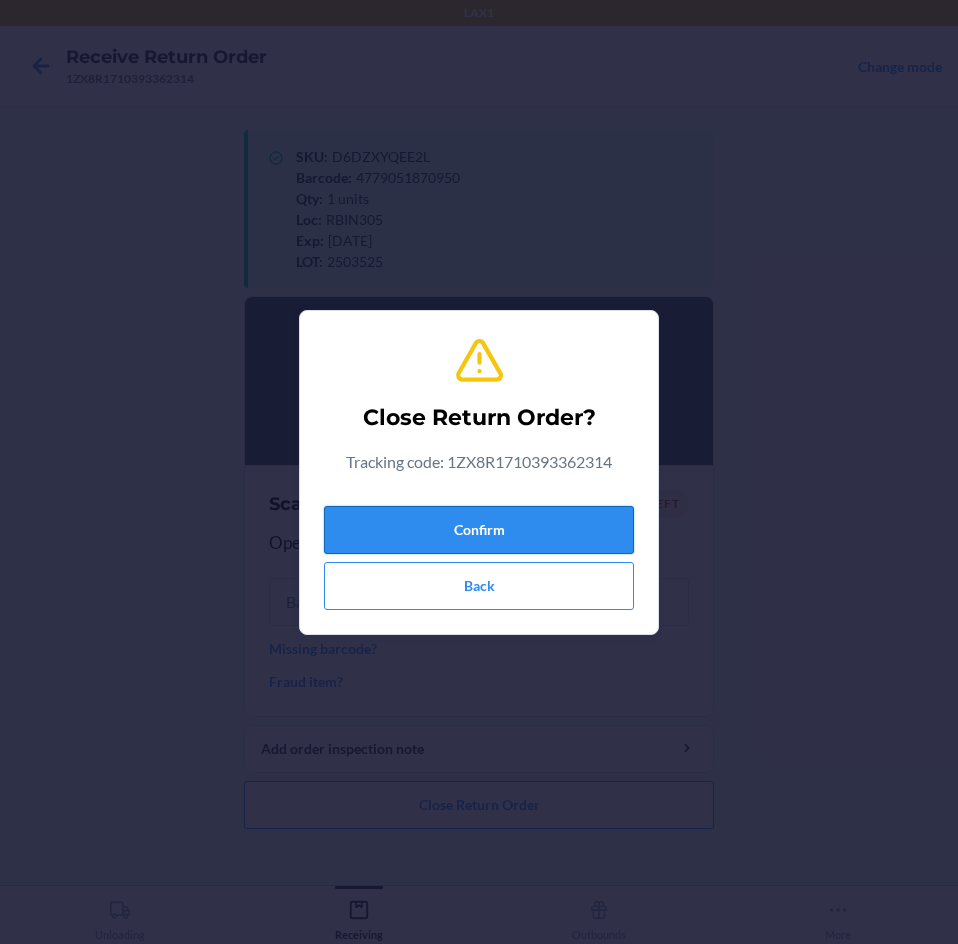 click on "Confirm" at bounding box center (479, 530) 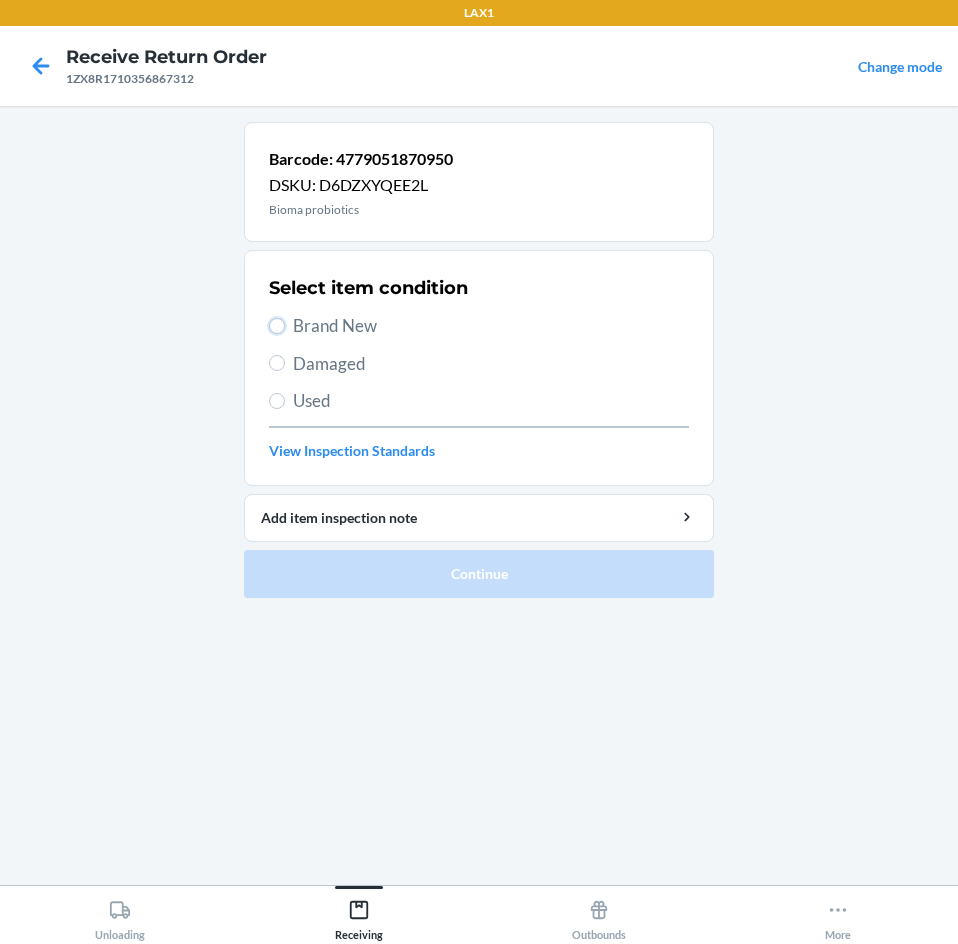 drag, startPoint x: 278, startPoint y: 319, endPoint x: 306, endPoint y: 398, distance: 83.81527 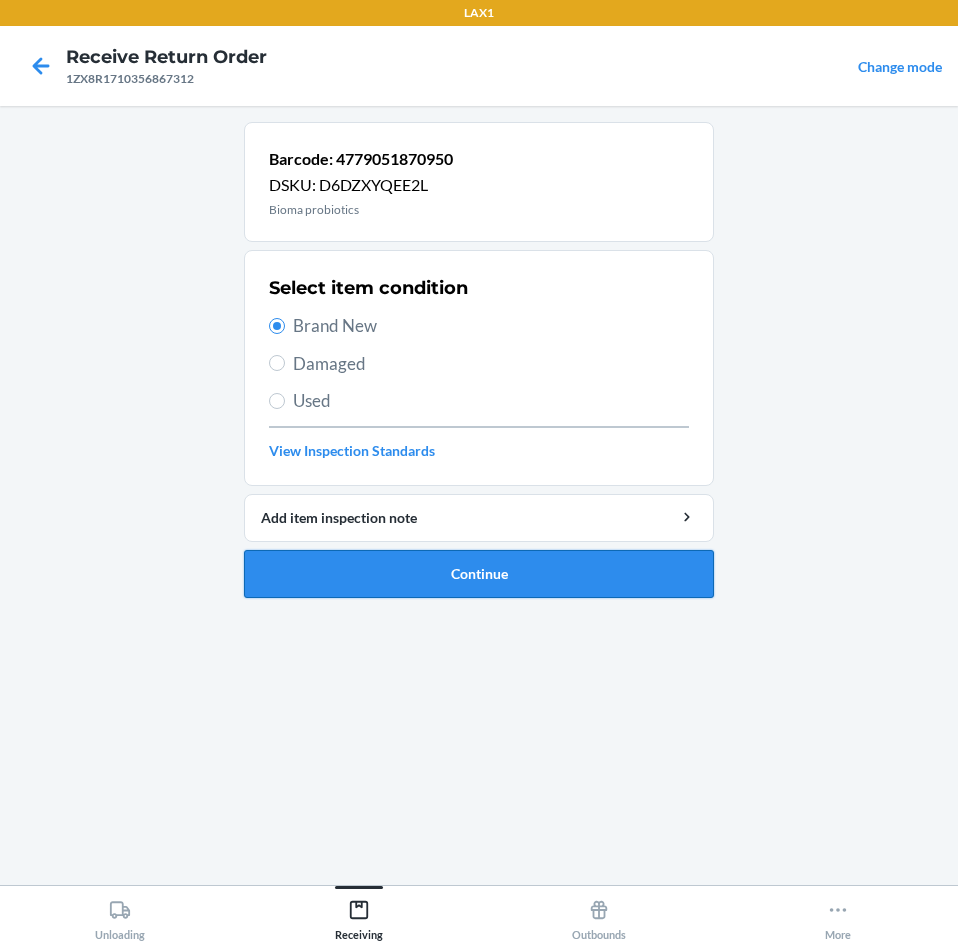 click on "Continue" at bounding box center (479, 574) 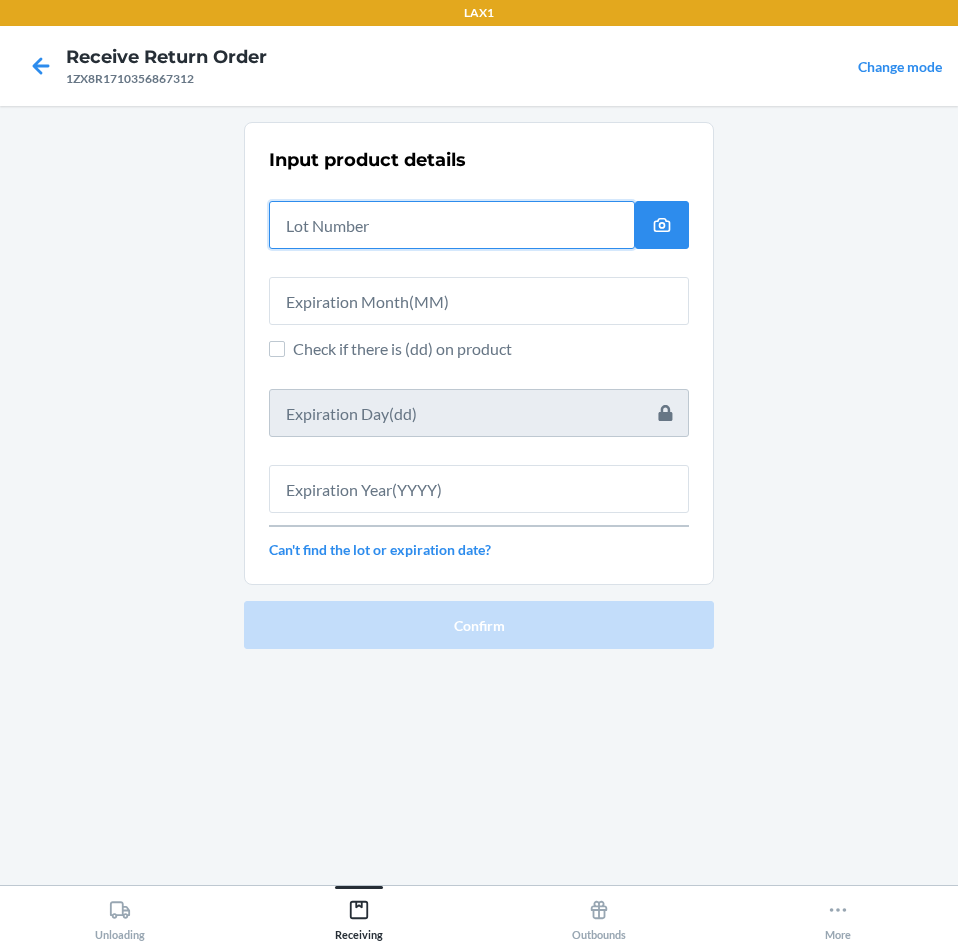 click at bounding box center [452, 225] 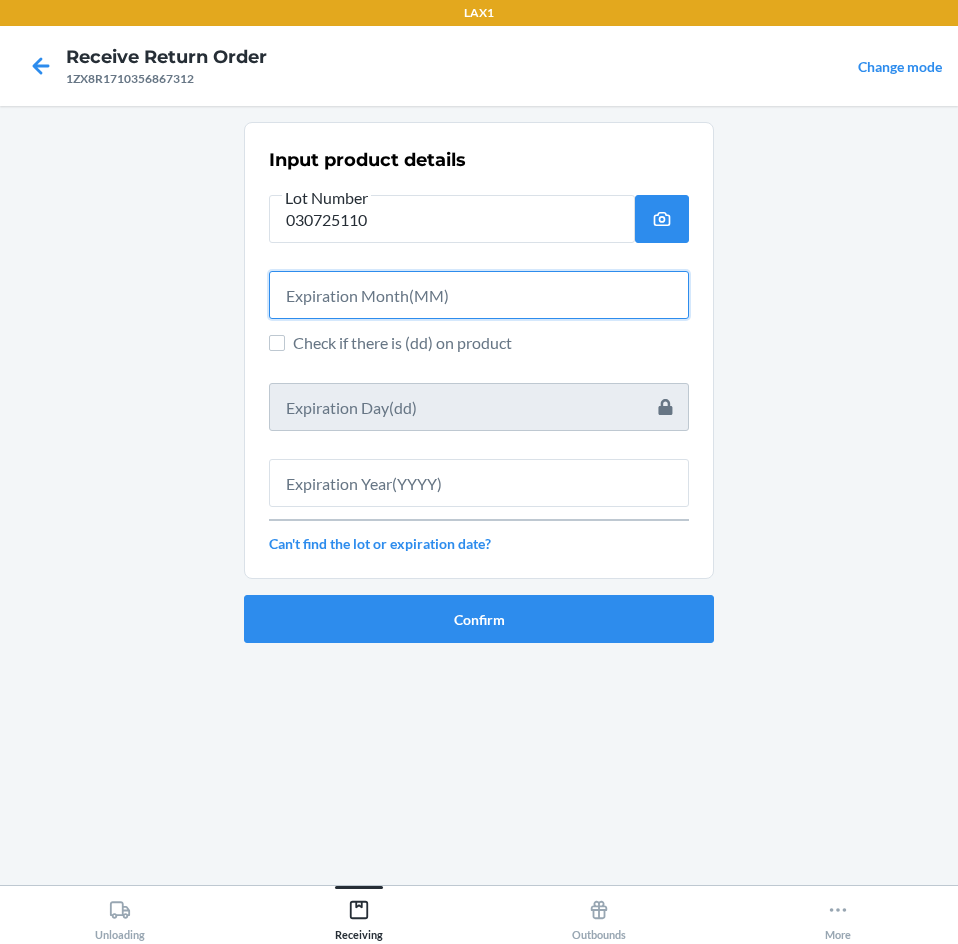 click at bounding box center (479, 295) 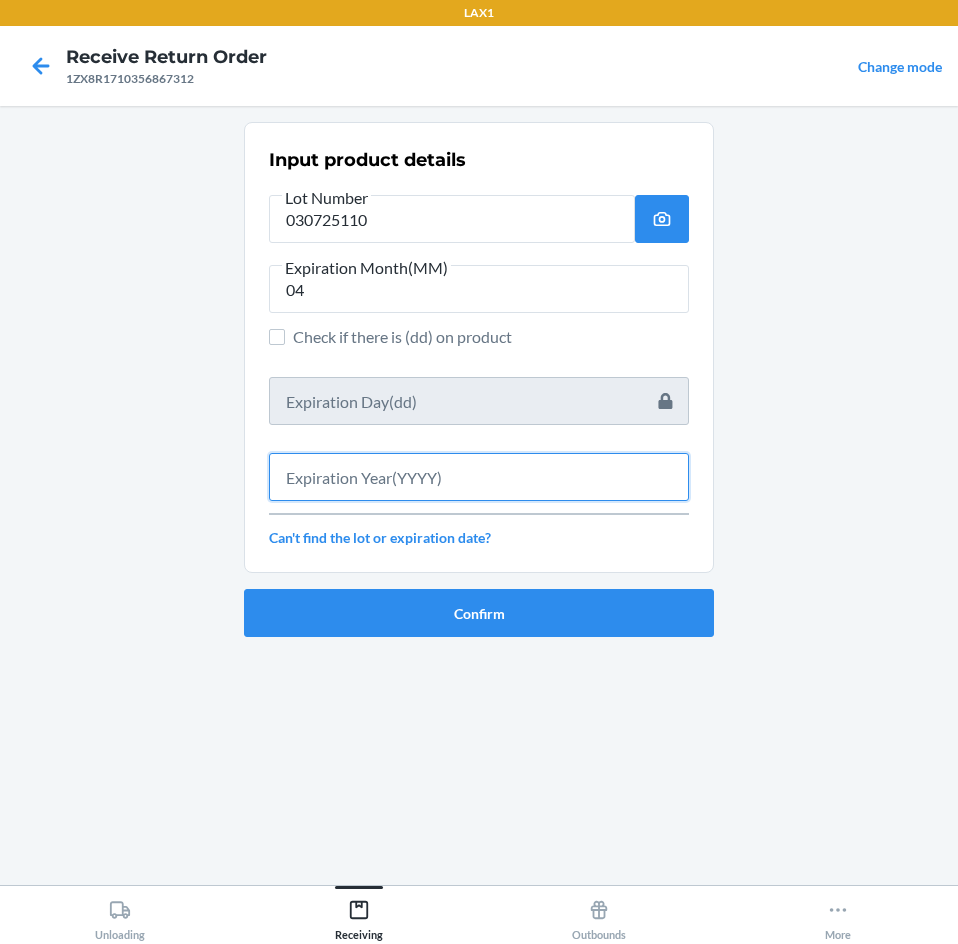 click at bounding box center [479, 477] 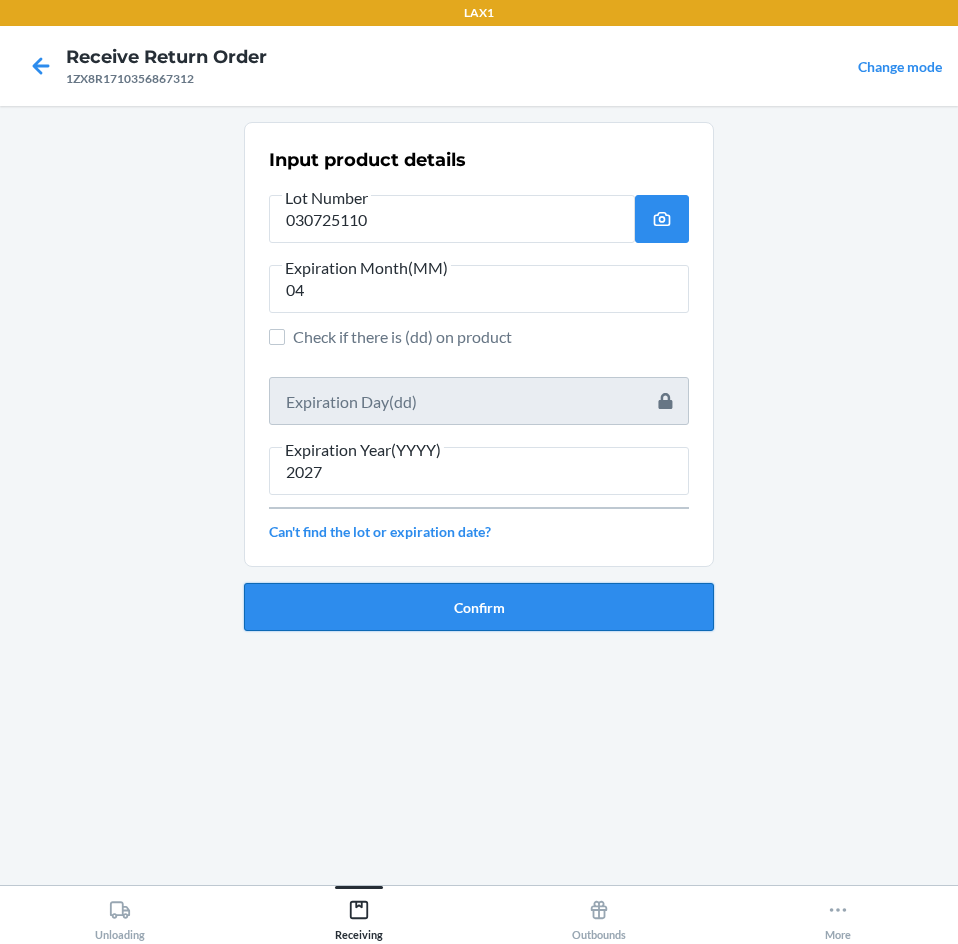 click on "Confirm" at bounding box center (479, 607) 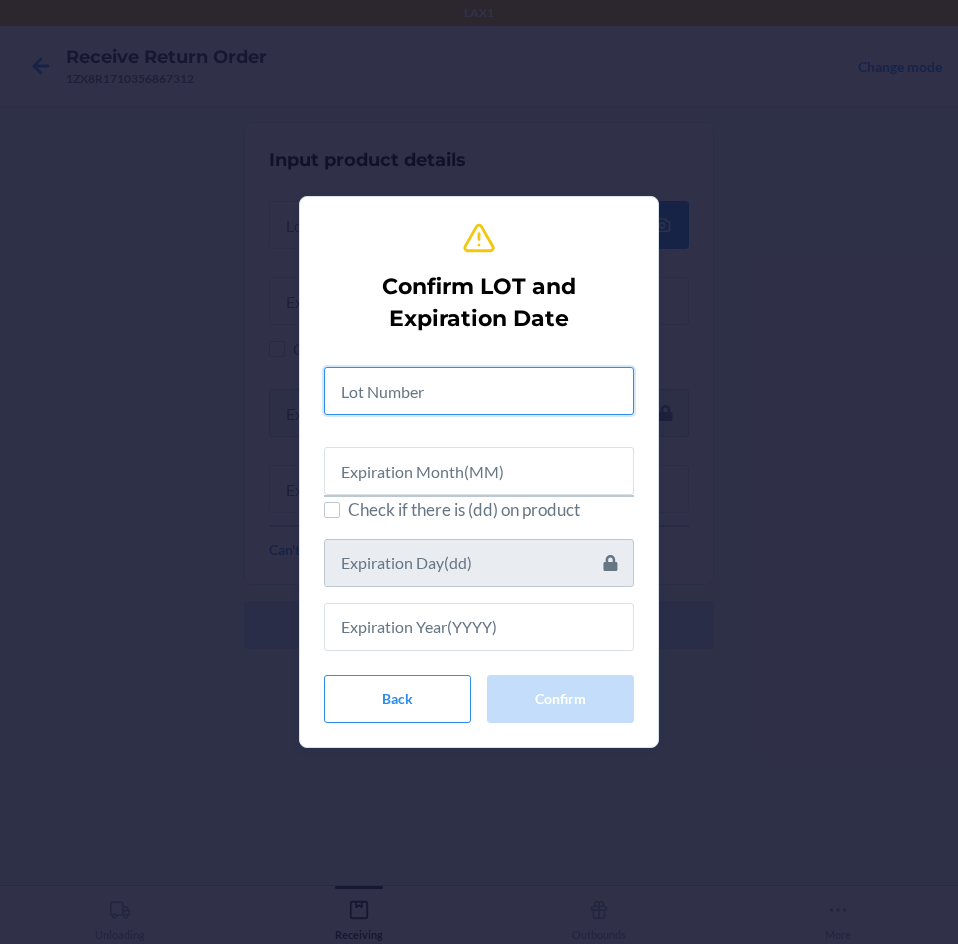 click at bounding box center (479, 391) 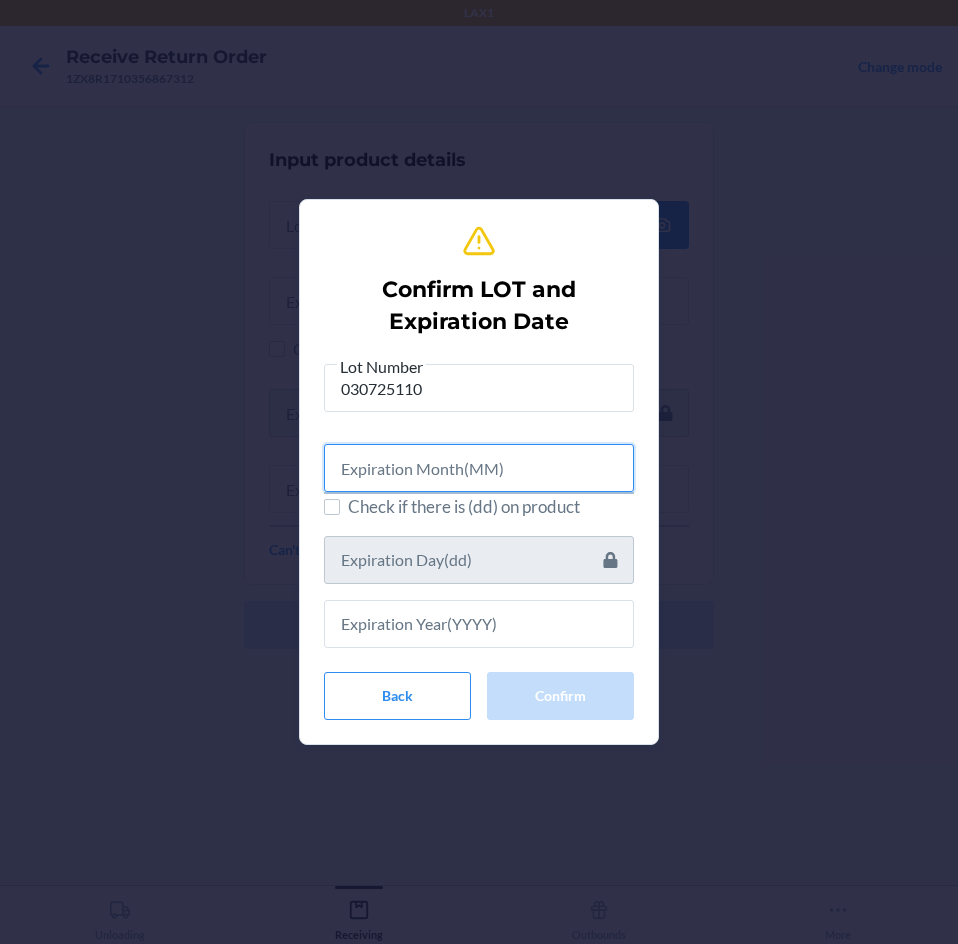click at bounding box center (479, 468) 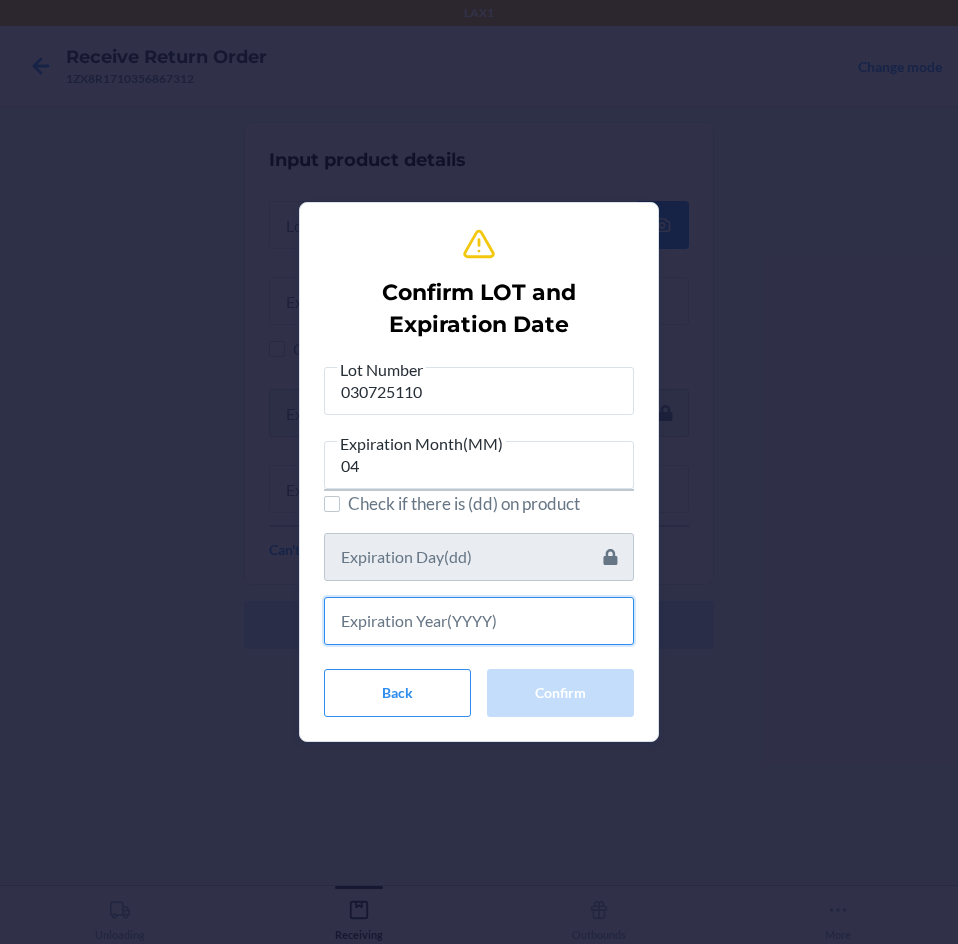 click at bounding box center (479, 621) 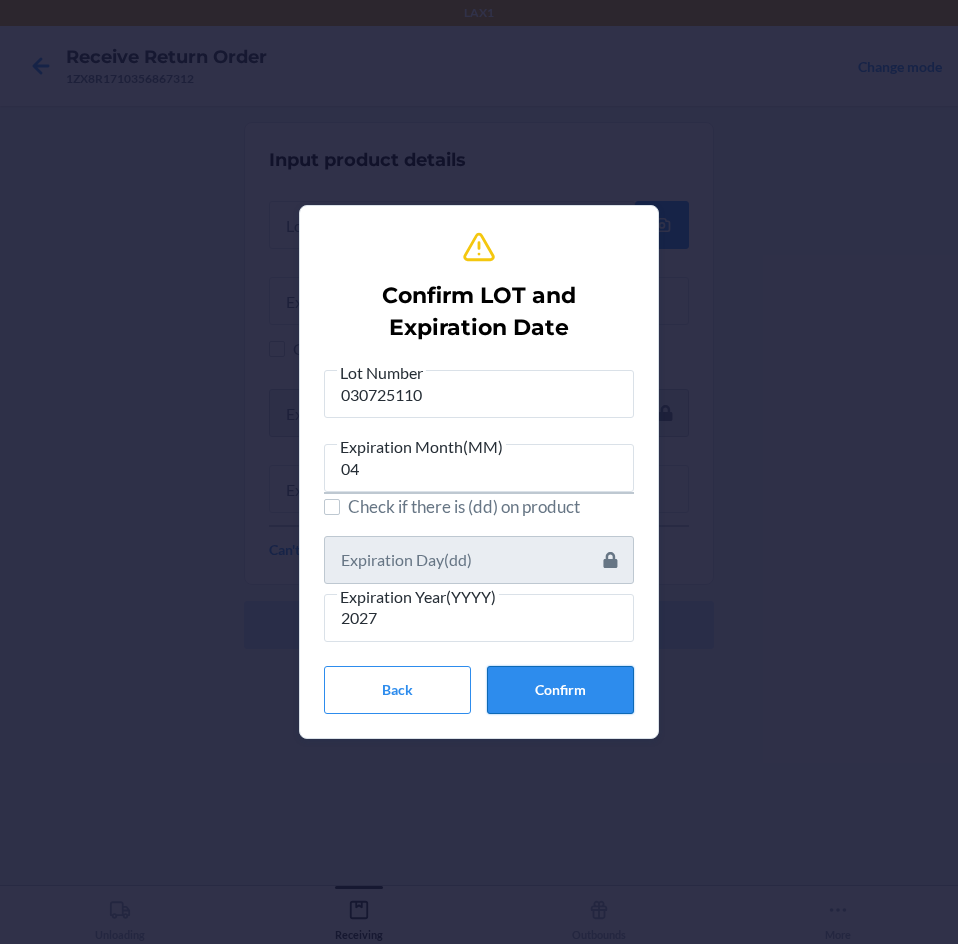 click on "Confirm" at bounding box center (560, 690) 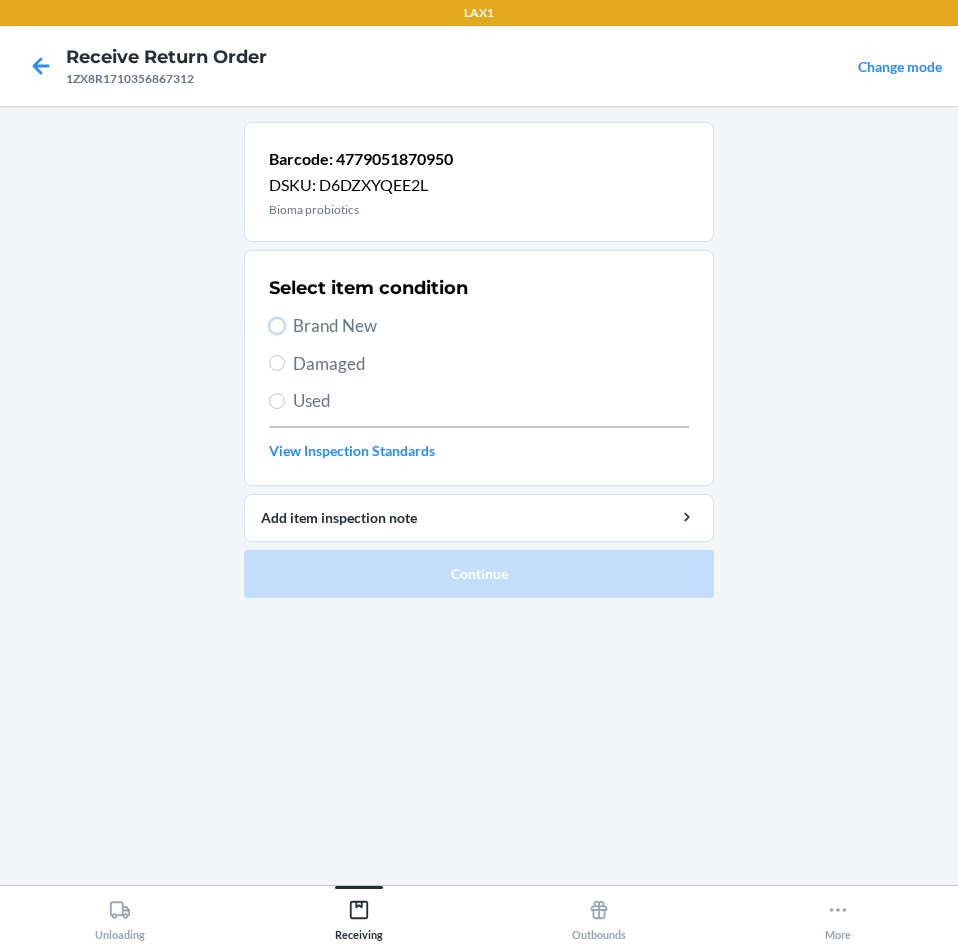 drag, startPoint x: 274, startPoint y: 322, endPoint x: 398, endPoint y: 425, distance: 161.19864 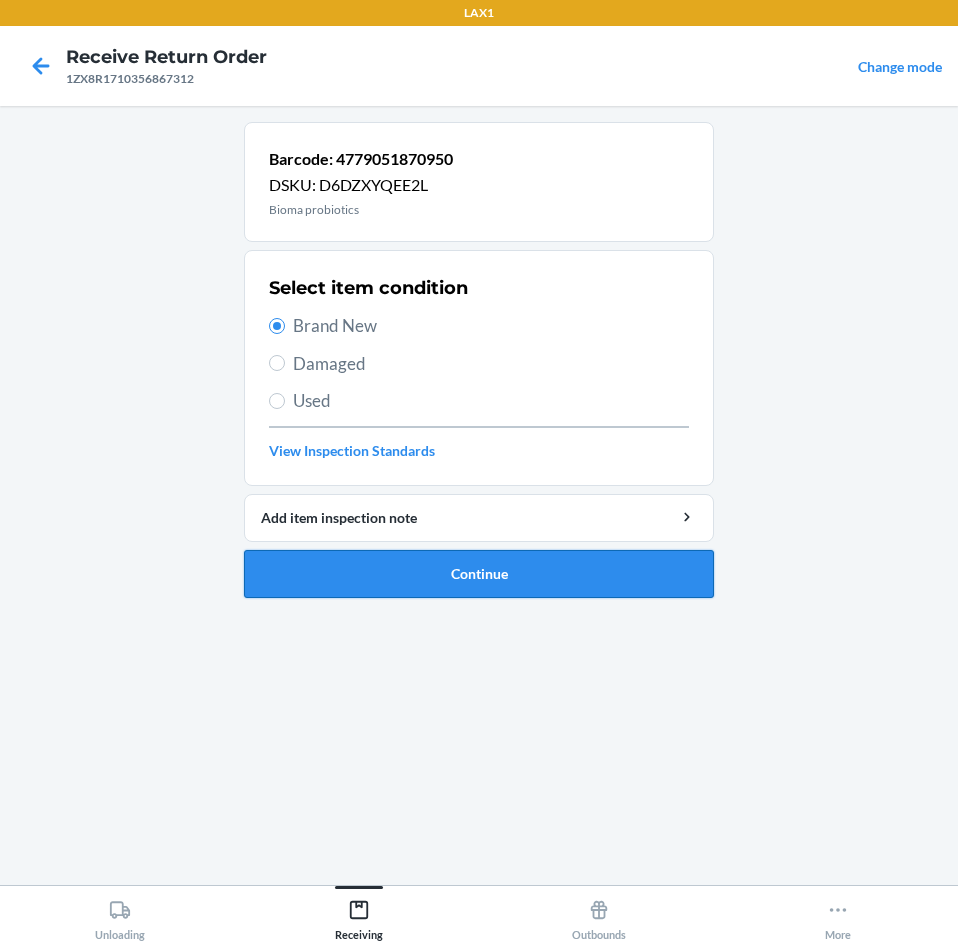 click on "Continue" at bounding box center (479, 574) 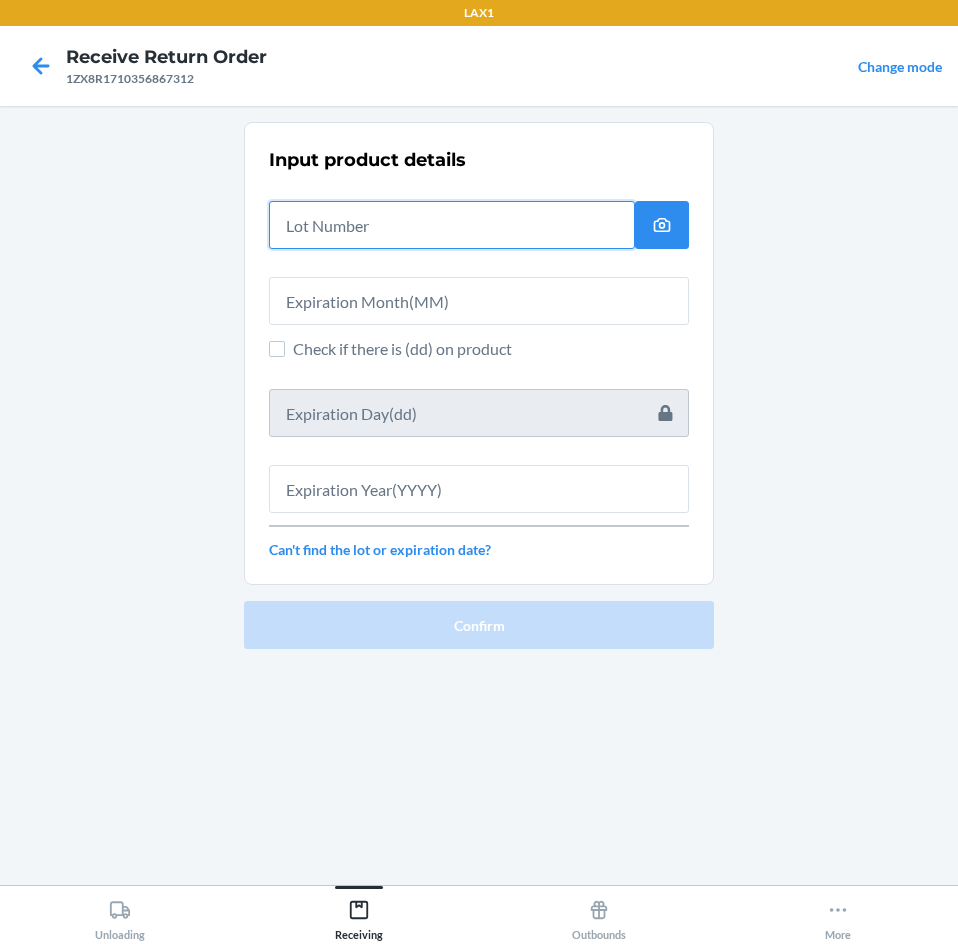 click at bounding box center [452, 225] 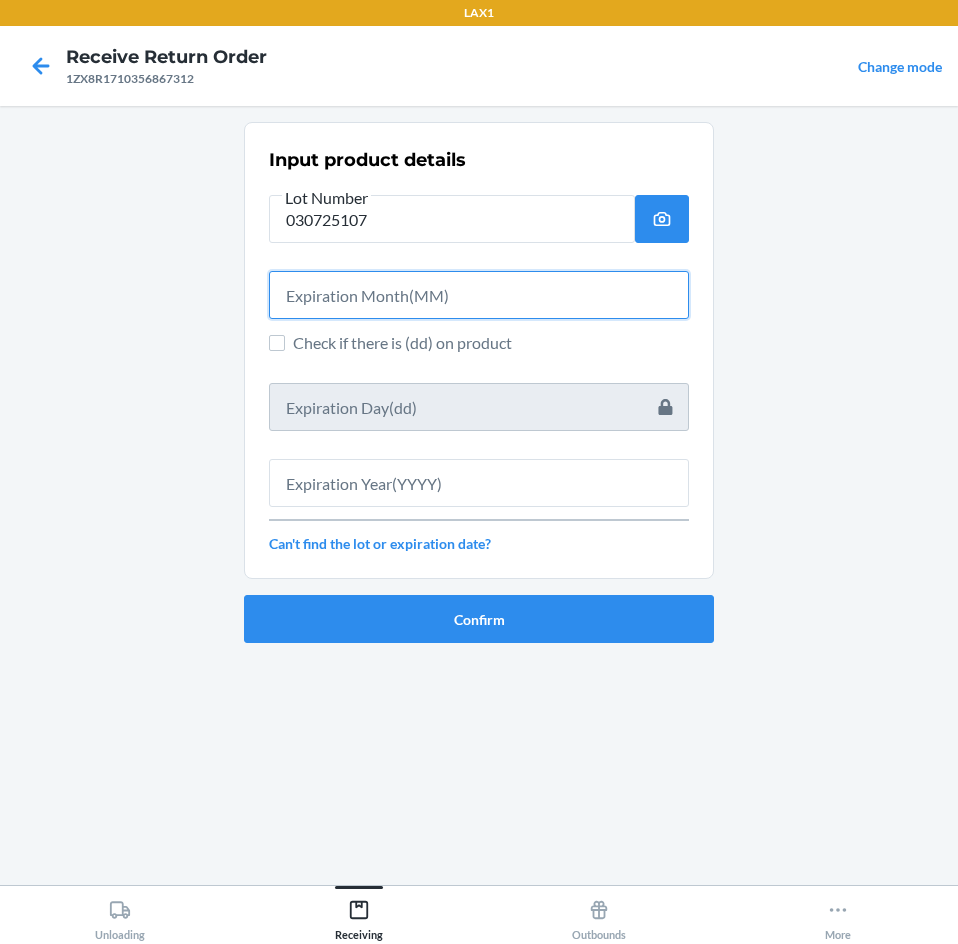click at bounding box center [479, 295] 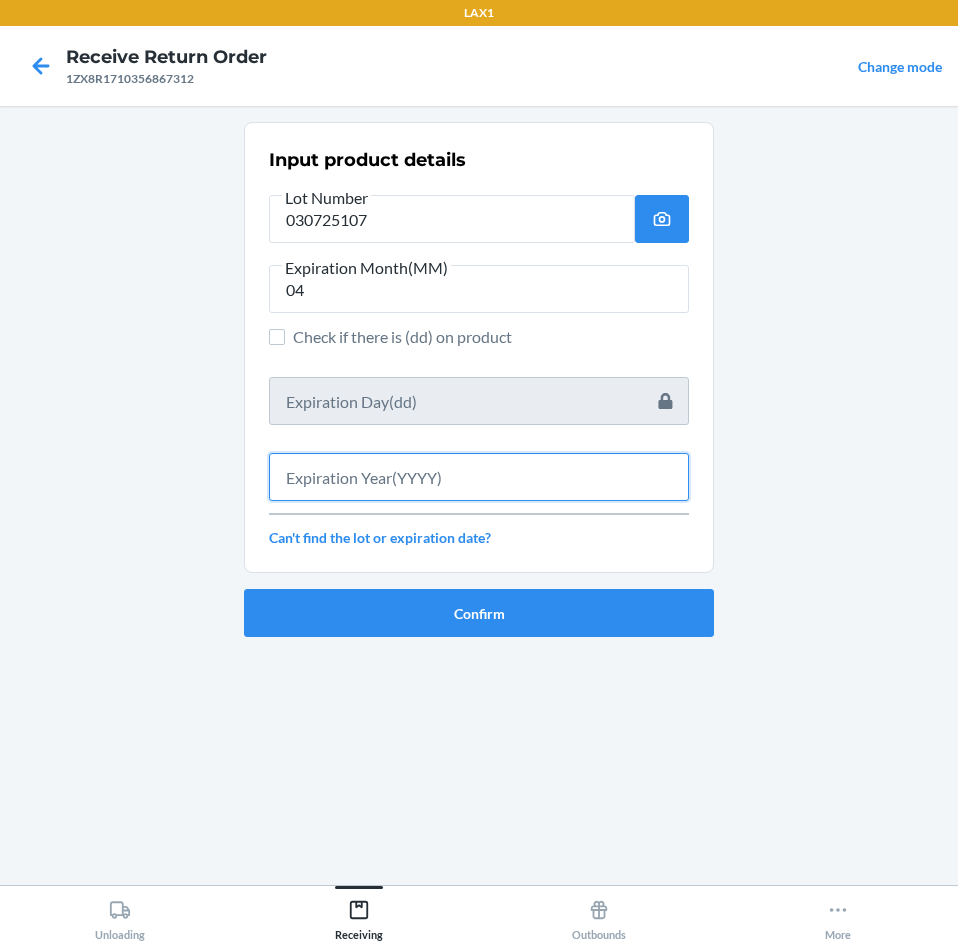 click at bounding box center [479, 477] 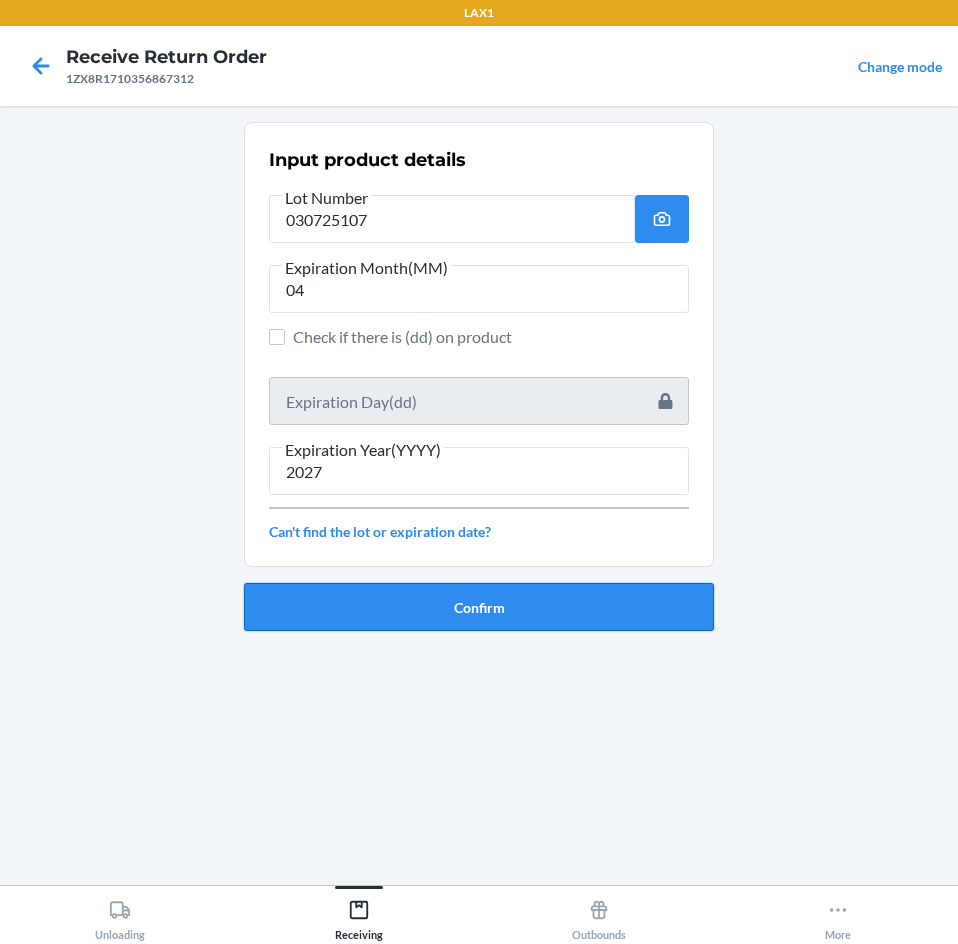 click on "Confirm" at bounding box center [479, 607] 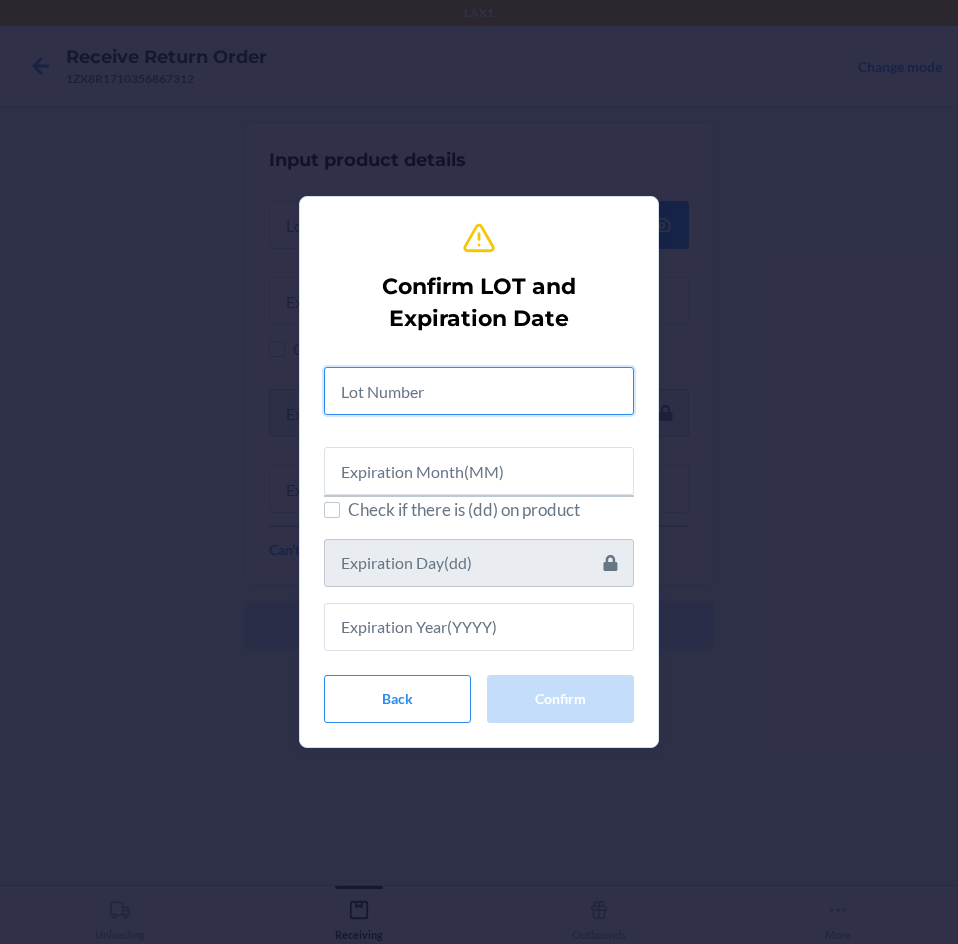click at bounding box center (479, 391) 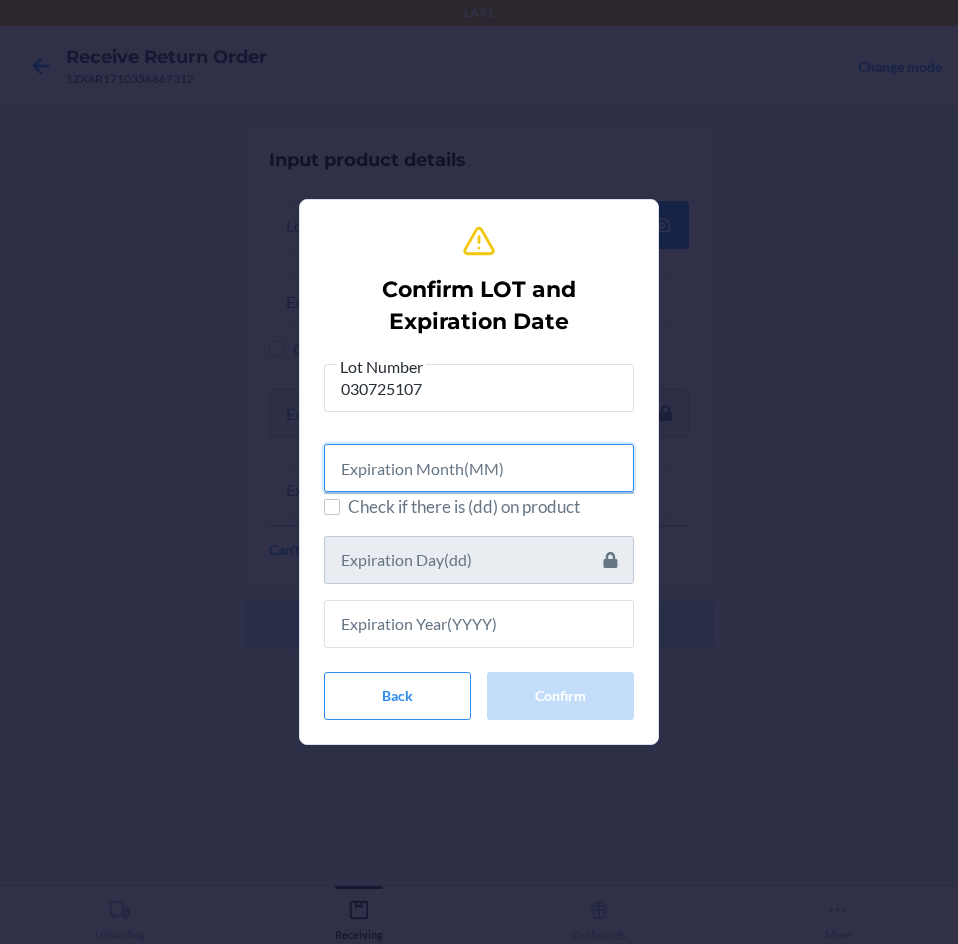 click at bounding box center [479, 468] 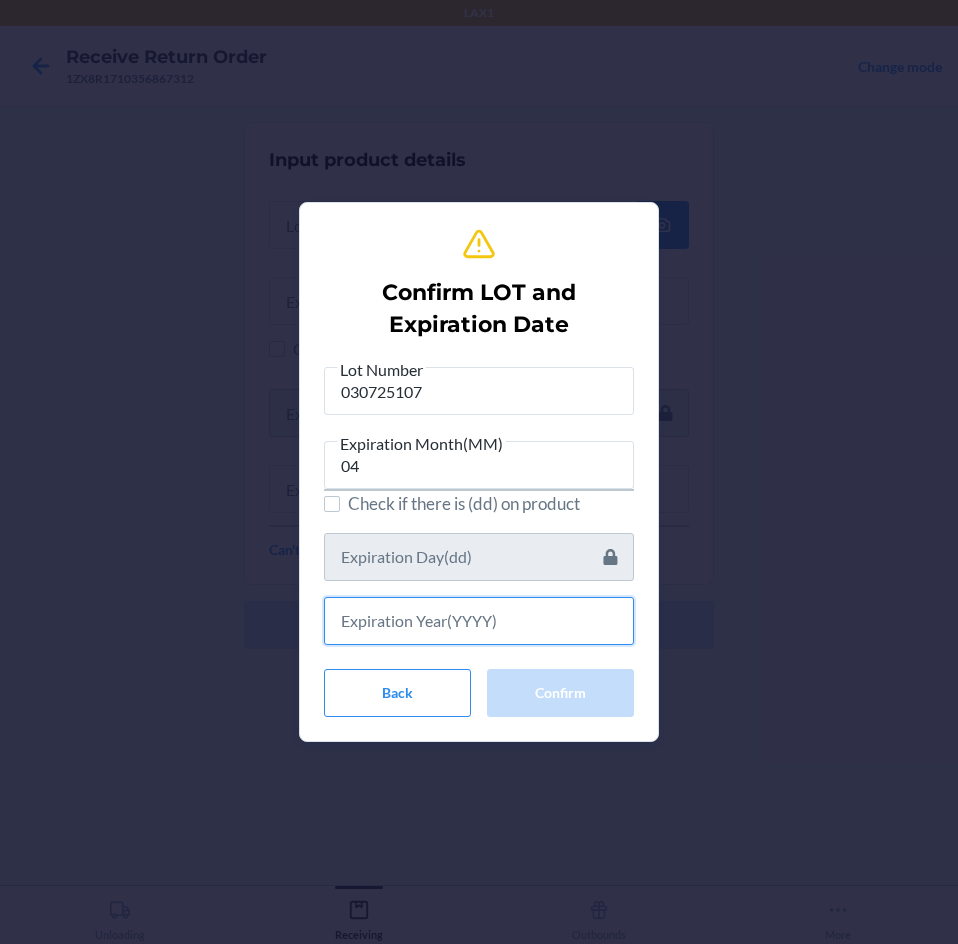 click at bounding box center (479, 621) 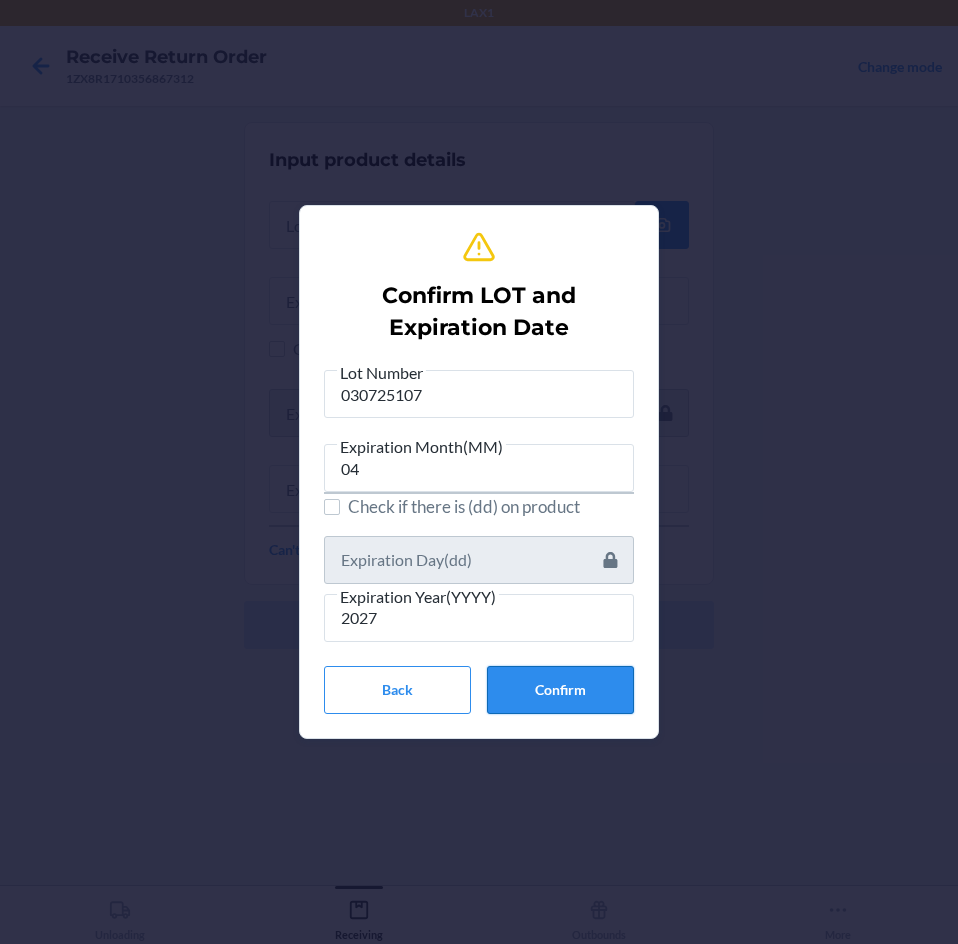 click on "Confirm" at bounding box center (560, 690) 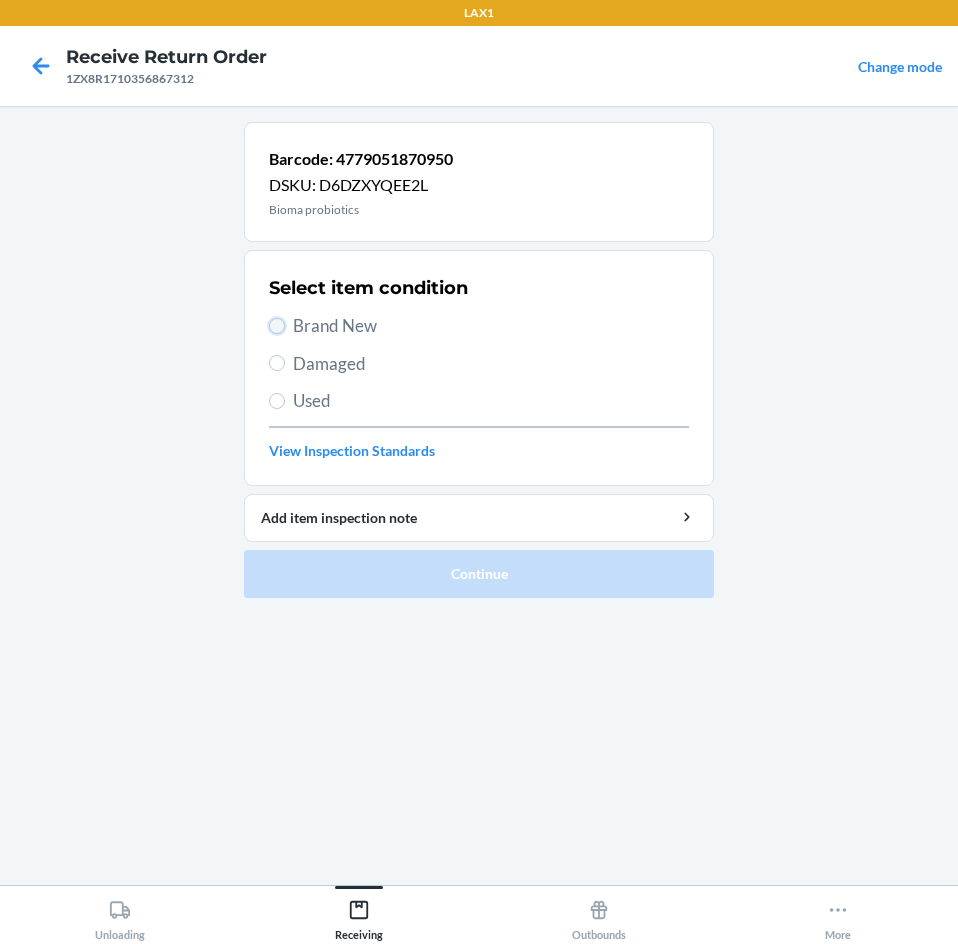 click on "Brand New" at bounding box center [277, 326] 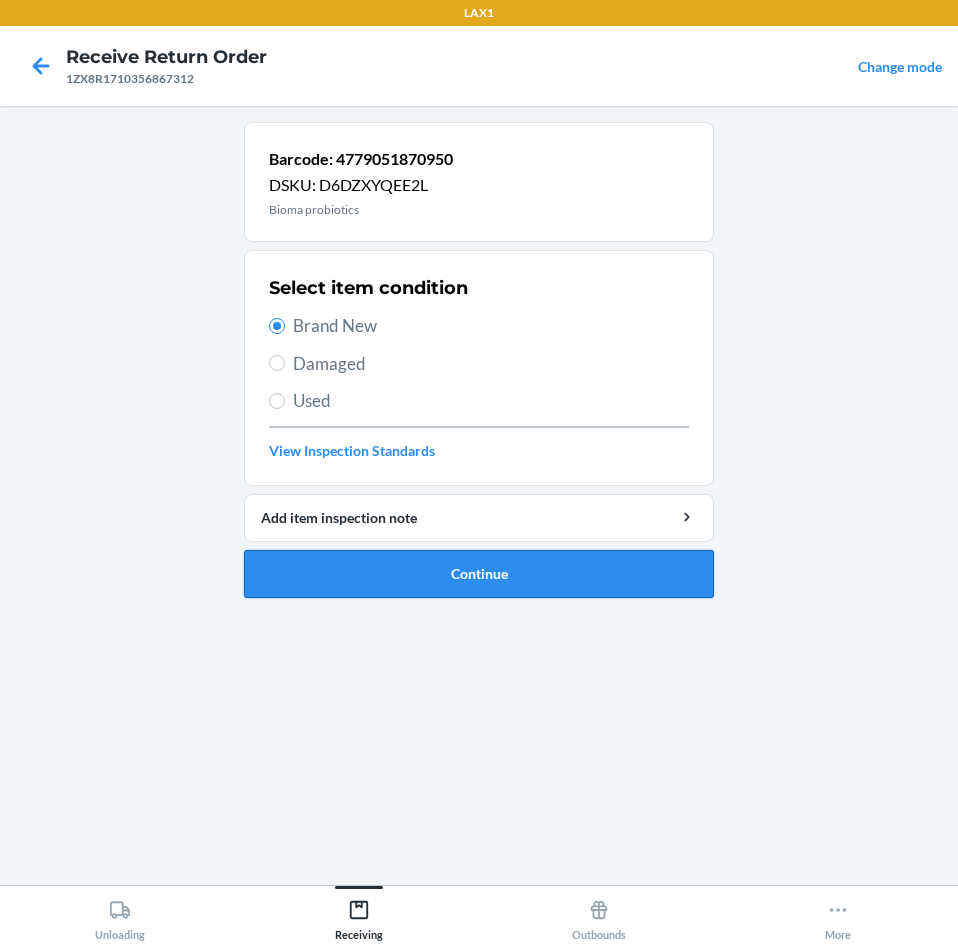 click on "Continue" at bounding box center [479, 574] 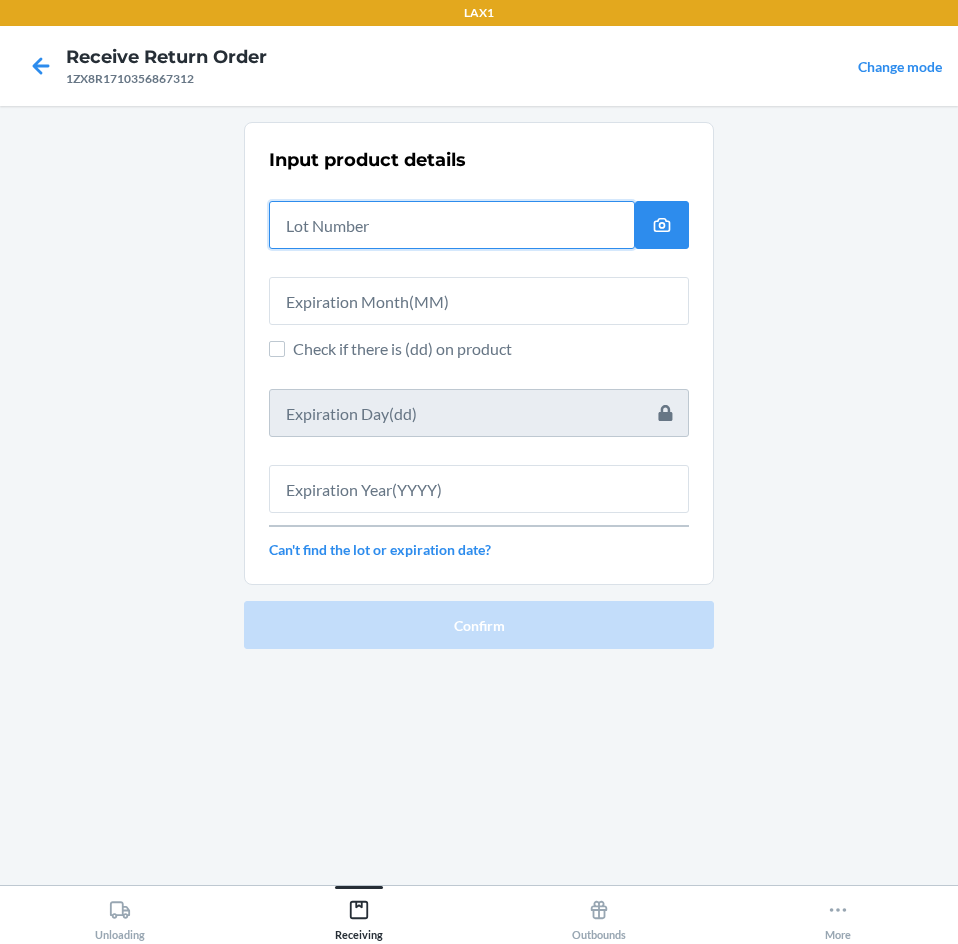 click at bounding box center [452, 225] 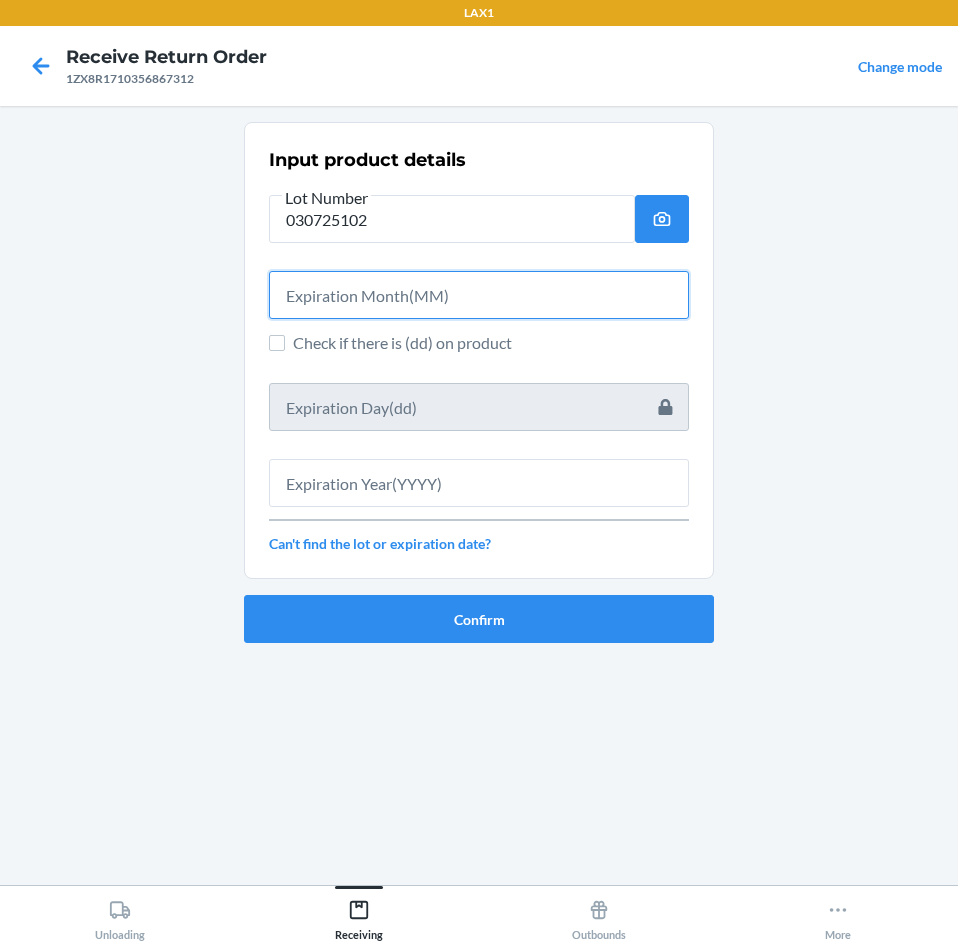 click at bounding box center (479, 295) 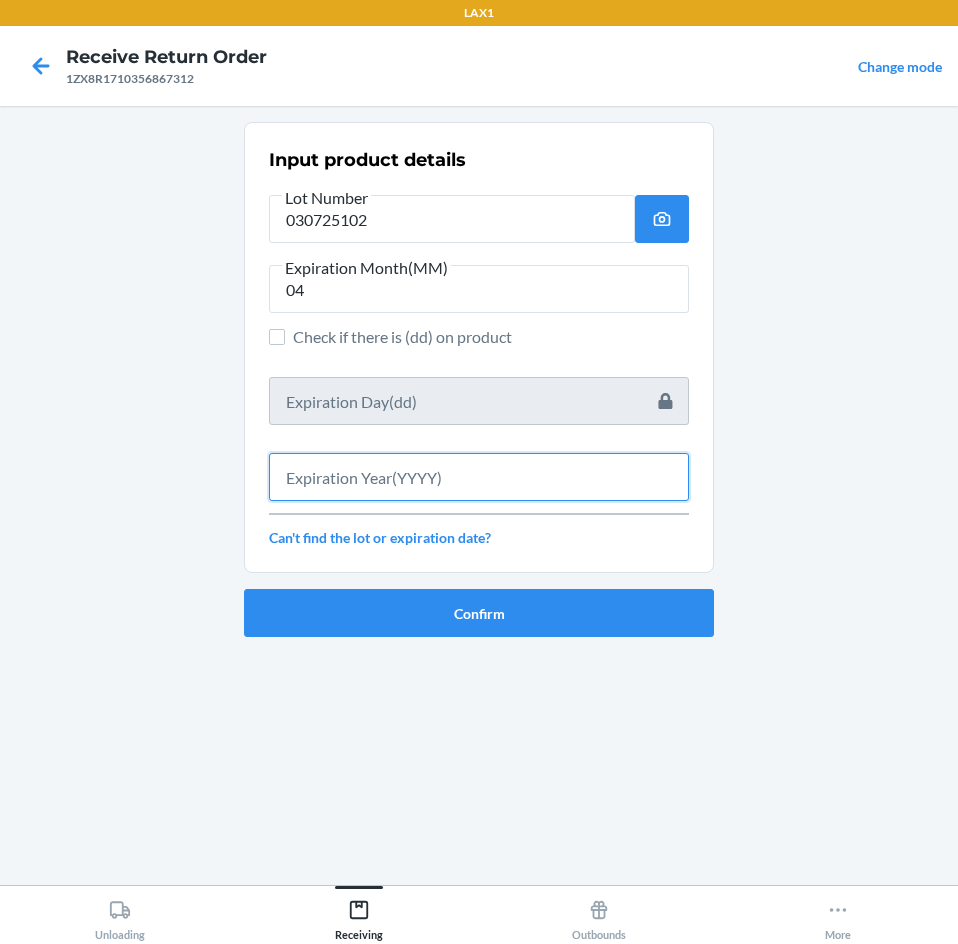 click at bounding box center [479, 477] 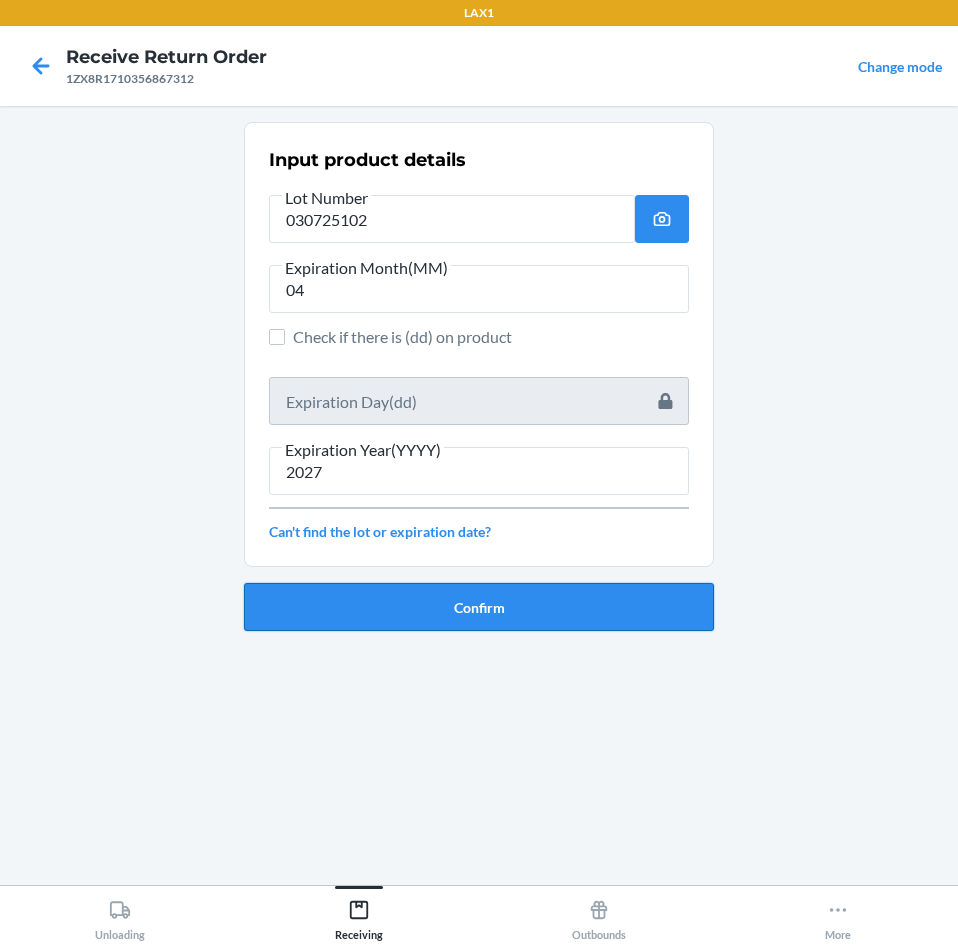 click on "Confirm" at bounding box center [479, 607] 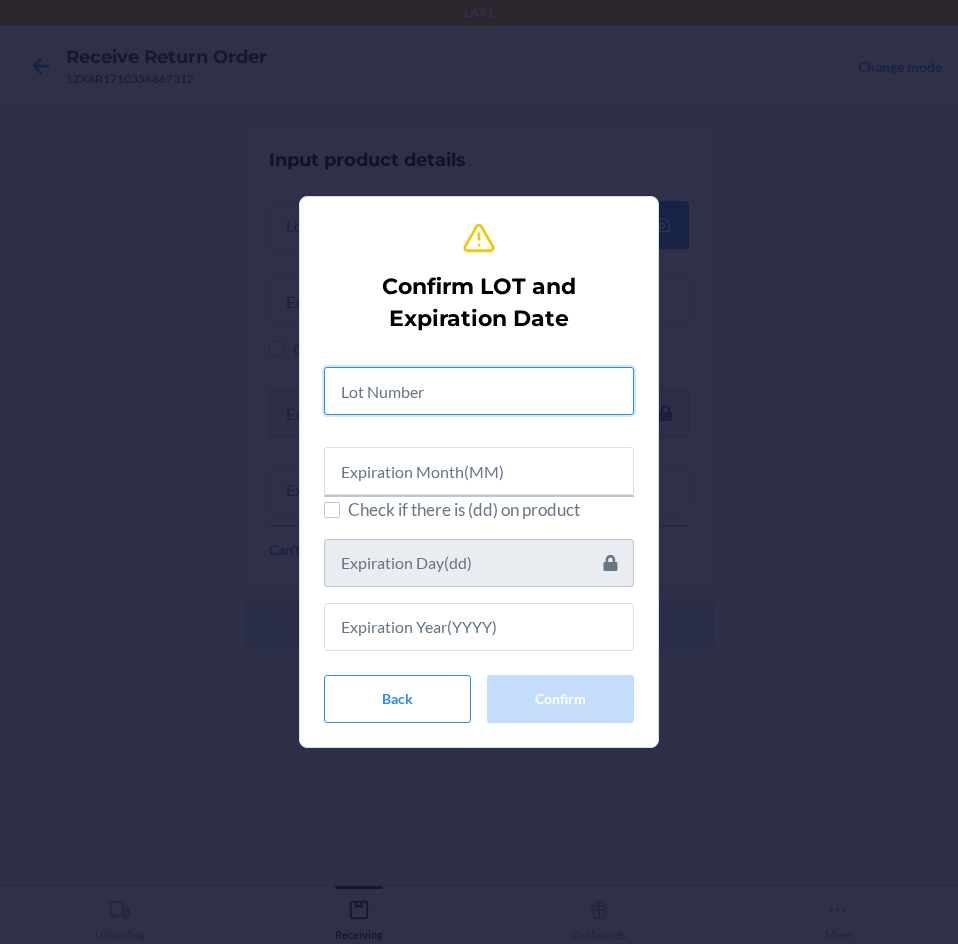 click at bounding box center [479, 391] 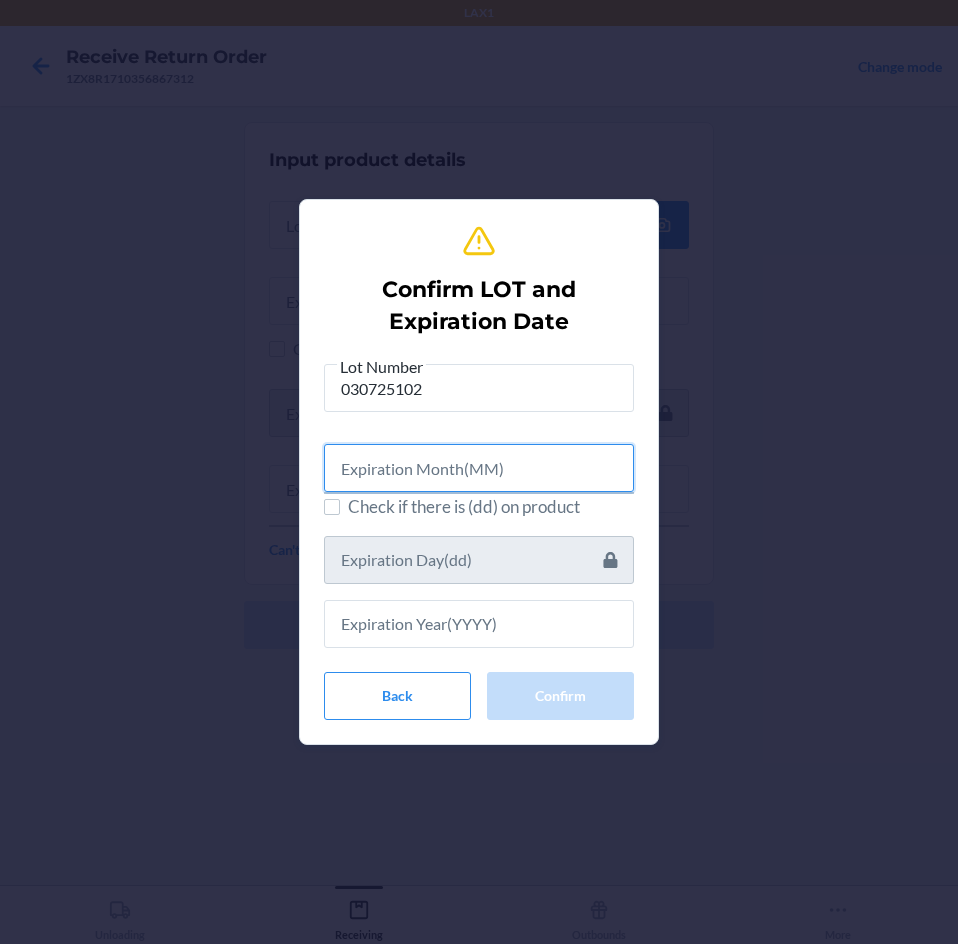 click at bounding box center (479, 468) 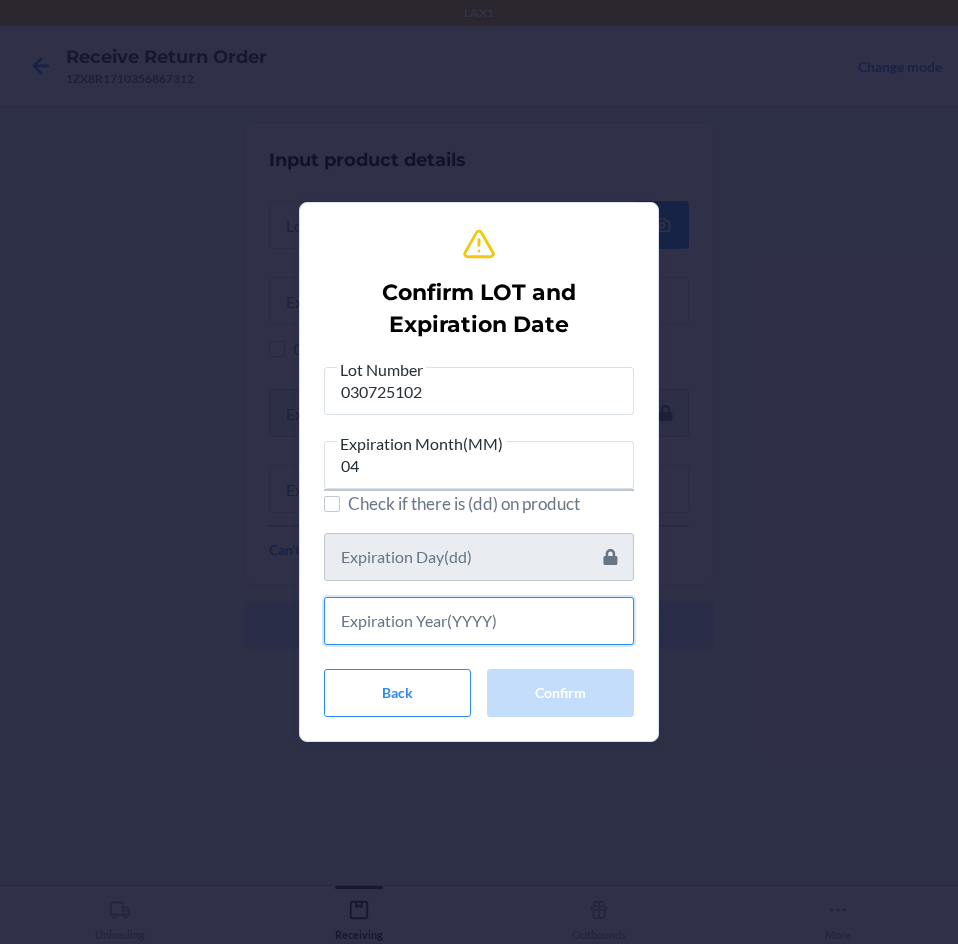 click at bounding box center (479, 621) 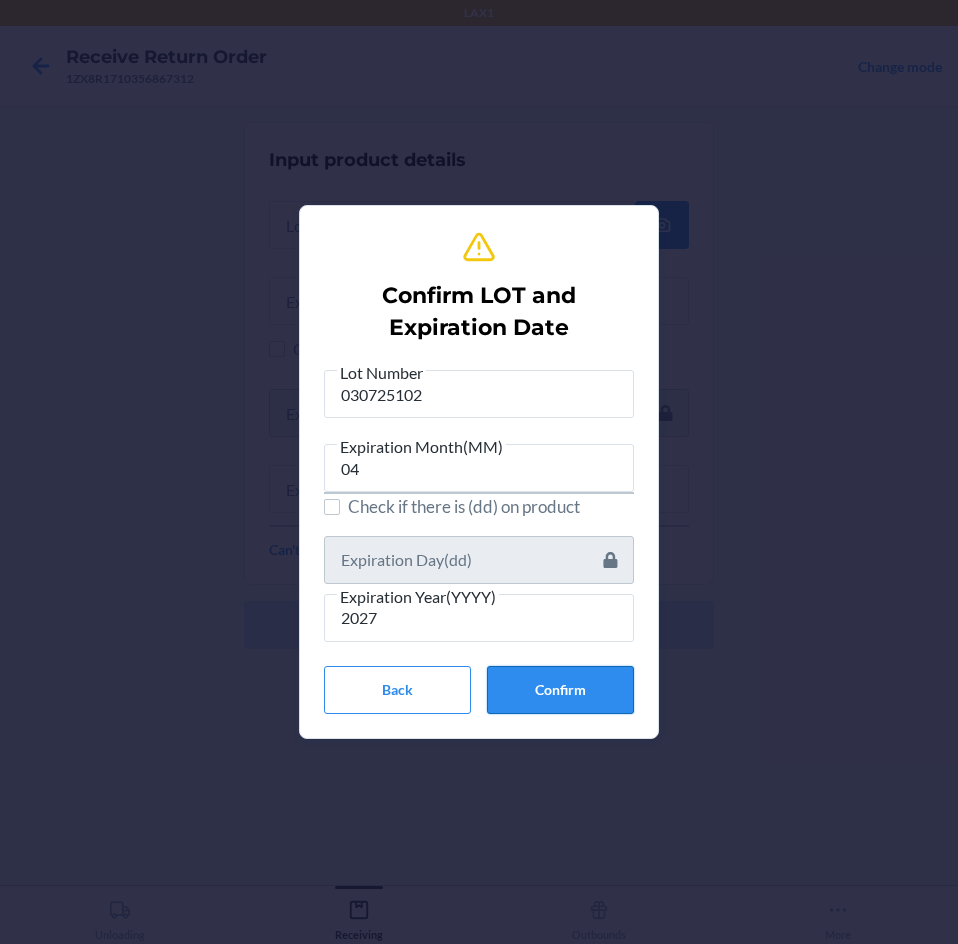 click on "Confirm" at bounding box center (560, 690) 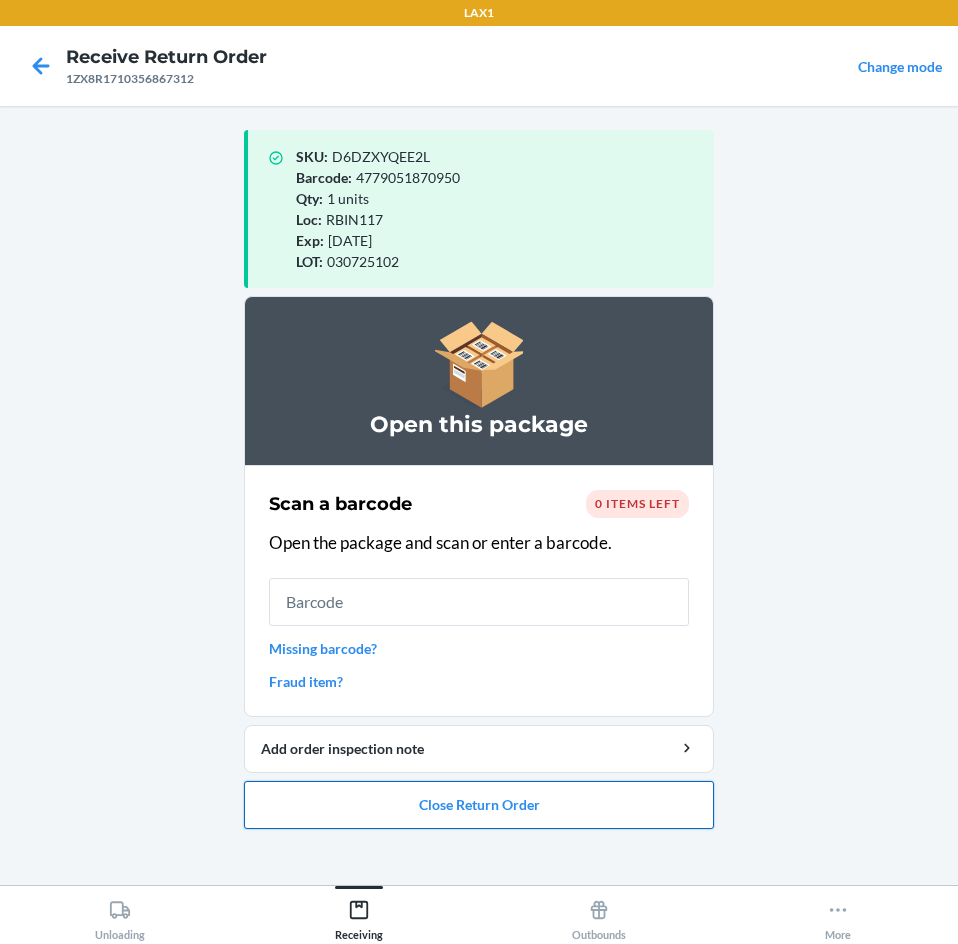 click on "Close Return Order" at bounding box center [479, 805] 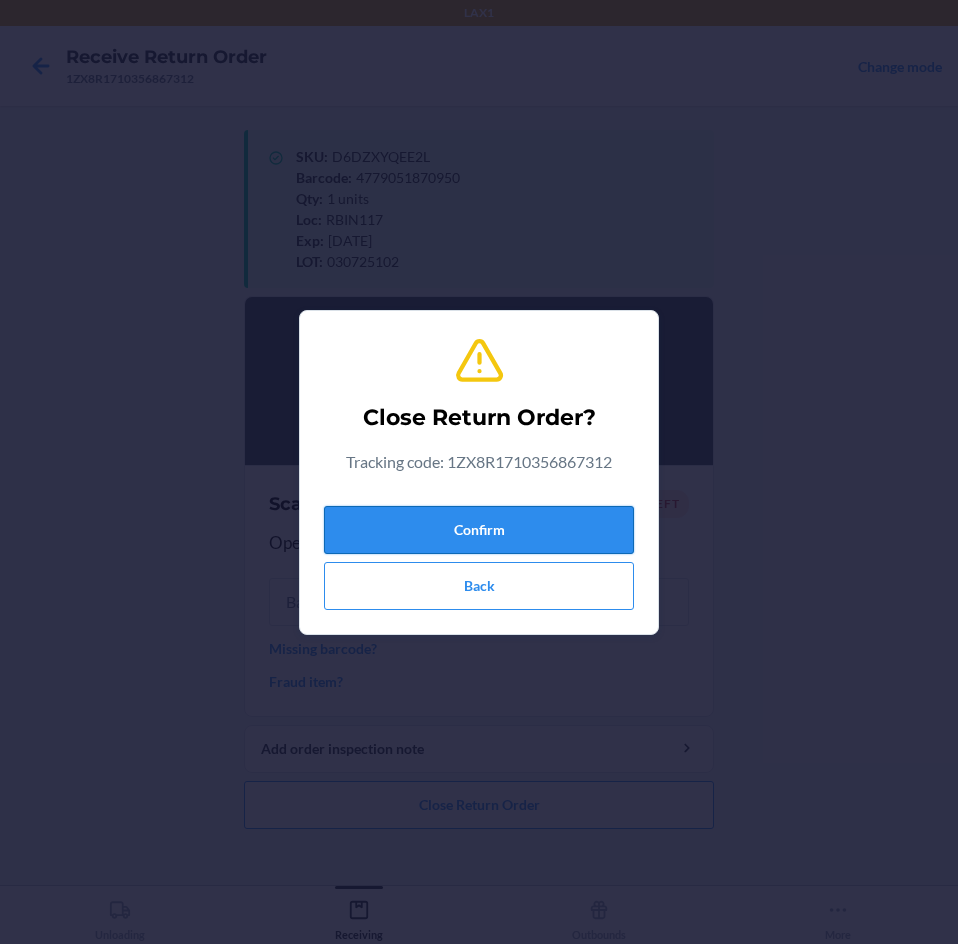 click on "Confirm" at bounding box center [479, 530] 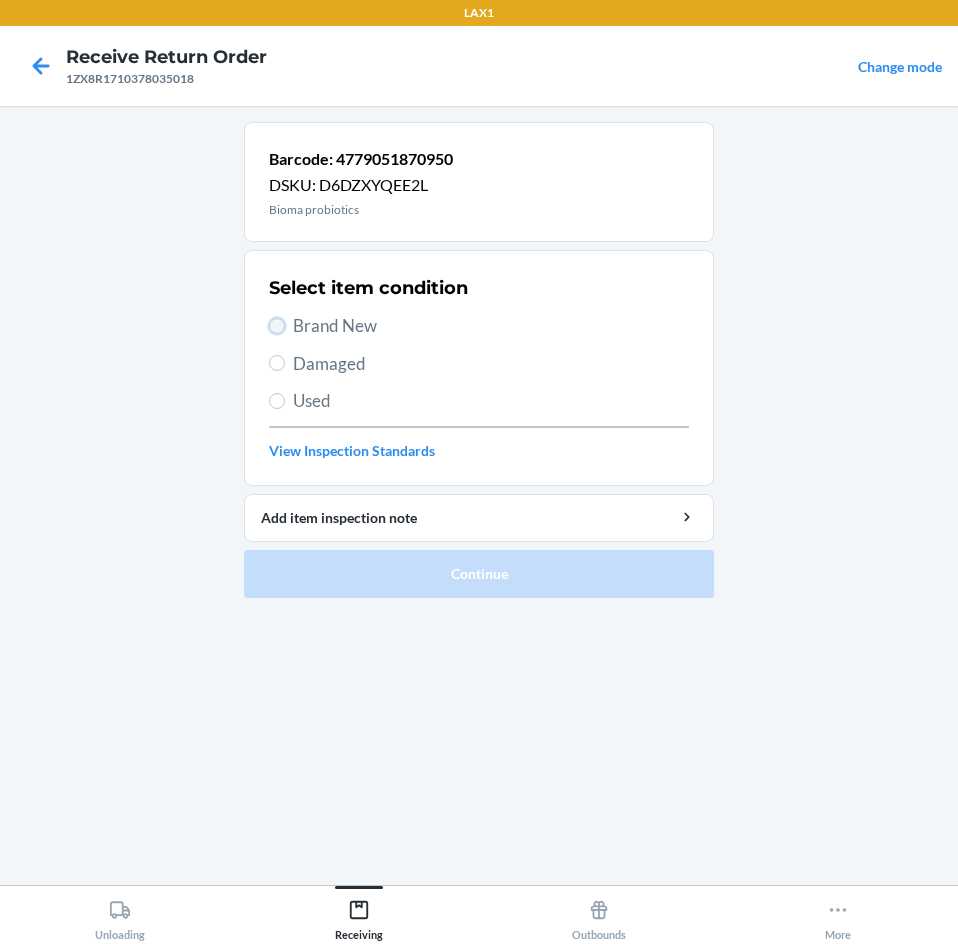 click on "Brand New" at bounding box center (277, 326) 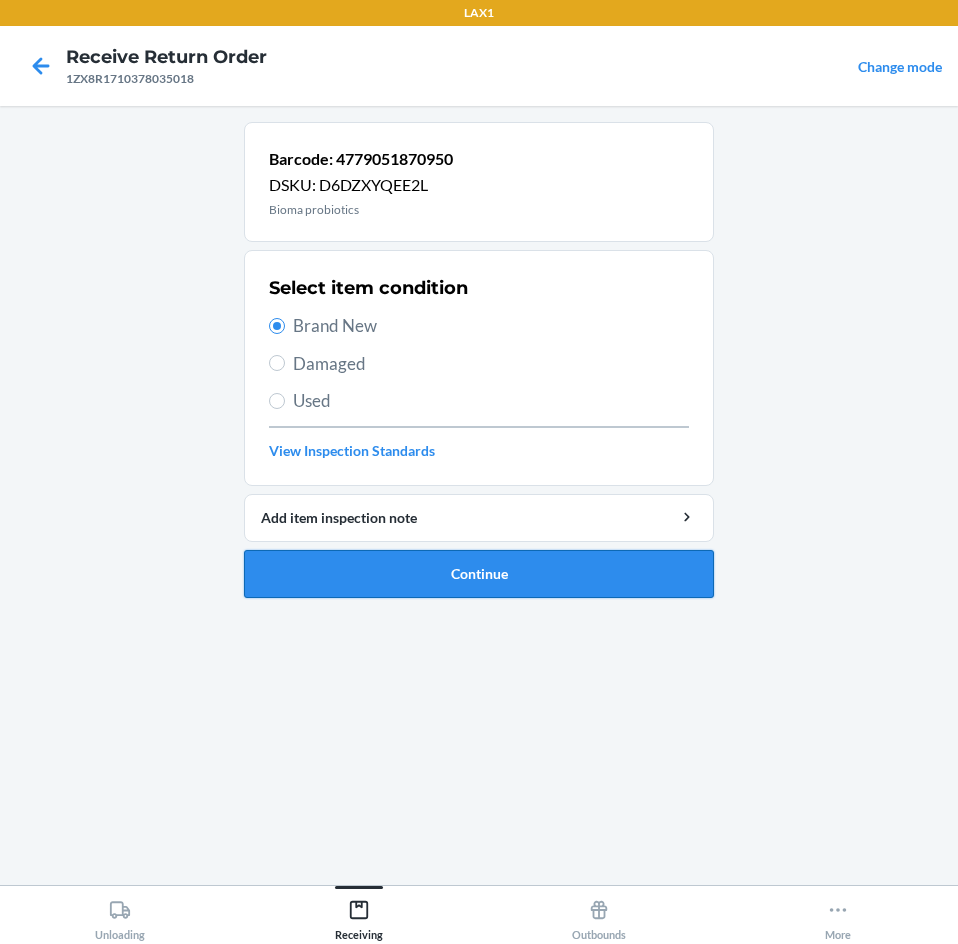 click on "Continue" at bounding box center (479, 574) 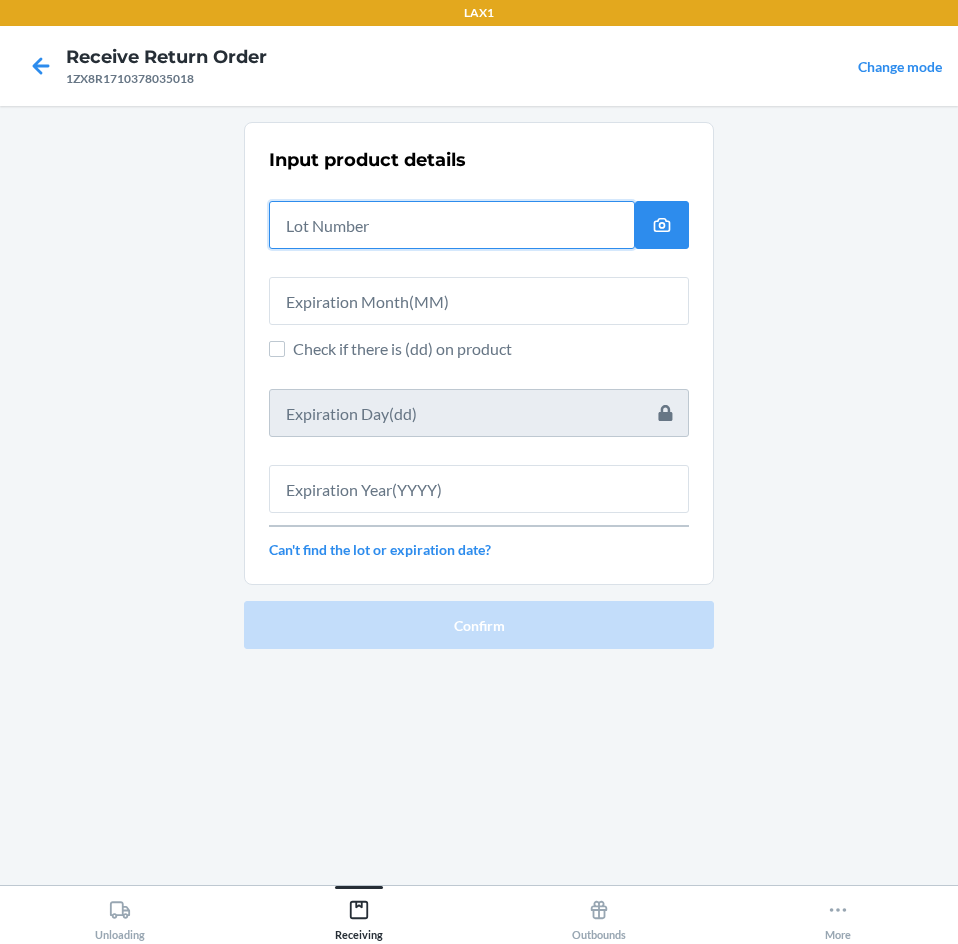 click at bounding box center (452, 225) 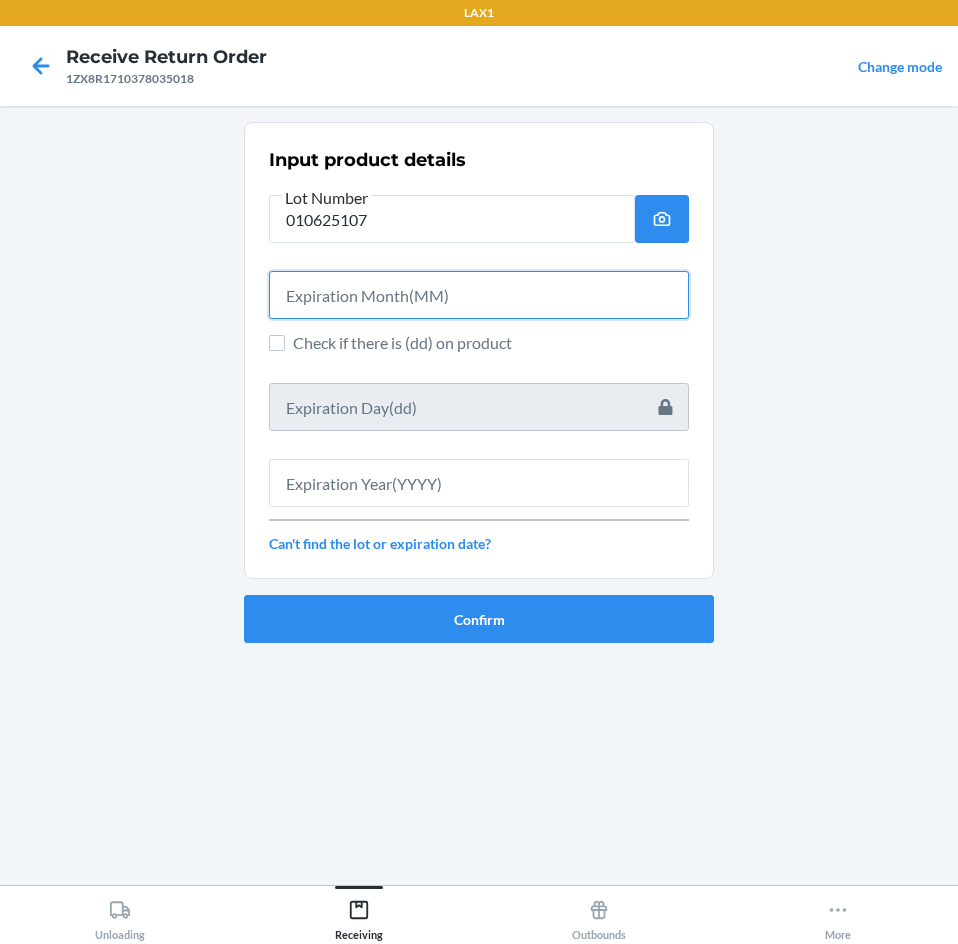 click at bounding box center (479, 295) 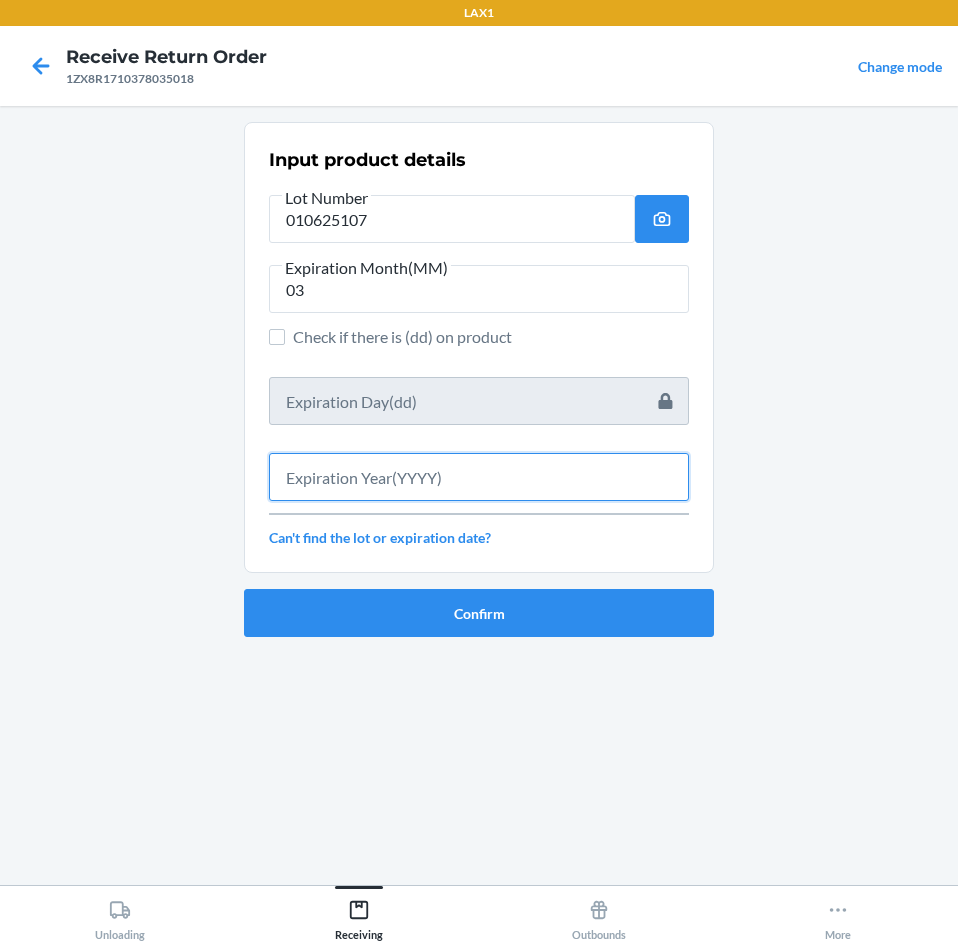 click at bounding box center [479, 477] 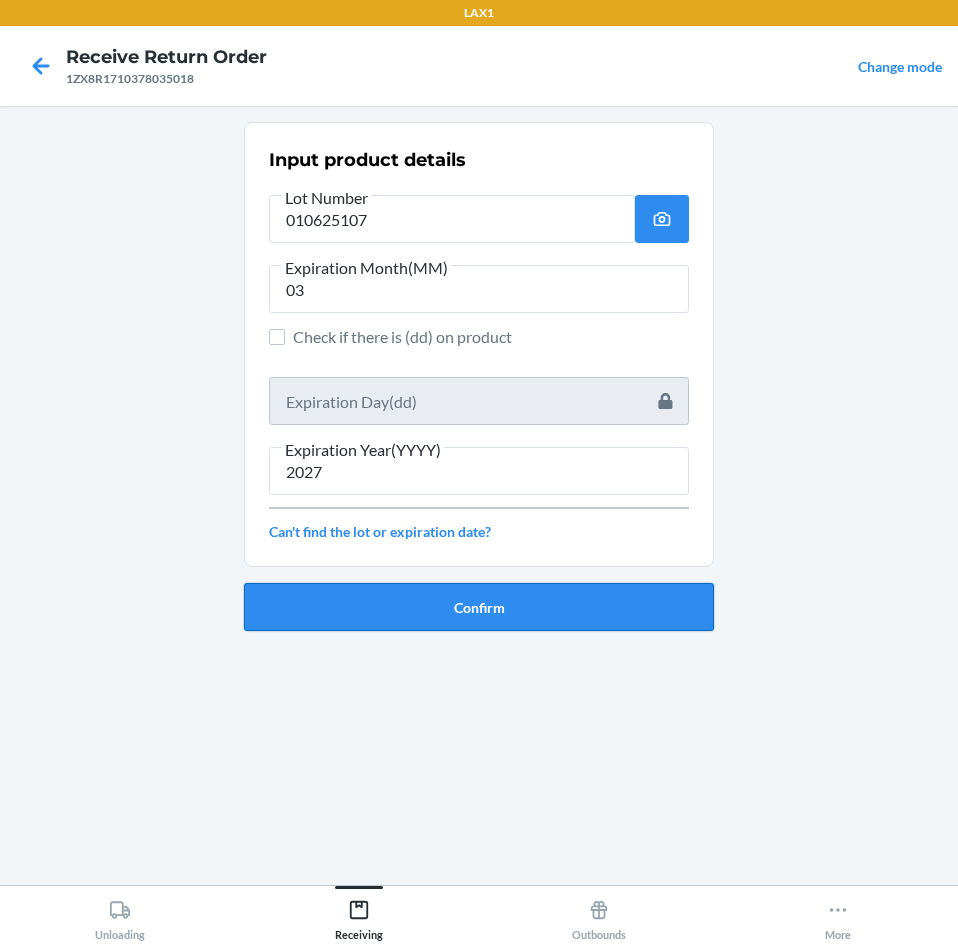 click on "Confirm" at bounding box center [479, 607] 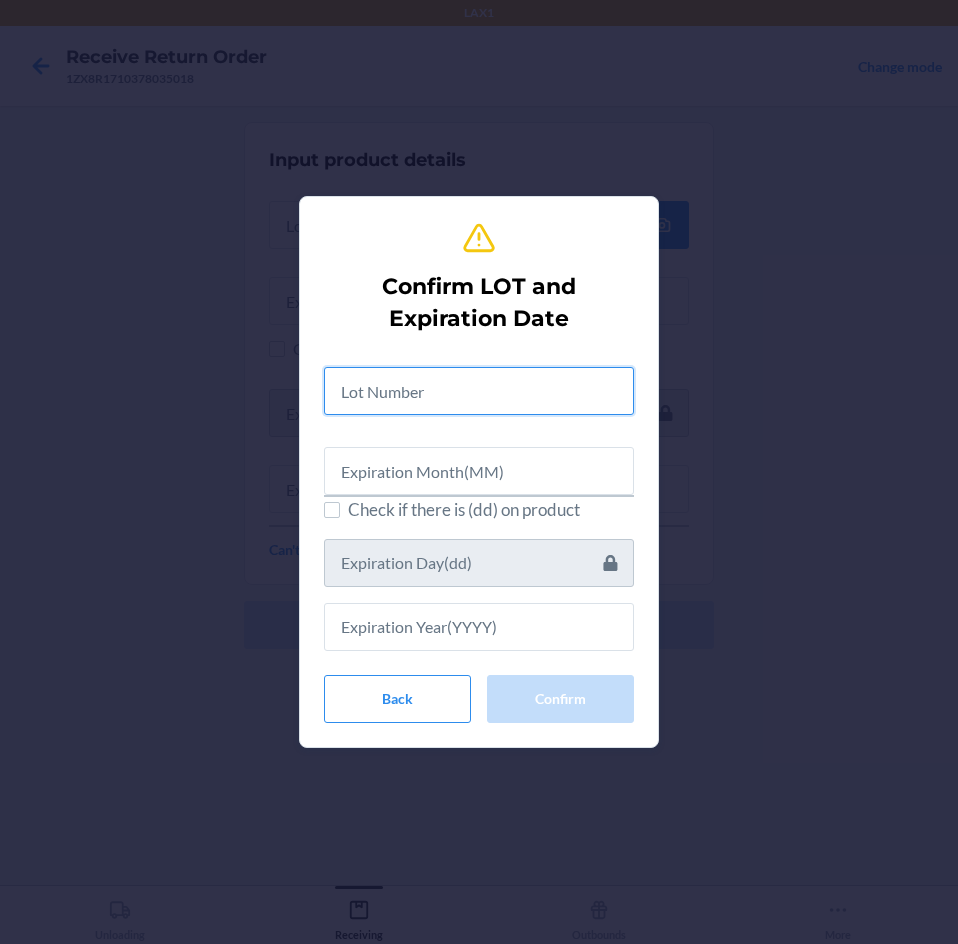 click at bounding box center [479, 391] 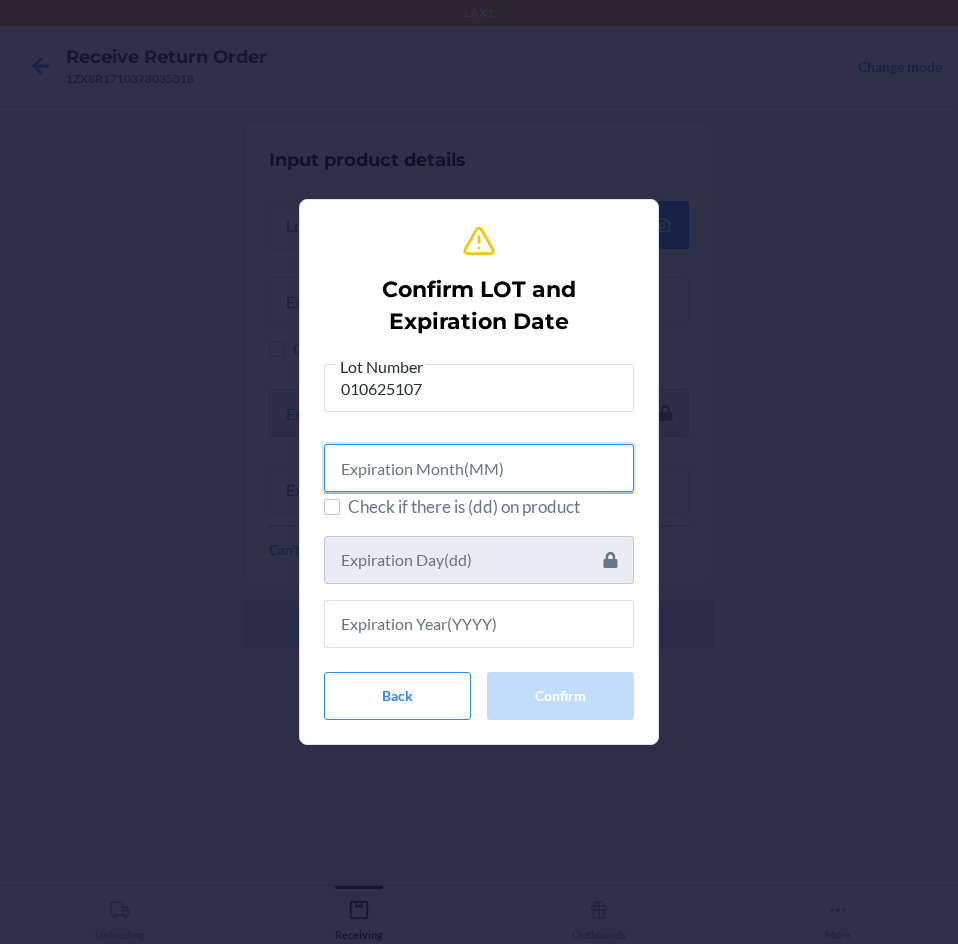click at bounding box center (479, 468) 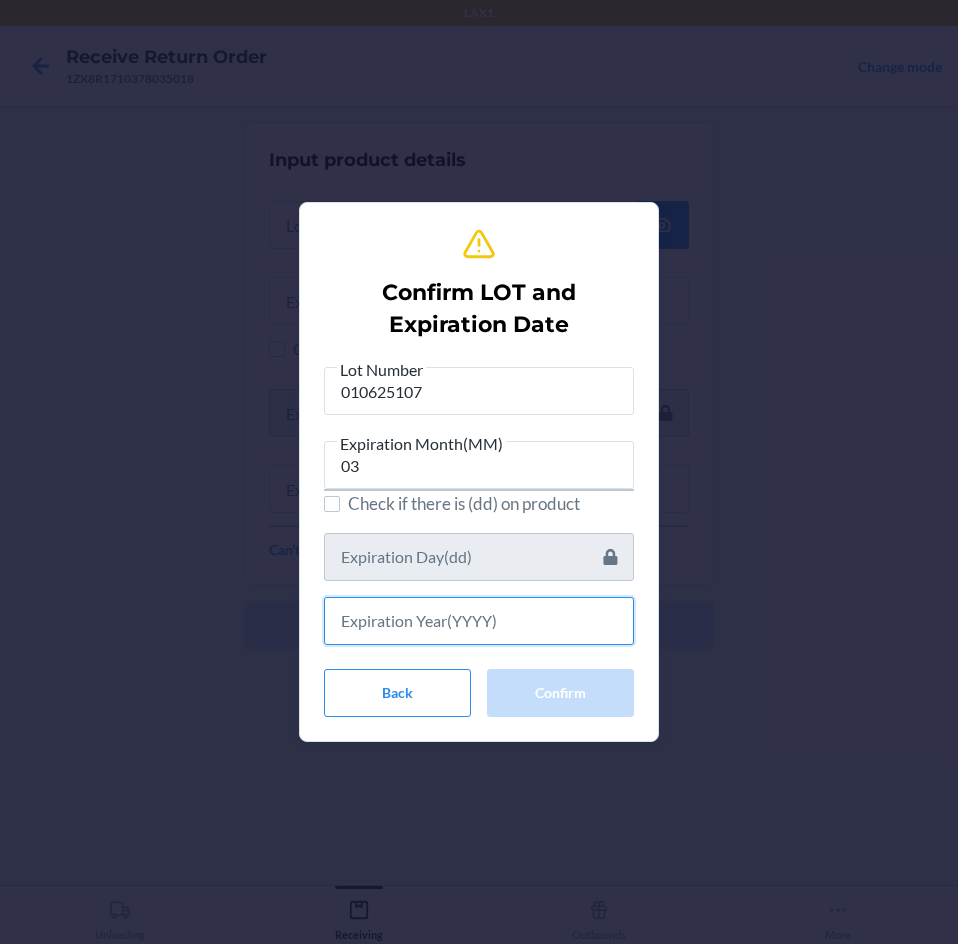 click at bounding box center (479, 621) 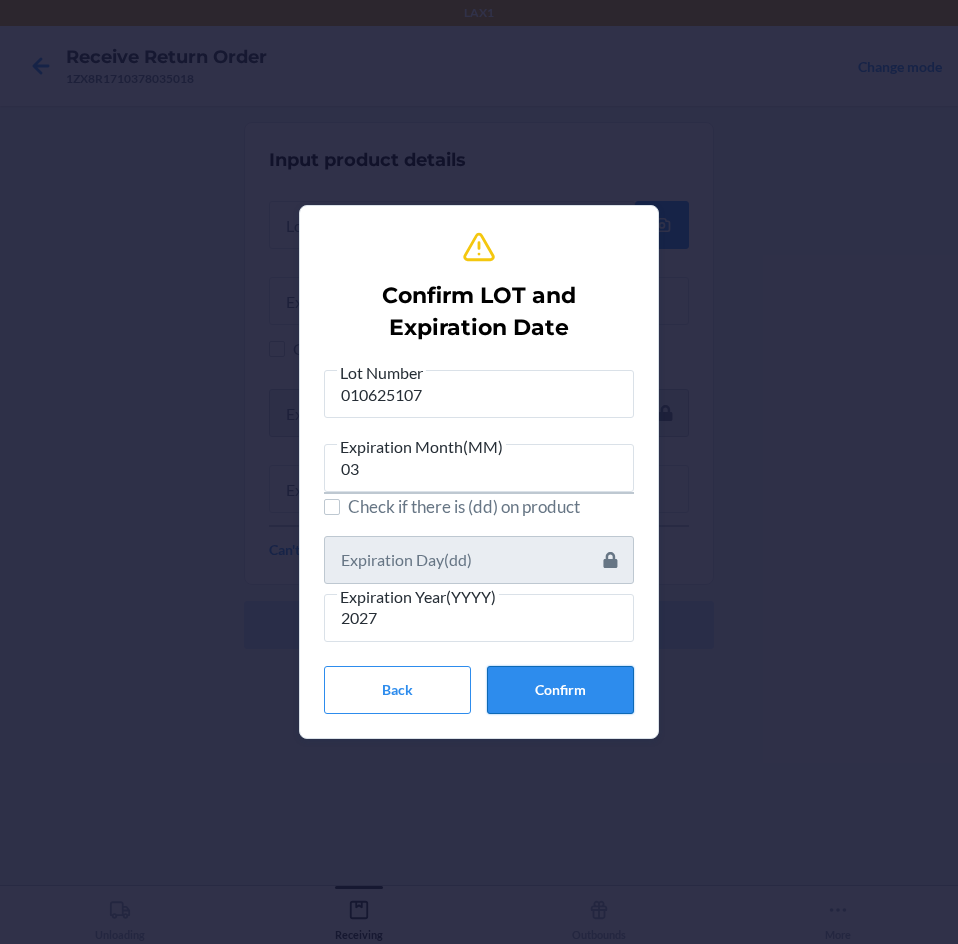 click on "Confirm" at bounding box center (560, 690) 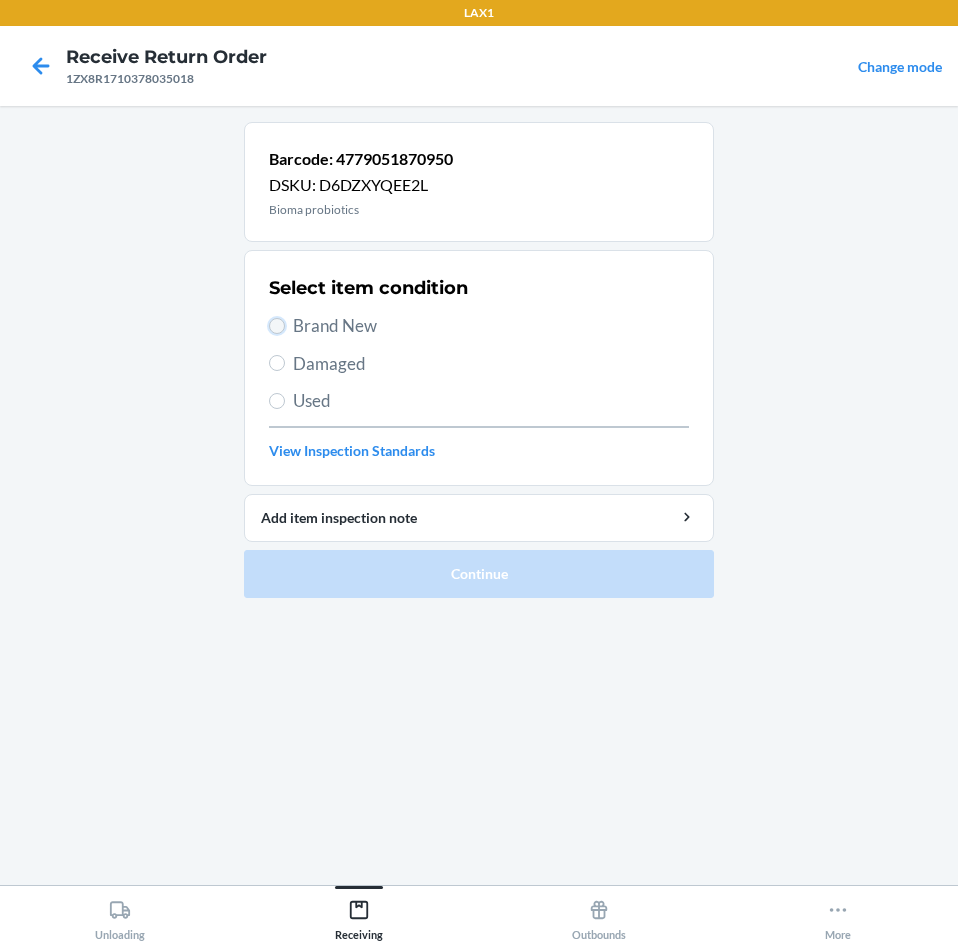 click on "Brand New" at bounding box center [277, 326] 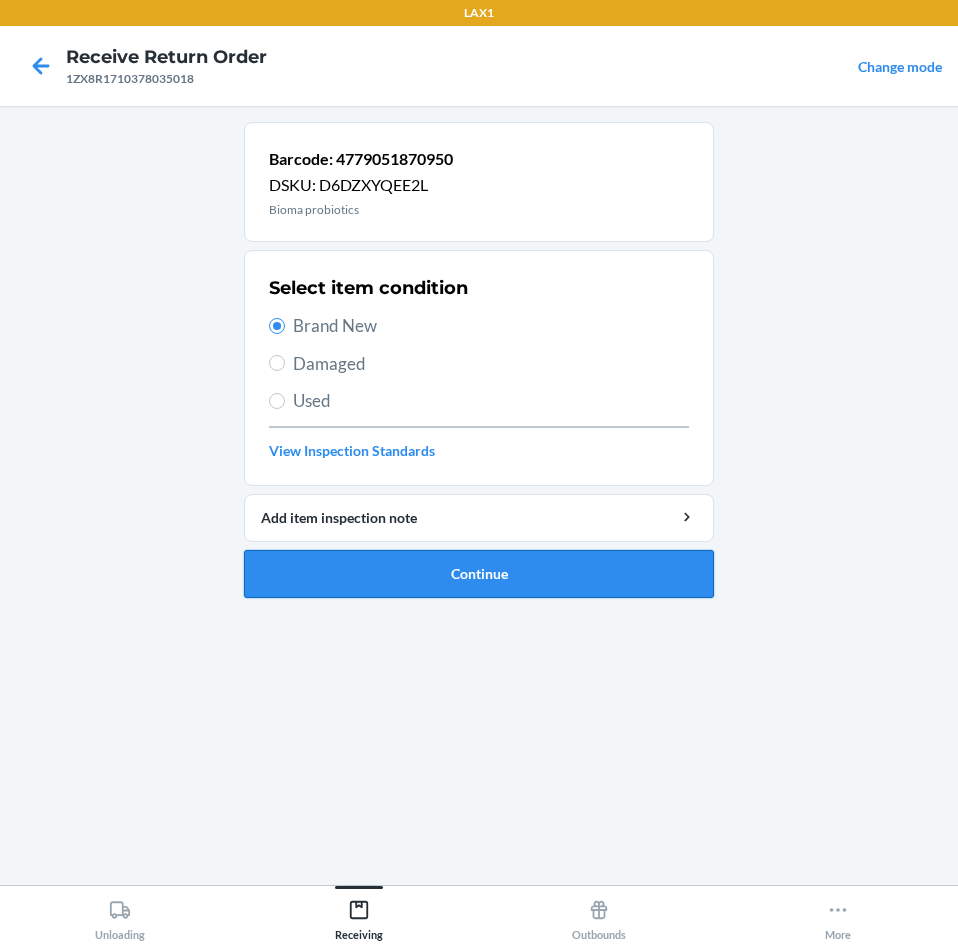 click on "Continue" at bounding box center (479, 574) 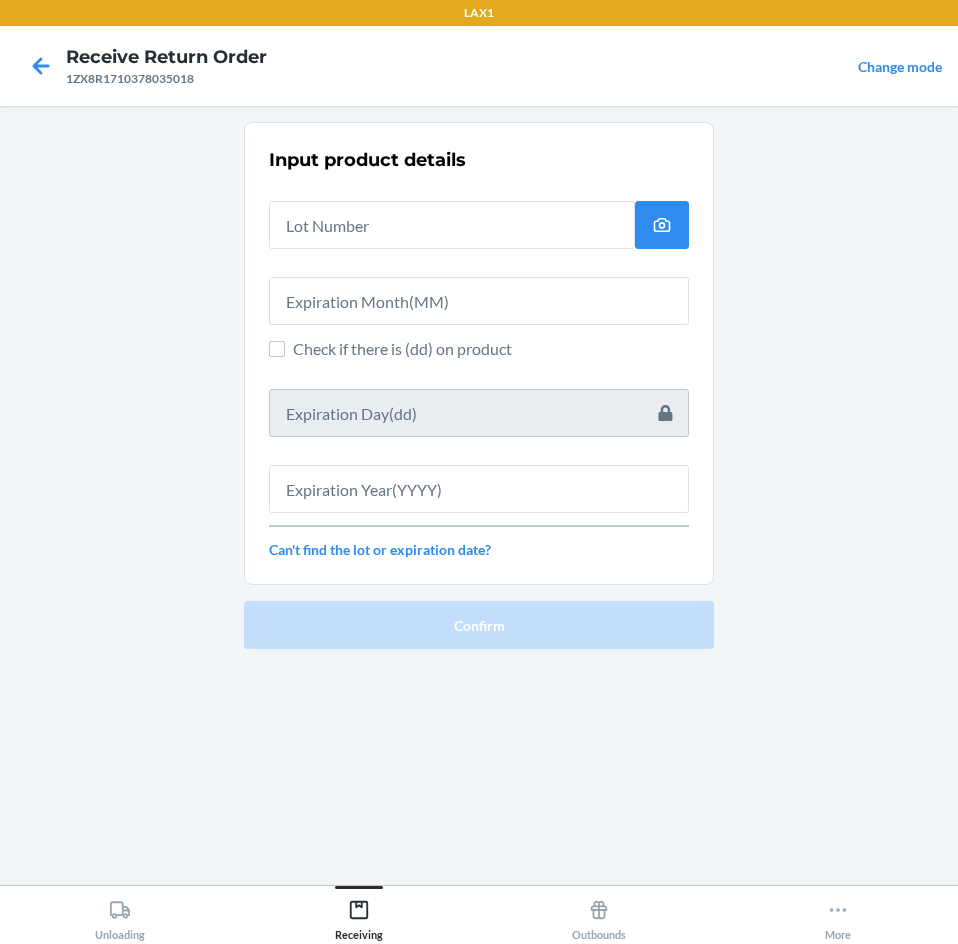 click on "Input product details Check if there is (dd) on product Can't find the lot or expiration date?" at bounding box center (479, 353) 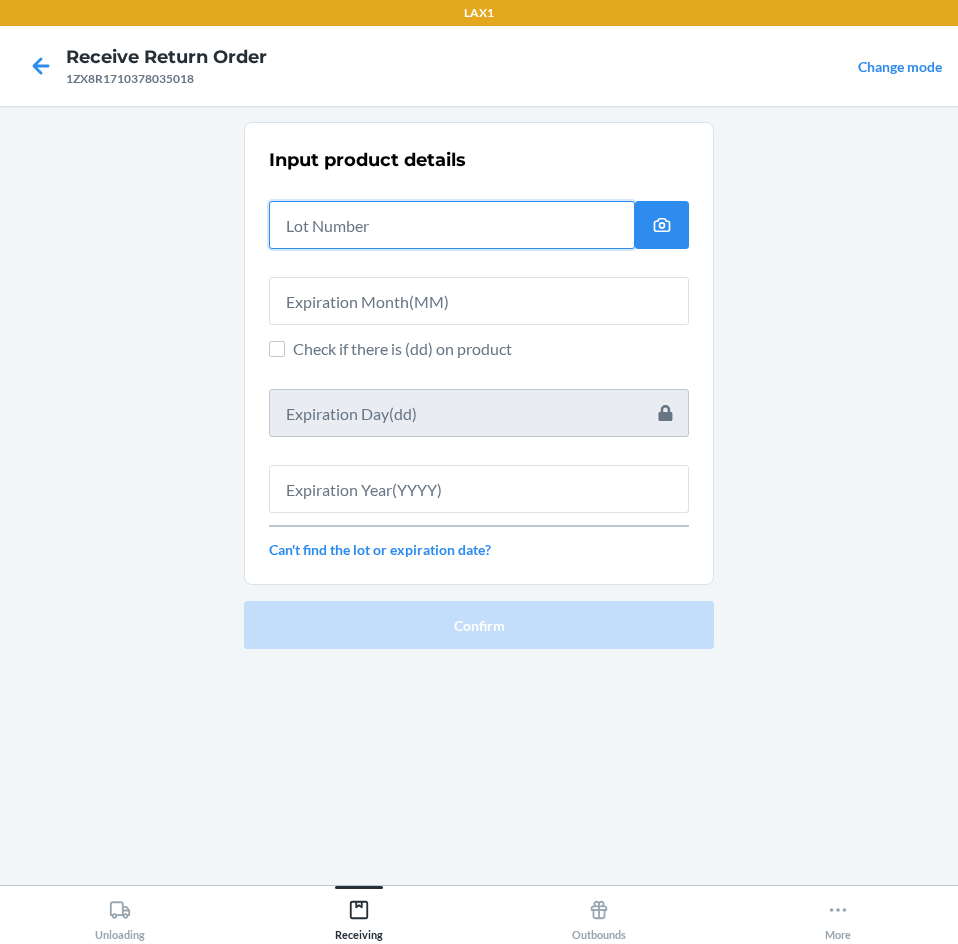 click at bounding box center [452, 225] 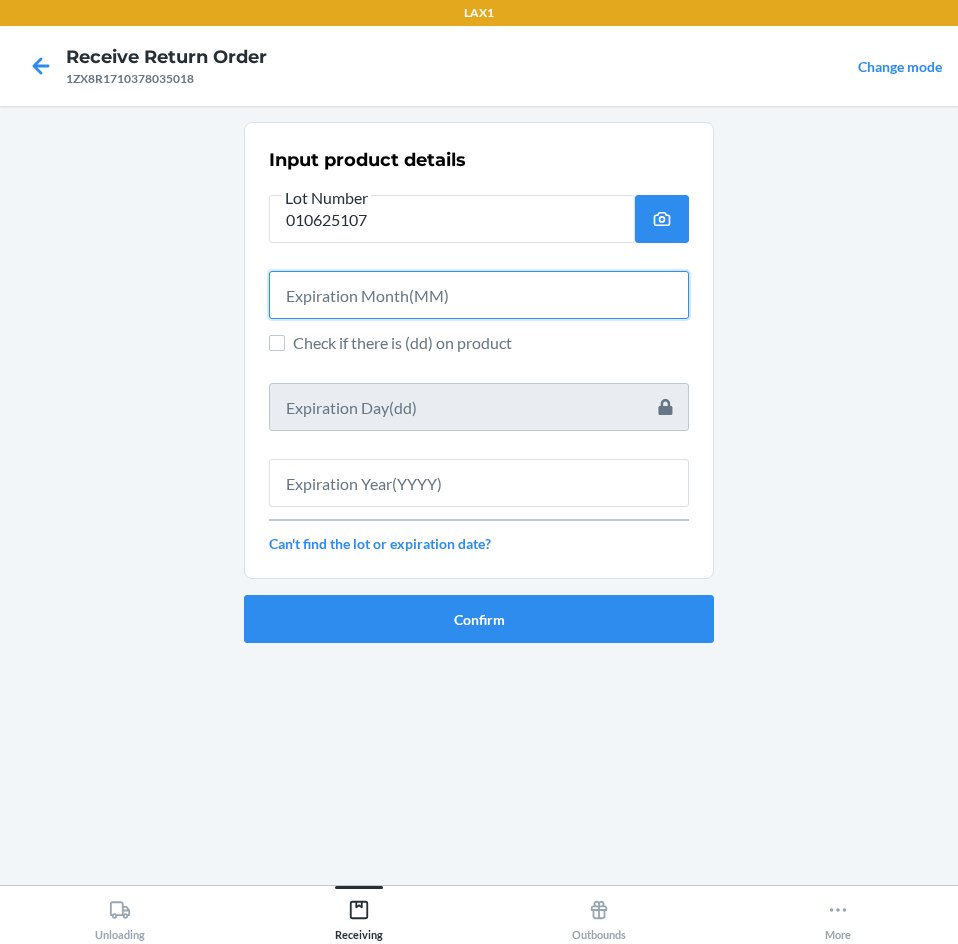click at bounding box center [479, 295] 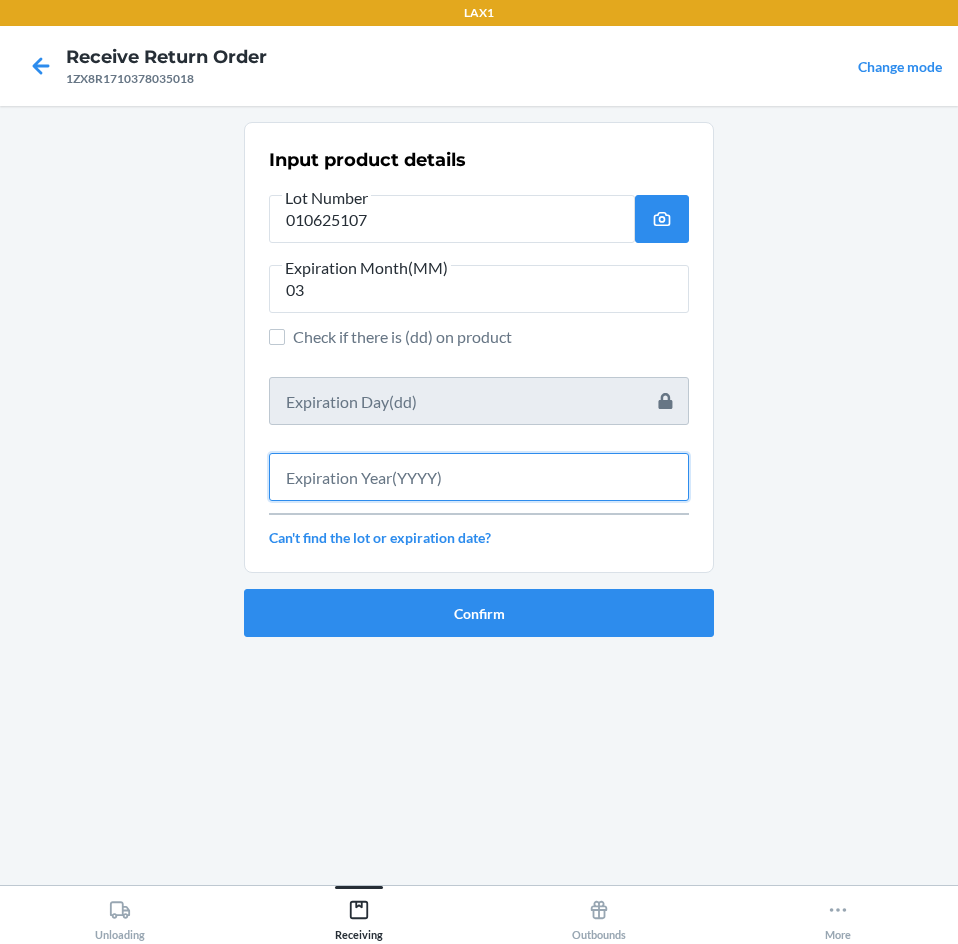 click at bounding box center [479, 477] 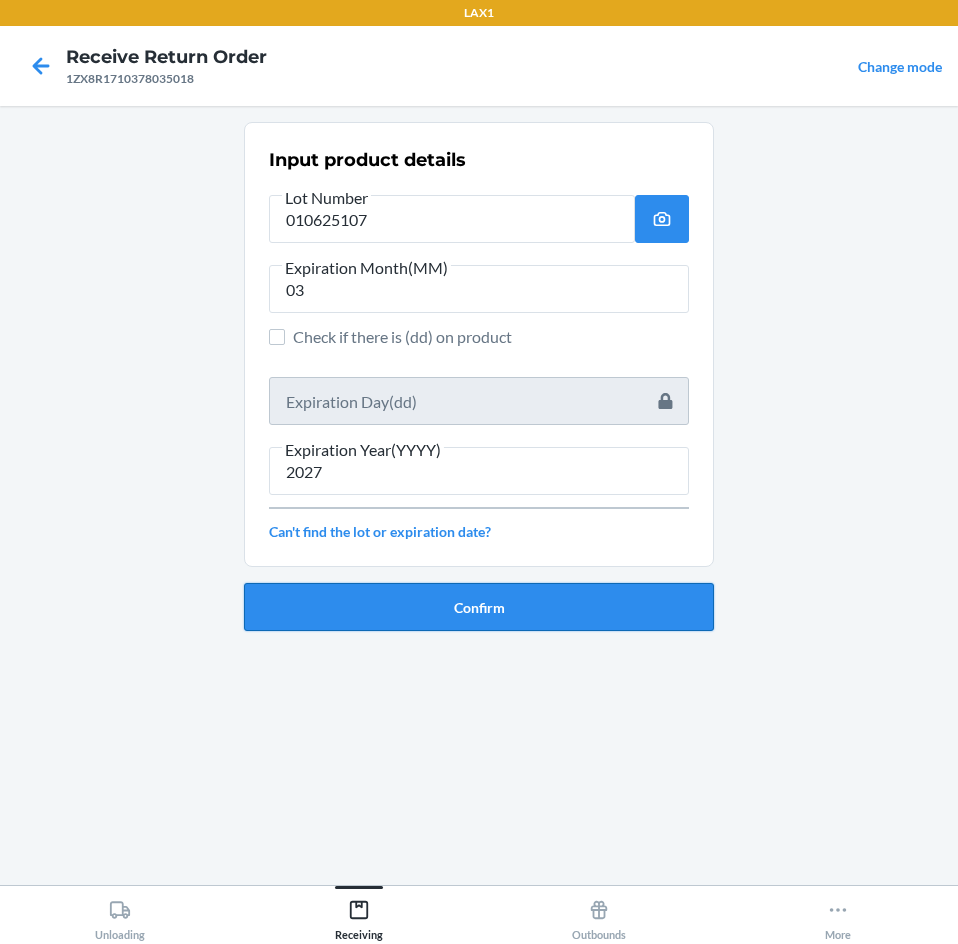click on "Confirm" at bounding box center (479, 607) 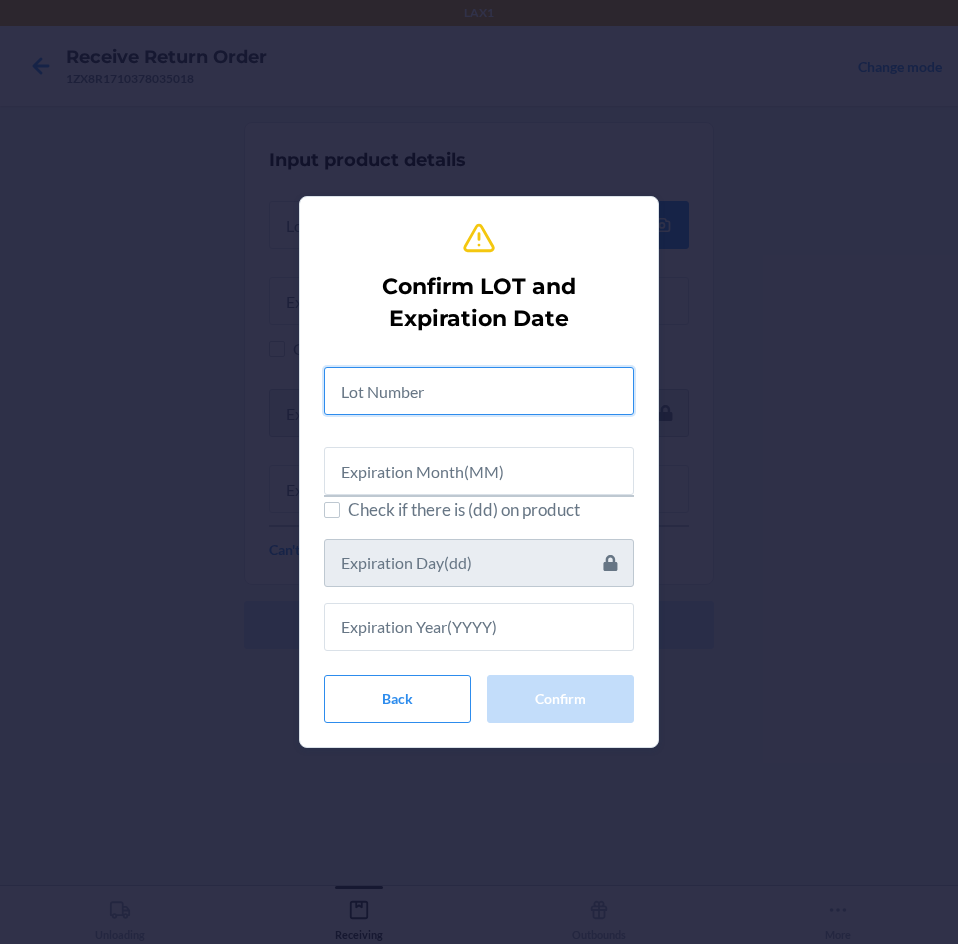 click at bounding box center [479, 391] 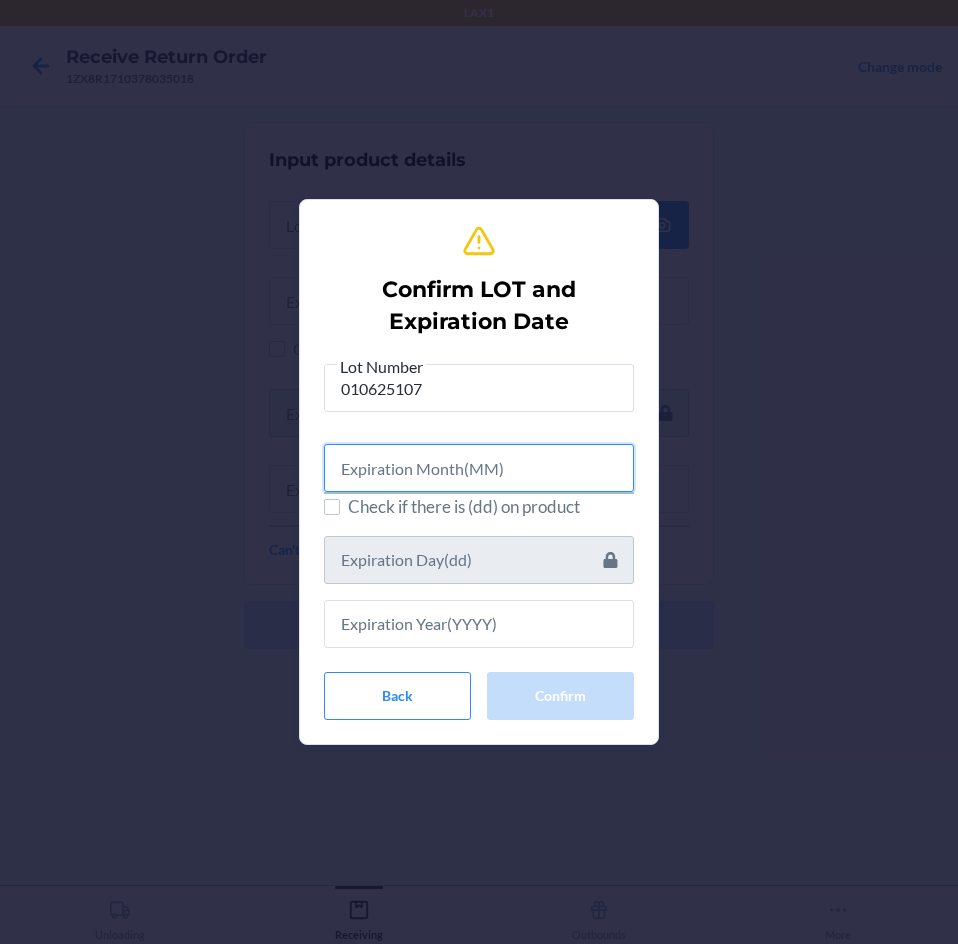 click at bounding box center [479, 468] 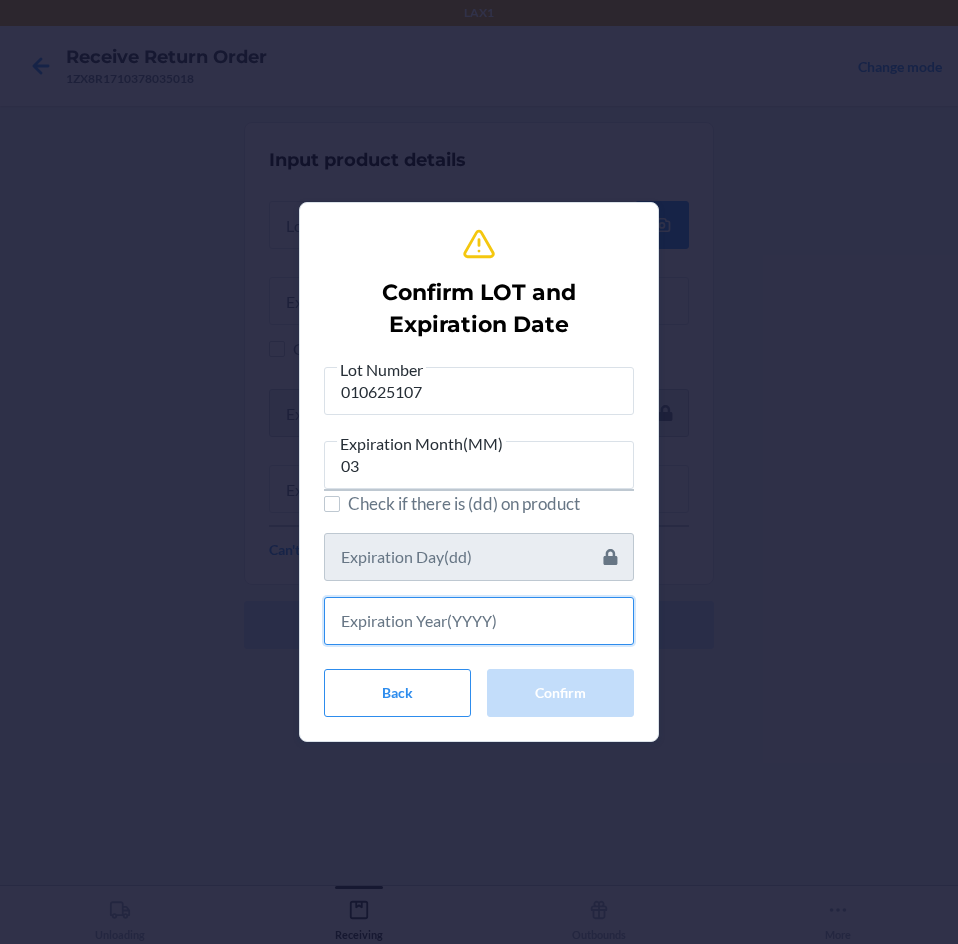 click at bounding box center [479, 621] 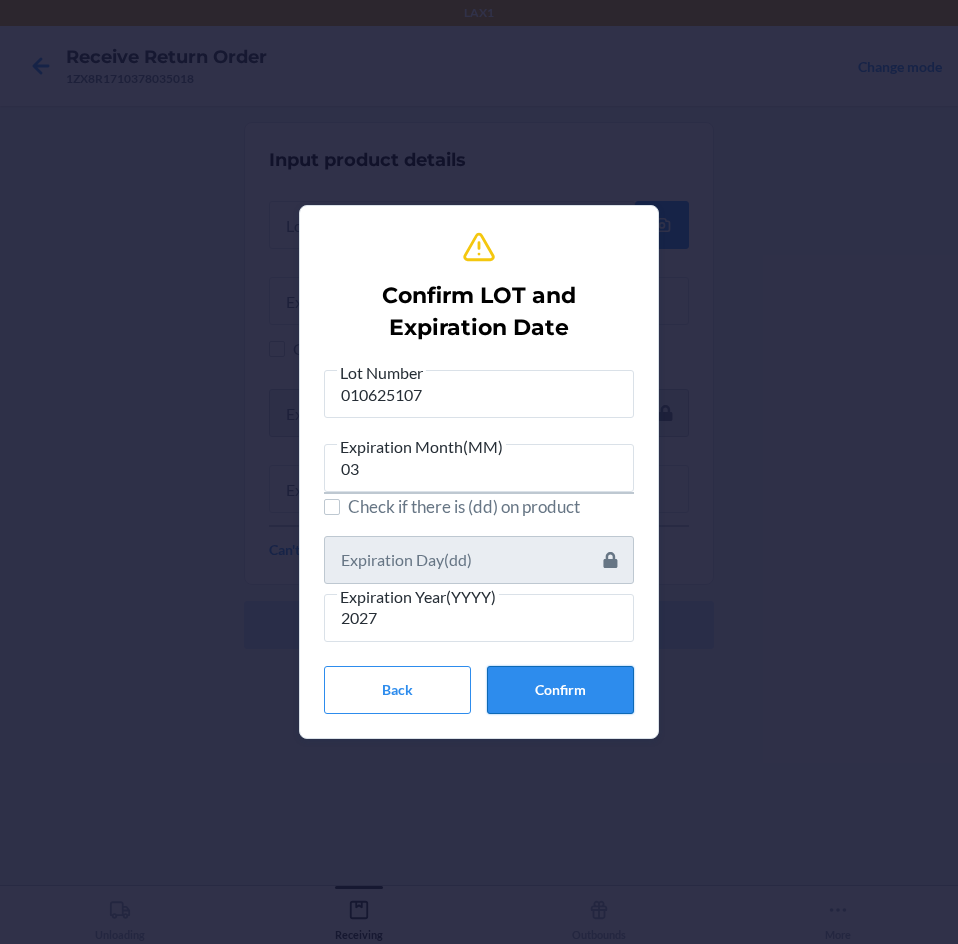 click on "Confirm" at bounding box center [560, 690] 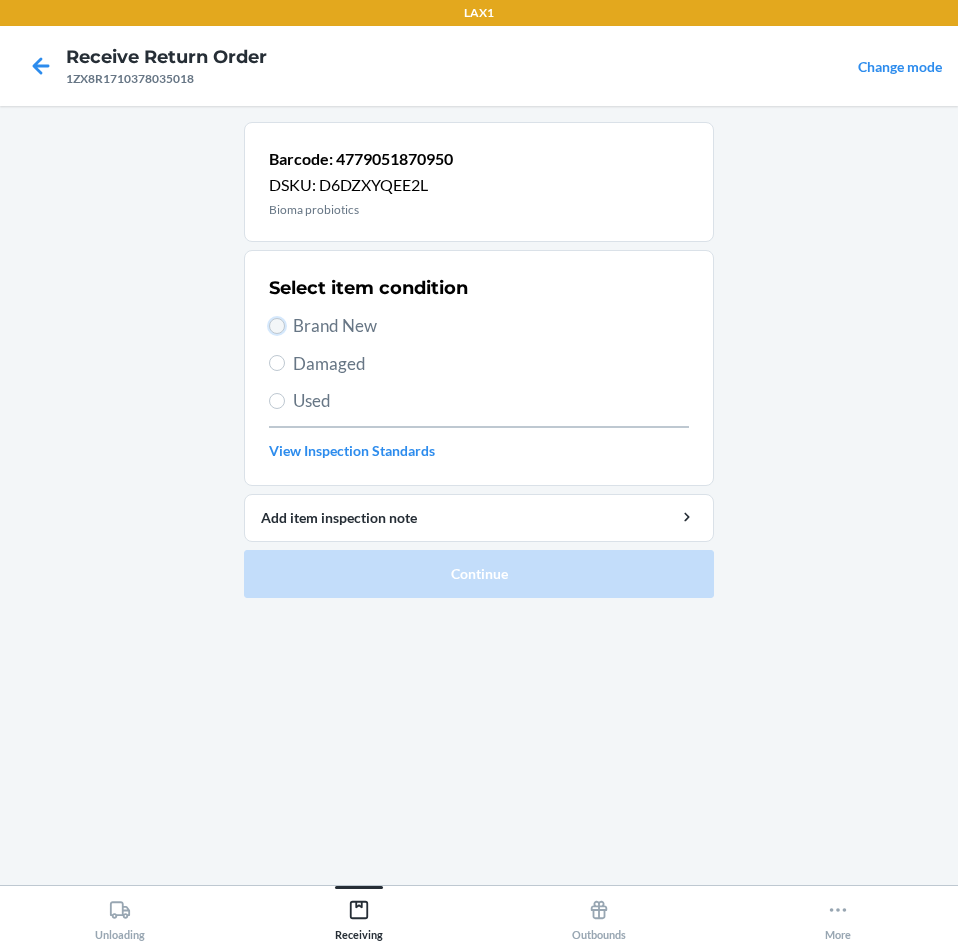 click on "Brand New" at bounding box center (277, 326) 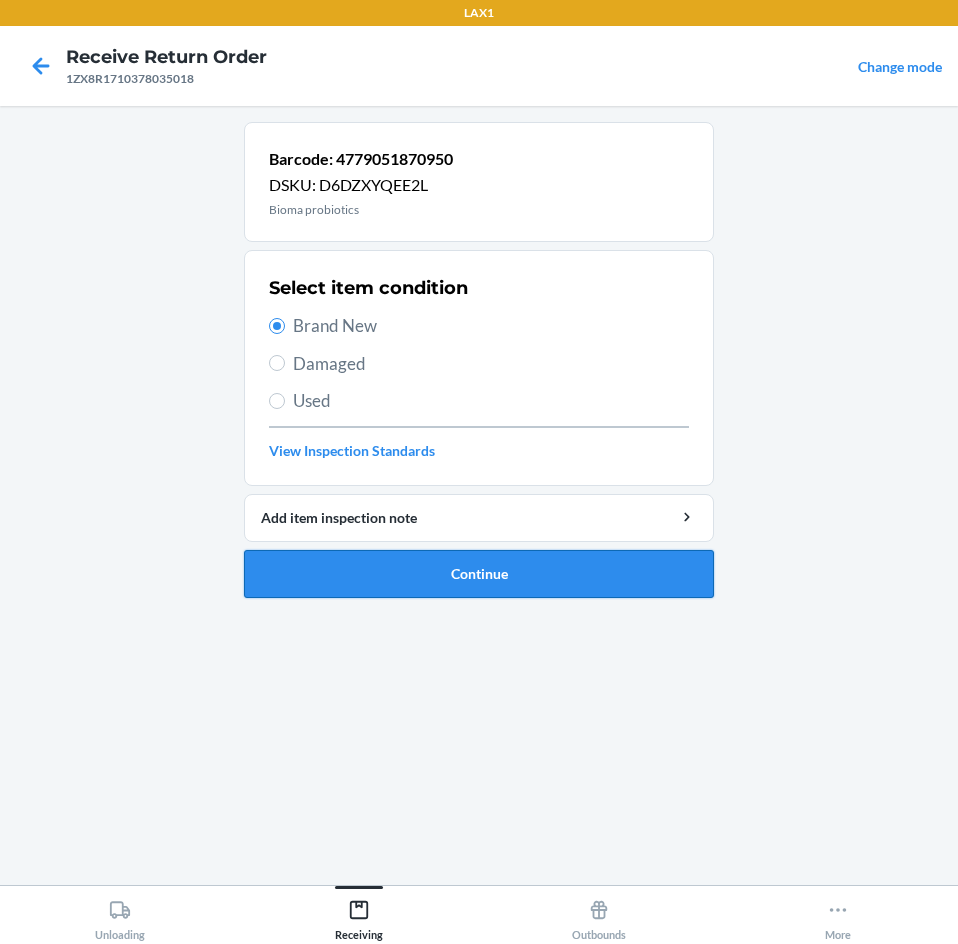 click on "Continue" at bounding box center [479, 574] 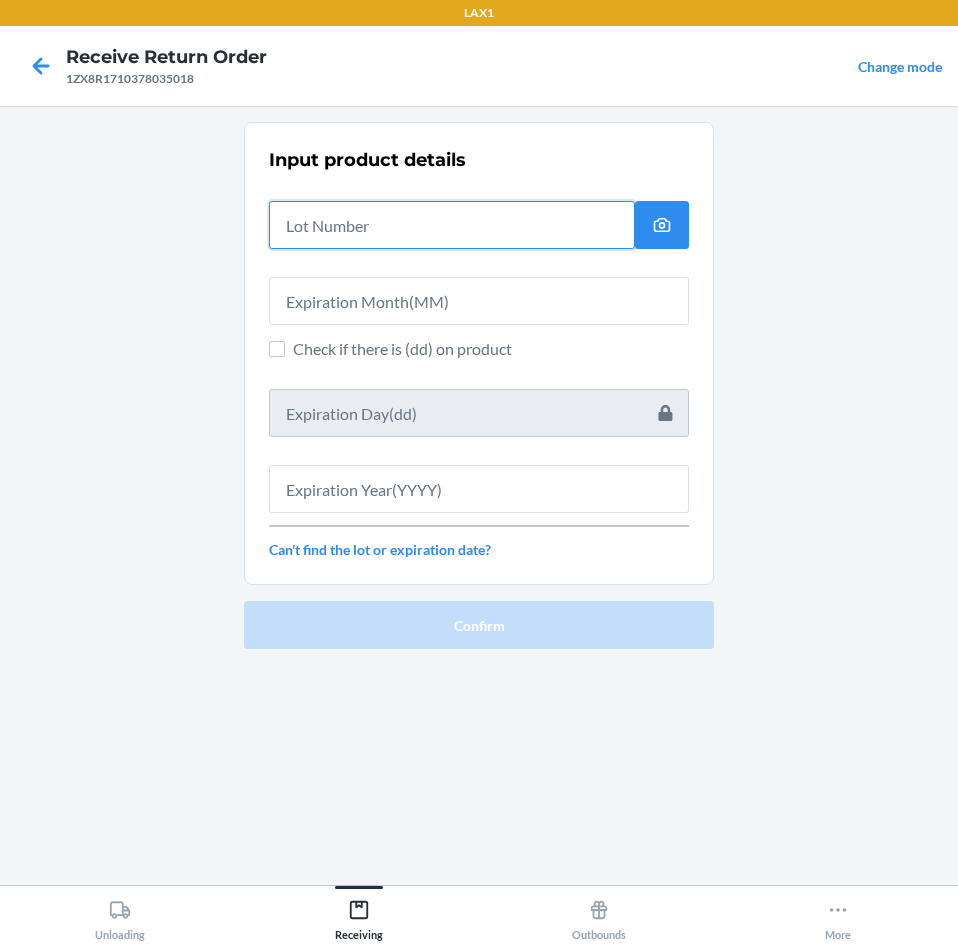 click at bounding box center (452, 225) 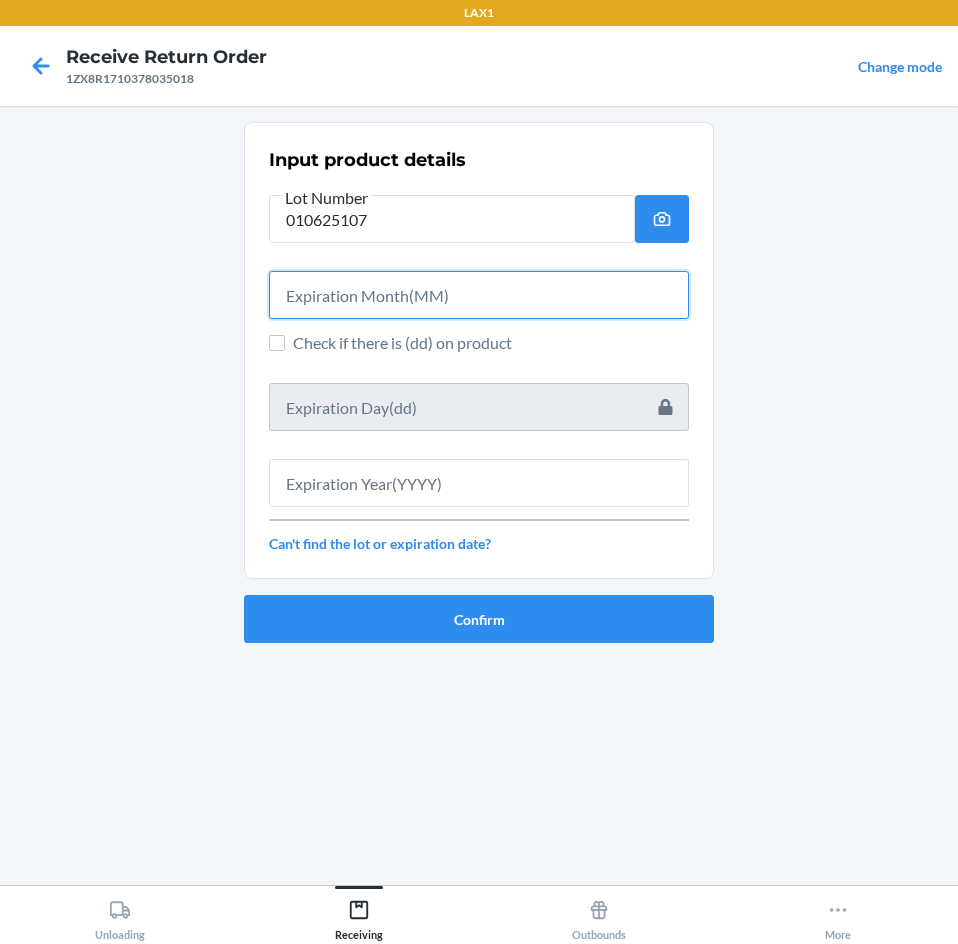 click at bounding box center (479, 295) 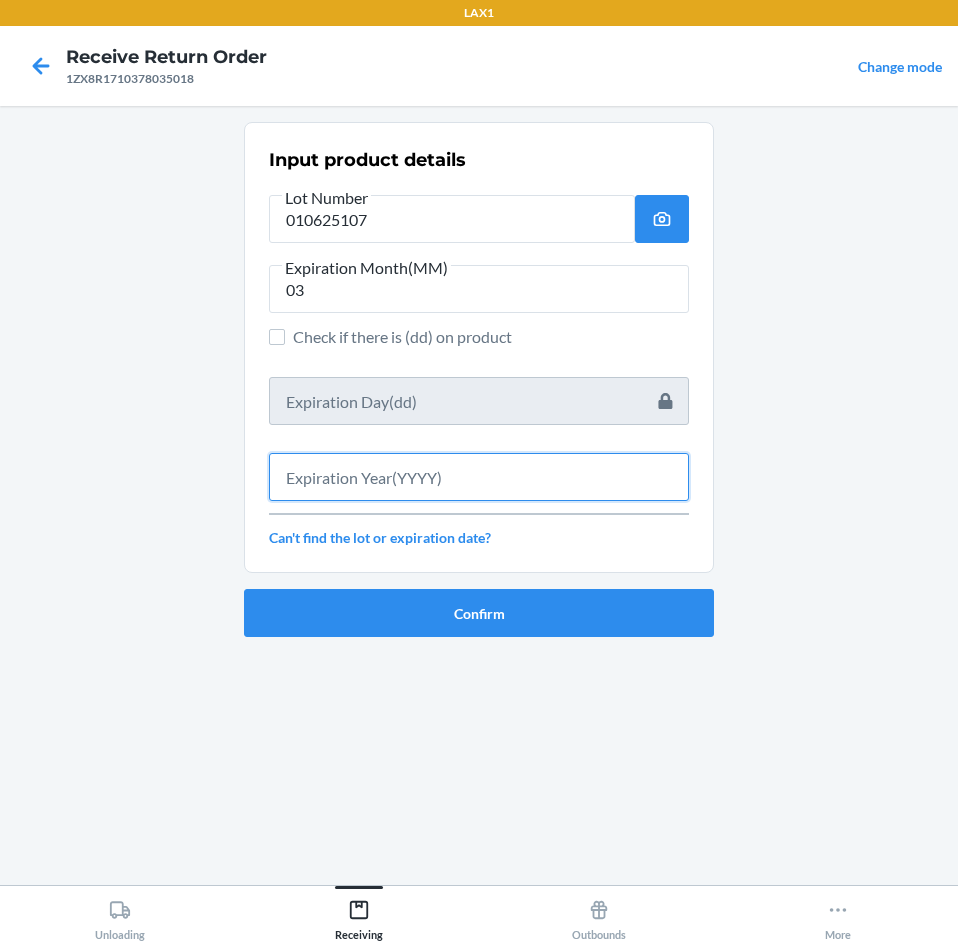 click at bounding box center (479, 477) 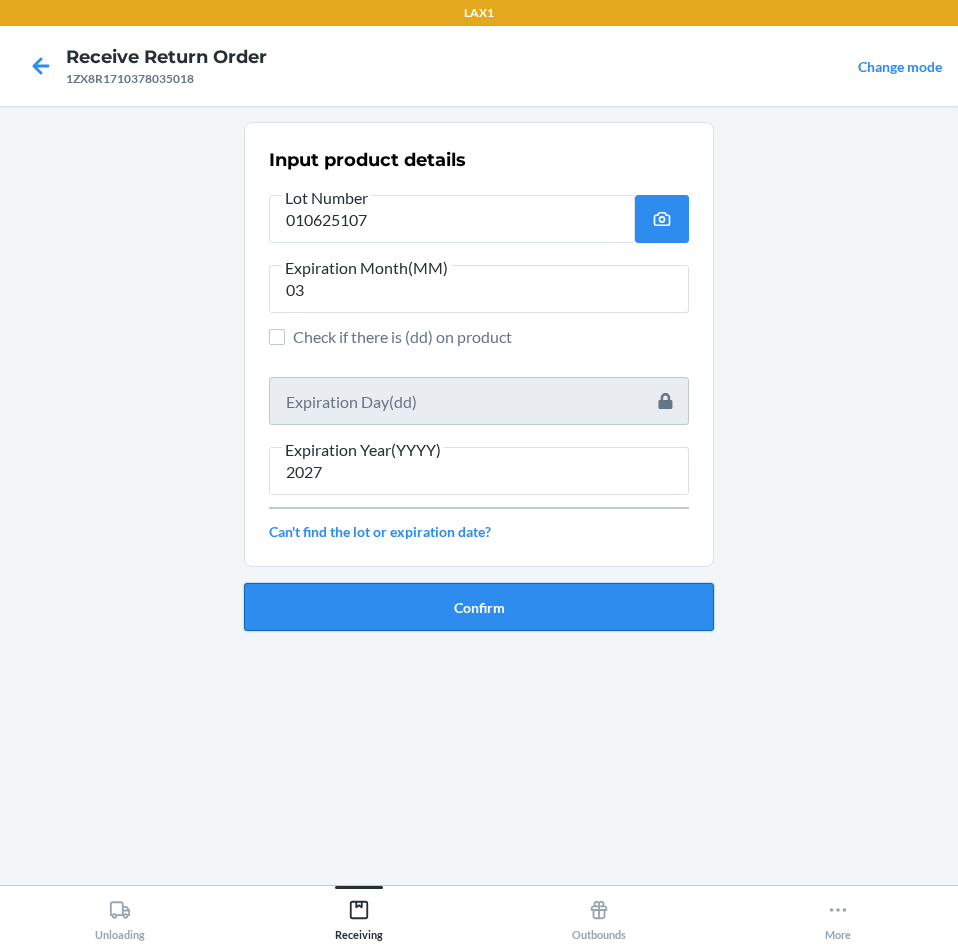 click on "Confirm" at bounding box center (479, 607) 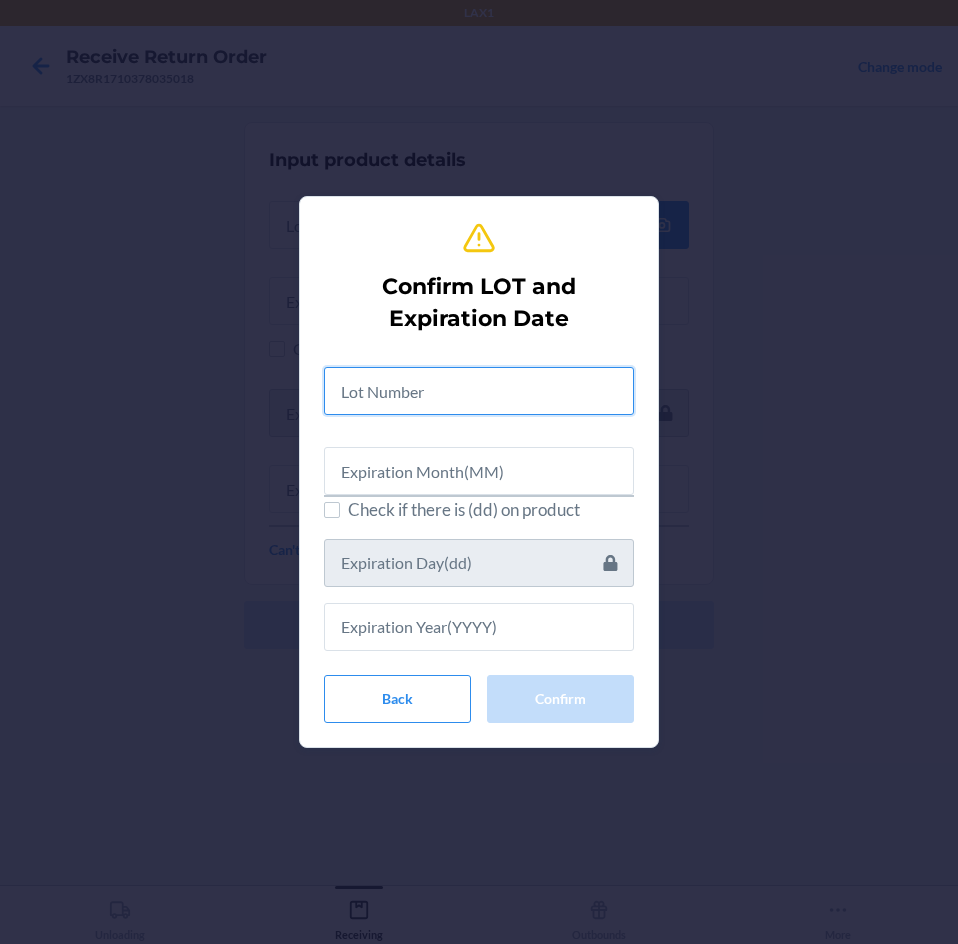 click at bounding box center [479, 391] 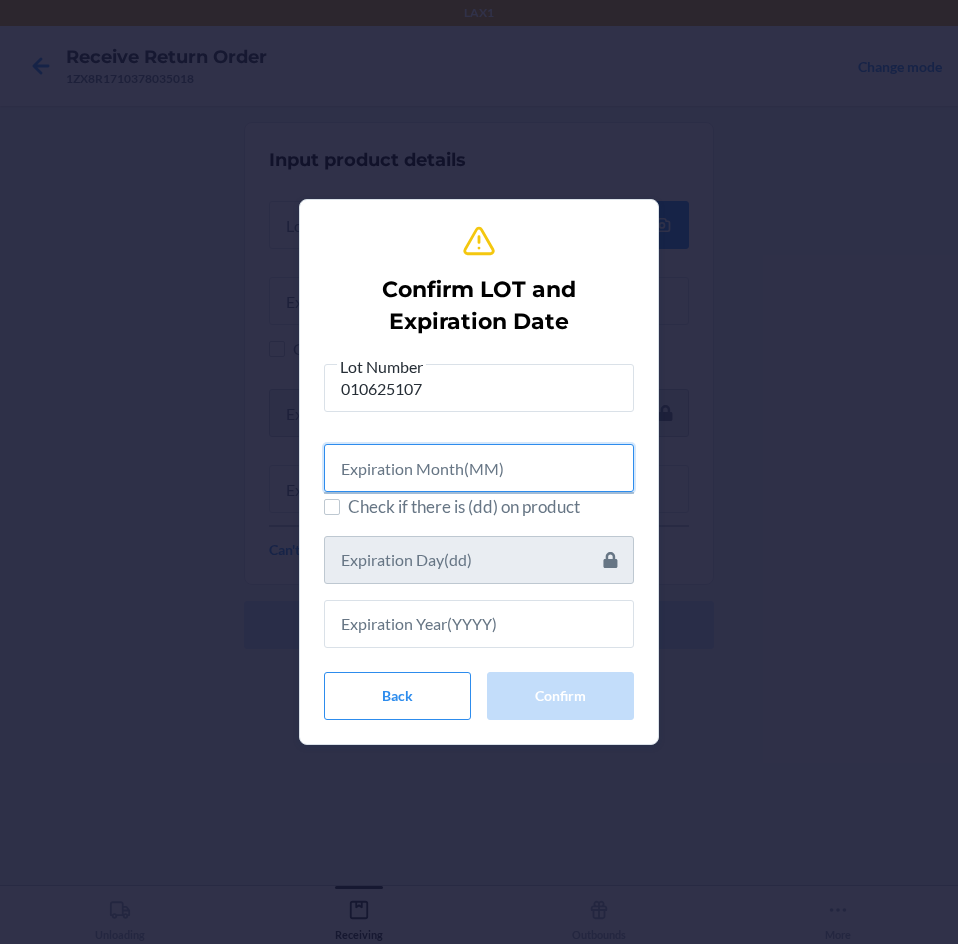 click at bounding box center (479, 468) 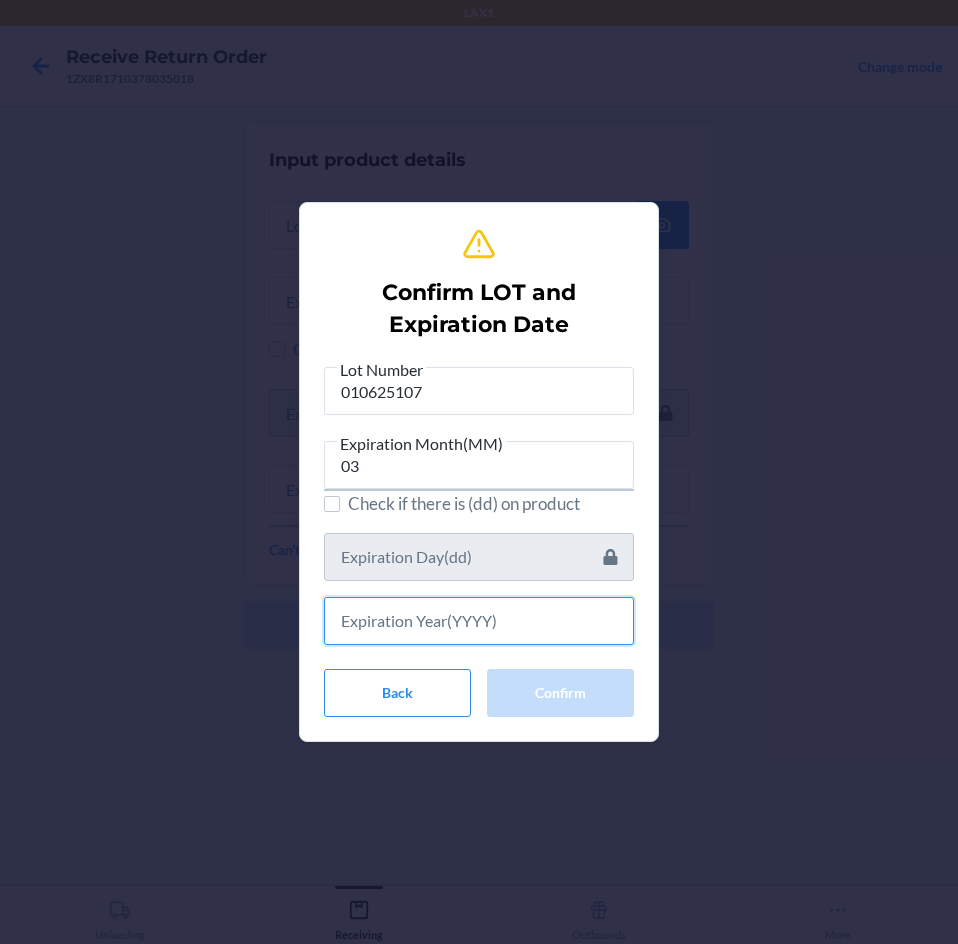 click at bounding box center (479, 621) 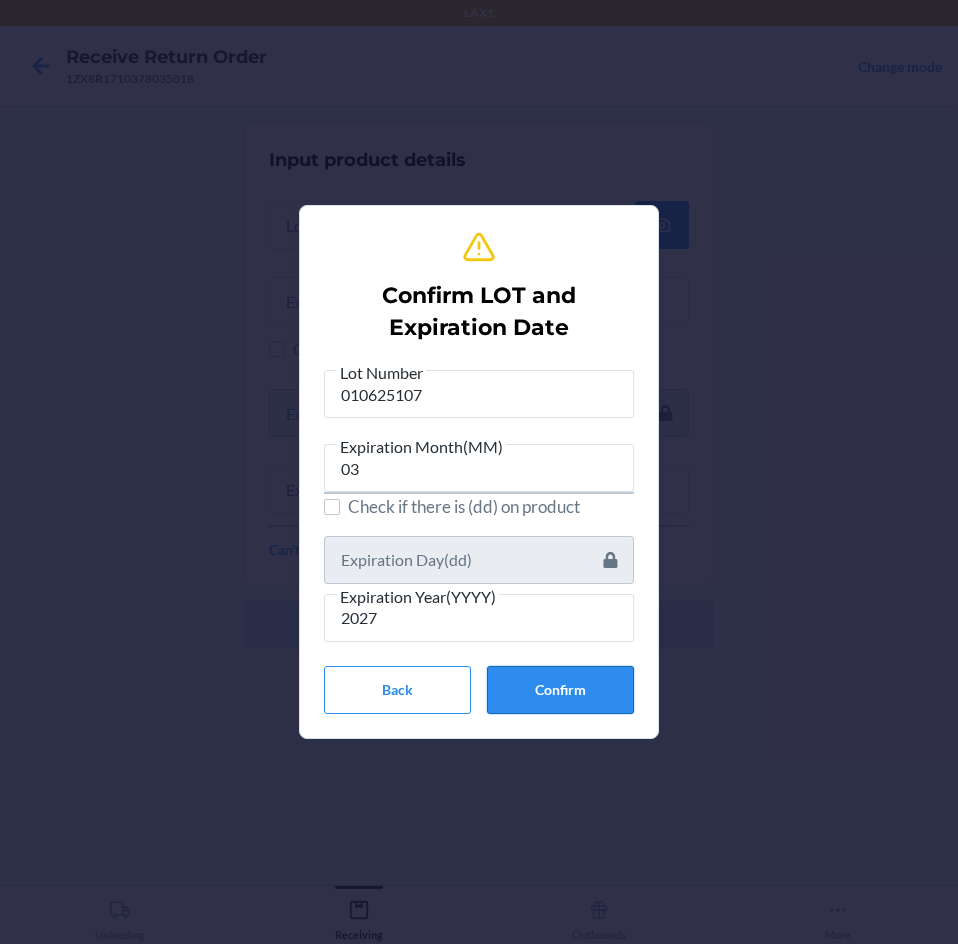 click on "Confirm" at bounding box center (560, 690) 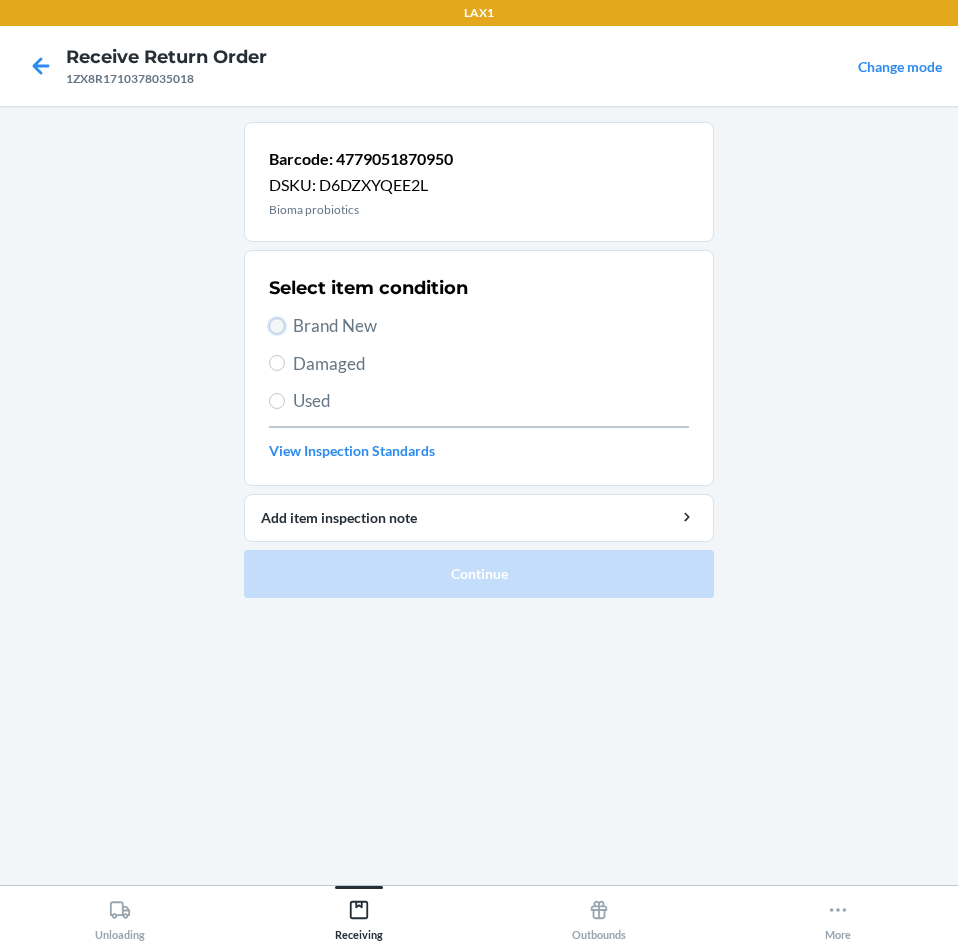 click on "Brand New" at bounding box center (277, 326) 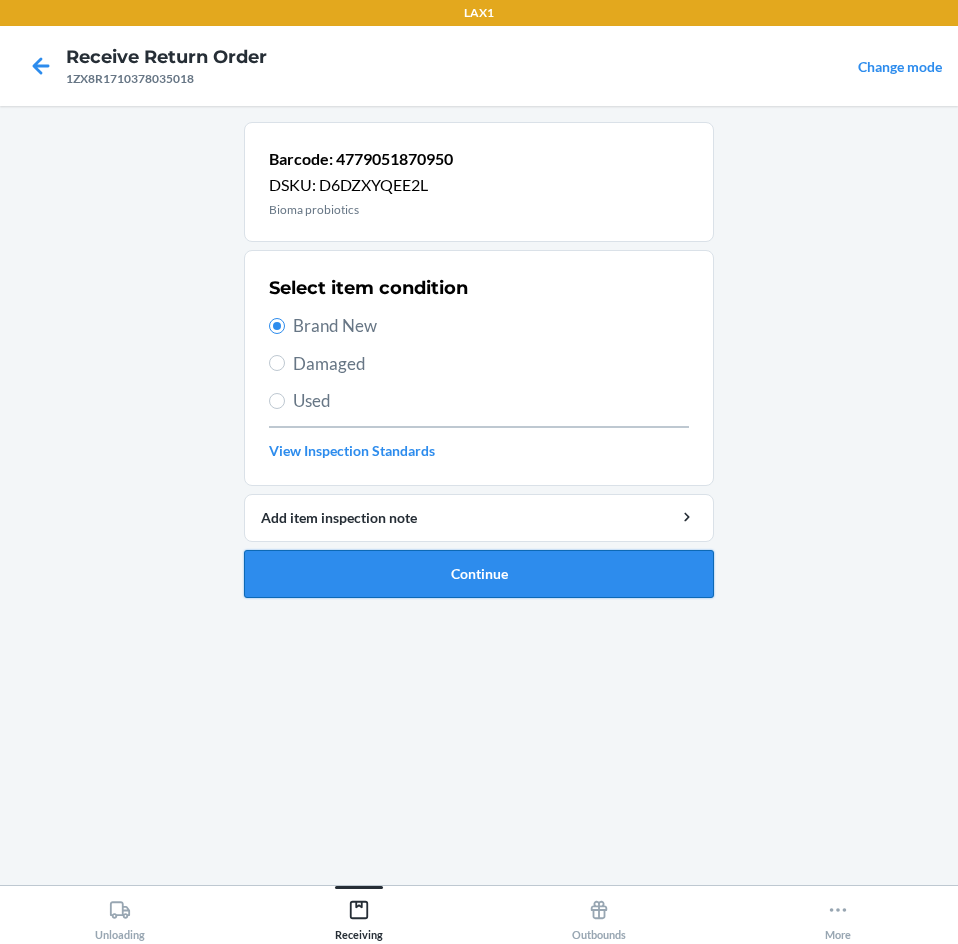click on "Continue" at bounding box center (479, 574) 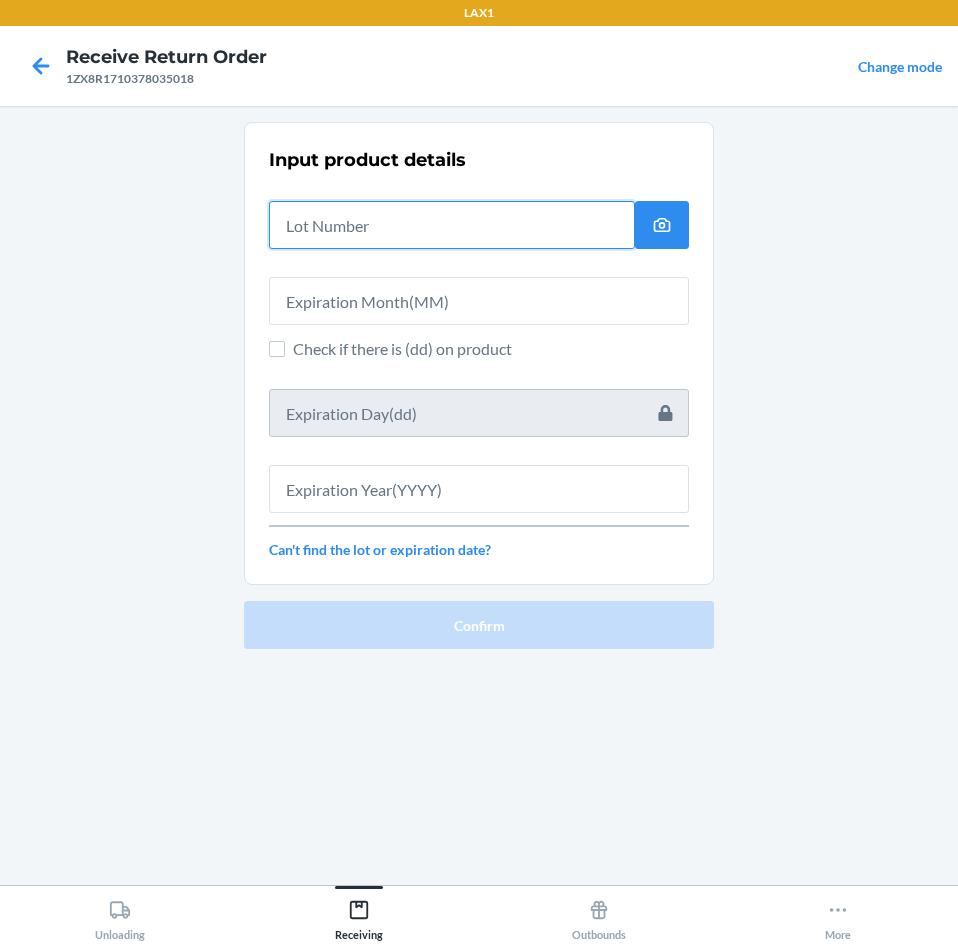 click at bounding box center [452, 225] 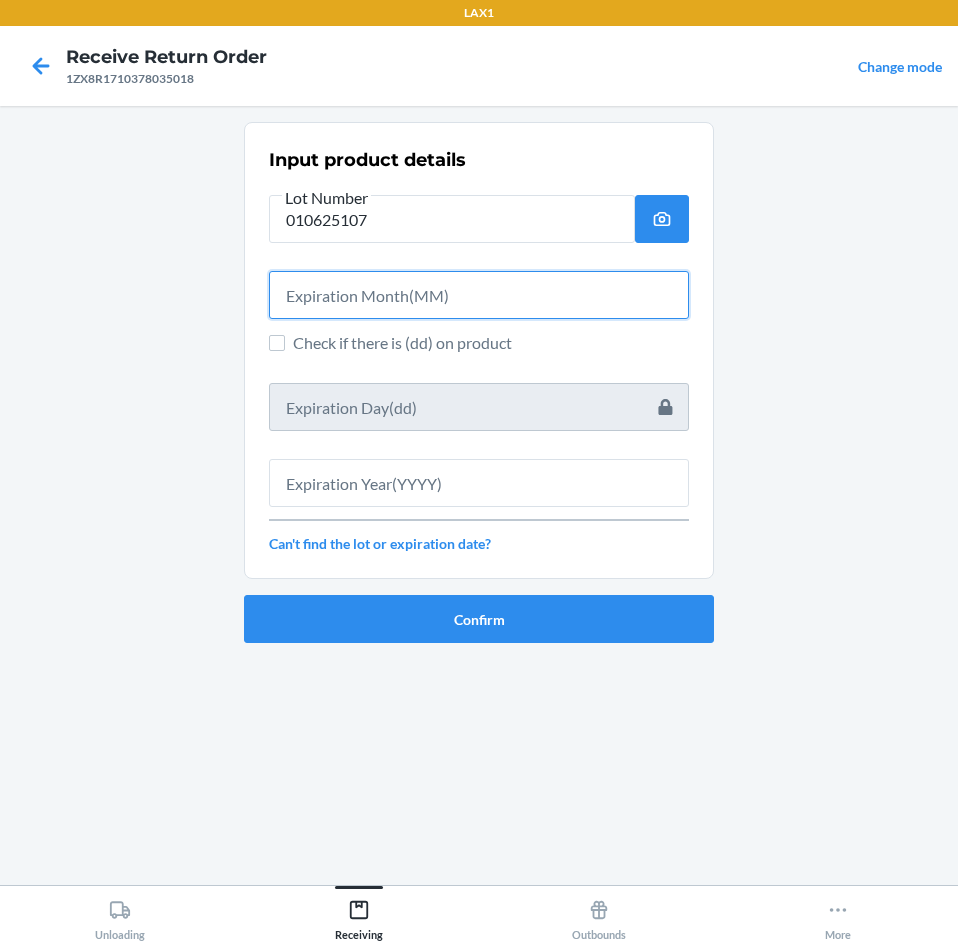 click at bounding box center (479, 295) 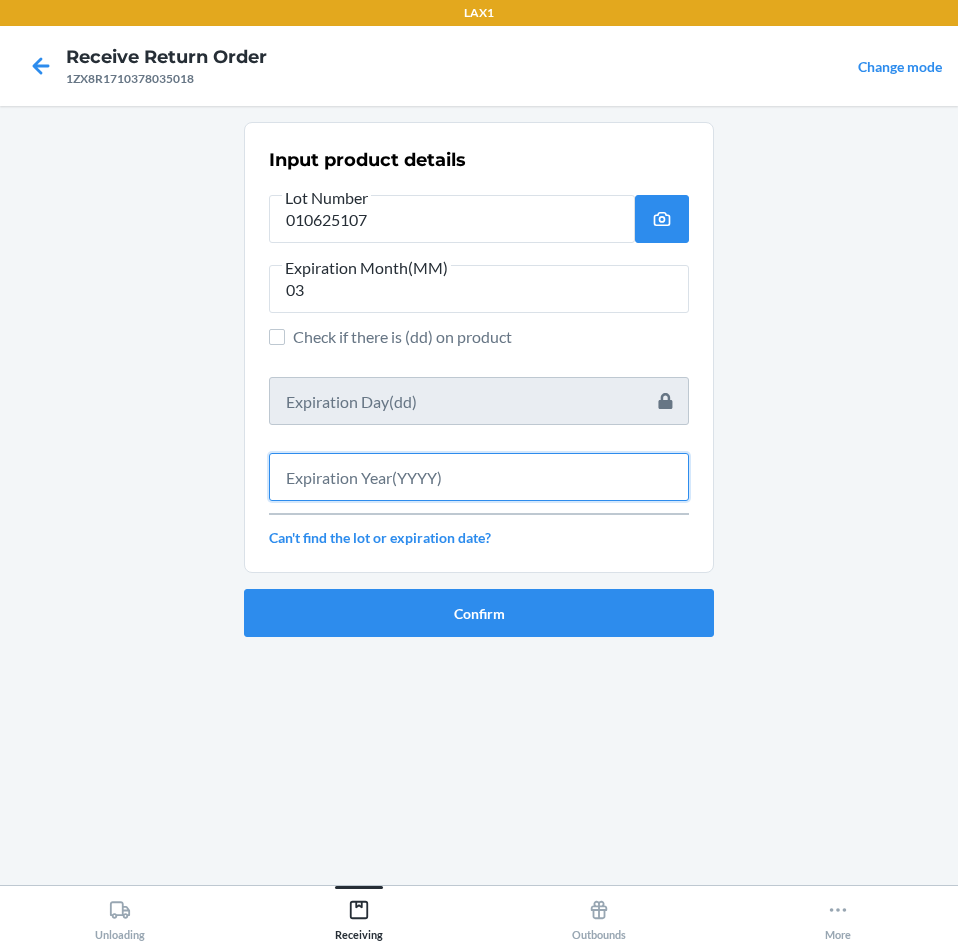 click at bounding box center (479, 477) 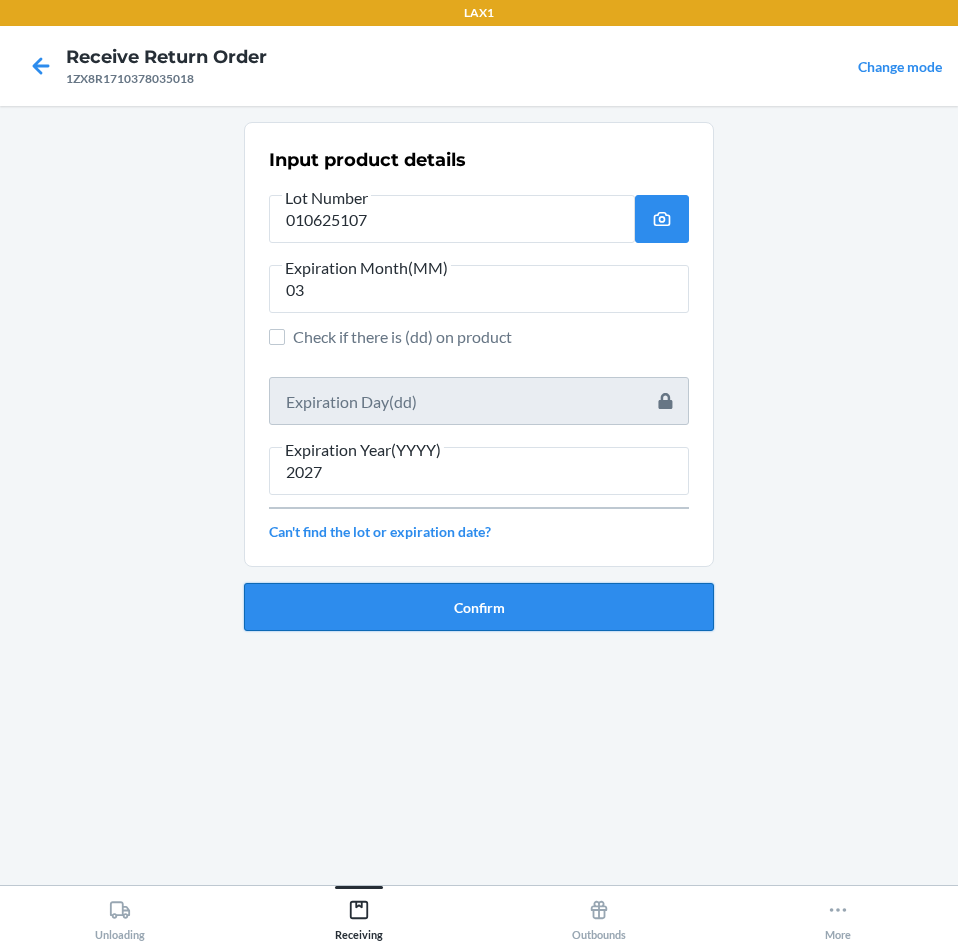 click on "Confirm" at bounding box center [479, 607] 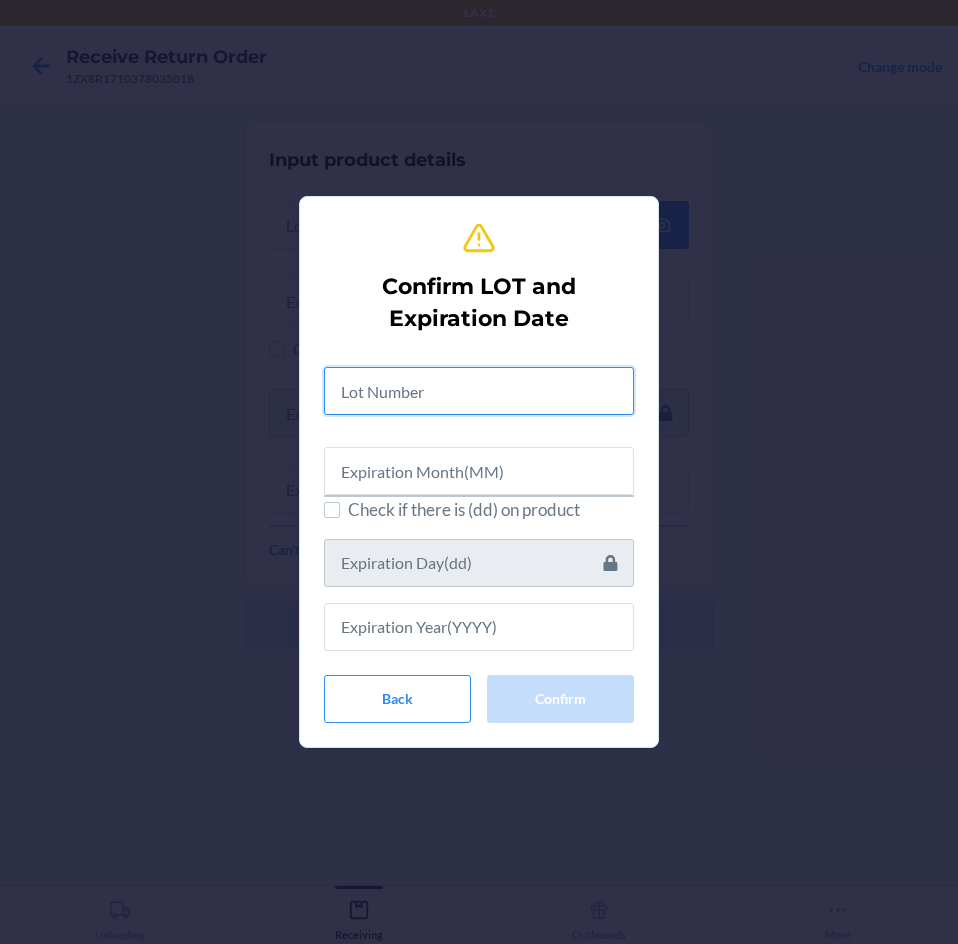 click at bounding box center [479, 391] 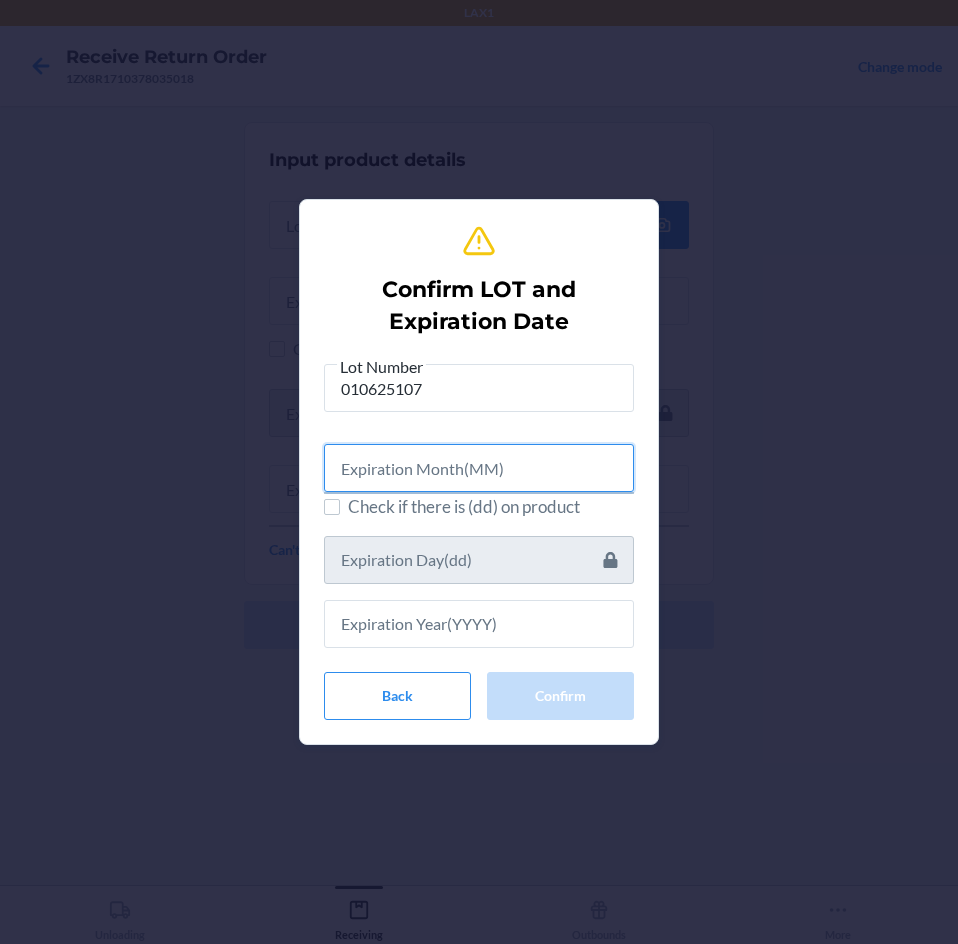 click at bounding box center (479, 468) 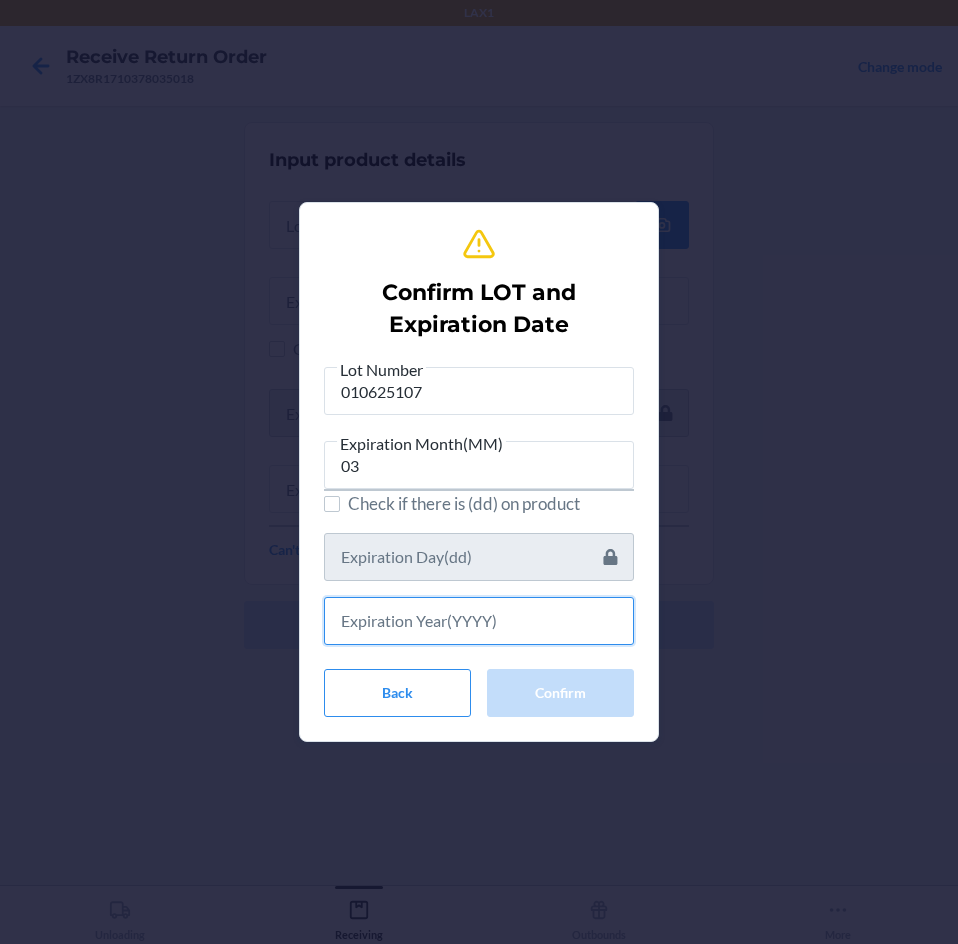 click at bounding box center [479, 621] 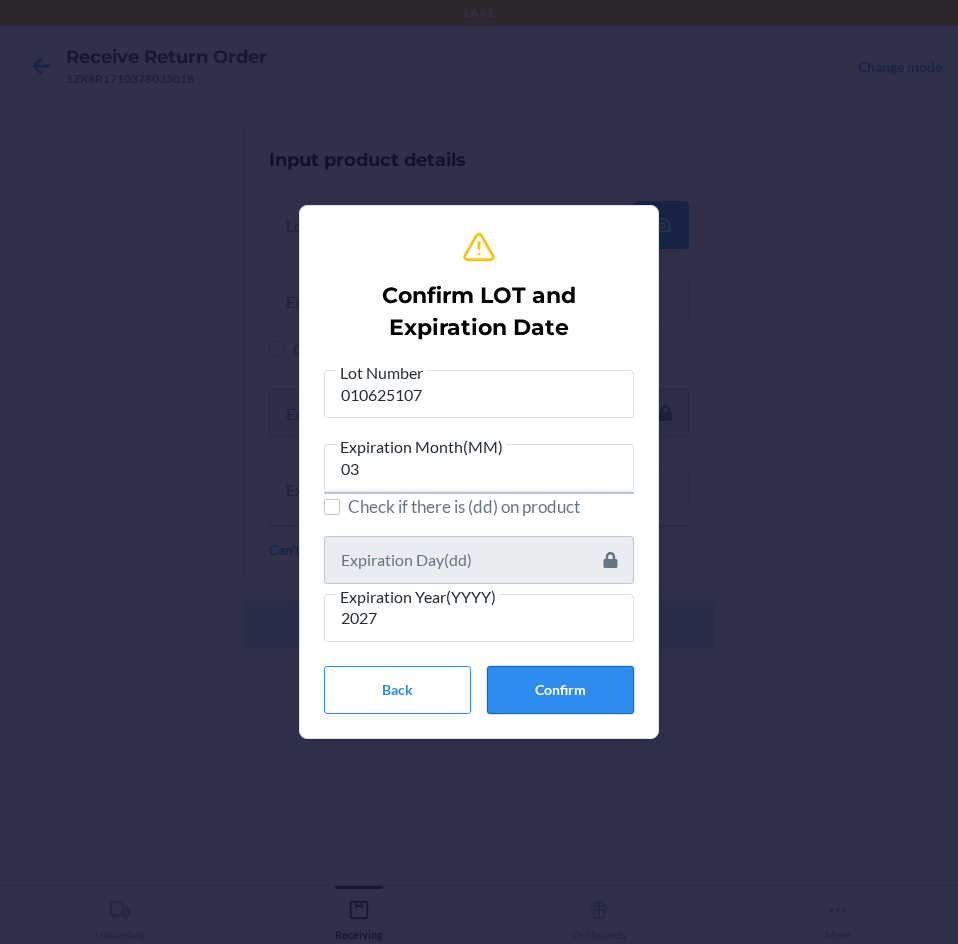 click on "Confirm" at bounding box center [560, 690] 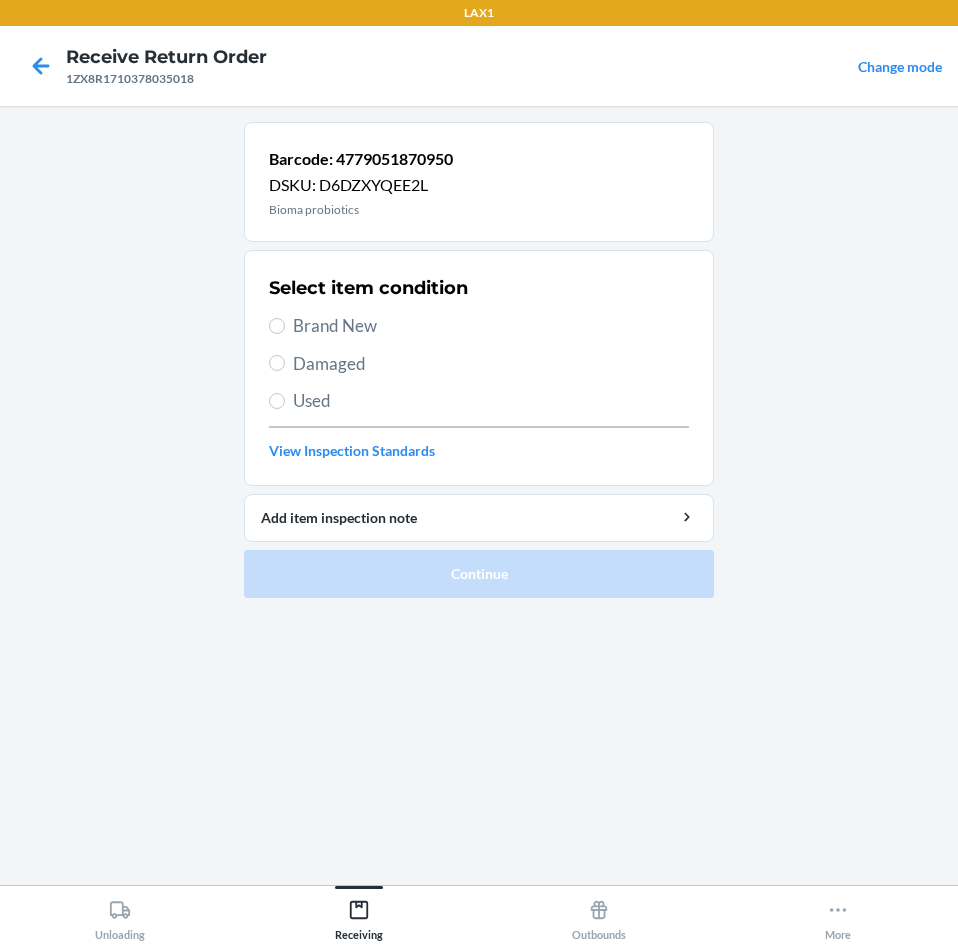 click on "Brand New" at bounding box center (479, 326) 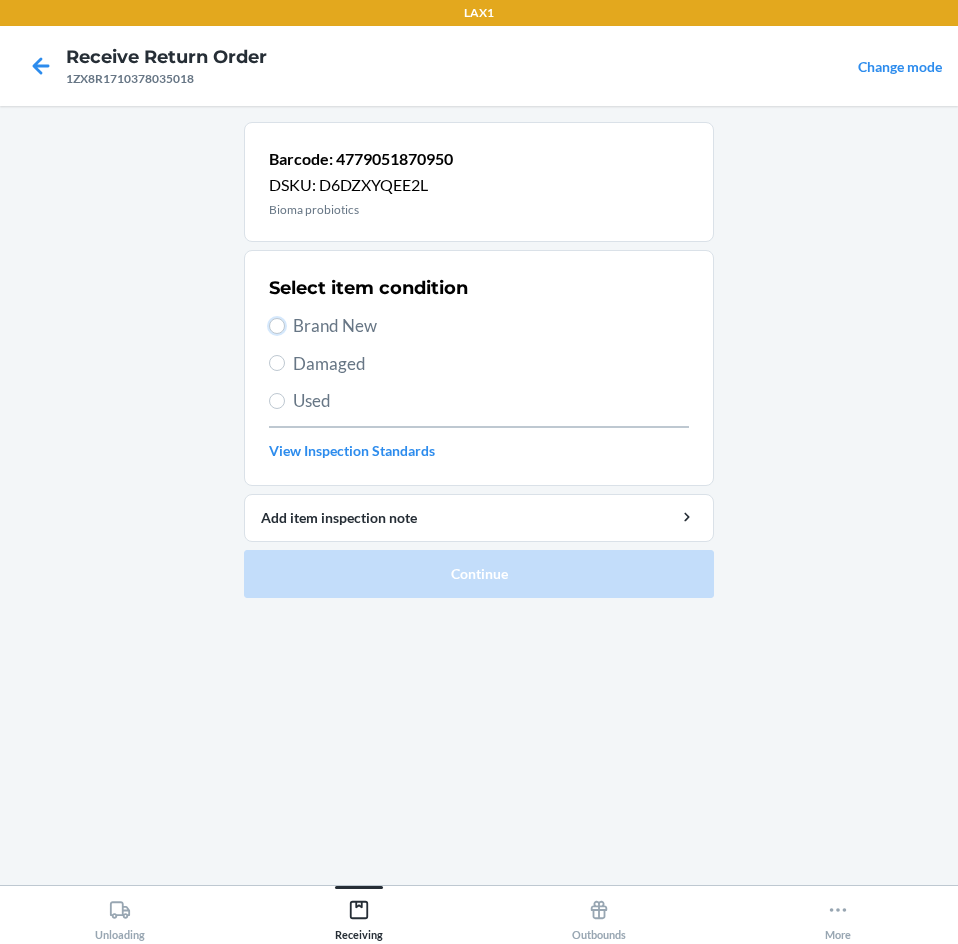 click on "Brand New" at bounding box center [277, 326] 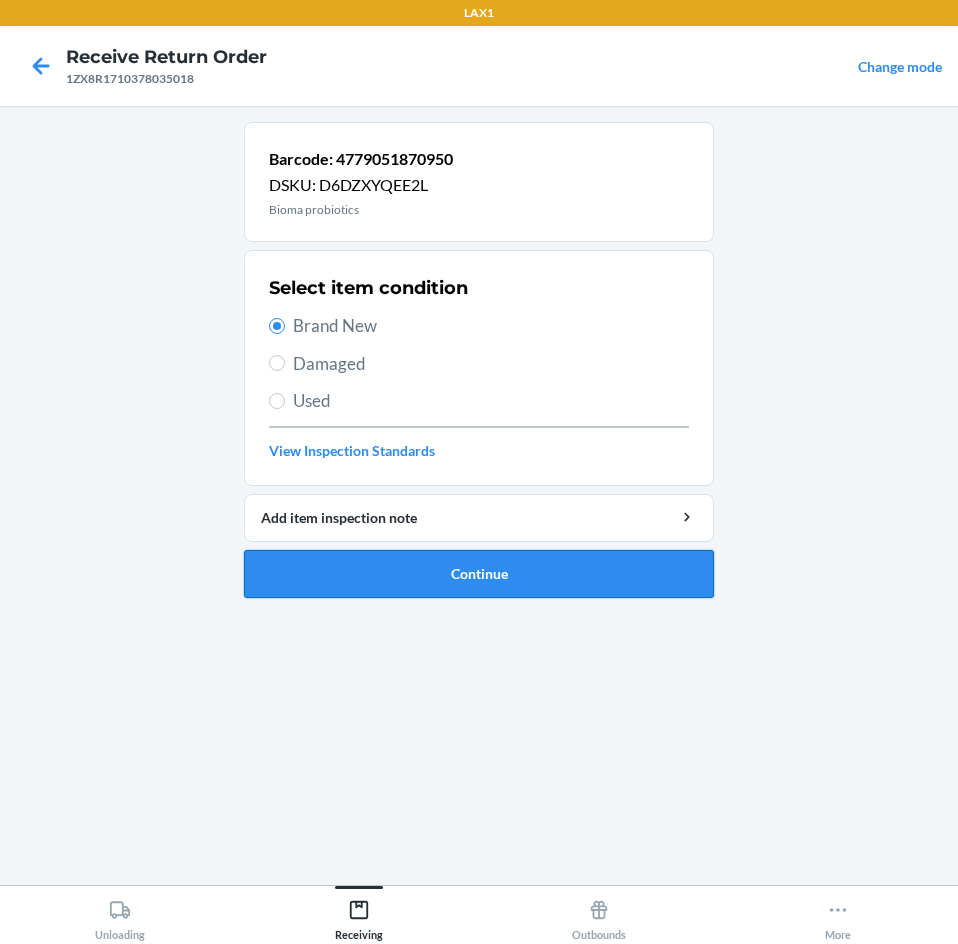 click on "Continue" at bounding box center (479, 574) 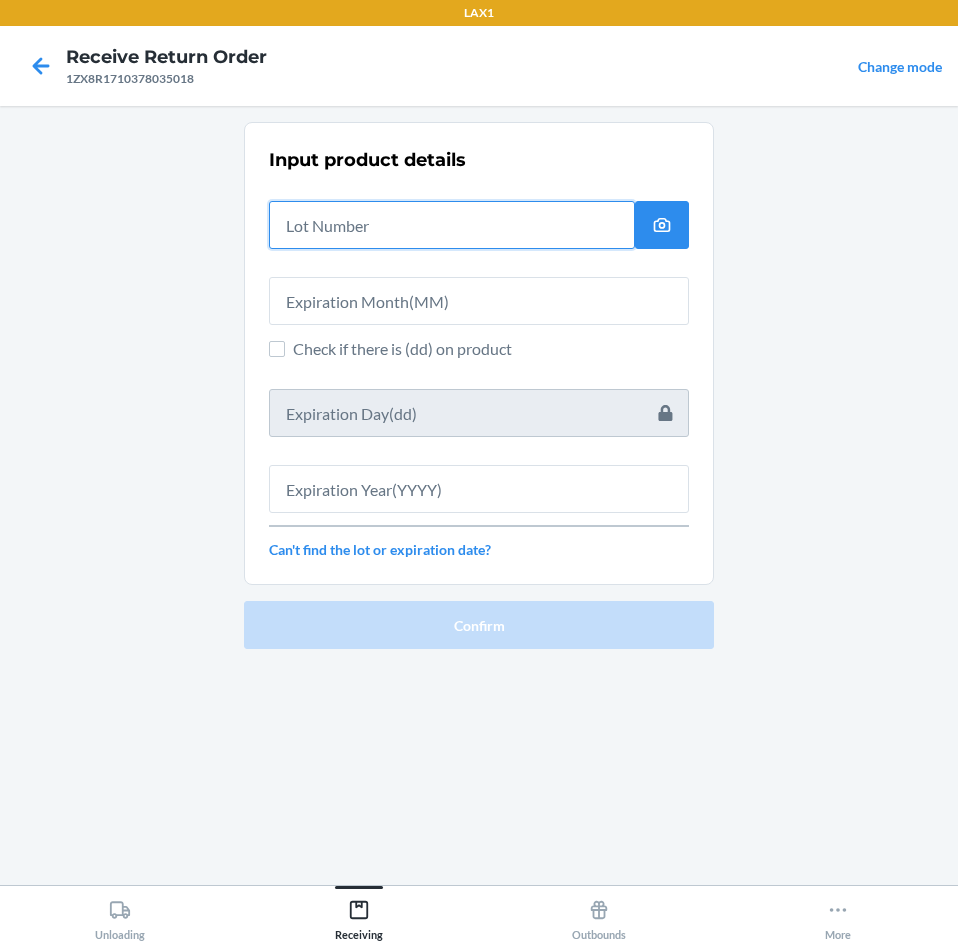 click at bounding box center (452, 225) 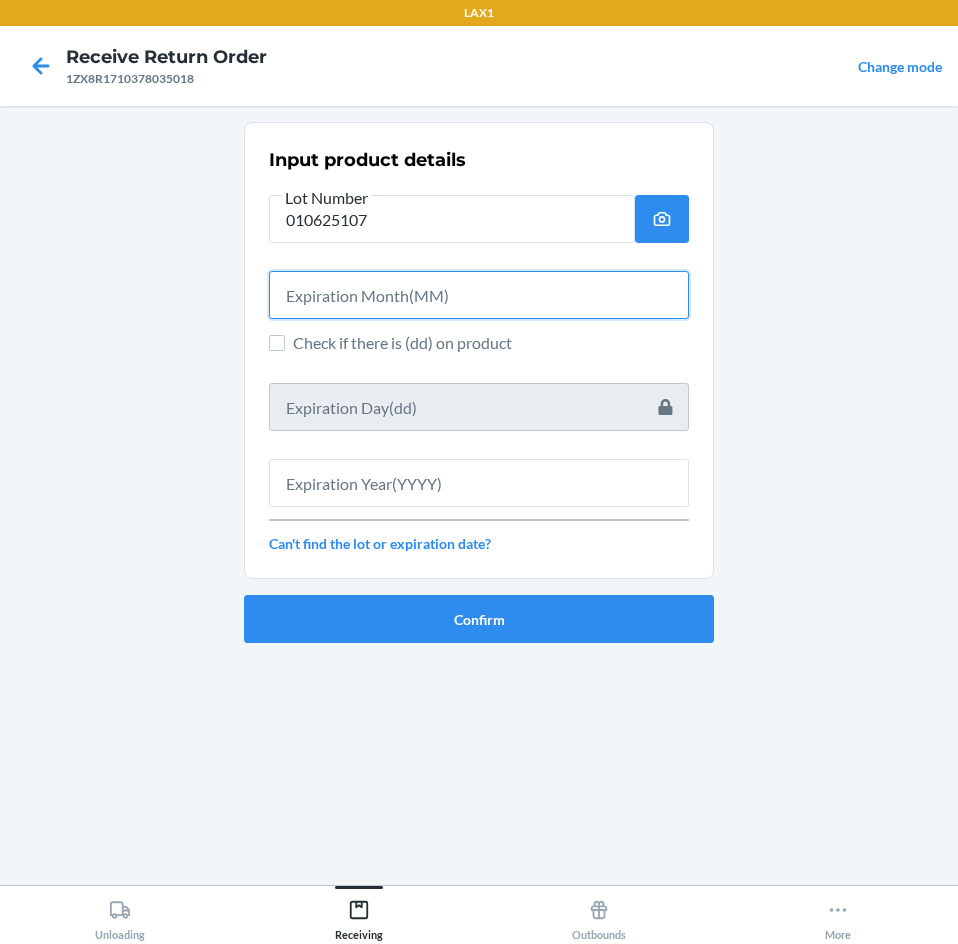 click at bounding box center [479, 295] 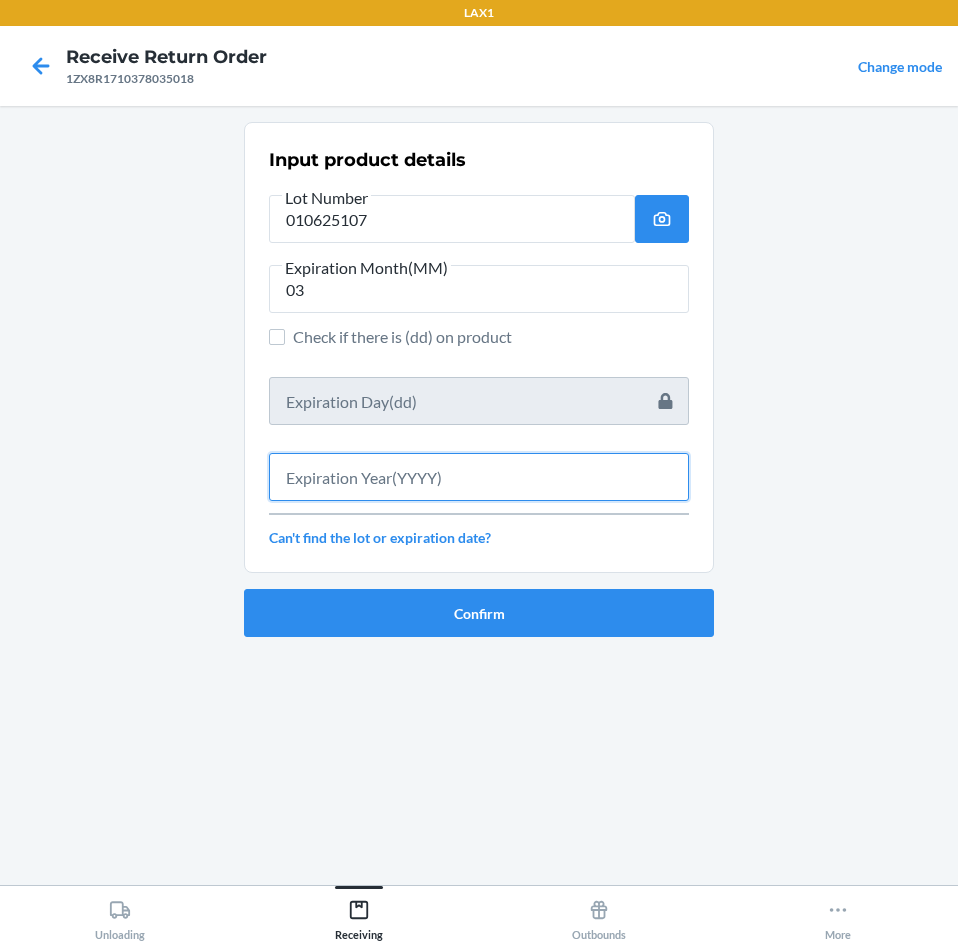 click at bounding box center (479, 477) 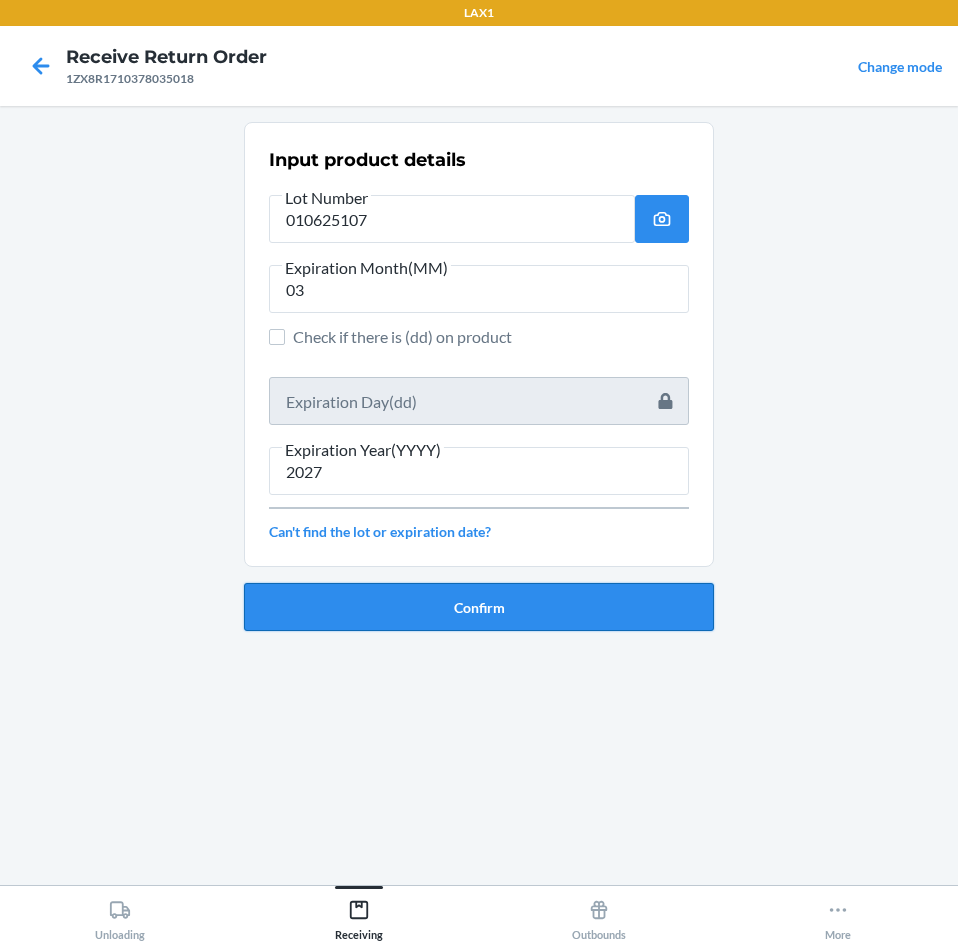 click on "Confirm" at bounding box center [479, 607] 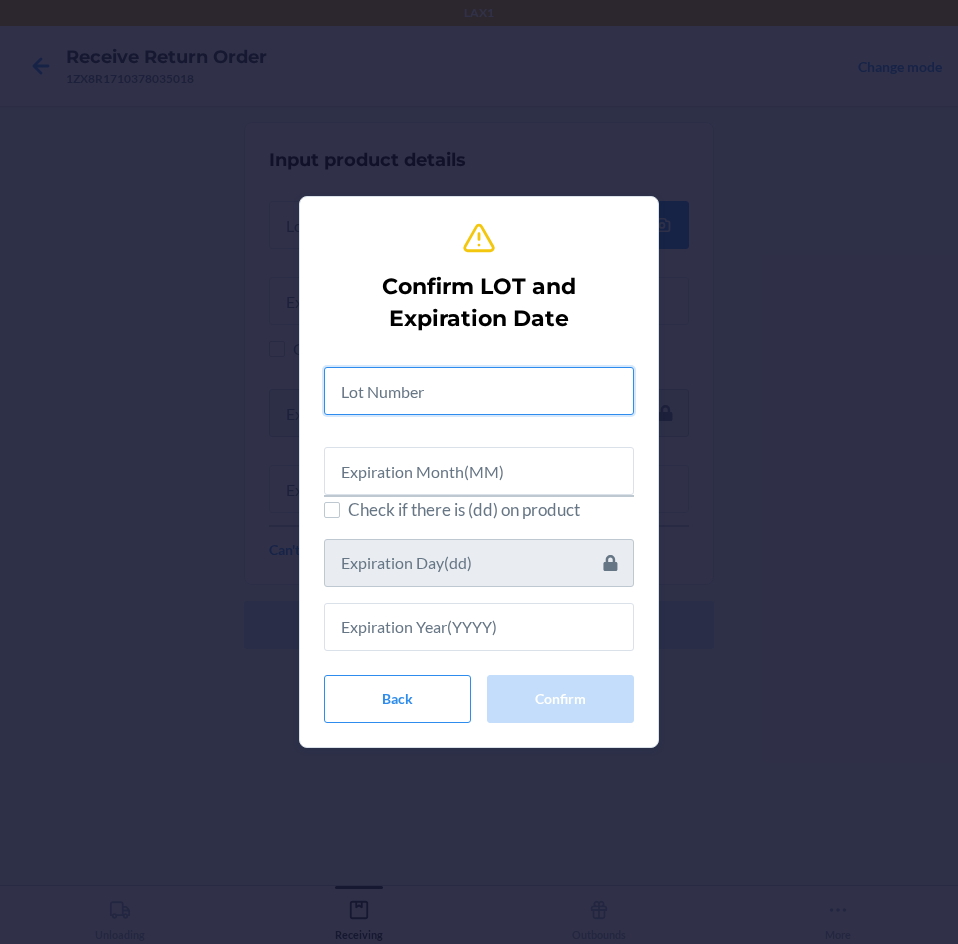 click at bounding box center (479, 391) 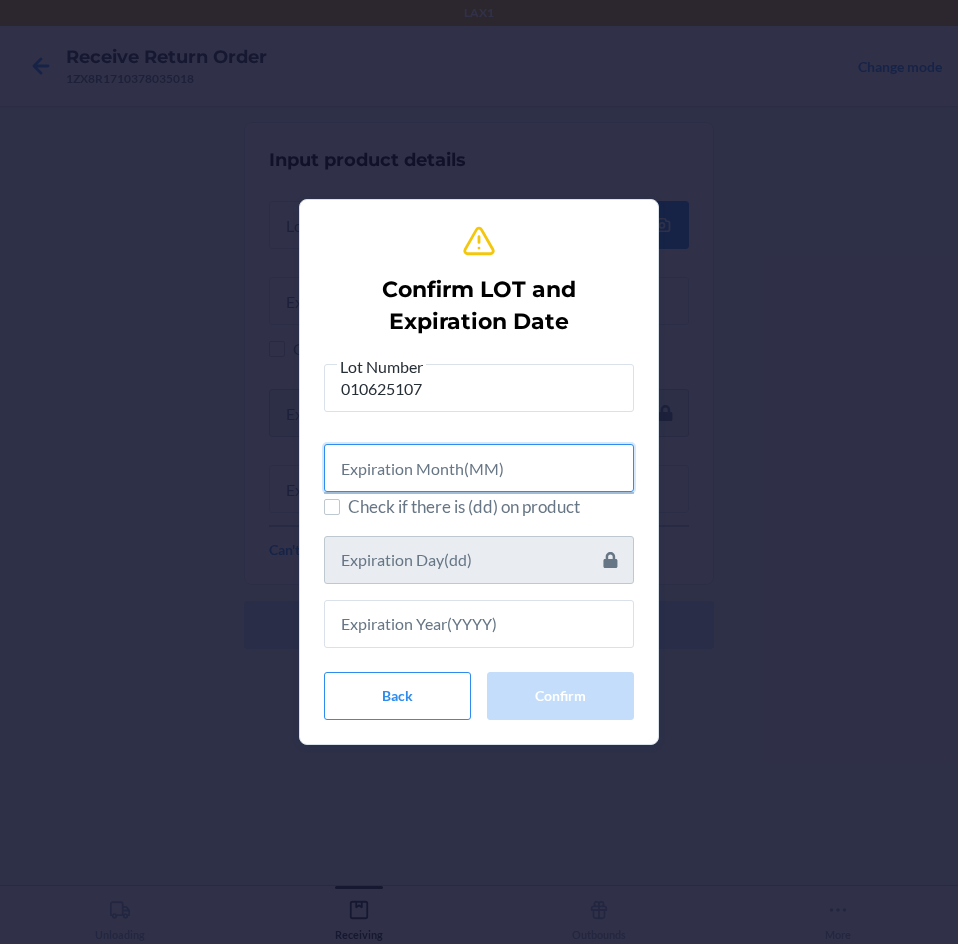 click at bounding box center [479, 468] 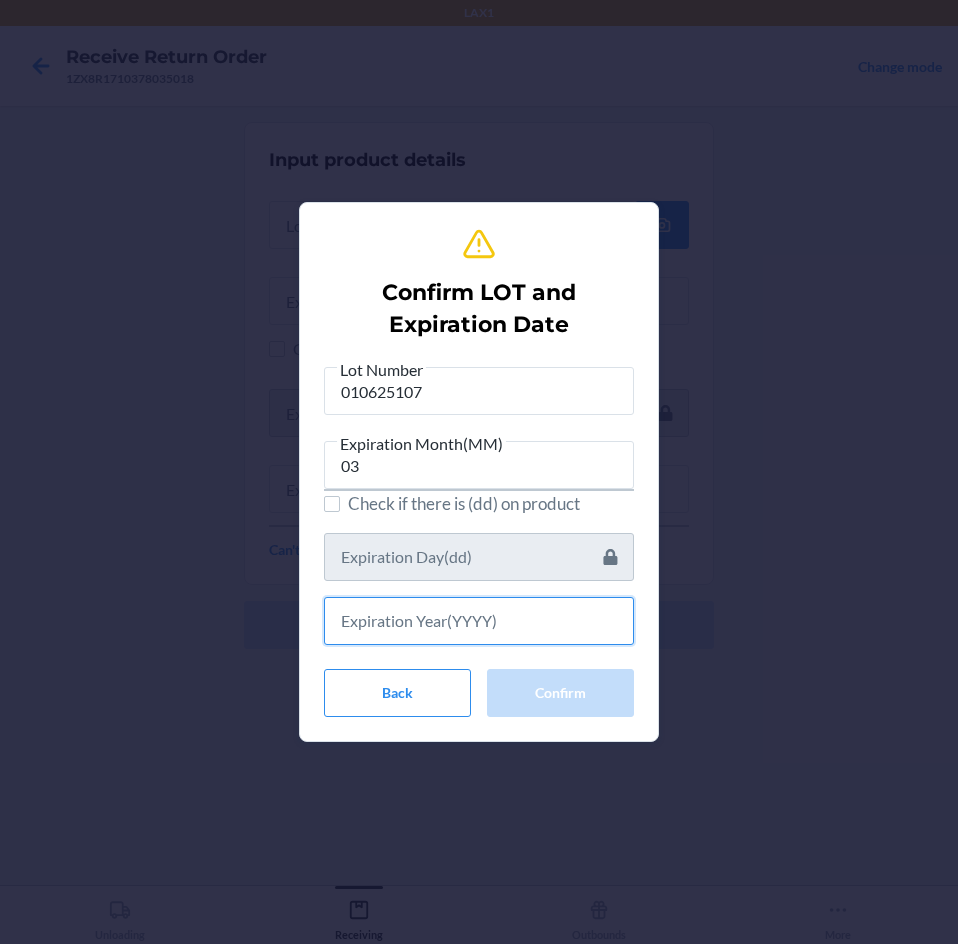 click at bounding box center [479, 621] 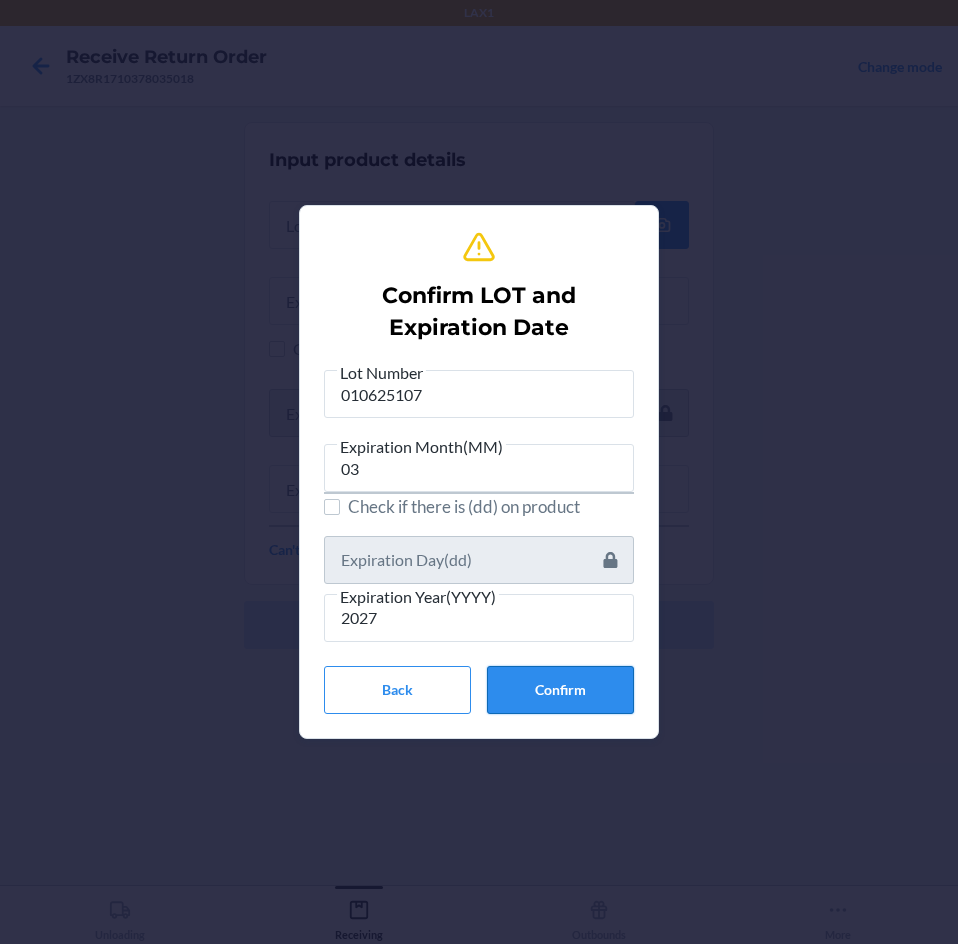 click on "Confirm" at bounding box center [560, 690] 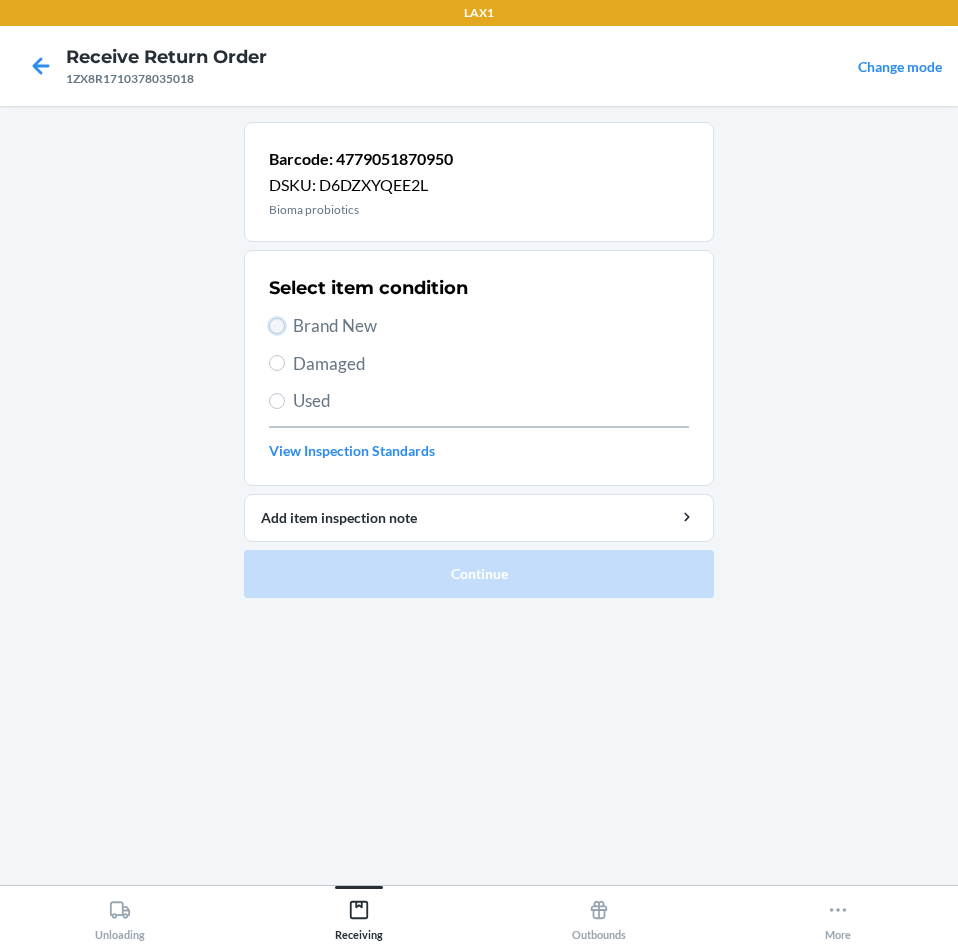 click on "Brand New" at bounding box center (277, 326) 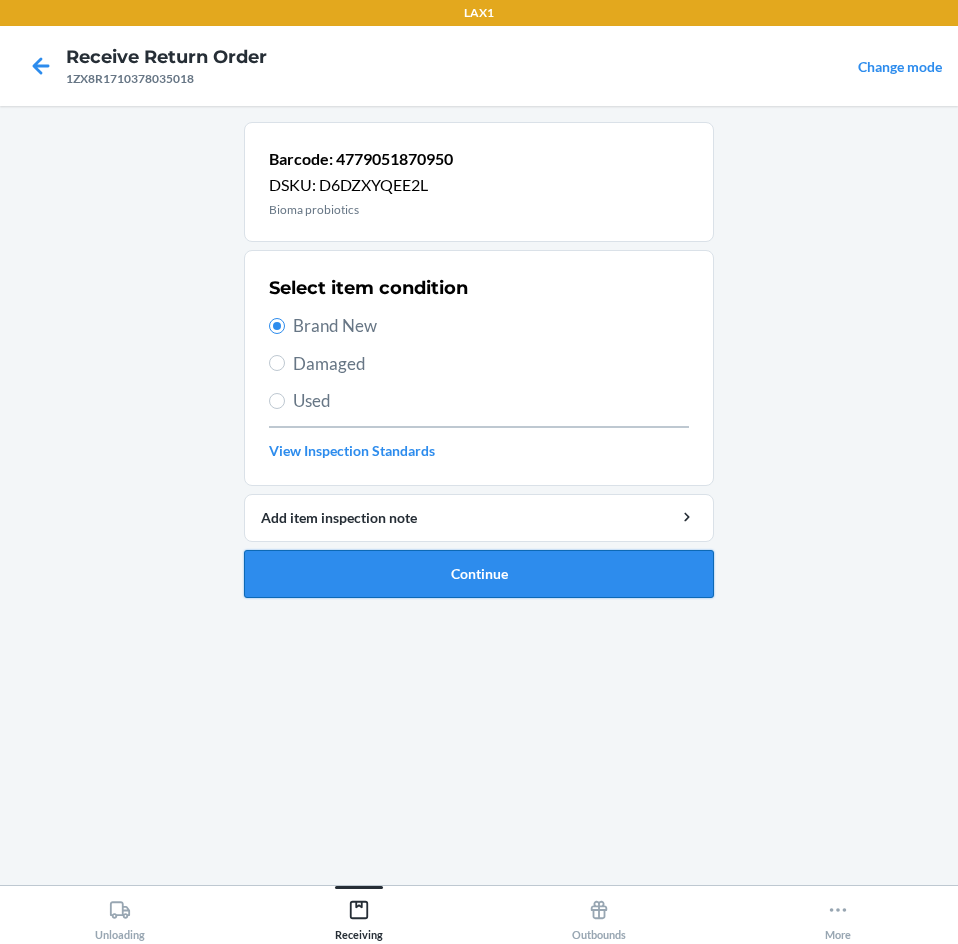 click on "Continue" at bounding box center [479, 574] 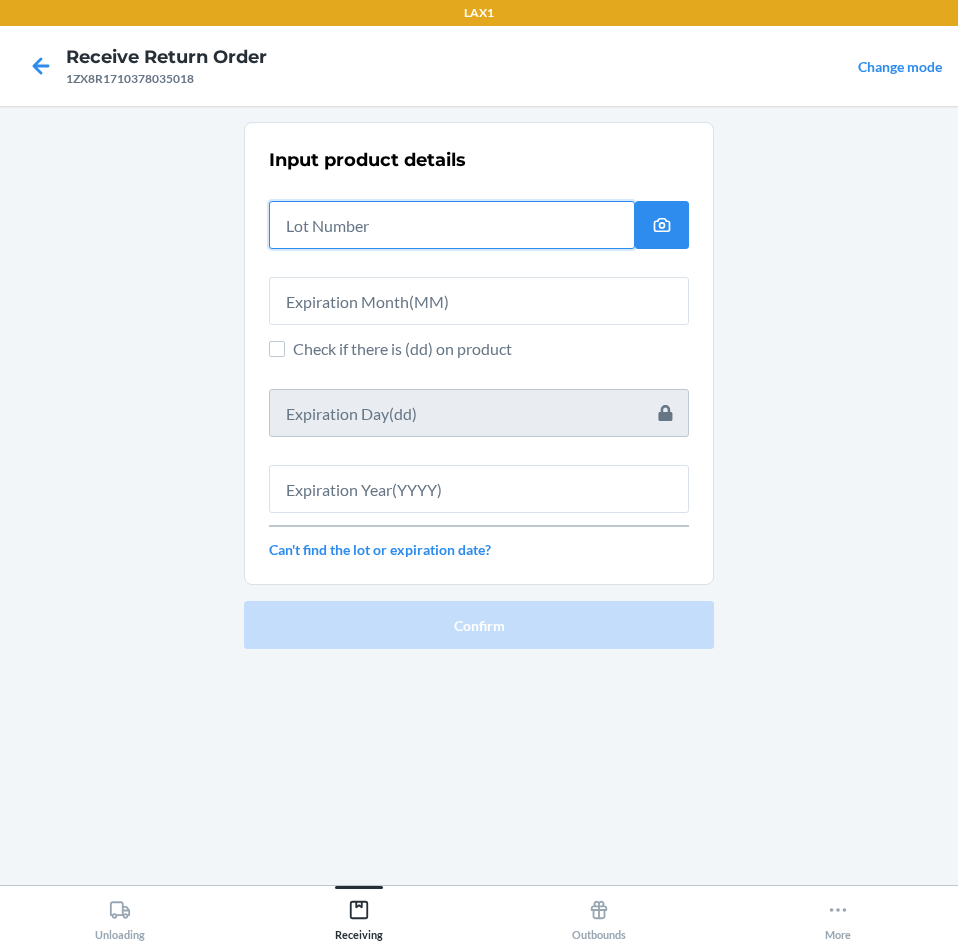 click at bounding box center [452, 225] 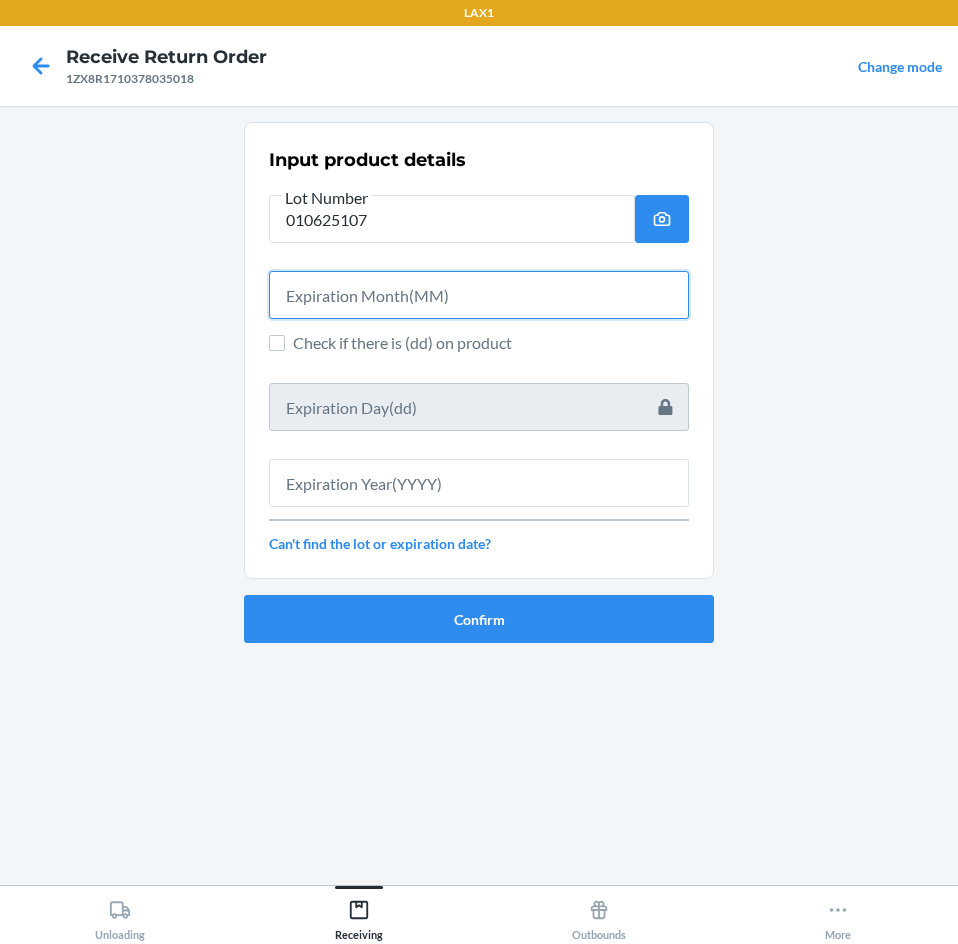 click at bounding box center (479, 295) 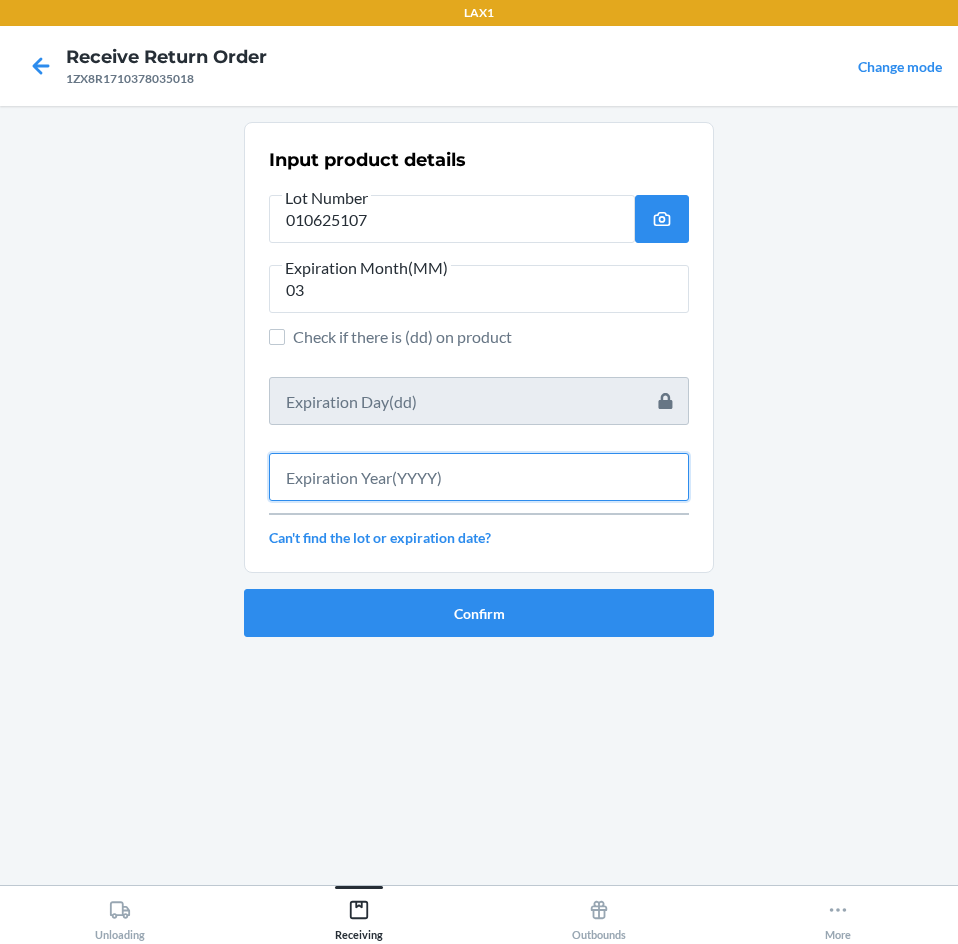 click at bounding box center (479, 477) 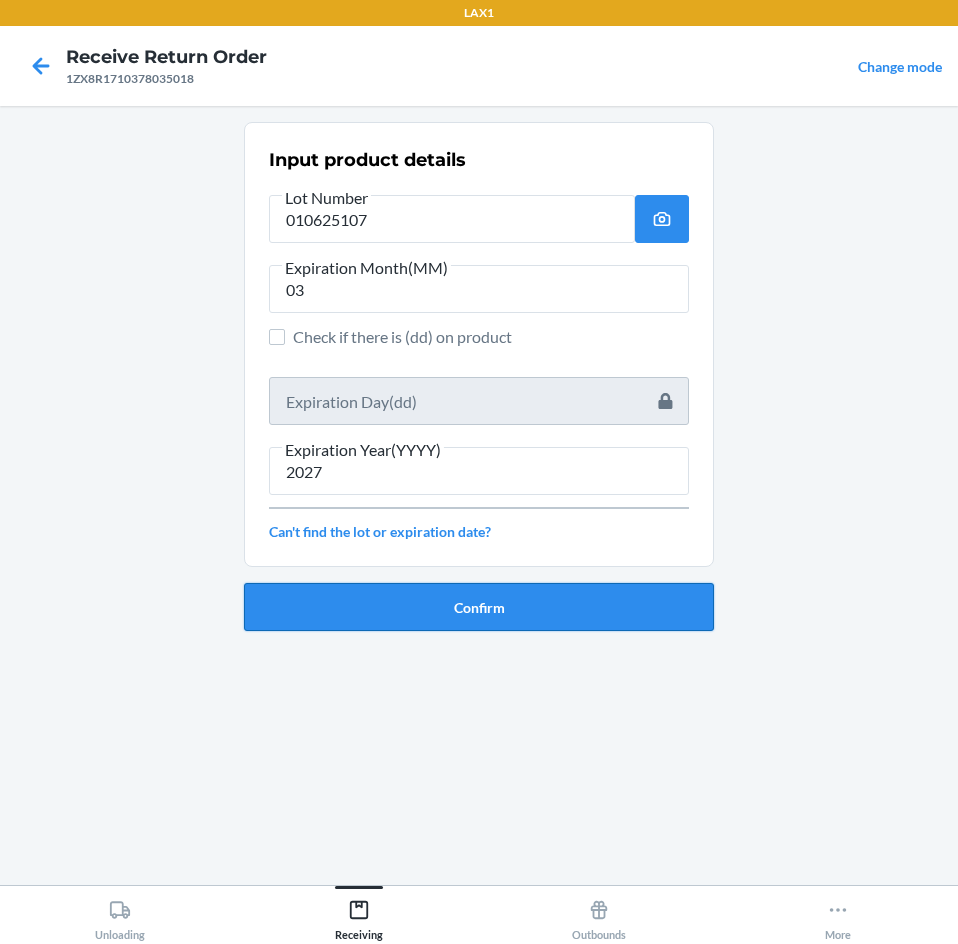 click on "Confirm" at bounding box center [479, 607] 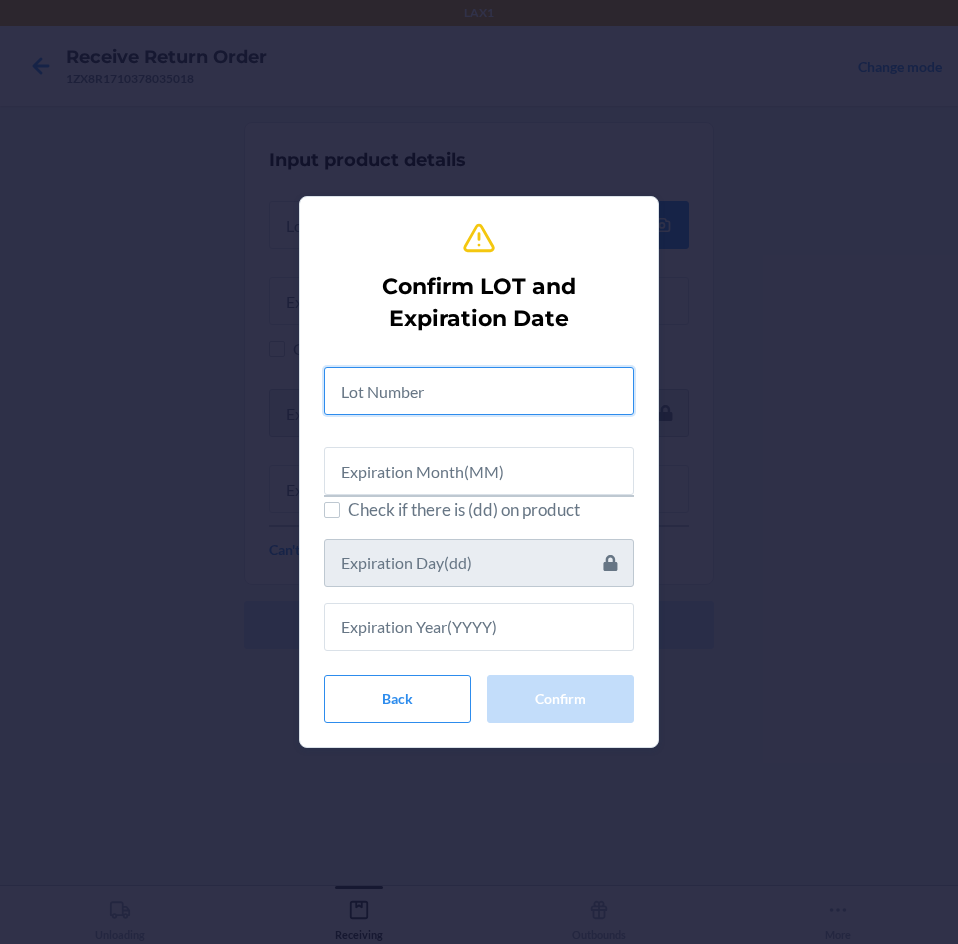 click at bounding box center [479, 391] 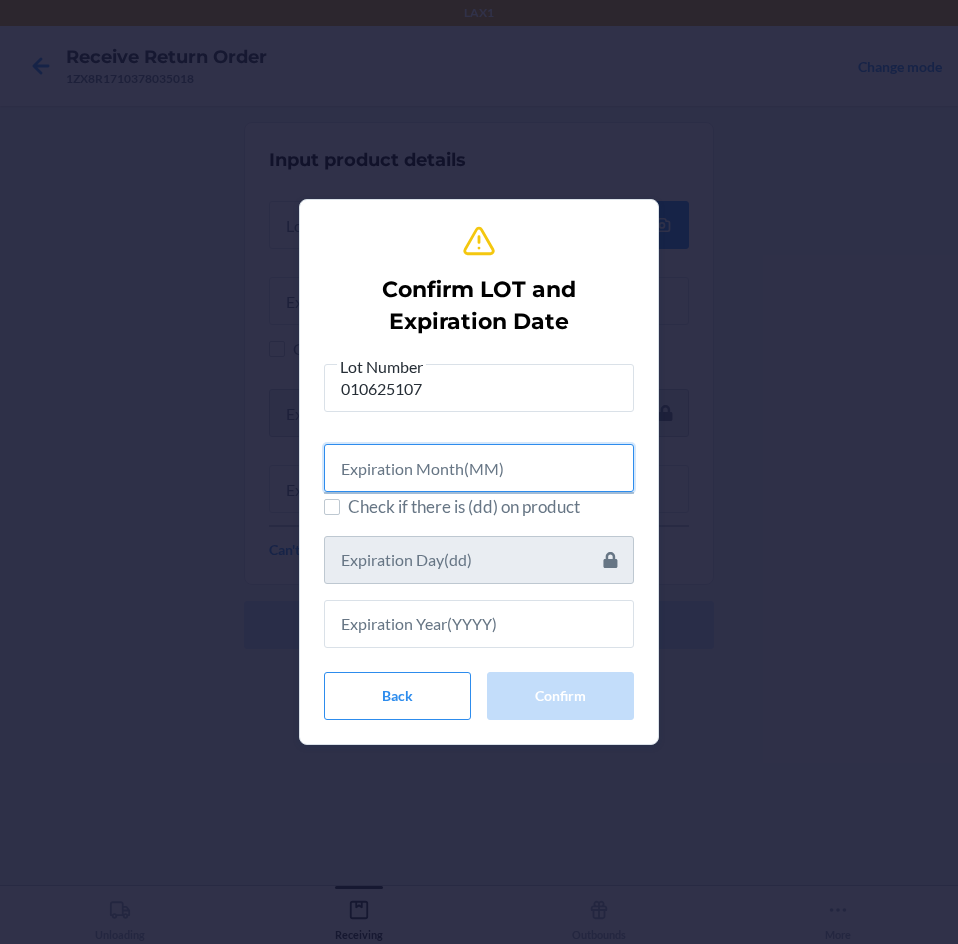 click at bounding box center [479, 468] 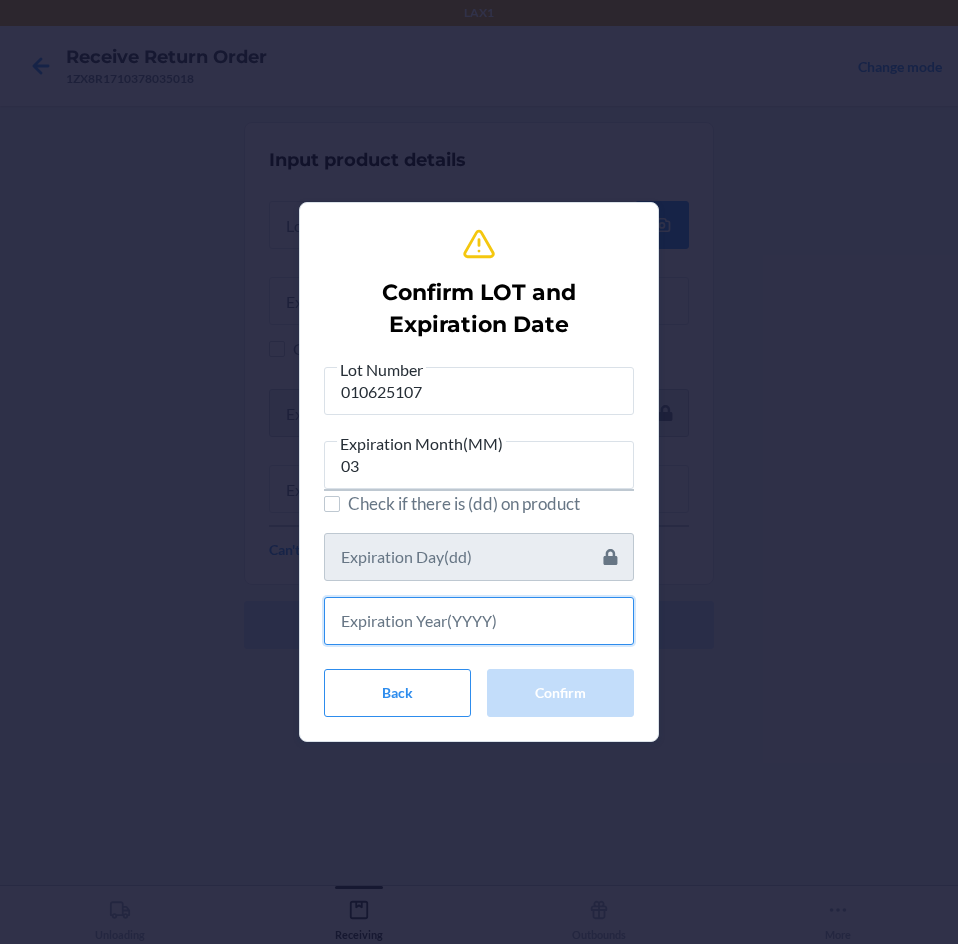 click at bounding box center (479, 621) 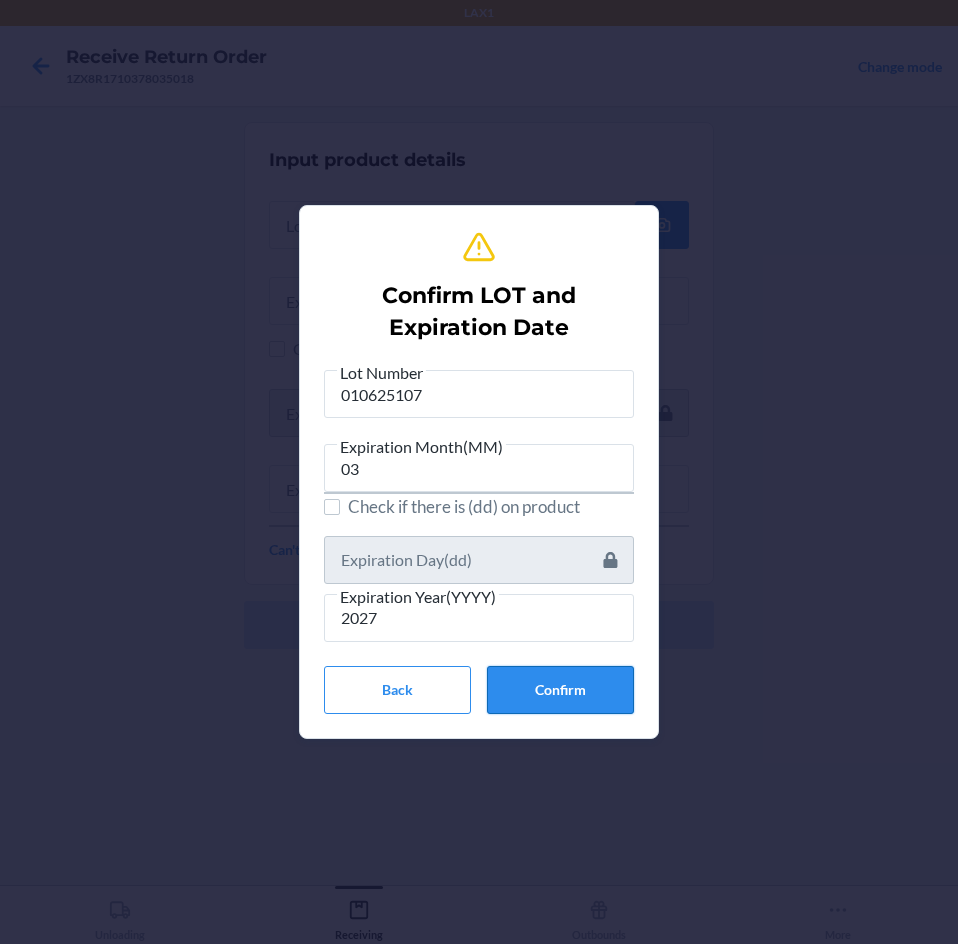 click on "Confirm" at bounding box center (560, 690) 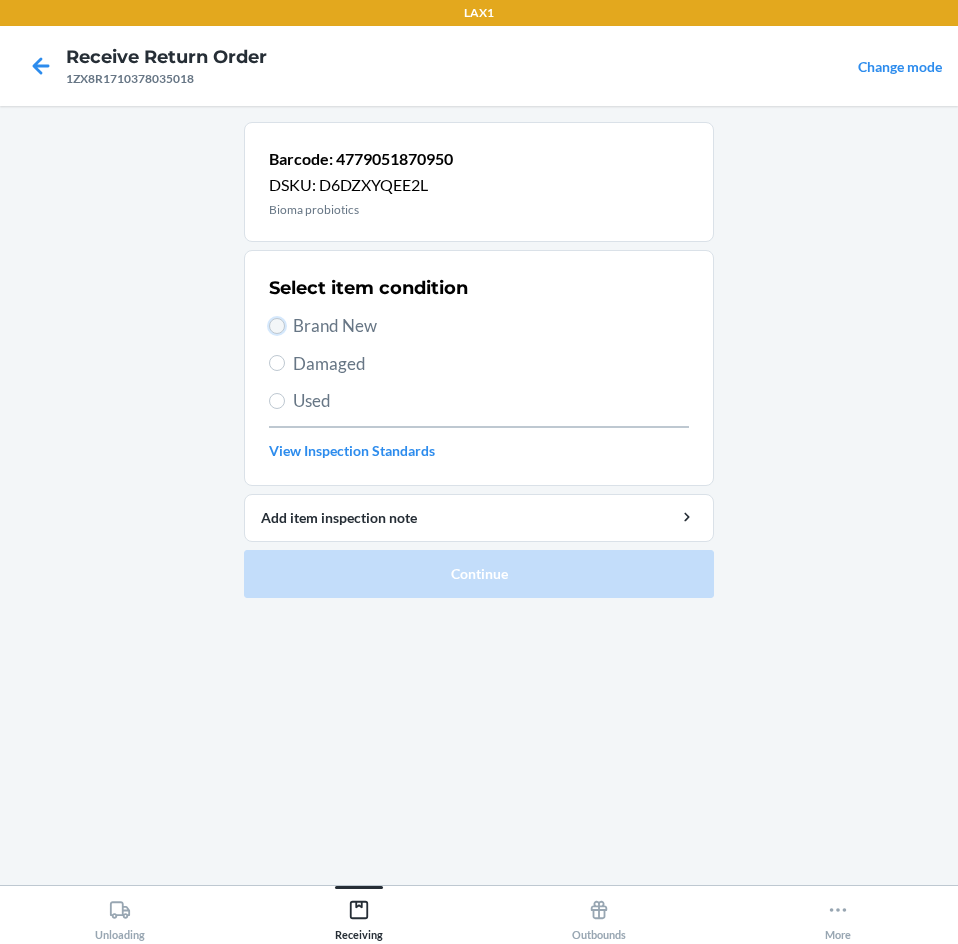 click on "Brand New" at bounding box center [277, 326] 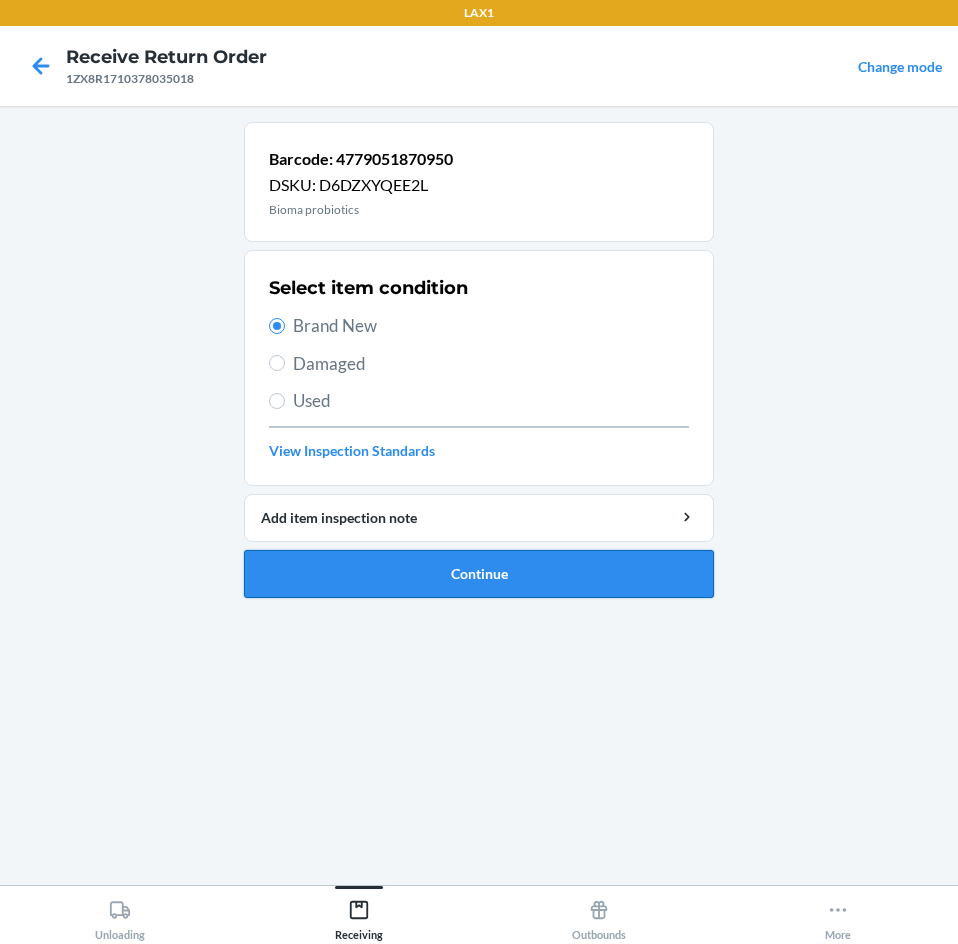 click on "Continue" at bounding box center (479, 574) 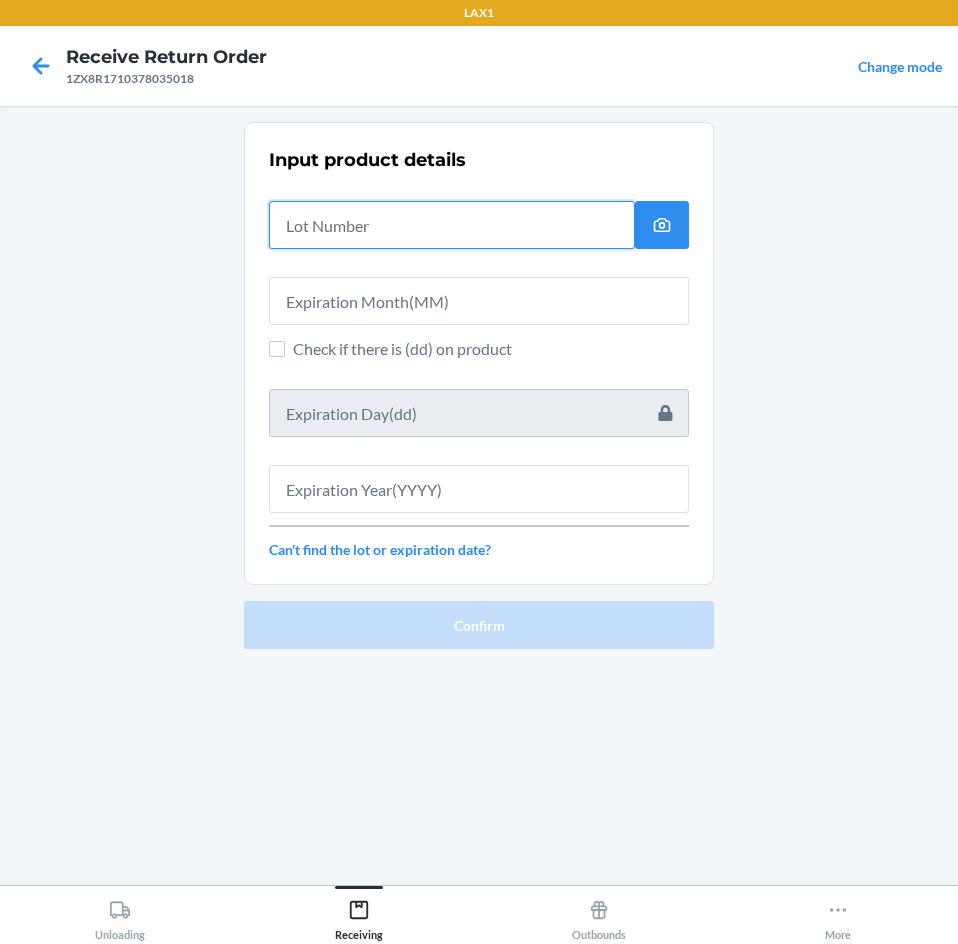 click at bounding box center (452, 225) 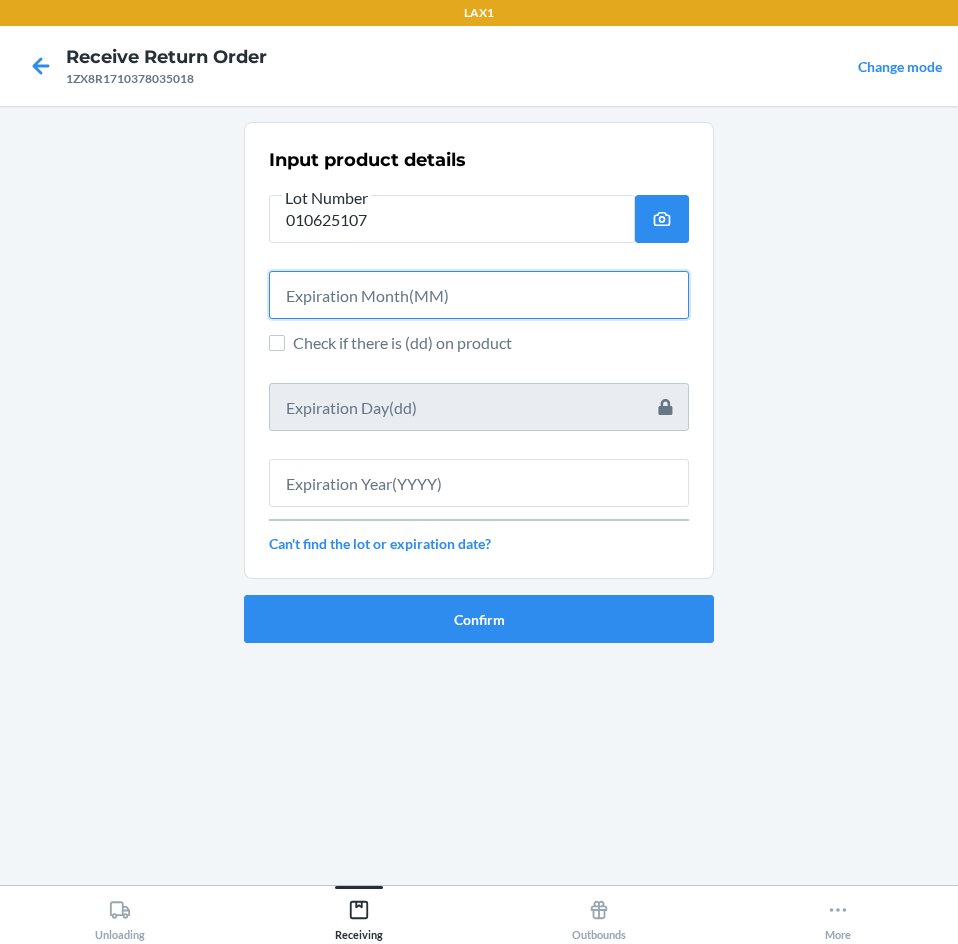 click at bounding box center [479, 295] 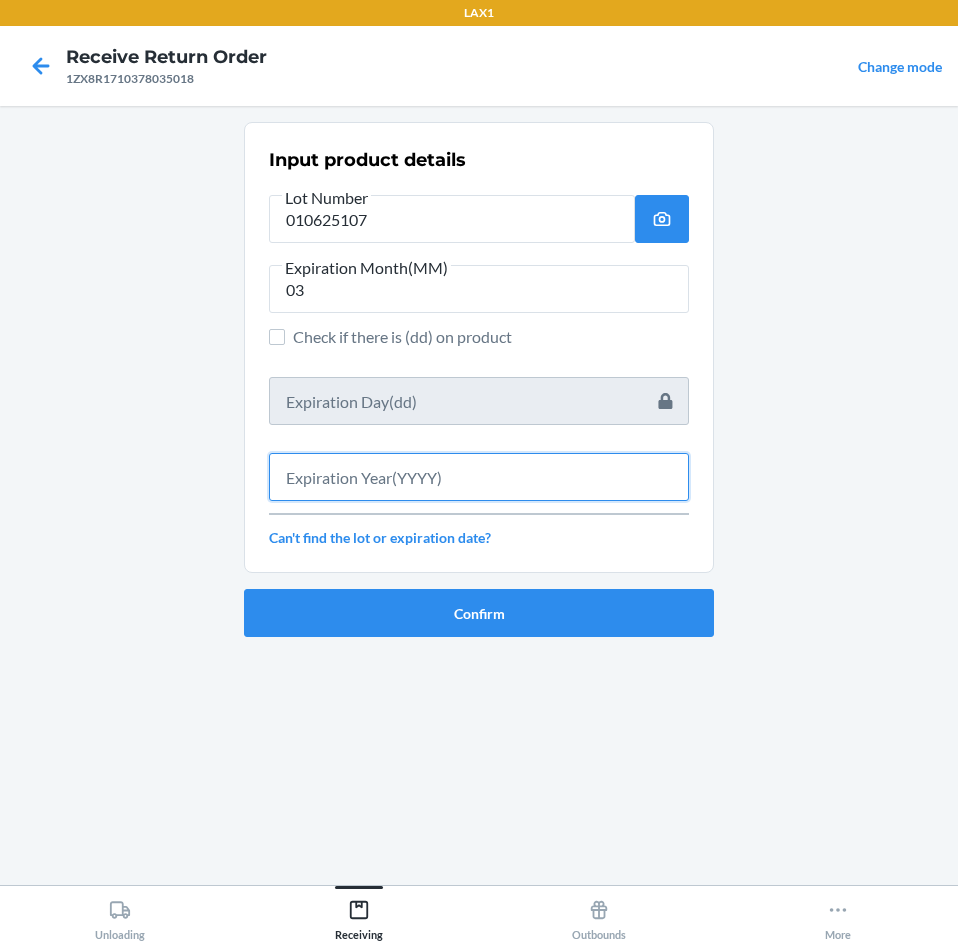 click at bounding box center [479, 477] 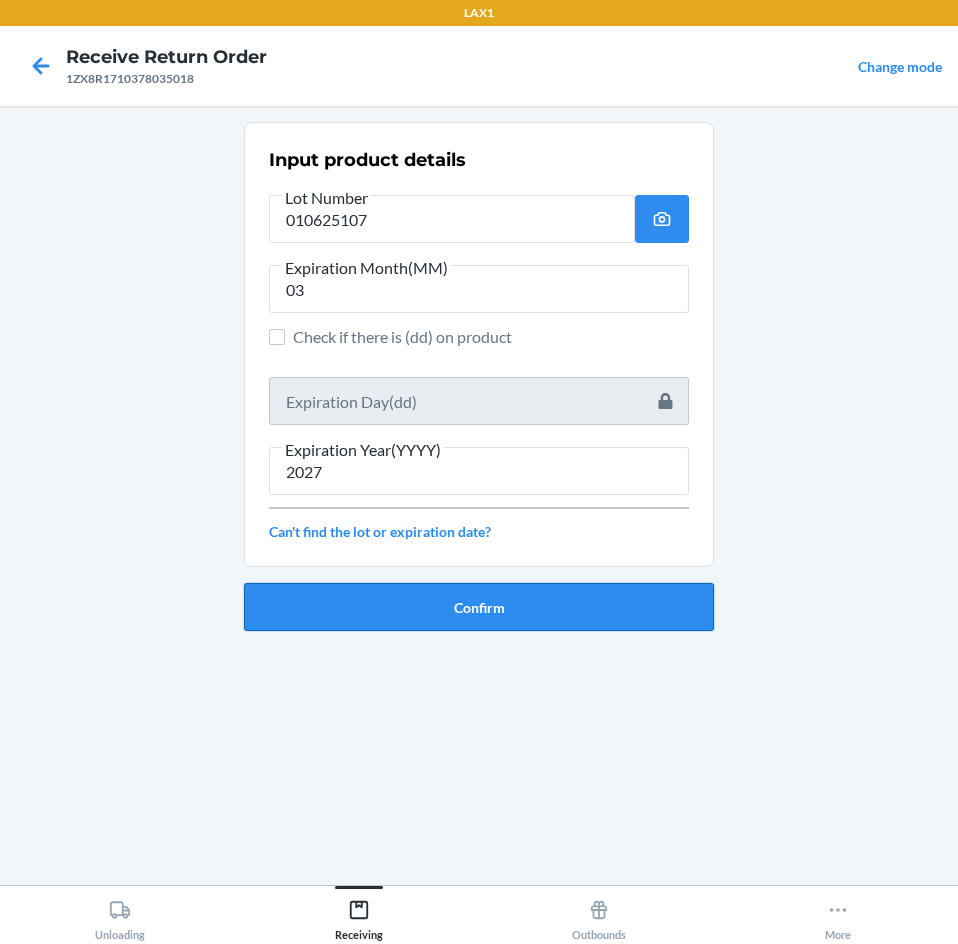 click on "Confirm" at bounding box center (479, 607) 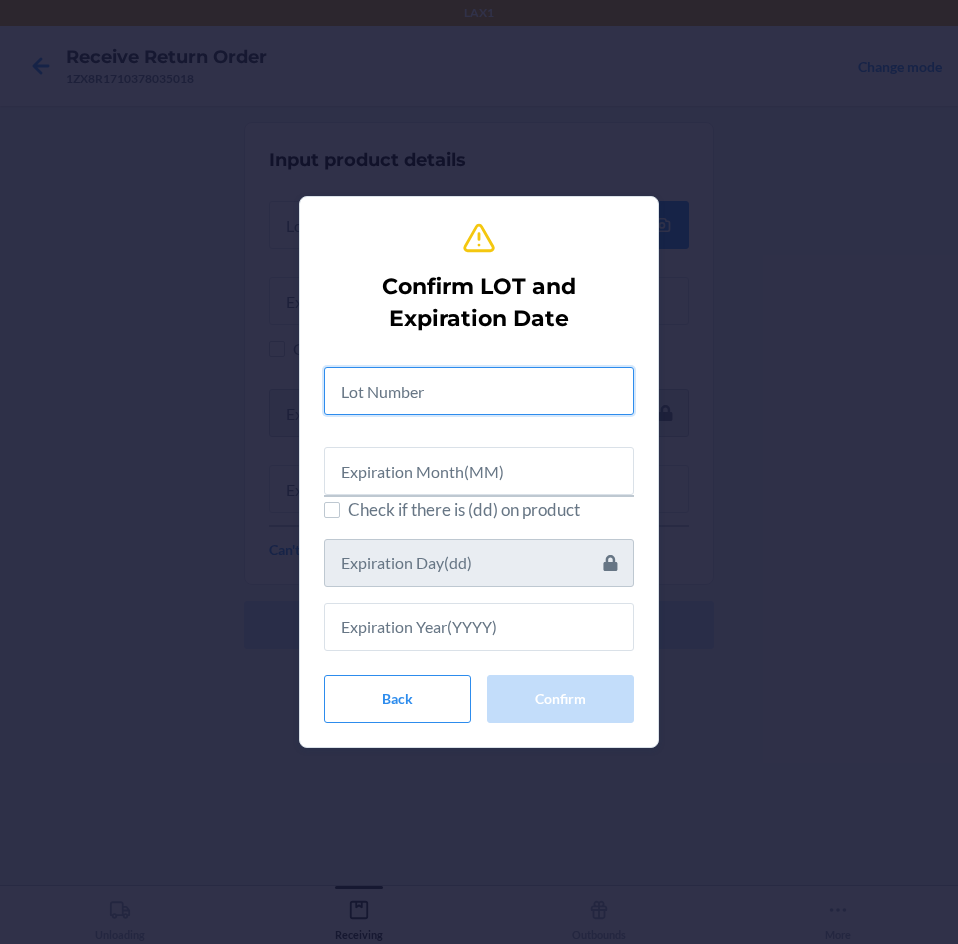 click at bounding box center (479, 391) 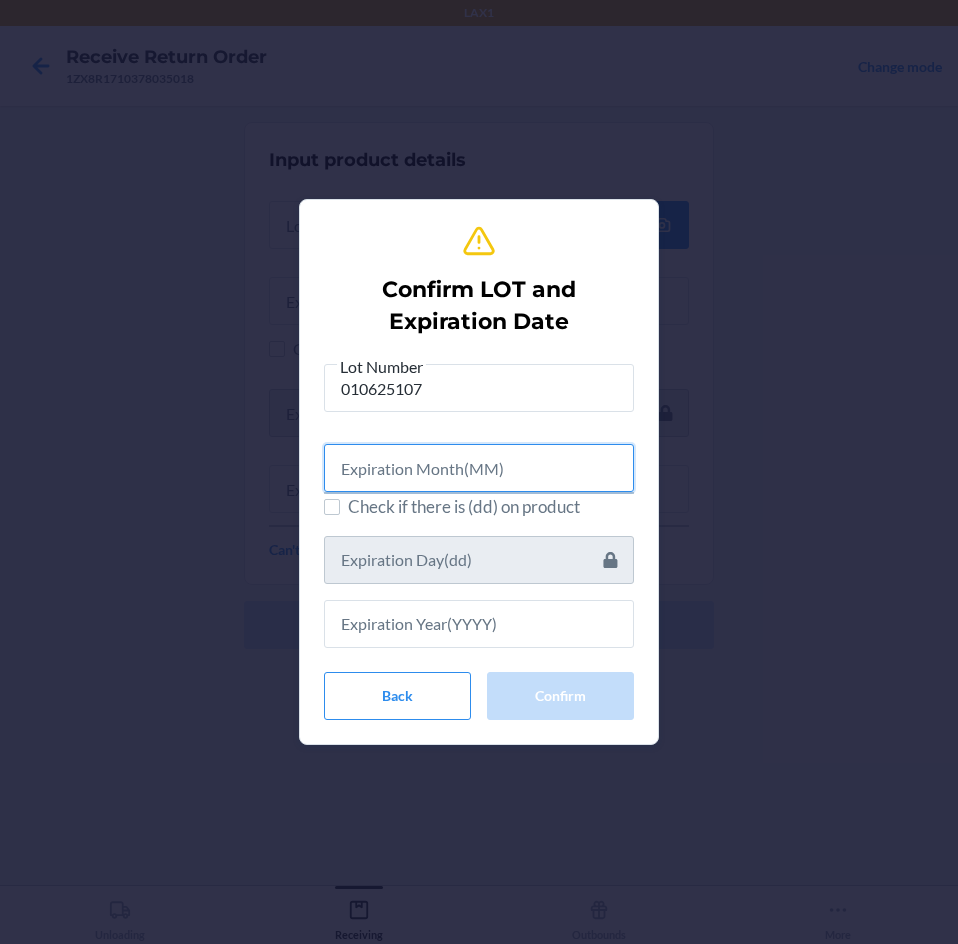 click at bounding box center (479, 468) 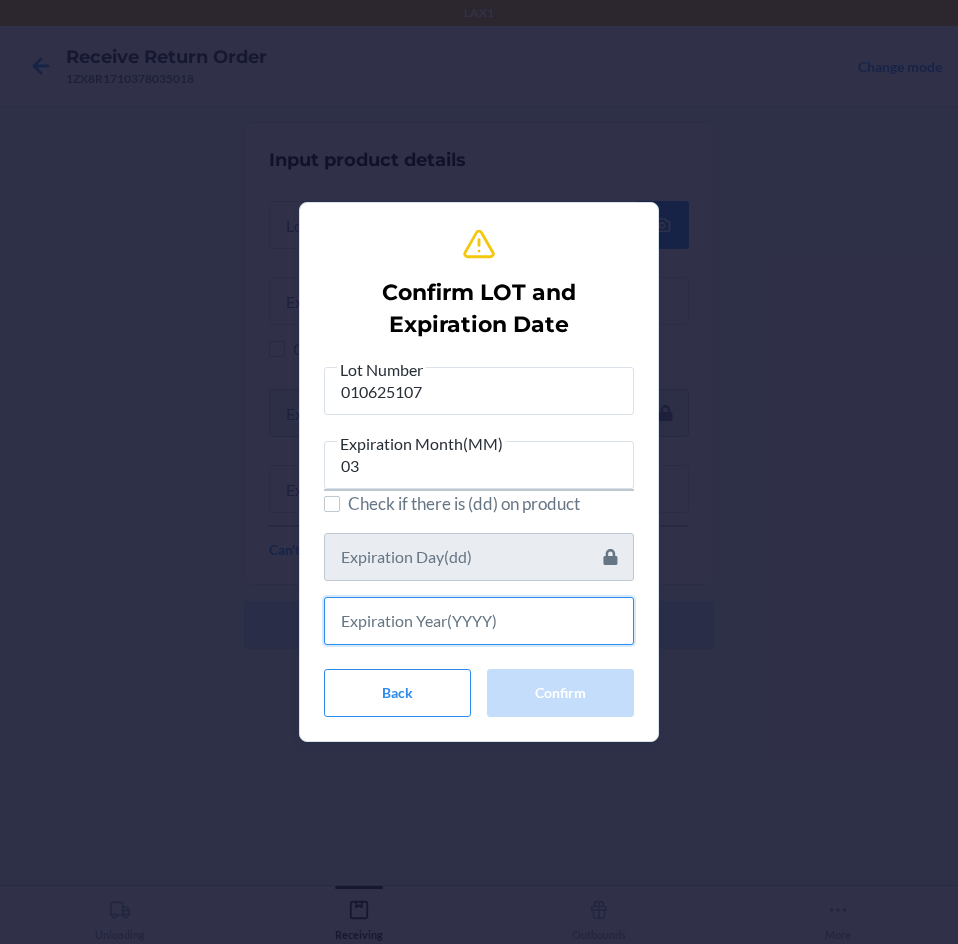 click at bounding box center (479, 621) 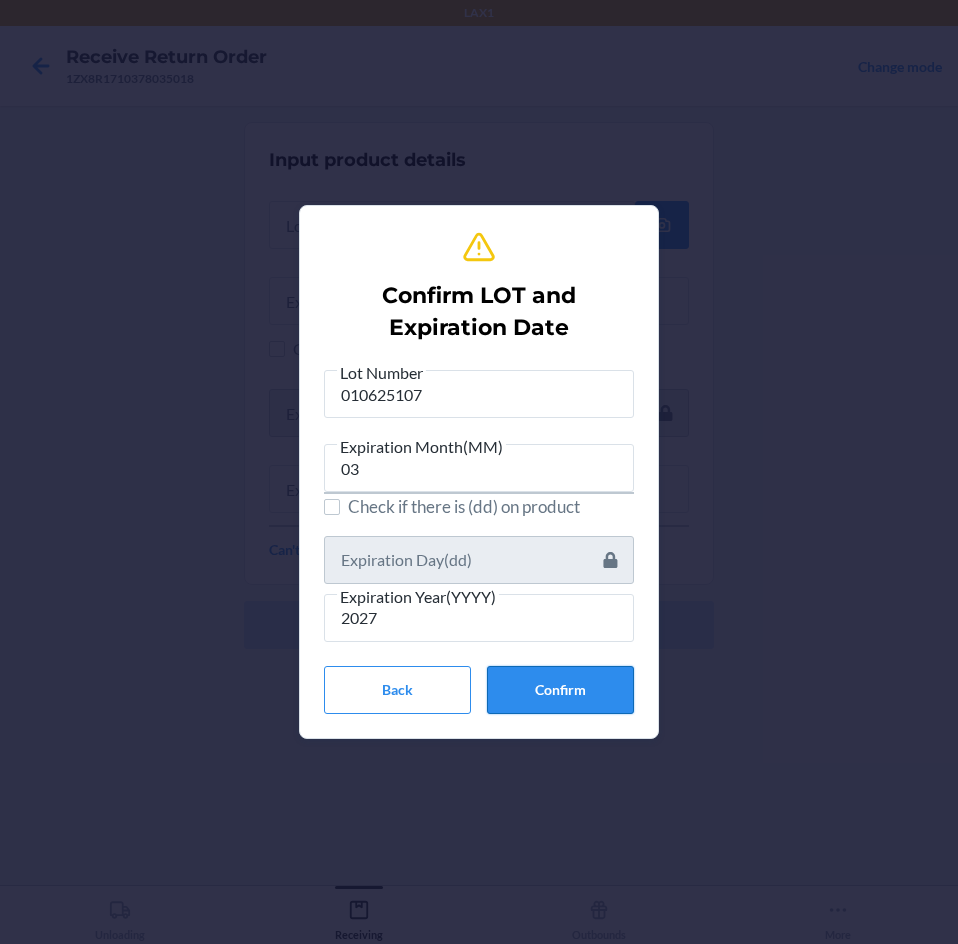 click on "Confirm" at bounding box center [560, 690] 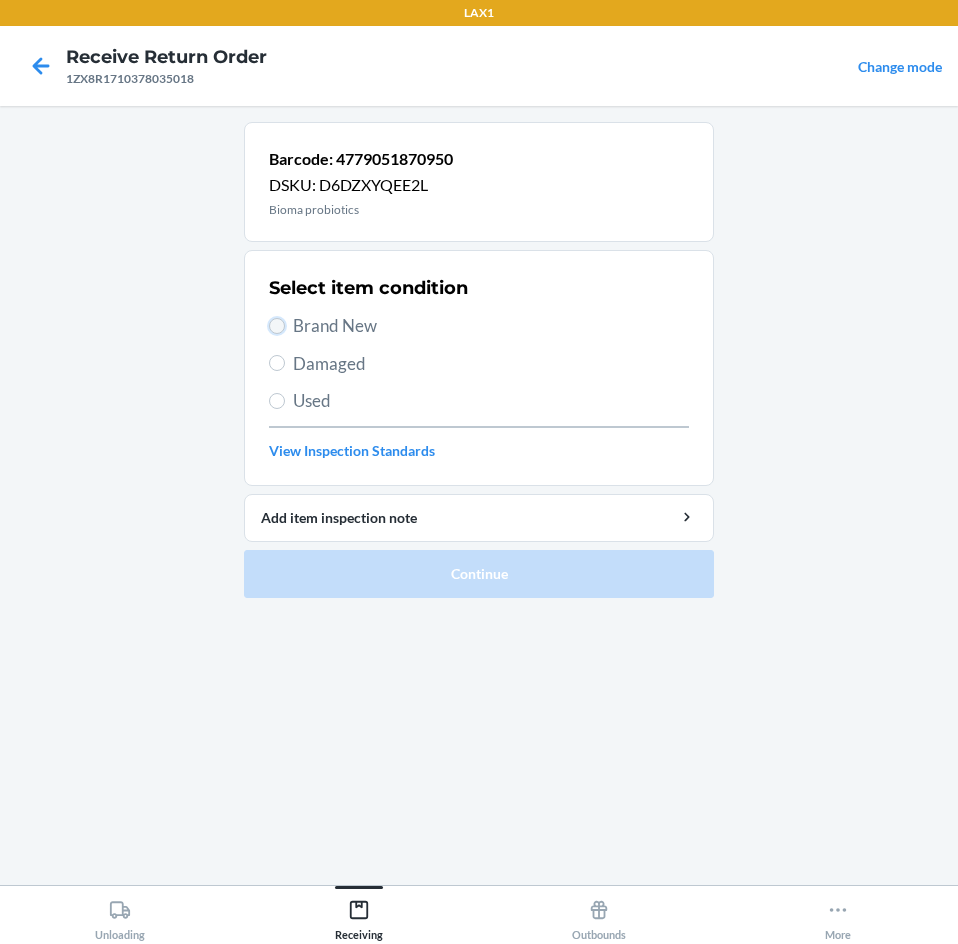 click on "Brand New" at bounding box center [277, 326] 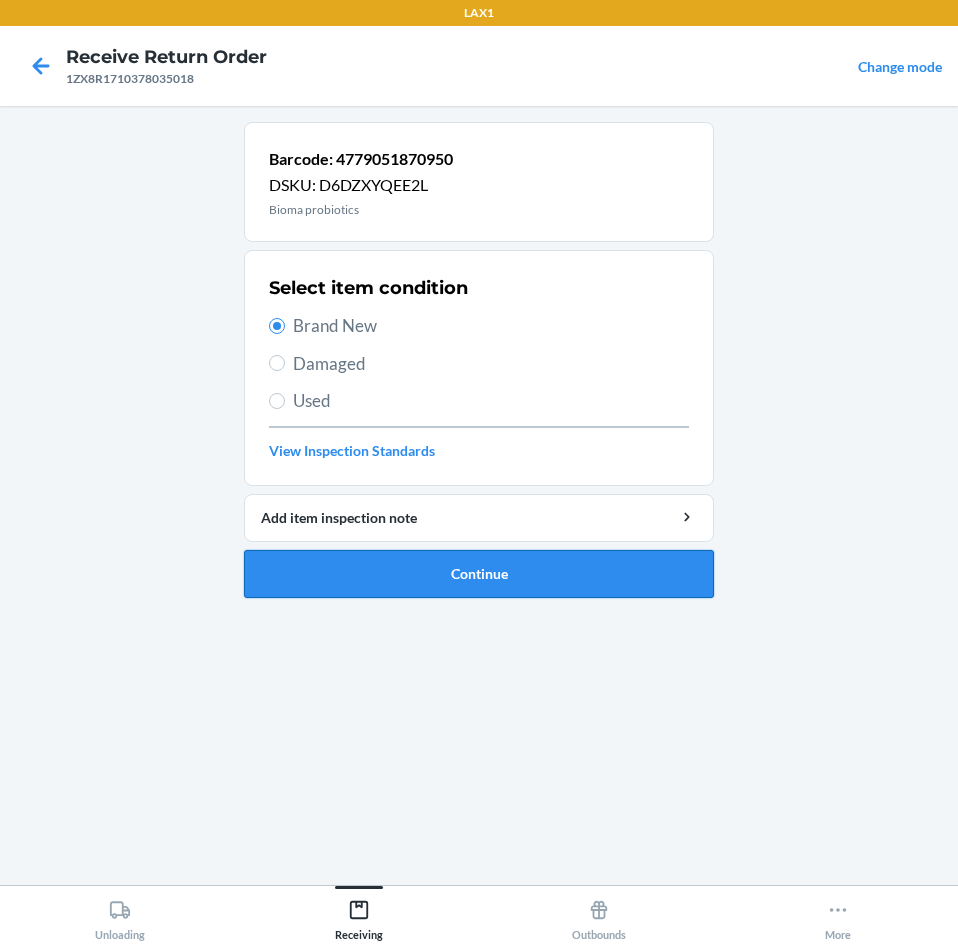 click on "Continue" at bounding box center (479, 574) 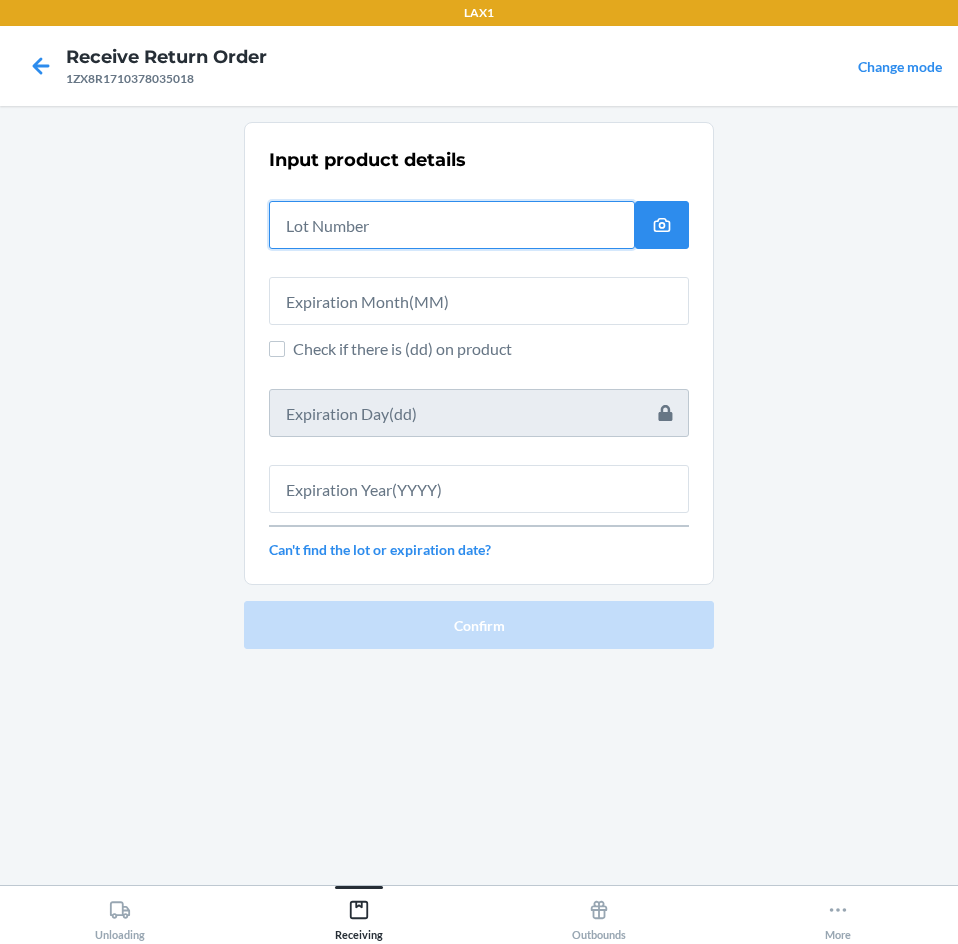 click at bounding box center (452, 225) 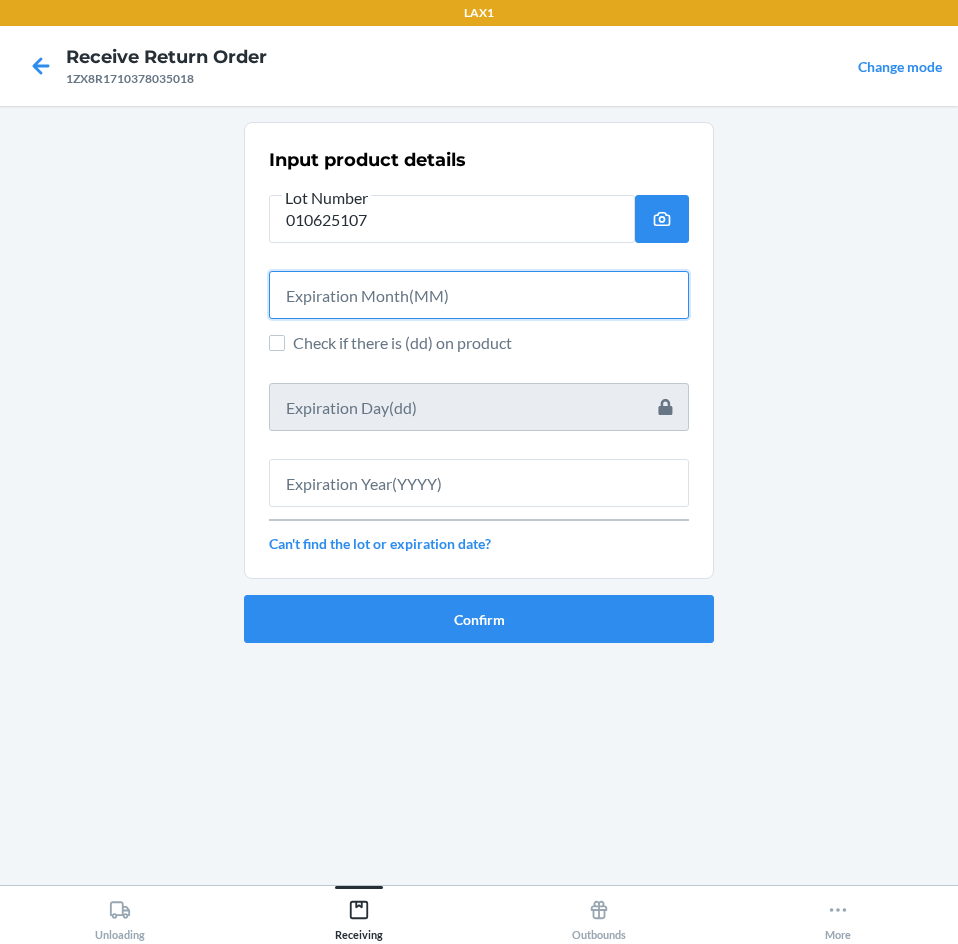 click at bounding box center [479, 295] 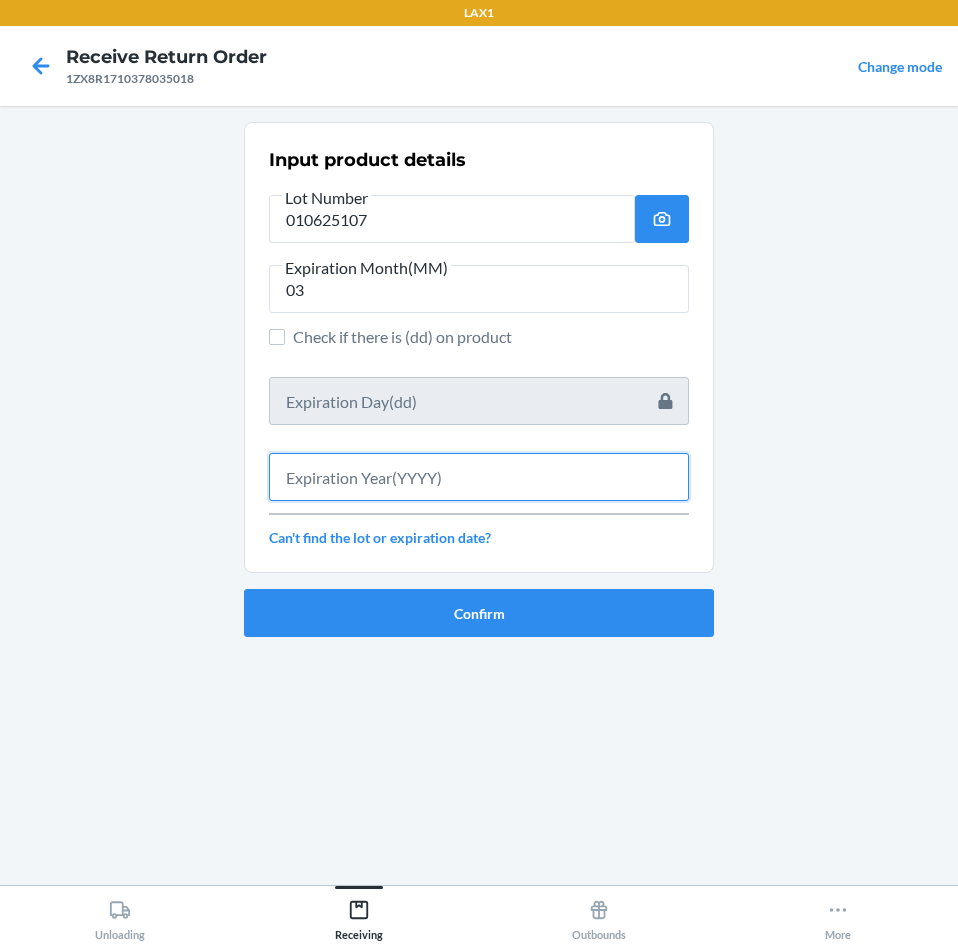 click at bounding box center (479, 477) 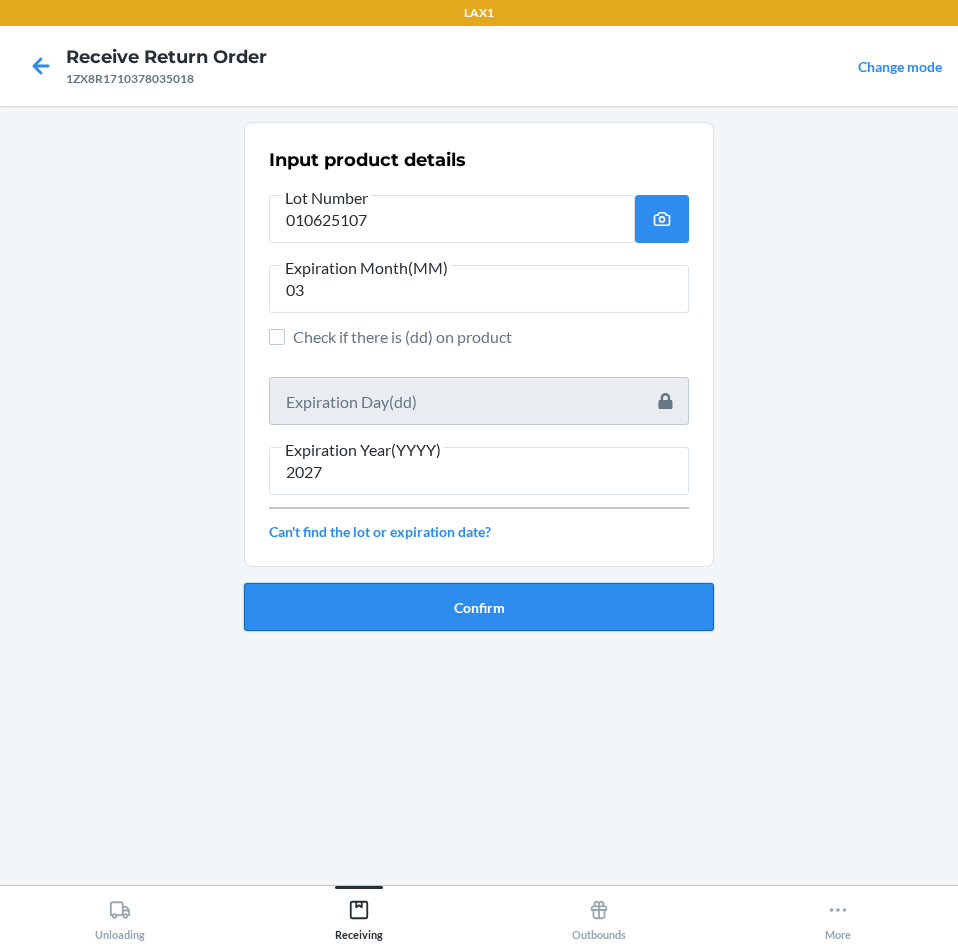 click on "Confirm" at bounding box center [479, 607] 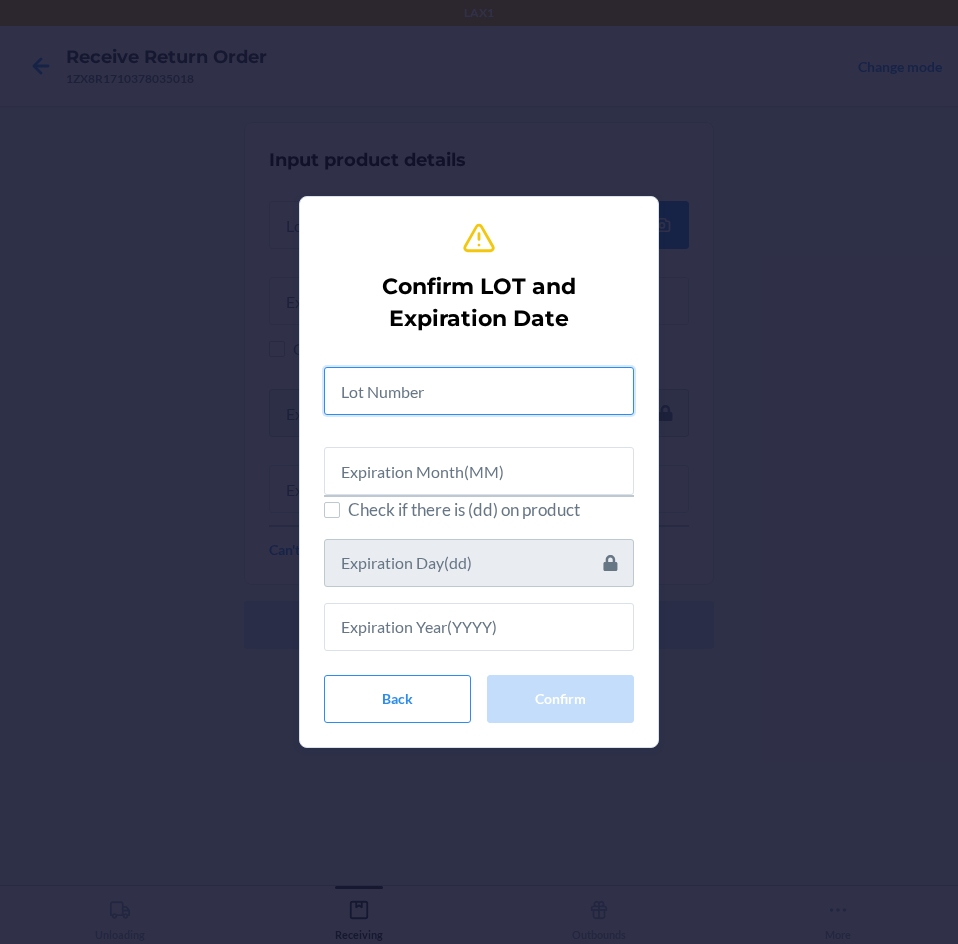 click at bounding box center (479, 391) 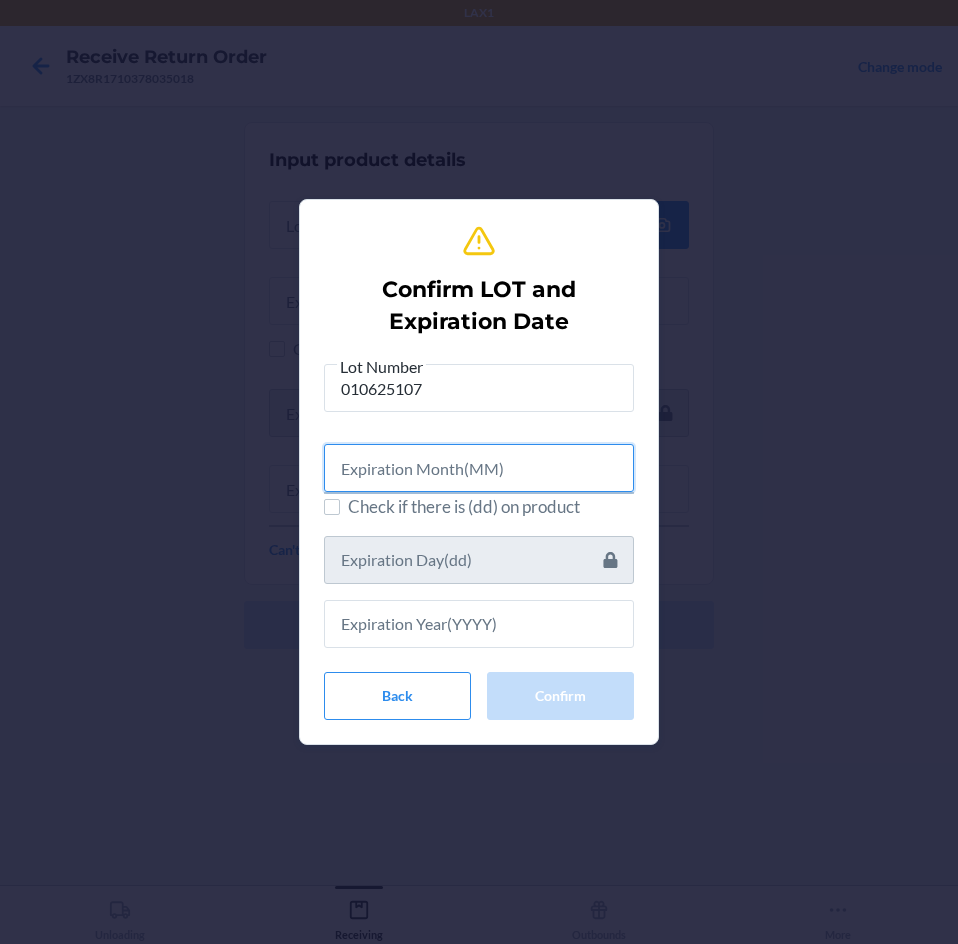 click at bounding box center (479, 468) 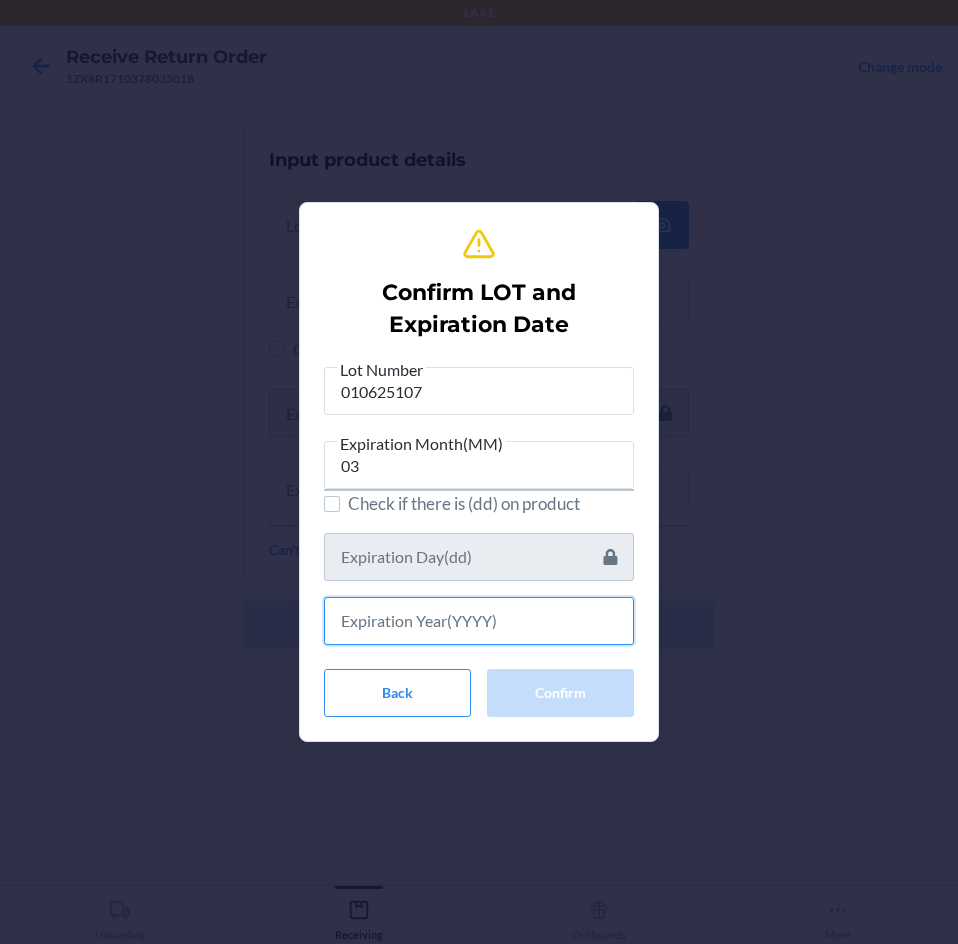 click at bounding box center [479, 621] 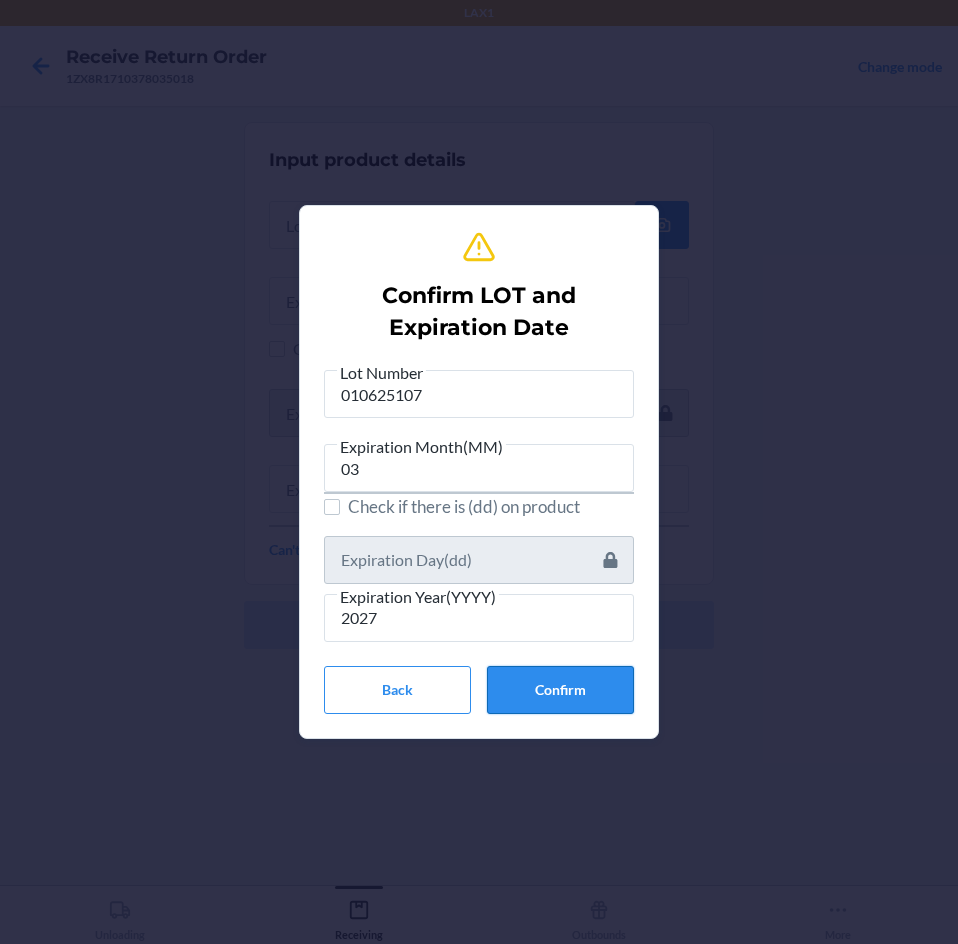 click on "Confirm" at bounding box center (560, 690) 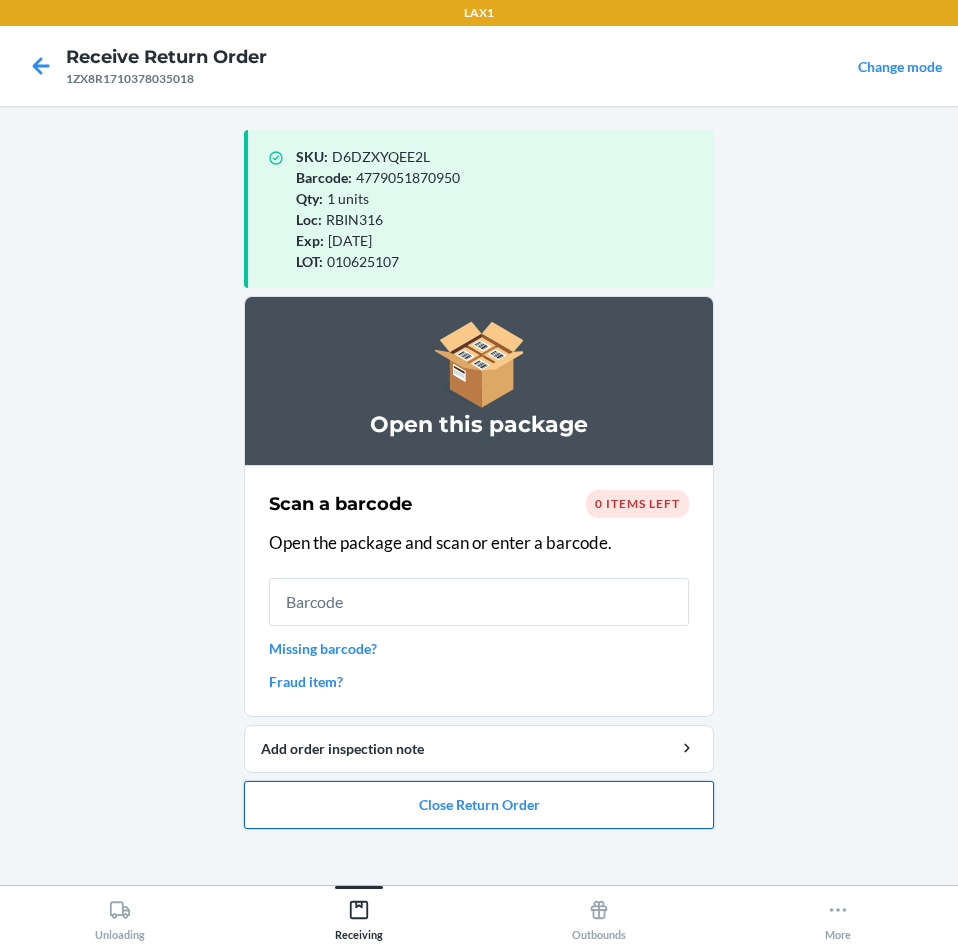 click on "Close Return Order" at bounding box center (479, 805) 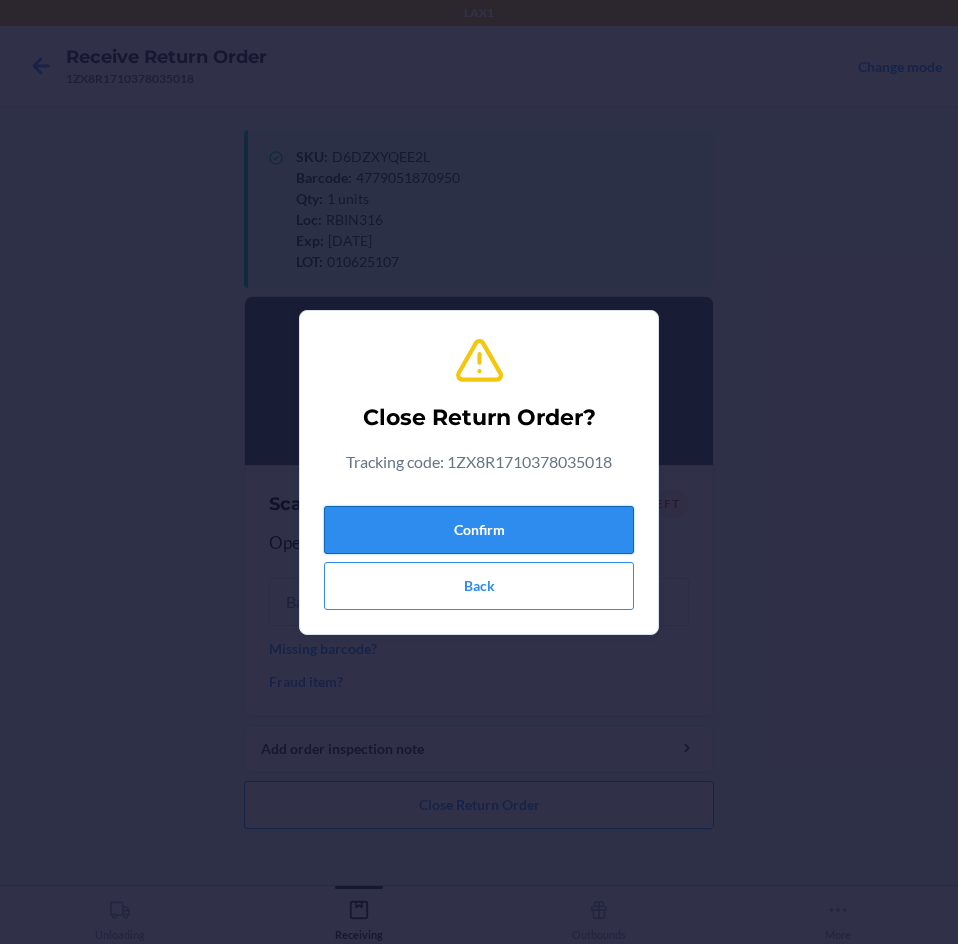 click on "Confirm" at bounding box center (479, 530) 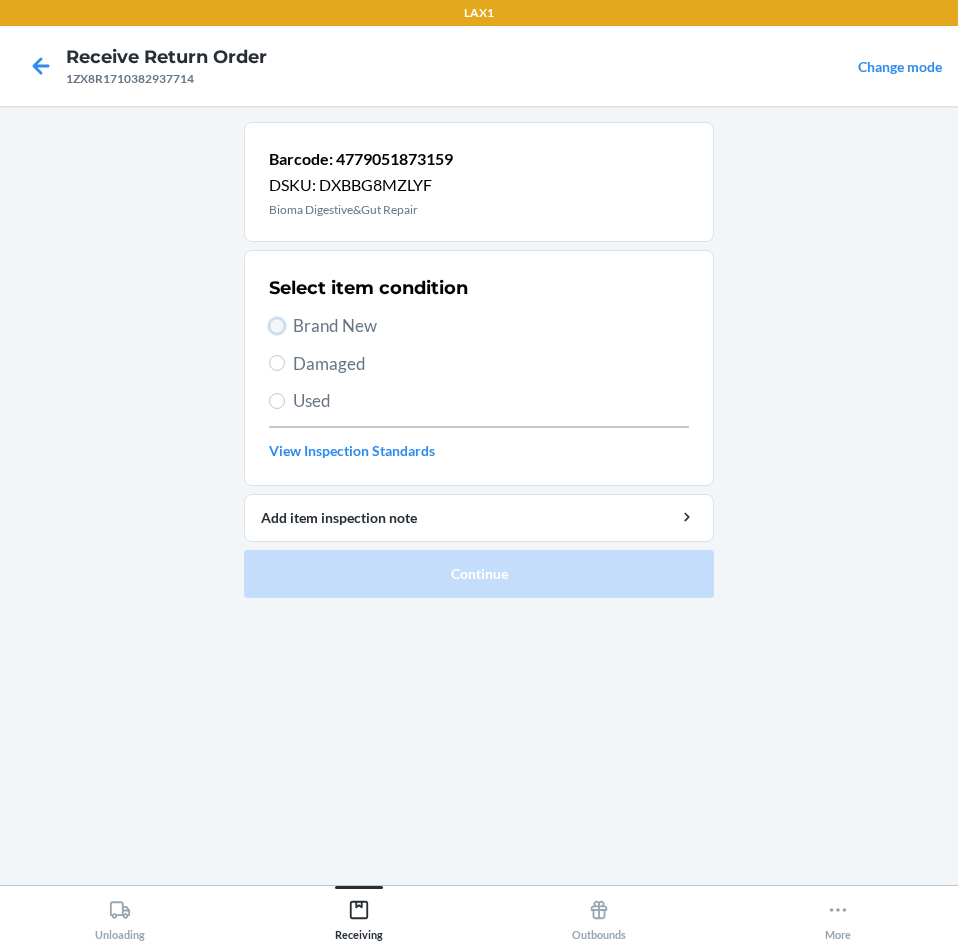 click on "Brand New" at bounding box center [277, 326] 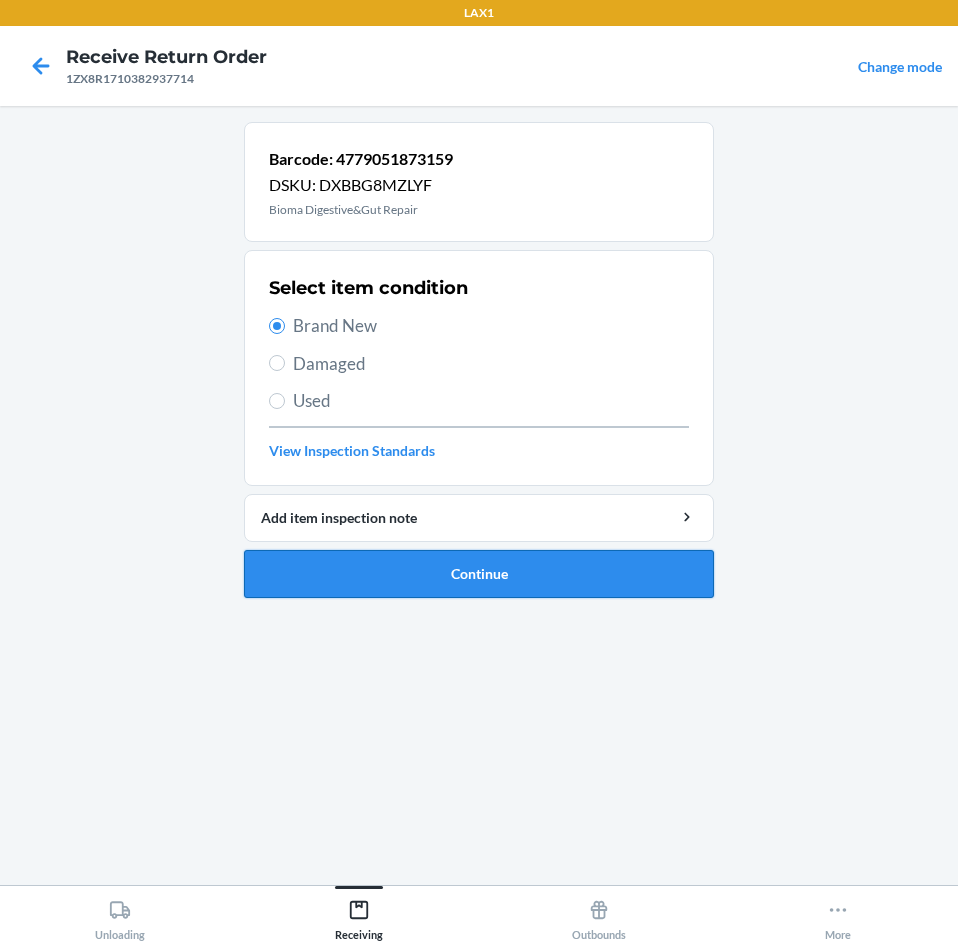 click on "Continue" at bounding box center [479, 574] 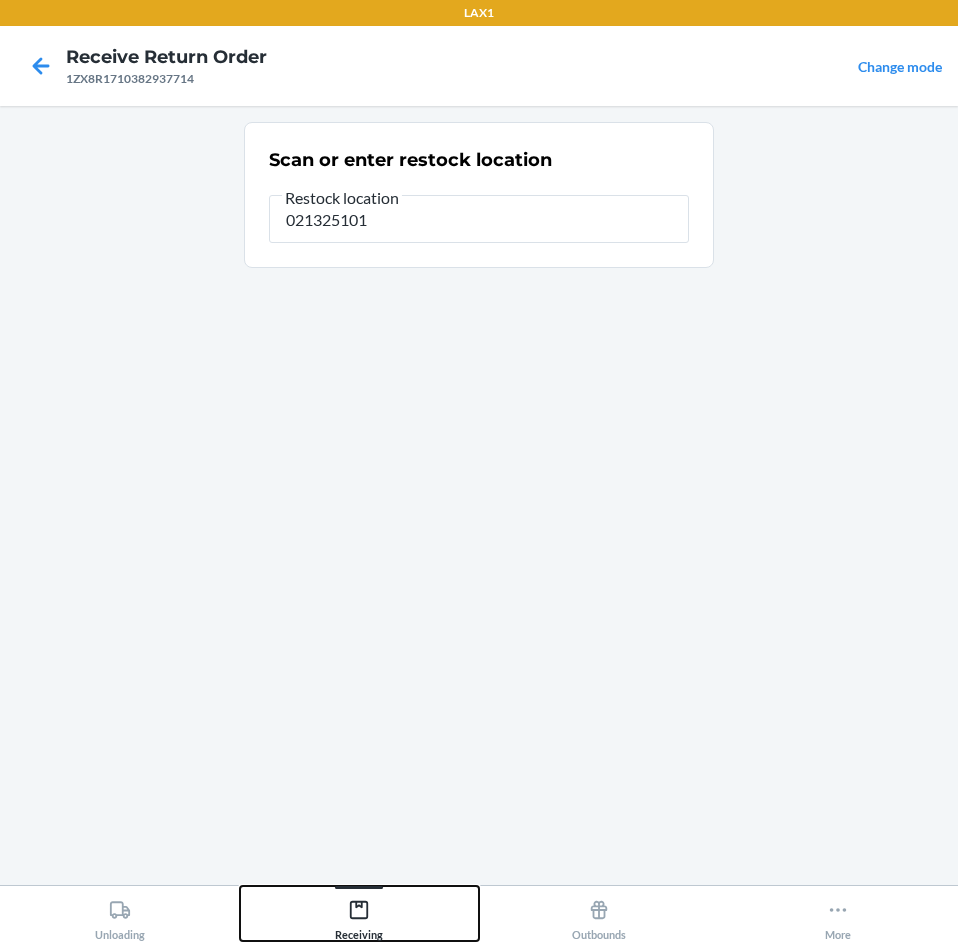 click 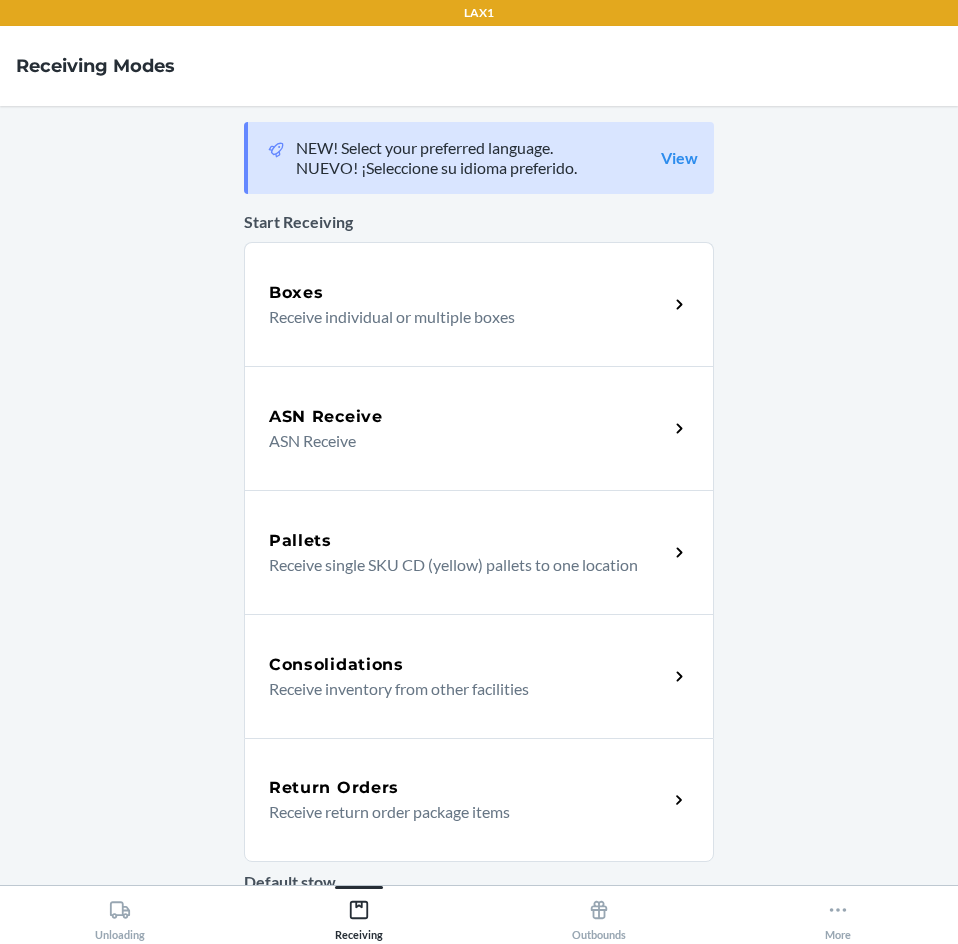 click on "Receive return order package items" at bounding box center (460, 812) 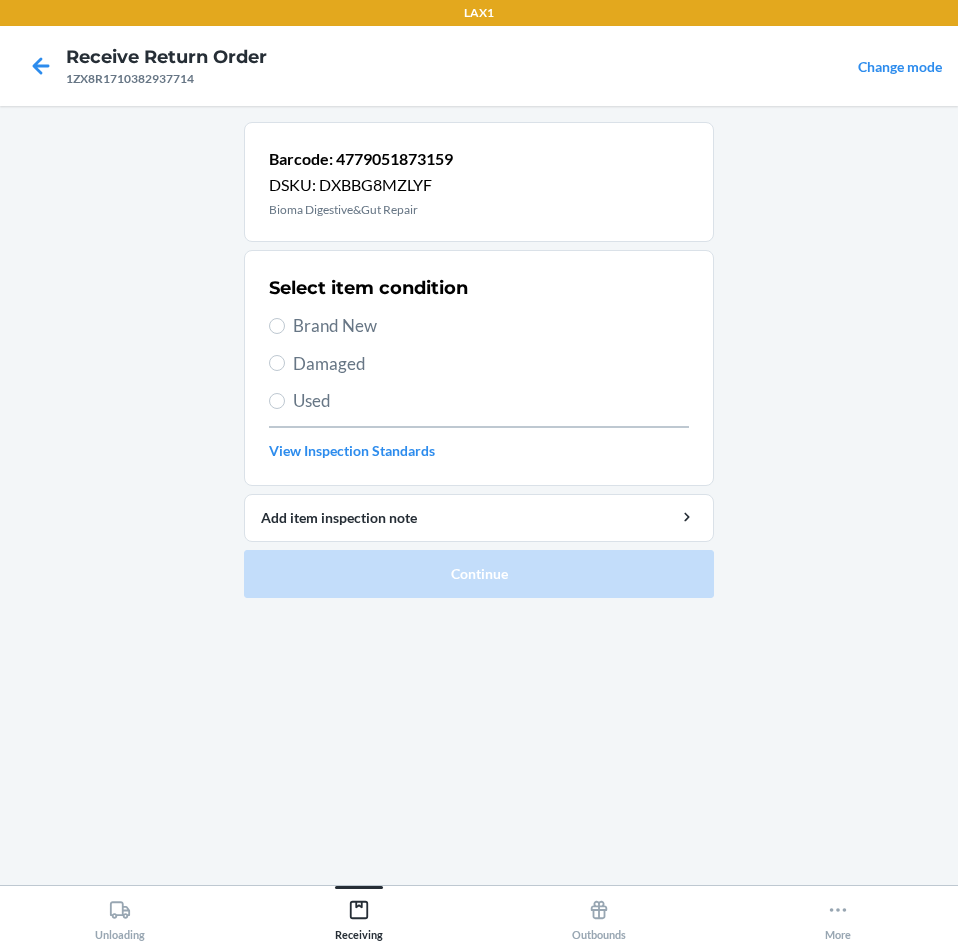 drag, startPoint x: 300, startPoint y: 320, endPoint x: 302, endPoint y: 334, distance: 14.142136 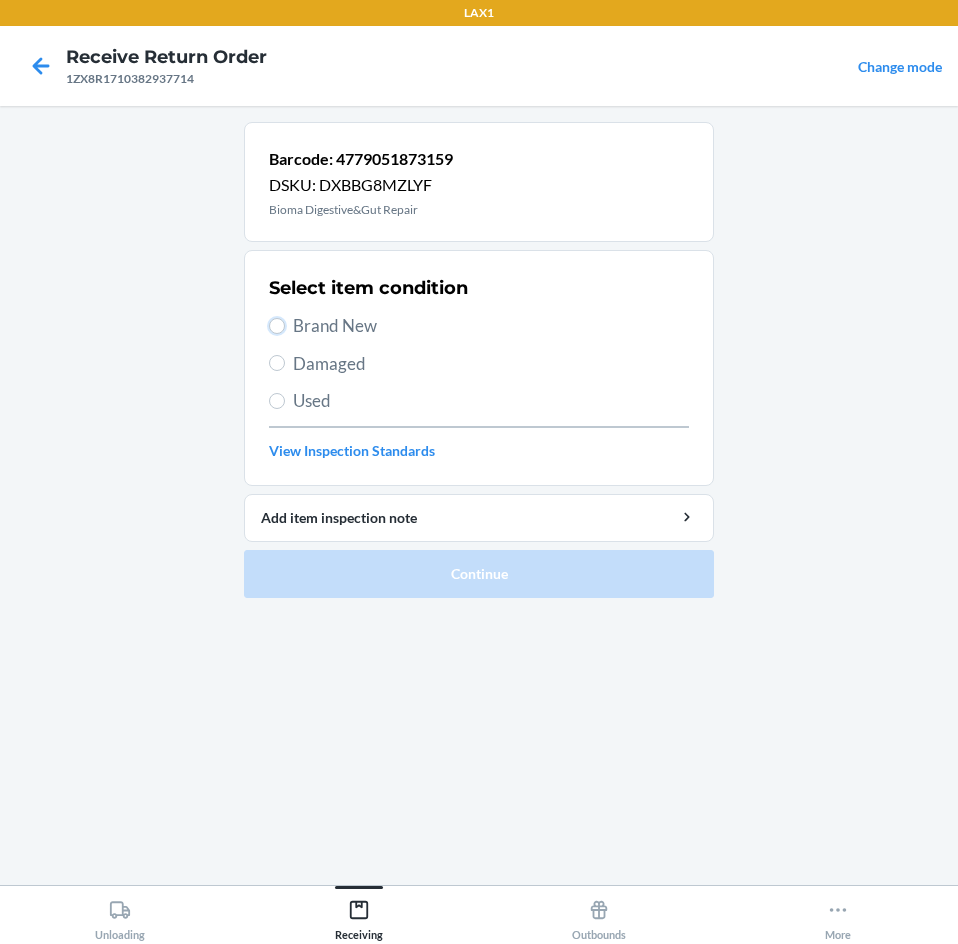 click on "Brand New" at bounding box center (277, 326) 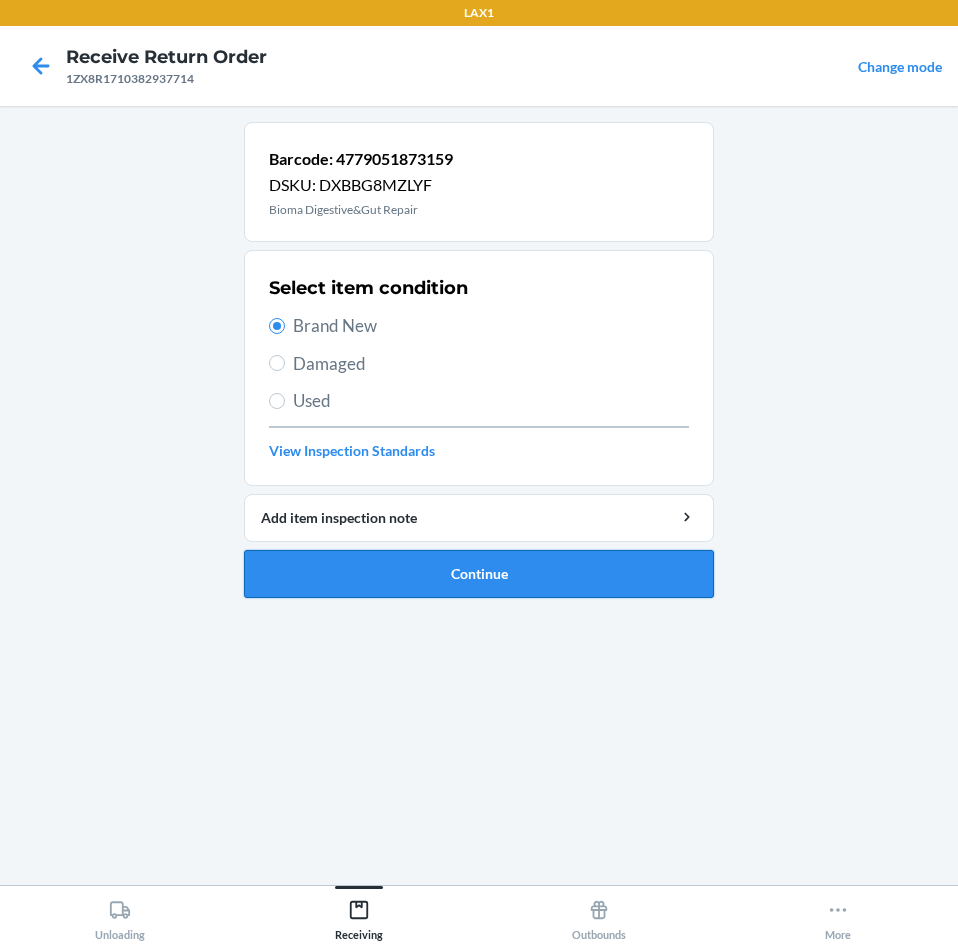 click on "Continue" at bounding box center (479, 574) 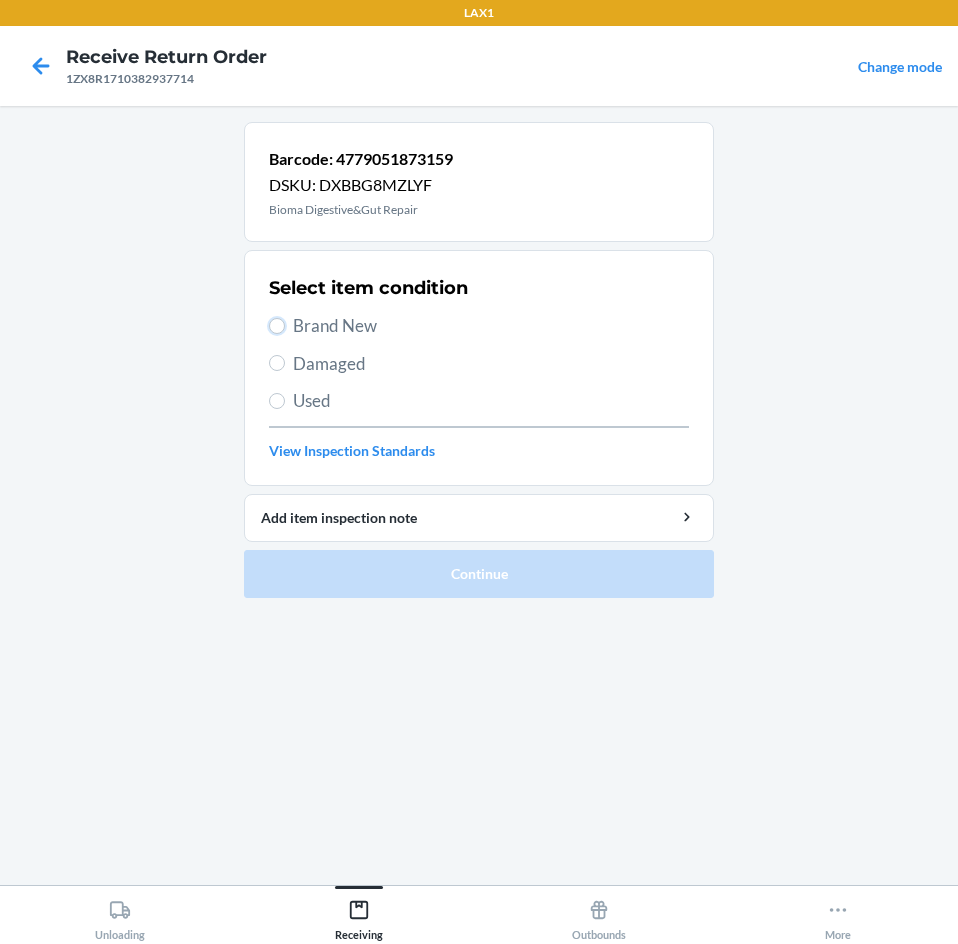 drag, startPoint x: 272, startPoint y: 325, endPoint x: 374, endPoint y: 484, distance: 188.90474 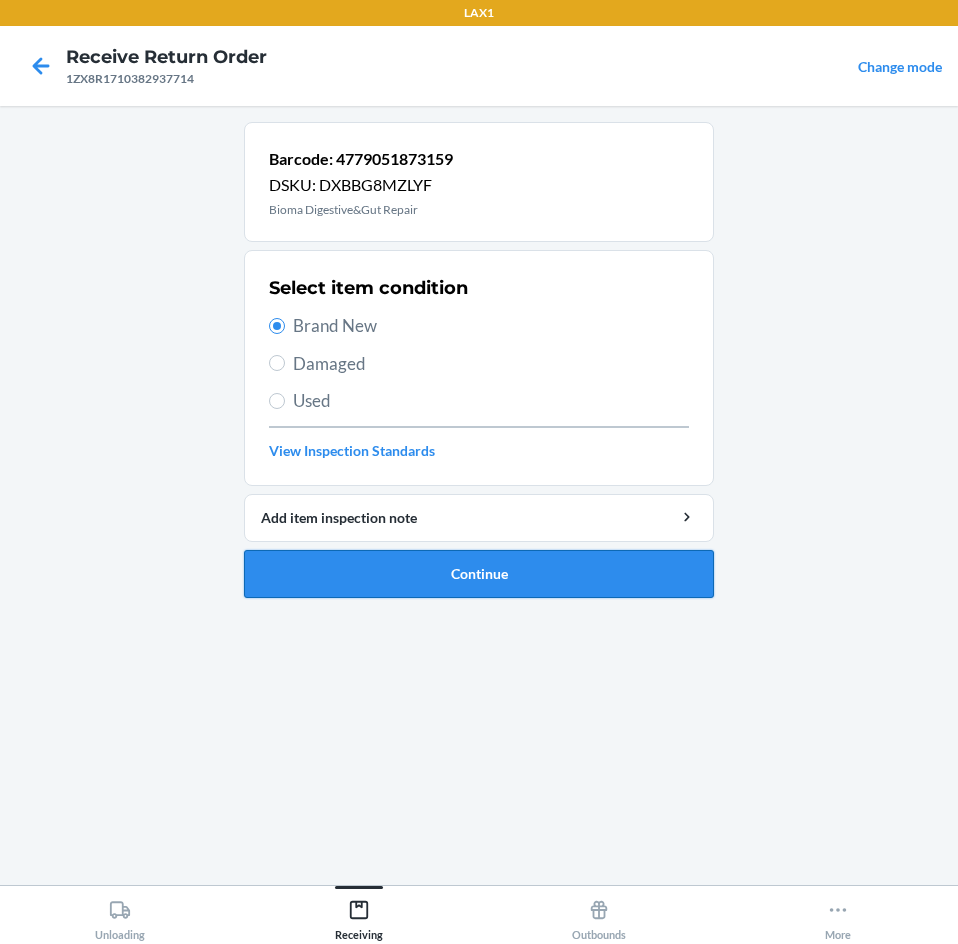 click on "Continue" at bounding box center [479, 574] 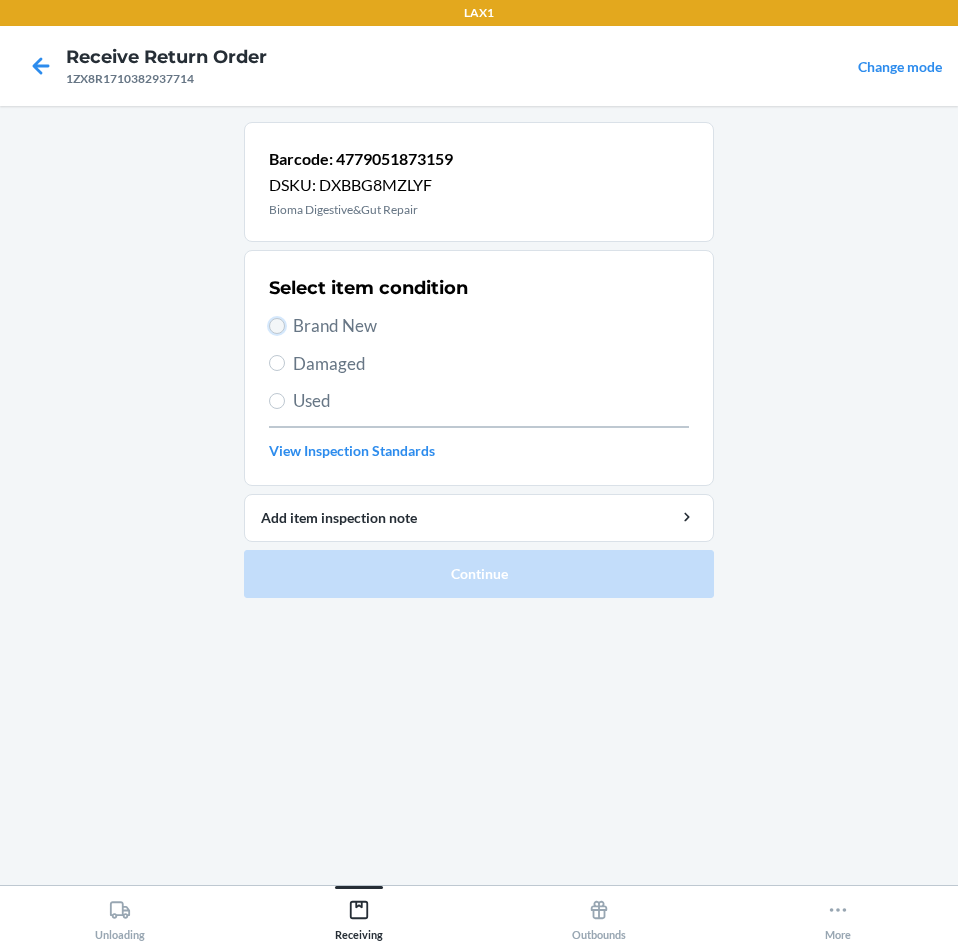 click on "Brand New" at bounding box center [277, 326] 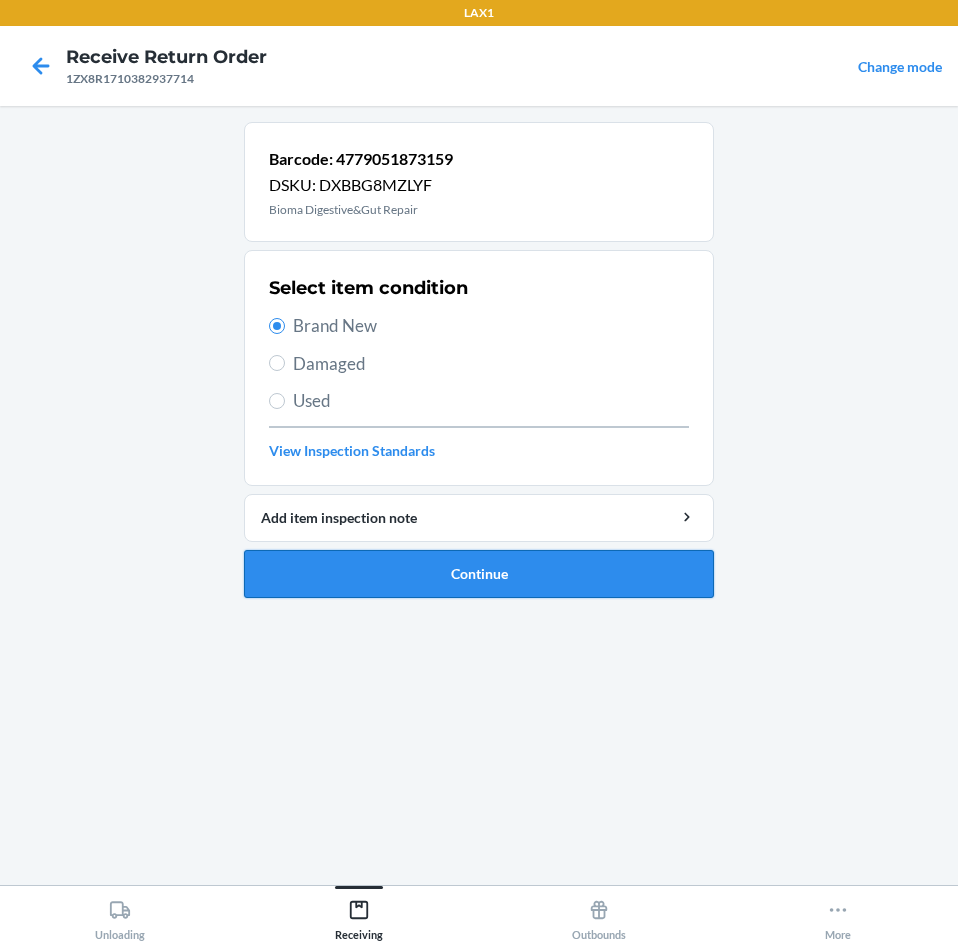 click on "Continue" at bounding box center [479, 574] 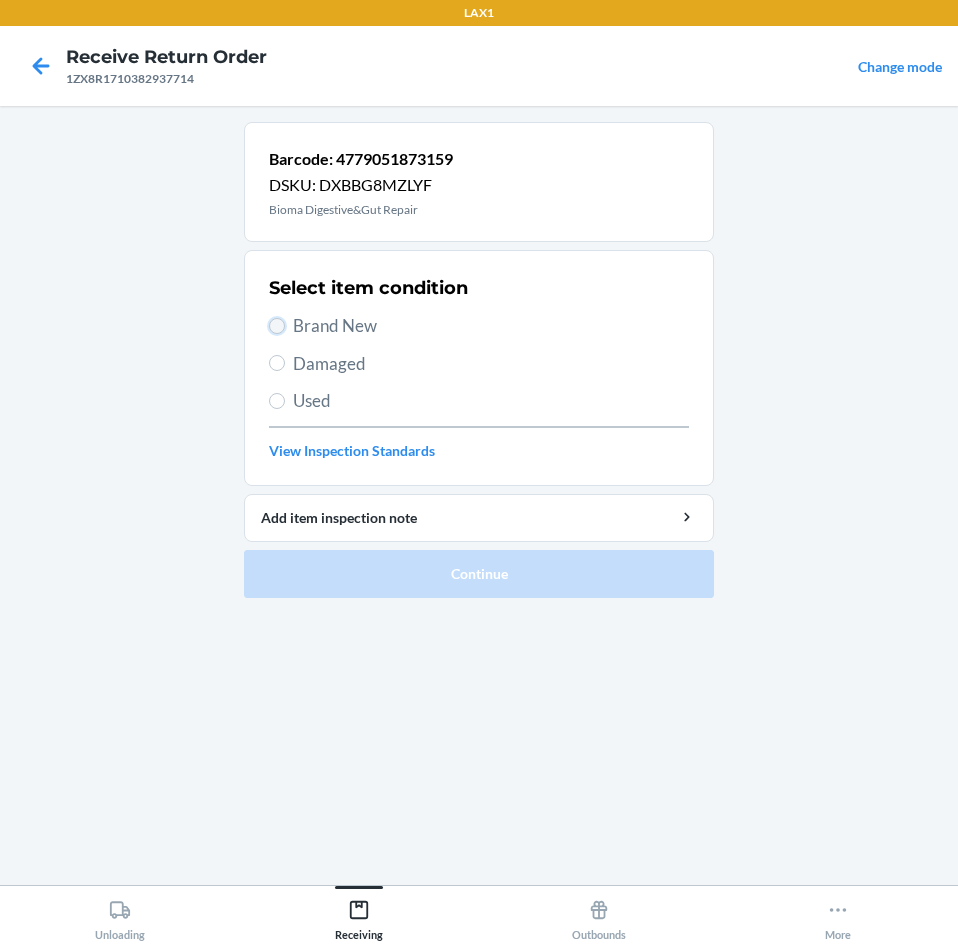 click on "Brand New" at bounding box center (277, 326) 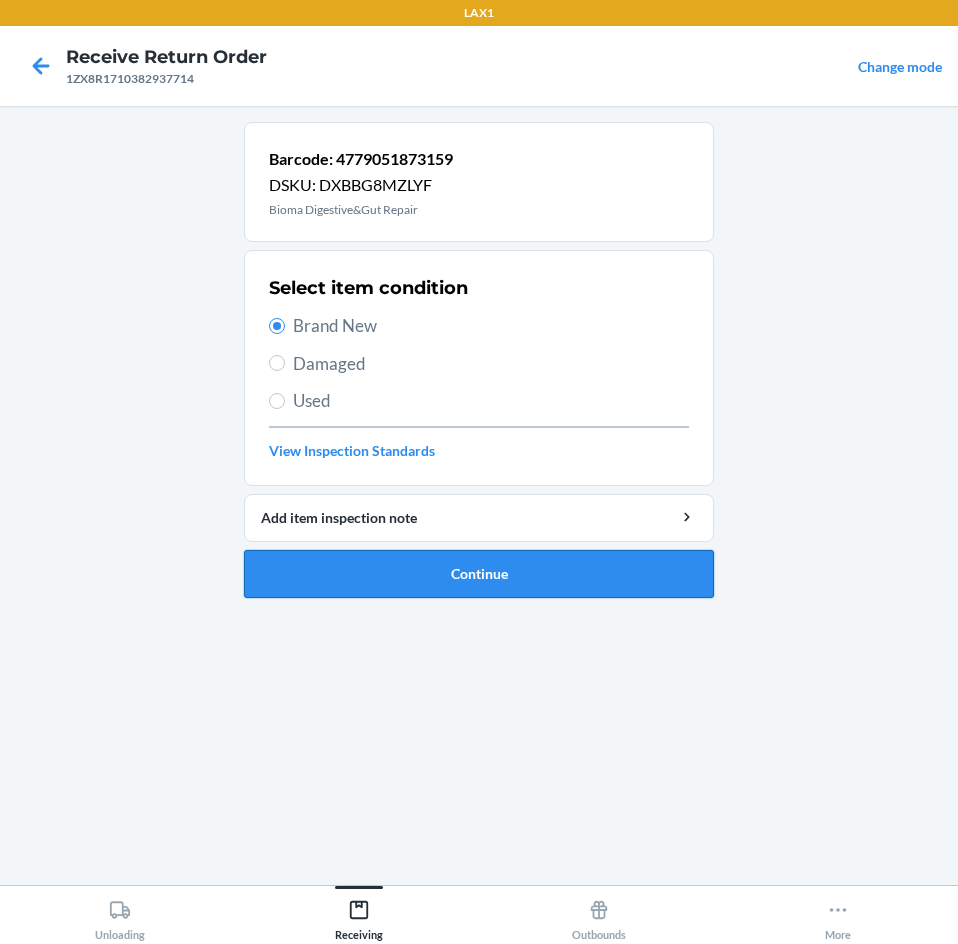 click on "Continue" at bounding box center [479, 574] 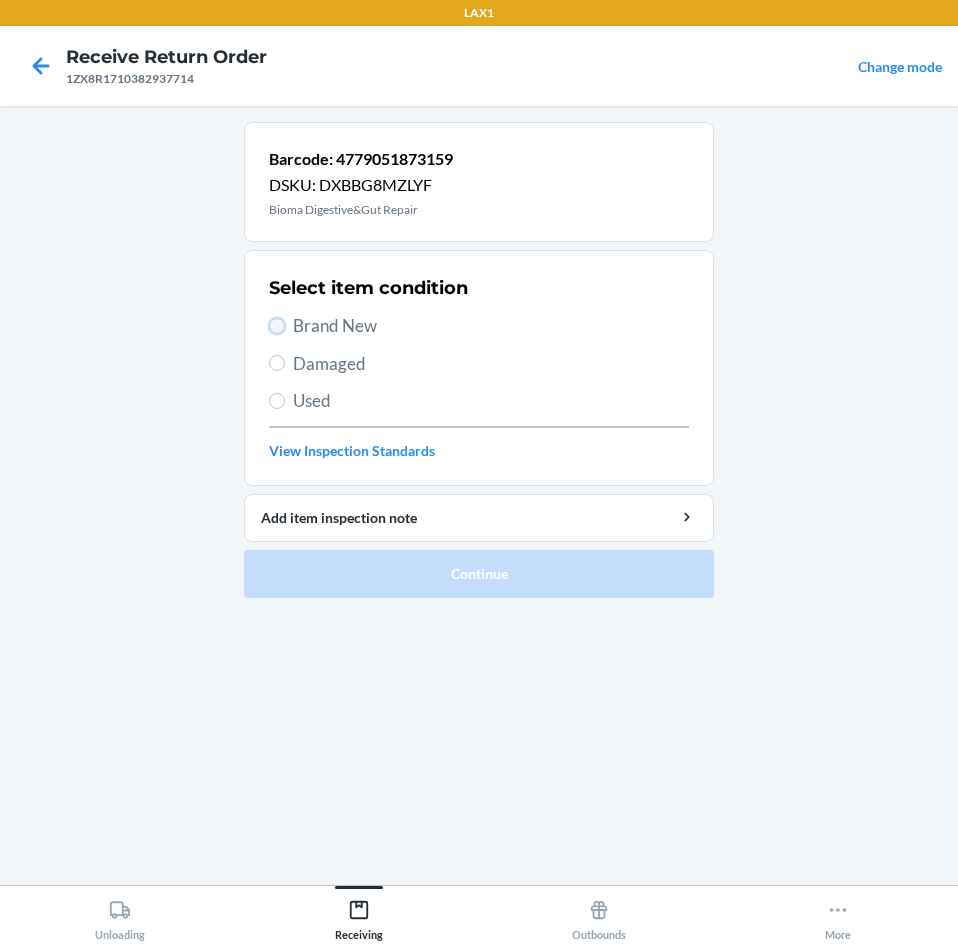 click on "Brand New" at bounding box center (277, 326) 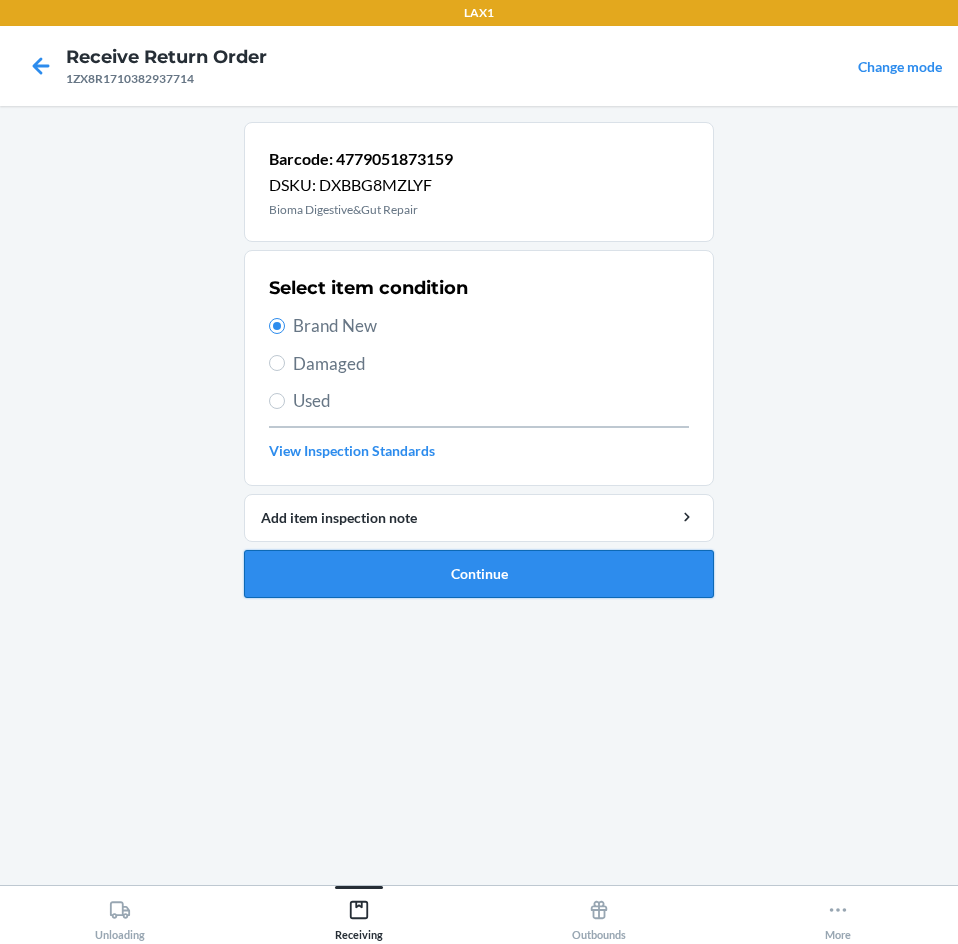 click on "Continue" at bounding box center [479, 574] 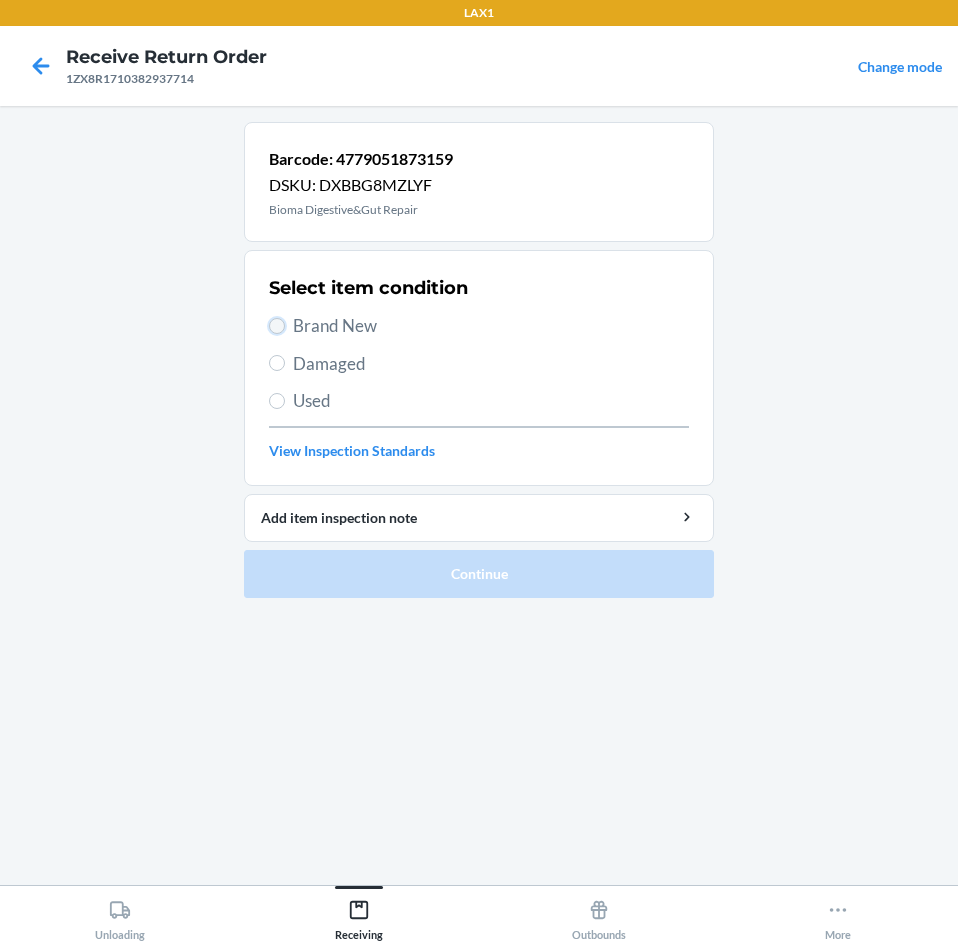 click on "Brand New" at bounding box center [277, 326] 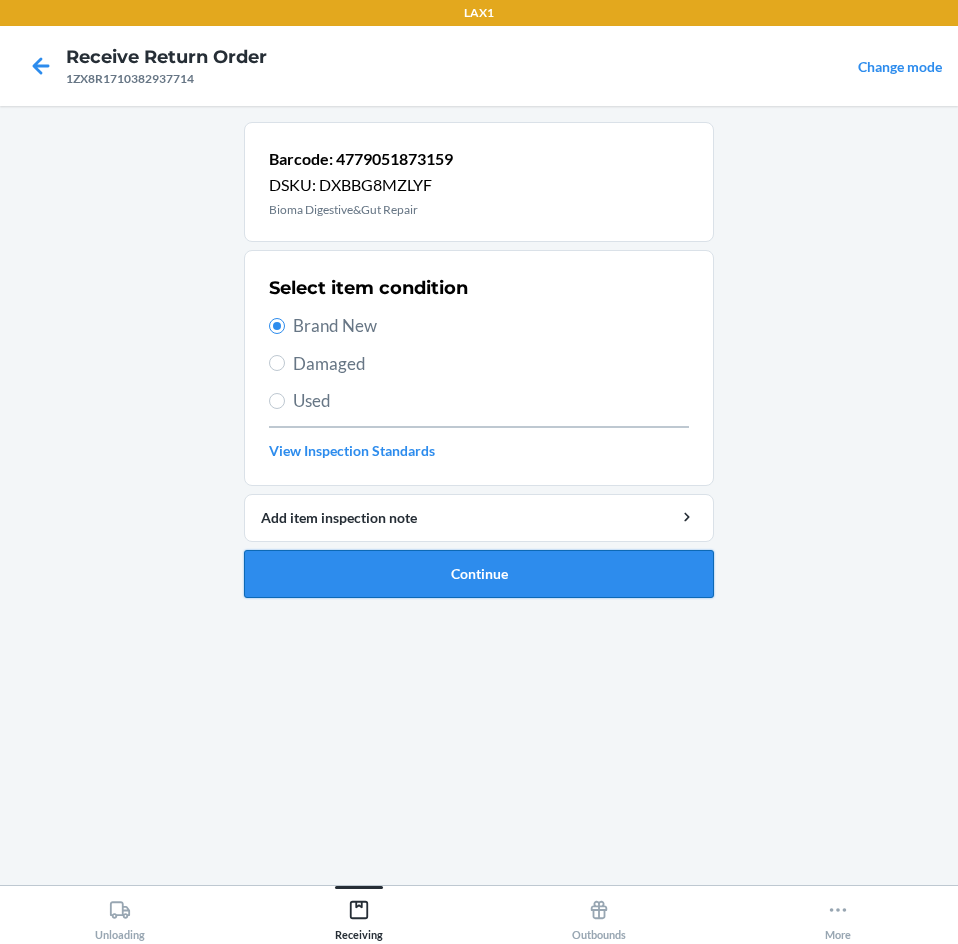 click on "Continue" at bounding box center [479, 574] 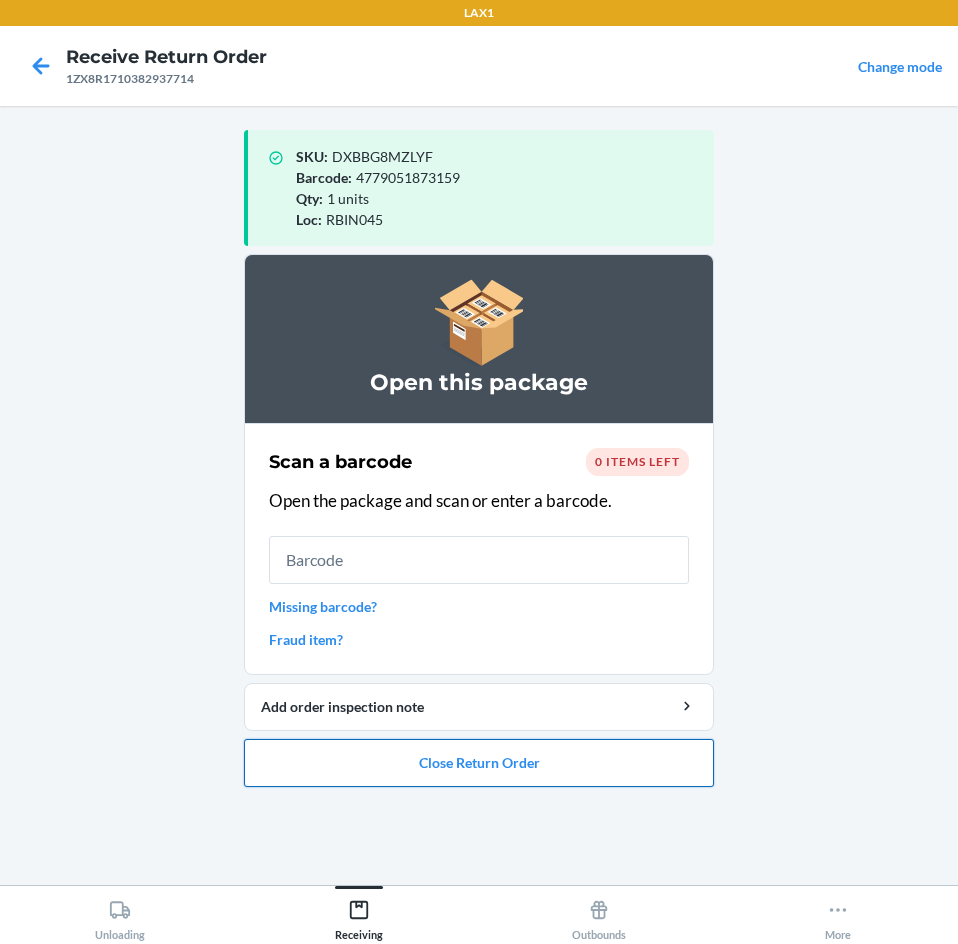 click on "Close Return Order" at bounding box center [479, 763] 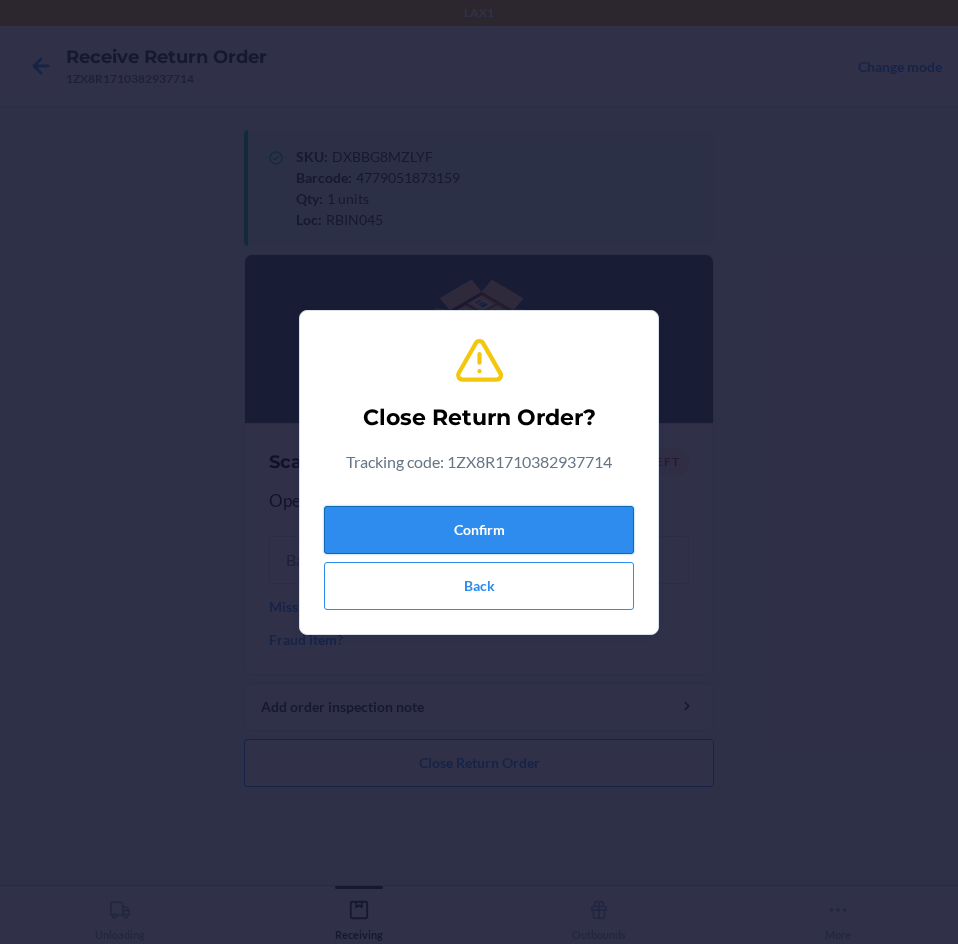 click on "Confirm" at bounding box center (479, 530) 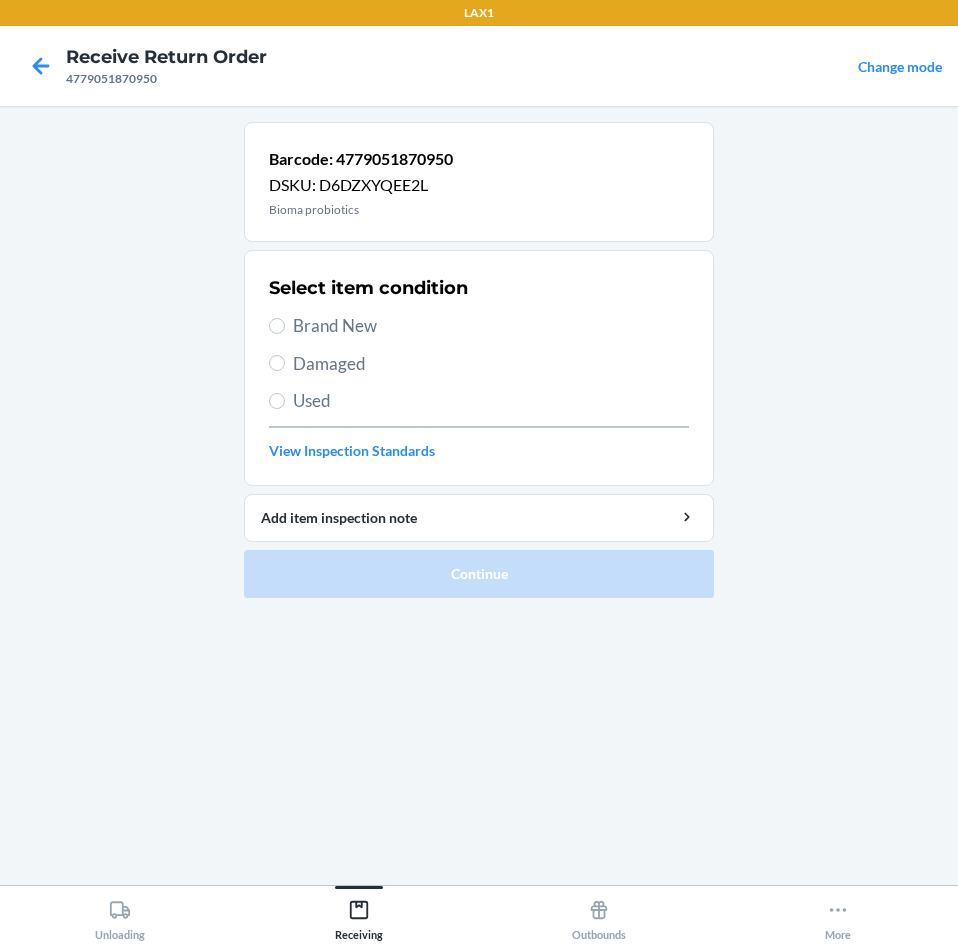 click on "Brand New" at bounding box center (479, 326) 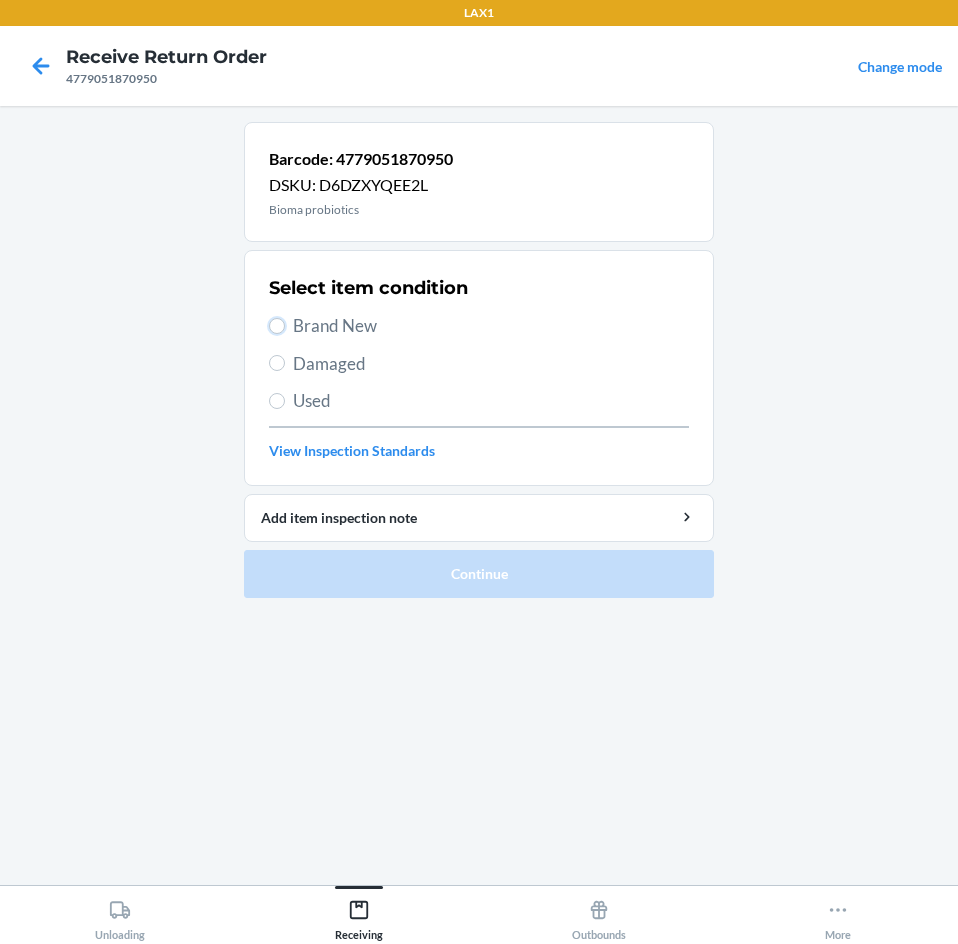 click on "Brand New" at bounding box center (277, 326) 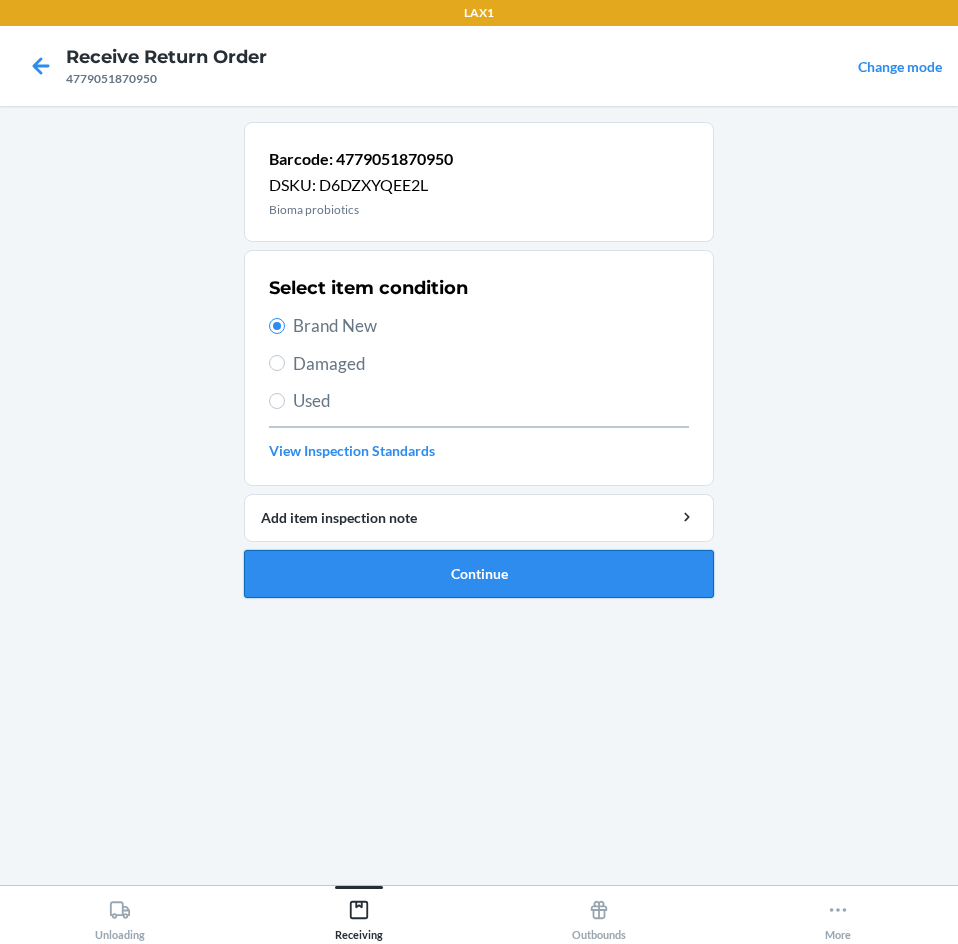 click on "Continue" at bounding box center [479, 574] 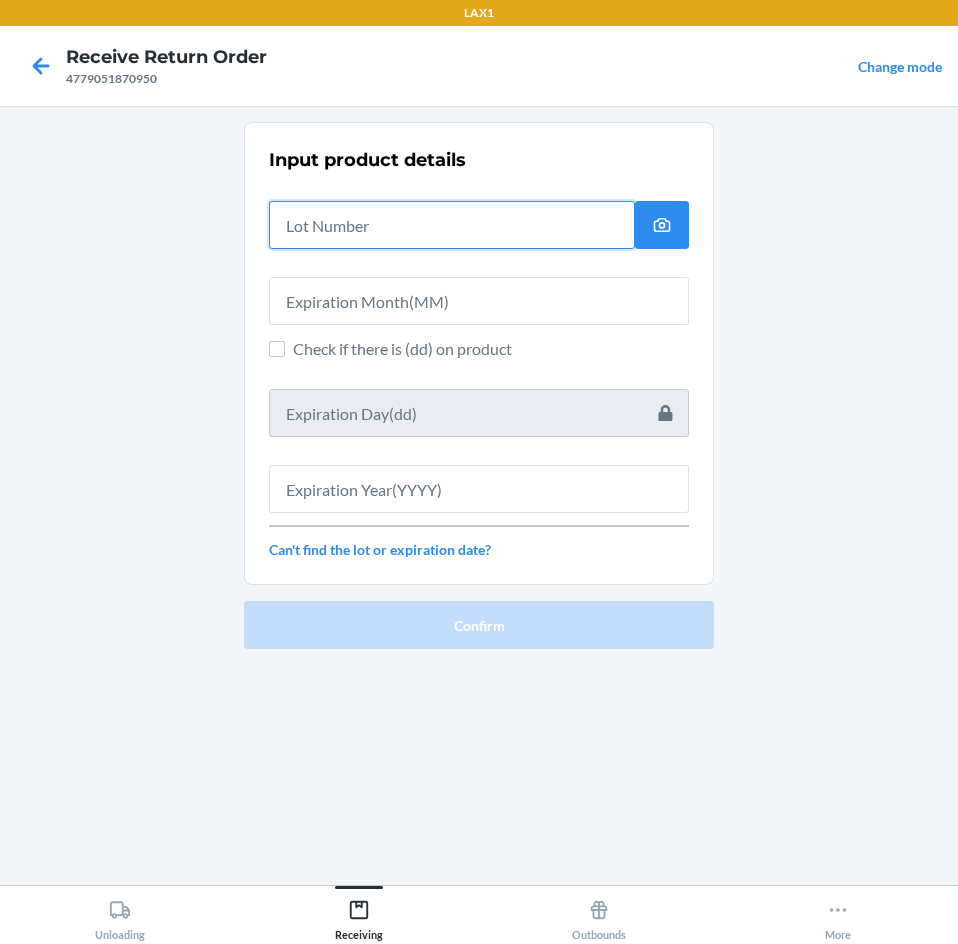 click at bounding box center (452, 225) 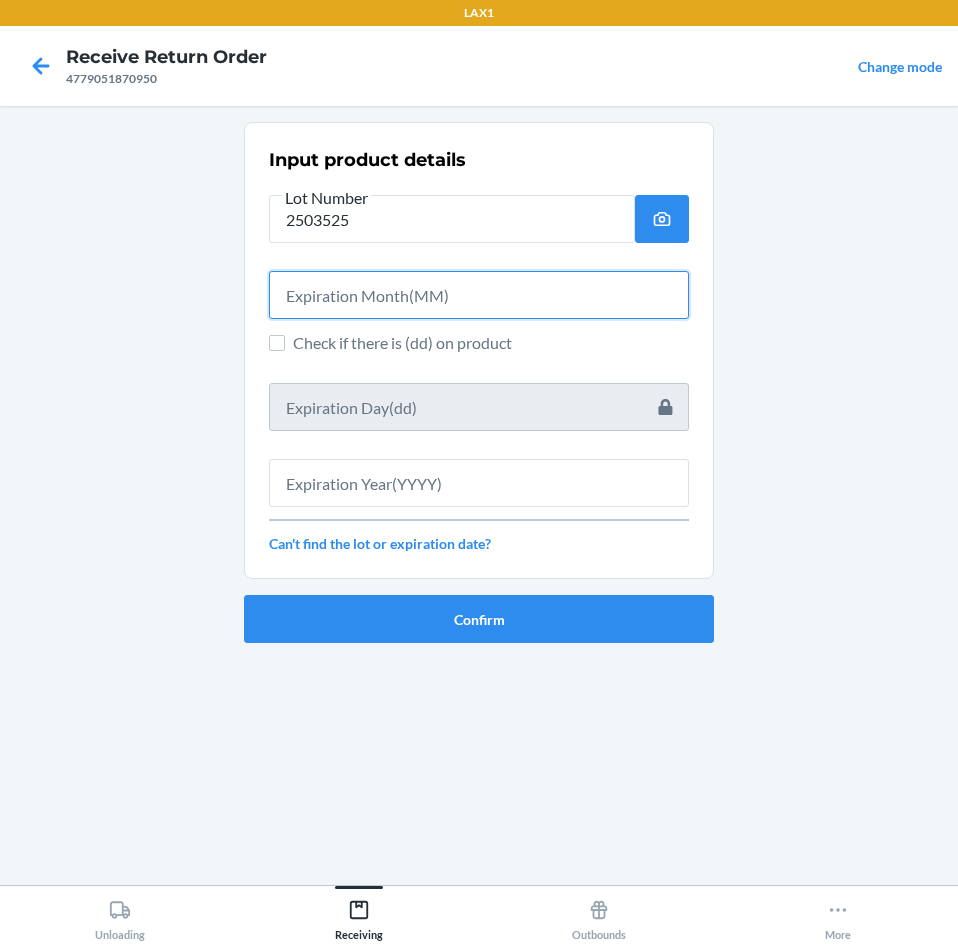 click at bounding box center [479, 295] 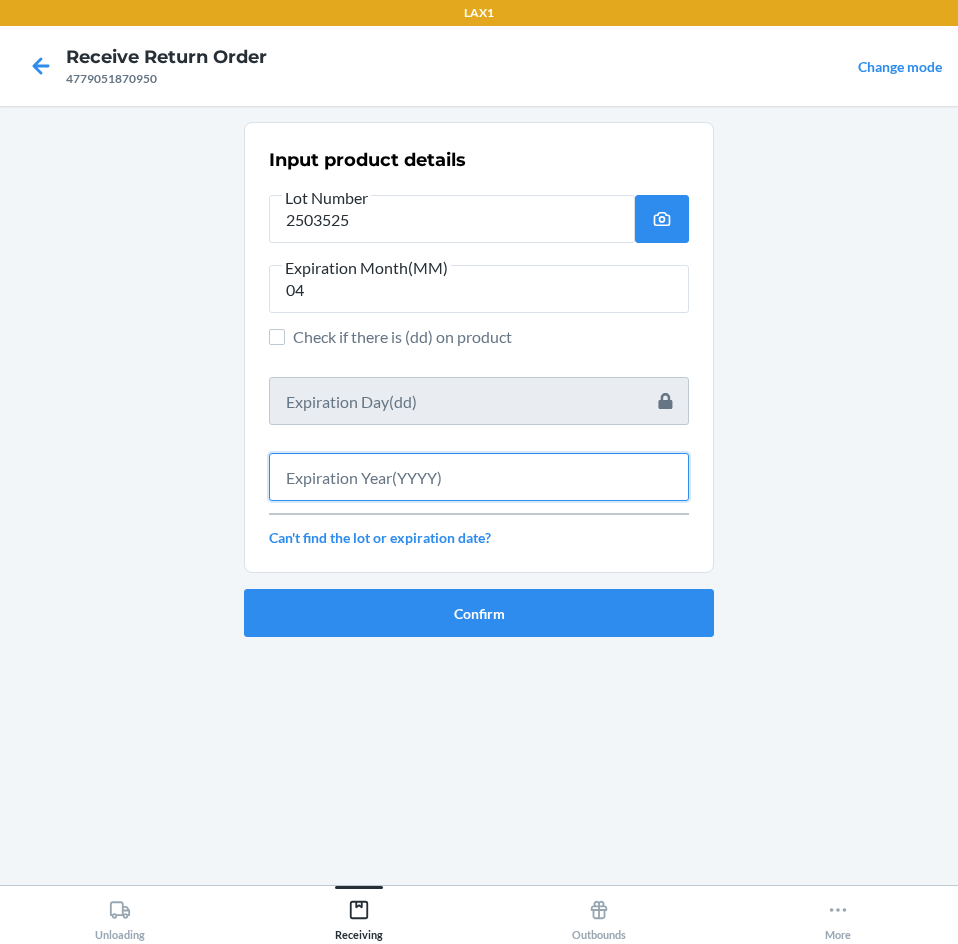 click at bounding box center (479, 477) 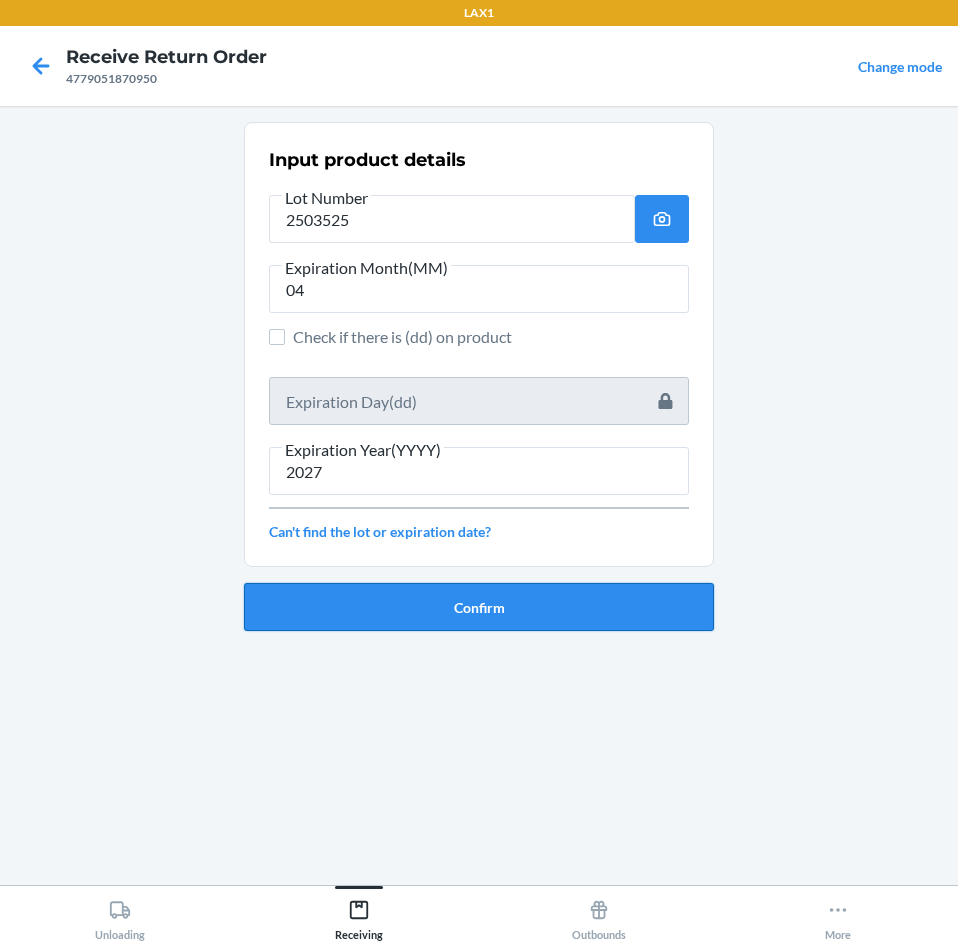 click on "Confirm" at bounding box center [479, 607] 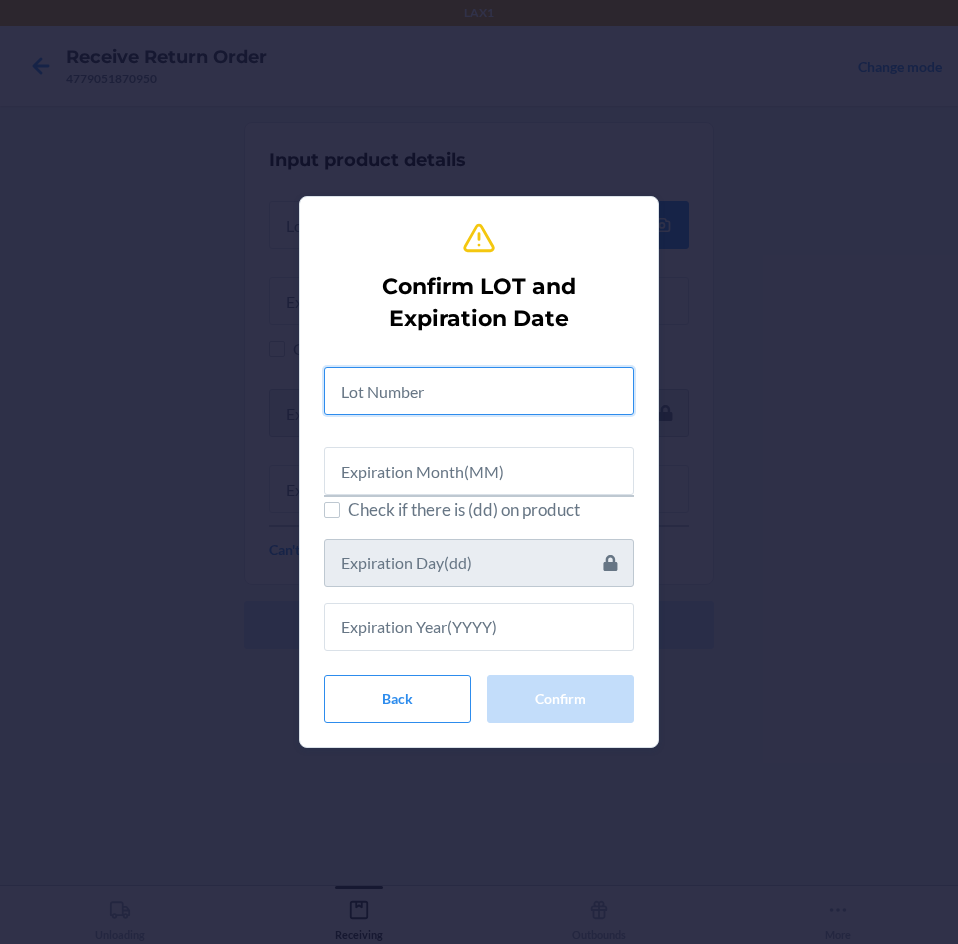 click at bounding box center (479, 391) 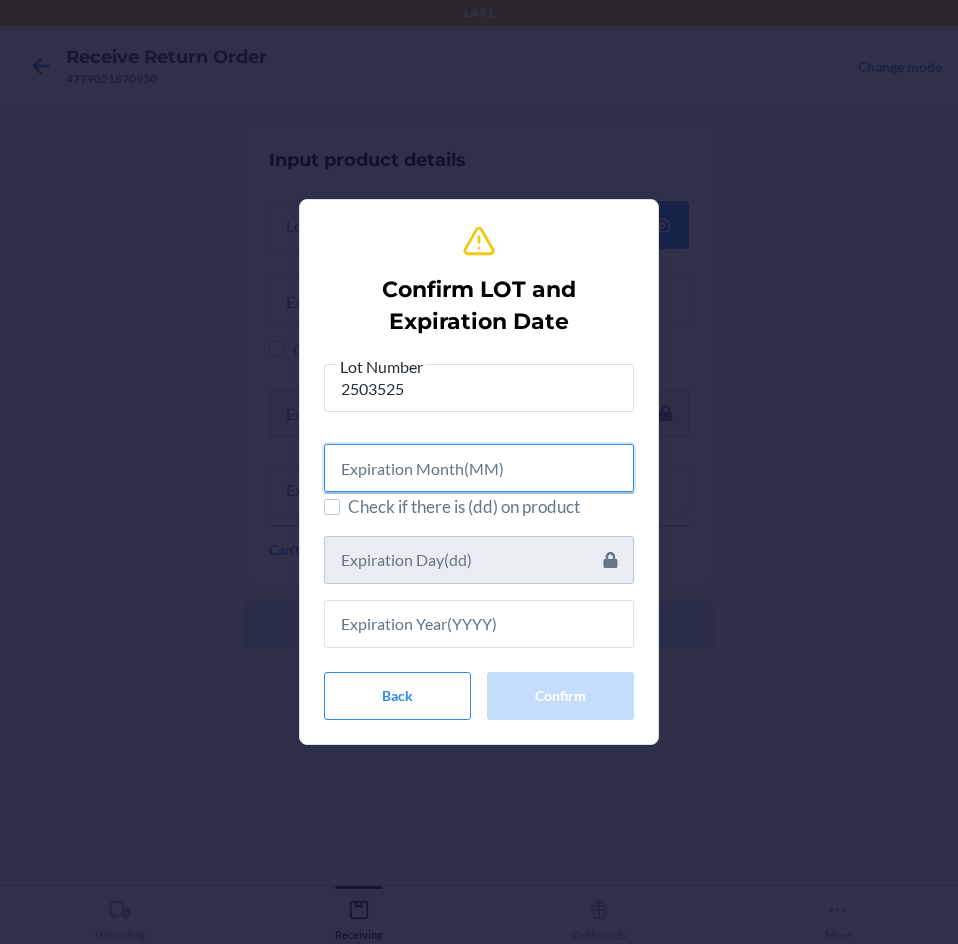 click at bounding box center [479, 468] 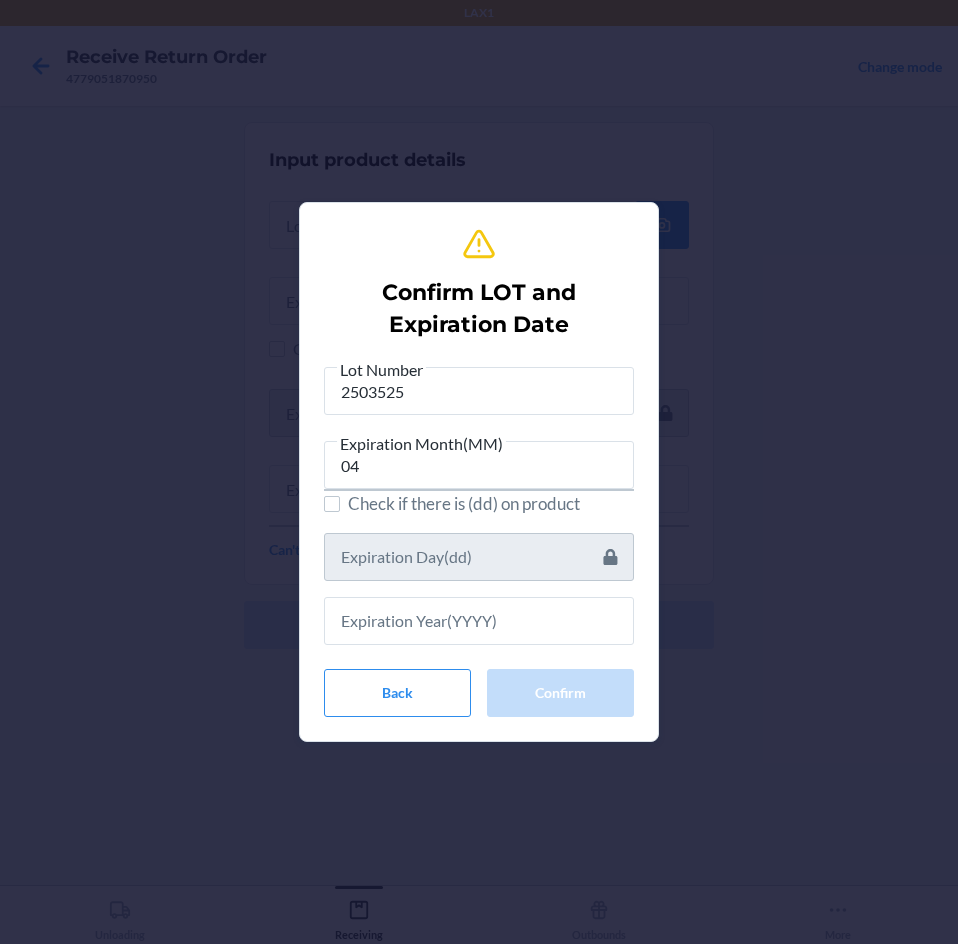 click at bounding box center (479, 613) 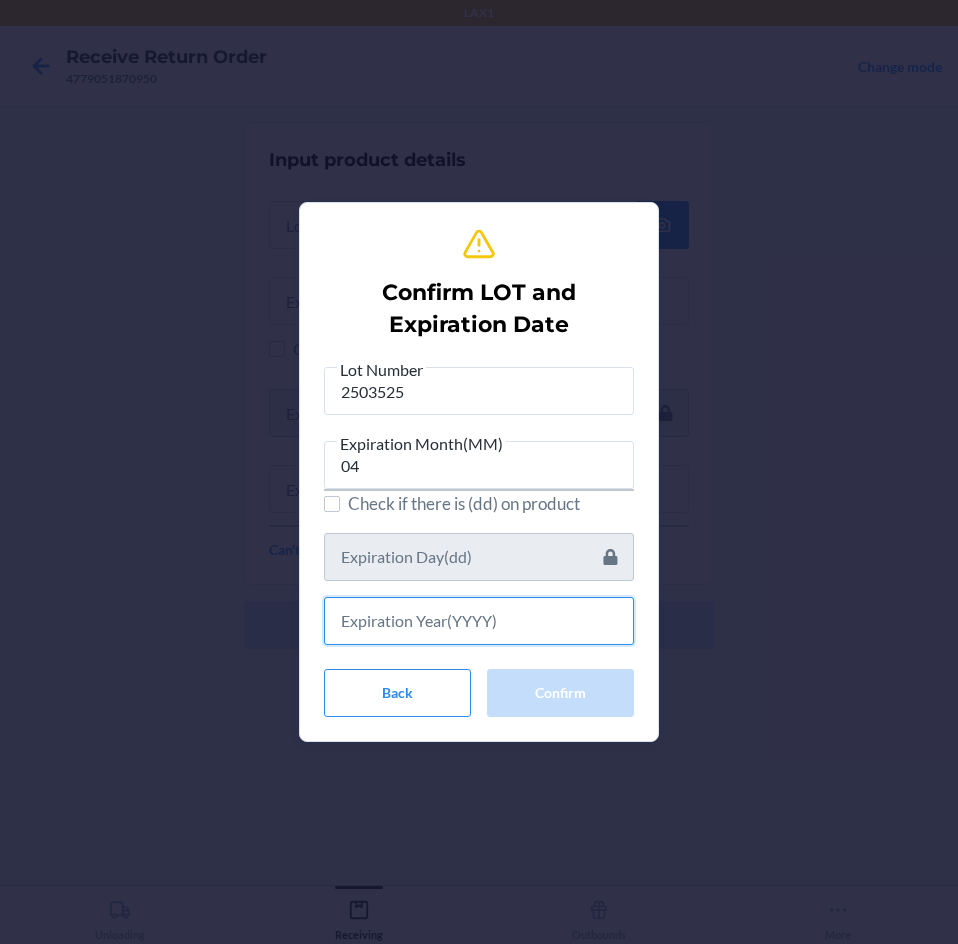 click at bounding box center (479, 621) 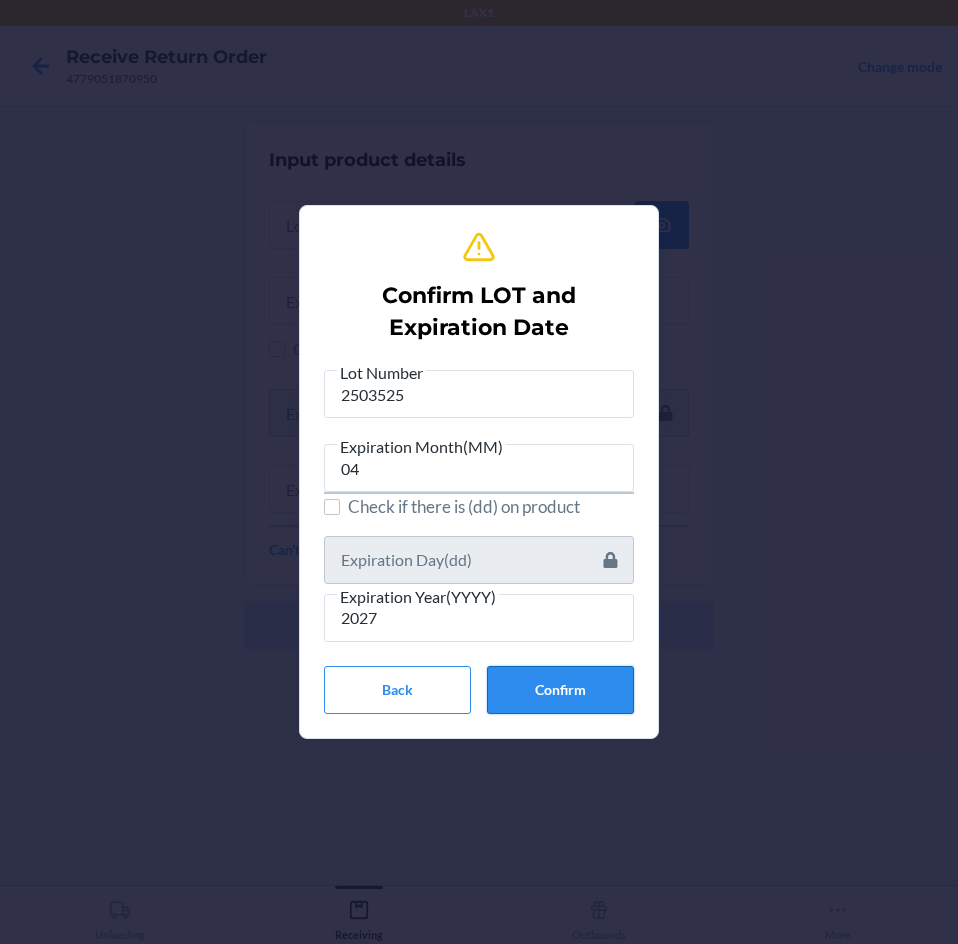 click on "Confirm" at bounding box center (560, 690) 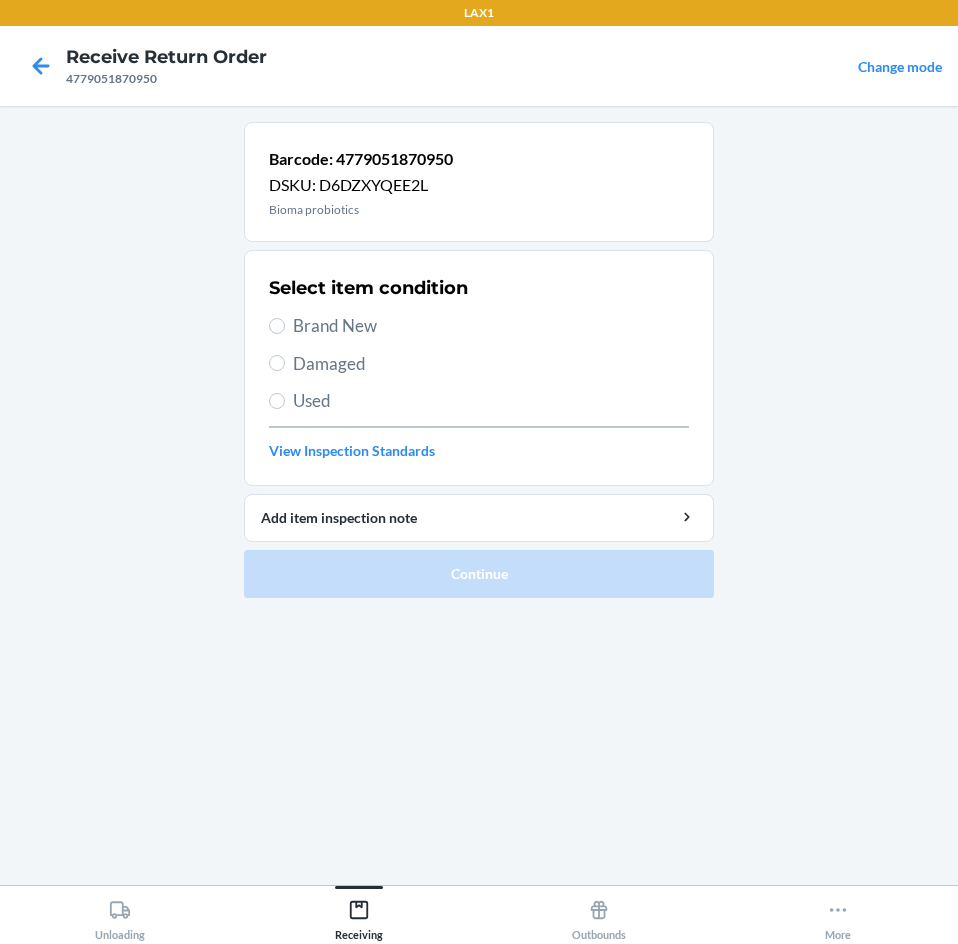 click on "Brand New" at bounding box center (479, 326) 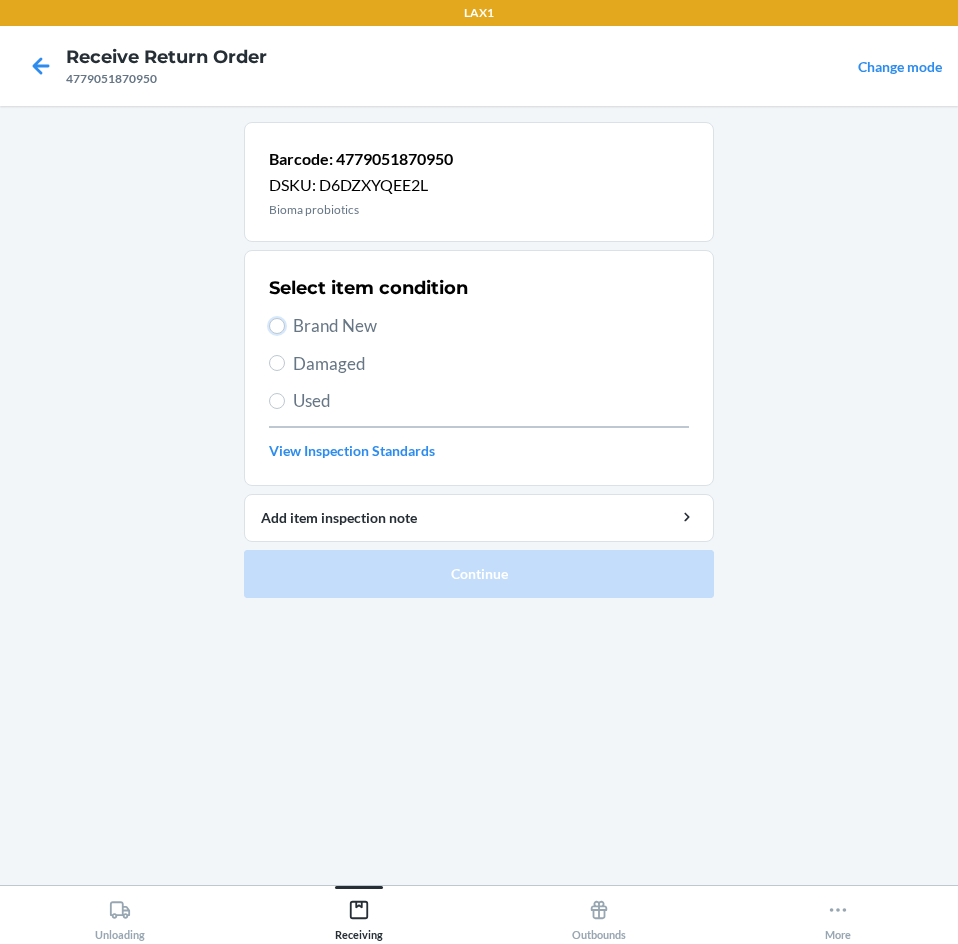 click on "Brand New" at bounding box center [277, 326] 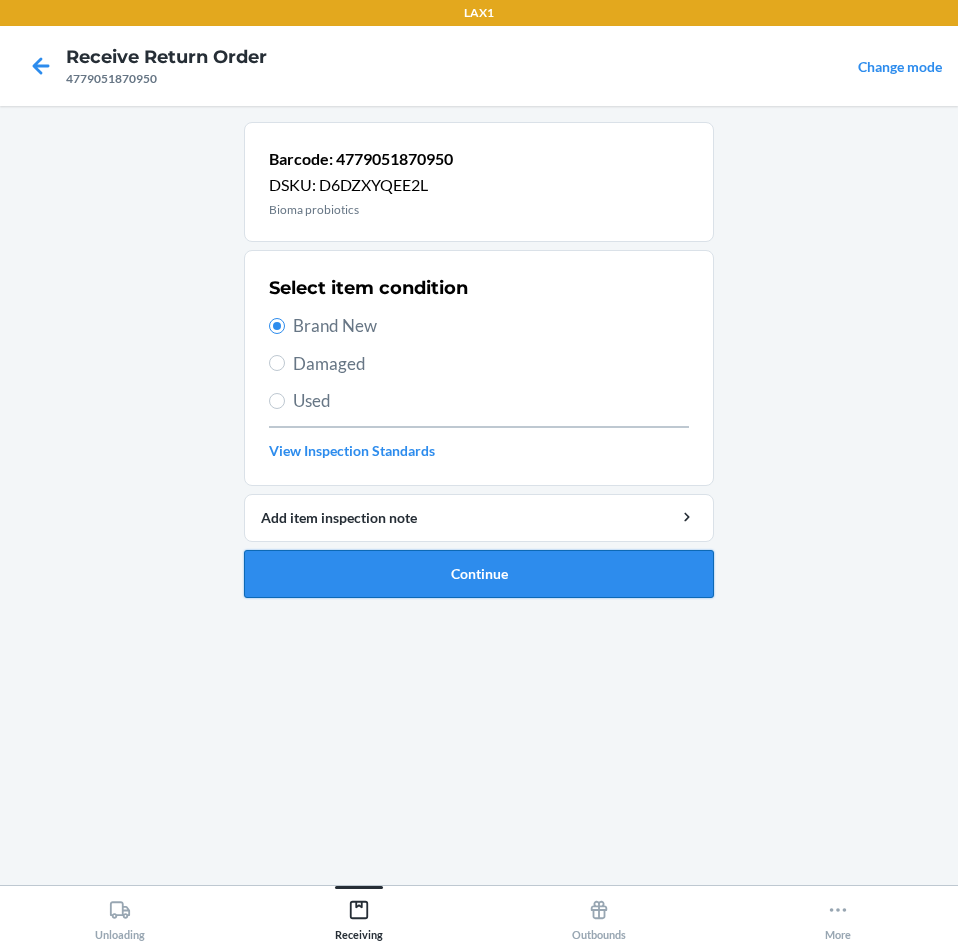 click on "Continue" at bounding box center (479, 574) 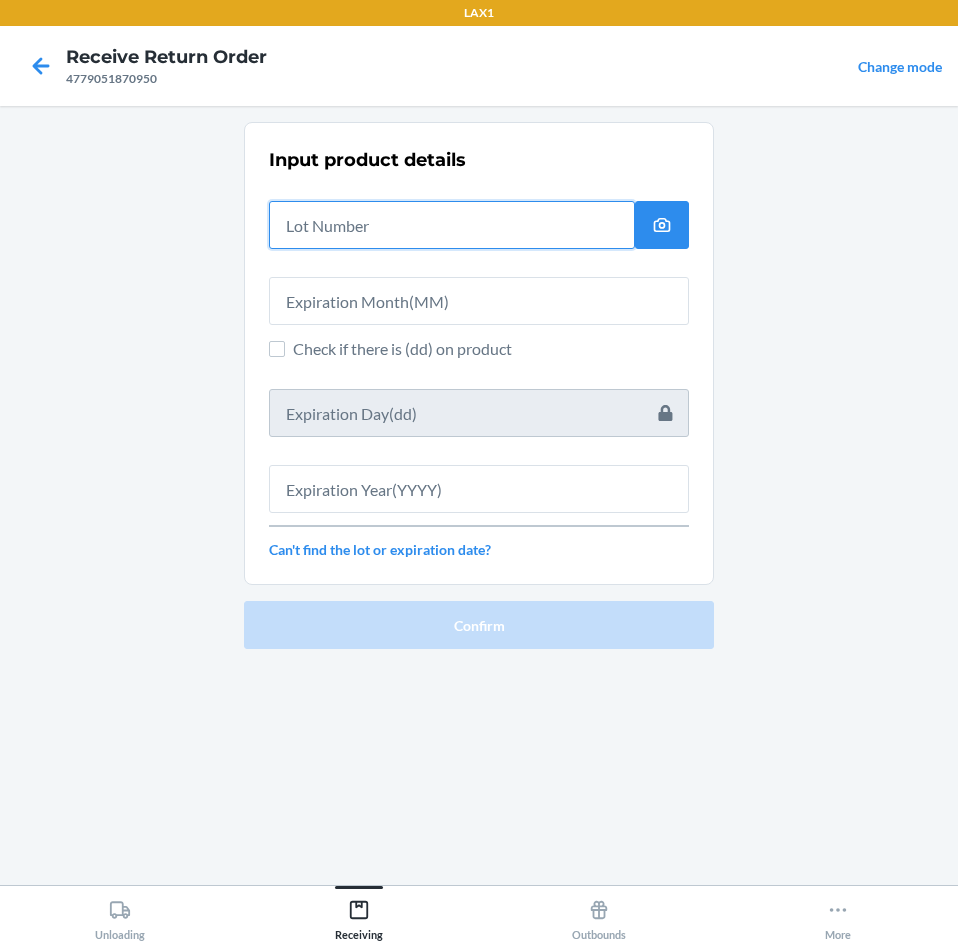 click at bounding box center (452, 225) 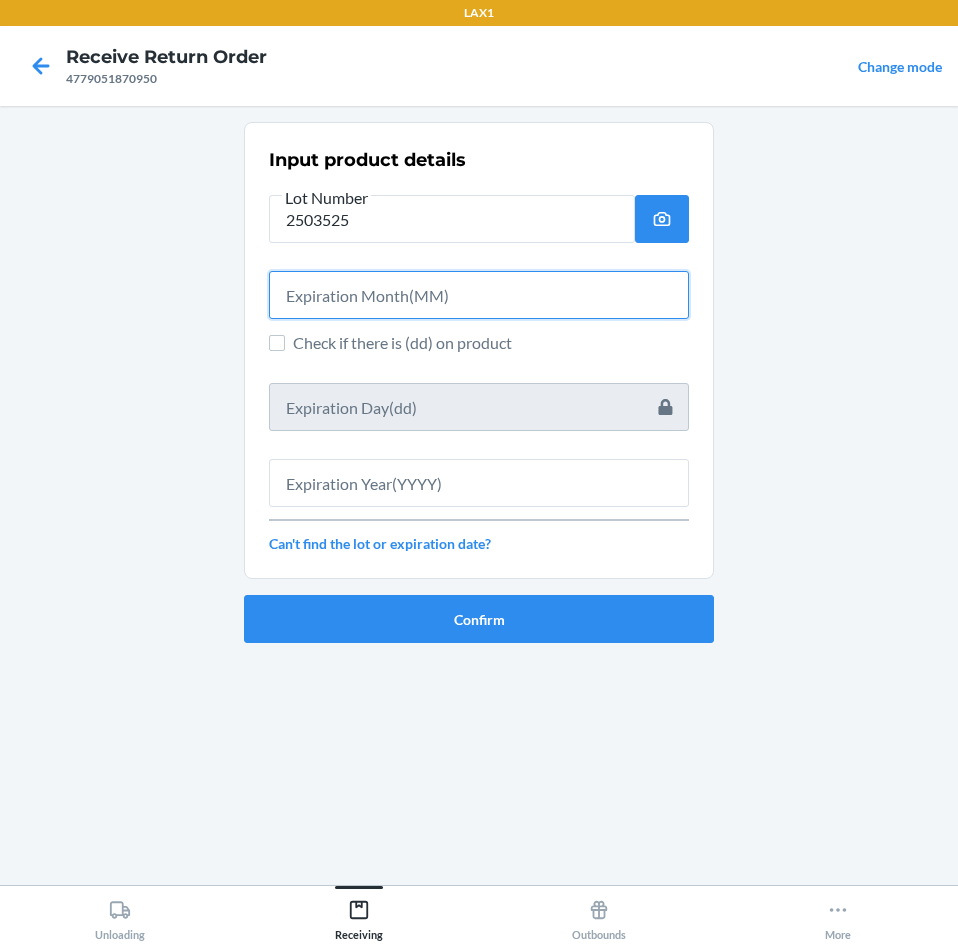 click at bounding box center (479, 295) 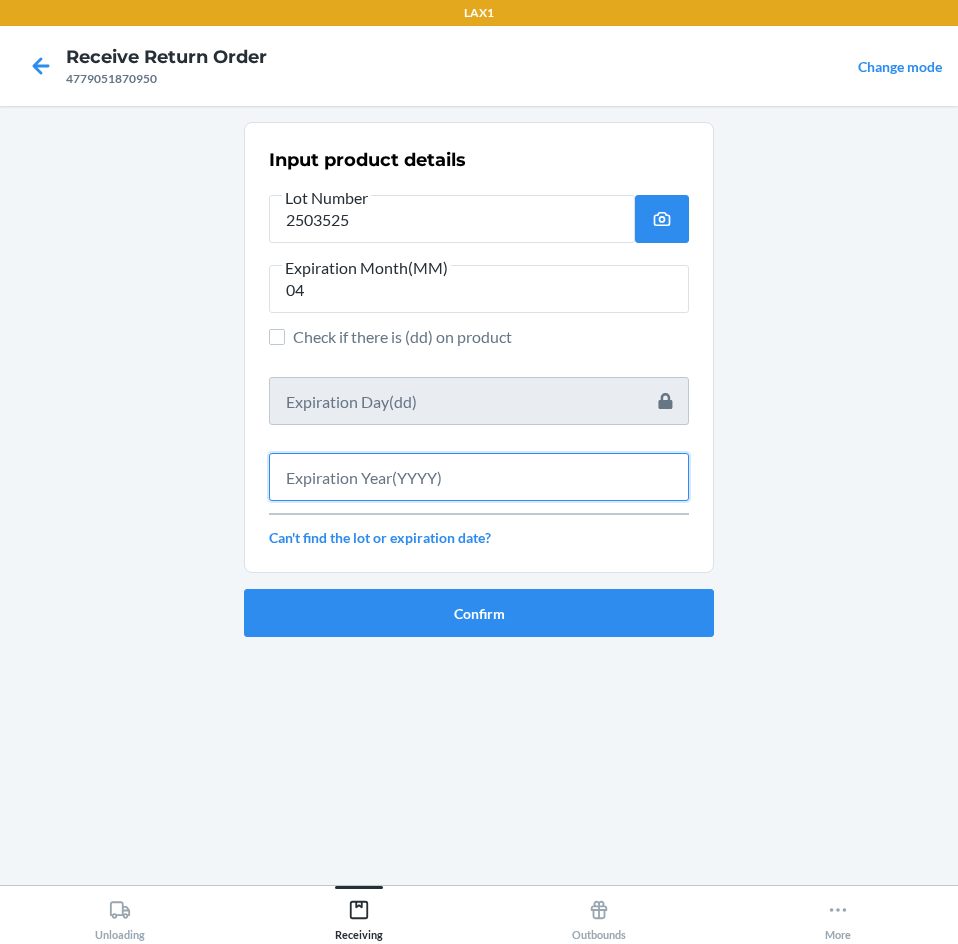 click at bounding box center (479, 477) 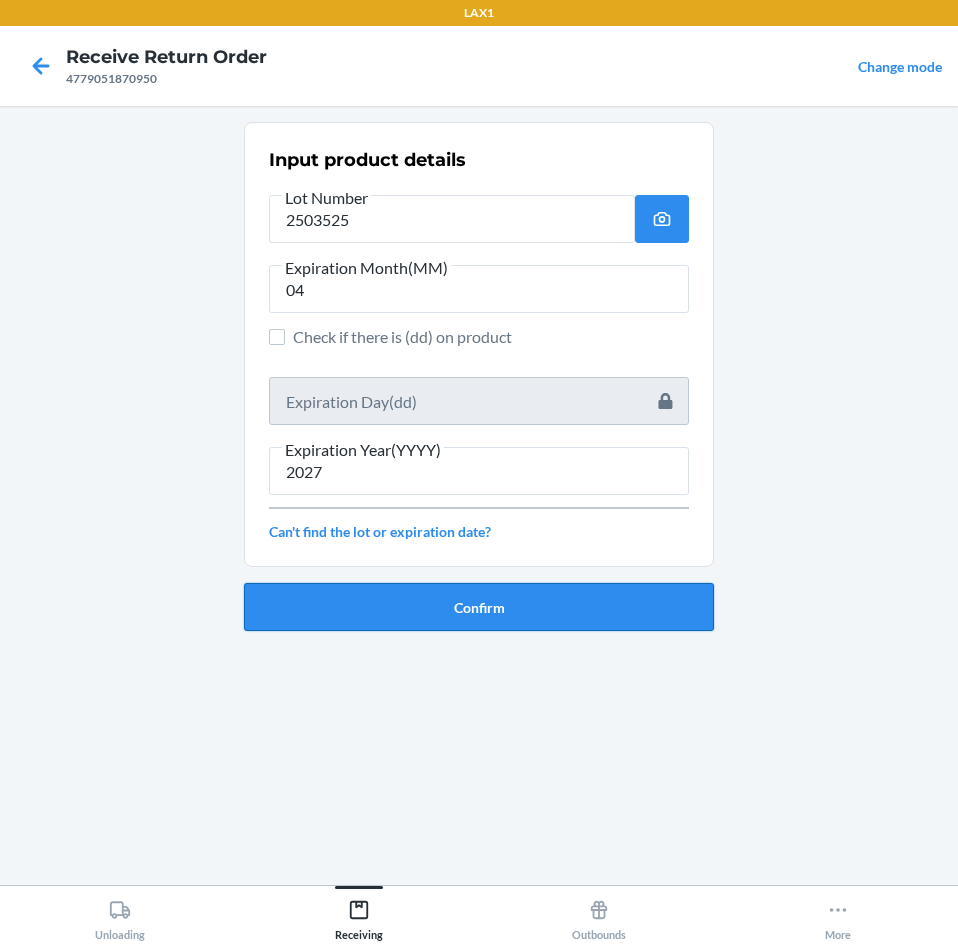 click on "Confirm" at bounding box center (479, 607) 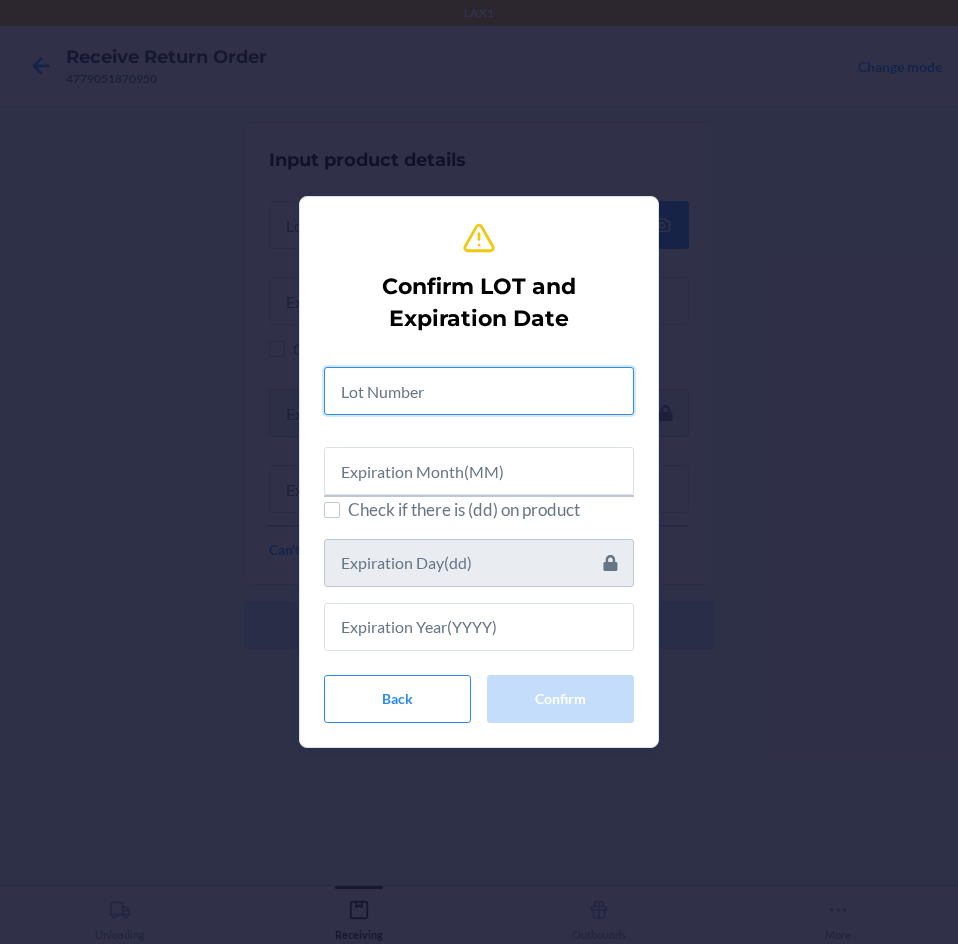 click at bounding box center (479, 391) 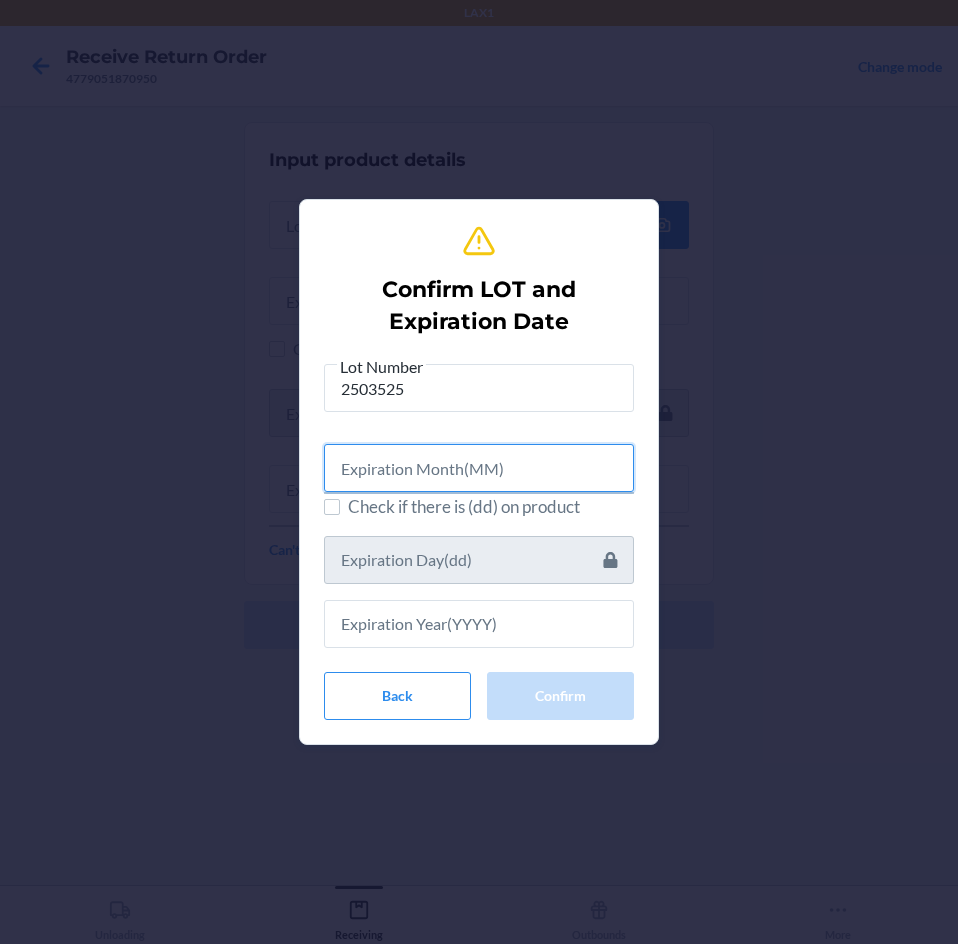 click at bounding box center [479, 468] 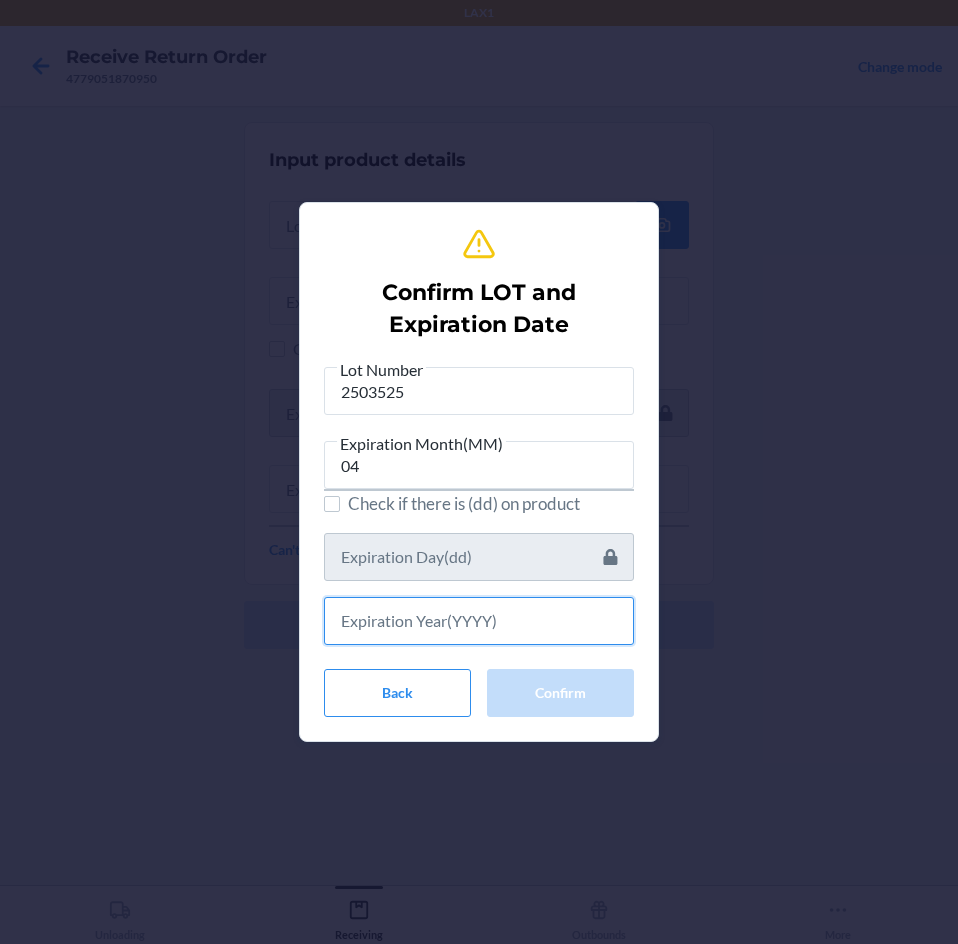 click at bounding box center (479, 621) 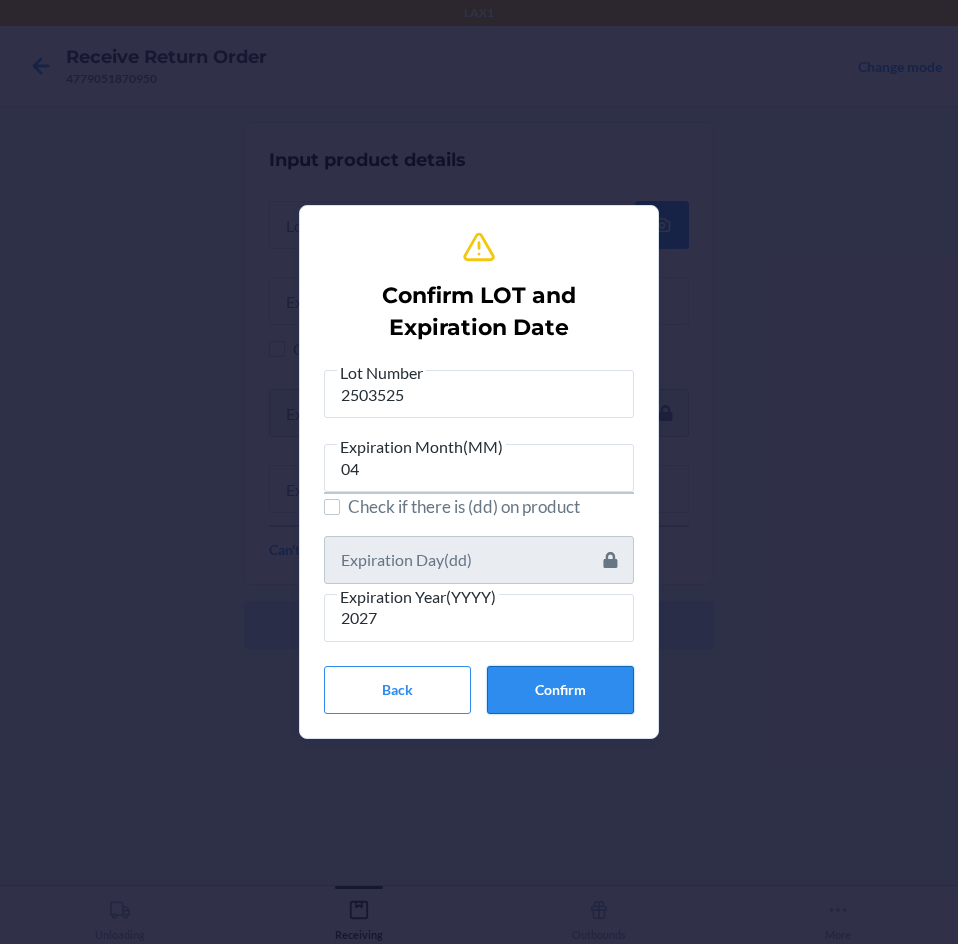 click on "Confirm" at bounding box center [560, 690] 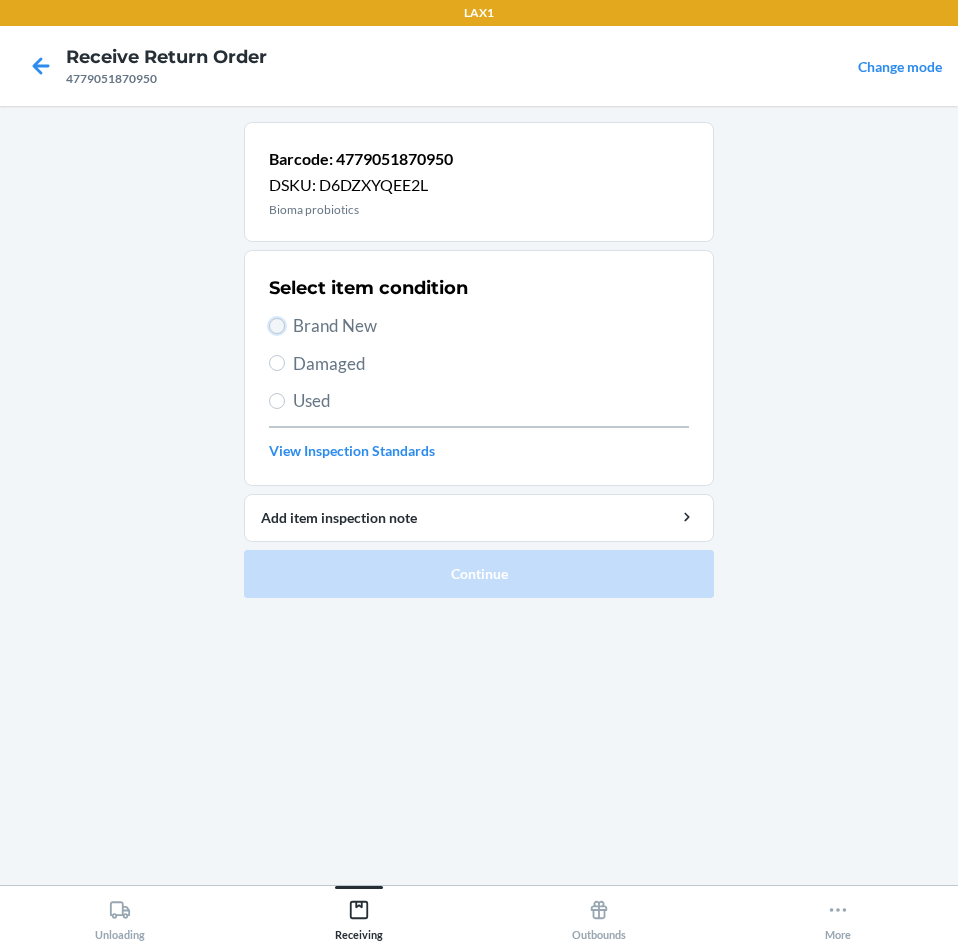 click on "Brand New" at bounding box center [277, 326] 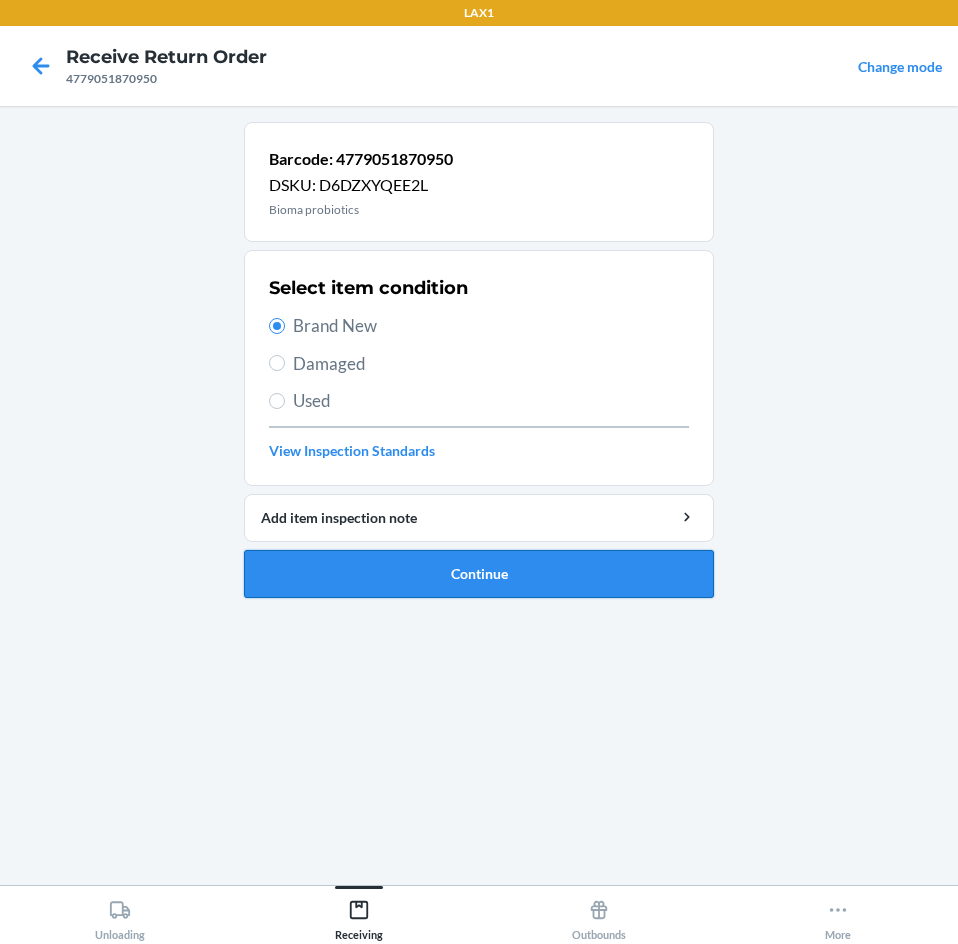 click on "Continue" at bounding box center (479, 574) 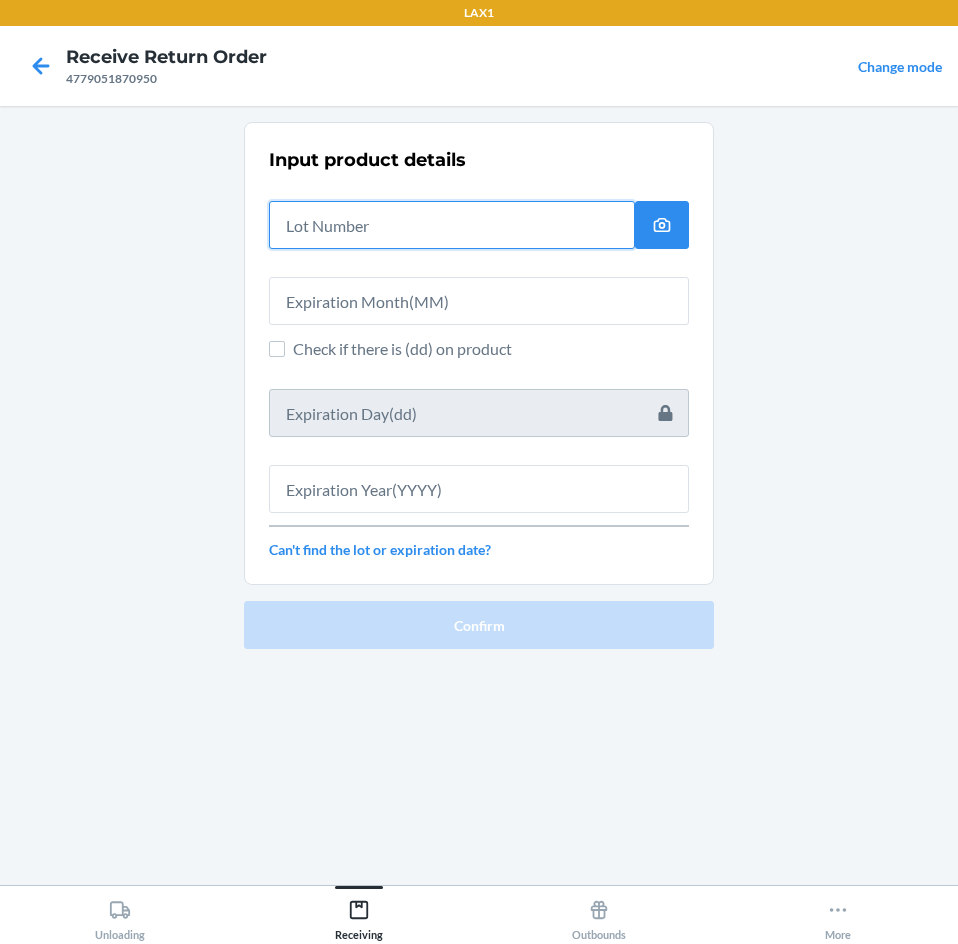 click at bounding box center (452, 225) 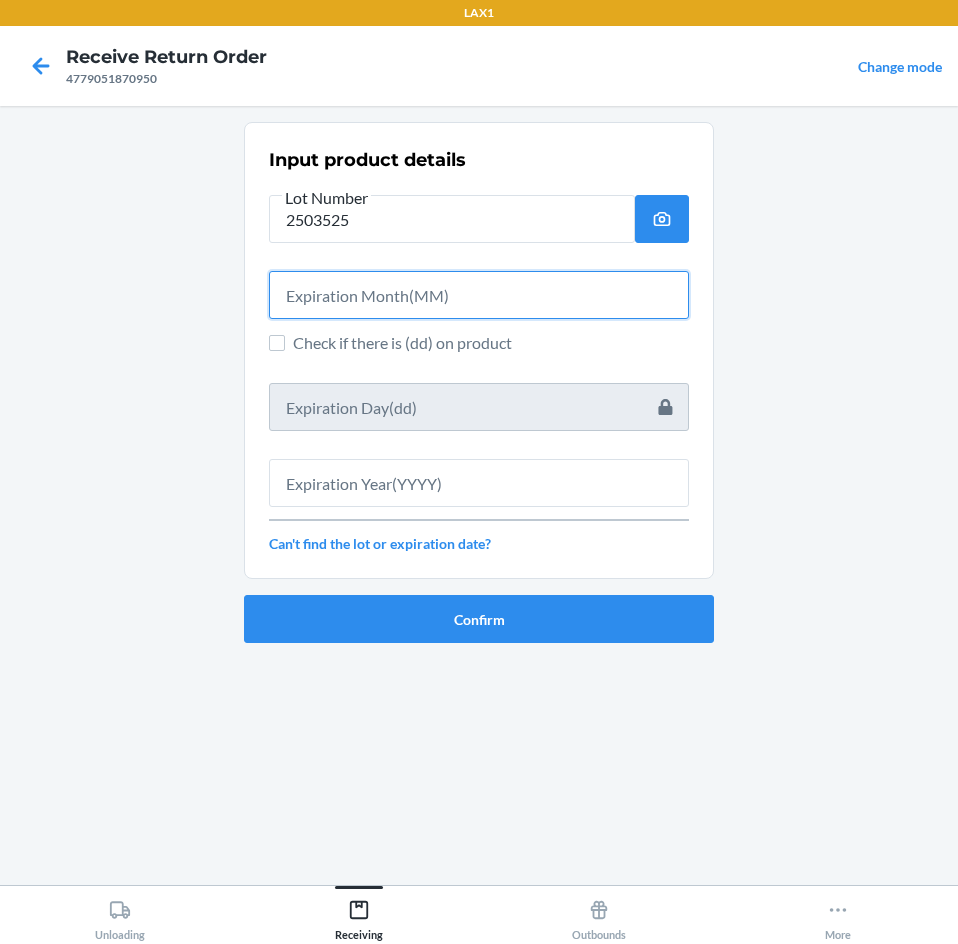 click at bounding box center [479, 295] 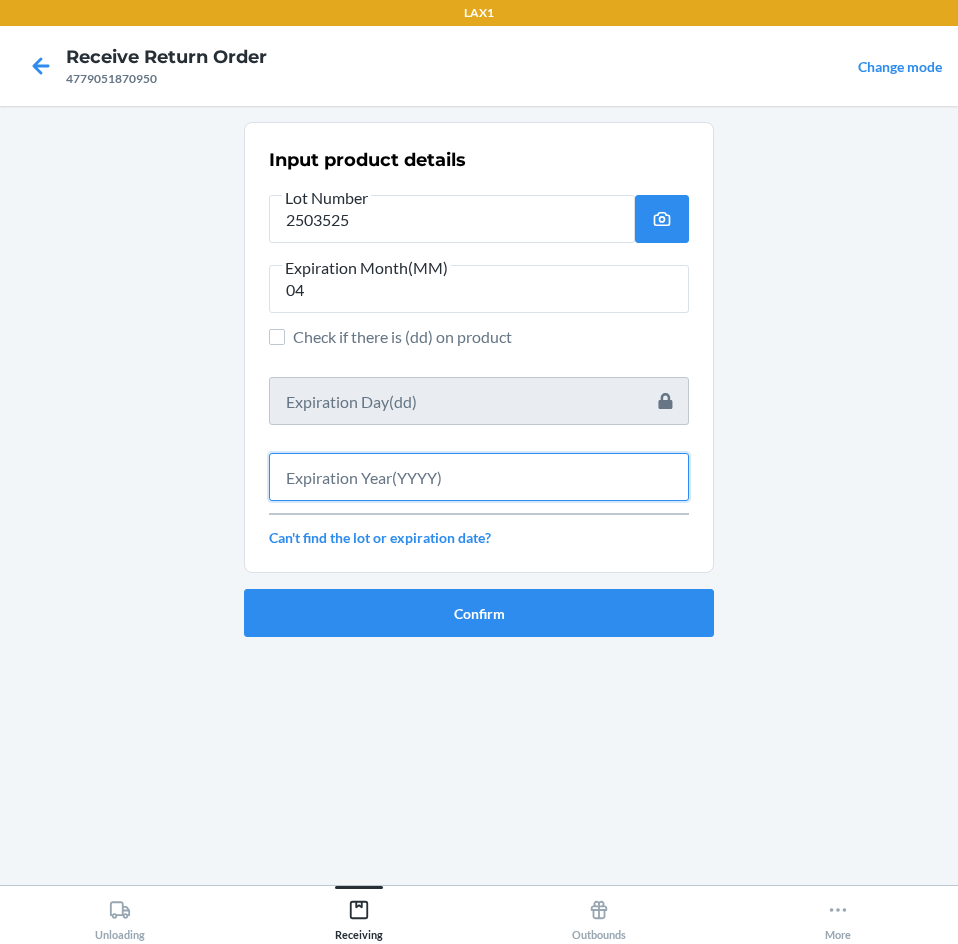 click at bounding box center (479, 477) 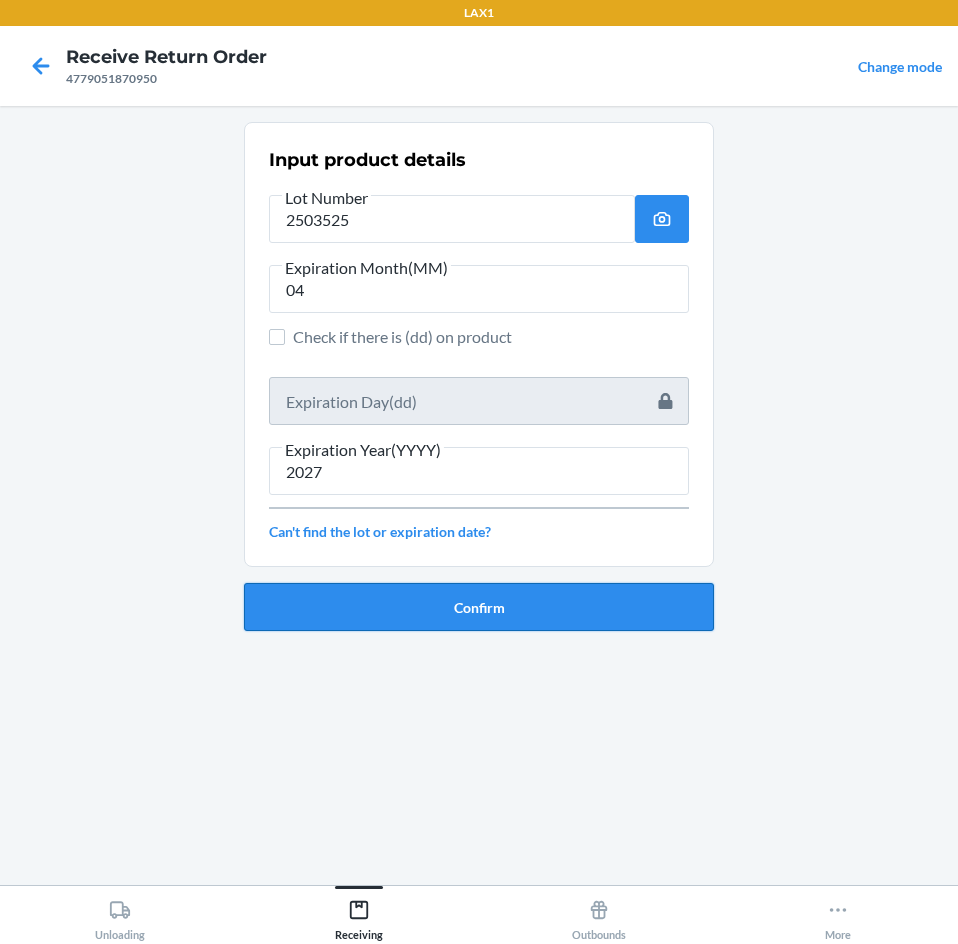 click on "Confirm" at bounding box center (479, 607) 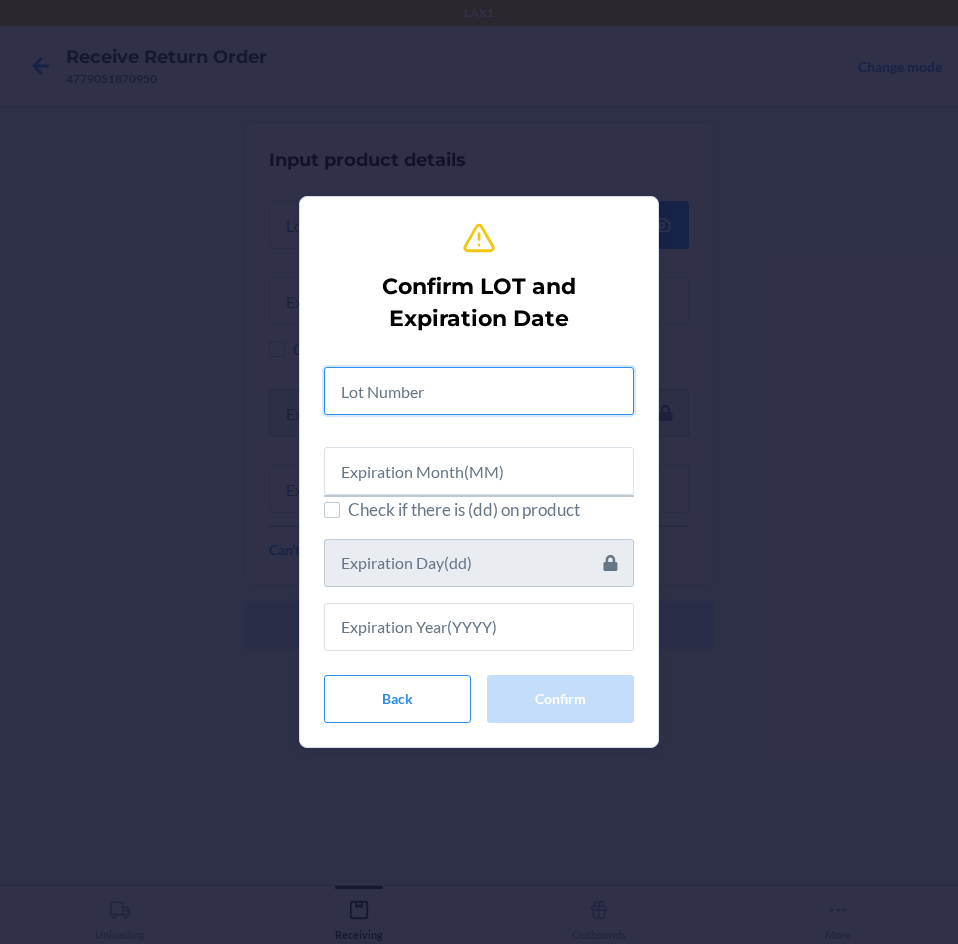 click at bounding box center (479, 391) 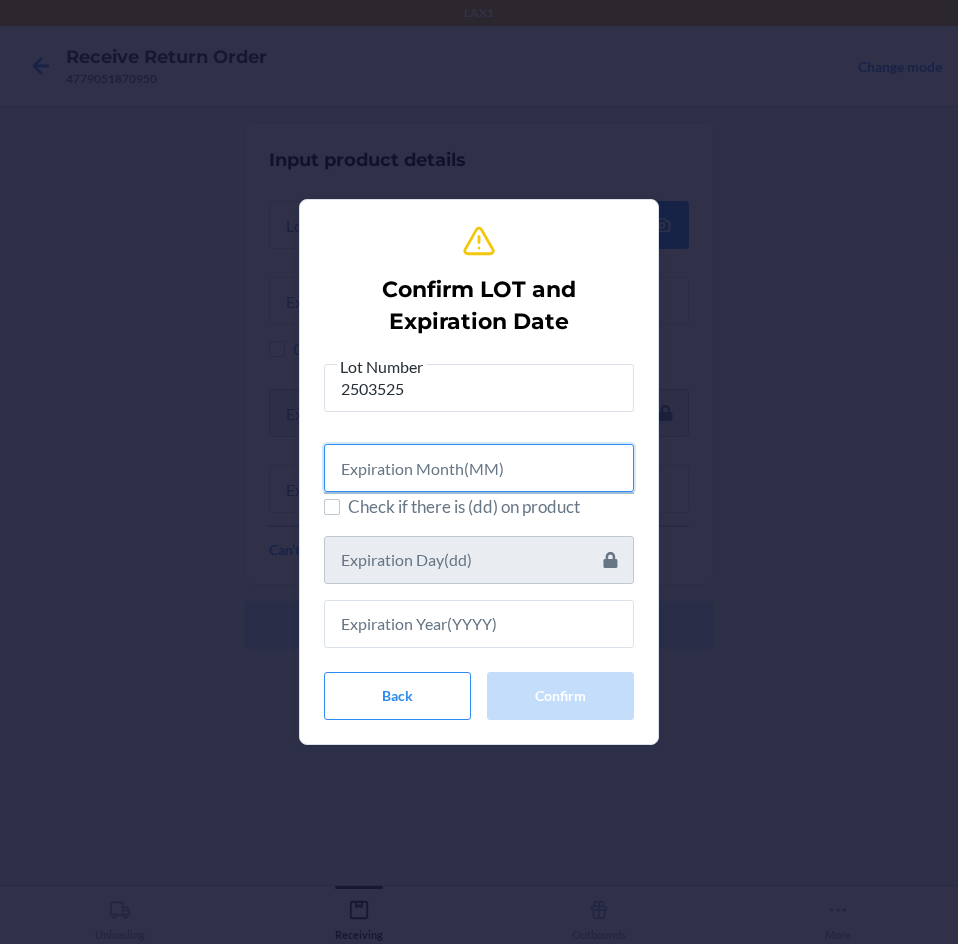 click at bounding box center [479, 468] 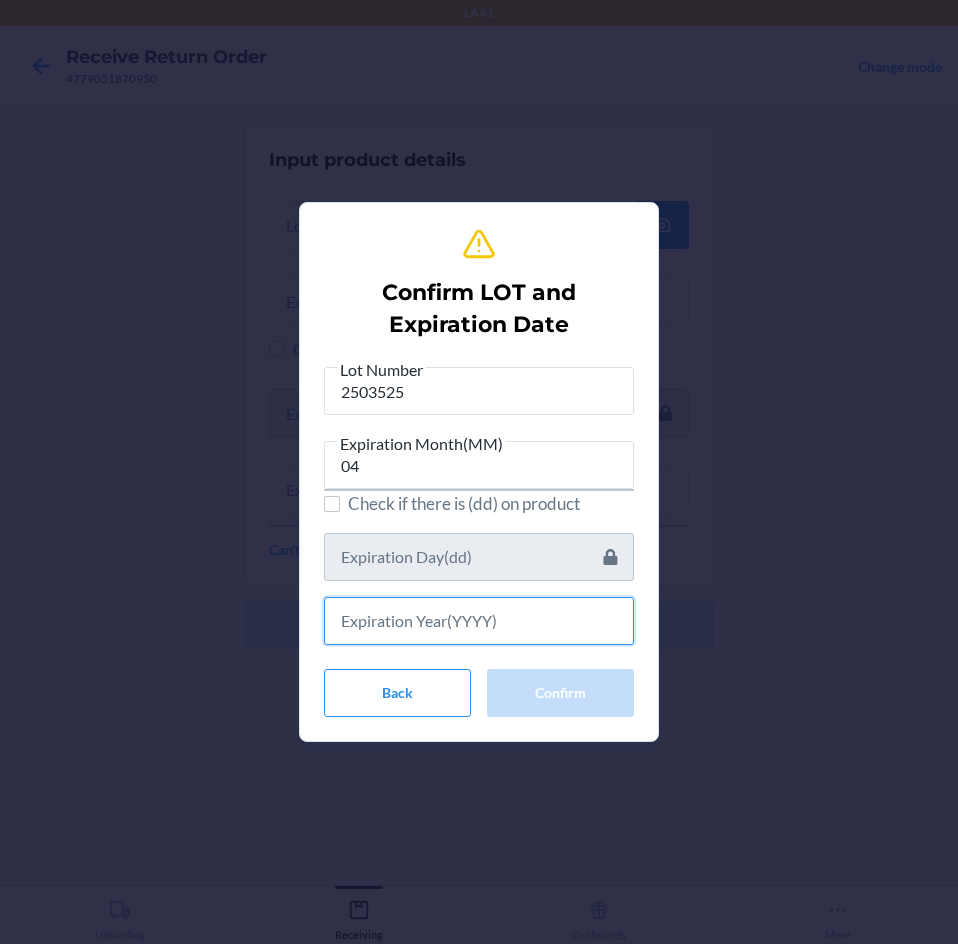 click at bounding box center (479, 621) 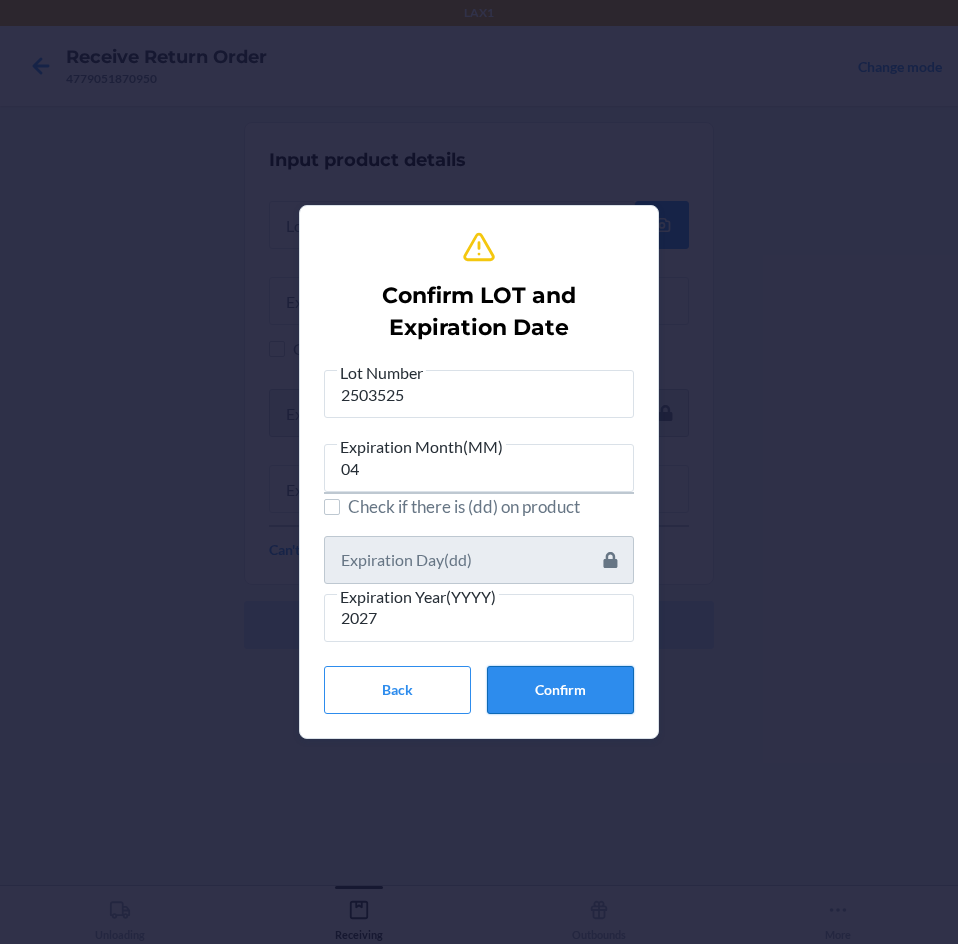 click on "Confirm" at bounding box center [560, 690] 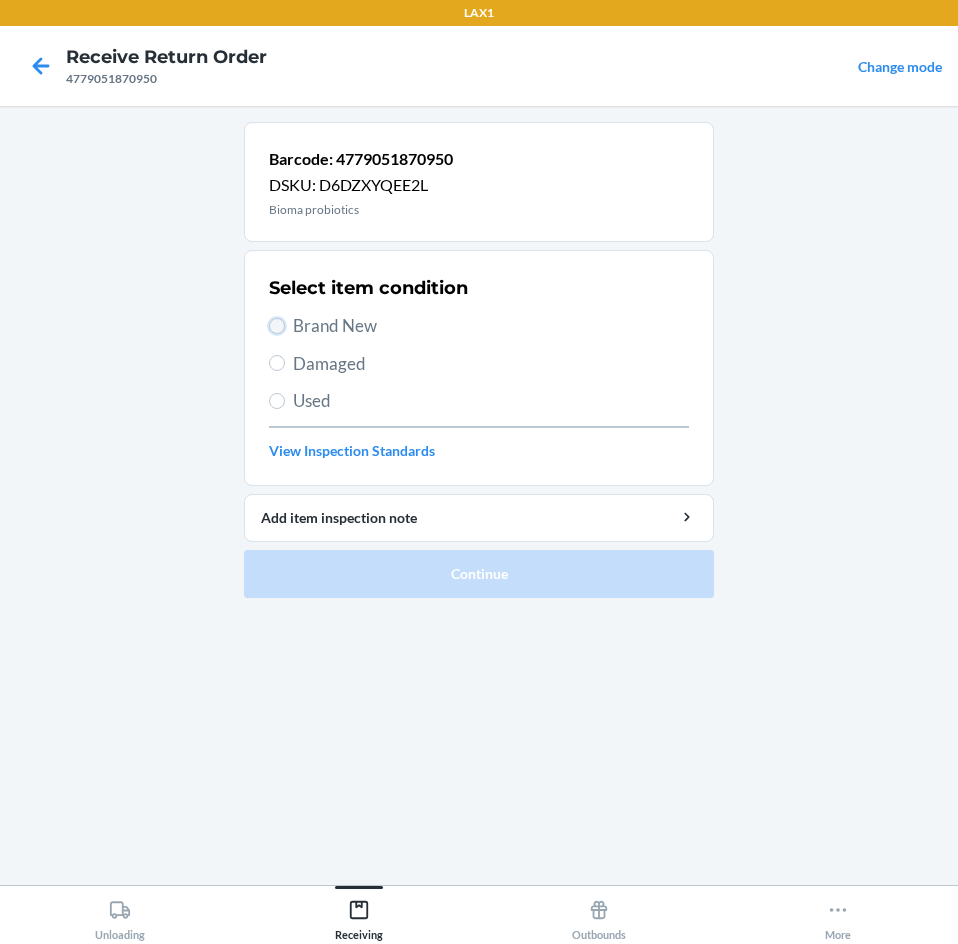 drag, startPoint x: 276, startPoint y: 326, endPoint x: 278, endPoint y: 346, distance: 20.09975 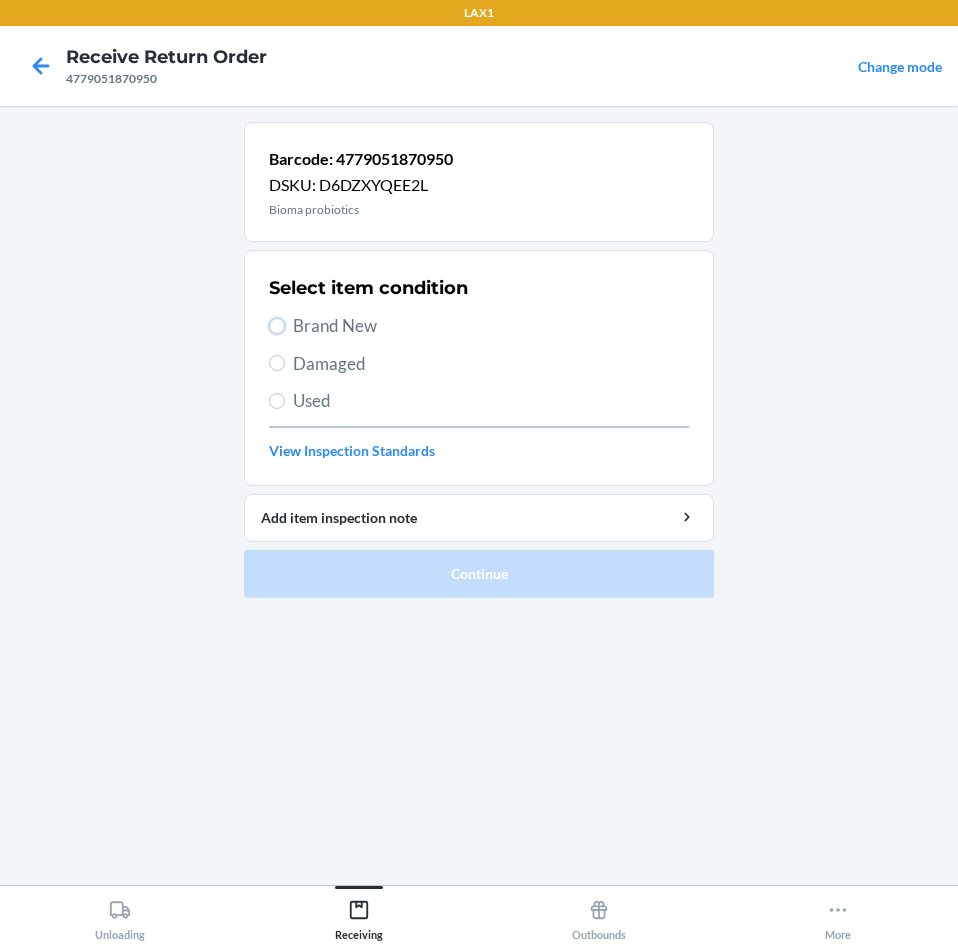 click on "Brand New" at bounding box center [277, 326] 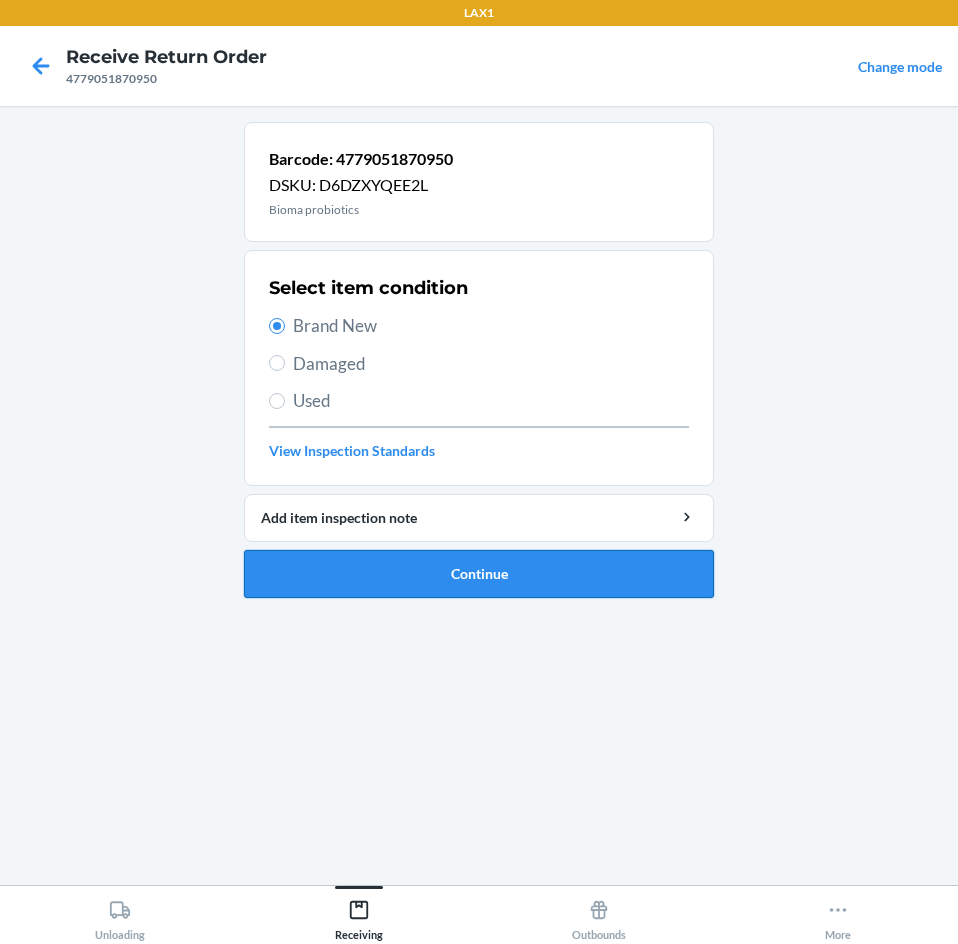 click on "Continue" at bounding box center (479, 574) 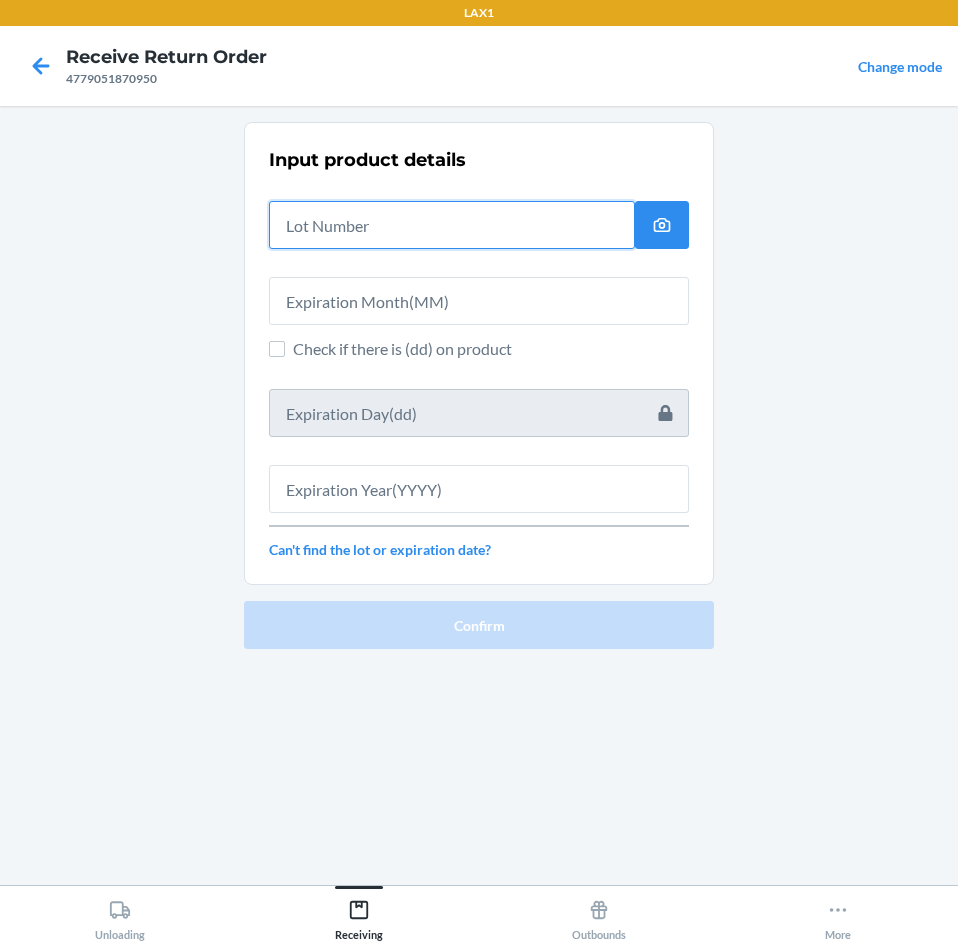click at bounding box center (452, 225) 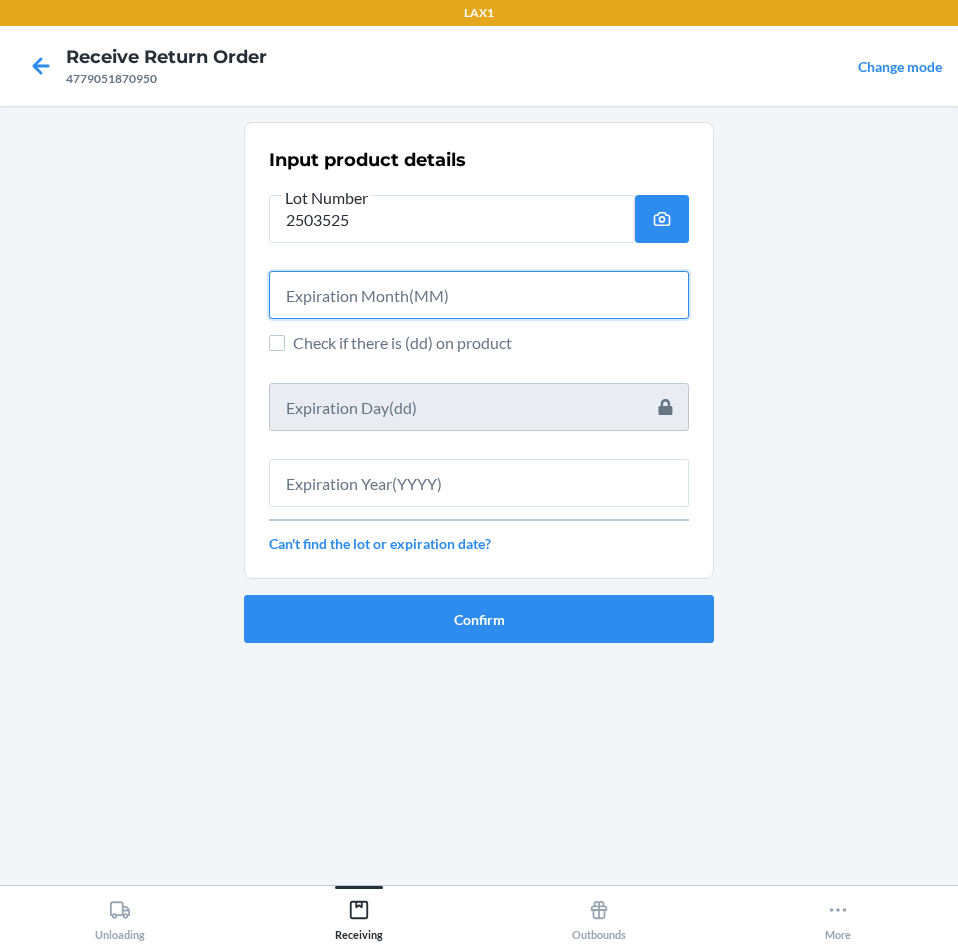 click at bounding box center (479, 295) 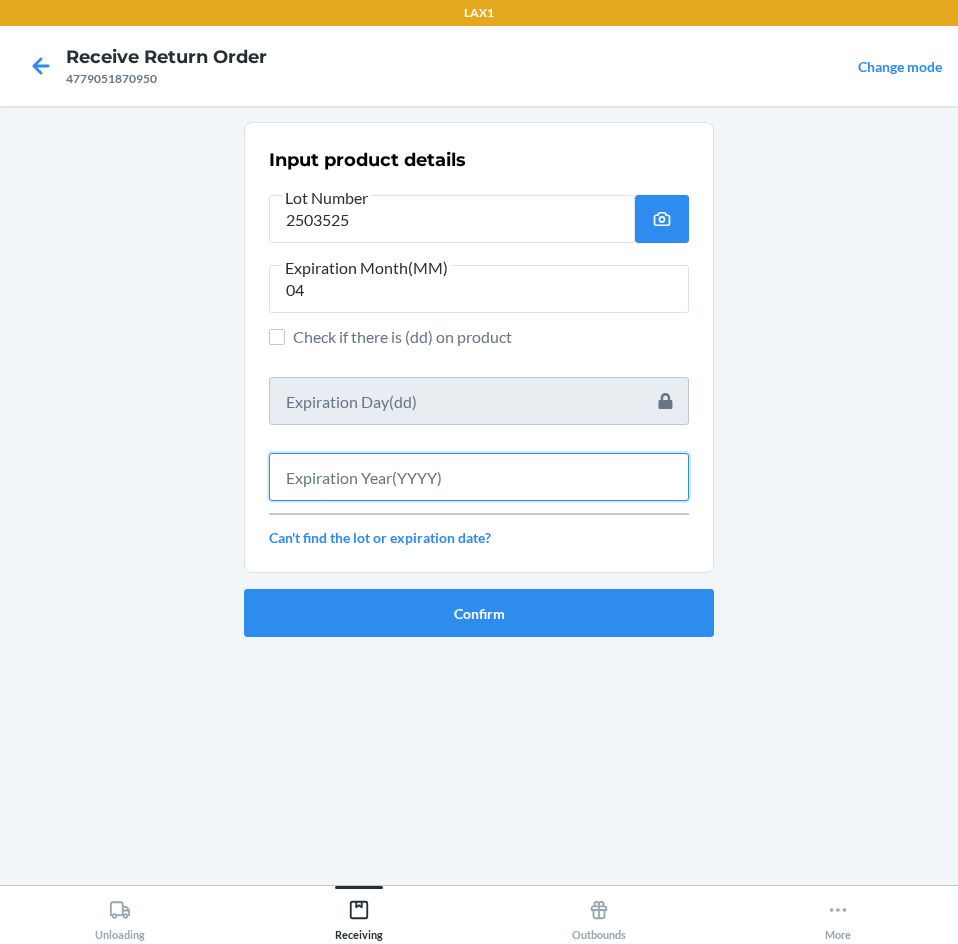 click at bounding box center [479, 477] 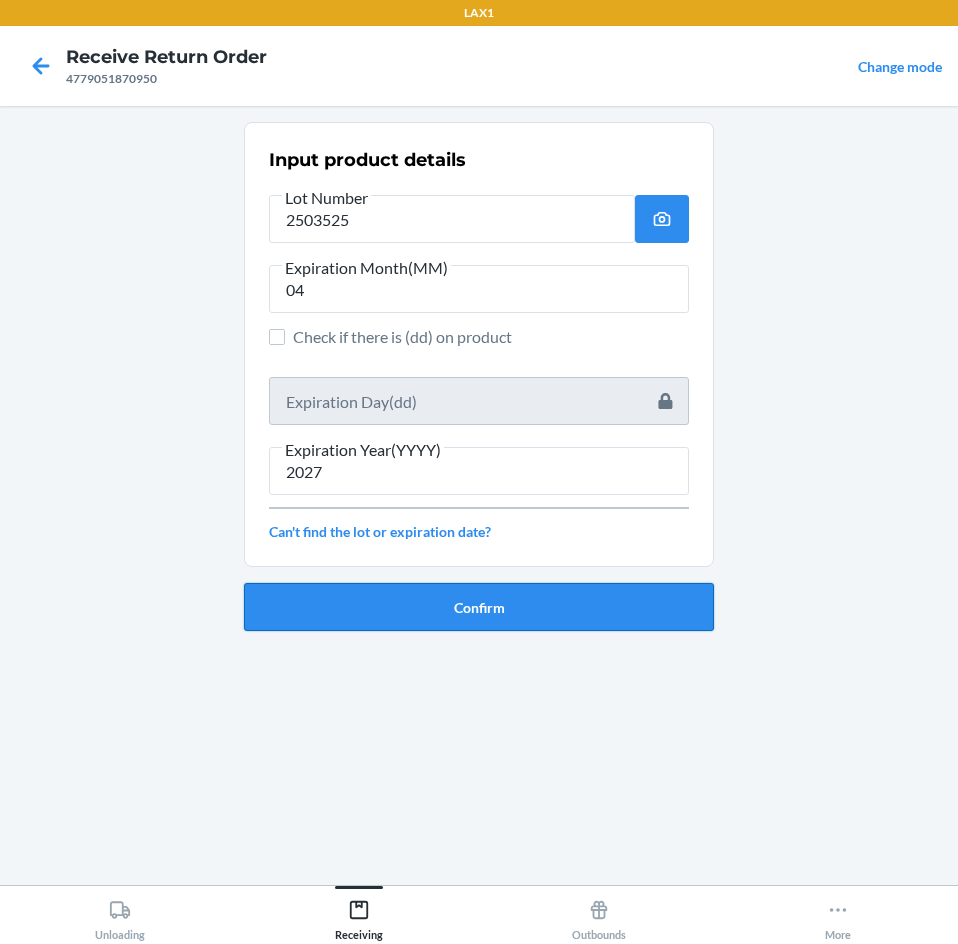click on "Confirm" at bounding box center (479, 607) 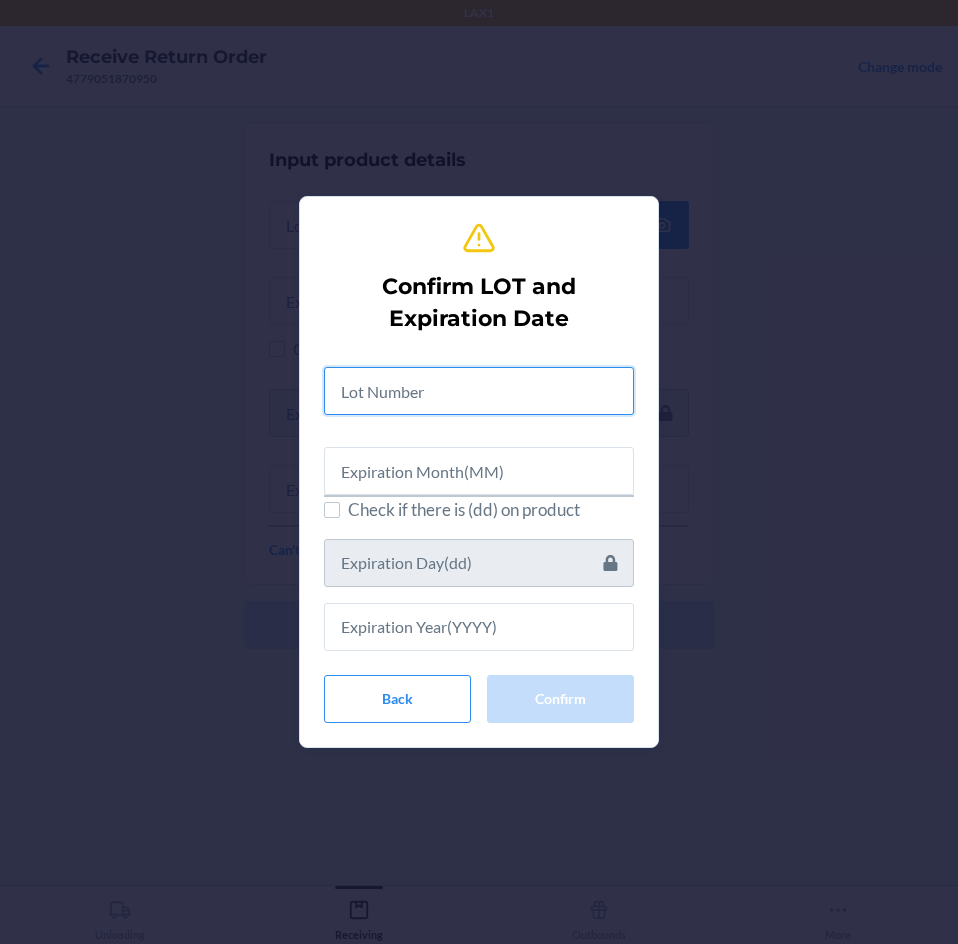 click at bounding box center (479, 391) 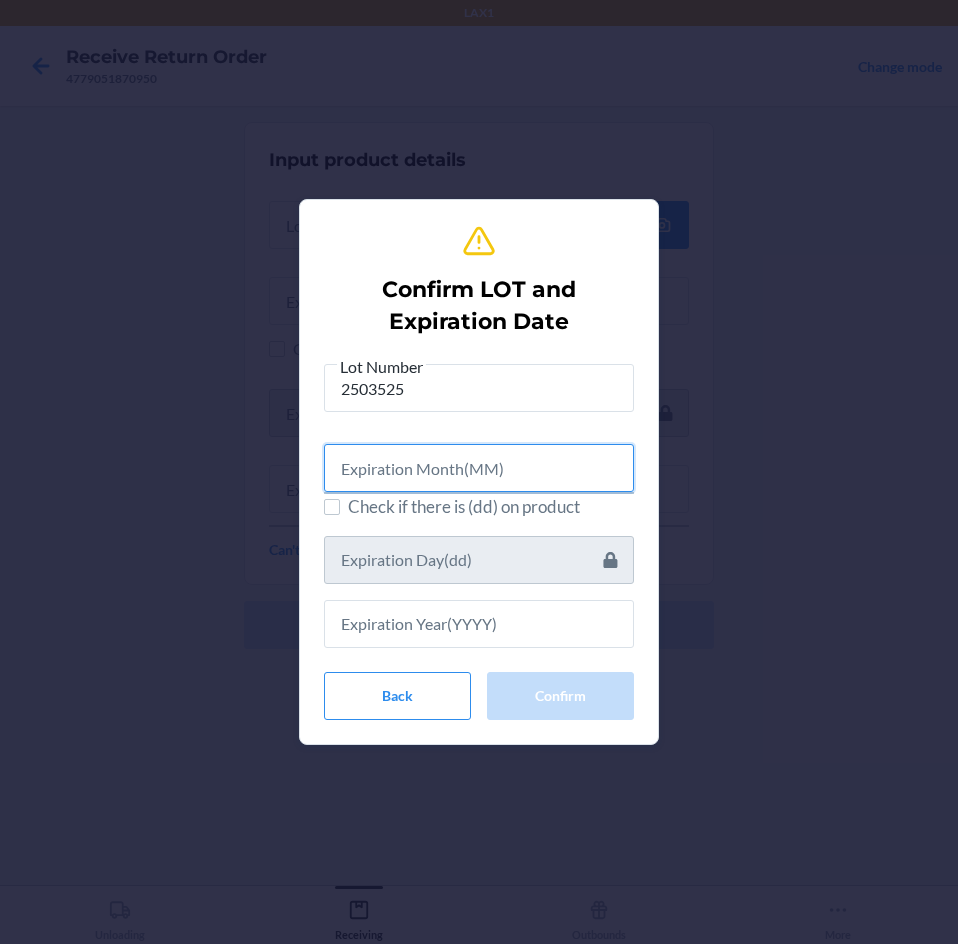 click at bounding box center [479, 468] 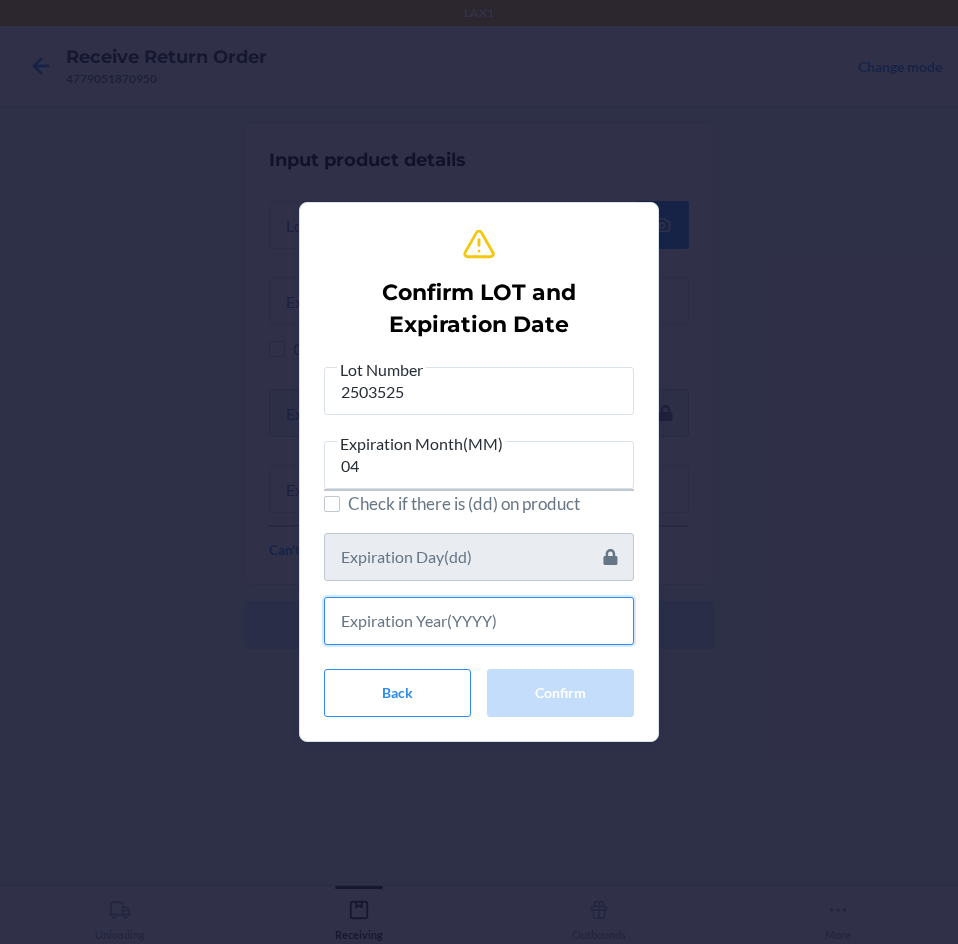 click at bounding box center [479, 621] 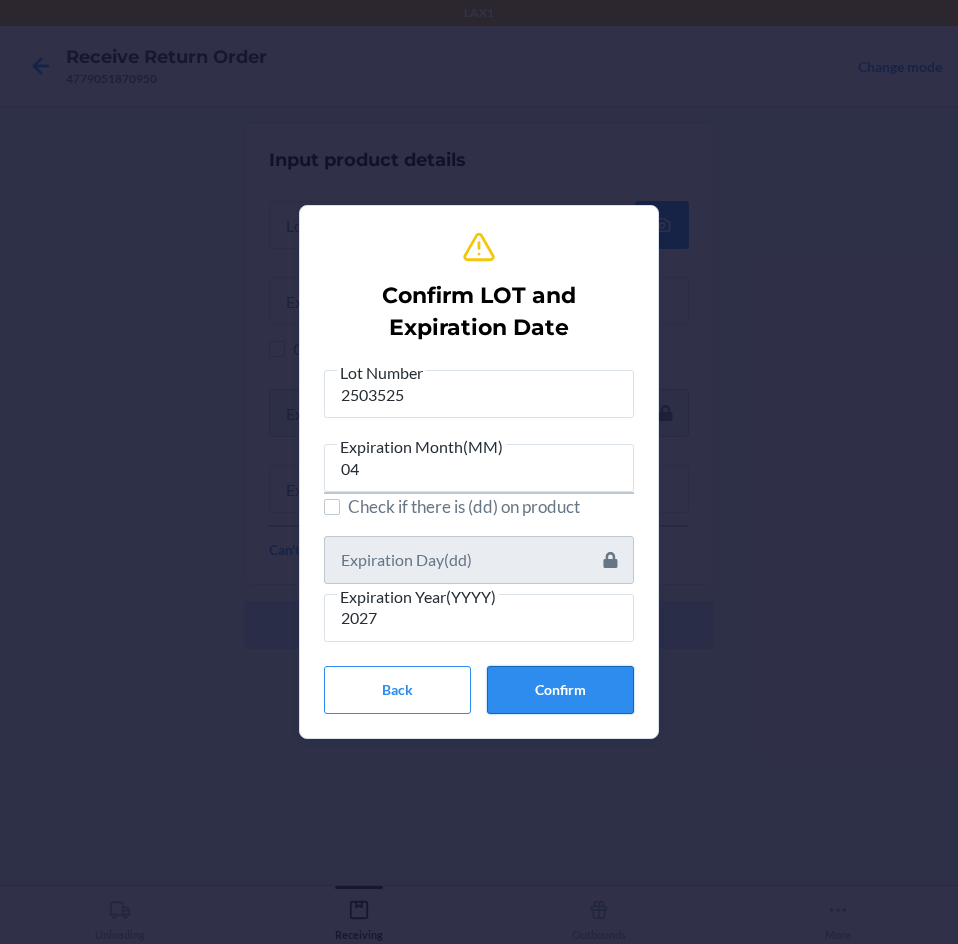 click on "Confirm" at bounding box center (560, 690) 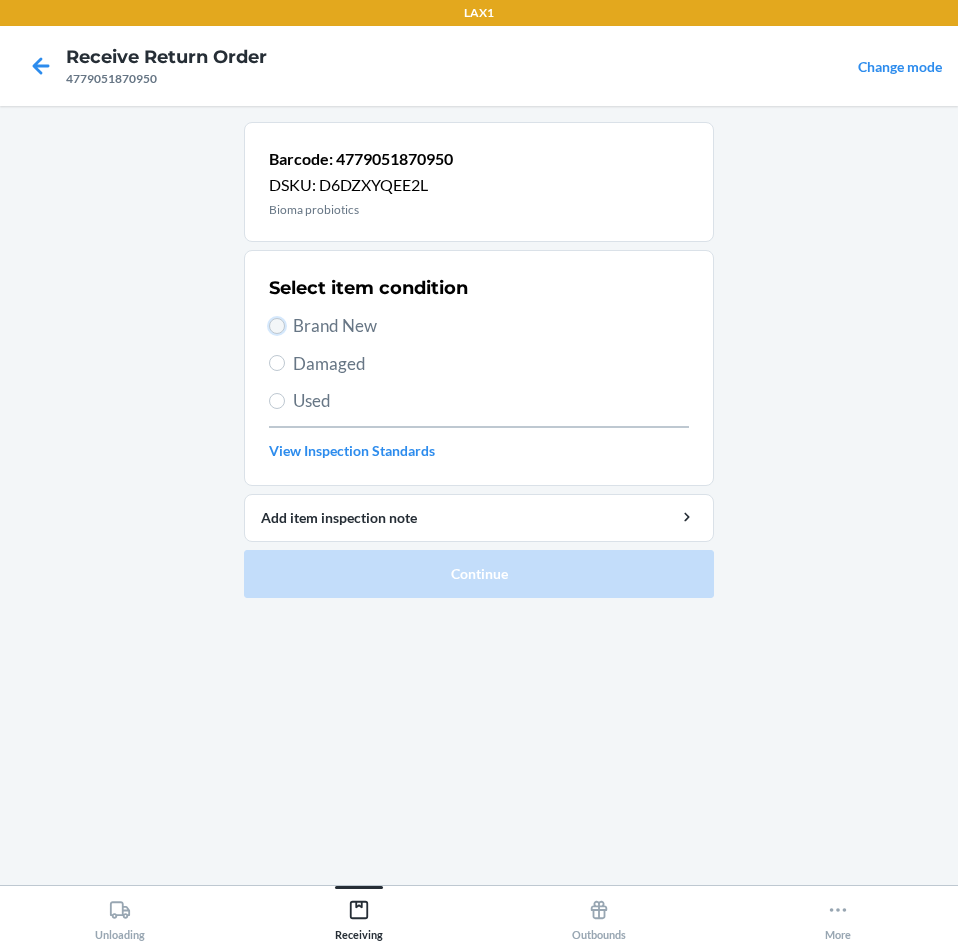 drag, startPoint x: 275, startPoint y: 323, endPoint x: 449, endPoint y: 541, distance: 278.9265 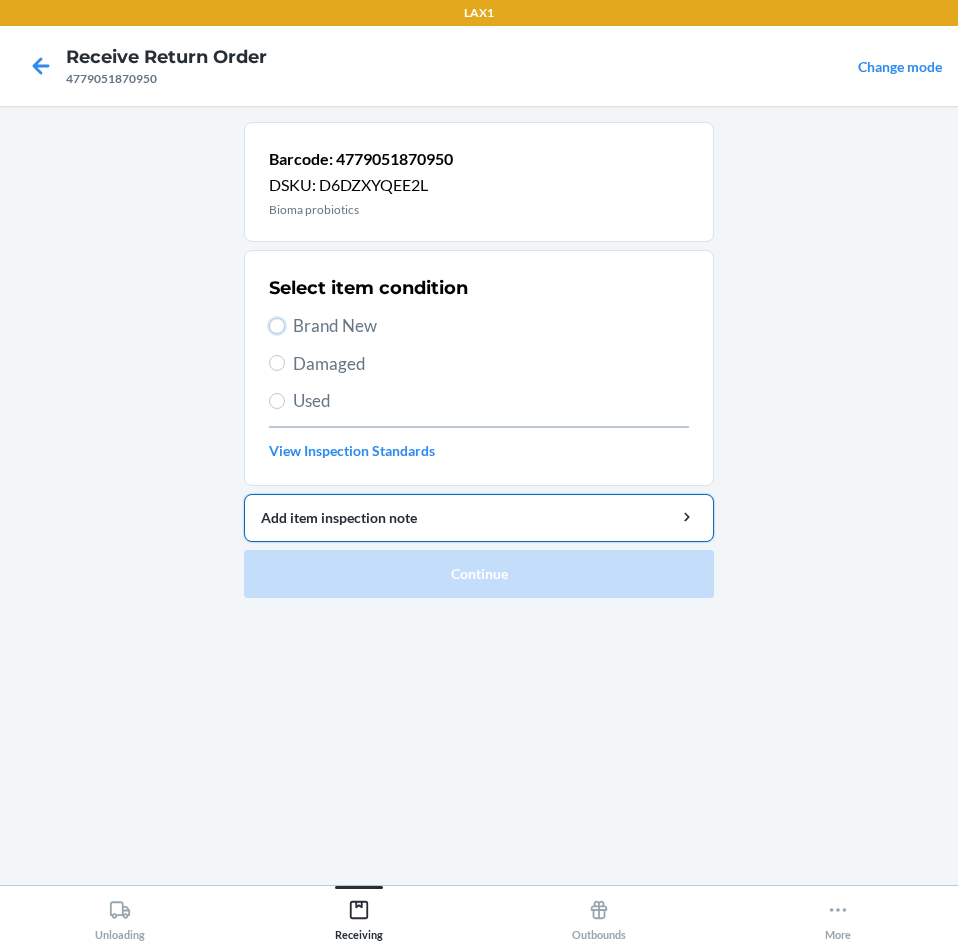 click on "Brand New" at bounding box center [277, 326] 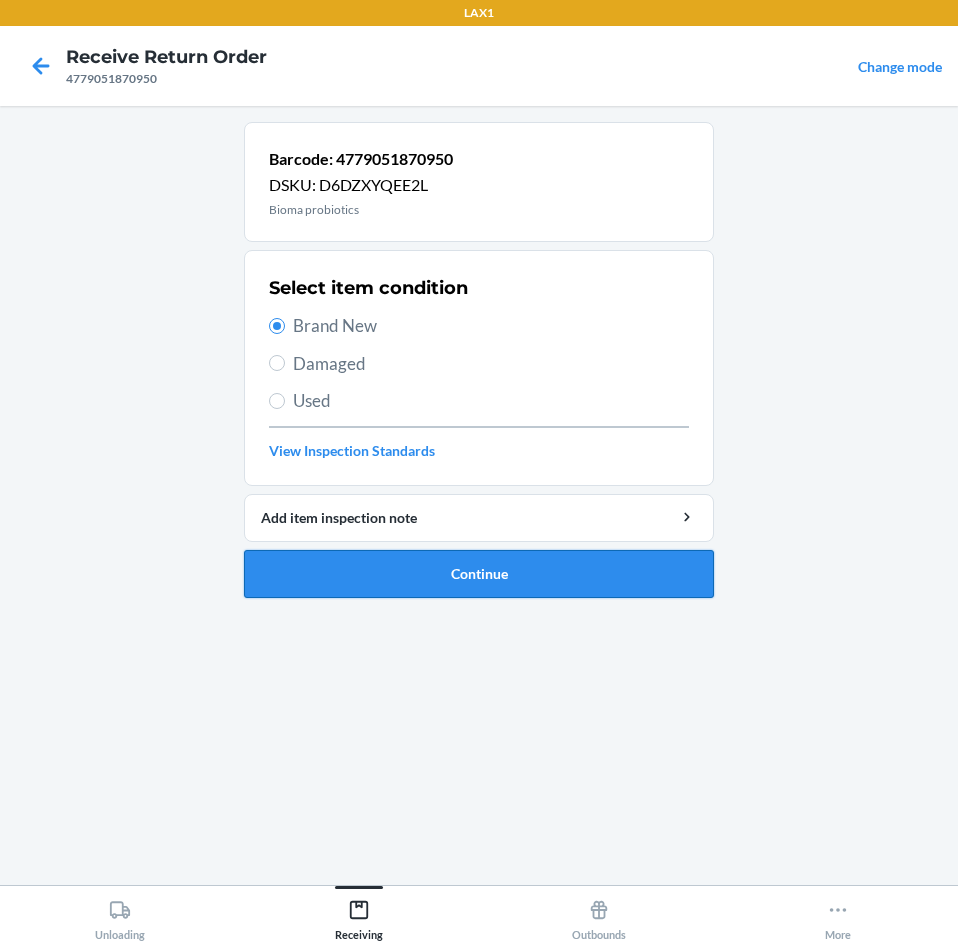 click on "Continue" at bounding box center (479, 574) 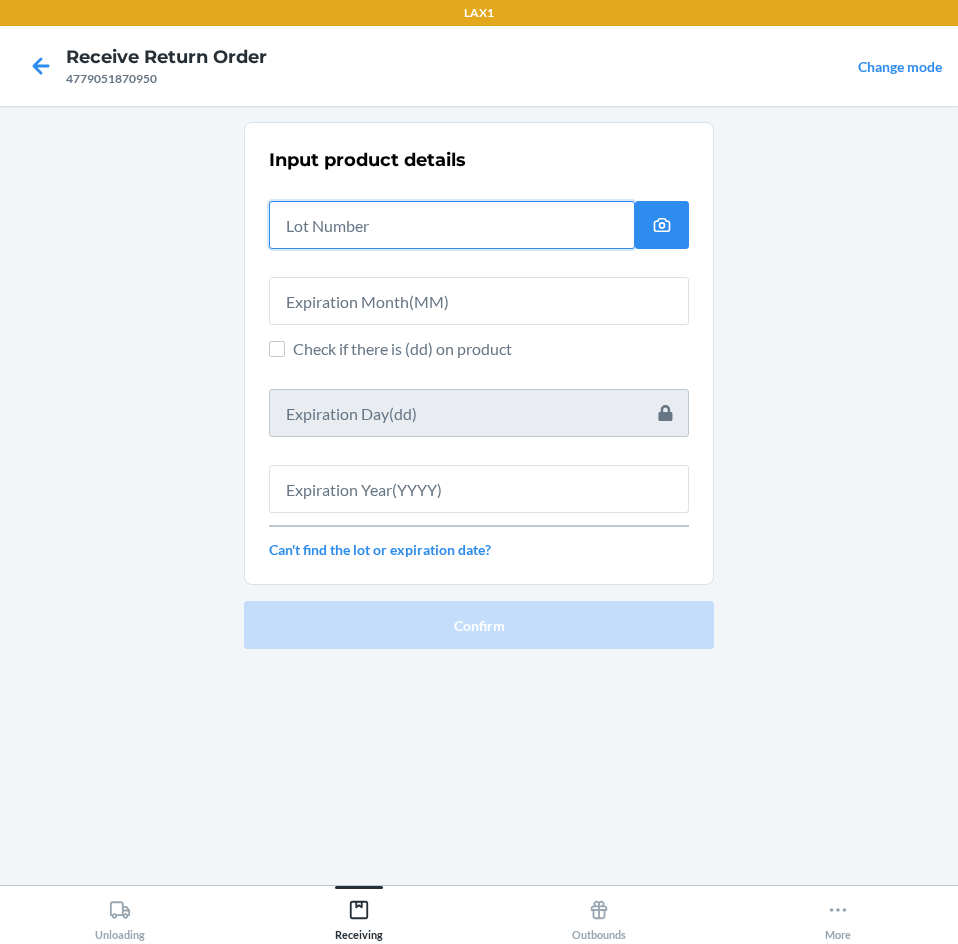 click at bounding box center [452, 225] 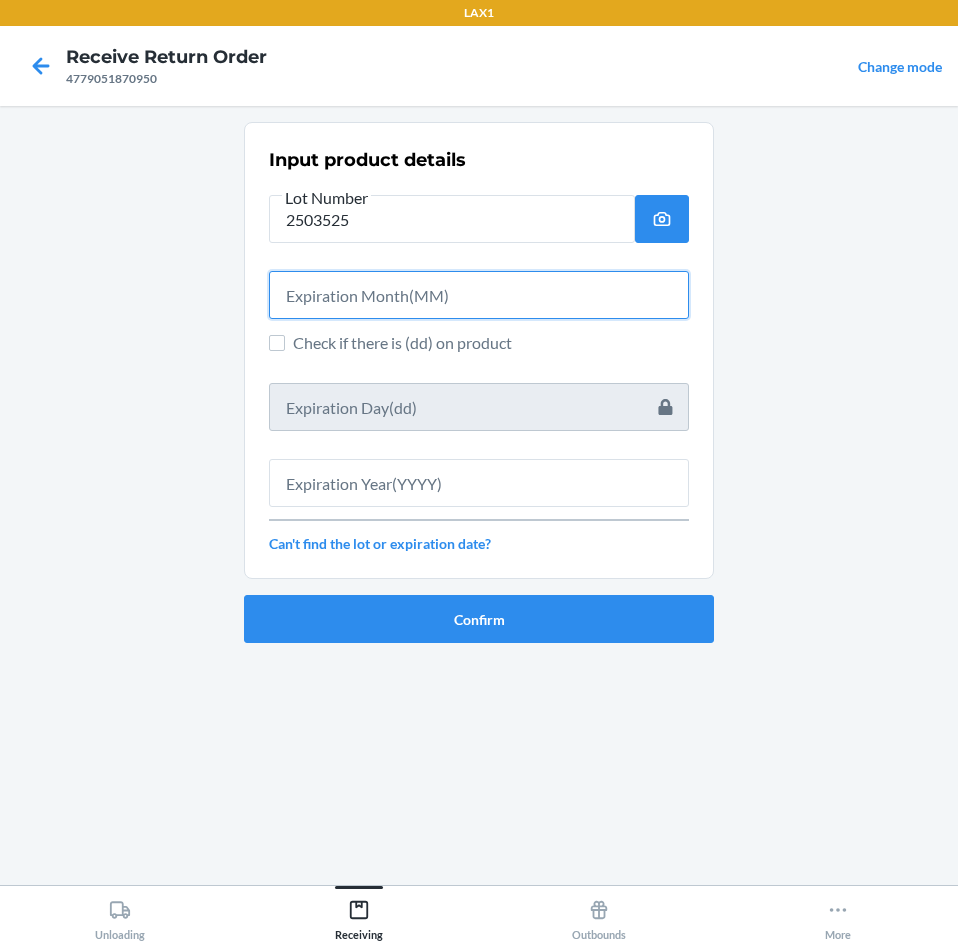 click at bounding box center (479, 295) 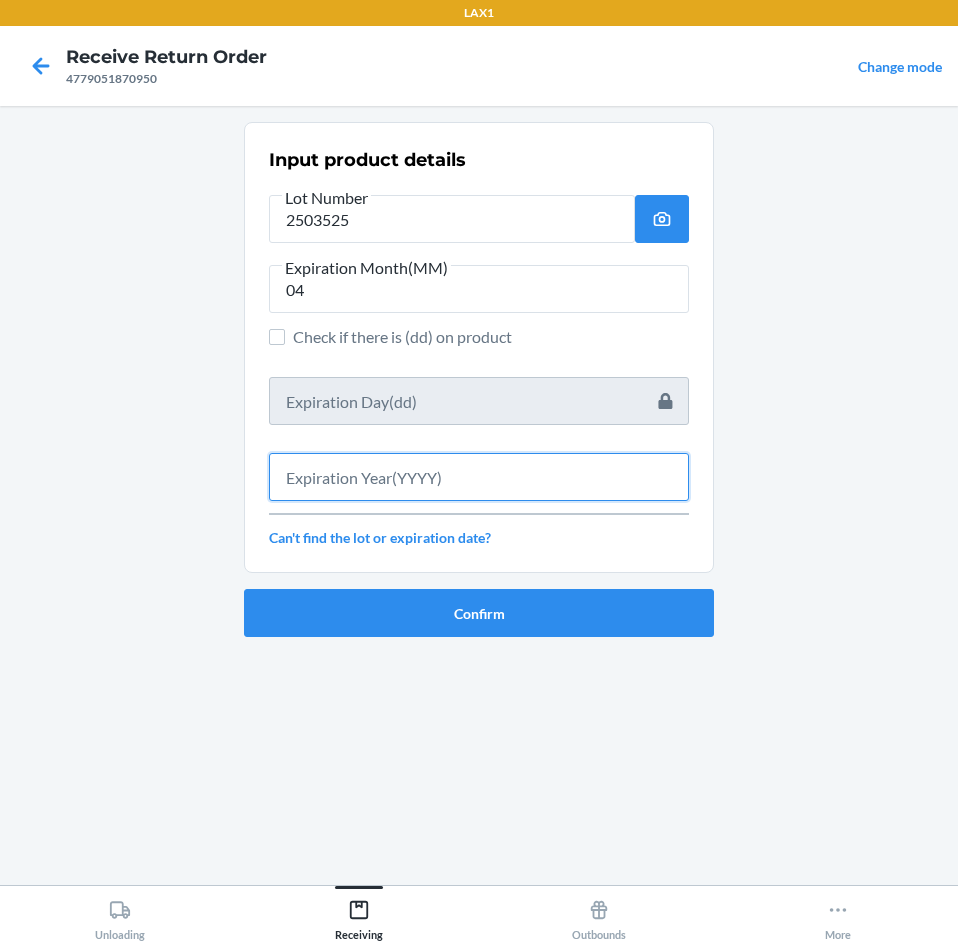 click at bounding box center [479, 477] 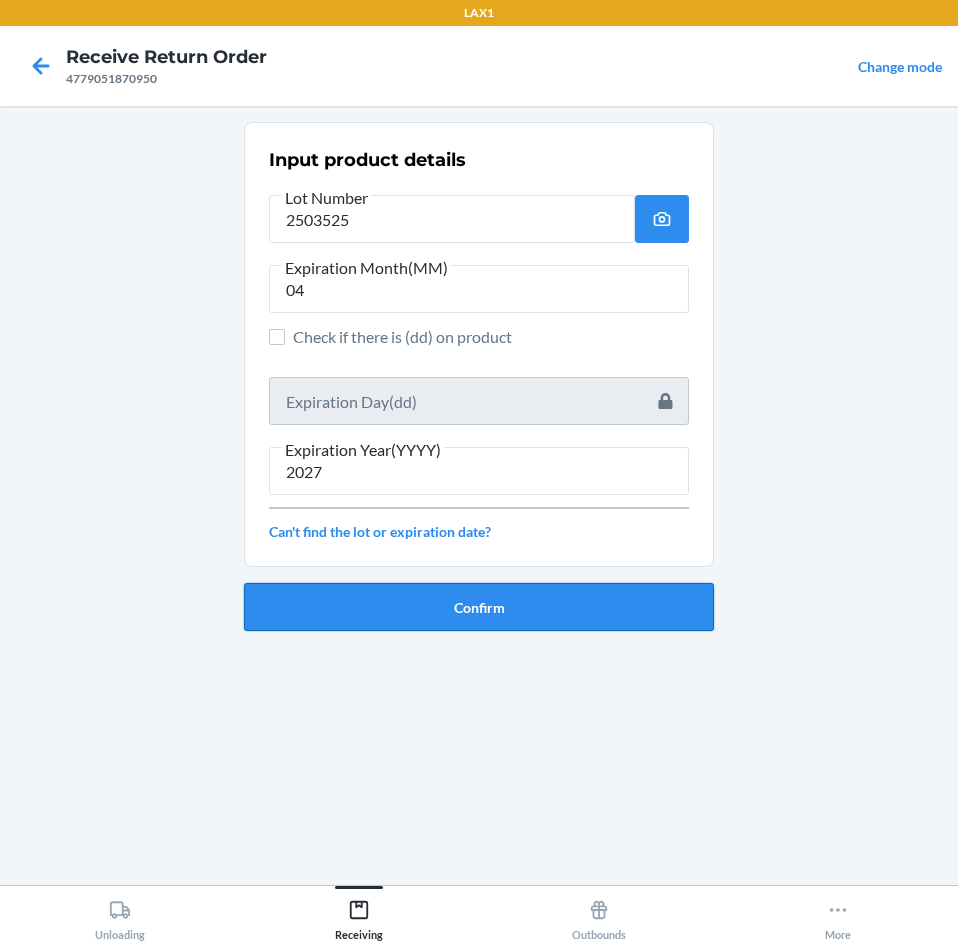 click on "Confirm" at bounding box center [479, 607] 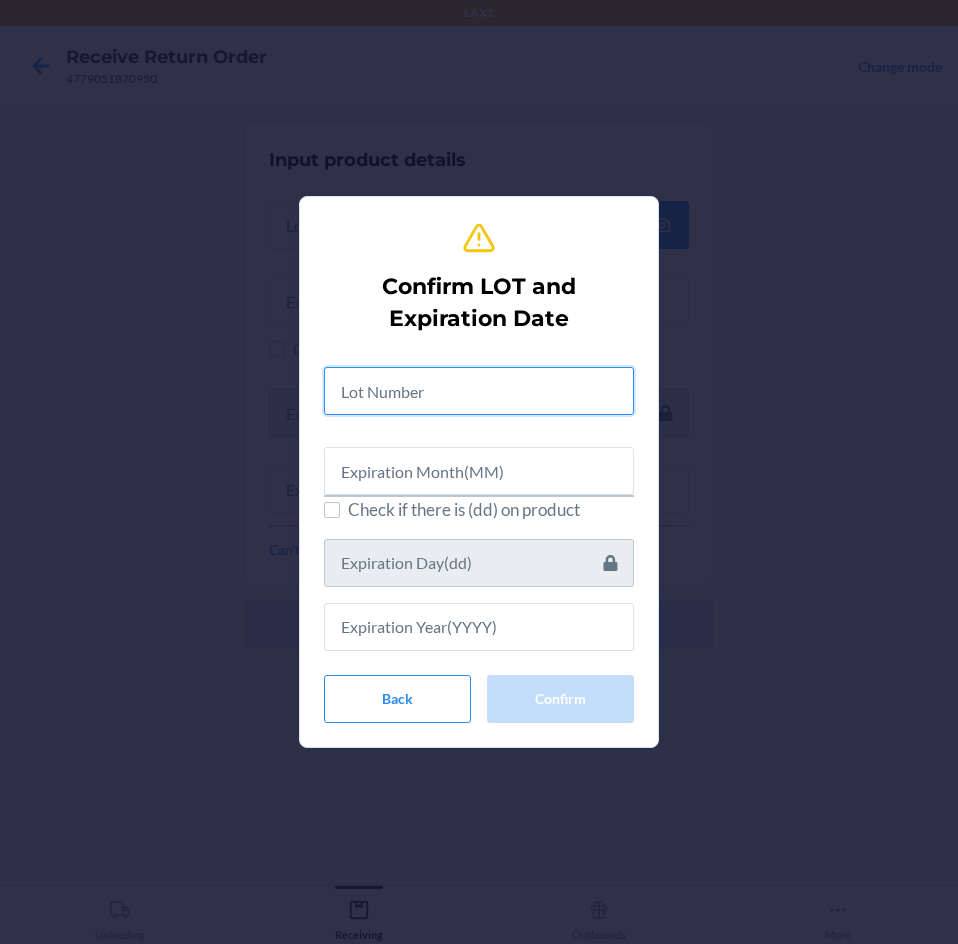 click at bounding box center (479, 391) 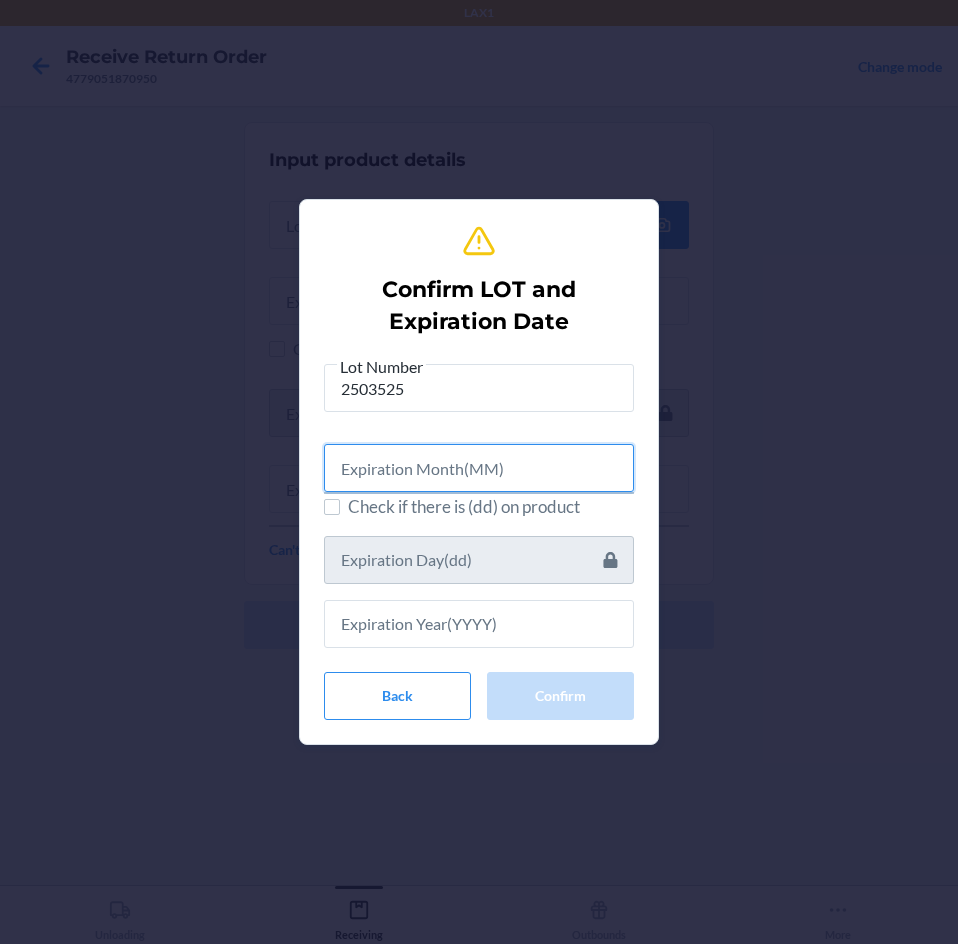 click at bounding box center (479, 468) 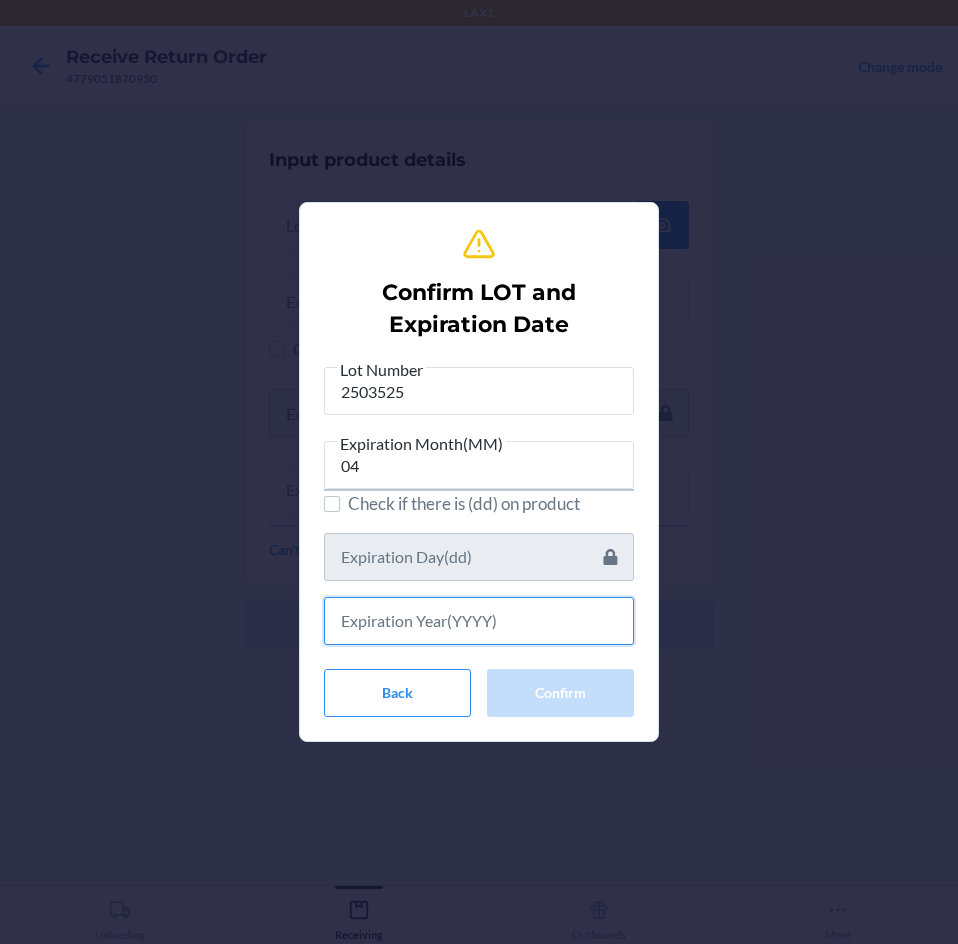click at bounding box center (479, 621) 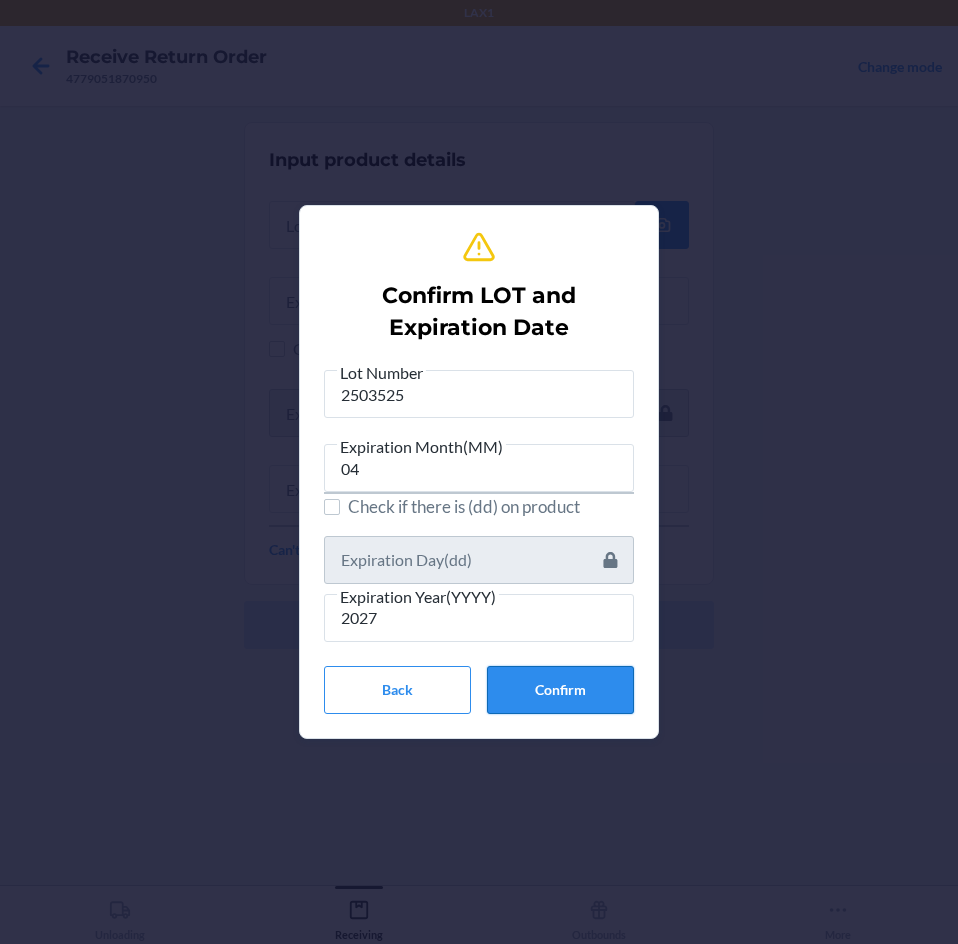 click on "Confirm" at bounding box center (560, 690) 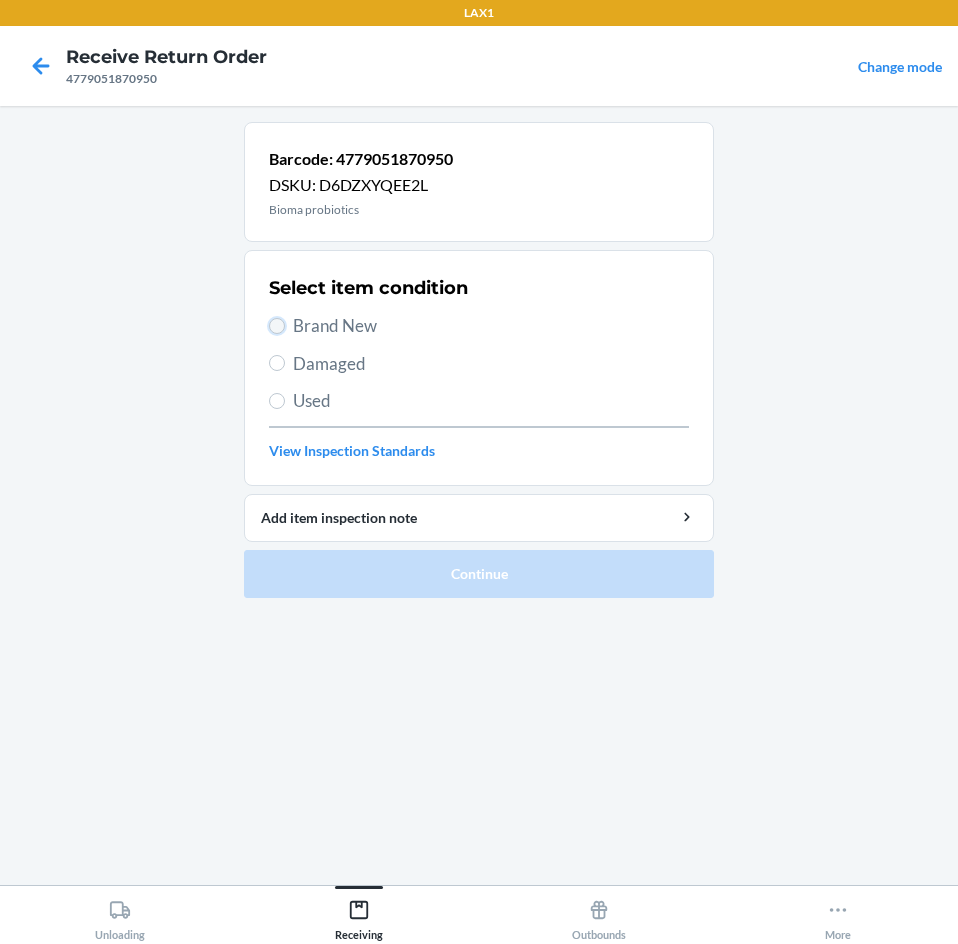 click on "Brand New" at bounding box center (277, 326) 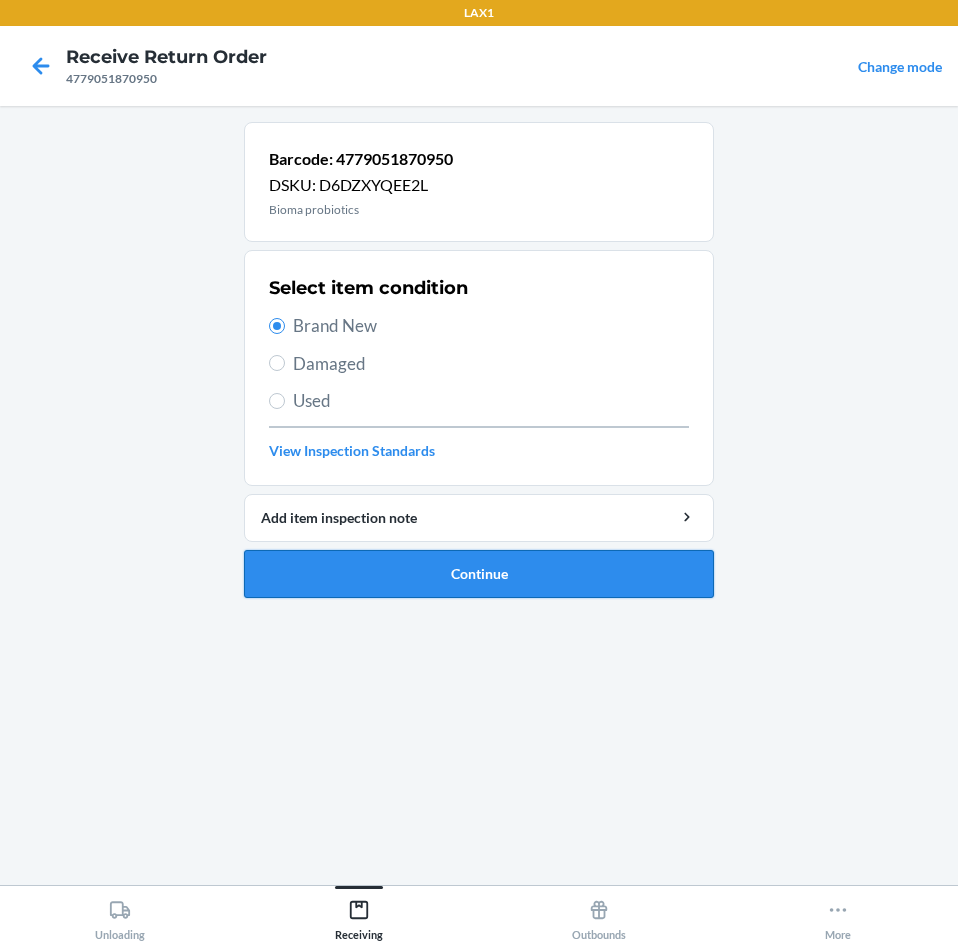 click on "Continue" at bounding box center [479, 574] 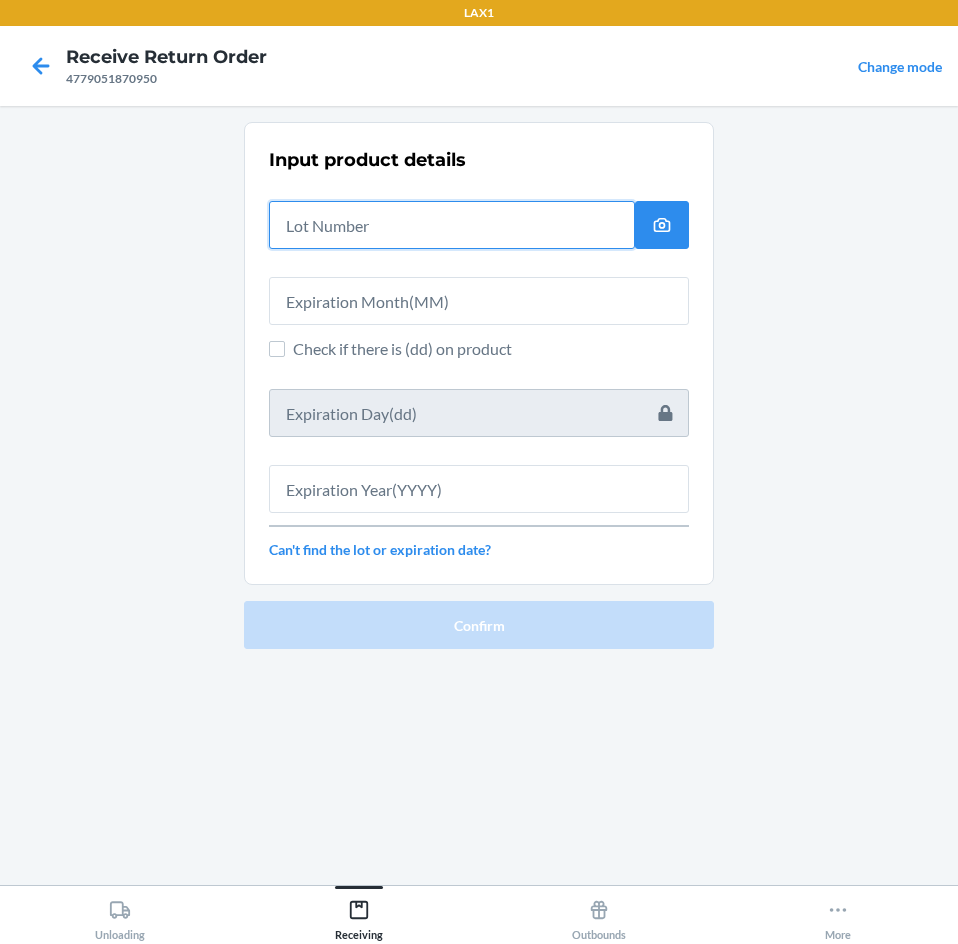 click at bounding box center (452, 225) 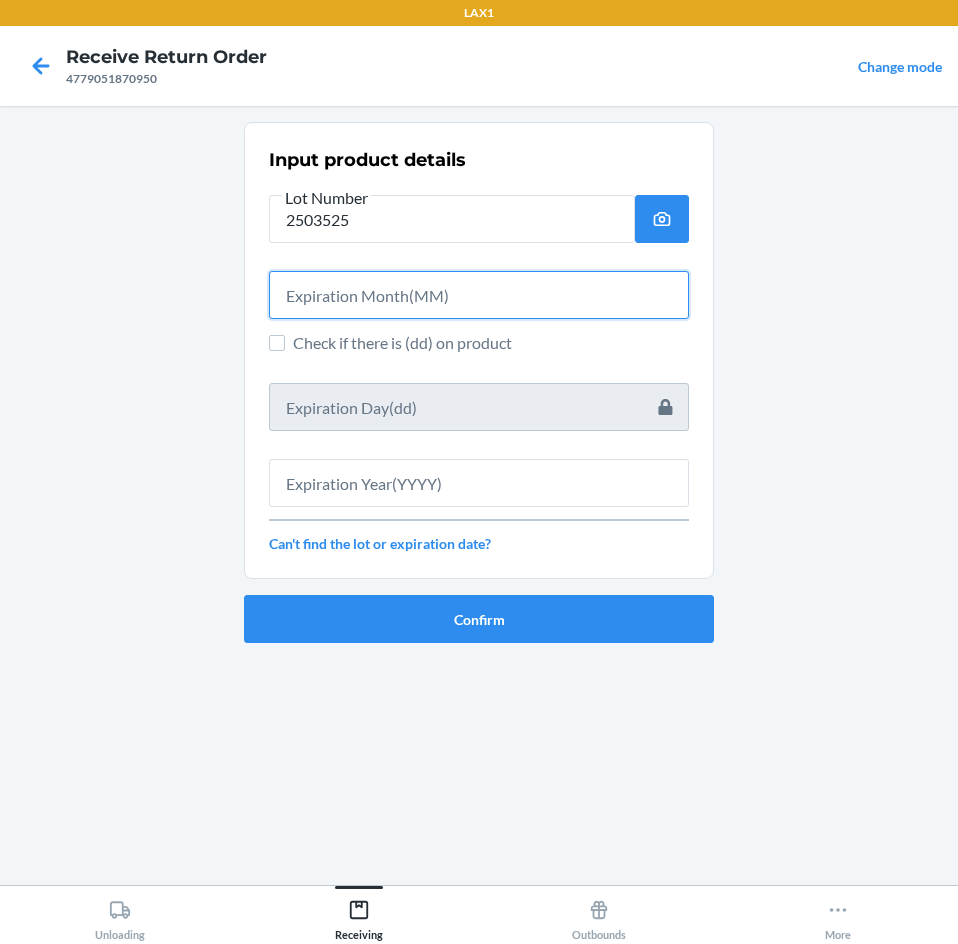 click at bounding box center (479, 295) 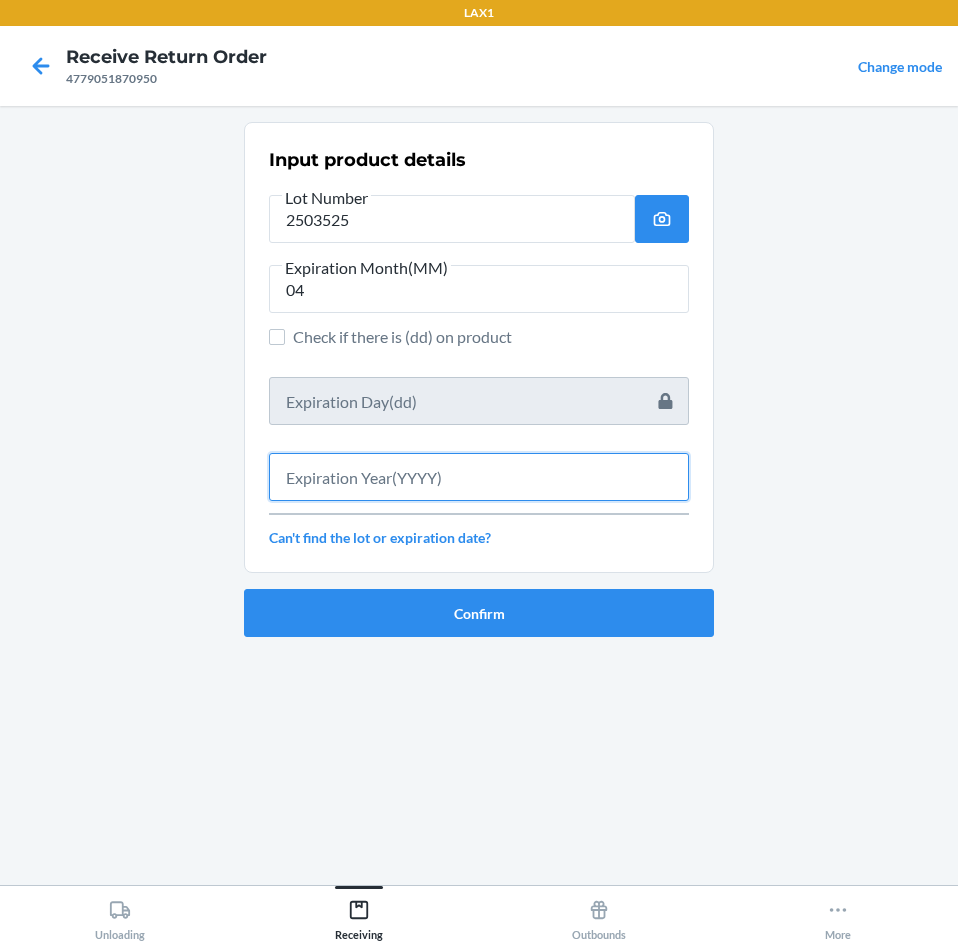 click at bounding box center (479, 477) 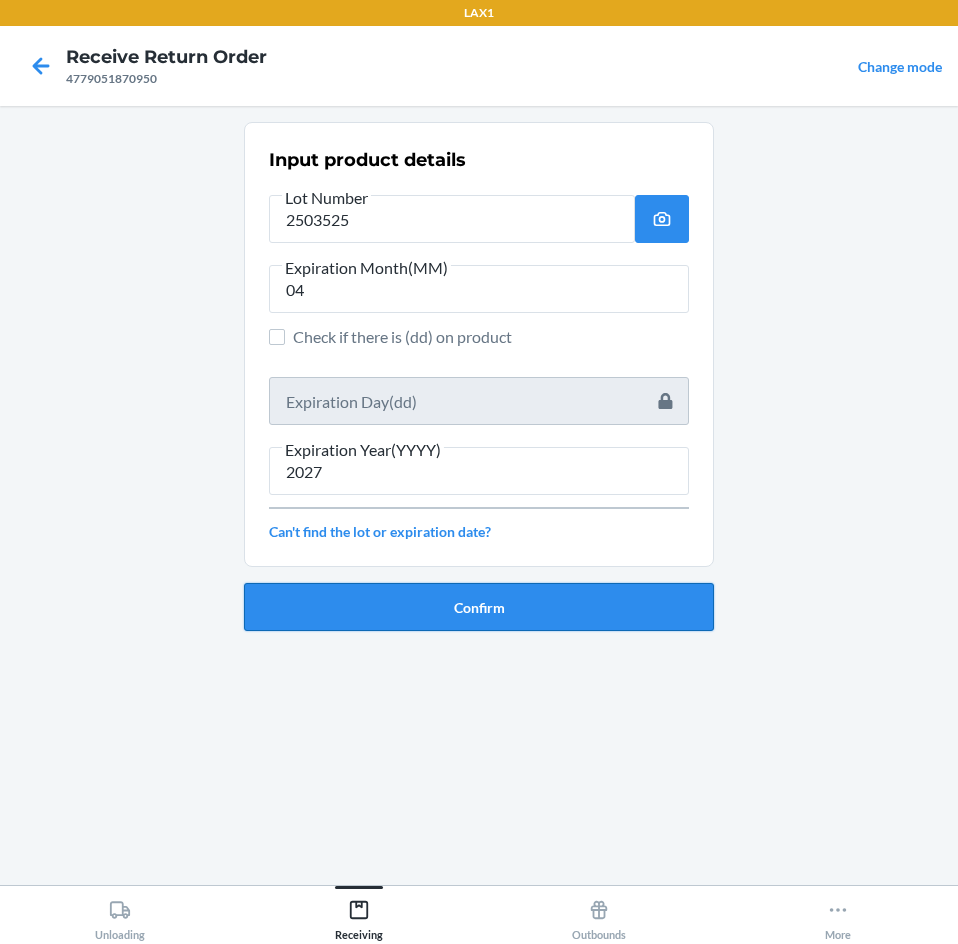click on "Confirm" at bounding box center (479, 607) 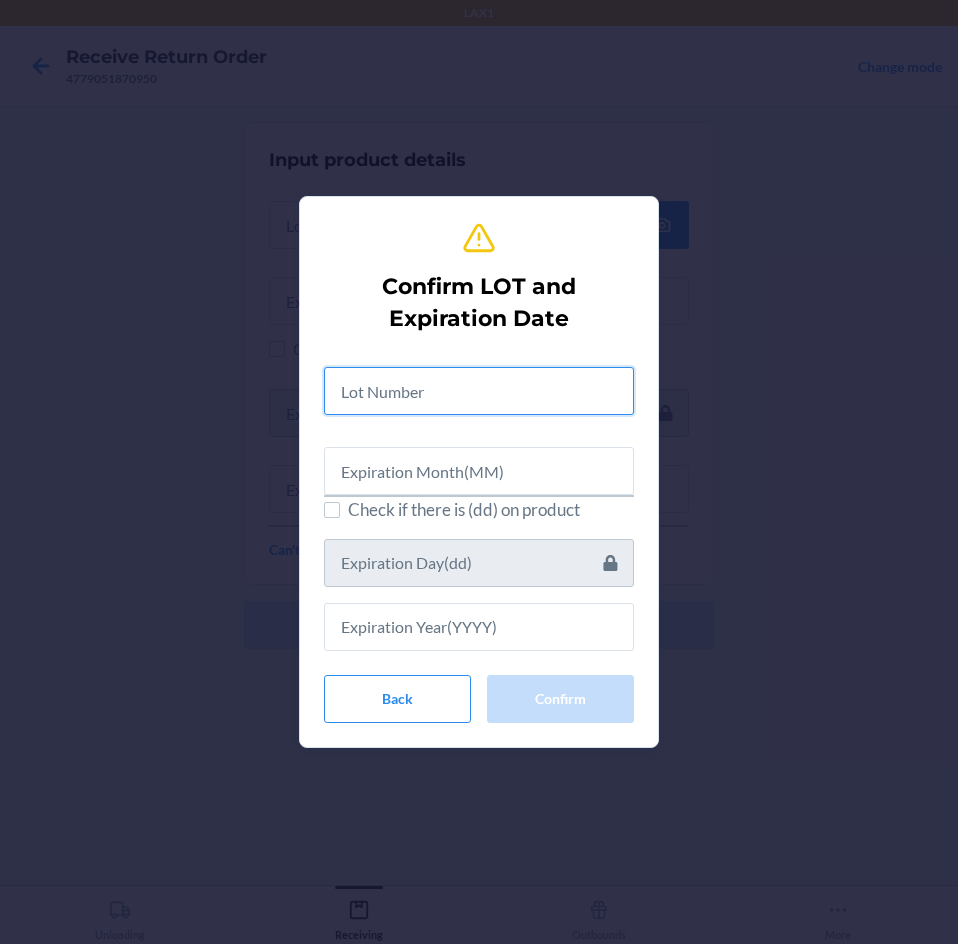 click at bounding box center (479, 391) 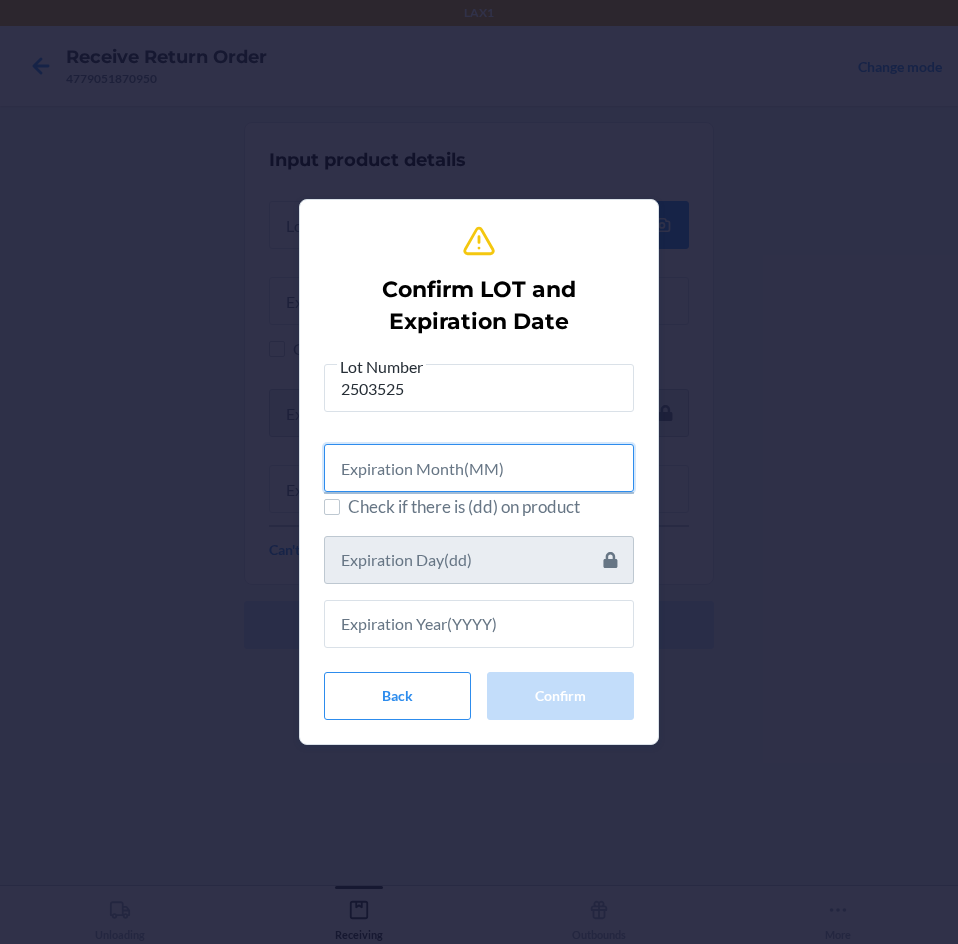 click at bounding box center [479, 468] 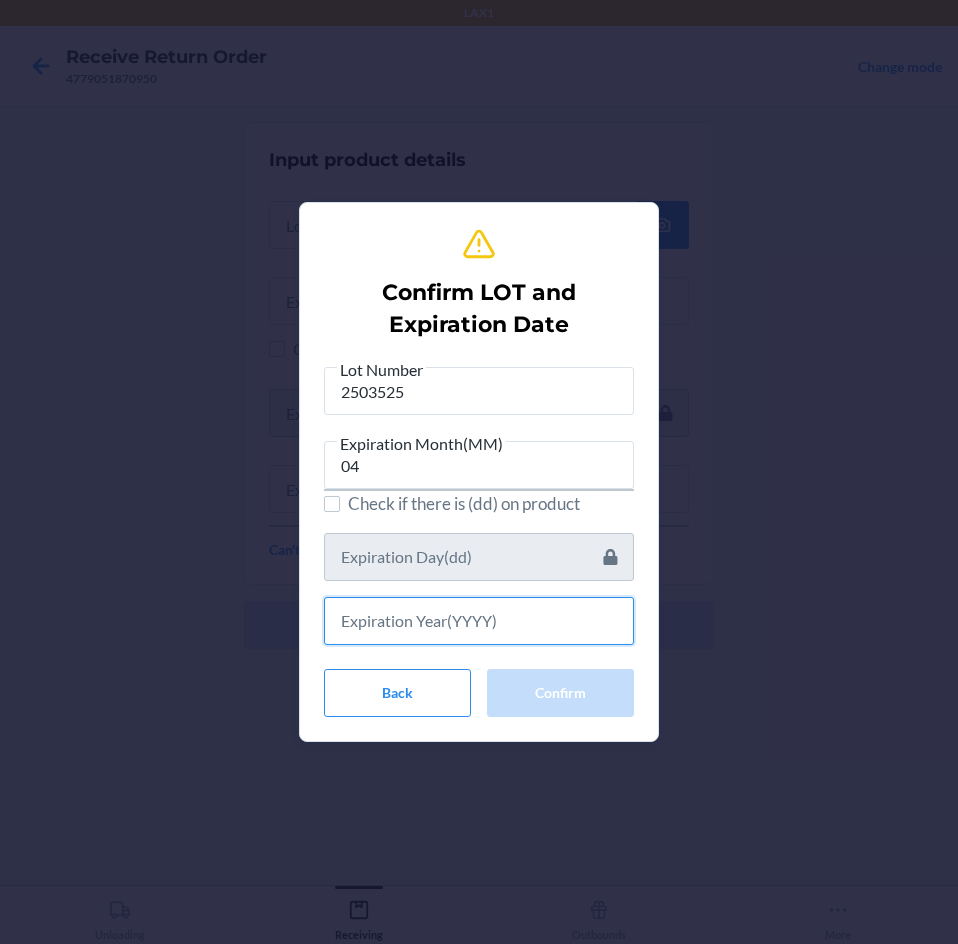 drag, startPoint x: 445, startPoint y: 623, endPoint x: 455, endPoint y: 630, distance: 12.206555 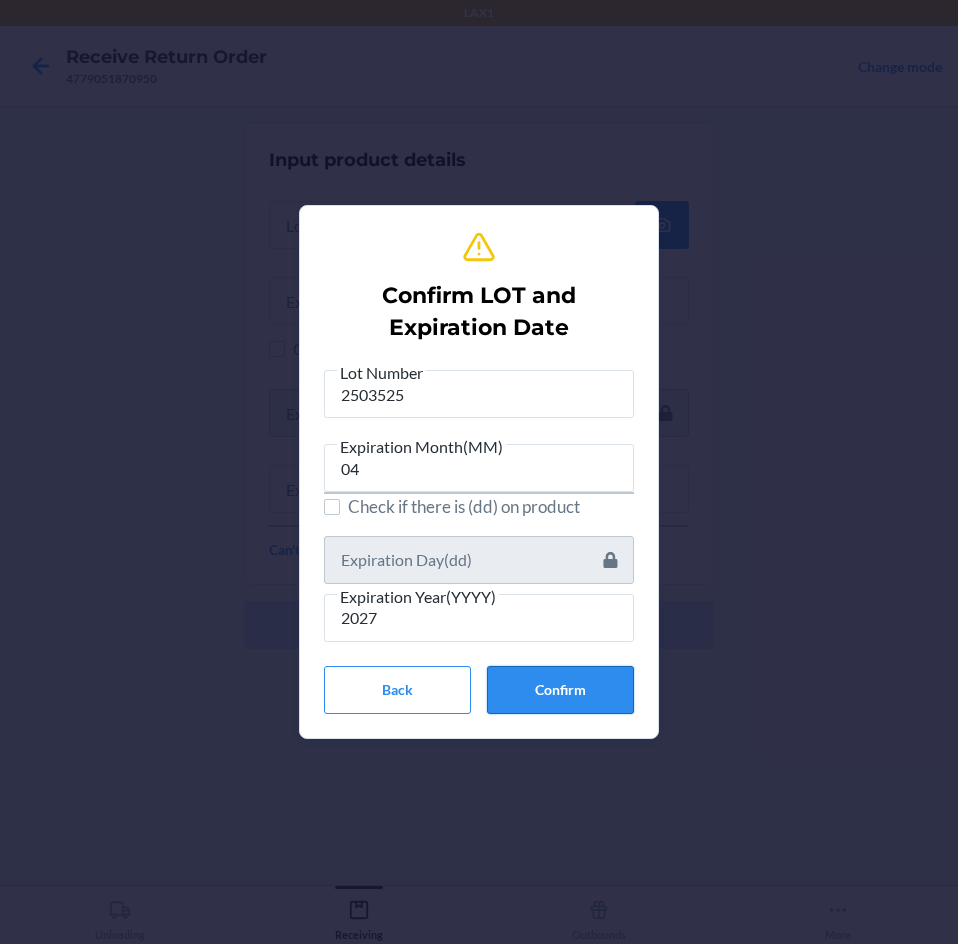 click on "Confirm" at bounding box center [560, 690] 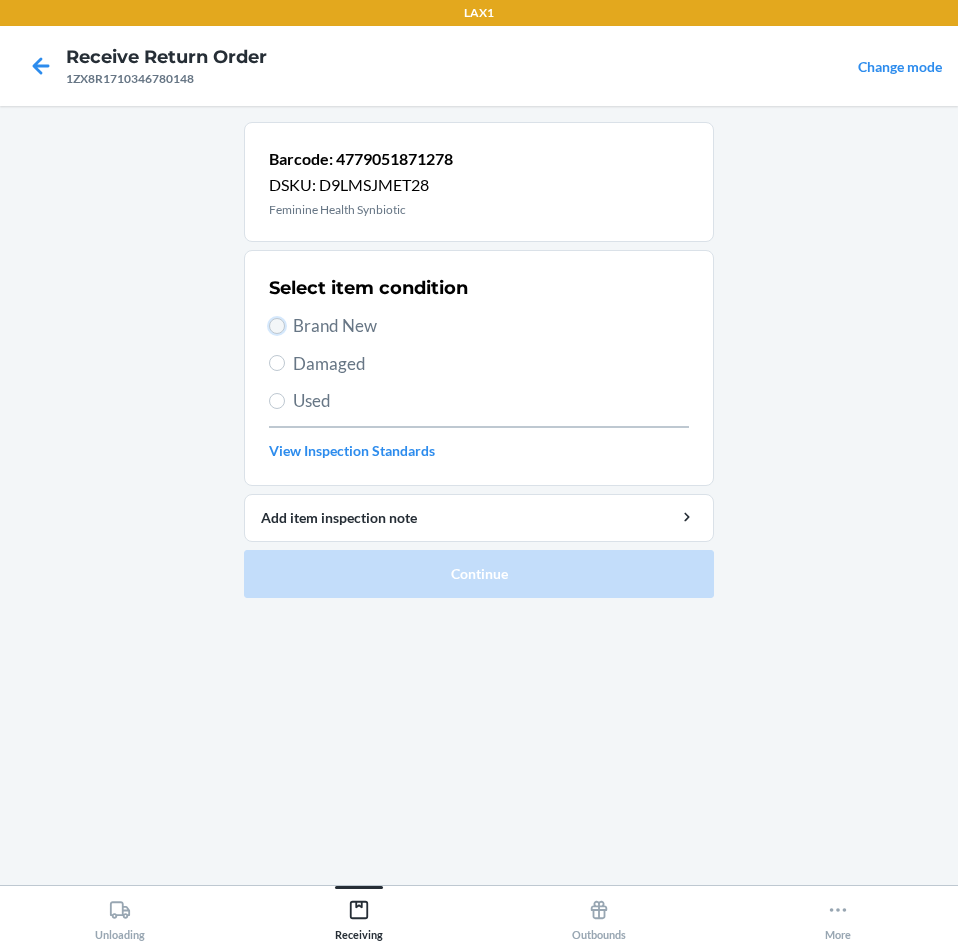 click on "Brand New" at bounding box center (277, 326) 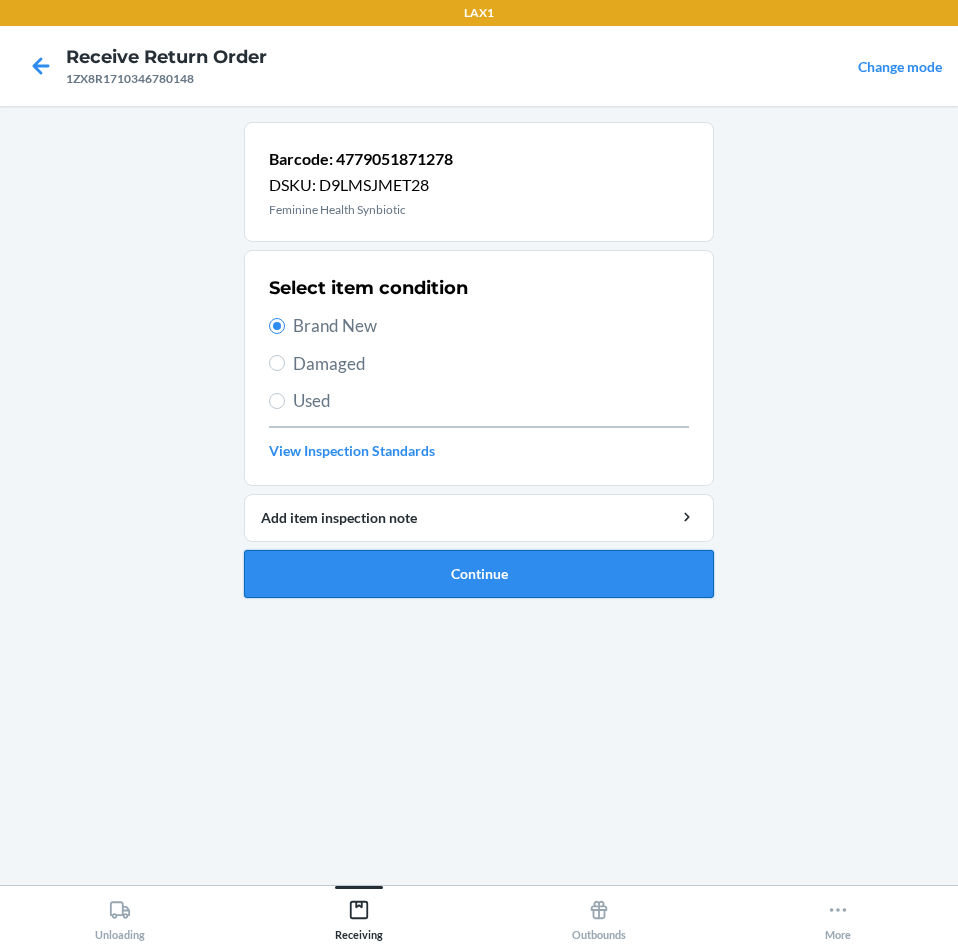 click on "Continue" at bounding box center (479, 574) 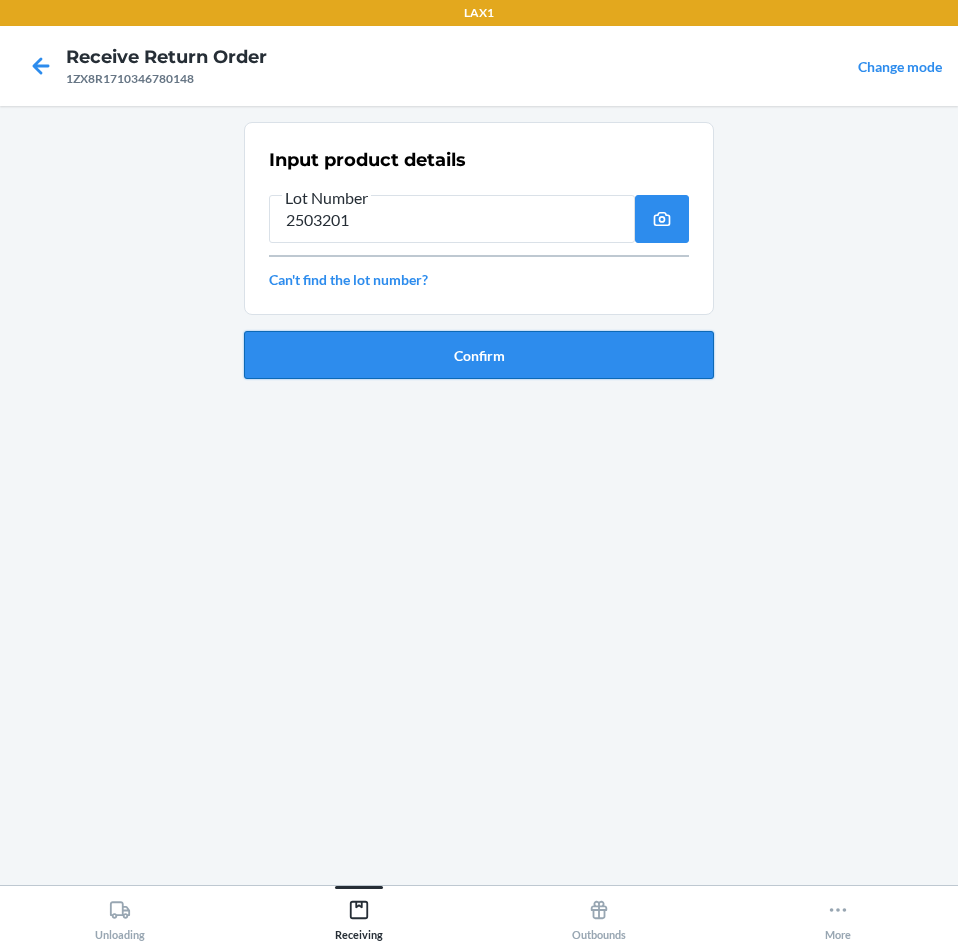 click on "Confirm" at bounding box center (479, 355) 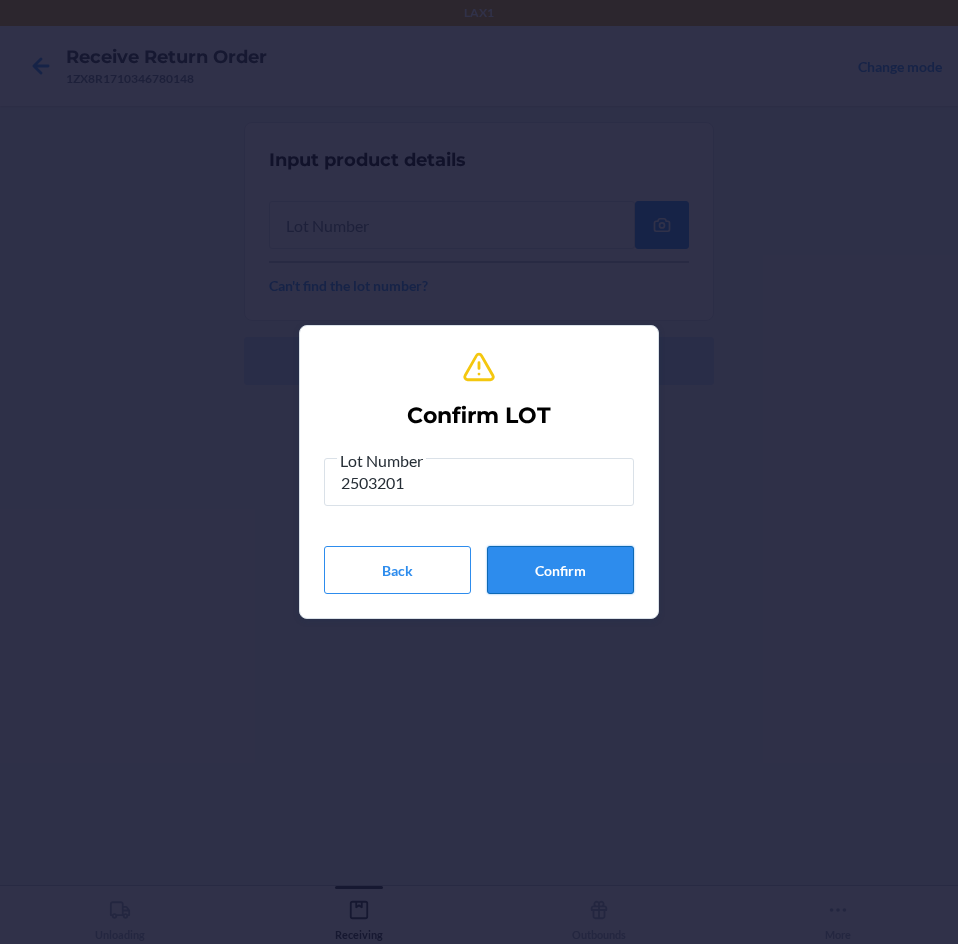 click on "Confirm" at bounding box center (560, 570) 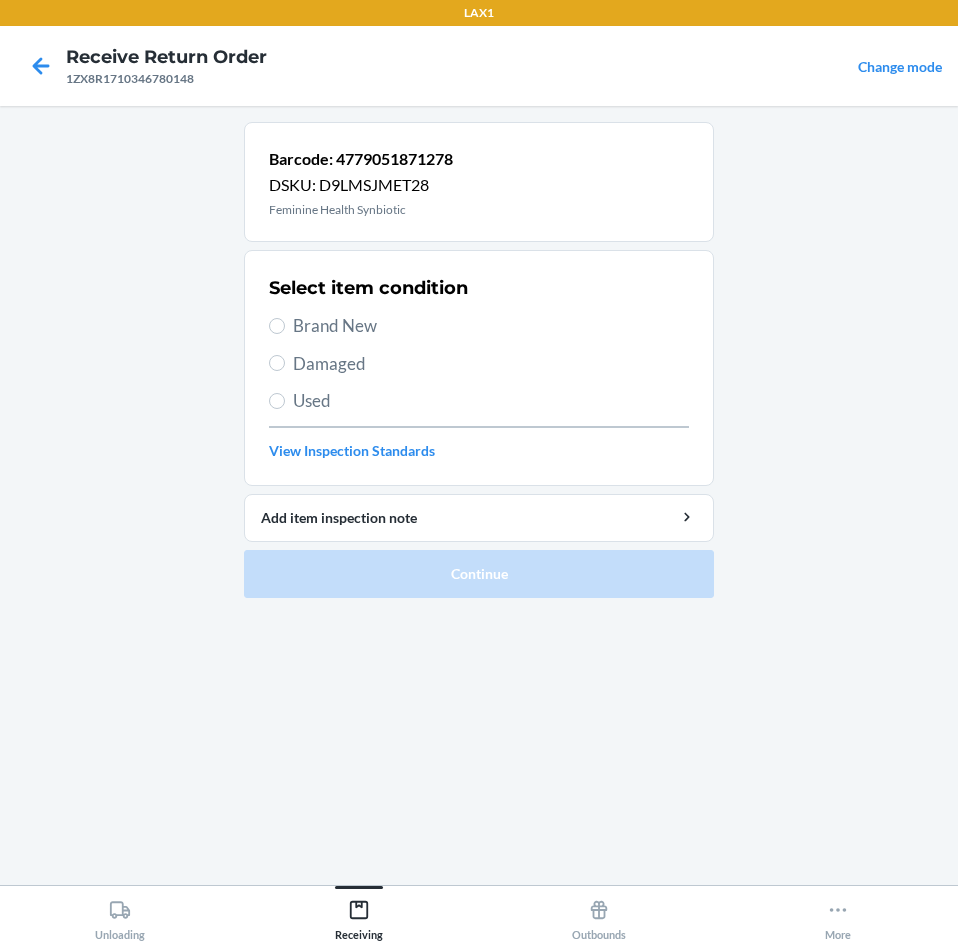click on "Brand New" at bounding box center [479, 326] 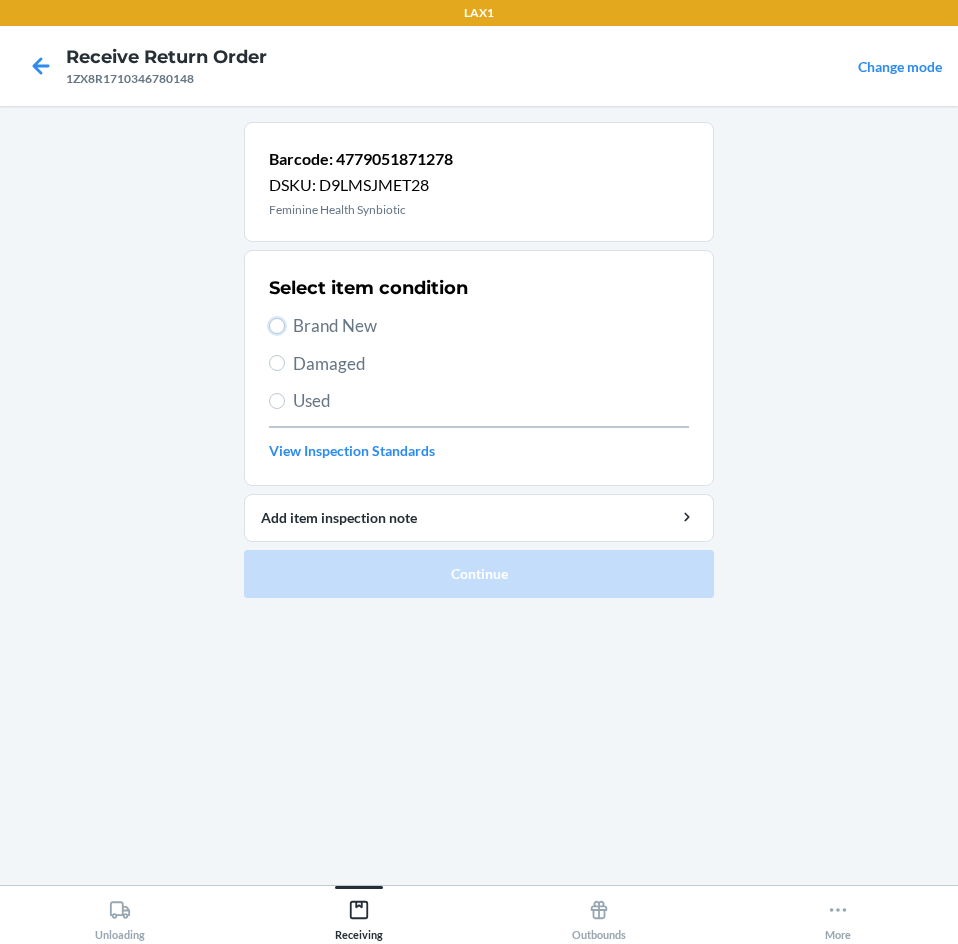 click on "Brand New" at bounding box center (277, 326) 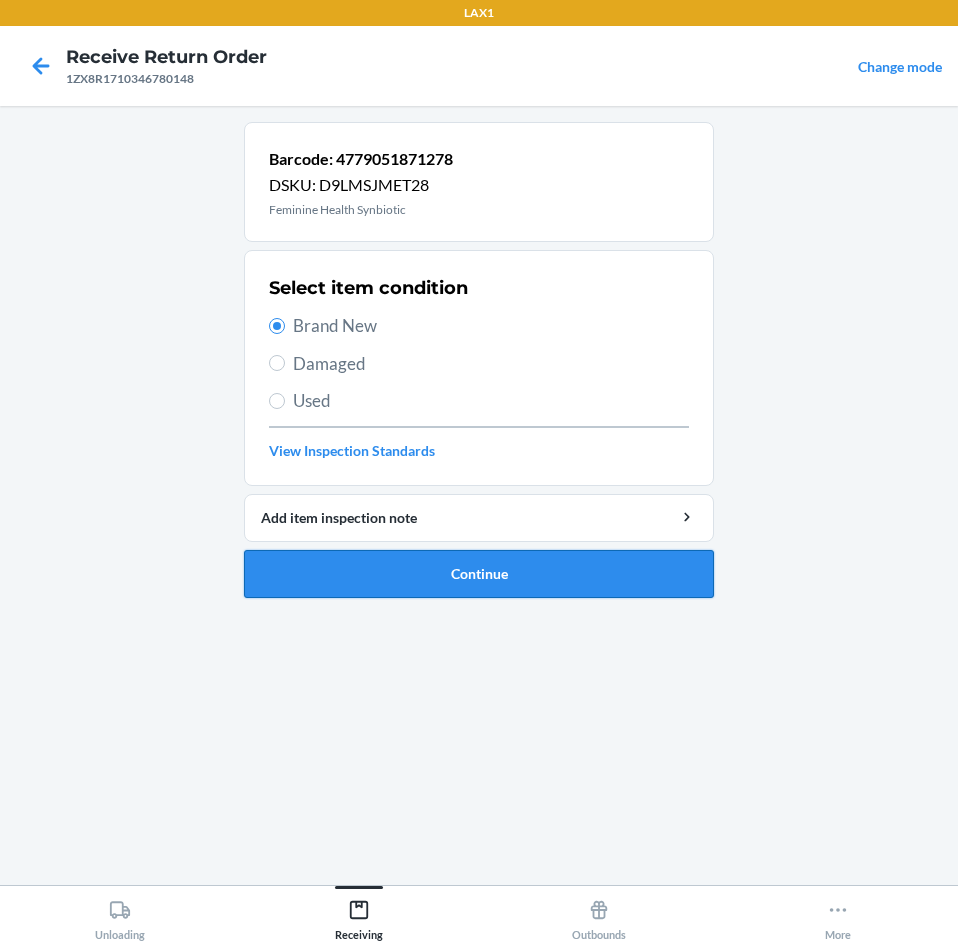 click on "Continue" at bounding box center (479, 574) 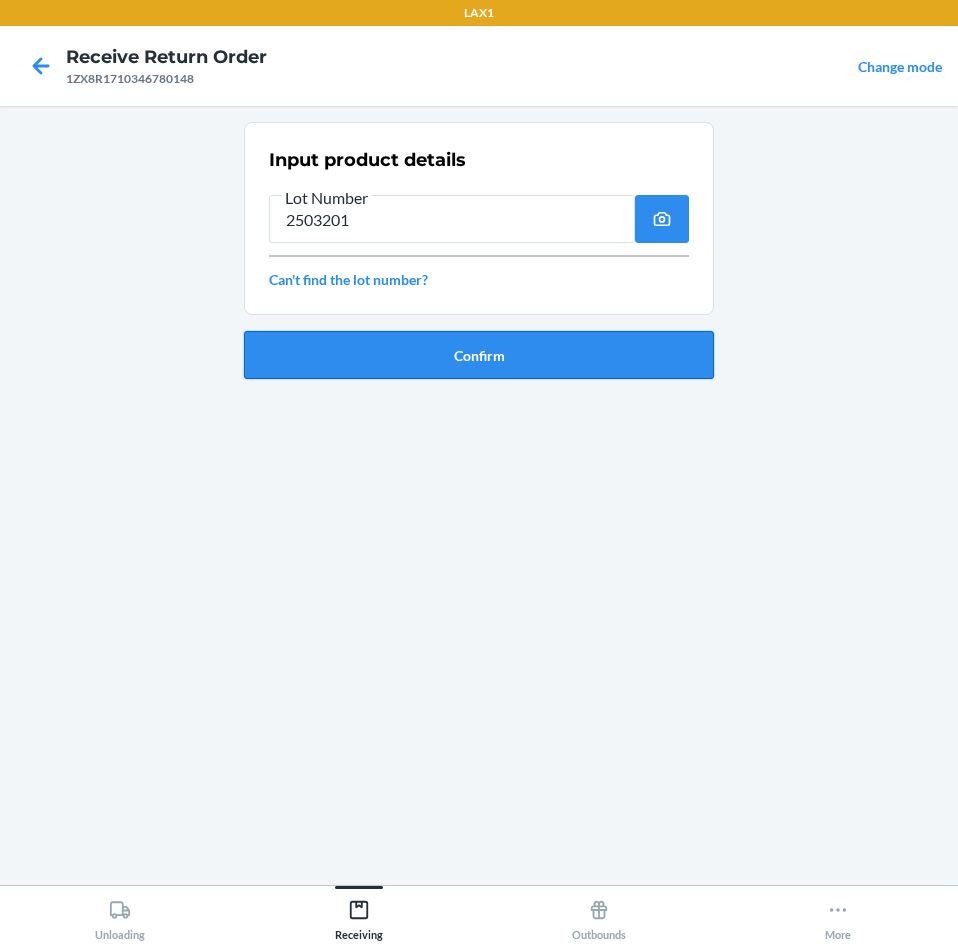 click on "Confirm" at bounding box center (479, 355) 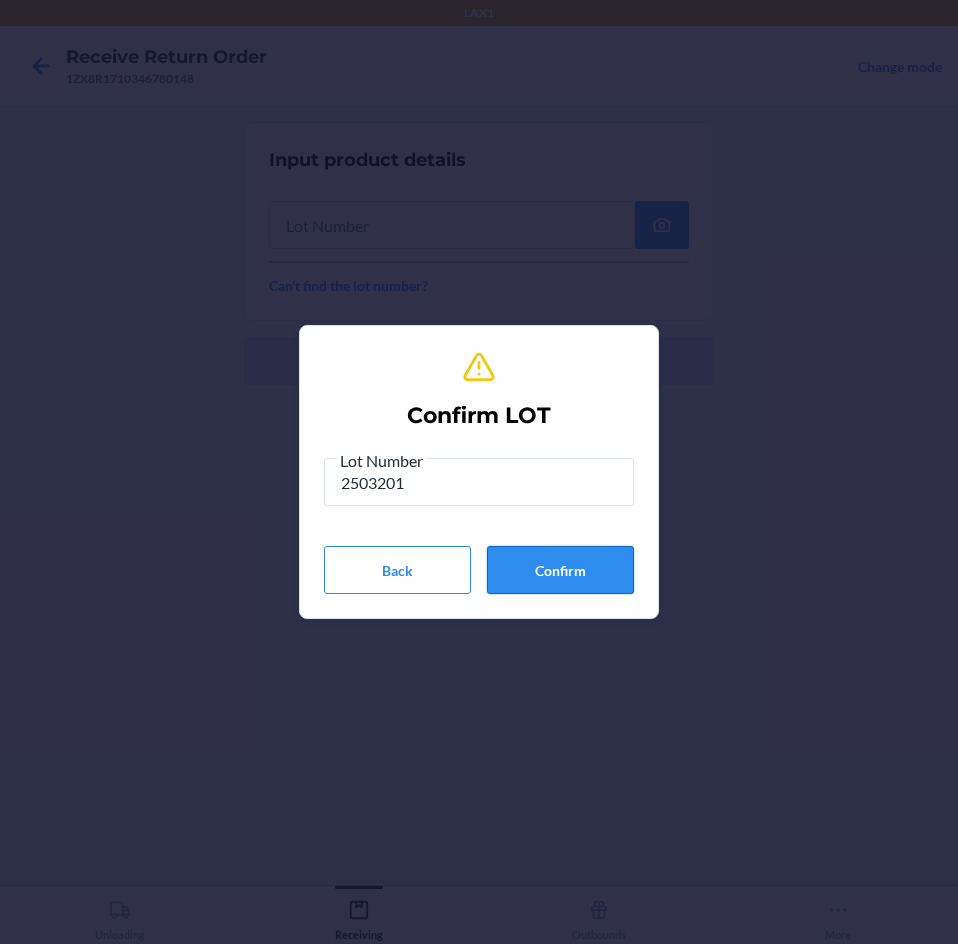 click on "Confirm" at bounding box center [560, 570] 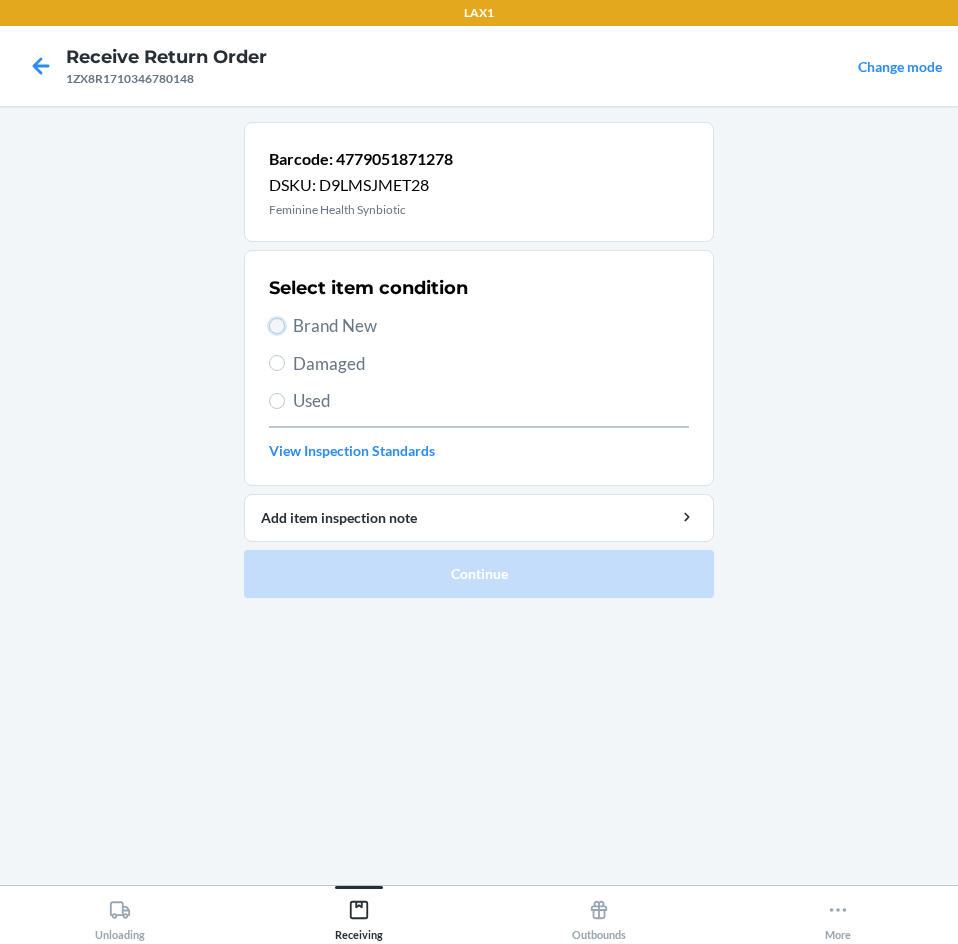 click on "Brand New" at bounding box center [277, 326] 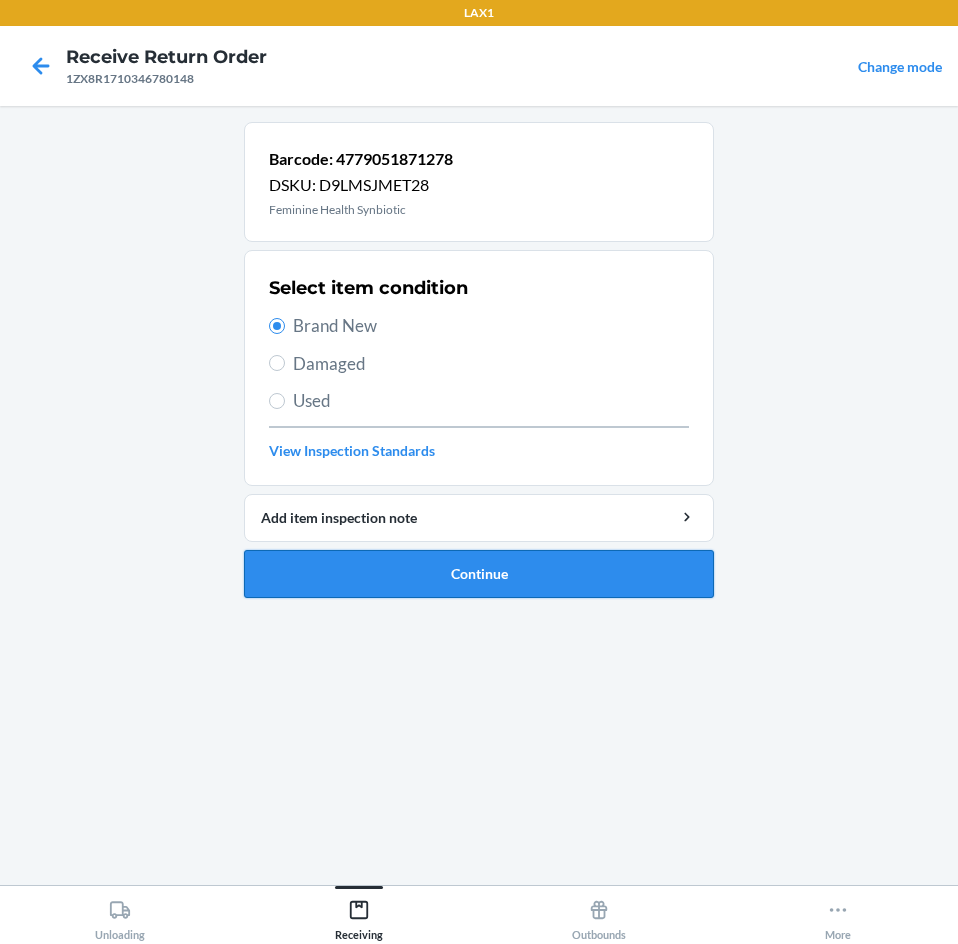 click on "Continue" at bounding box center (479, 574) 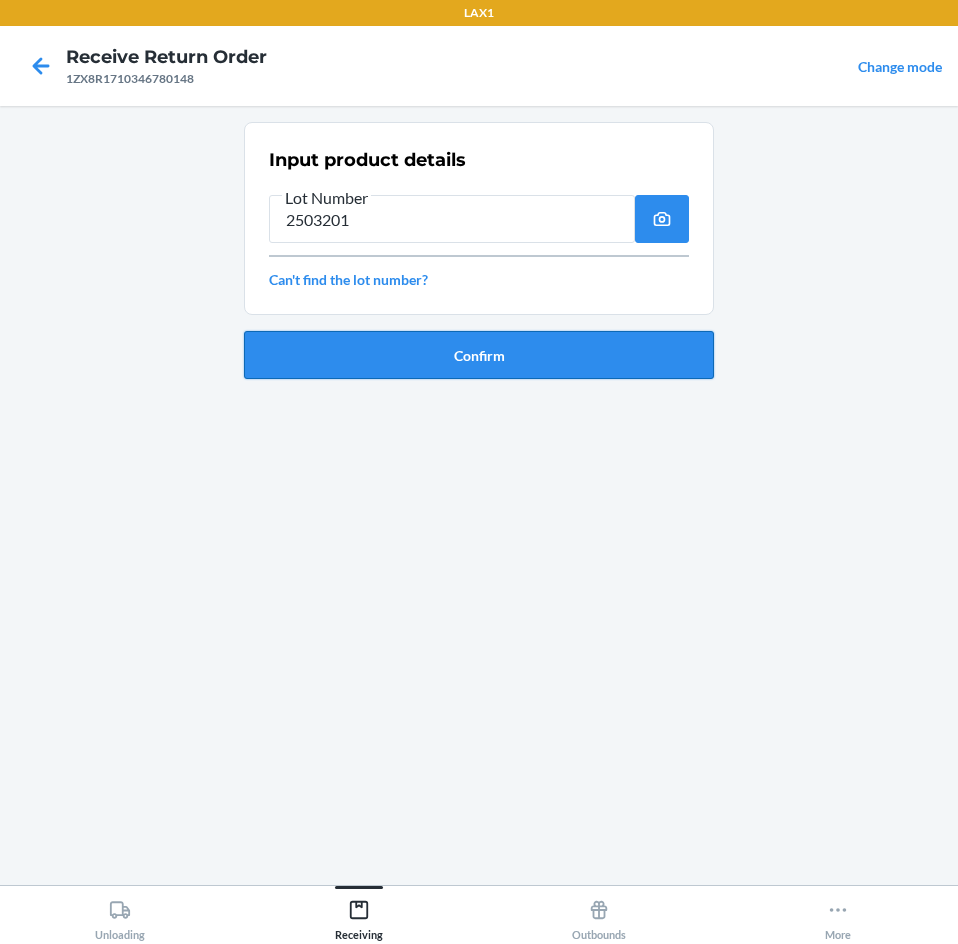 click on "Confirm" at bounding box center (479, 355) 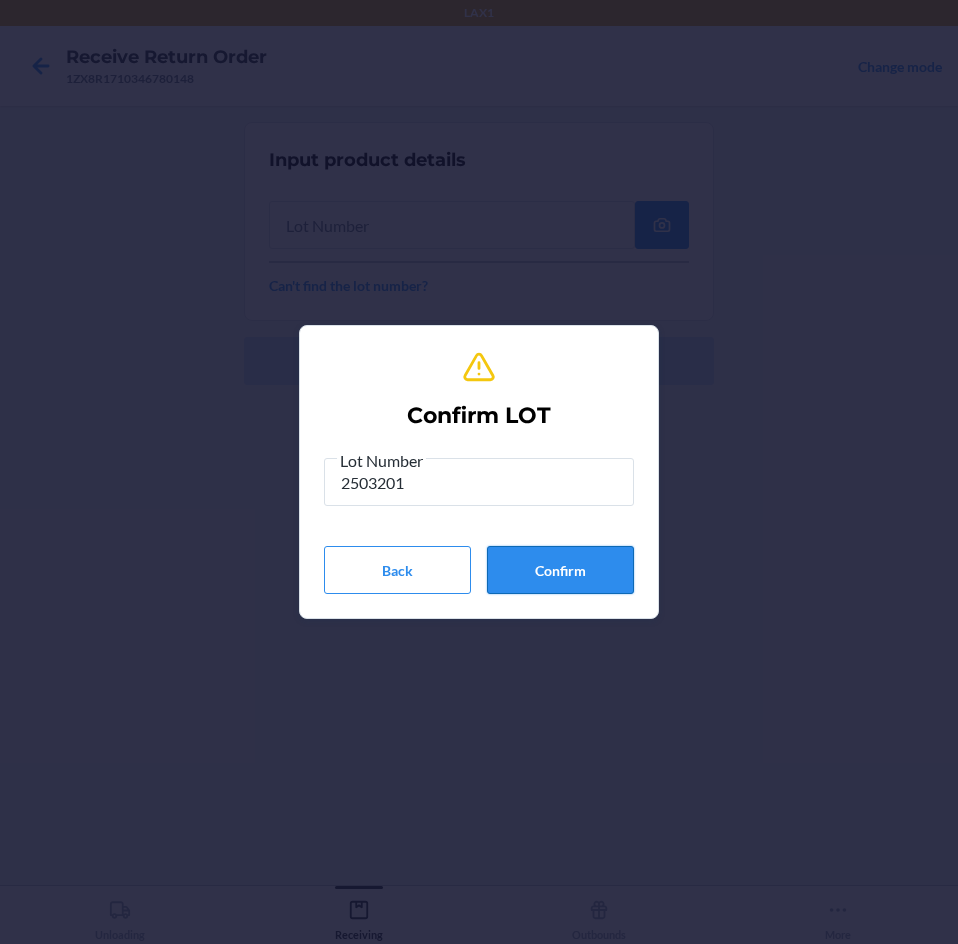 click on "Confirm" at bounding box center [560, 570] 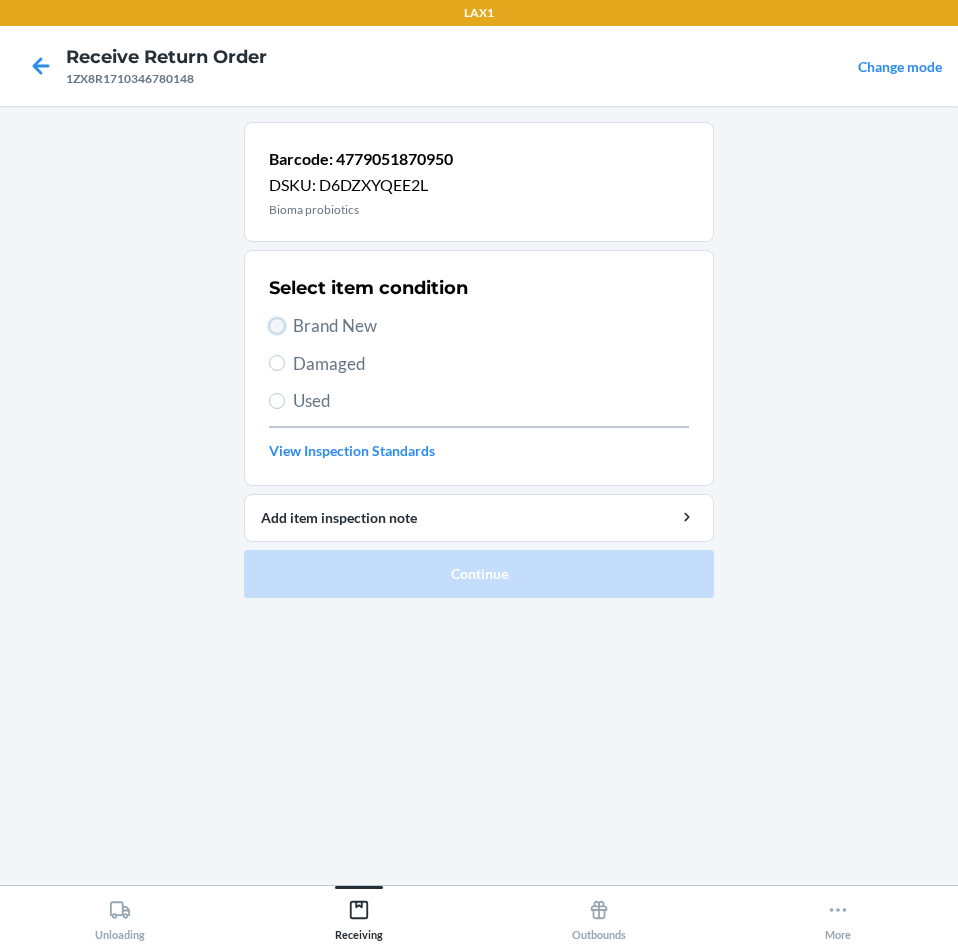 click on "Brand New" at bounding box center (277, 326) 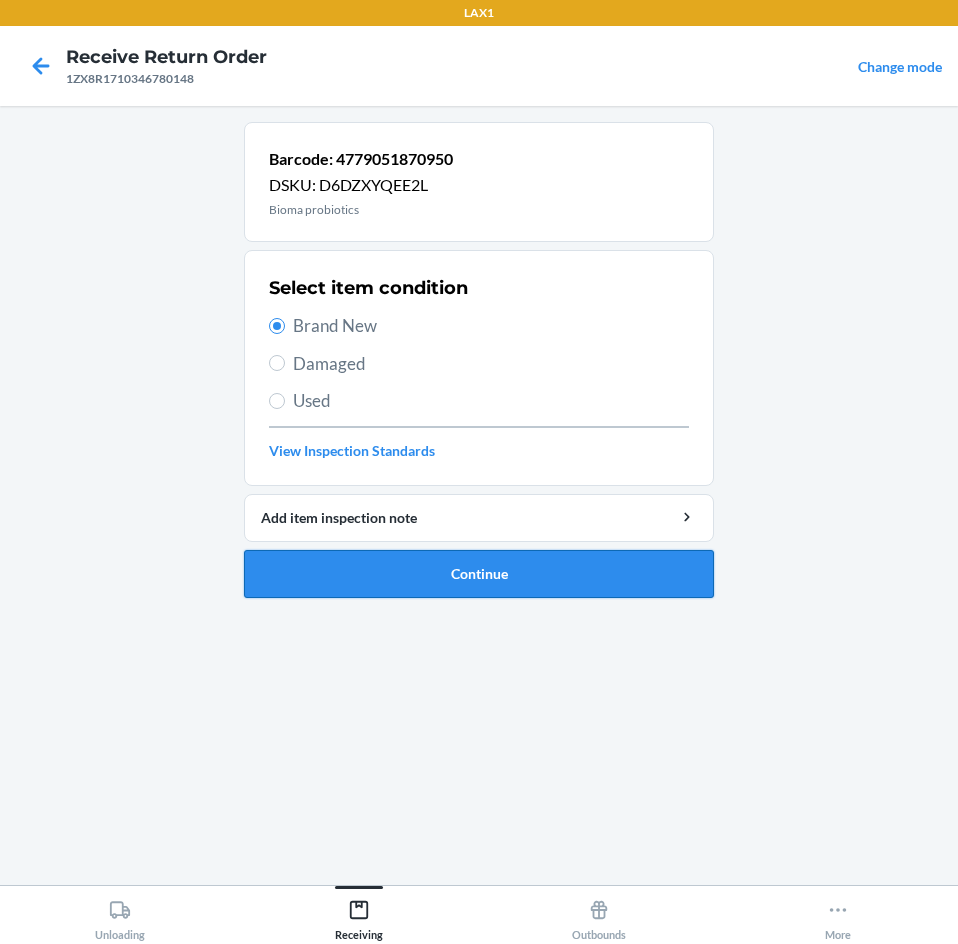 click on "Continue" at bounding box center (479, 574) 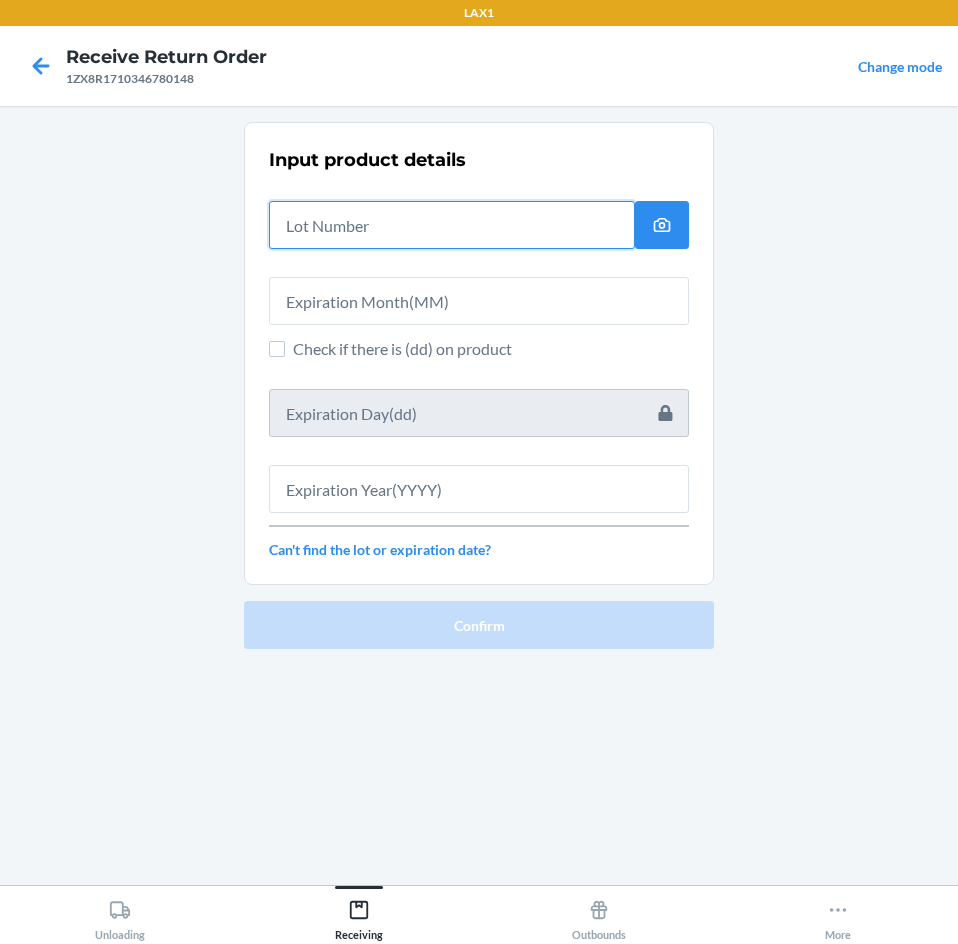 click at bounding box center [452, 225] 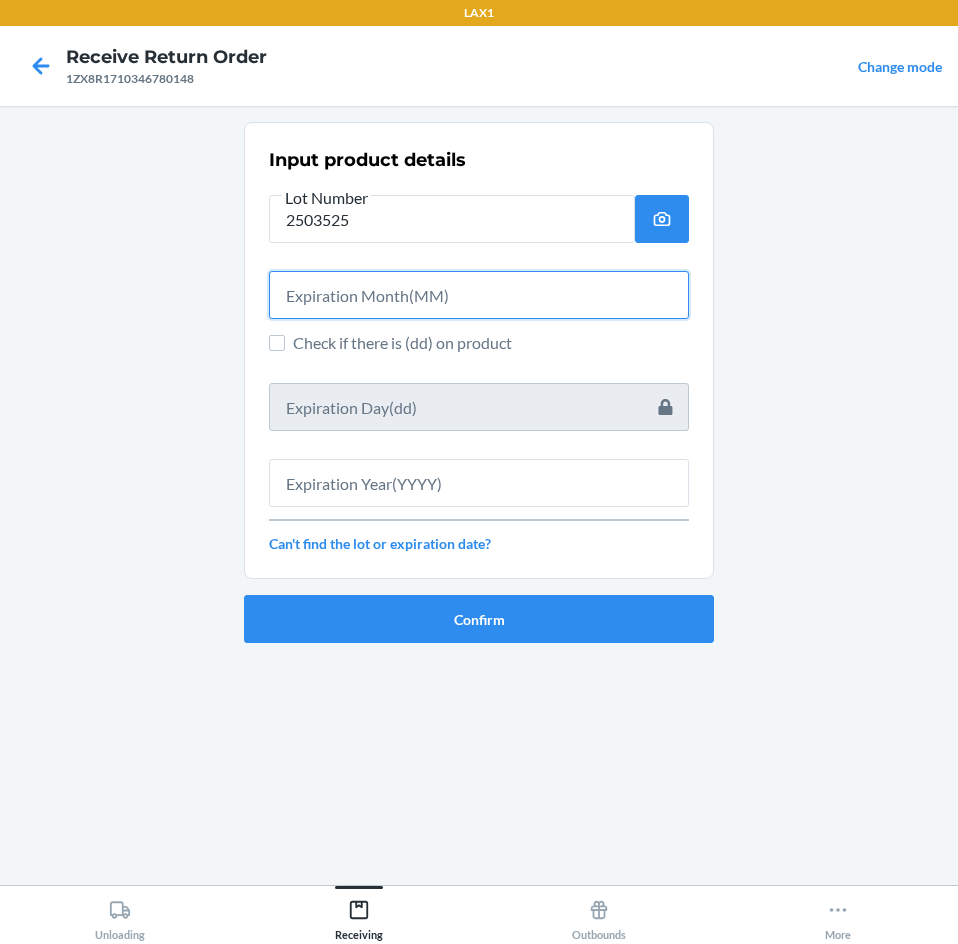 click at bounding box center (479, 295) 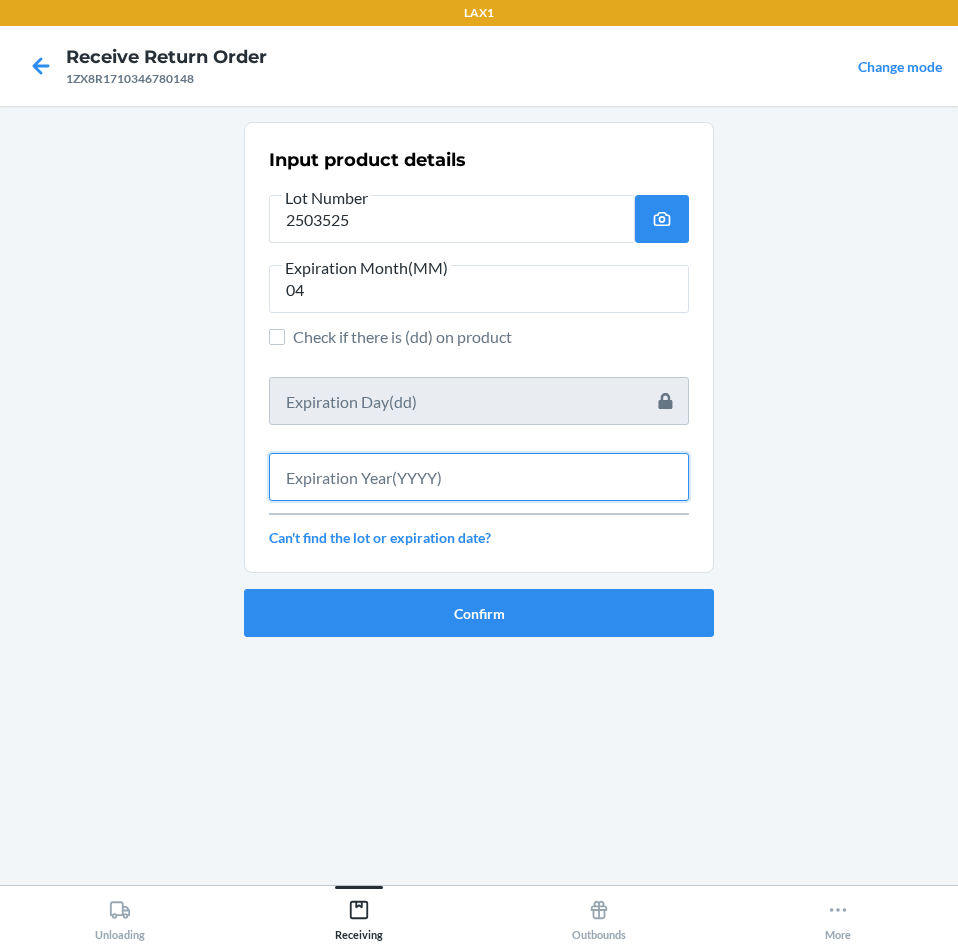 click at bounding box center (479, 477) 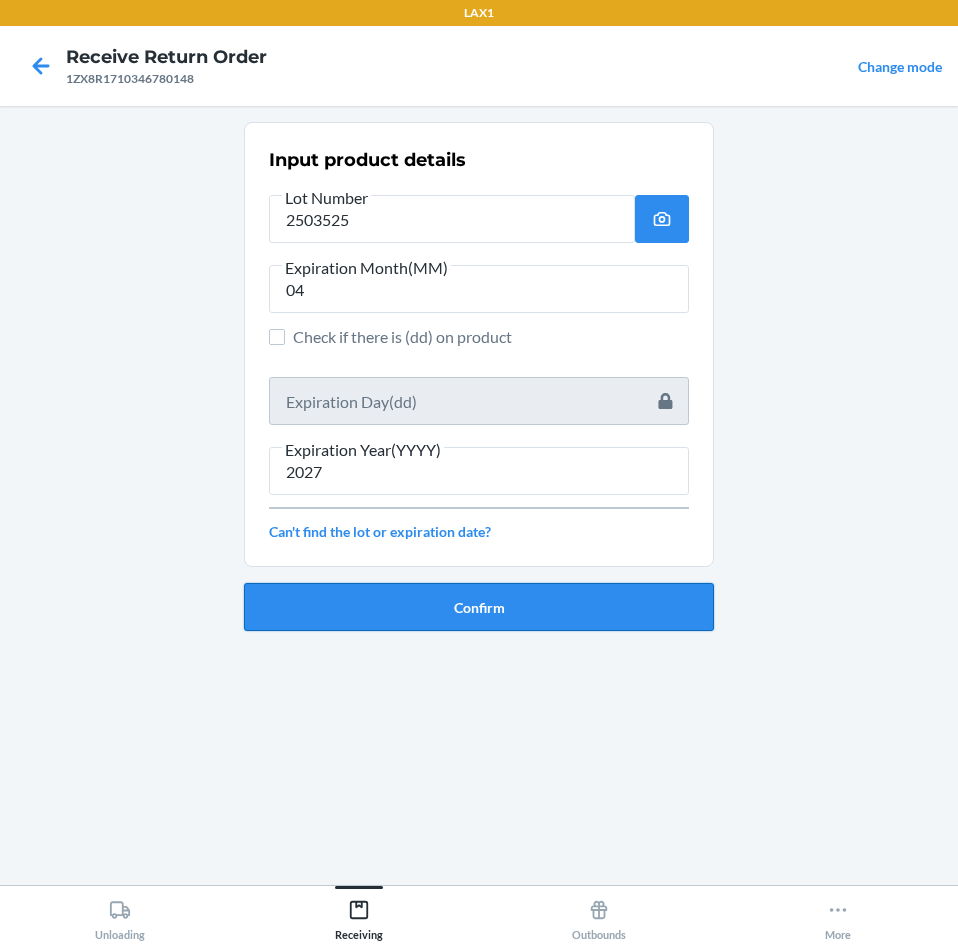 click on "Confirm" at bounding box center [479, 607] 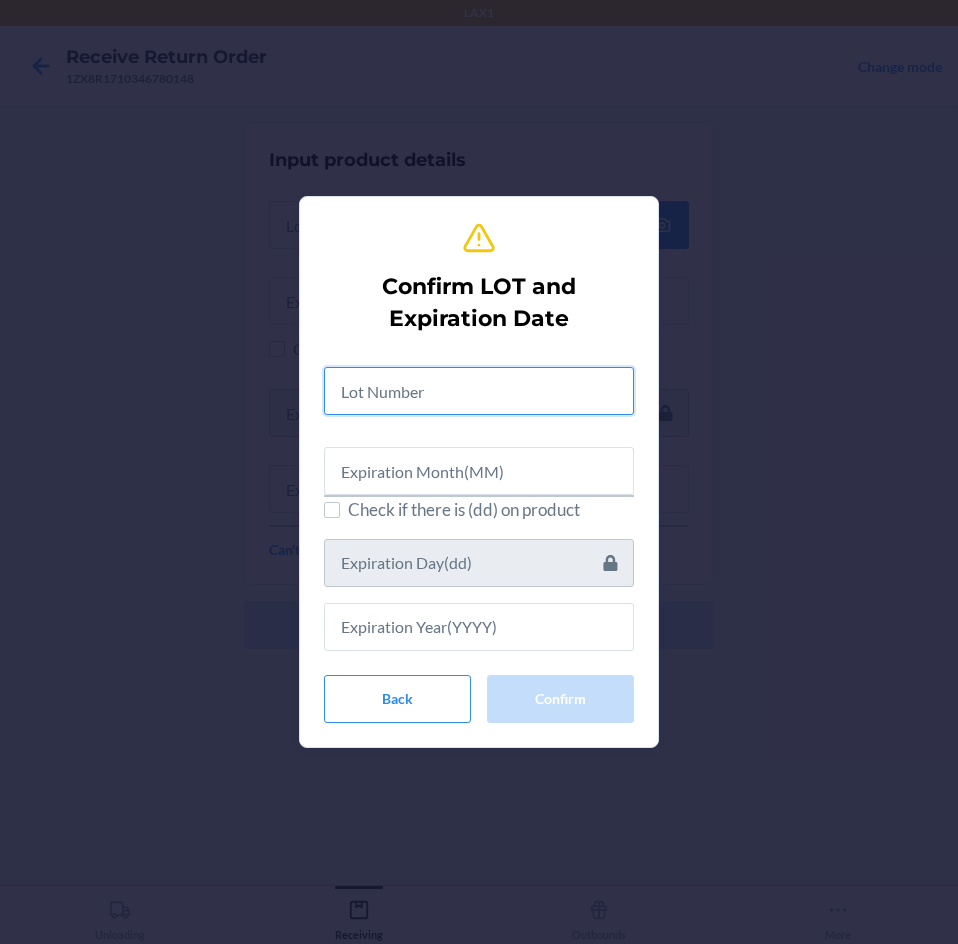 click at bounding box center [479, 391] 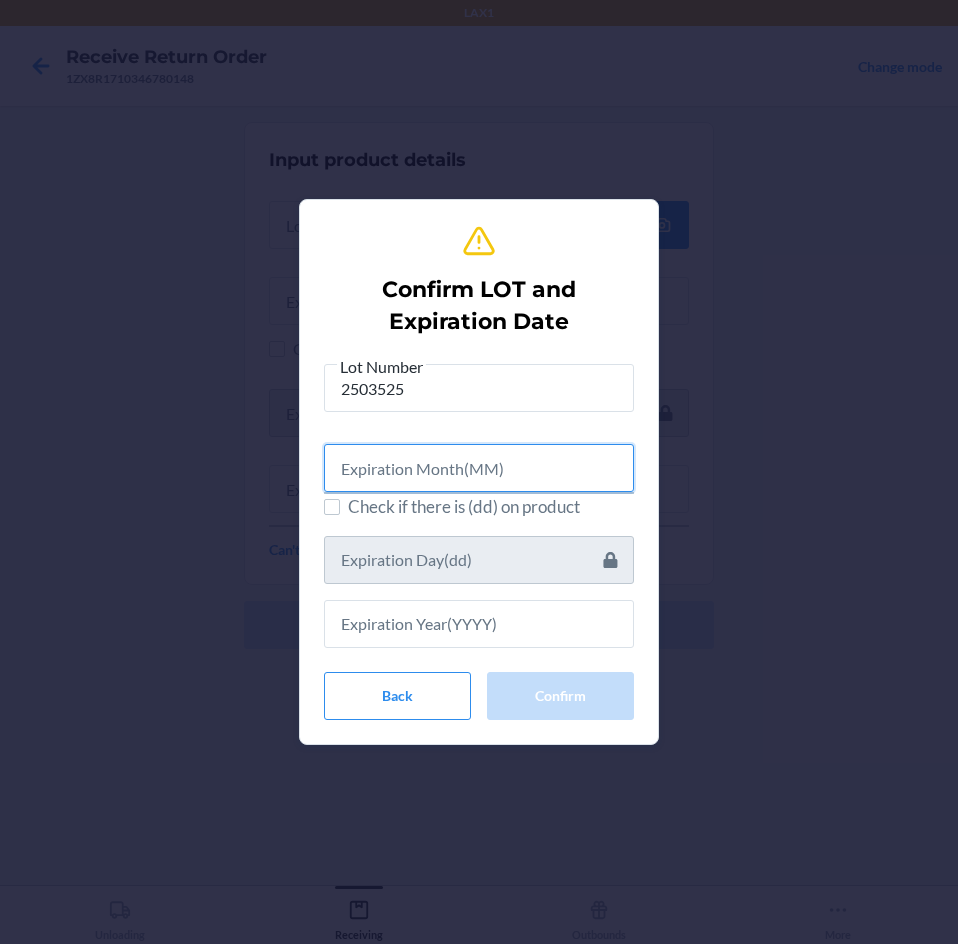 click at bounding box center [479, 468] 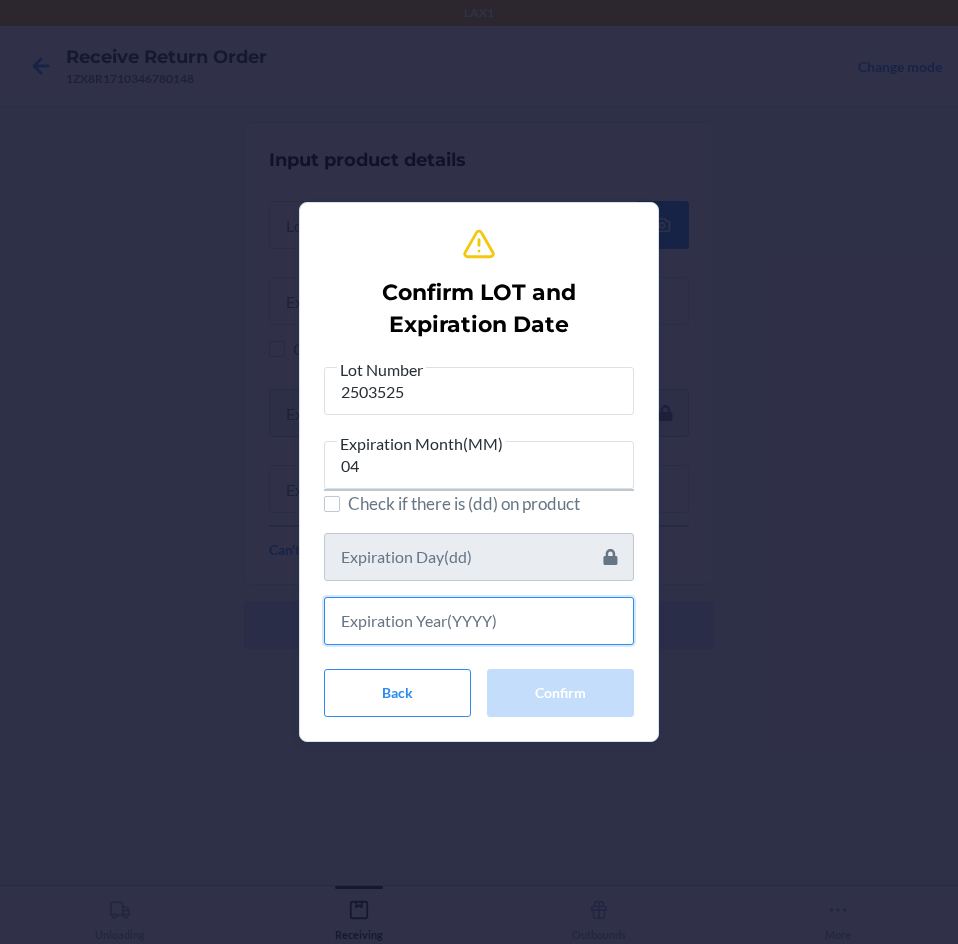 click at bounding box center [479, 621] 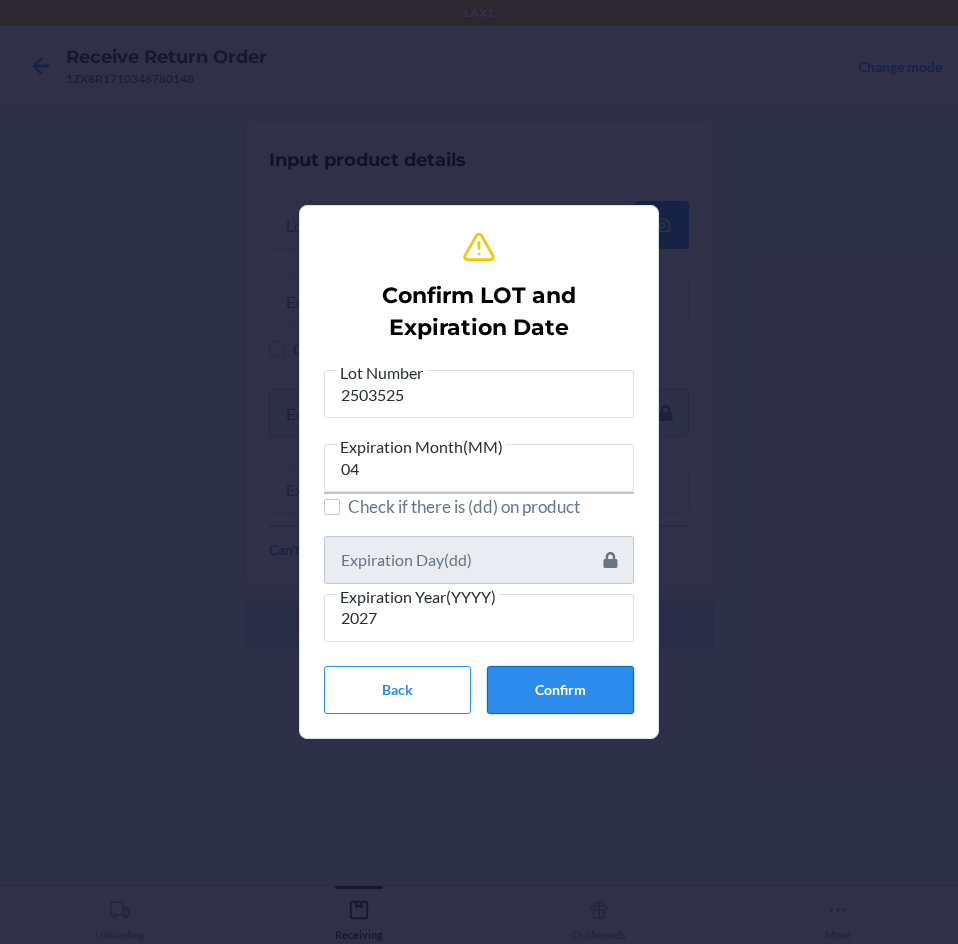 click on "Confirm" at bounding box center [560, 690] 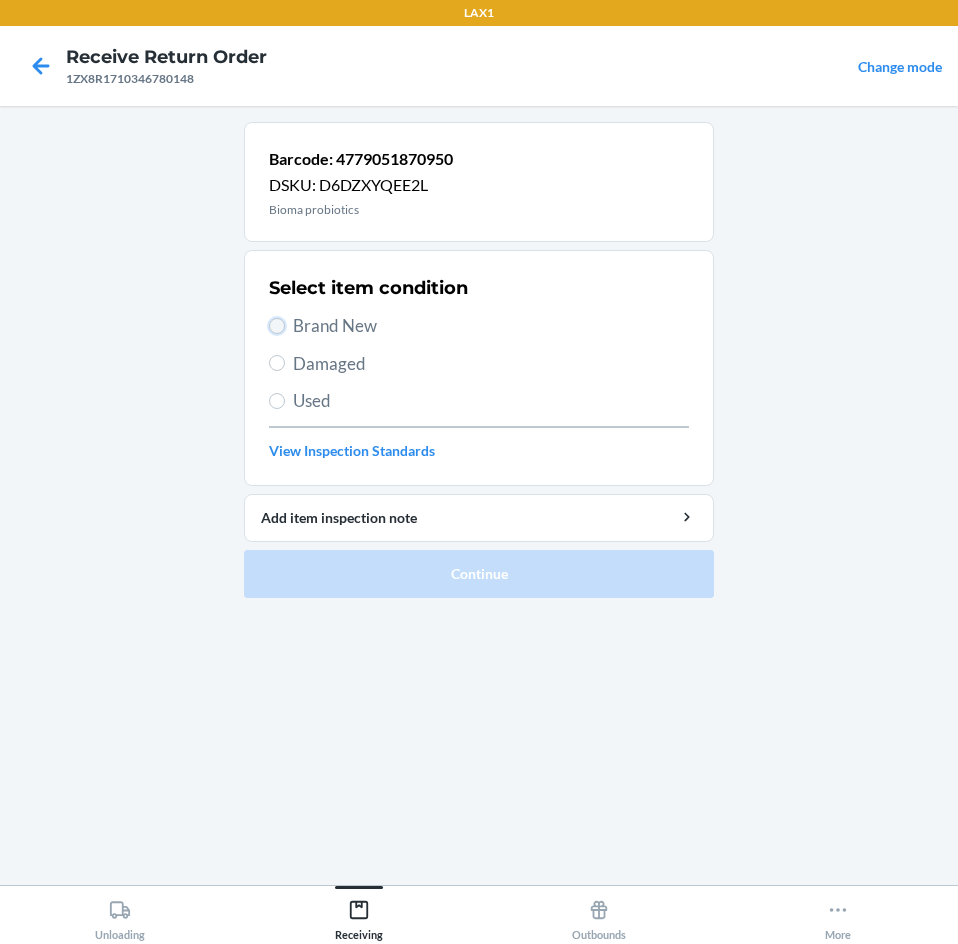 click on "Brand New" at bounding box center [277, 326] 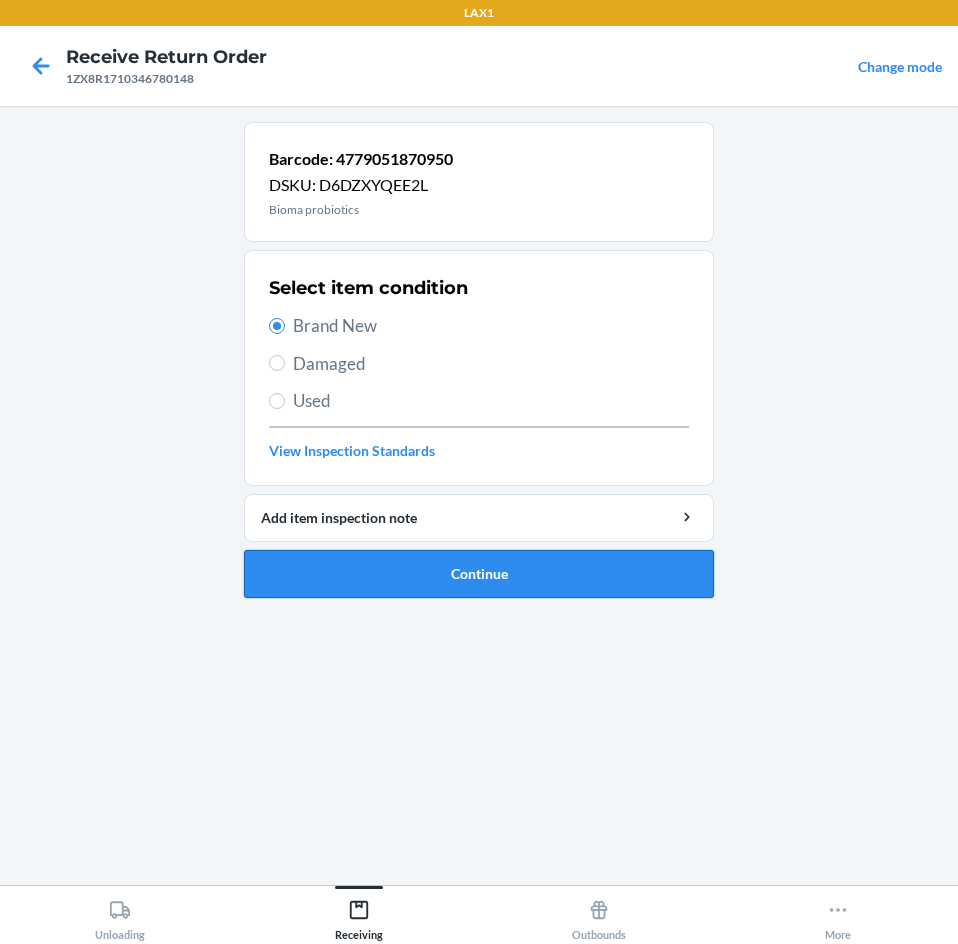 click on "Continue" at bounding box center [479, 574] 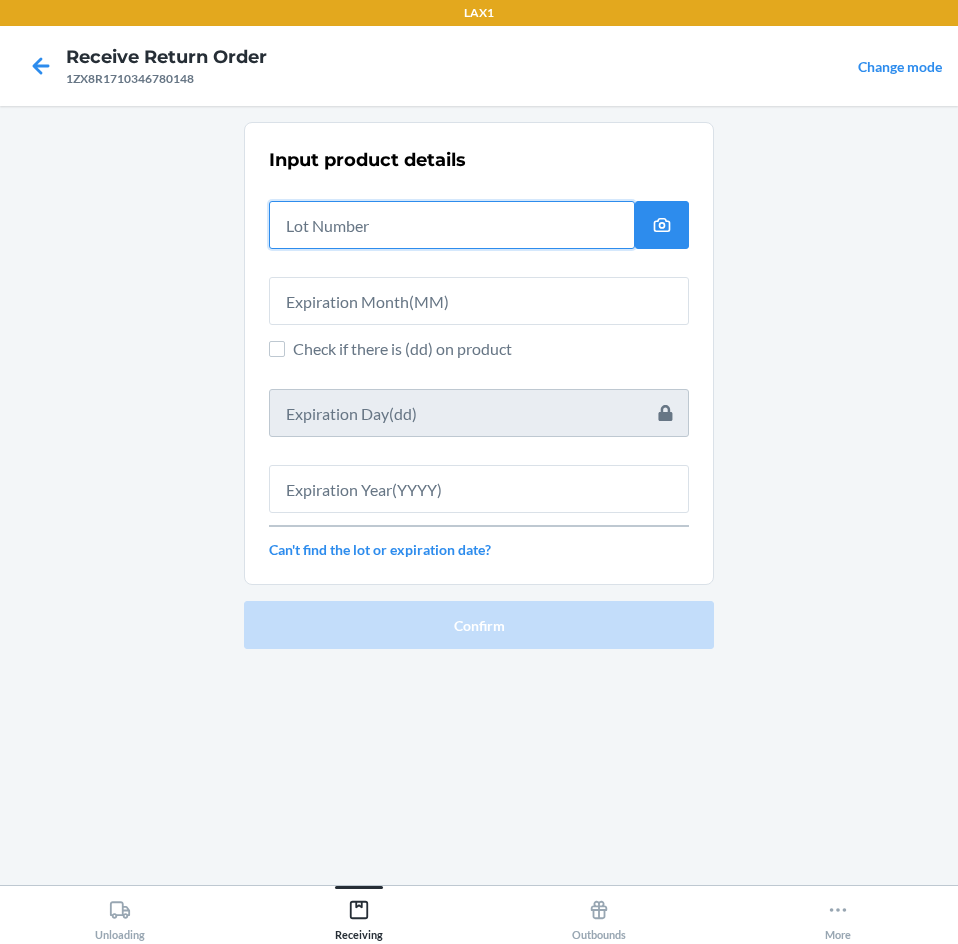 click at bounding box center (452, 225) 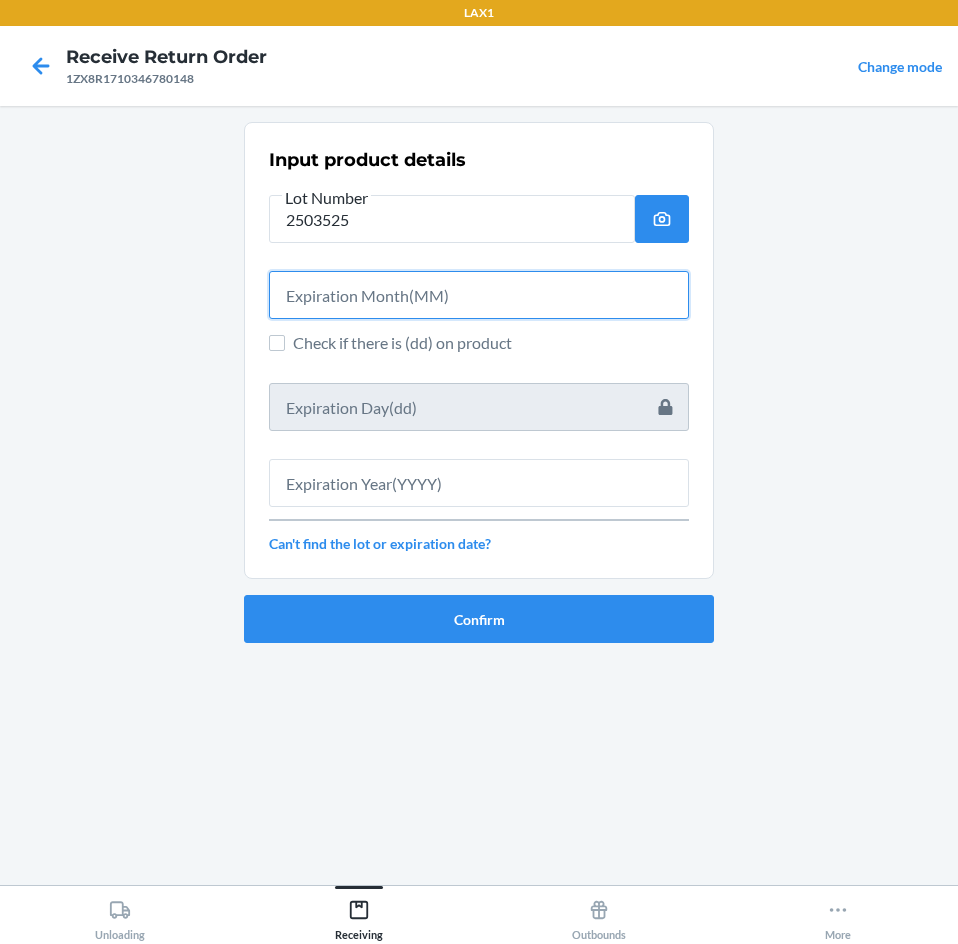 click at bounding box center [479, 295] 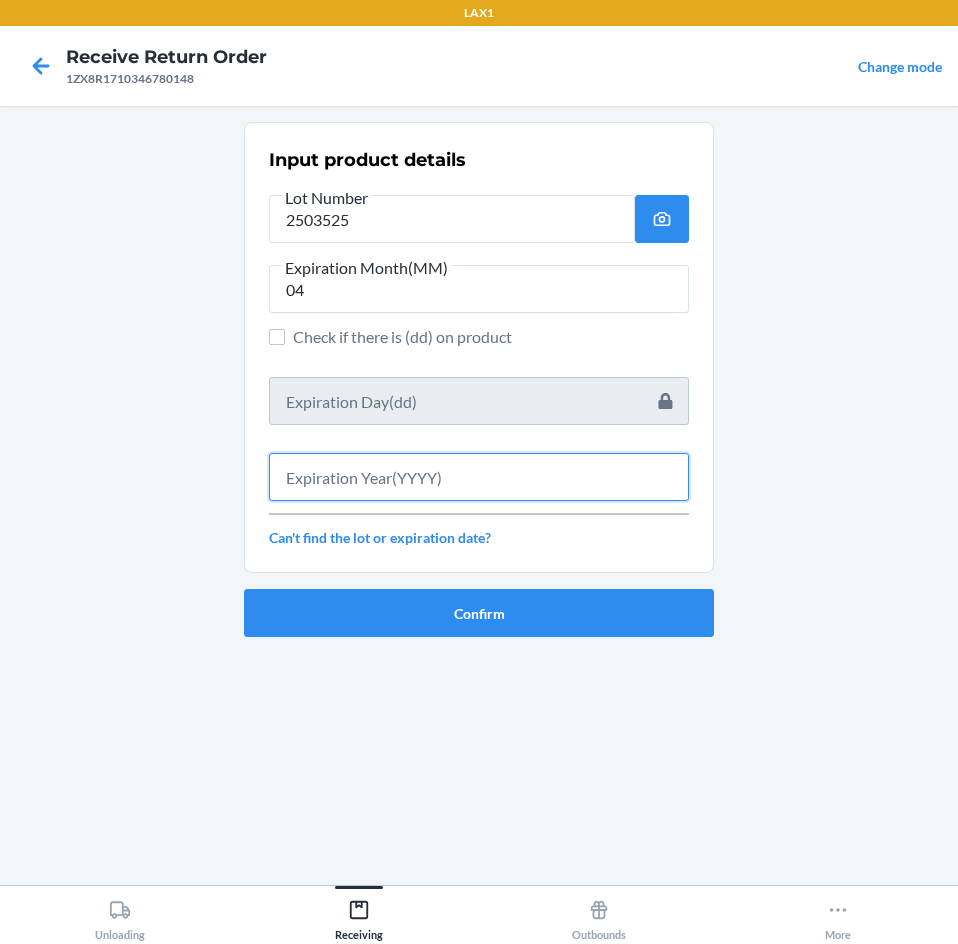 click at bounding box center [479, 477] 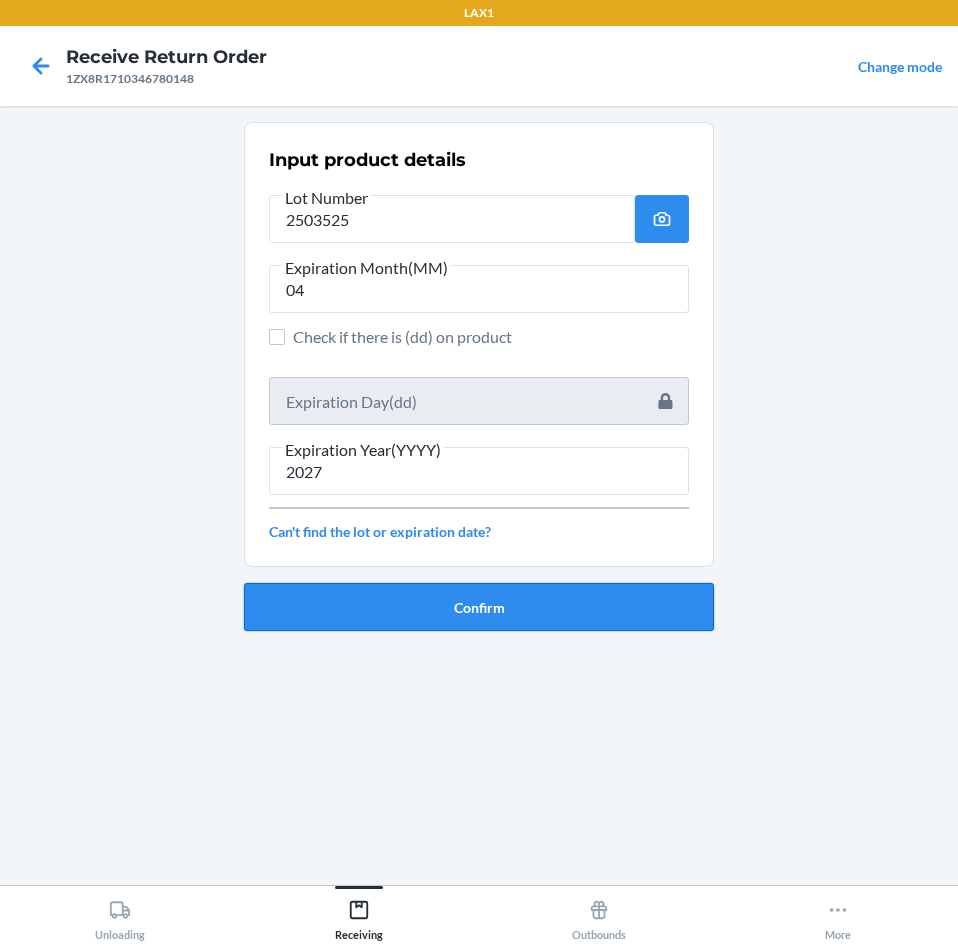 click on "Confirm" at bounding box center [479, 607] 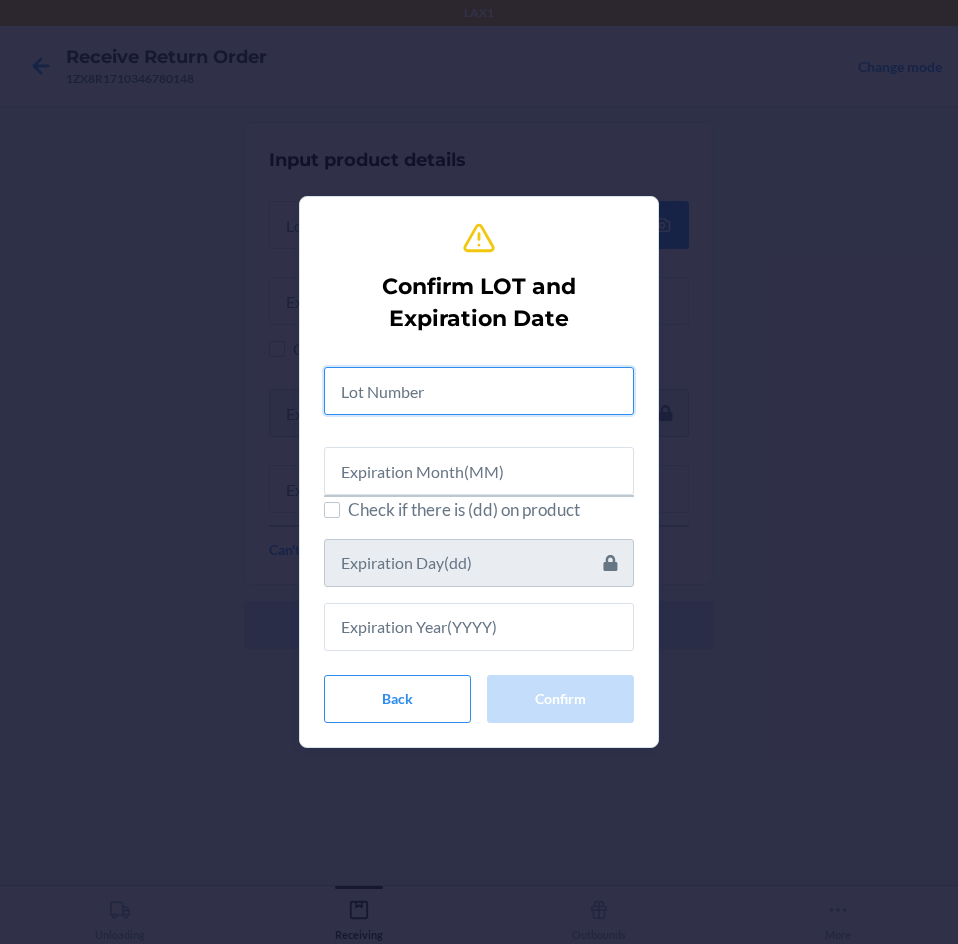 click at bounding box center (479, 391) 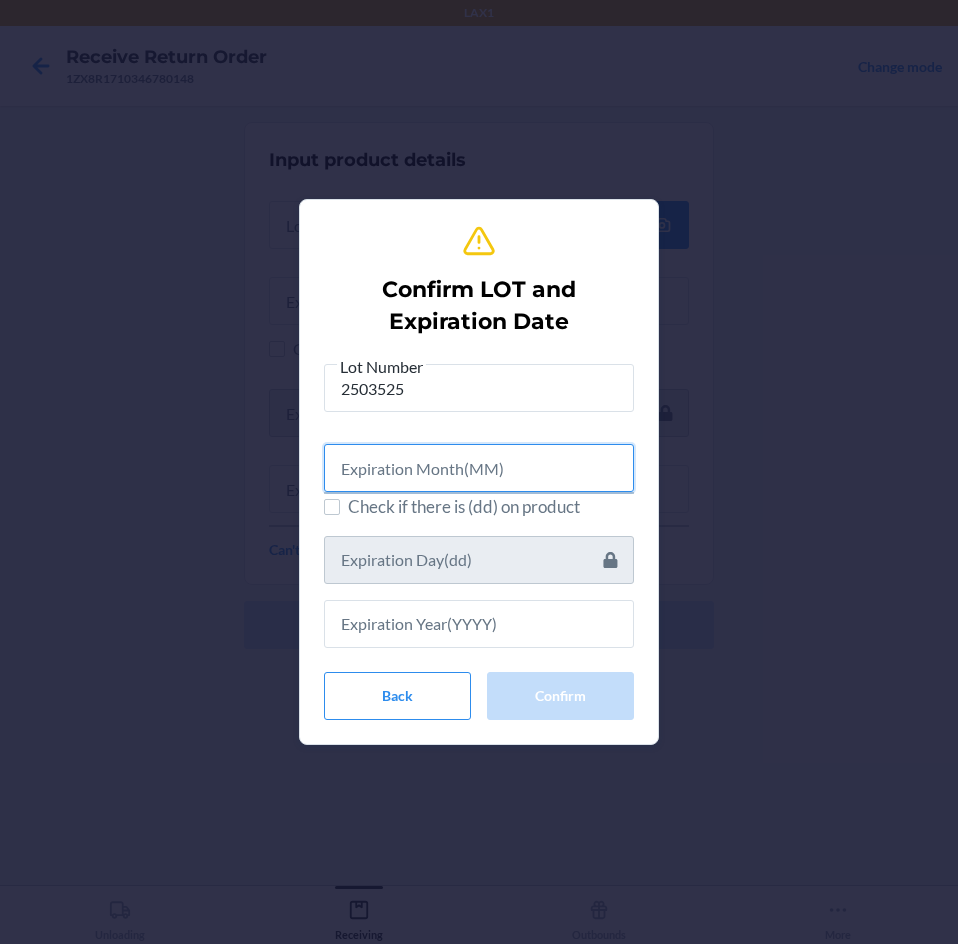 click at bounding box center [479, 468] 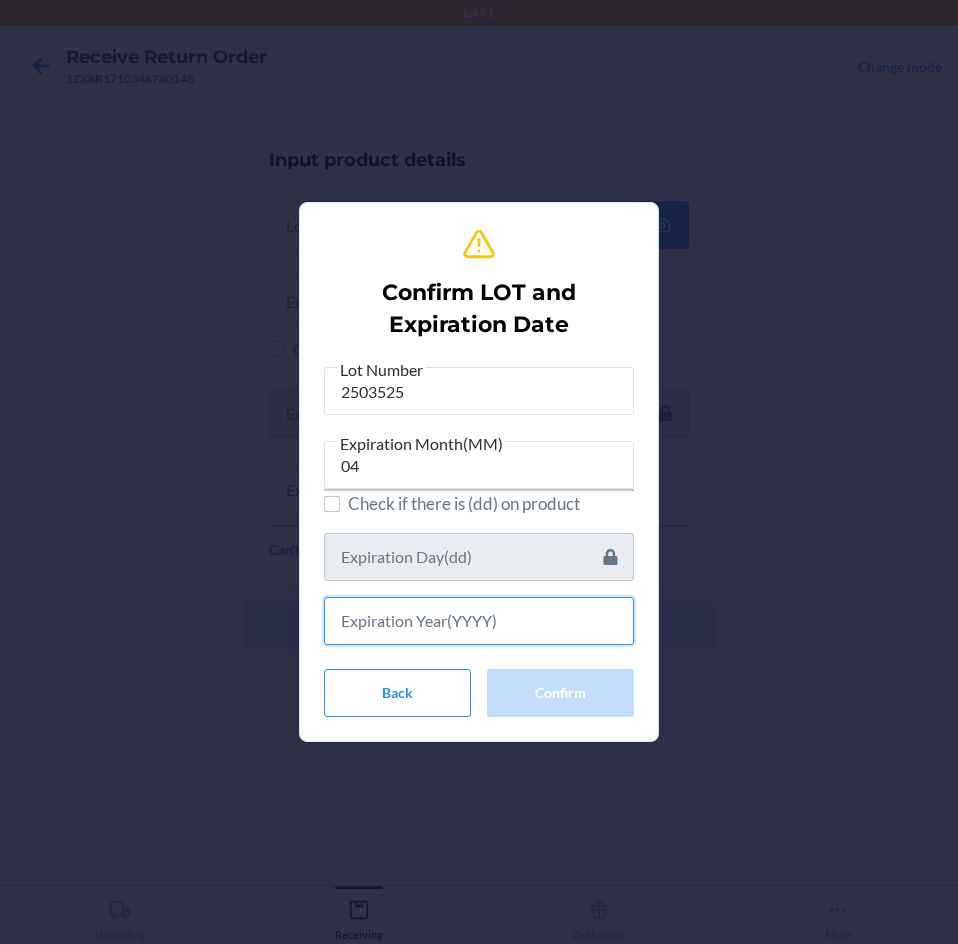 click at bounding box center [479, 621] 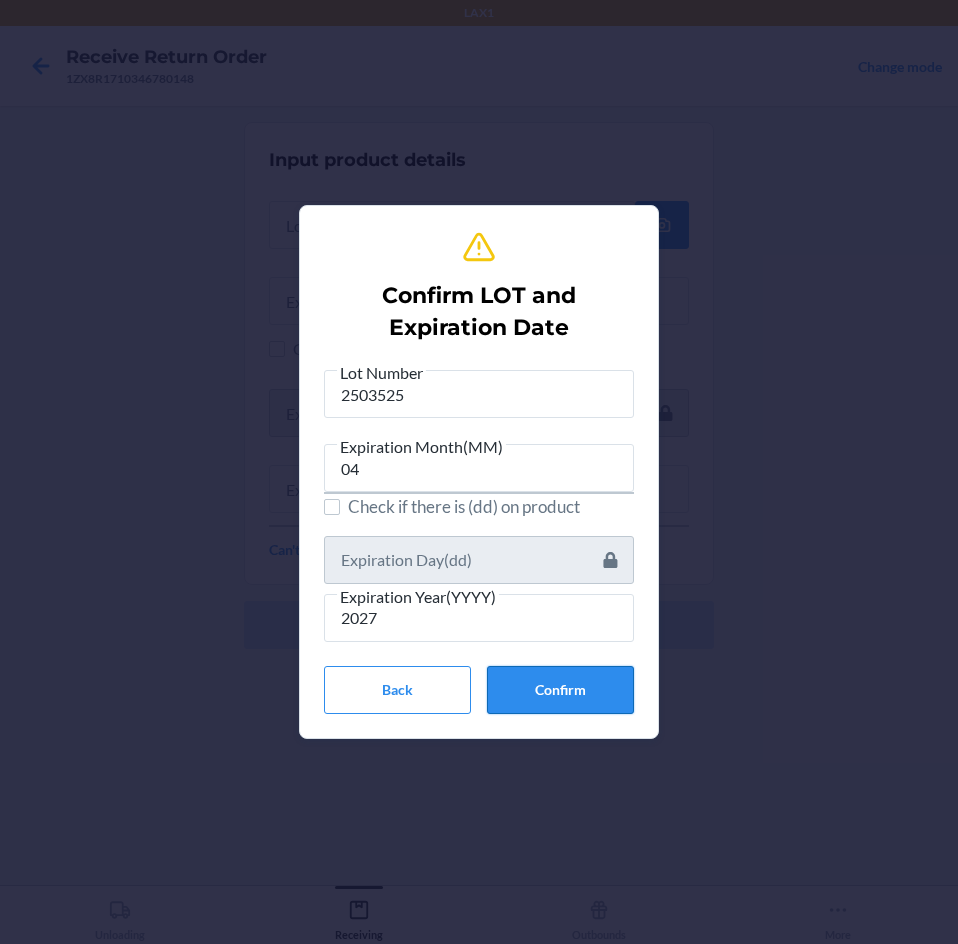 click on "Confirm" at bounding box center (560, 690) 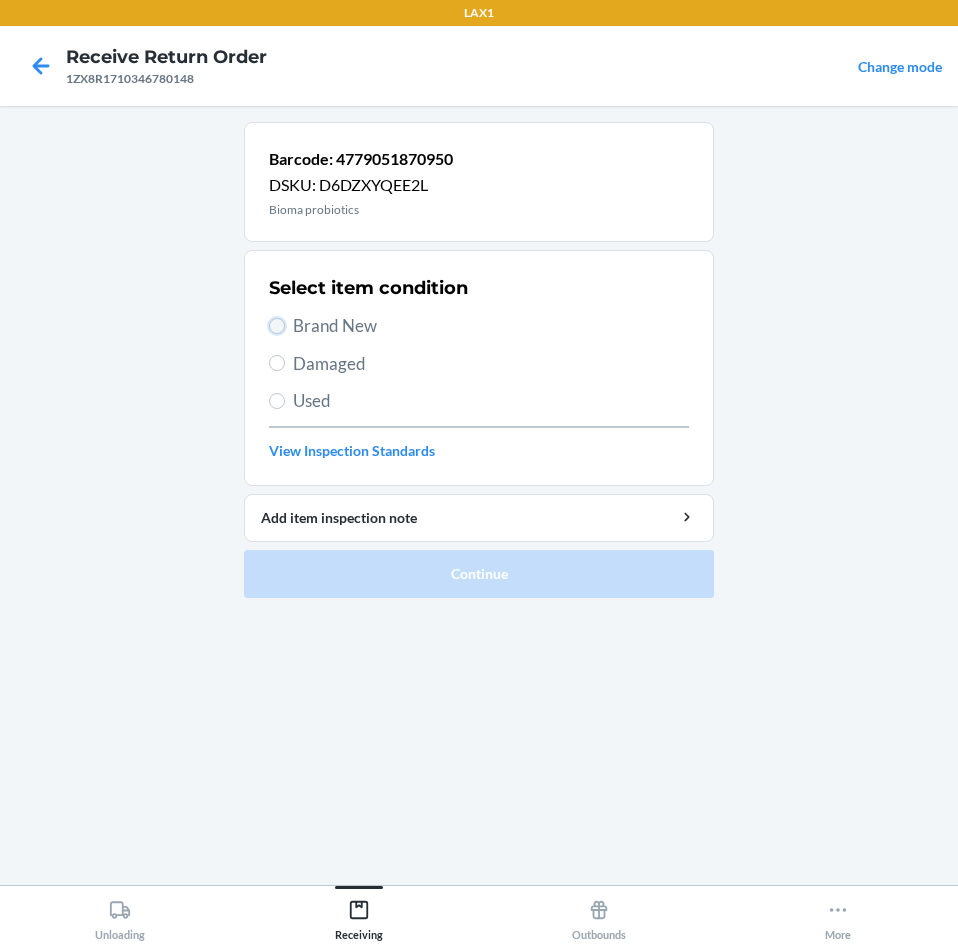click on "Brand New" at bounding box center (277, 326) 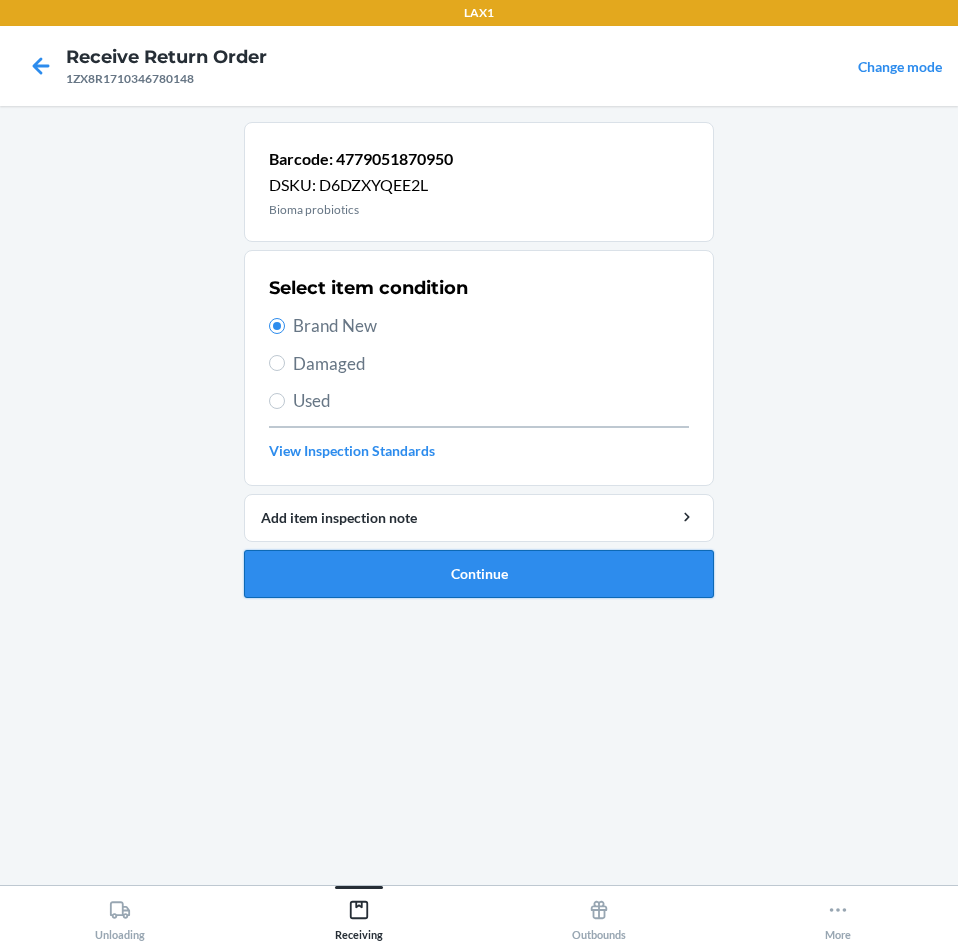 click on "Continue" at bounding box center (479, 574) 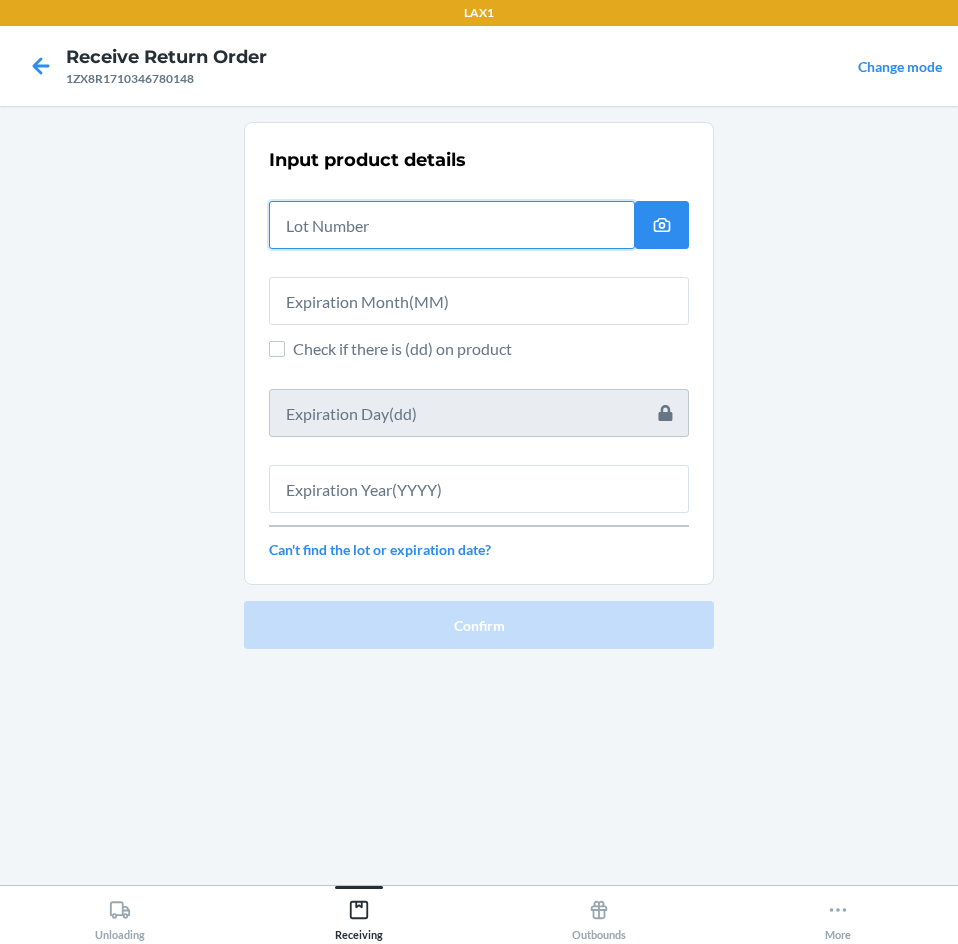 click at bounding box center (452, 225) 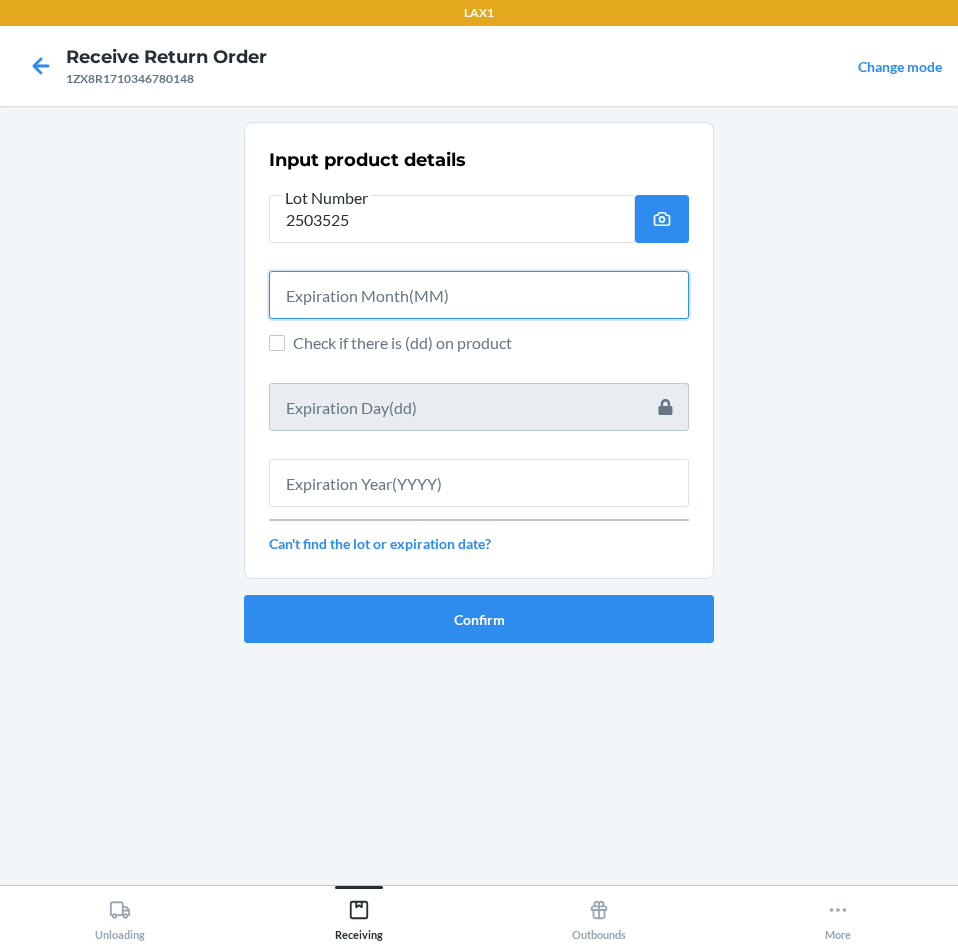 click at bounding box center (479, 295) 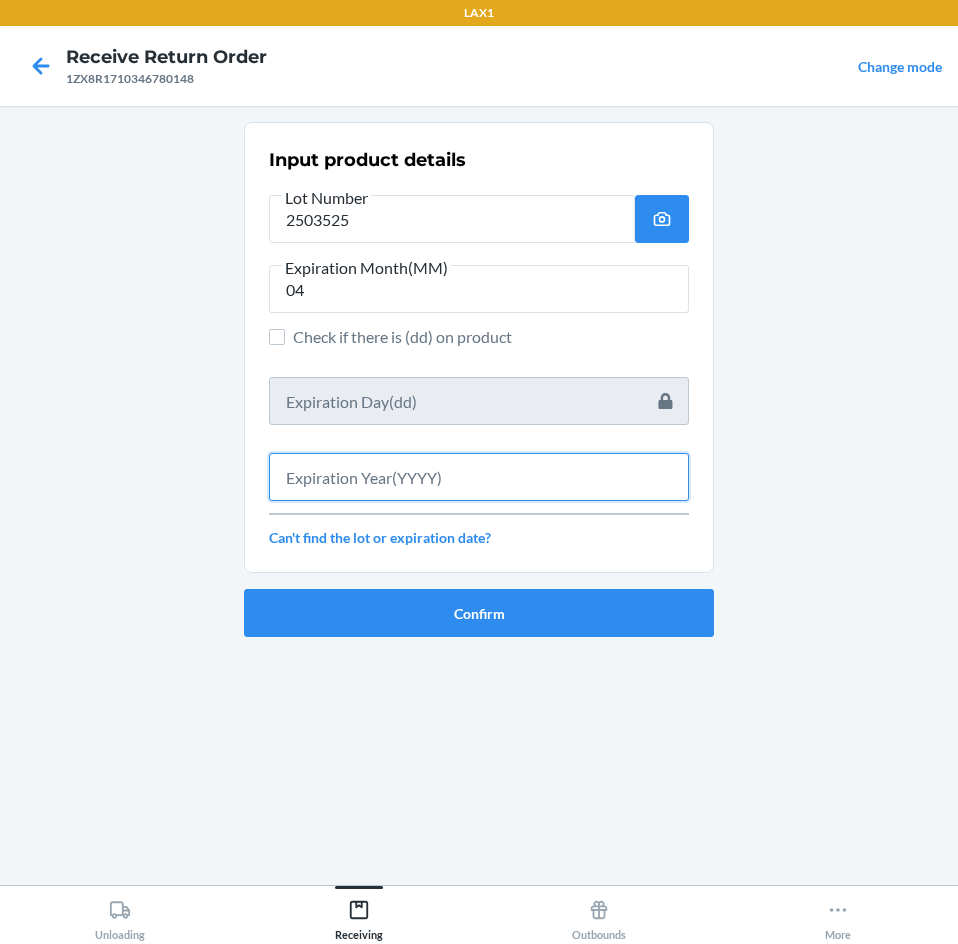 click at bounding box center (479, 477) 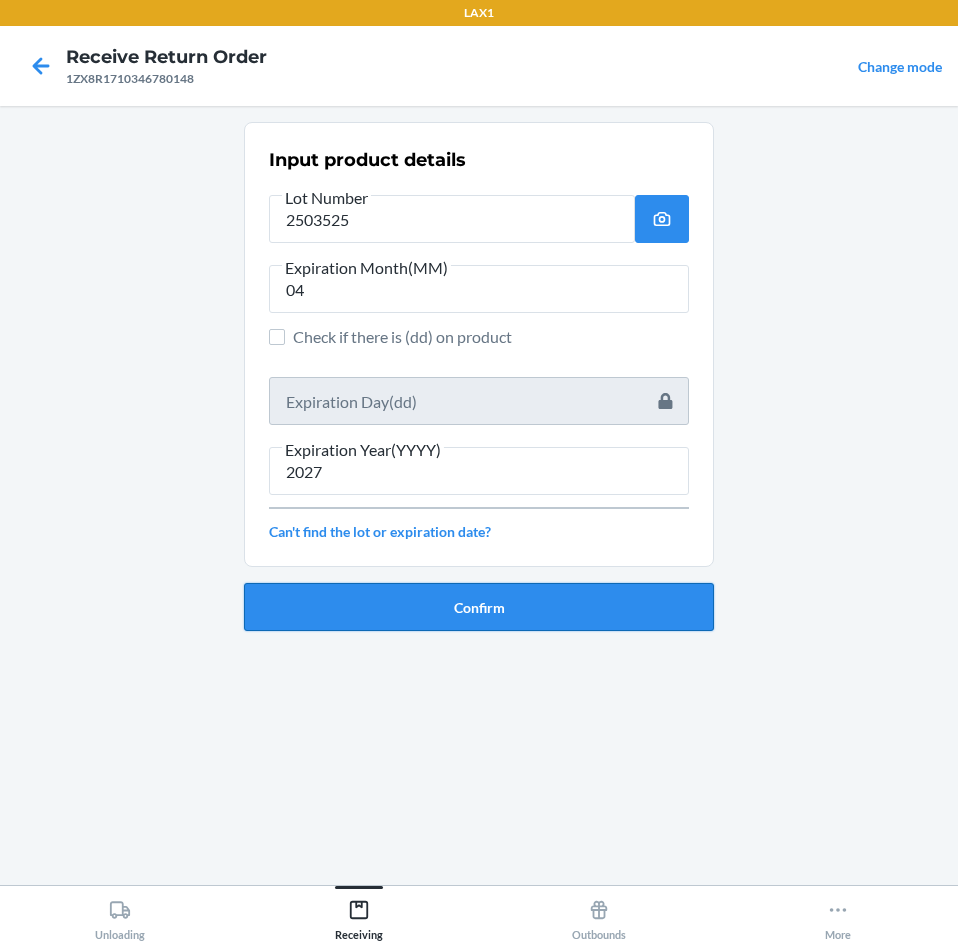 click on "Confirm" at bounding box center [479, 607] 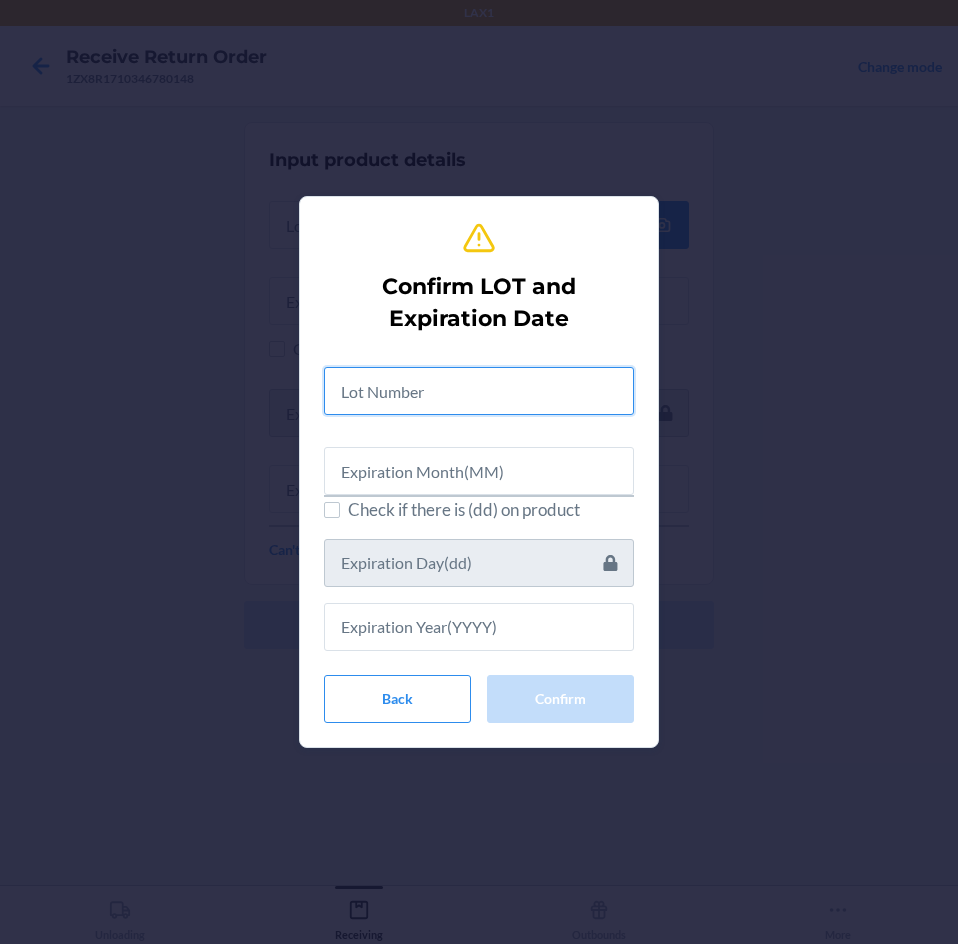 click at bounding box center (479, 391) 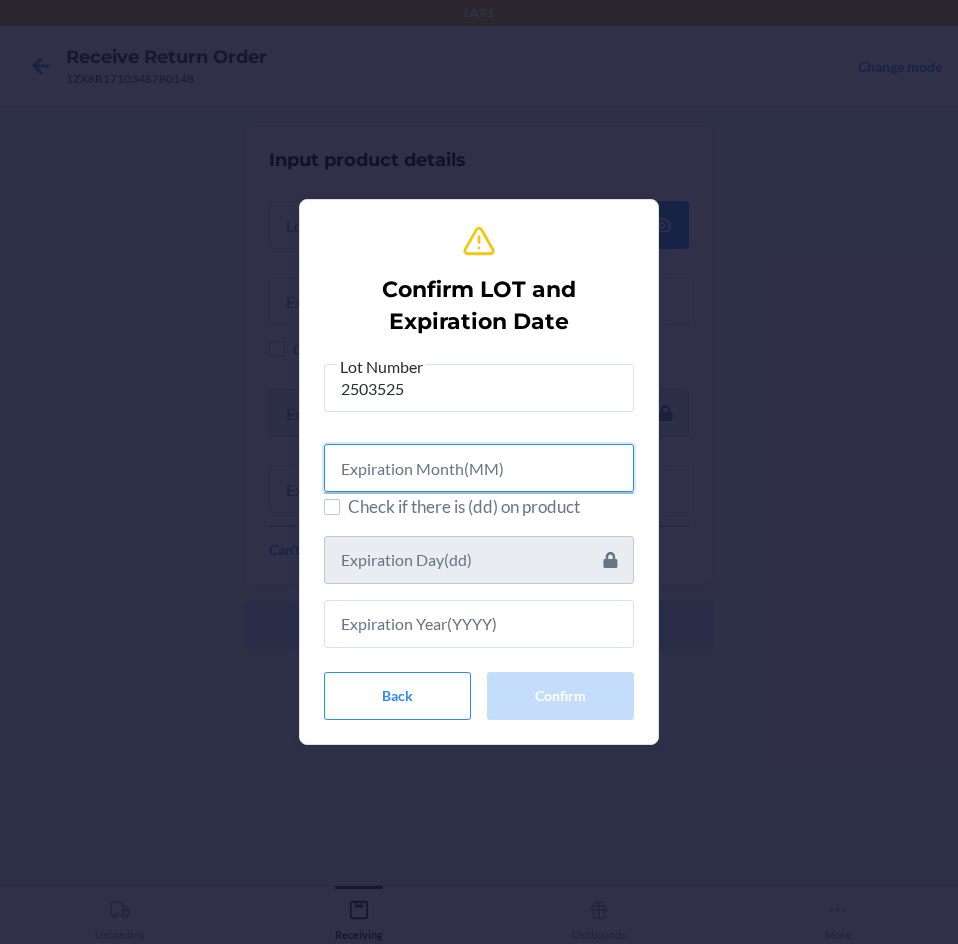 click at bounding box center (479, 468) 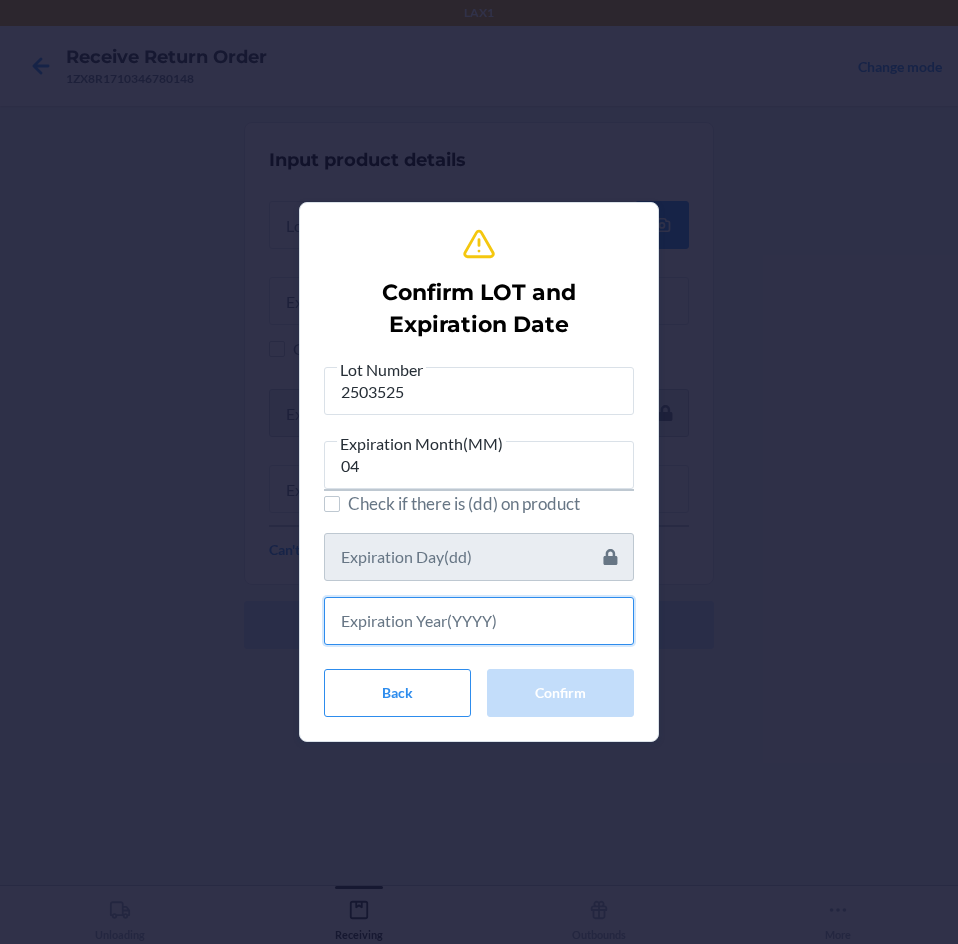 click at bounding box center (479, 621) 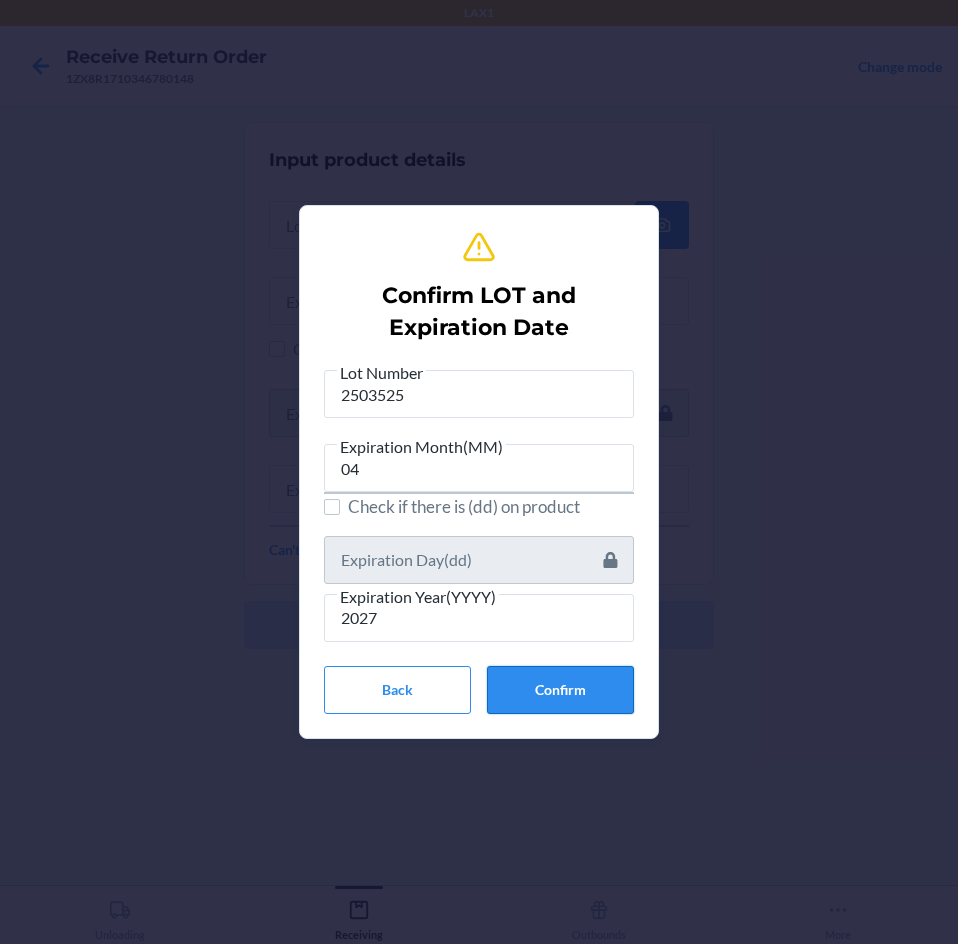 click on "Confirm" at bounding box center [560, 690] 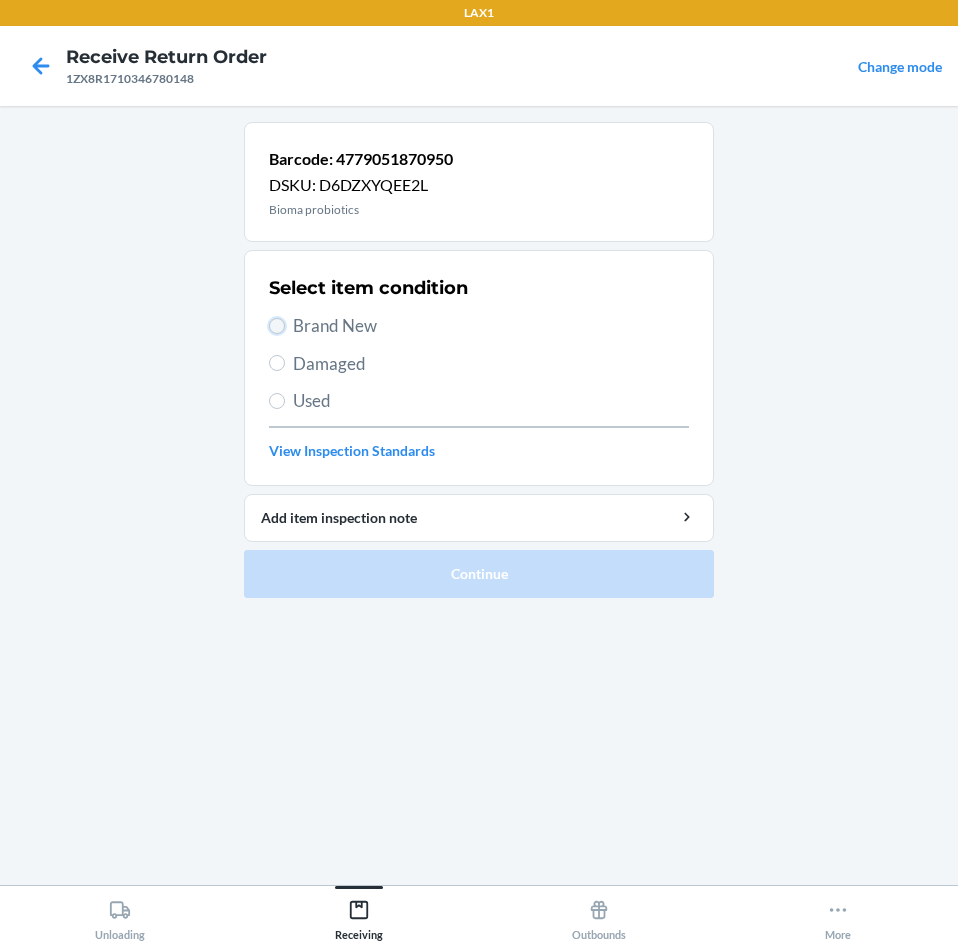 drag, startPoint x: 275, startPoint y: 323, endPoint x: 334, endPoint y: 449, distance: 139.12944 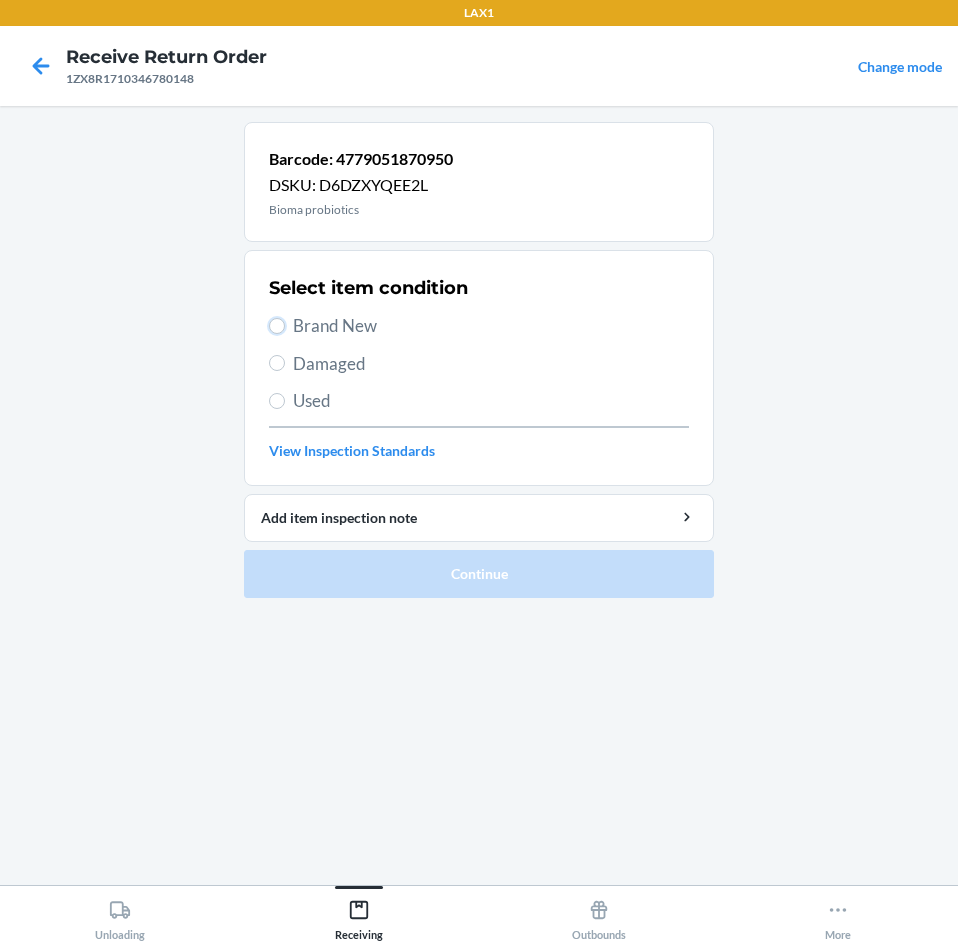click on "Brand New" at bounding box center [277, 326] 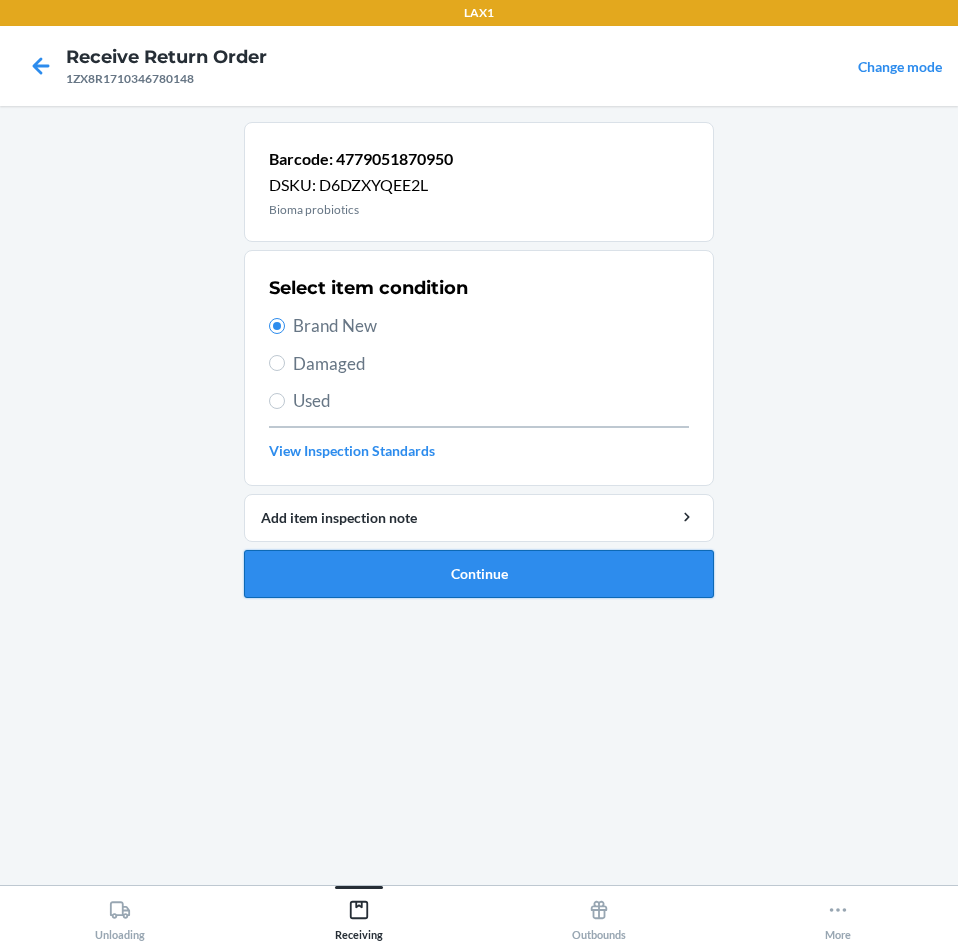 click on "Continue" at bounding box center (479, 574) 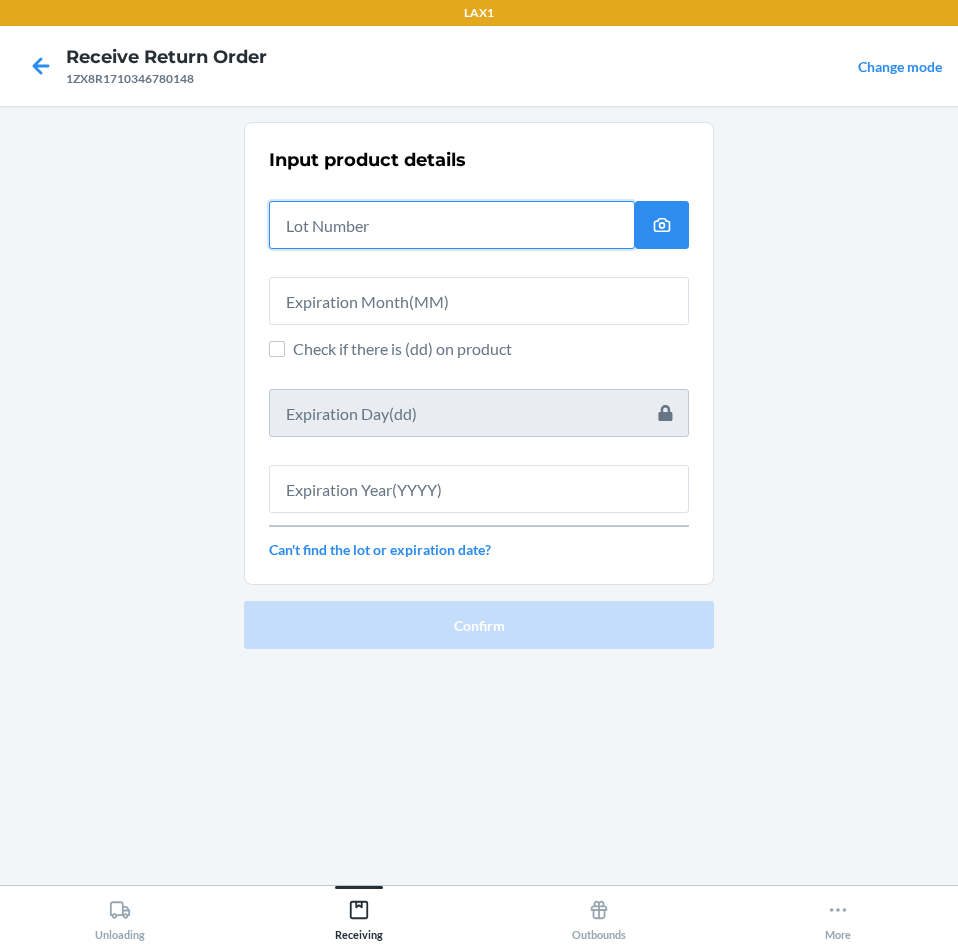 click at bounding box center [452, 225] 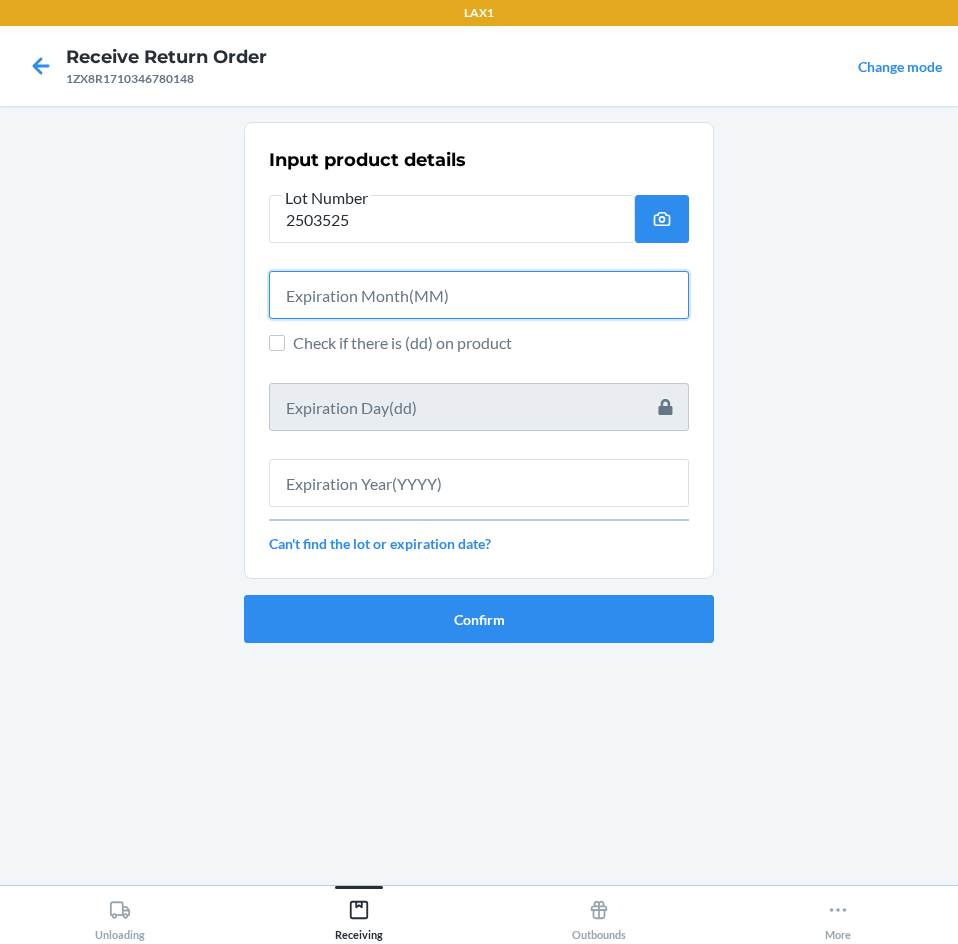 click at bounding box center [479, 295] 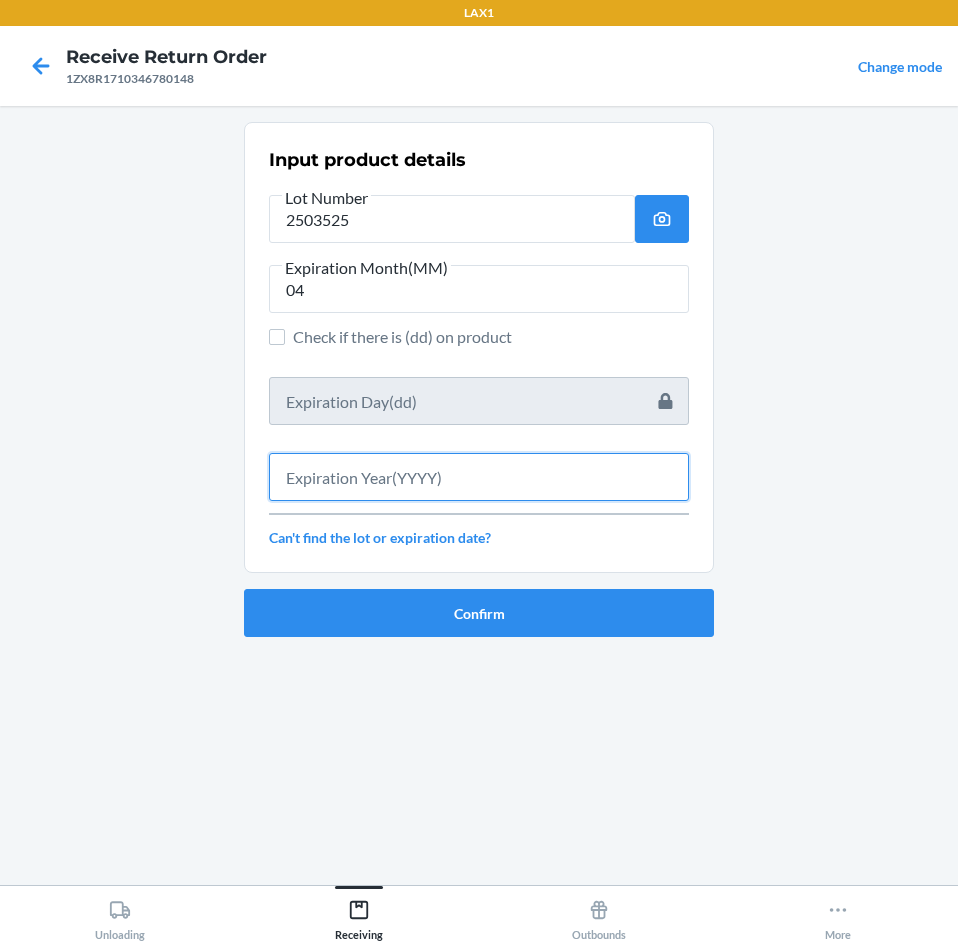 click at bounding box center (479, 477) 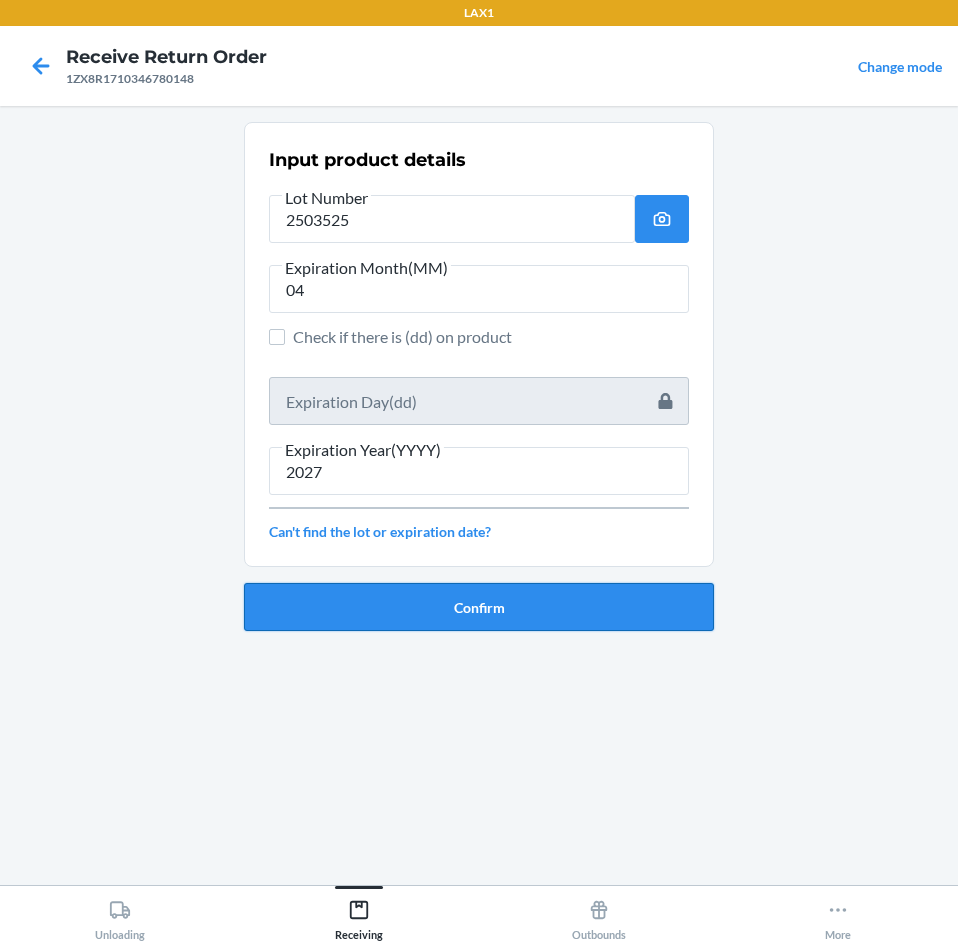 click on "Confirm" at bounding box center (479, 607) 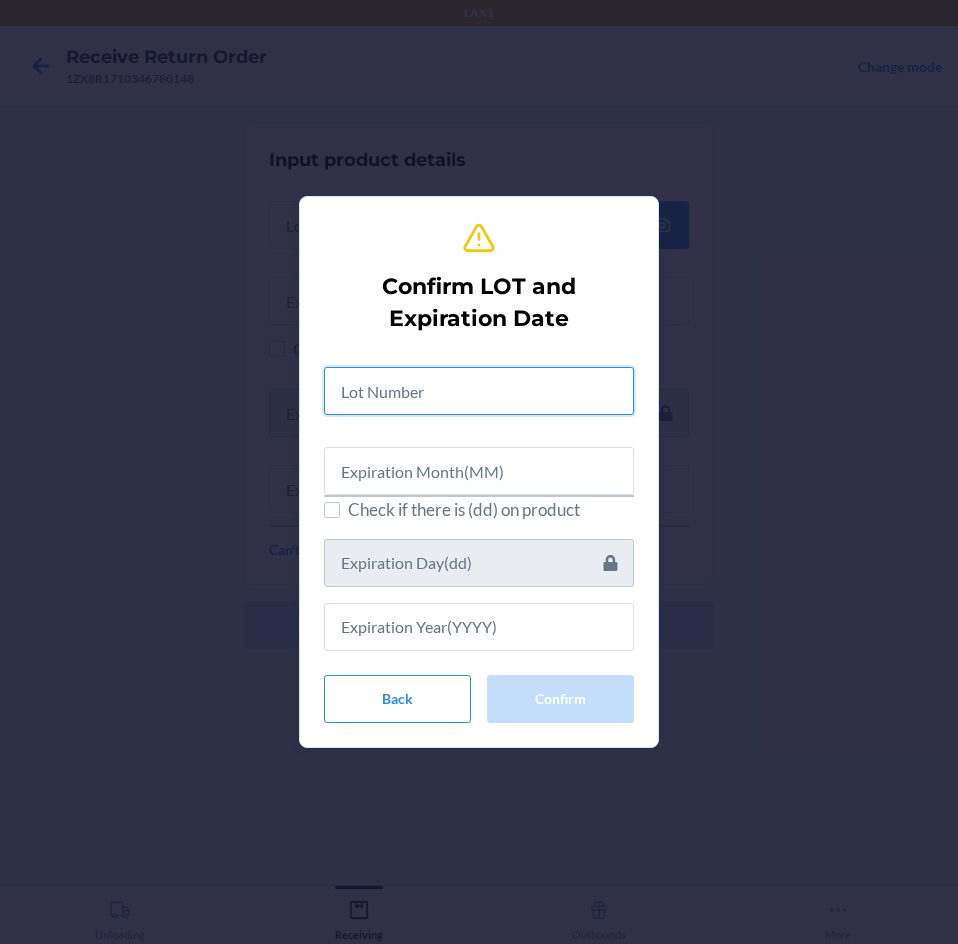 click at bounding box center [479, 391] 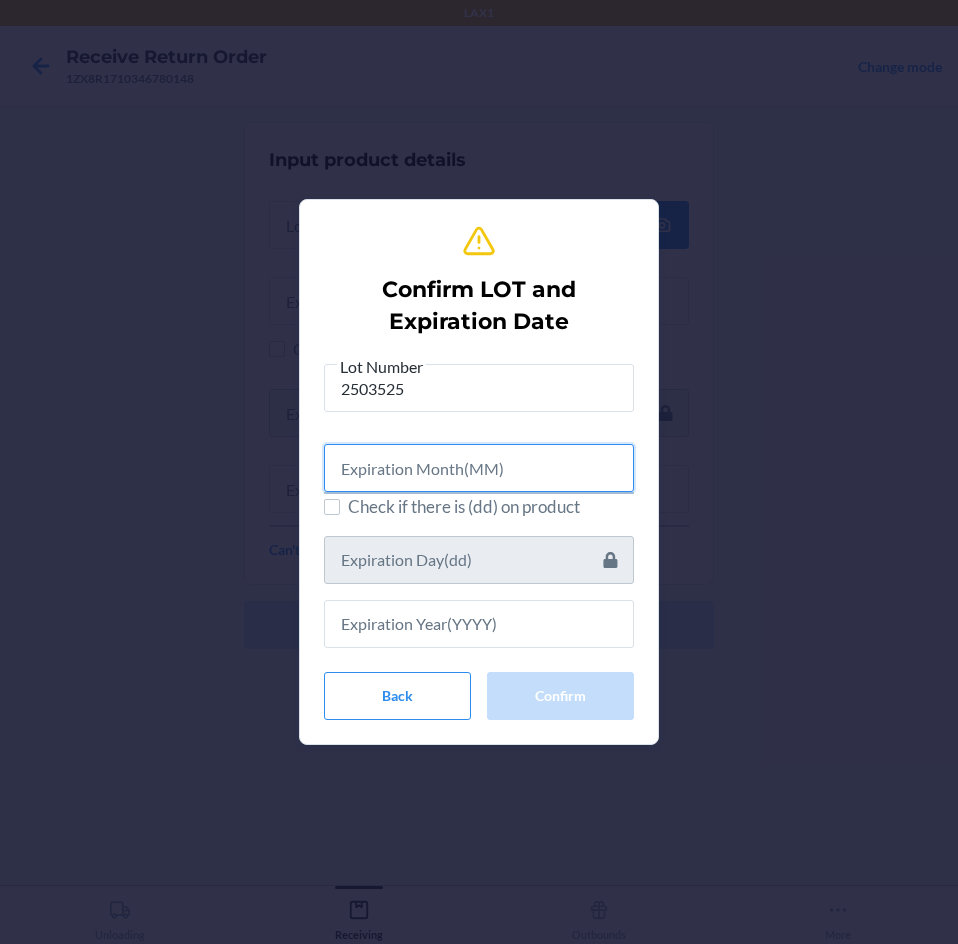 click at bounding box center [479, 468] 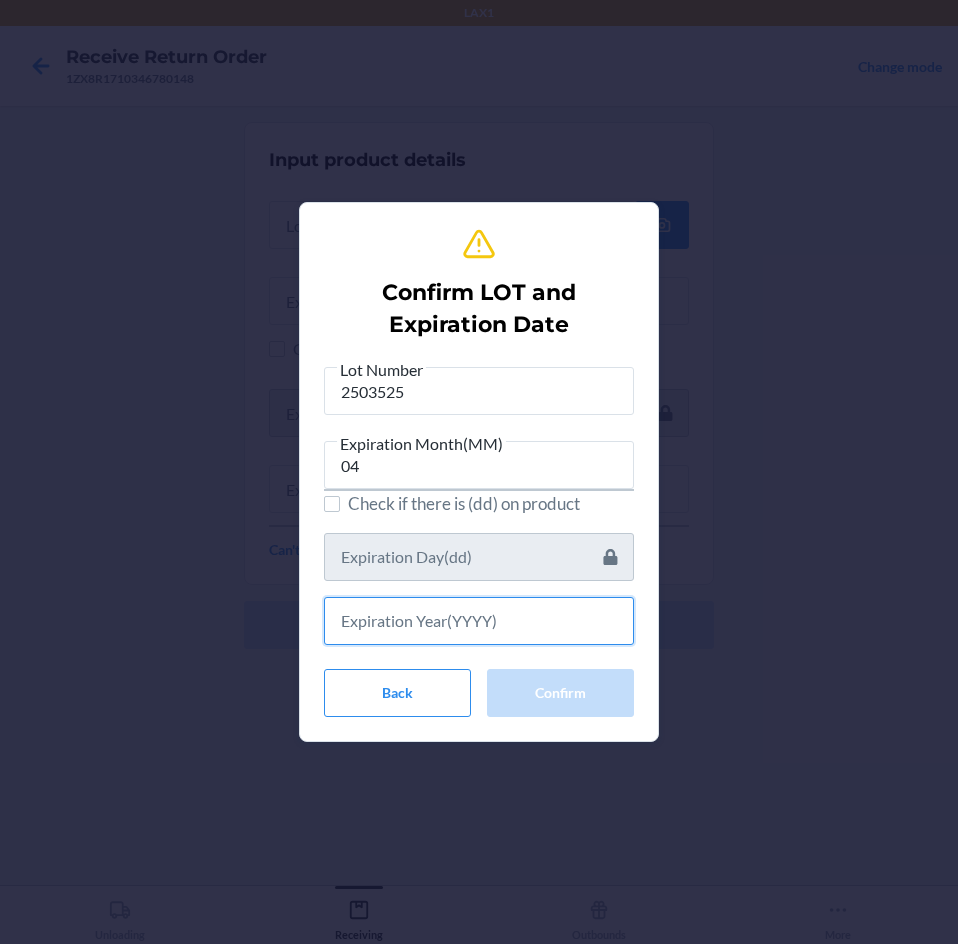 click at bounding box center (479, 621) 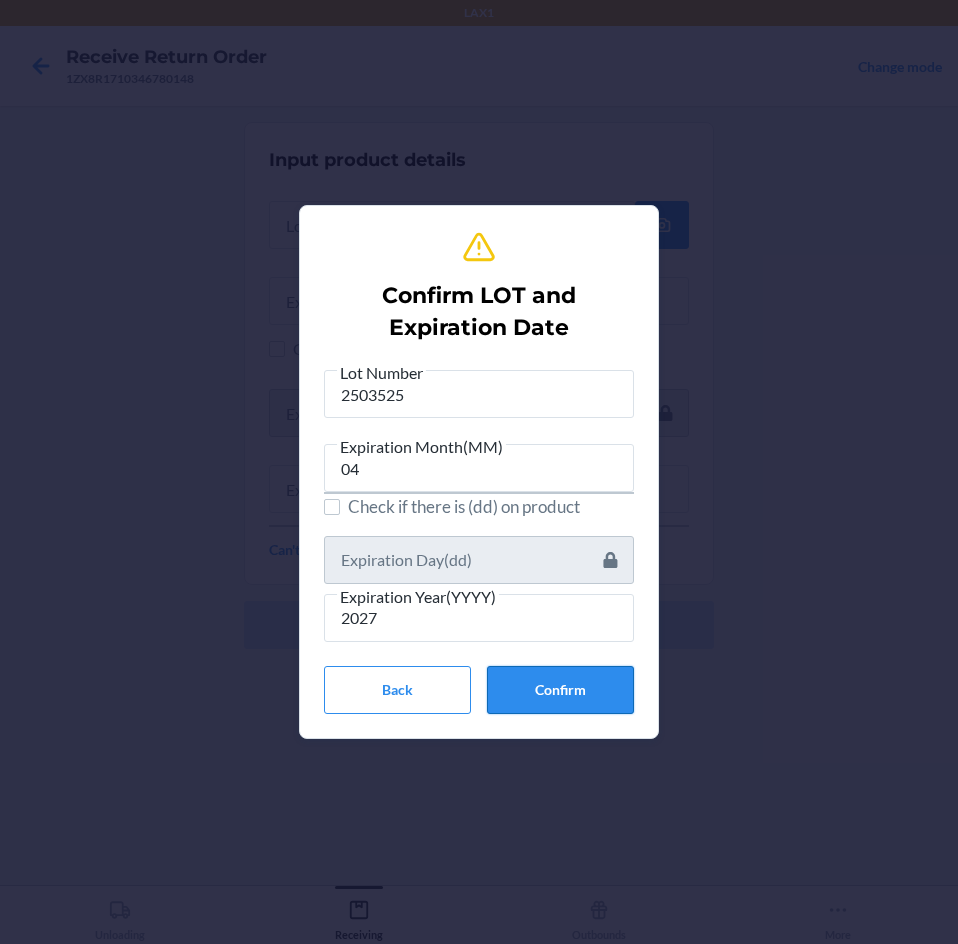 click on "Confirm" at bounding box center [560, 690] 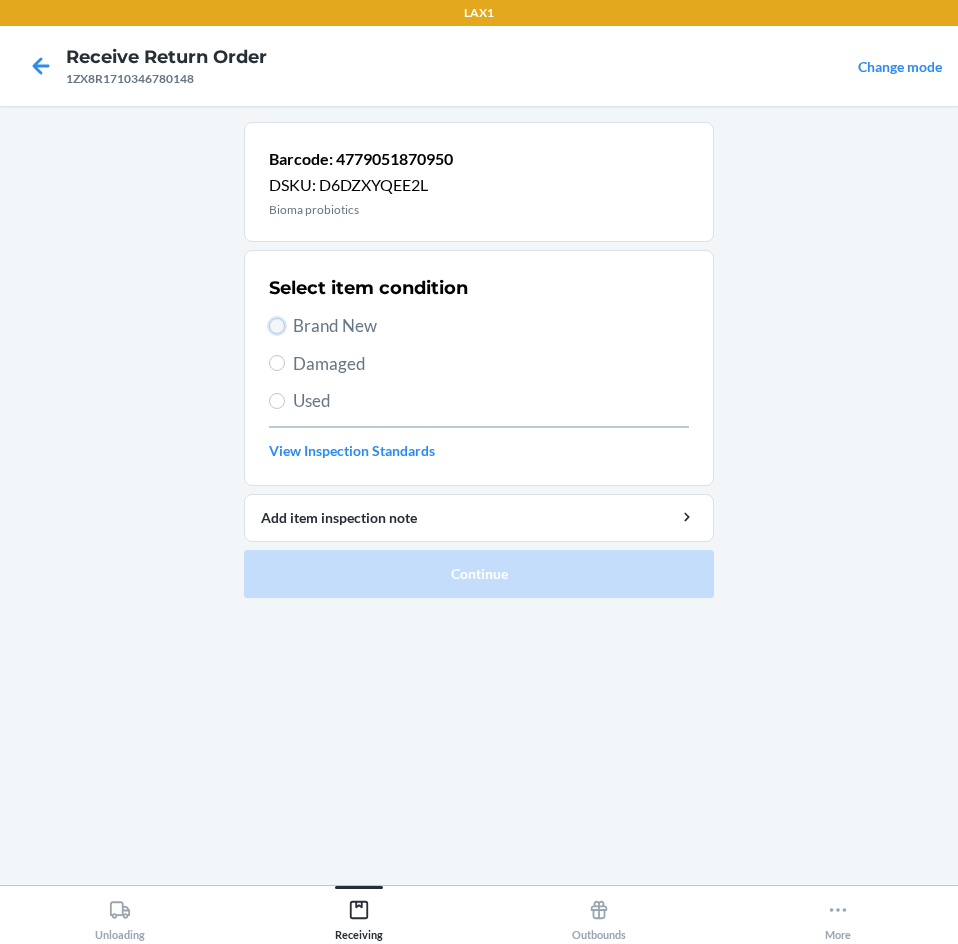 click on "Brand New" at bounding box center [277, 326] 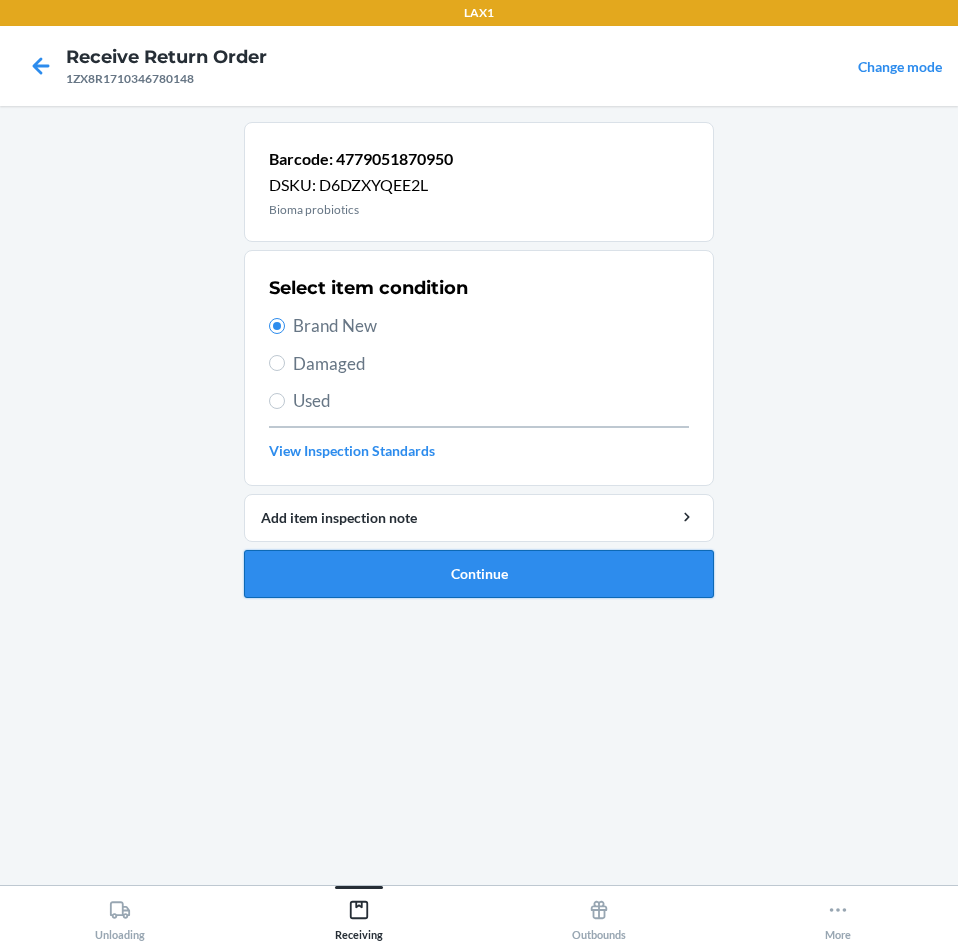 click on "Continue" at bounding box center (479, 574) 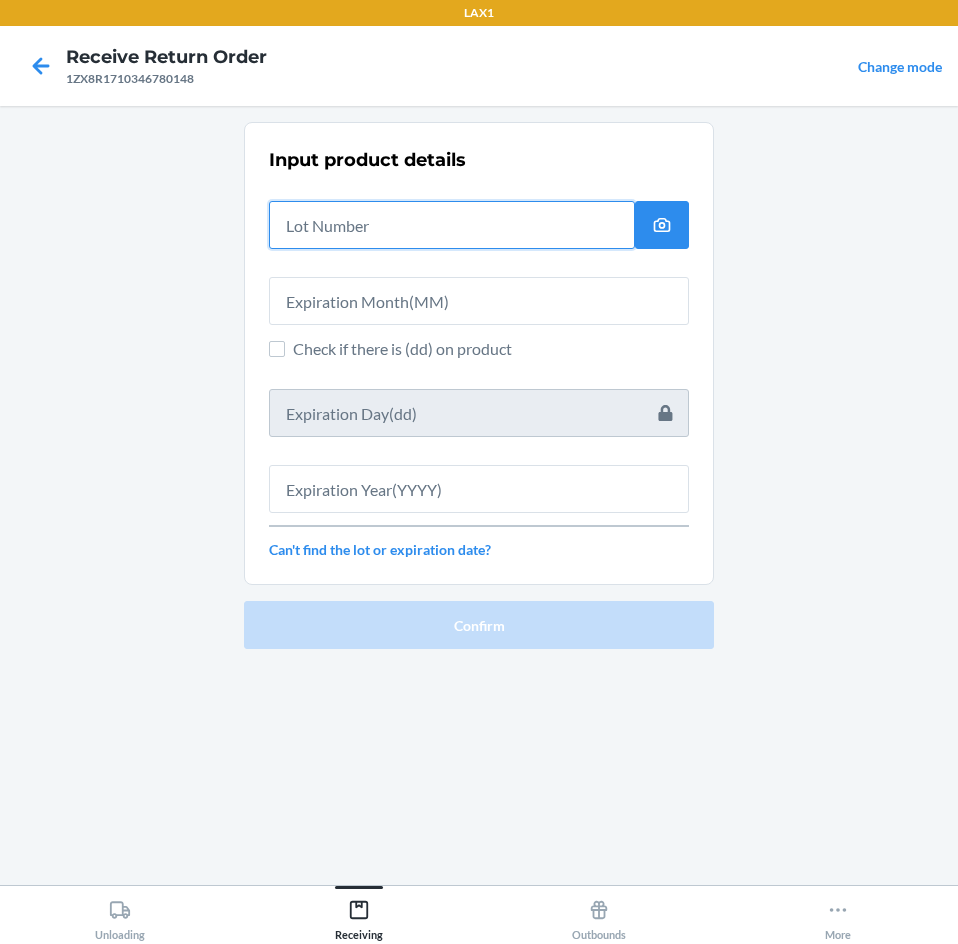 click at bounding box center (452, 225) 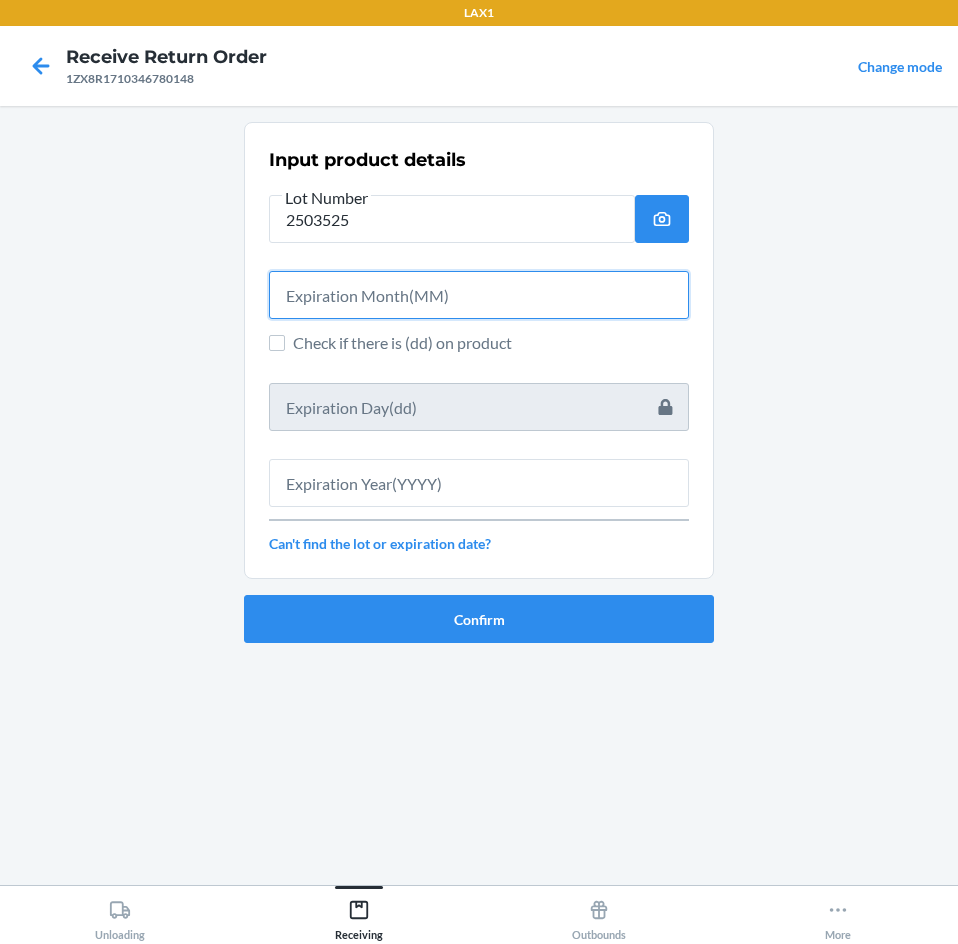 drag, startPoint x: 502, startPoint y: 287, endPoint x: 512, endPoint y: 292, distance: 11.18034 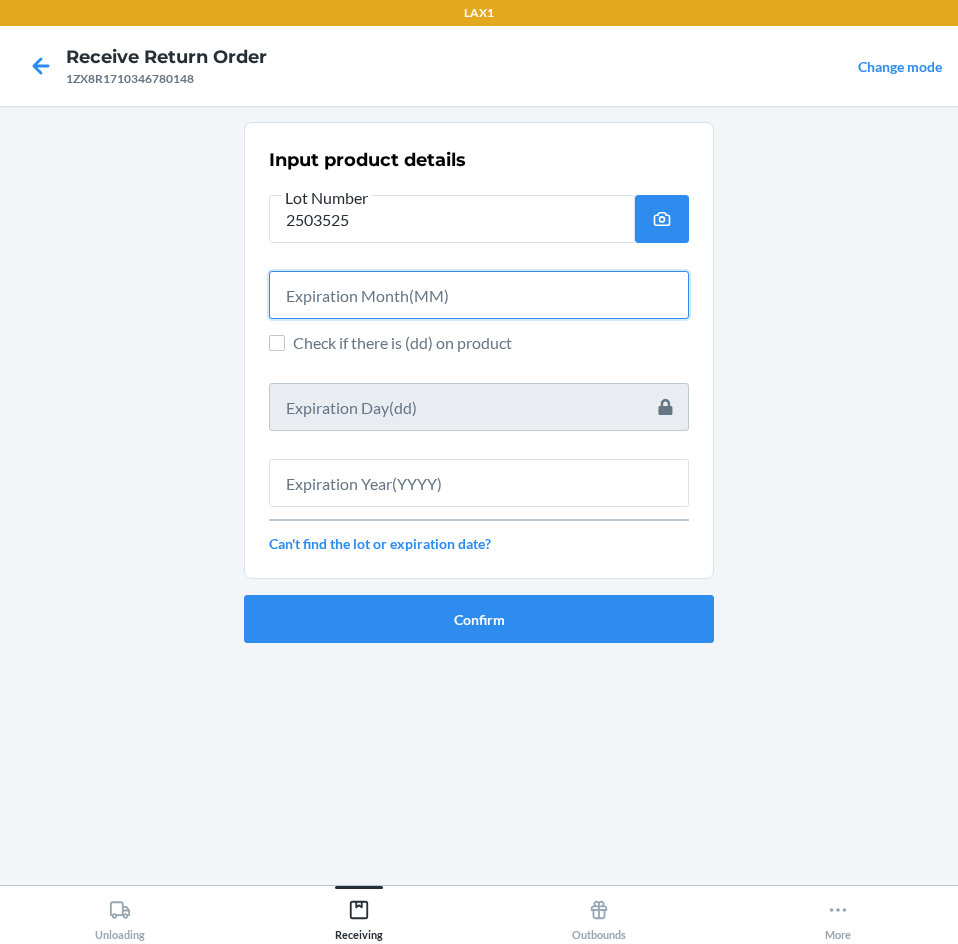click at bounding box center [479, 295] 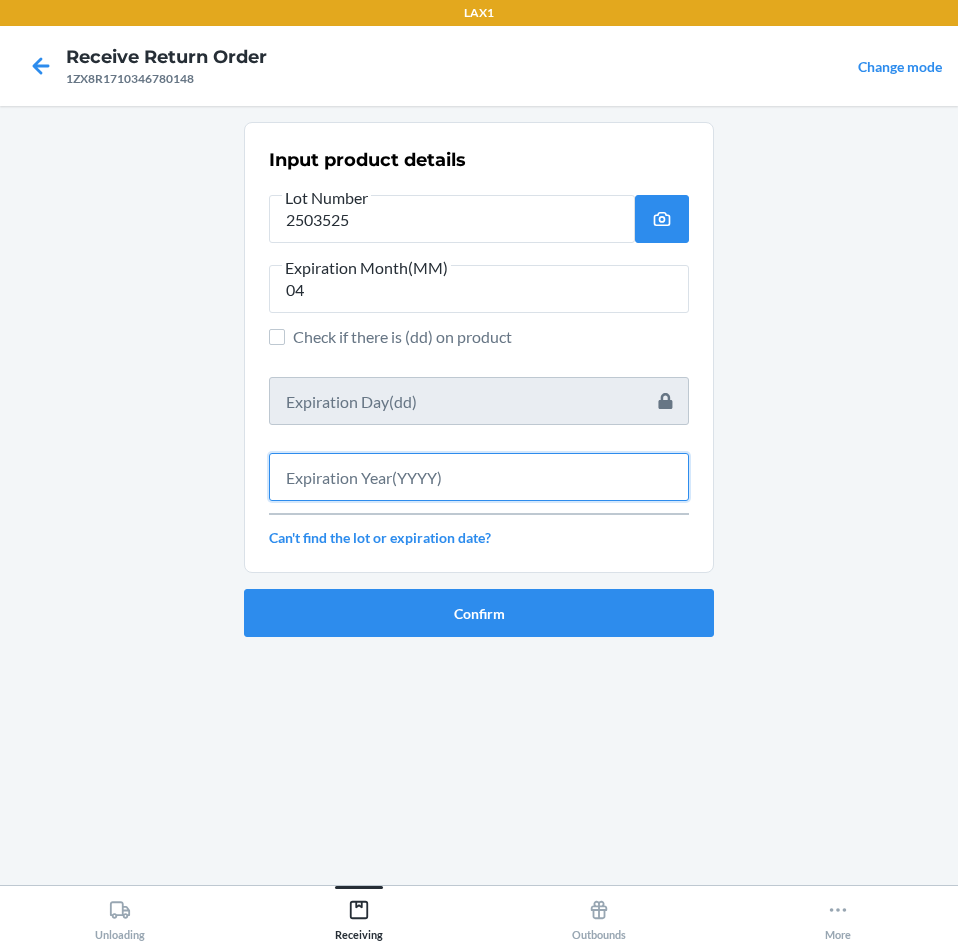click at bounding box center [479, 477] 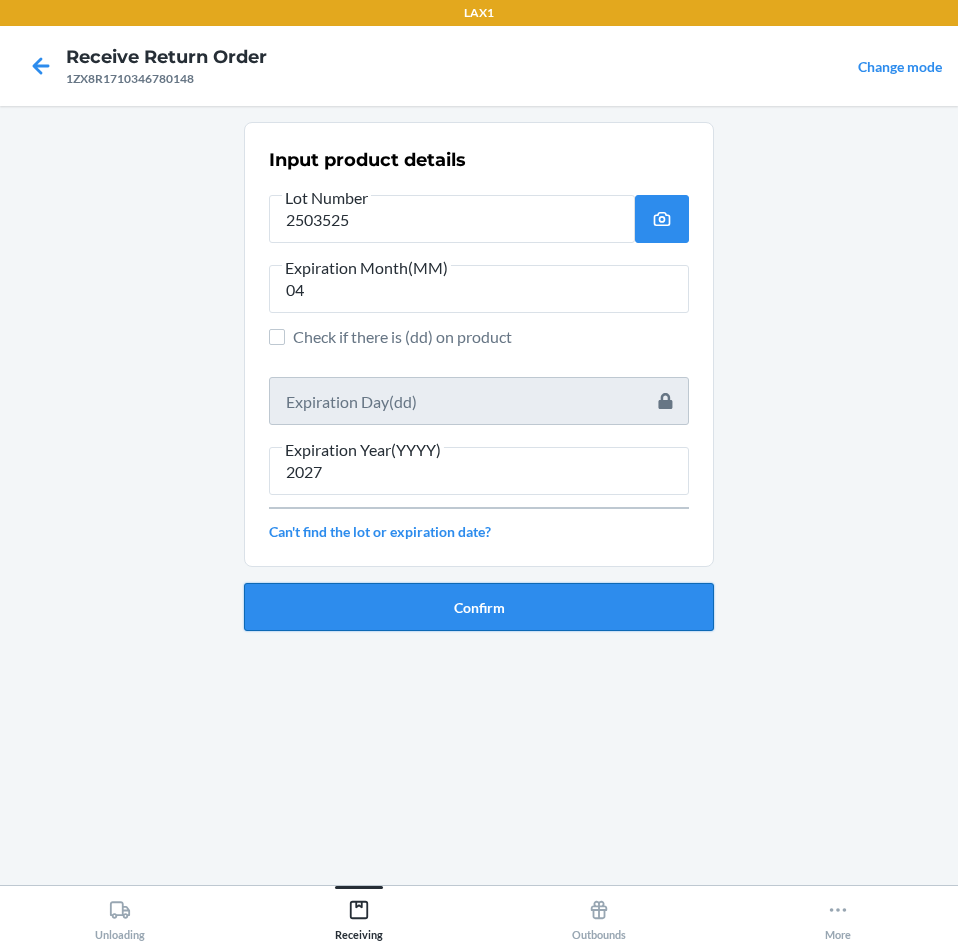 click on "Confirm" at bounding box center (479, 607) 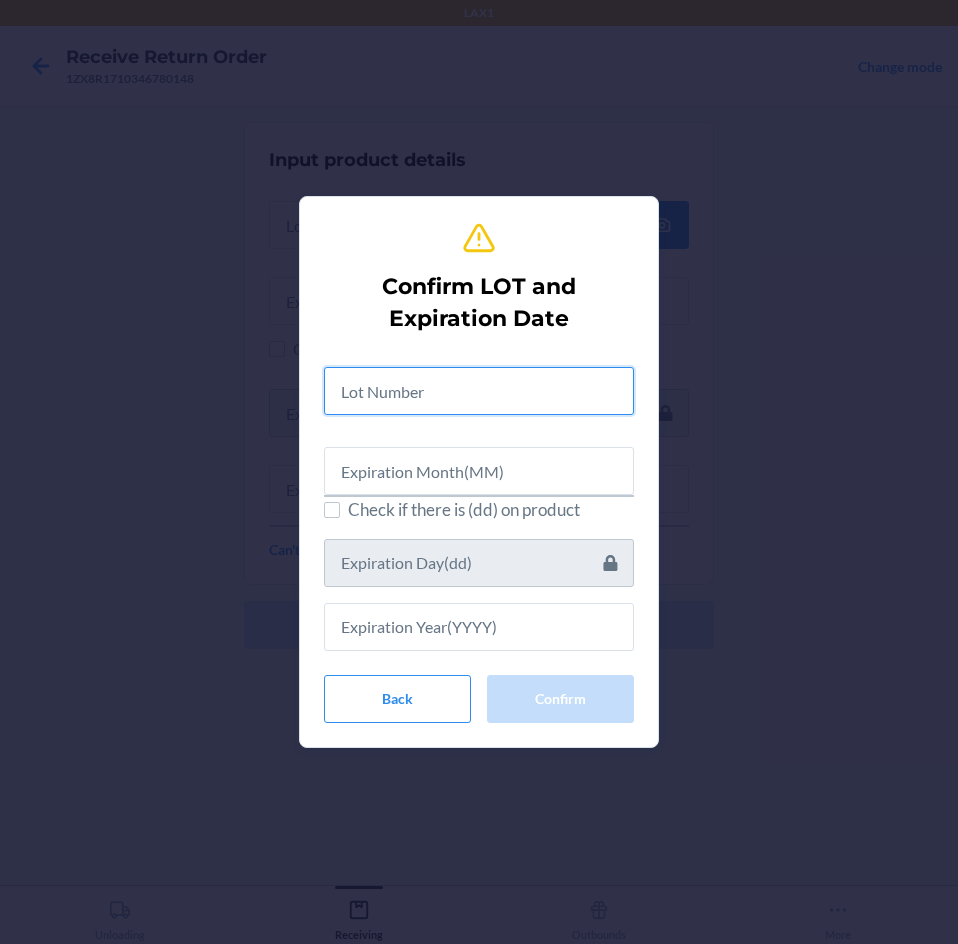 click at bounding box center (479, 391) 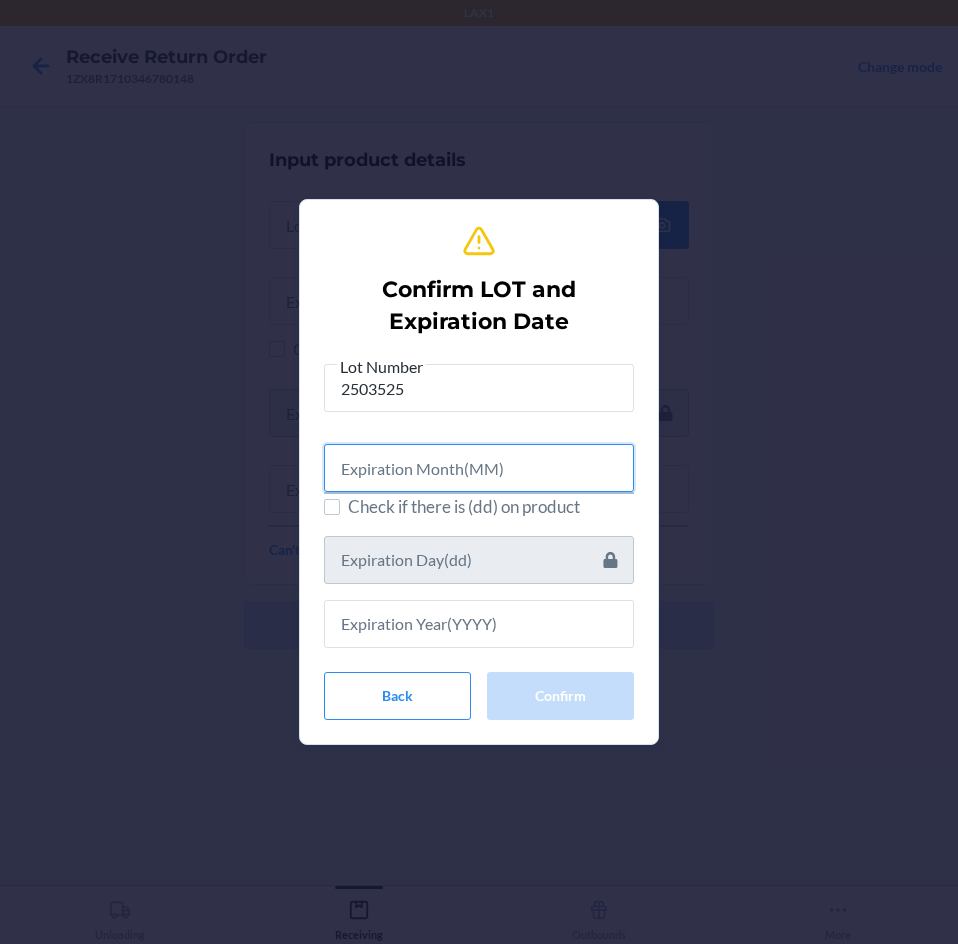 click at bounding box center [479, 468] 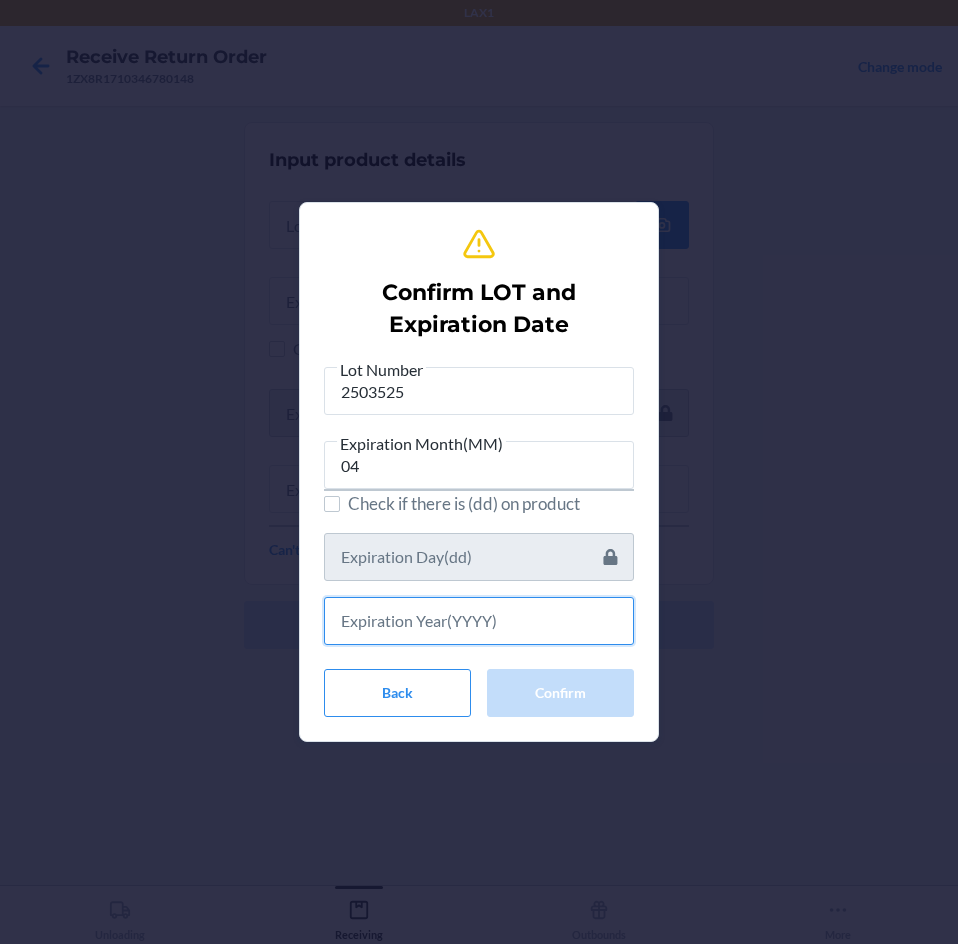 drag, startPoint x: 467, startPoint y: 631, endPoint x: 465, endPoint y: 604, distance: 27.073973 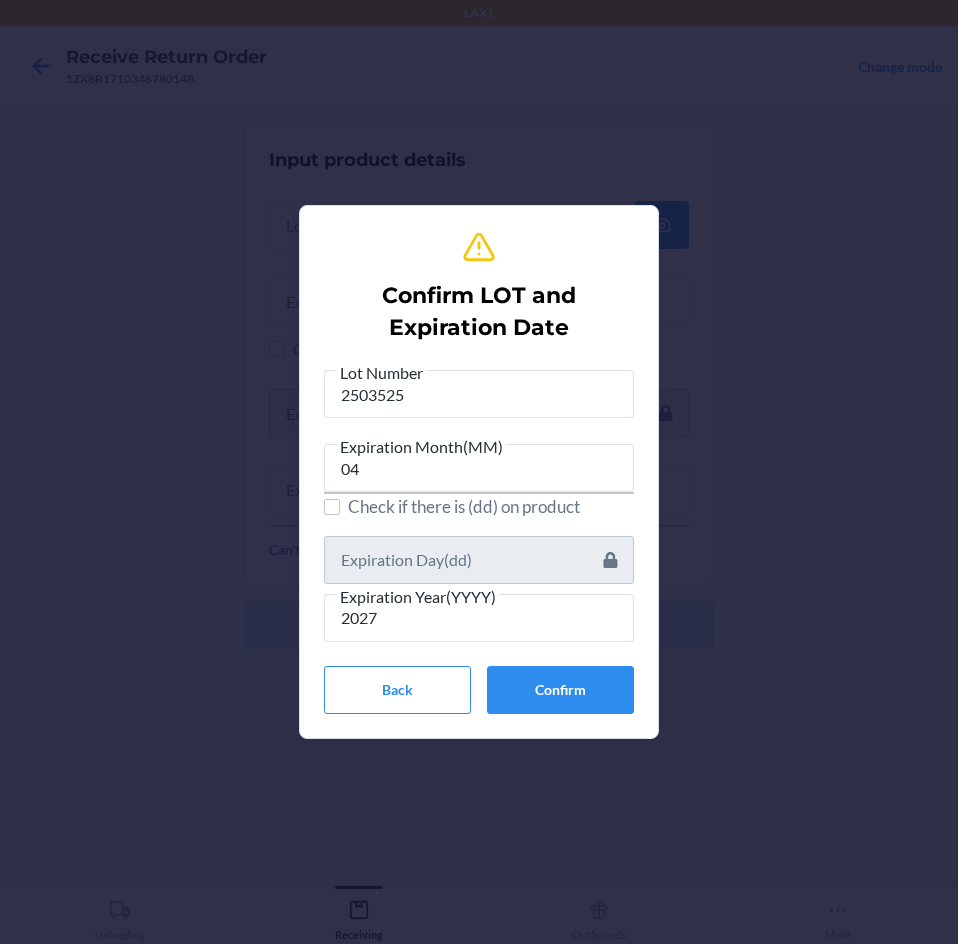 click on "Lot Number 2503525 Expiration Month(MM) 04 Check if there is (dd) on product Expiration Year(YYYY) 2027 Back Confirm" at bounding box center [479, 537] 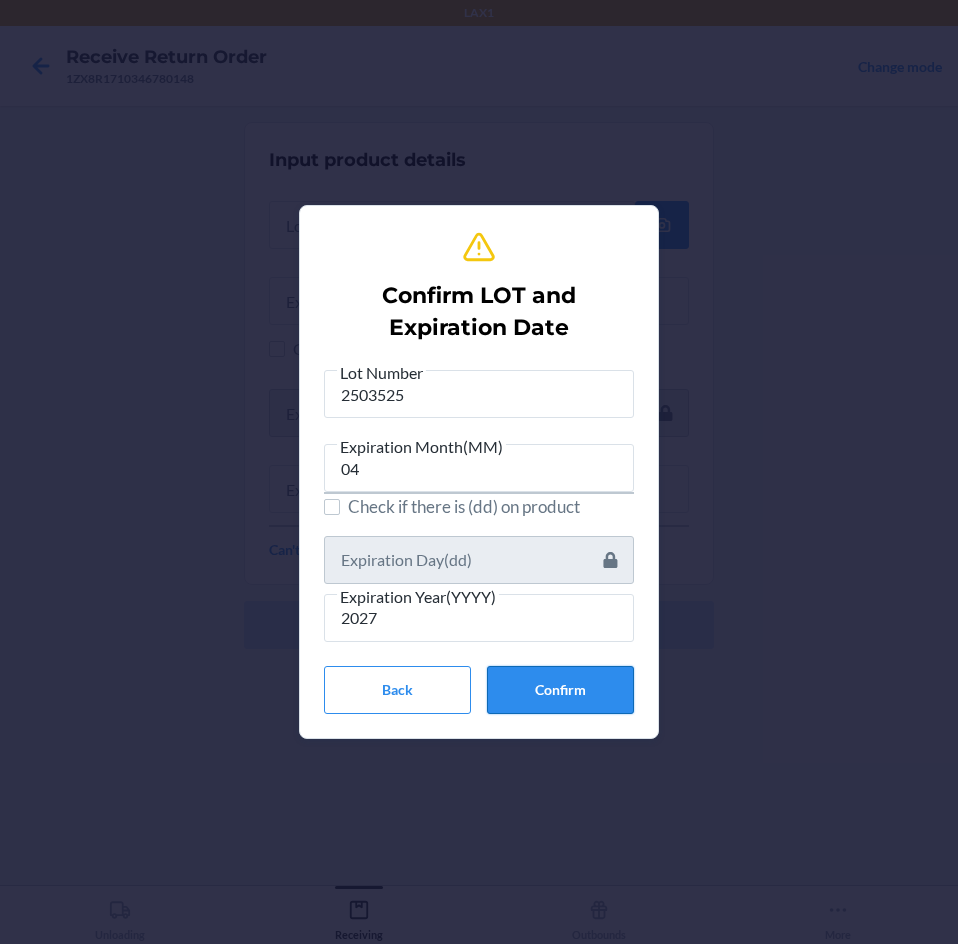 click on "Confirm" at bounding box center [560, 690] 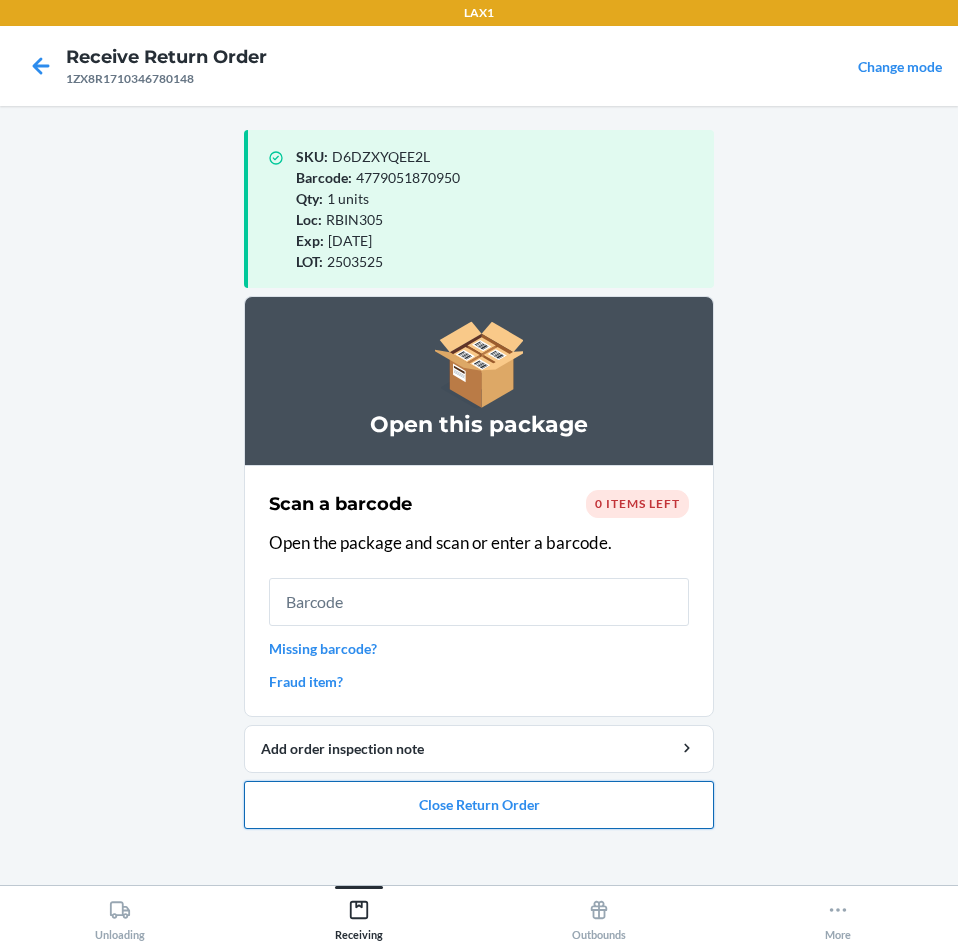click on "Close Return Order" at bounding box center [479, 805] 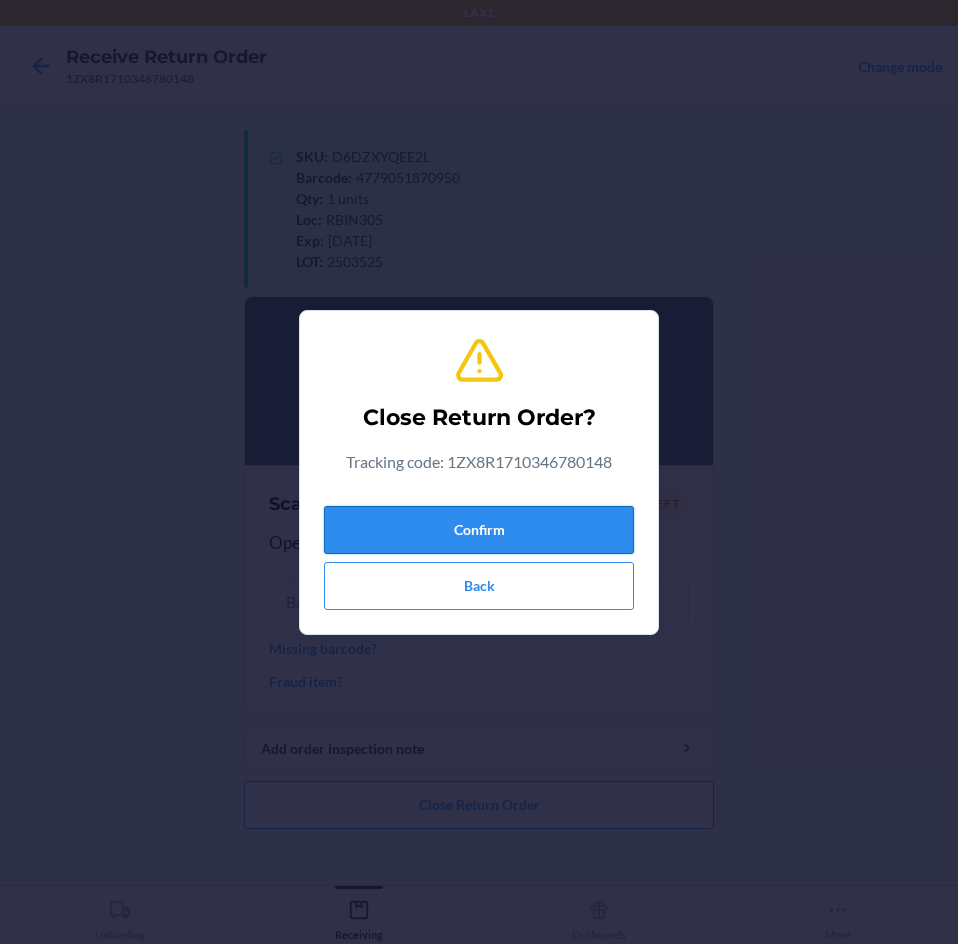 click on "Confirm" at bounding box center (479, 530) 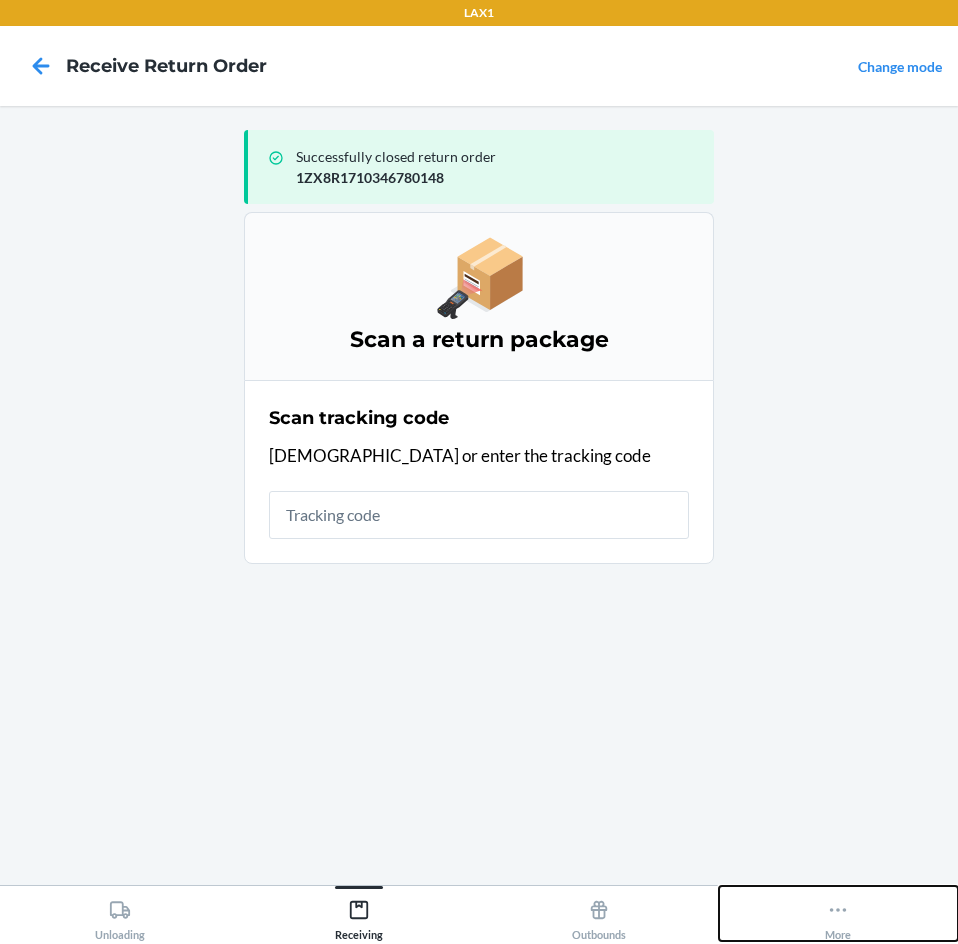 click 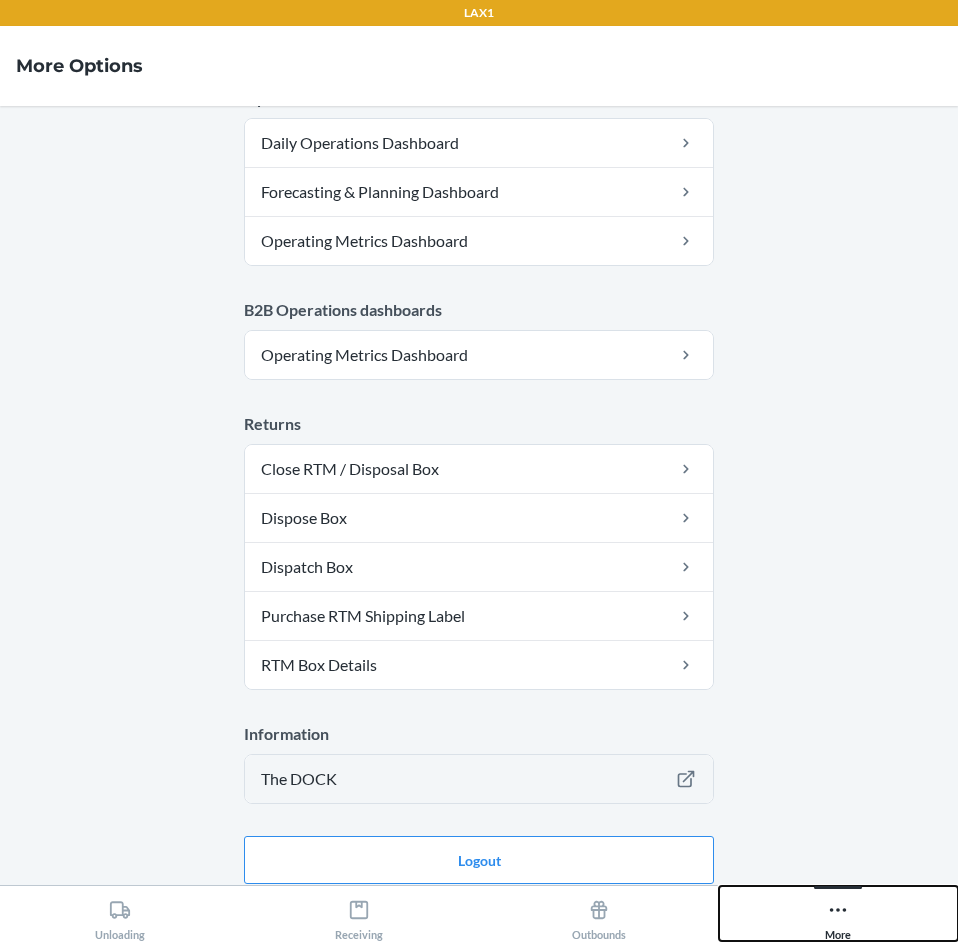scroll, scrollTop: 931, scrollLeft: 0, axis: vertical 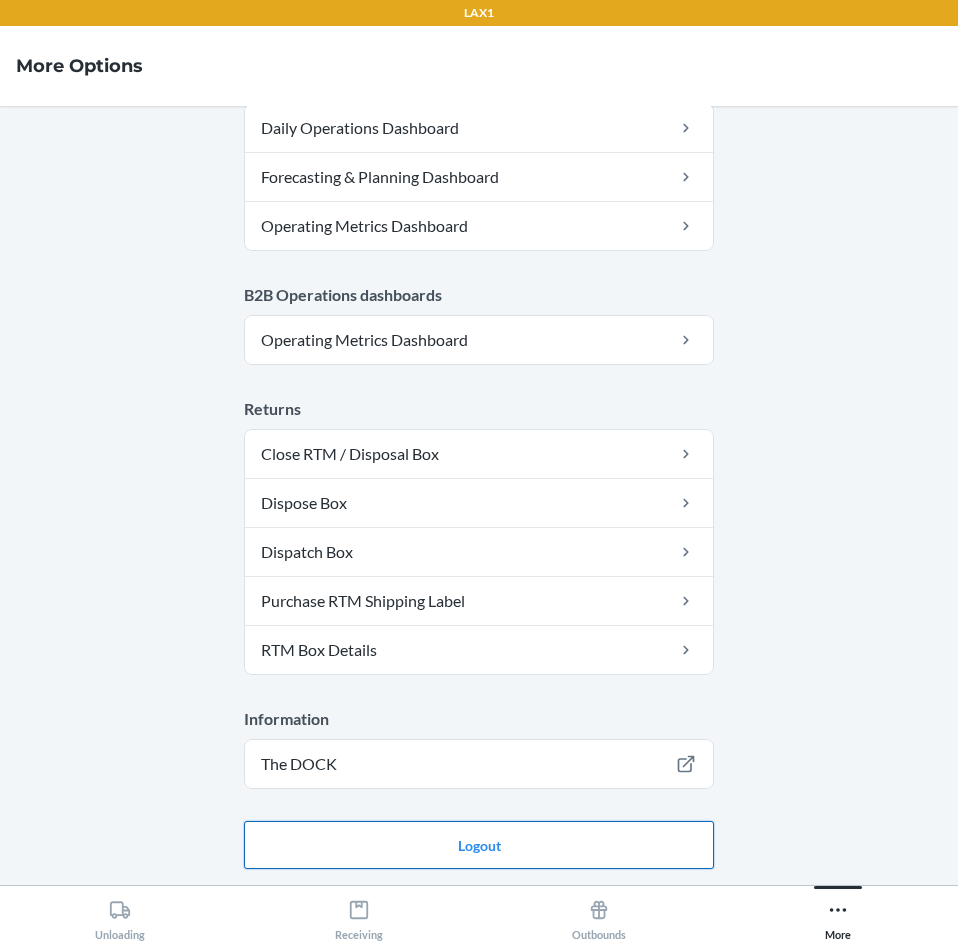 click on "Logout" at bounding box center [479, 845] 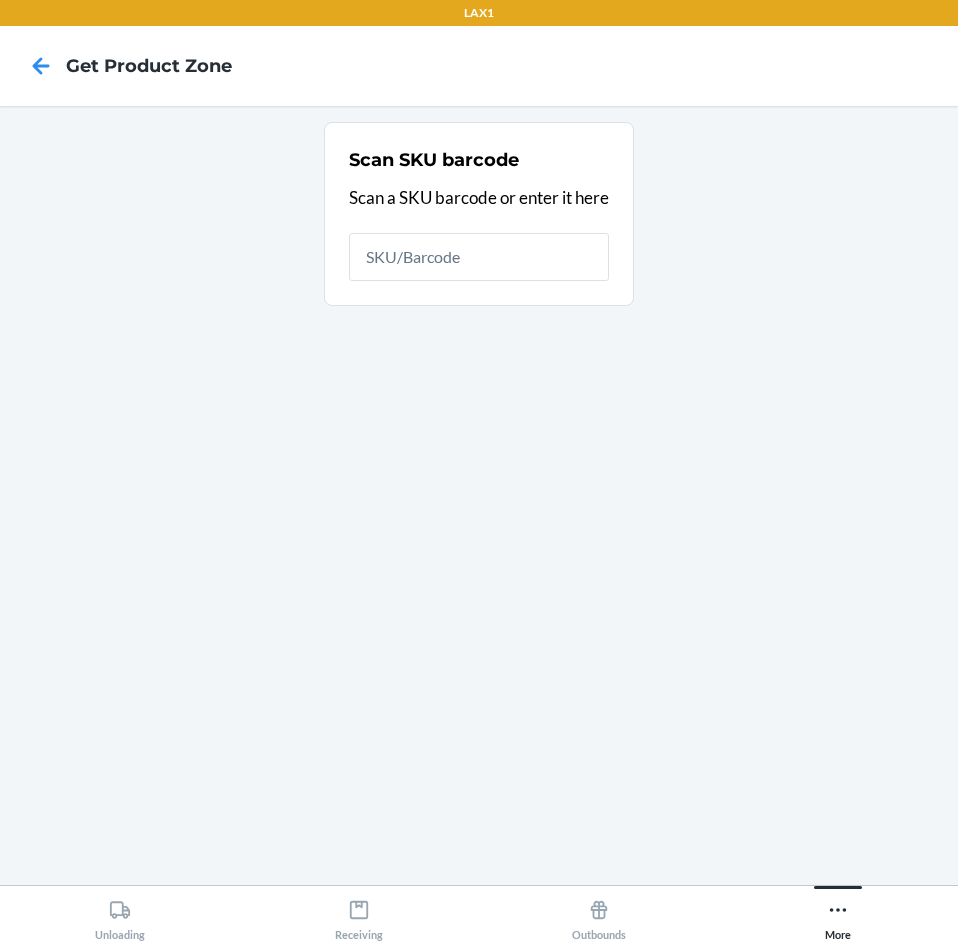 scroll, scrollTop: 0, scrollLeft: 0, axis: both 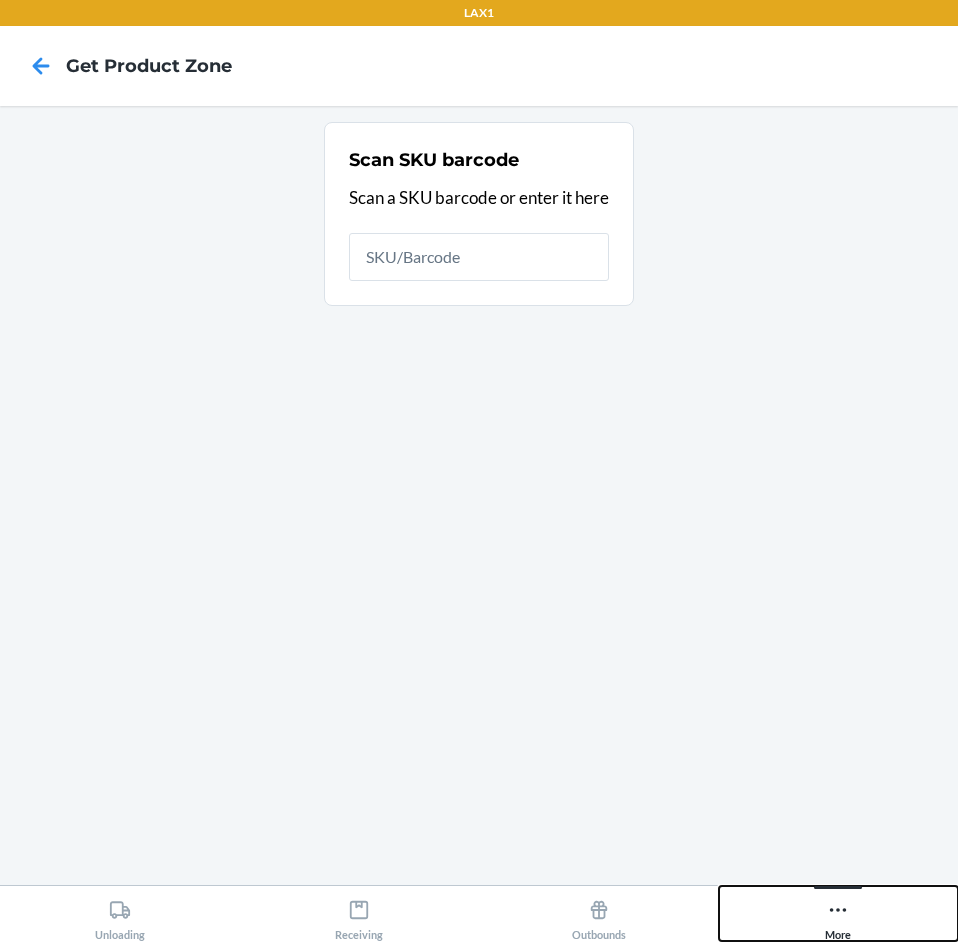 click 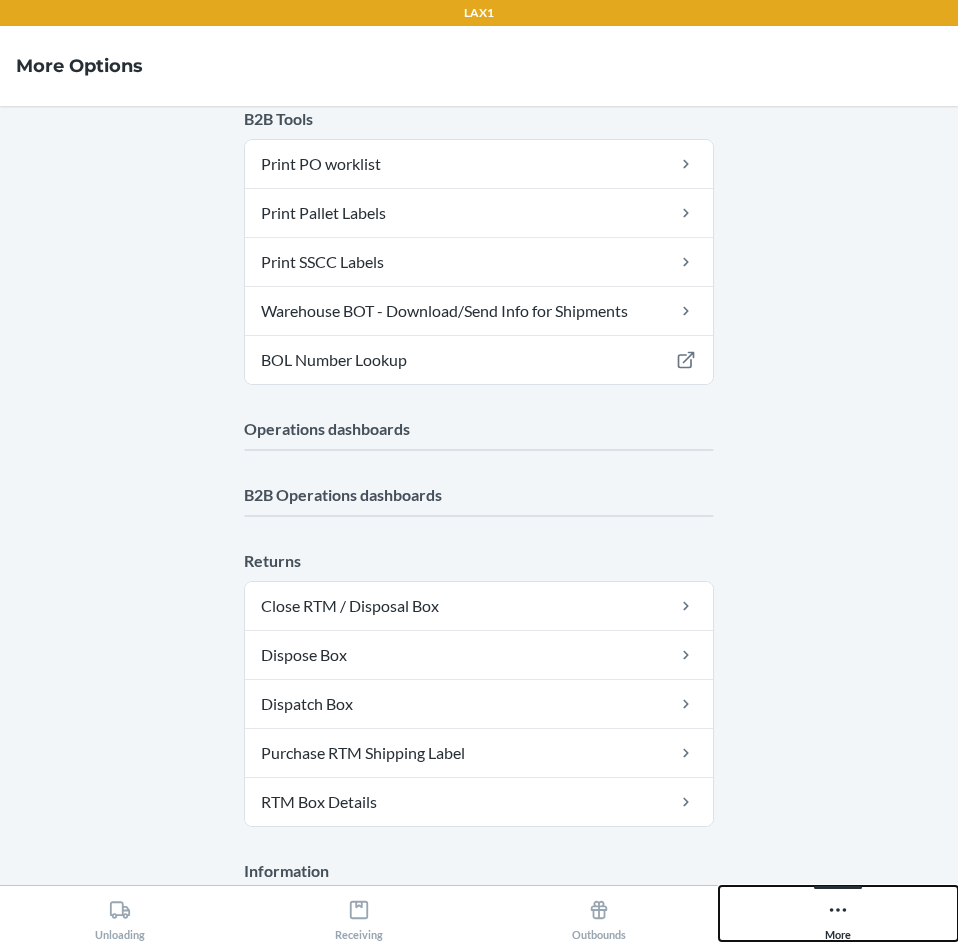 scroll, scrollTop: 688, scrollLeft: 0, axis: vertical 